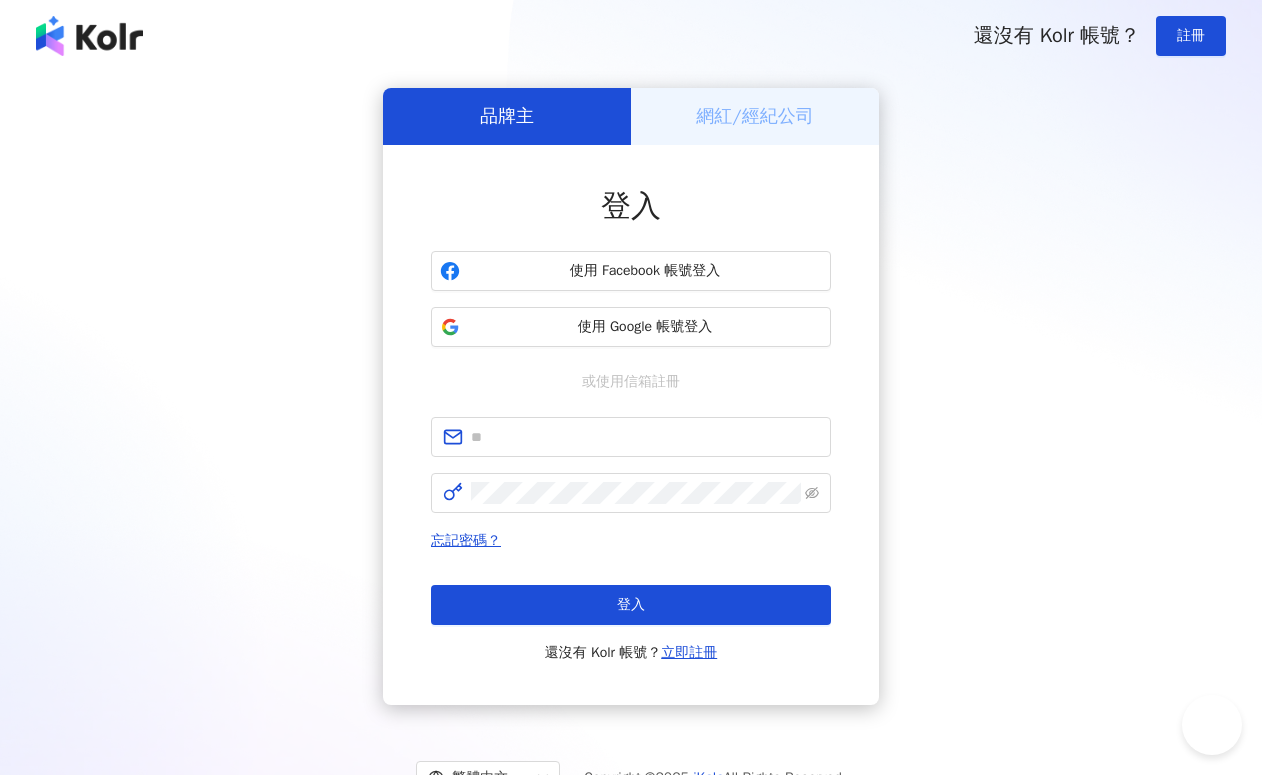 scroll, scrollTop: 0, scrollLeft: 0, axis: both 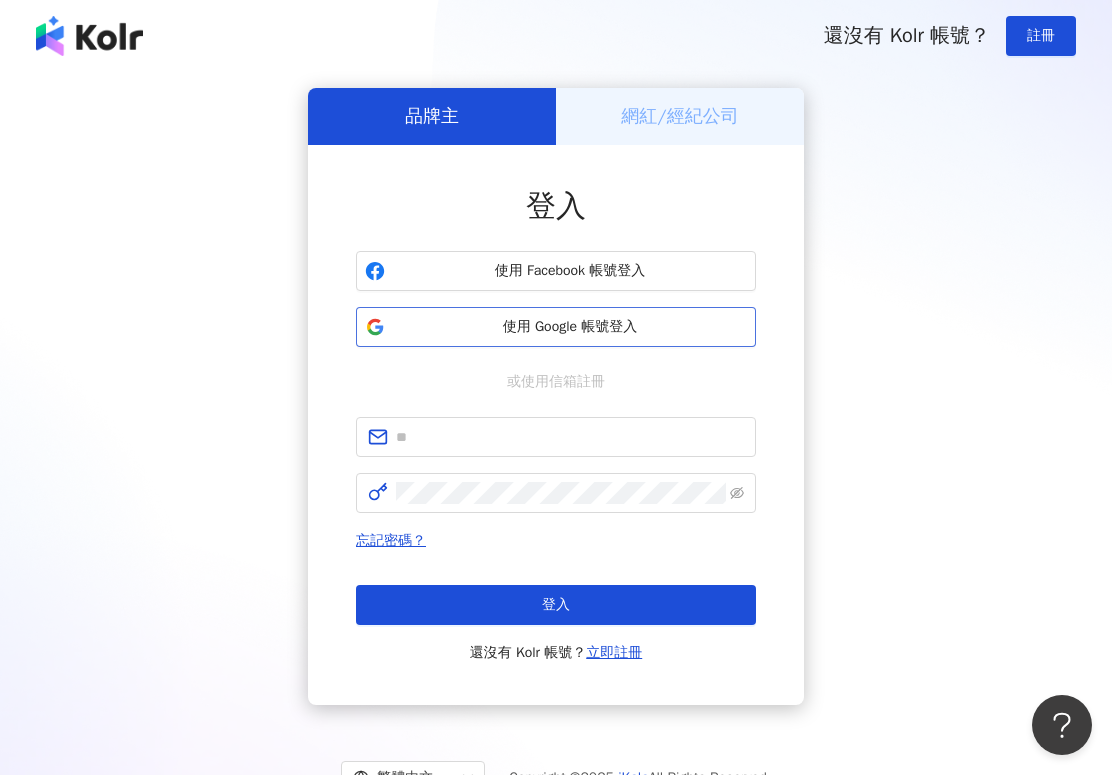 click on "使用 Google 帳號登入" at bounding box center (570, 327) 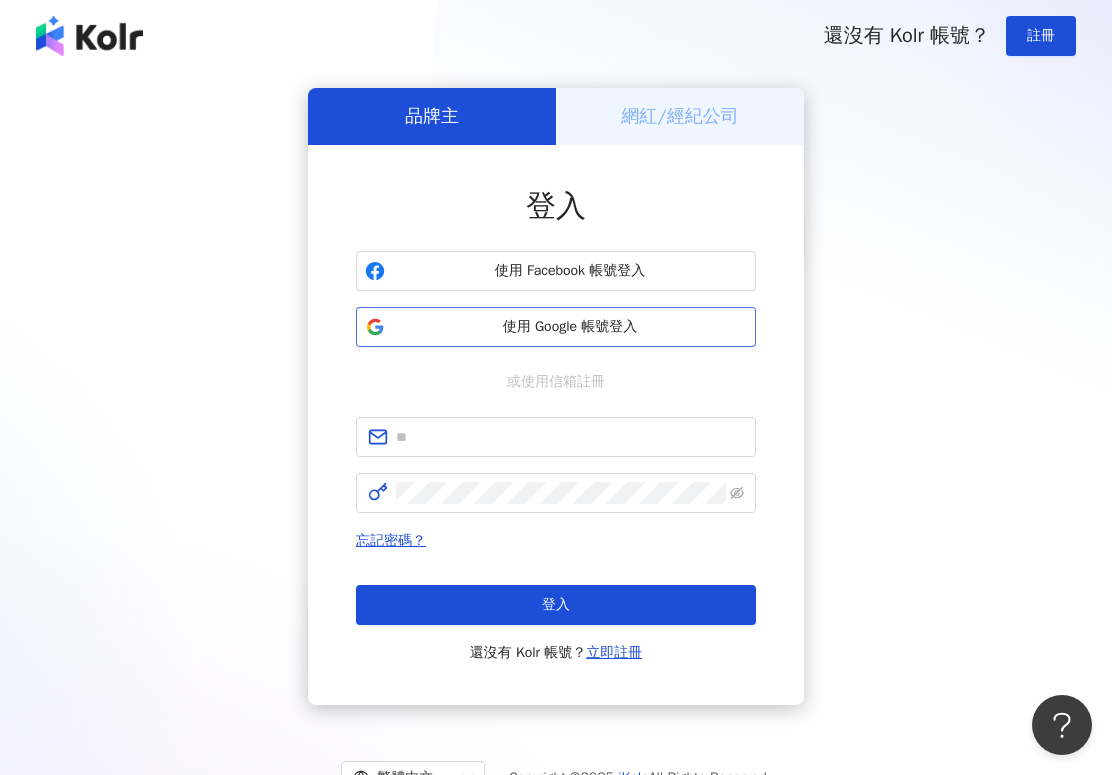 click on "使用 Google 帳號登入" at bounding box center (570, 327) 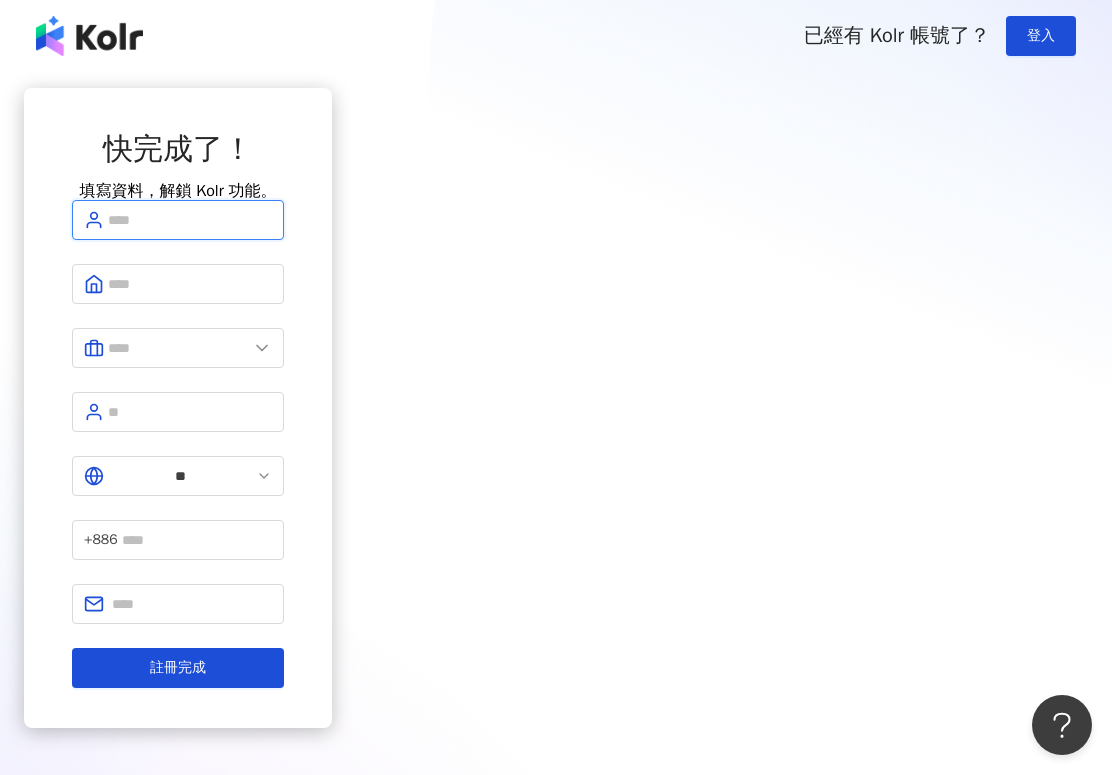 click at bounding box center (190, 220) 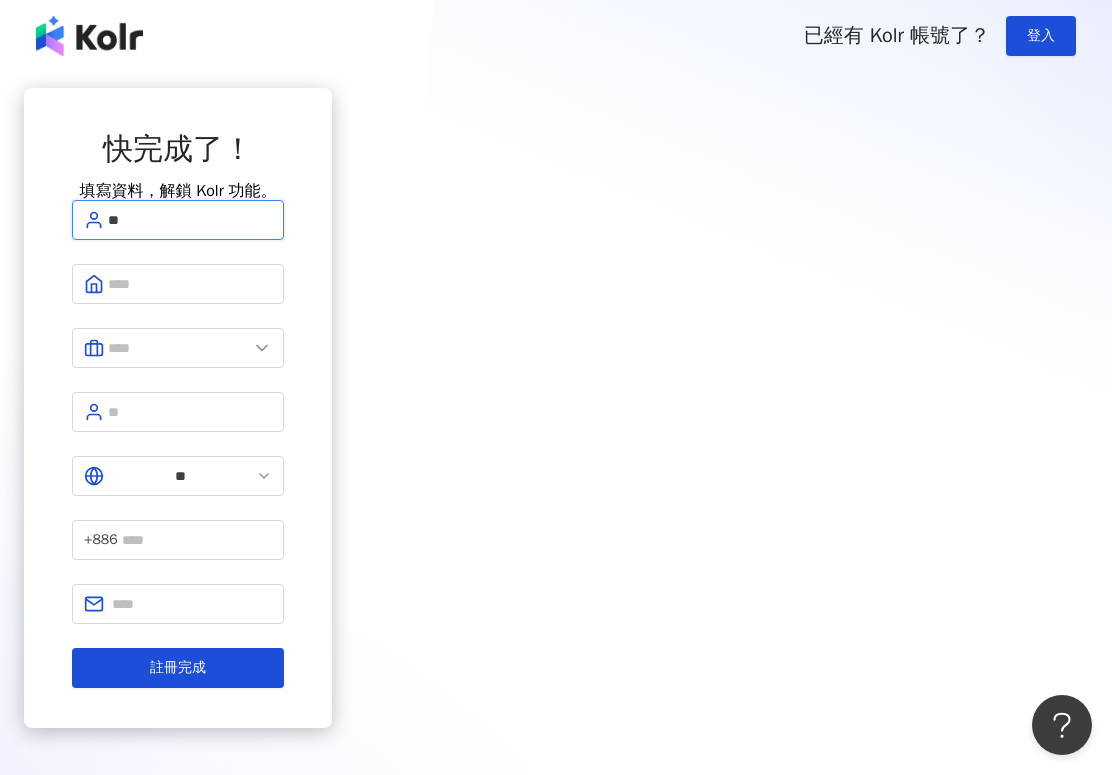 type on "*" 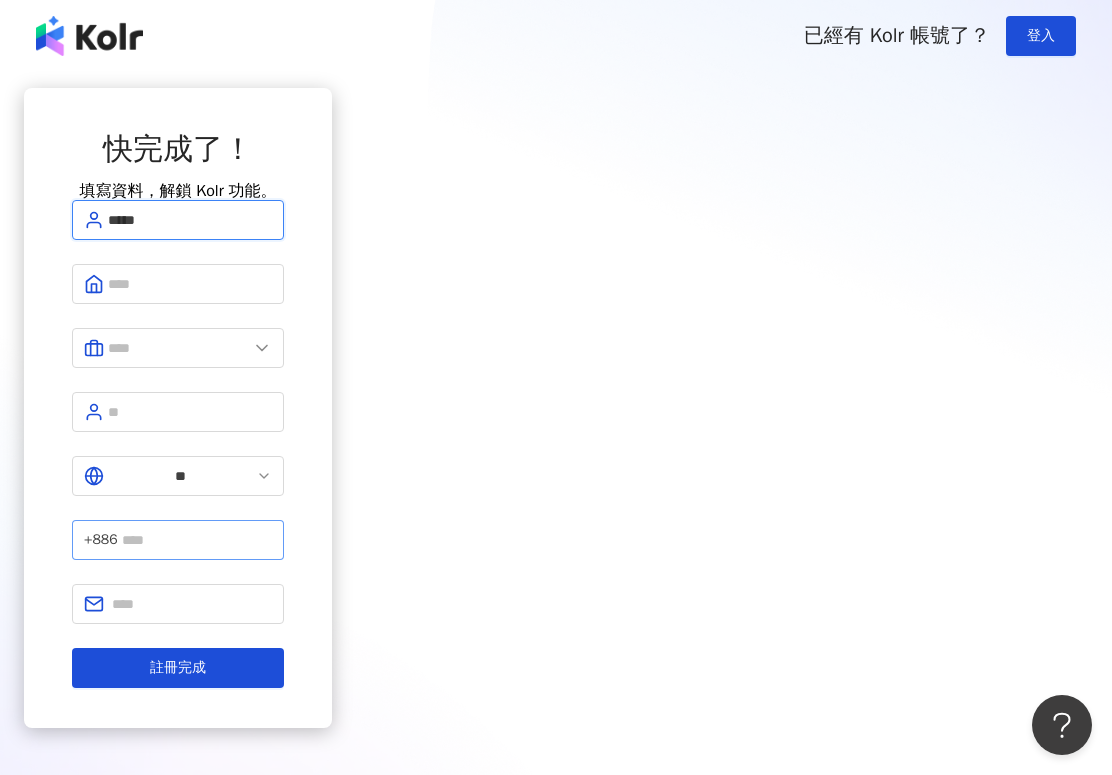 type on "*****" 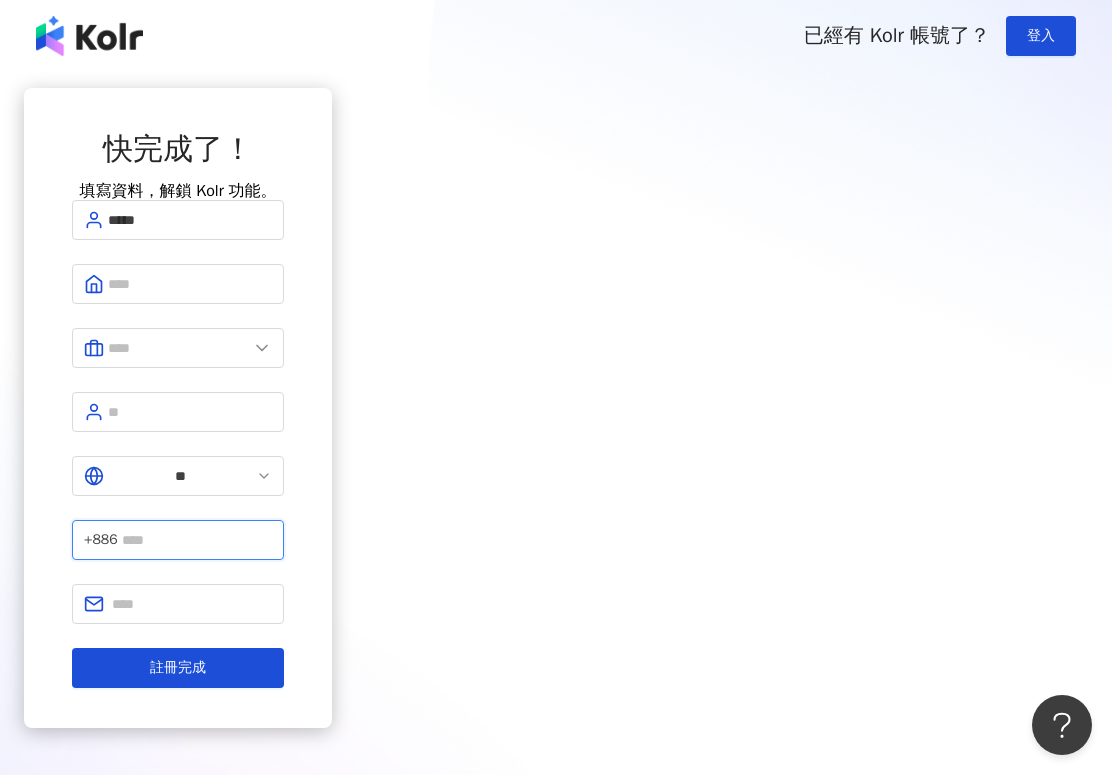 click at bounding box center (197, 540) 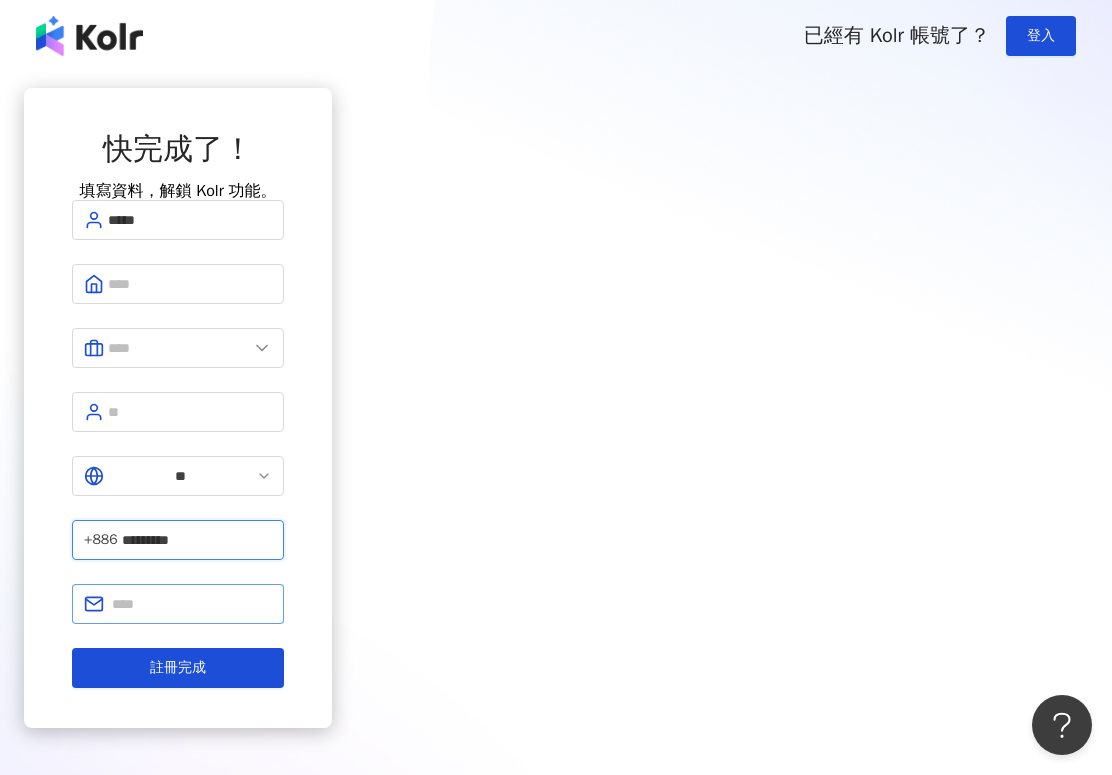 type on "*********" 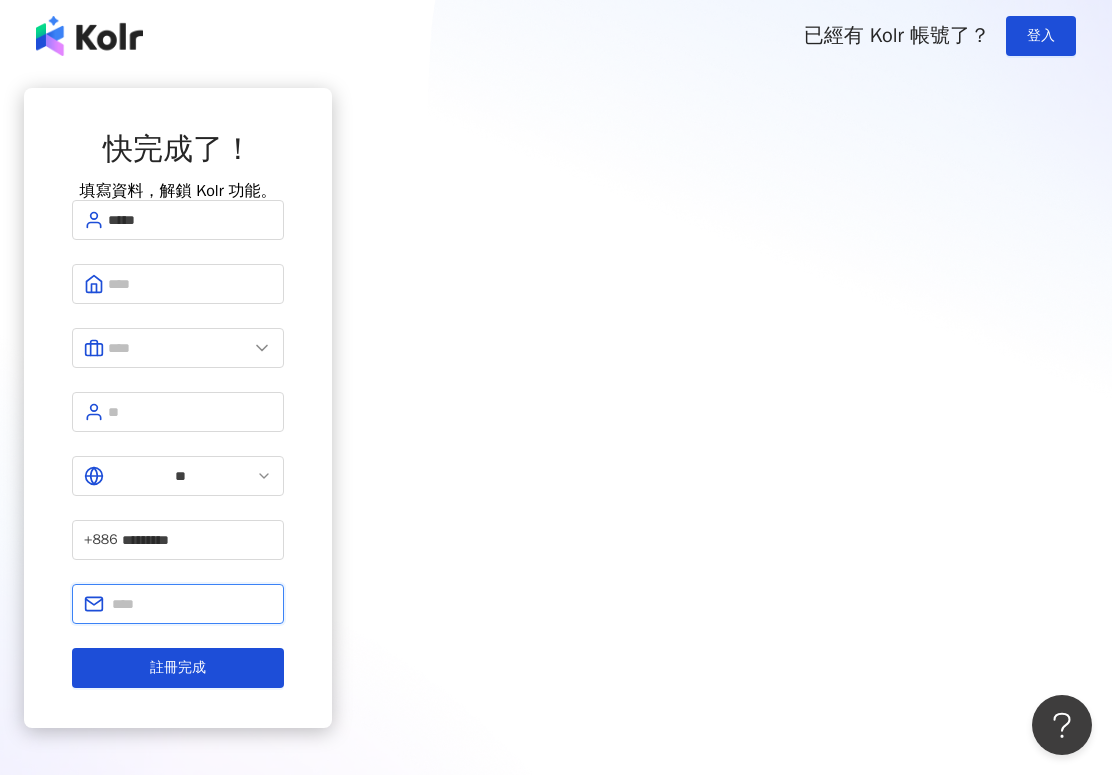 click at bounding box center (192, 604) 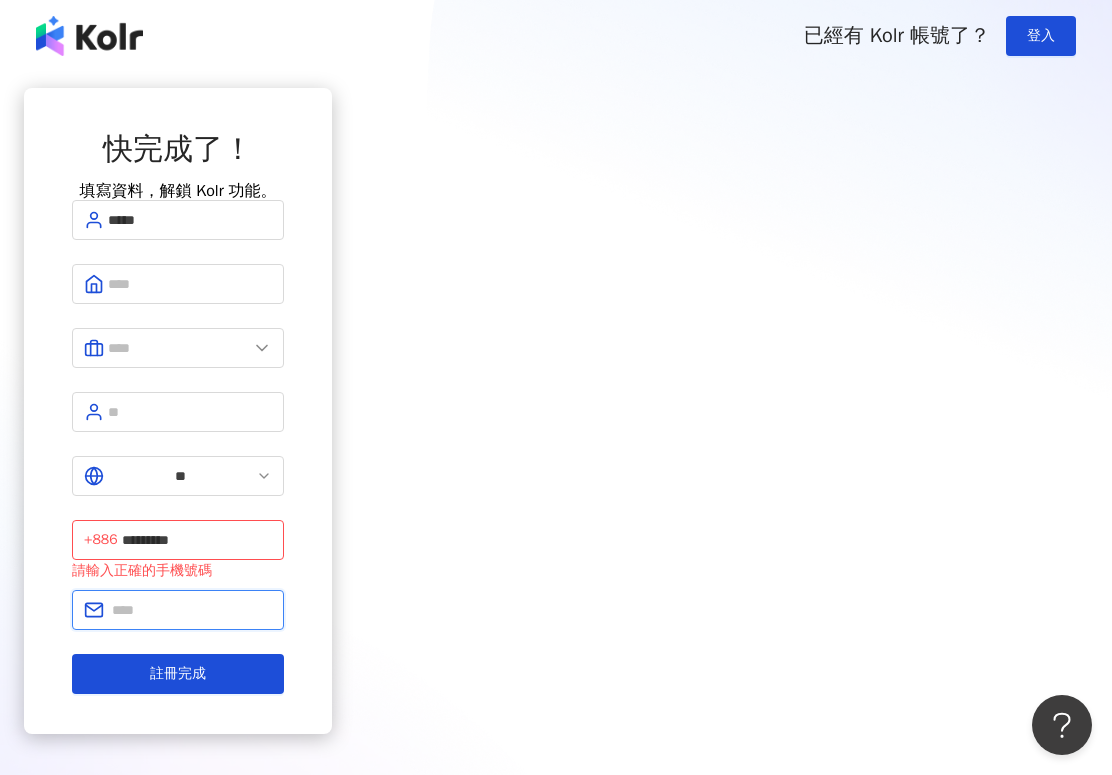 type on "**********" 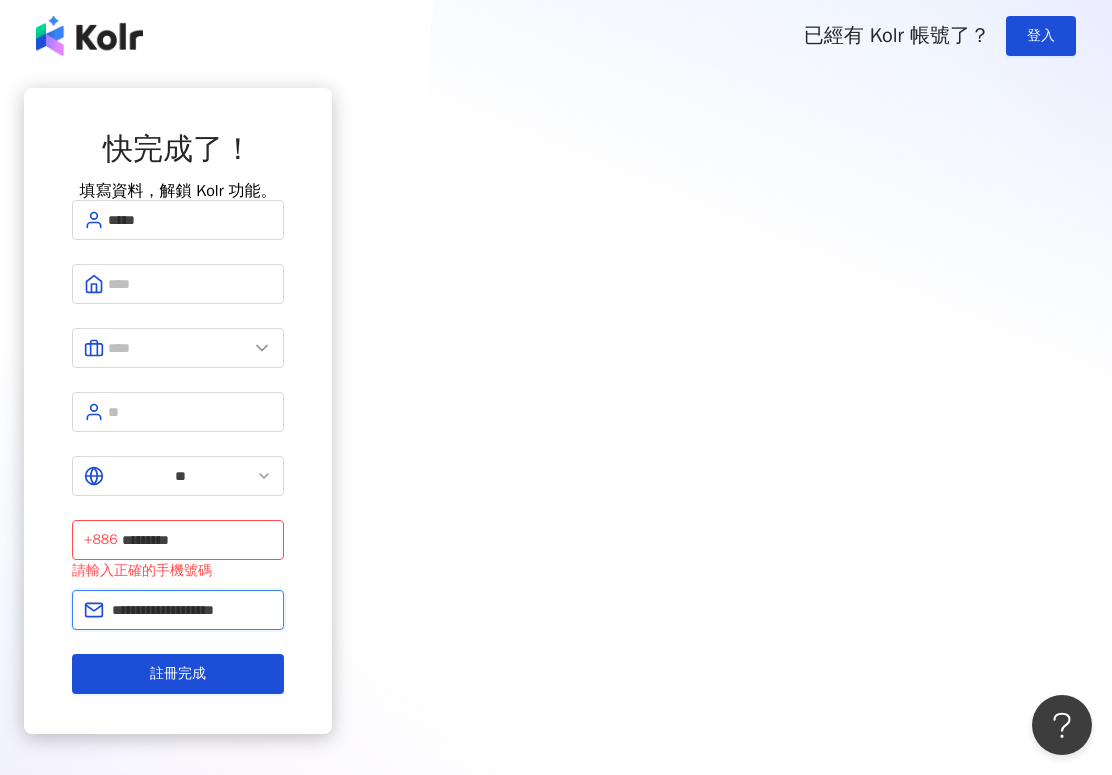 click on "**********" at bounding box center [192, 610] 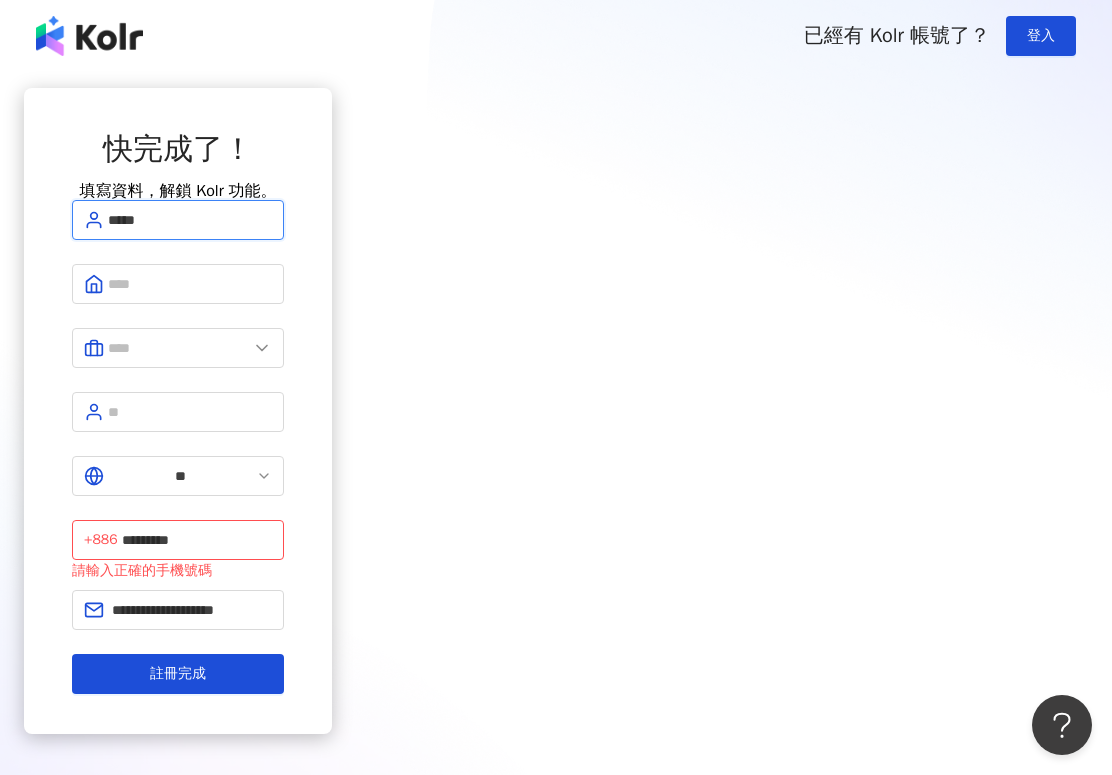 click on "*****" at bounding box center [190, 220] 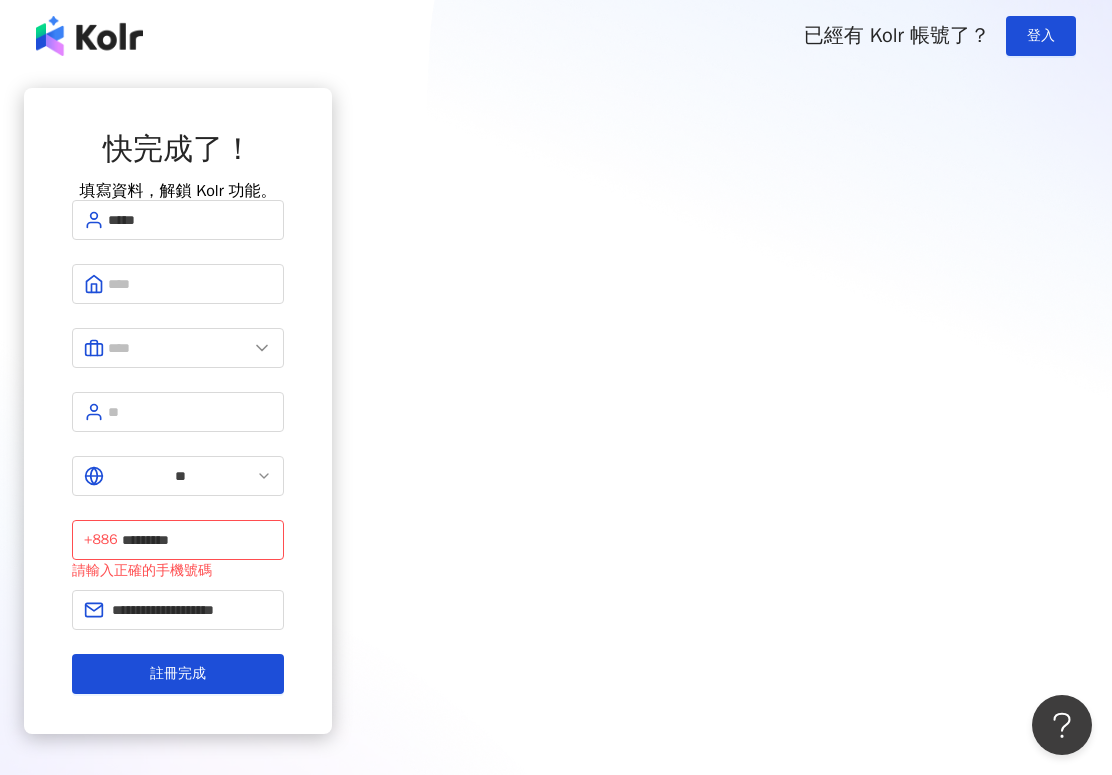 drag, startPoint x: 643, startPoint y: 609, endPoint x: 896, endPoint y: 646, distance: 255.69122 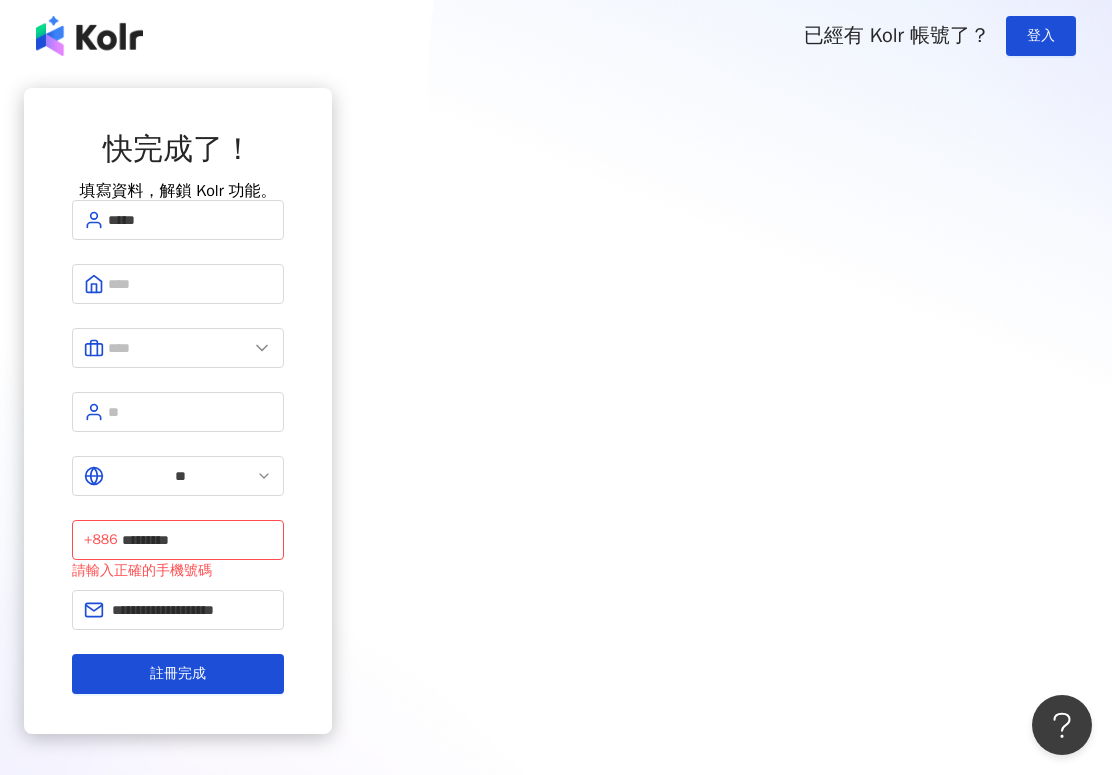 click at bounding box center [89, 36] 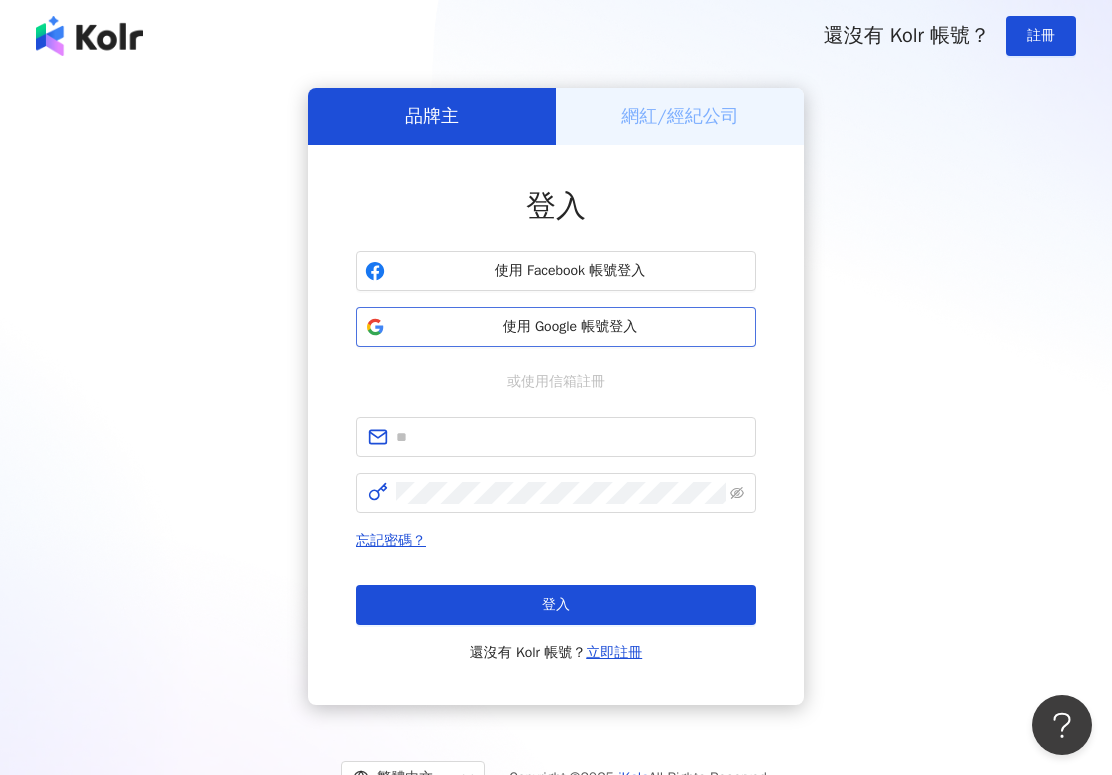 click on "使用 Google 帳號登入" at bounding box center [570, 327] 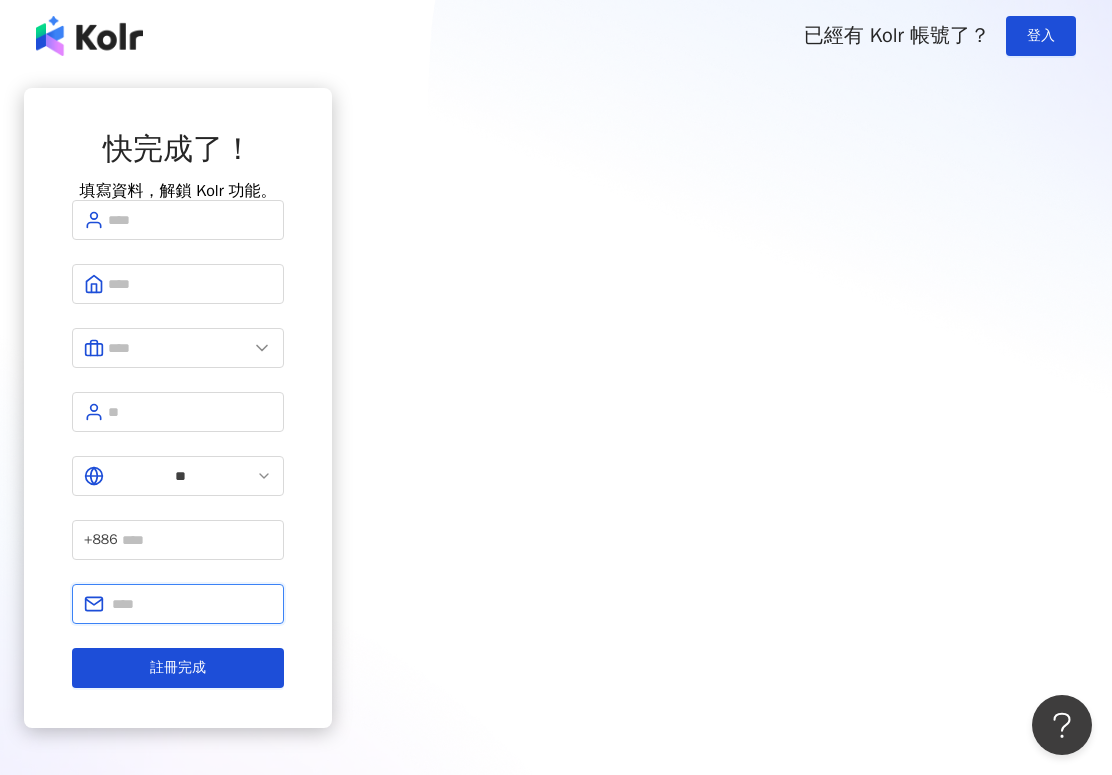 click at bounding box center [192, 604] 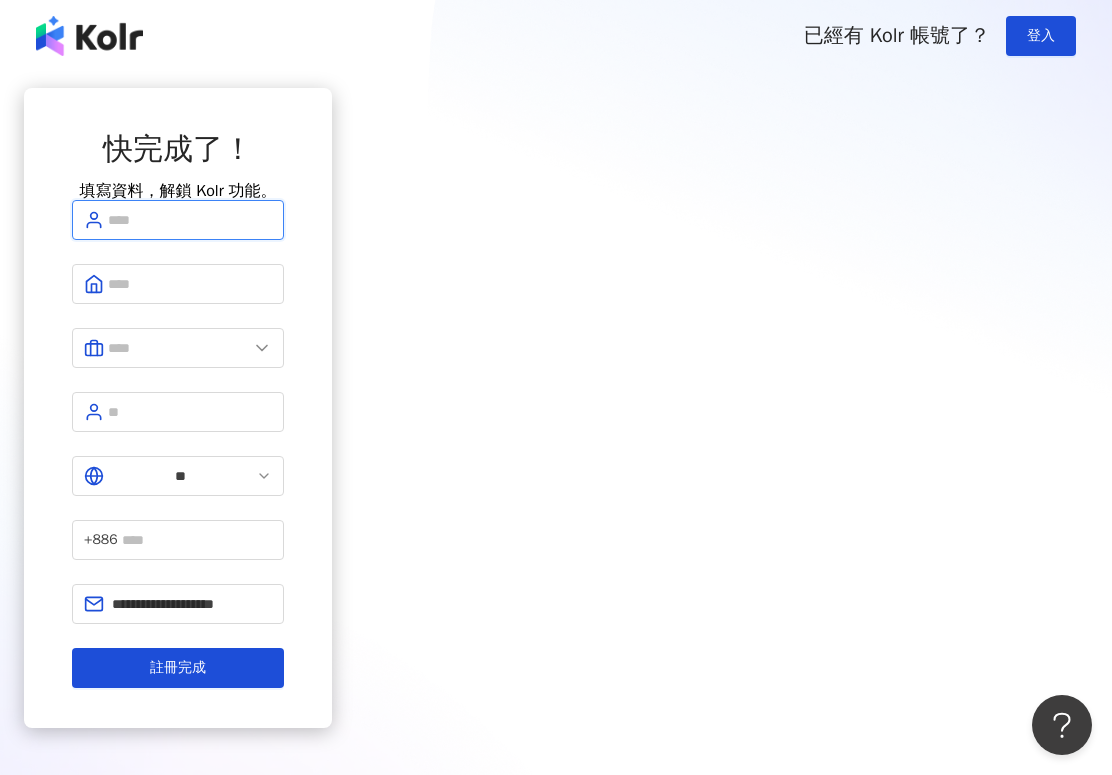 click at bounding box center [190, 220] 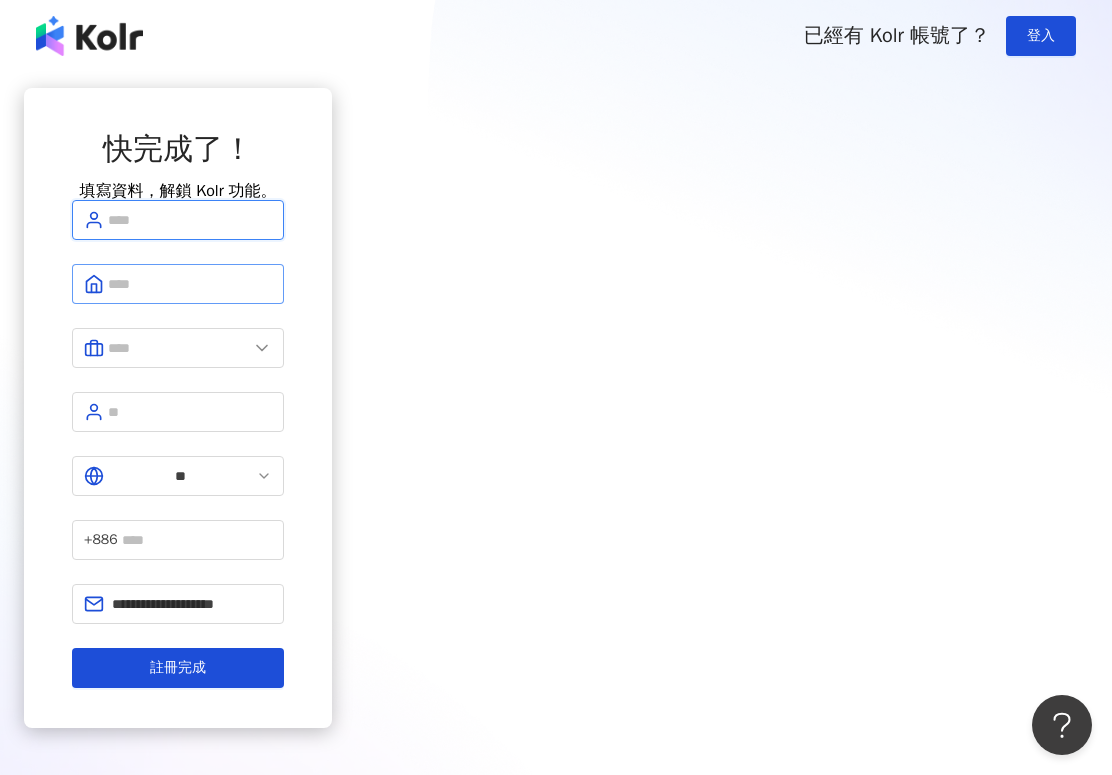 type on "*****" 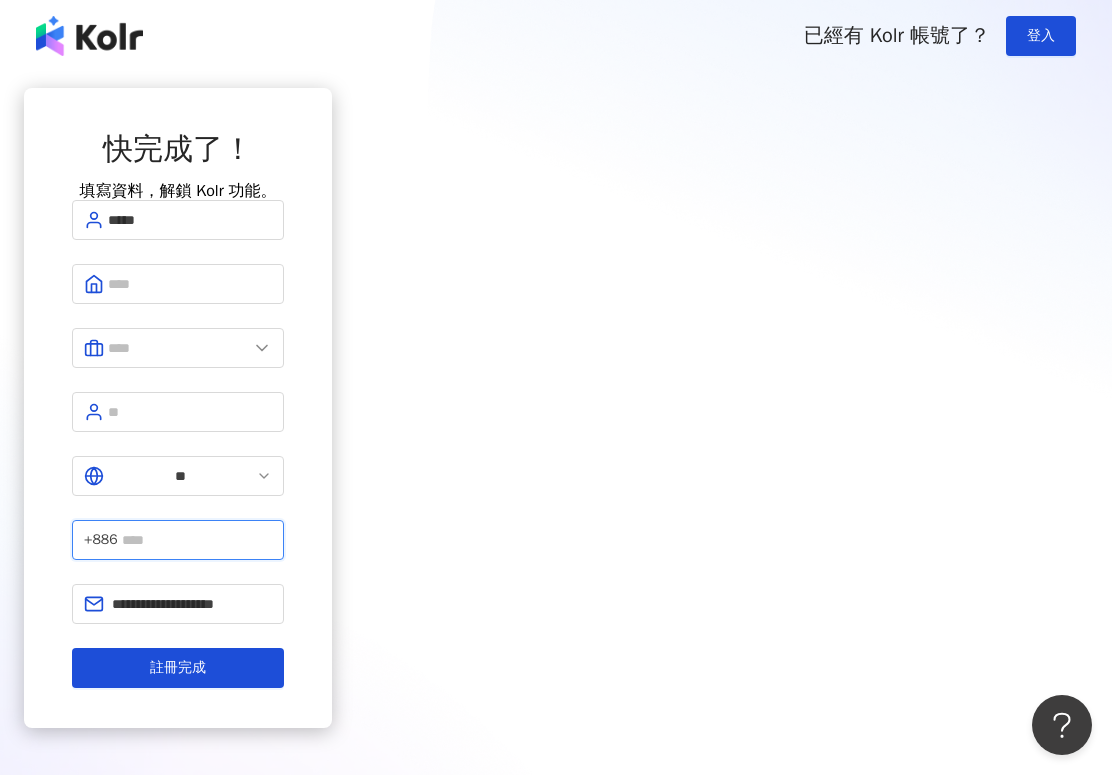 click at bounding box center [197, 540] 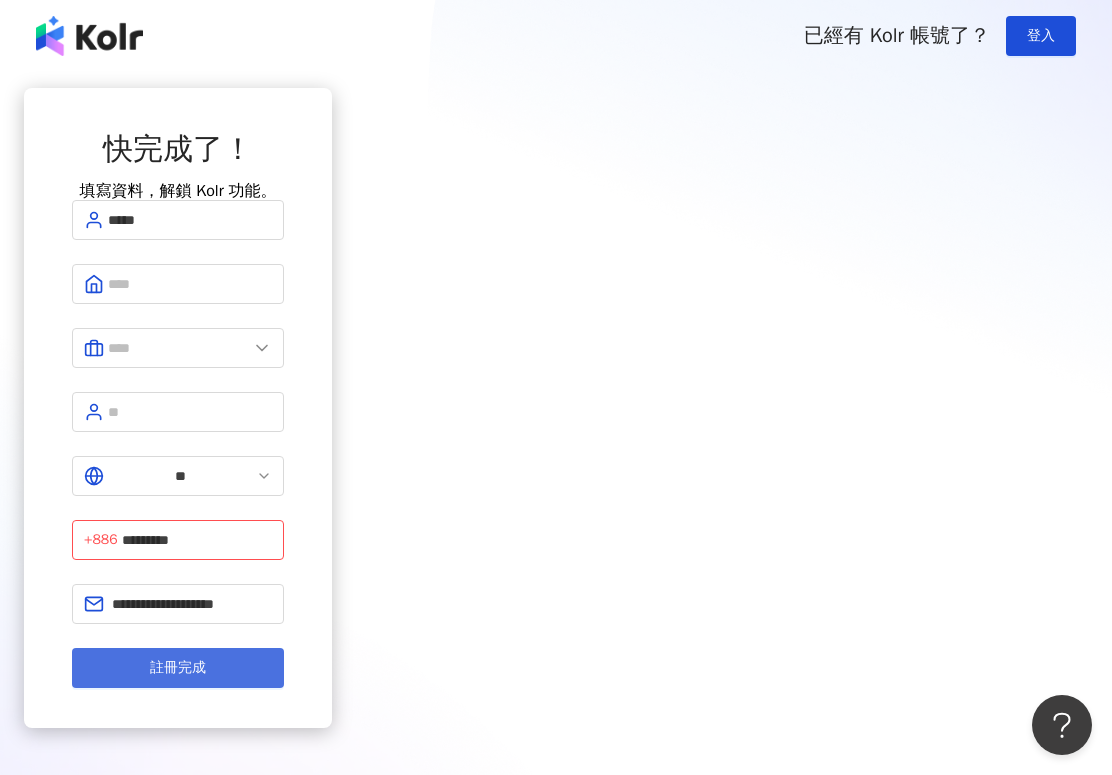 click on "註冊完成" at bounding box center (178, 668) 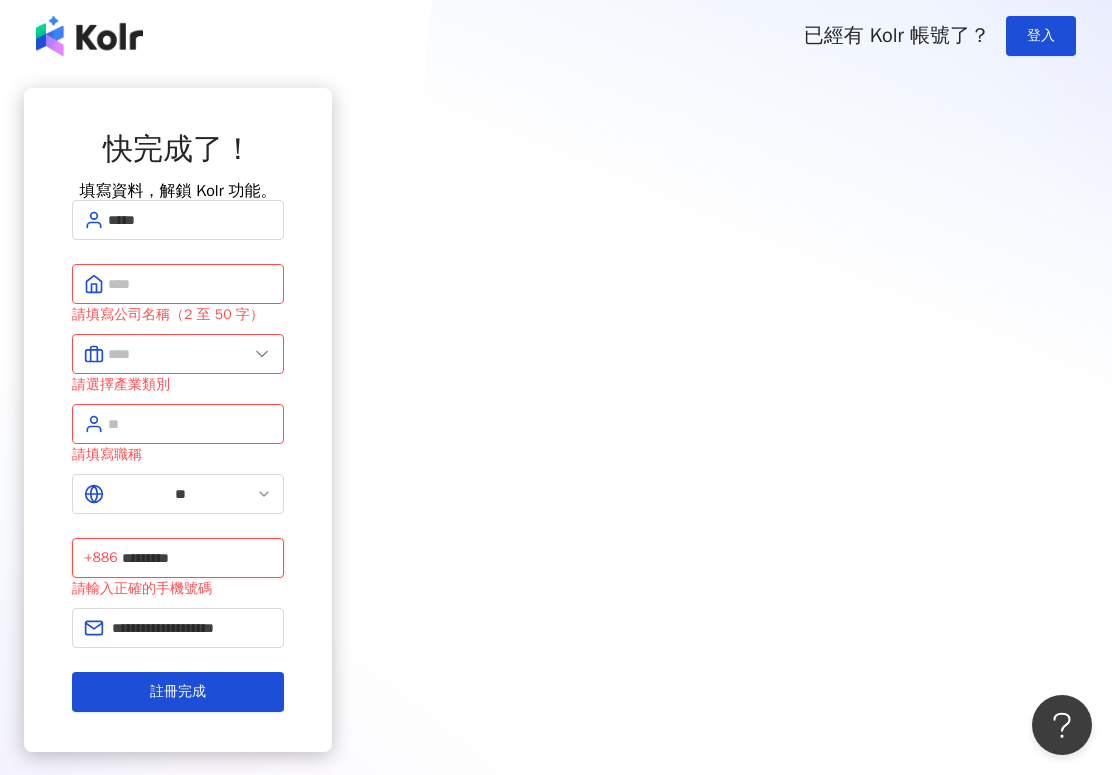 click on "*********" at bounding box center (197, 558) 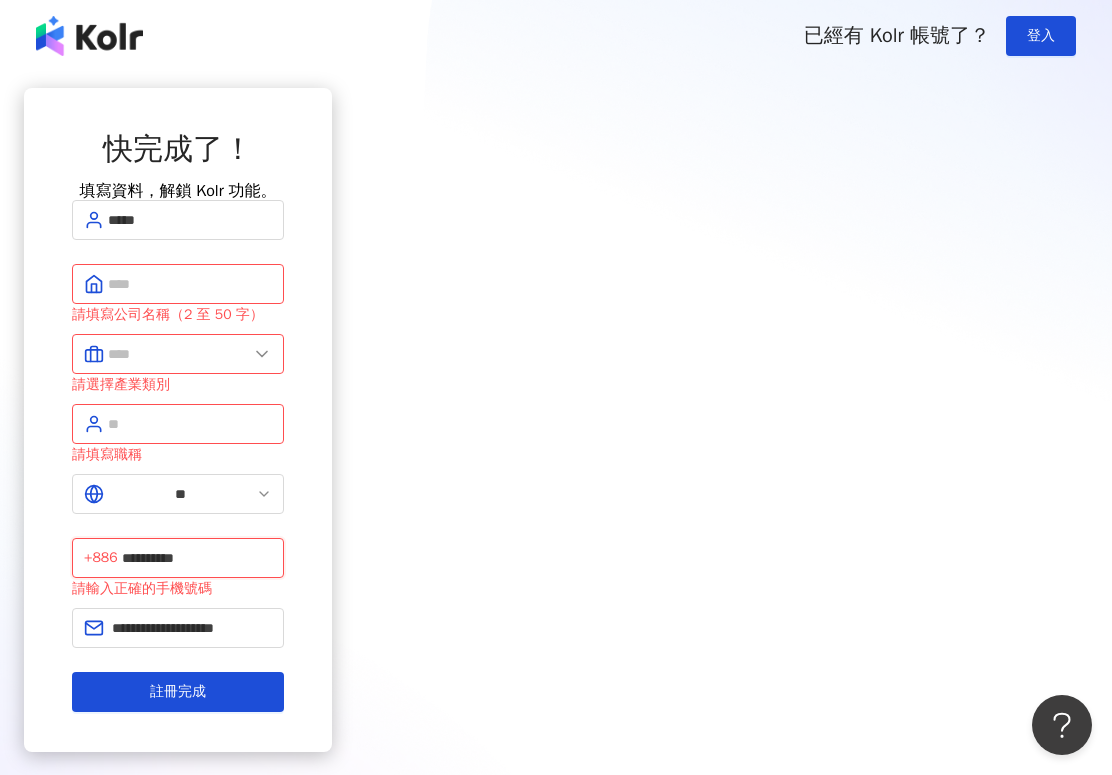type on "**********" 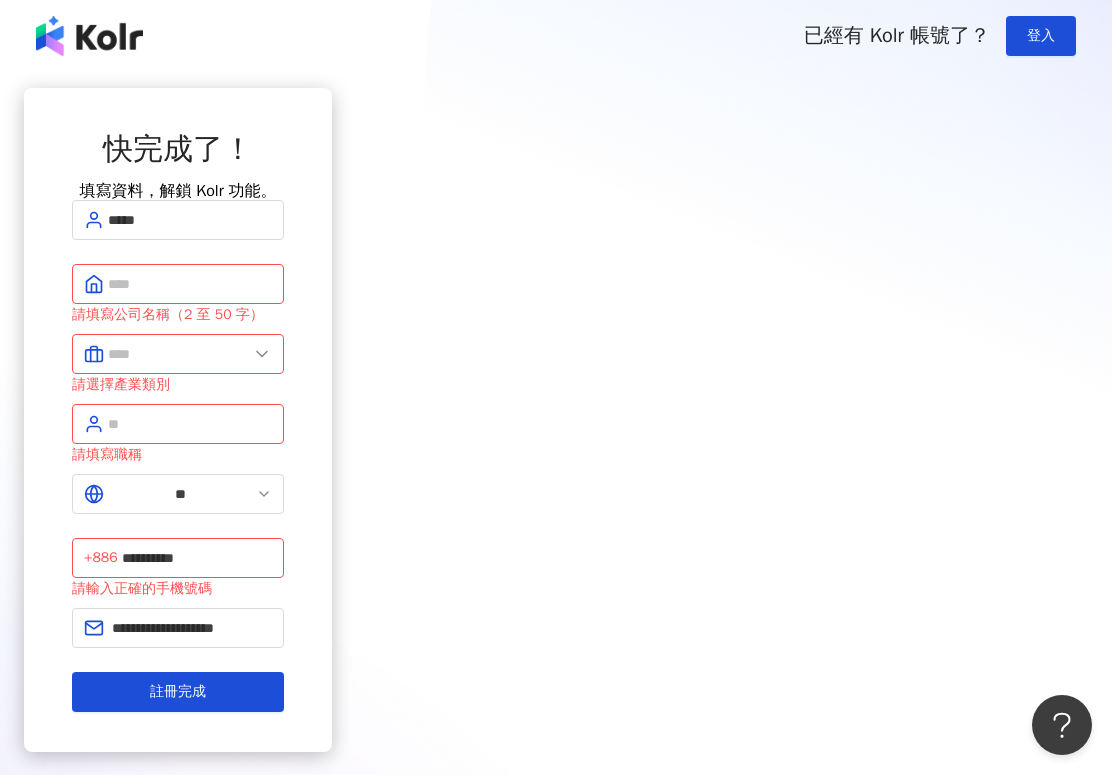 click on "**********" at bounding box center (178, 420) 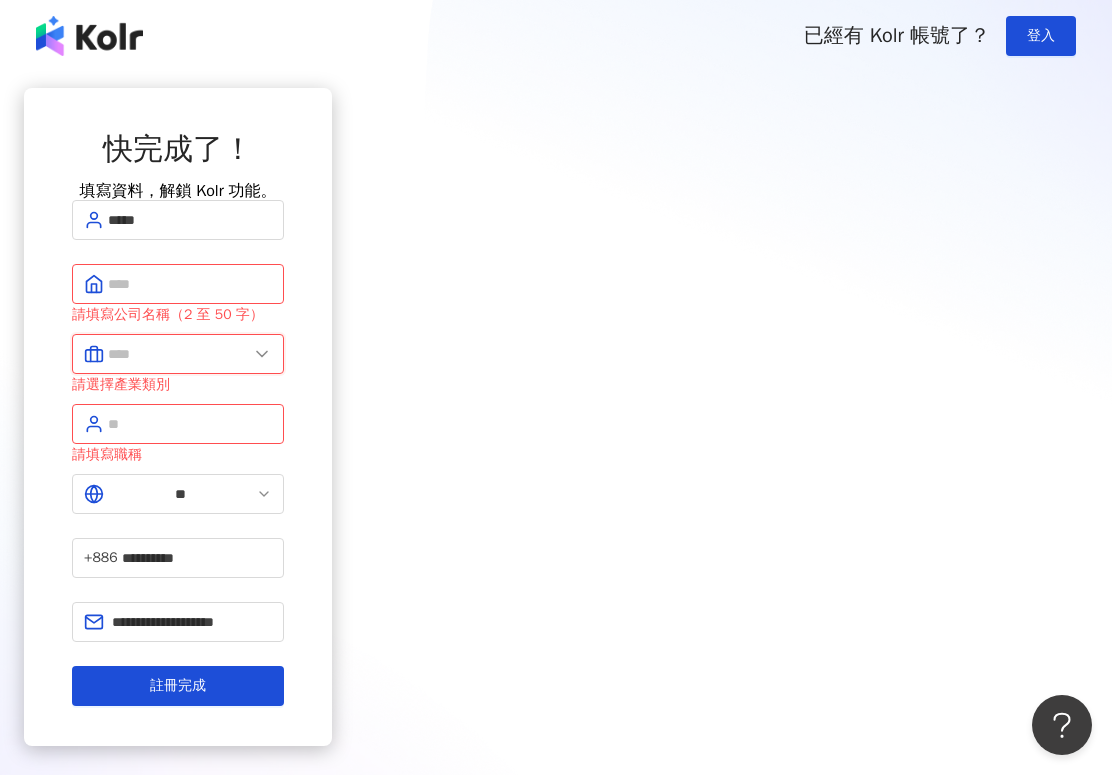 click at bounding box center [178, 354] 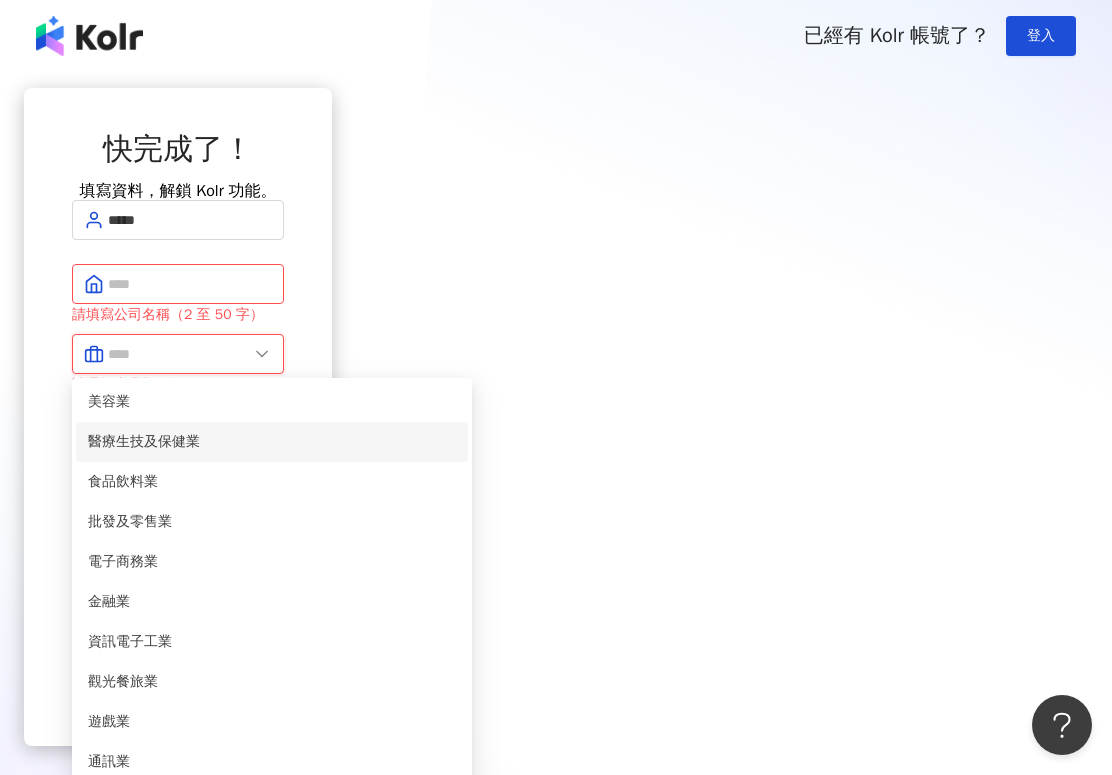 scroll, scrollTop: 100, scrollLeft: 0, axis: vertical 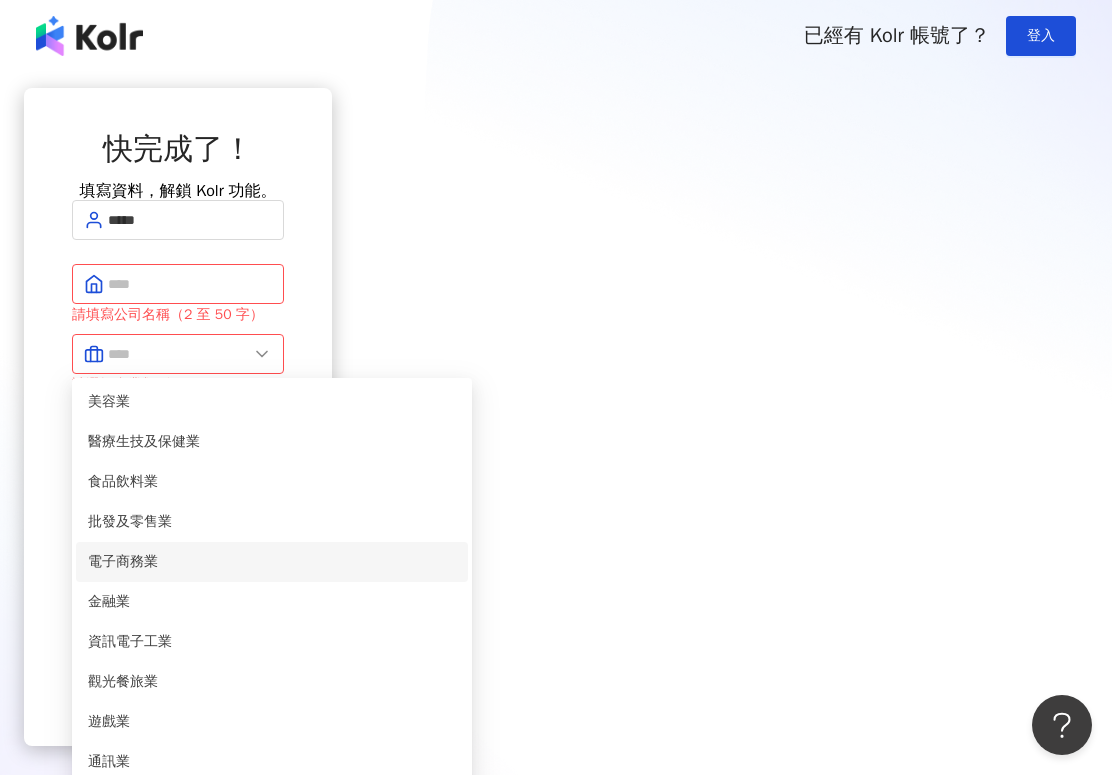 click on "電子商務業" at bounding box center (272, 562) 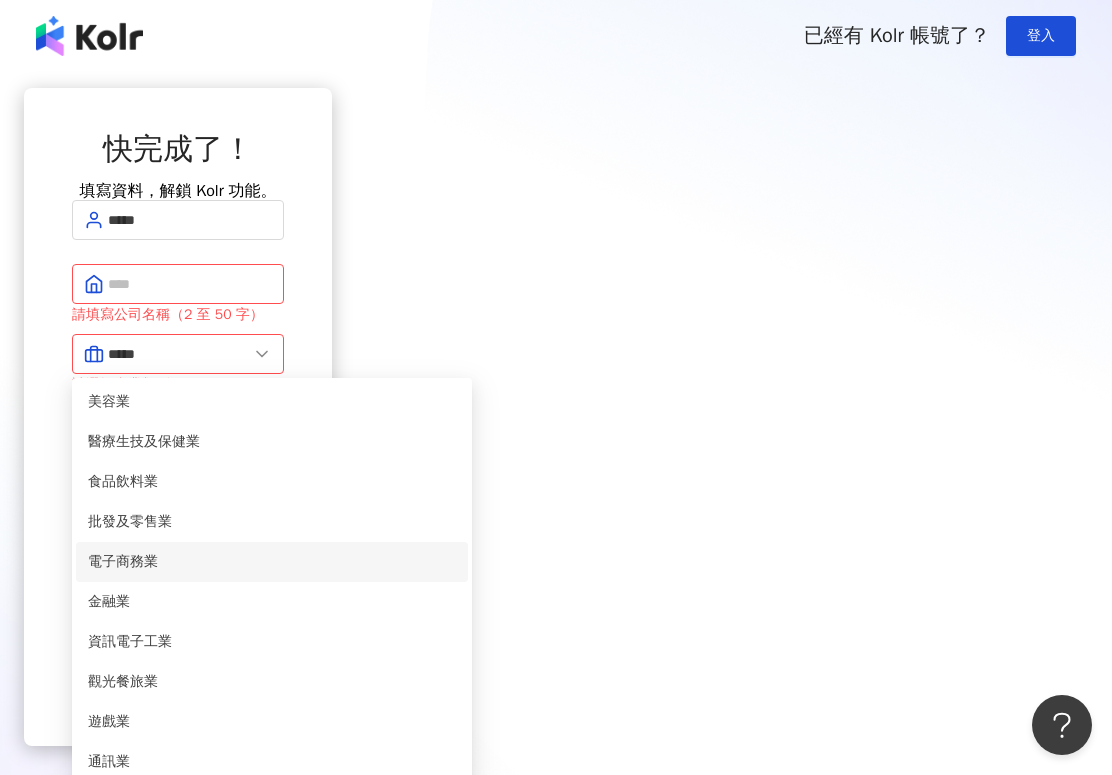 type on "*****" 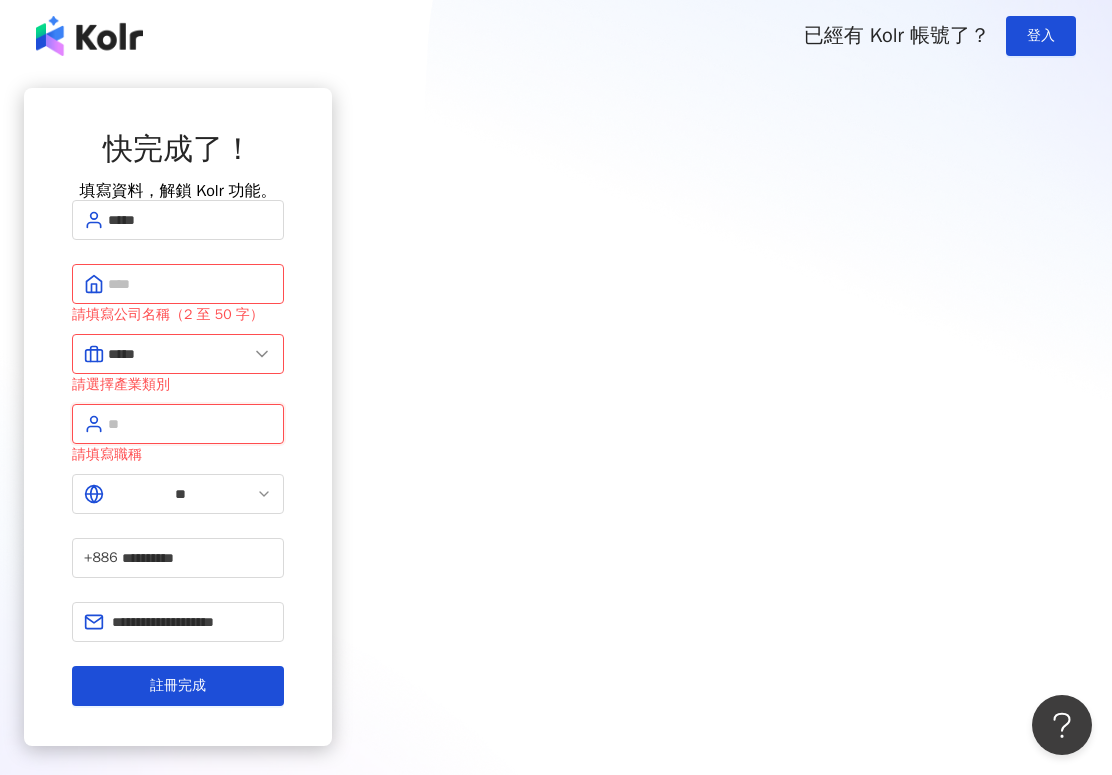 click at bounding box center [190, 424] 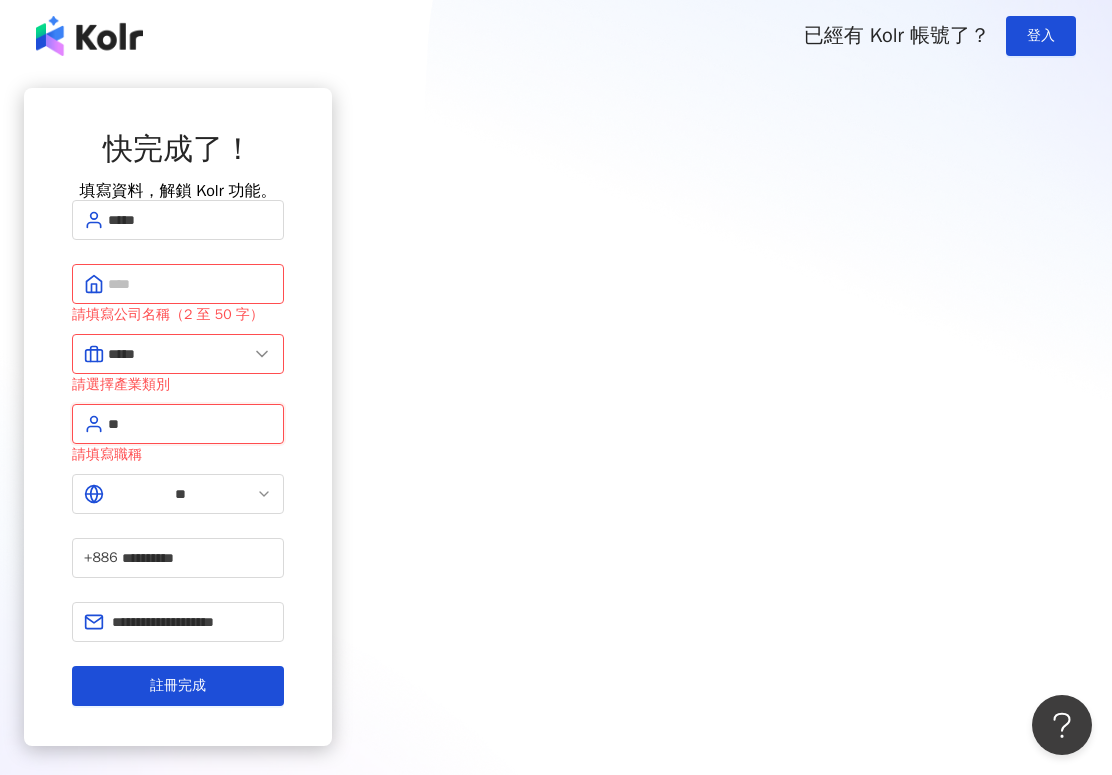 type on "*" 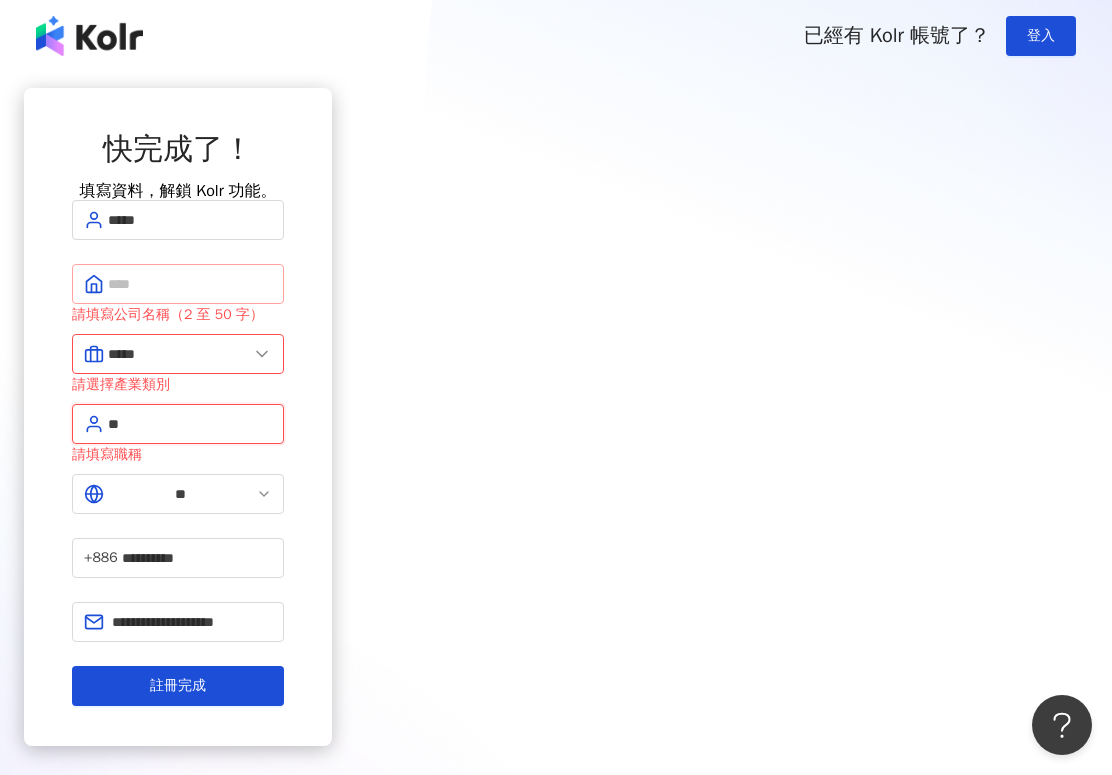 type on "**" 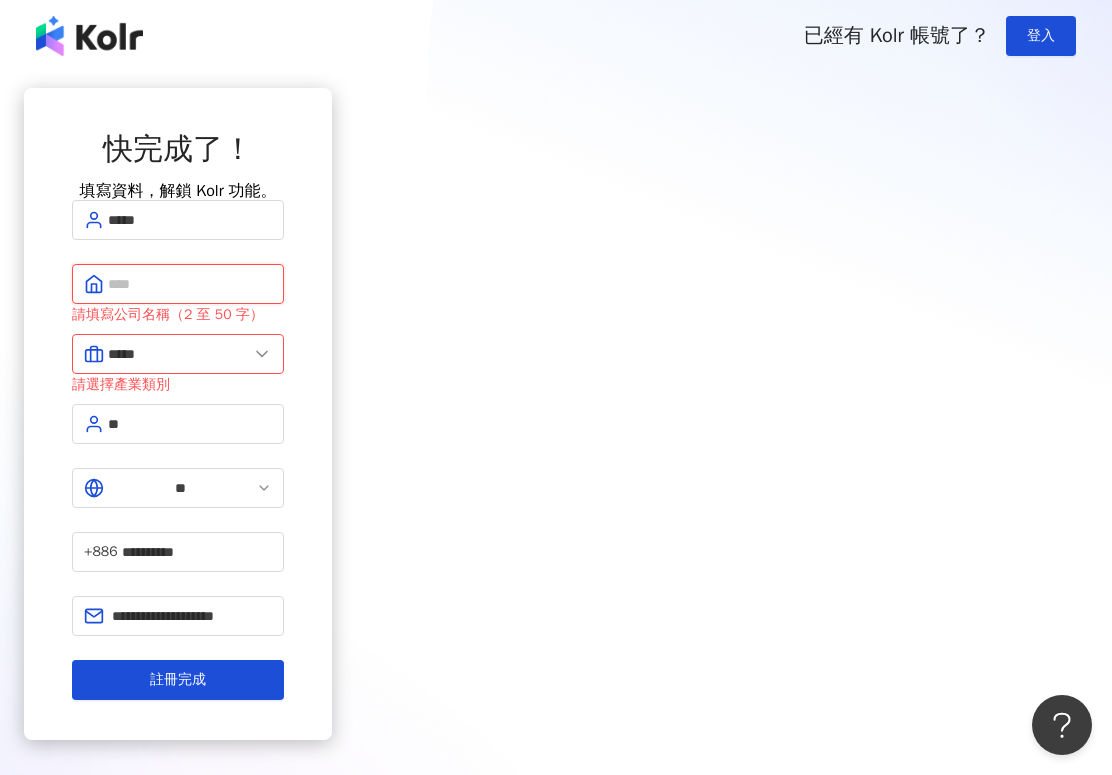 click at bounding box center (190, 284) 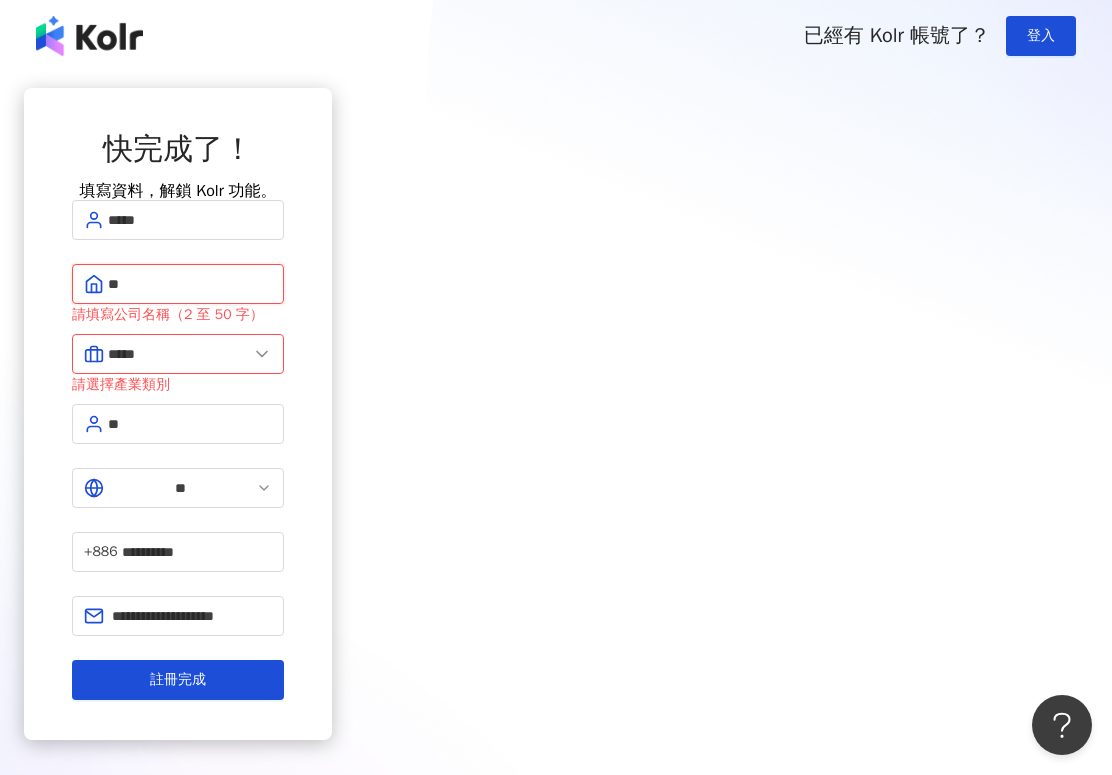 type on "*" 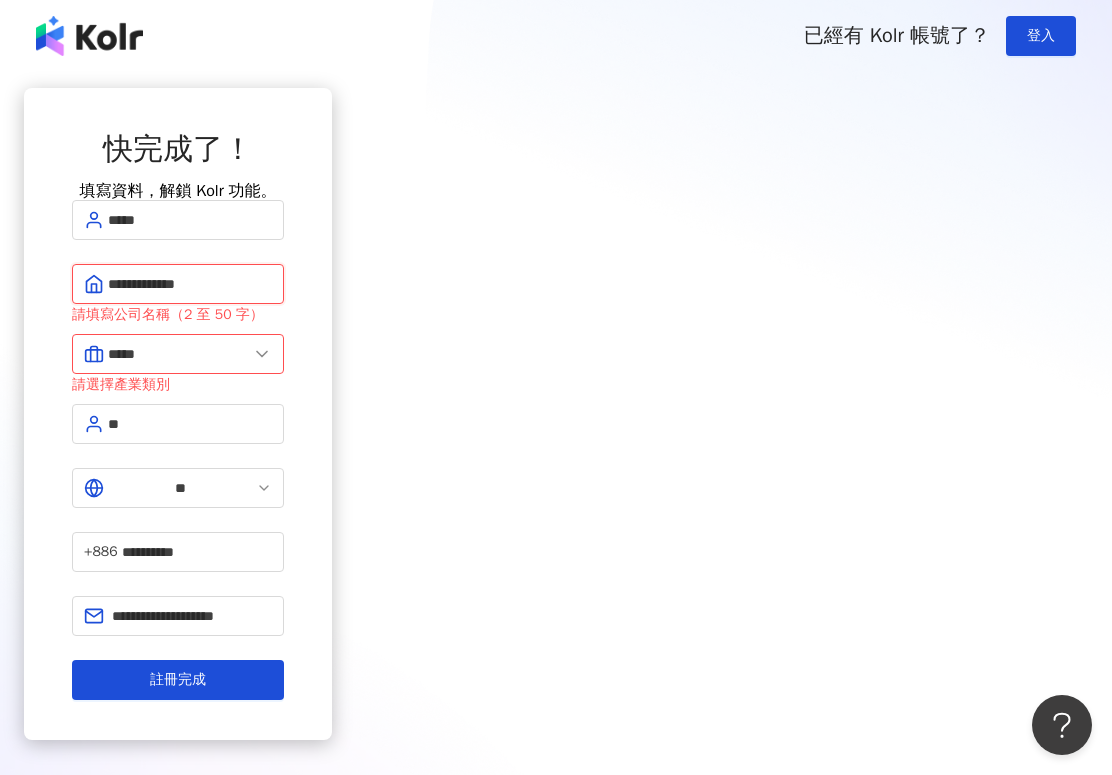 type on "**********" 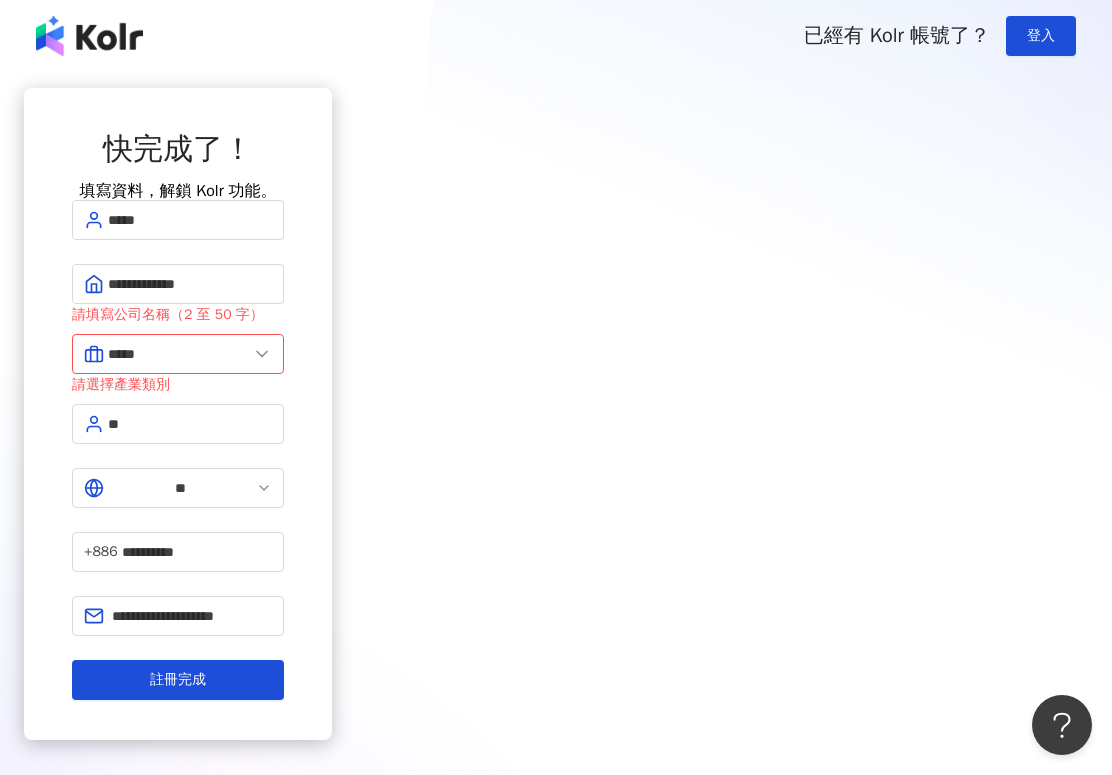 click on "**********" at bounding box center [178, 414] 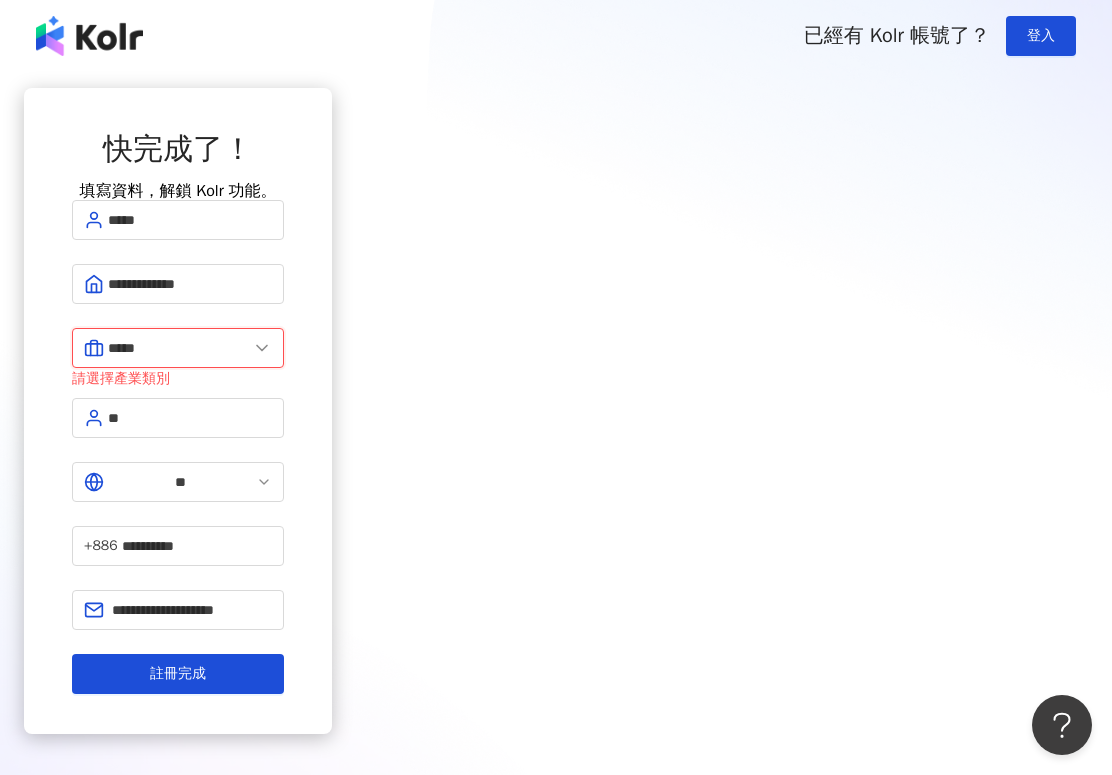 click on "*****" at bounding box center [178, 348] 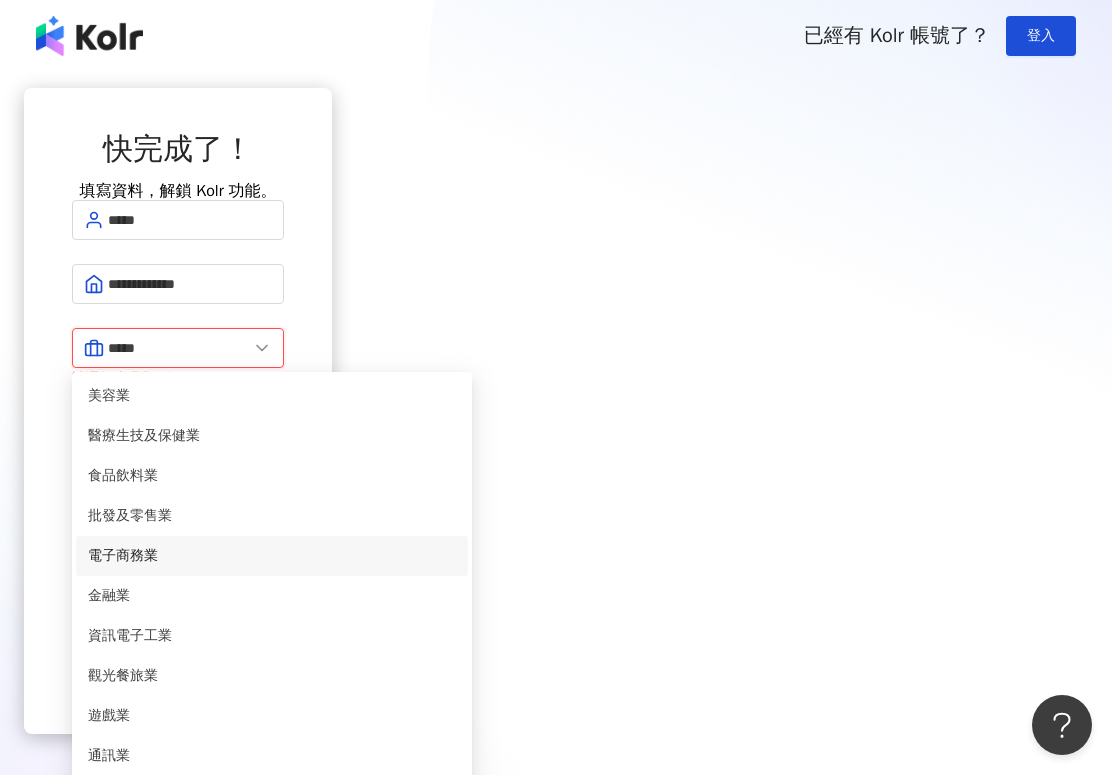 scroll, scrollTop: 108, scrollLeft: 0, axis: vertical 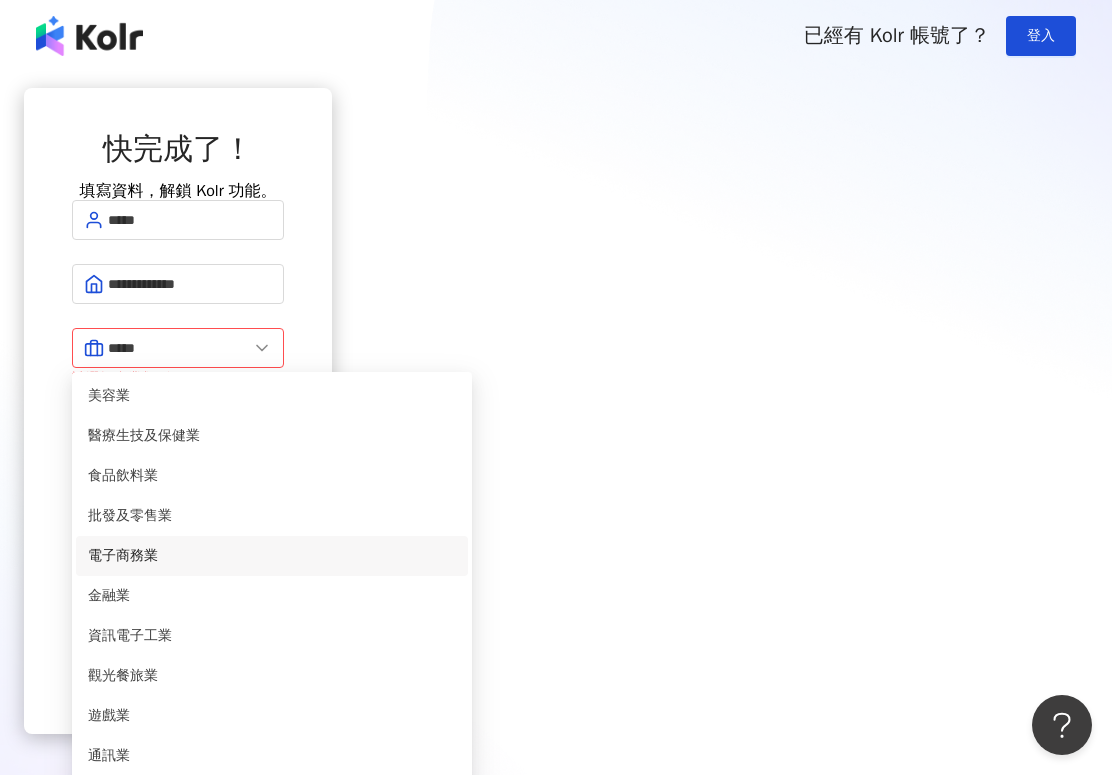 click on "電子商務業" at bounding box center [272, 556] 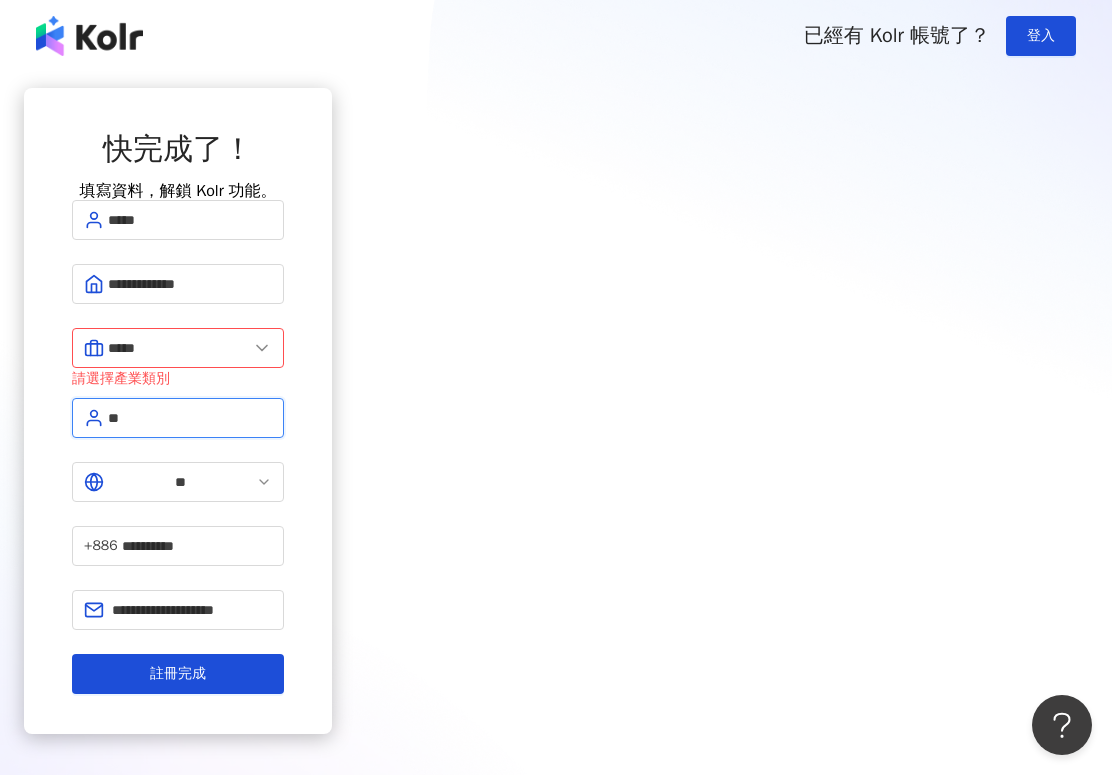 click on "**" at bounding box center (190, 418) 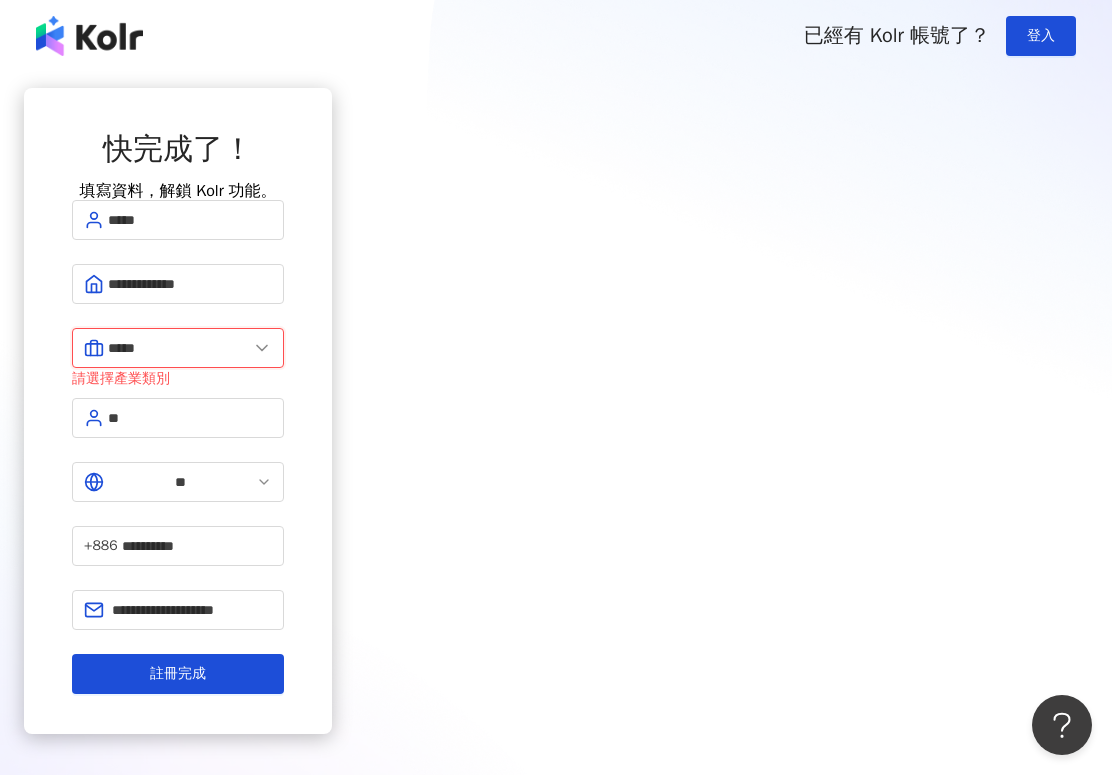 click on "*****" at bounding box center [178, 348] 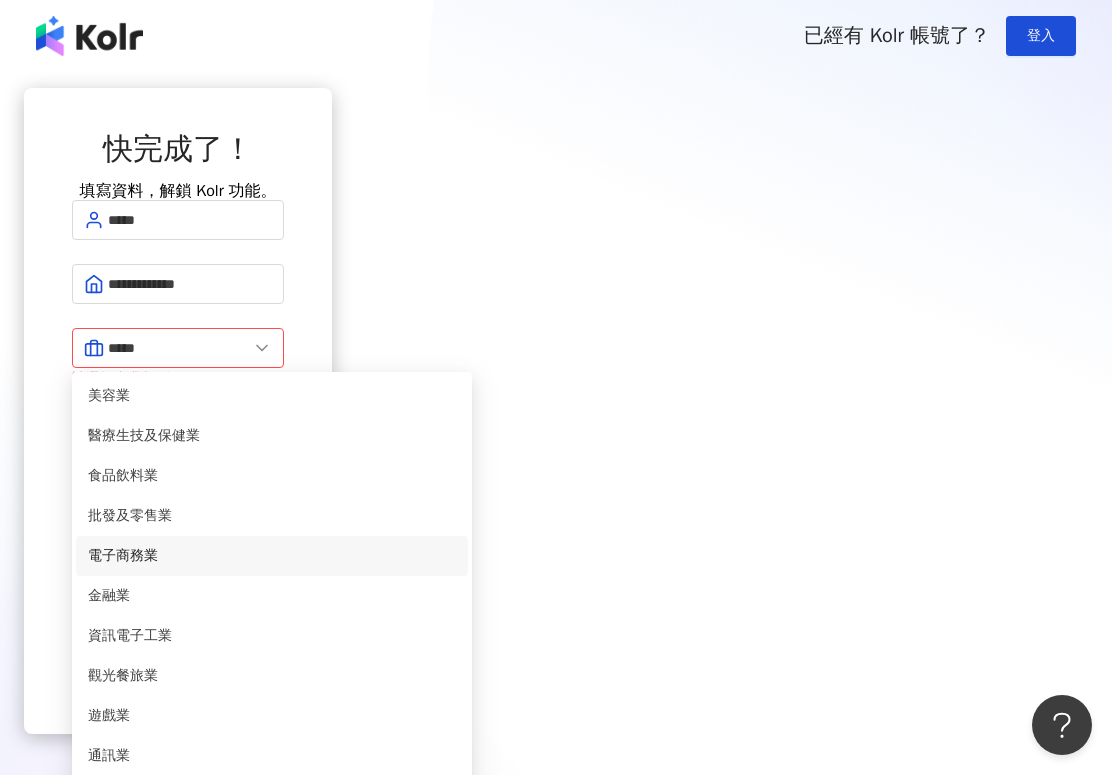 scroll, scrollTop: 0, scrollLeft: 0, axis: both 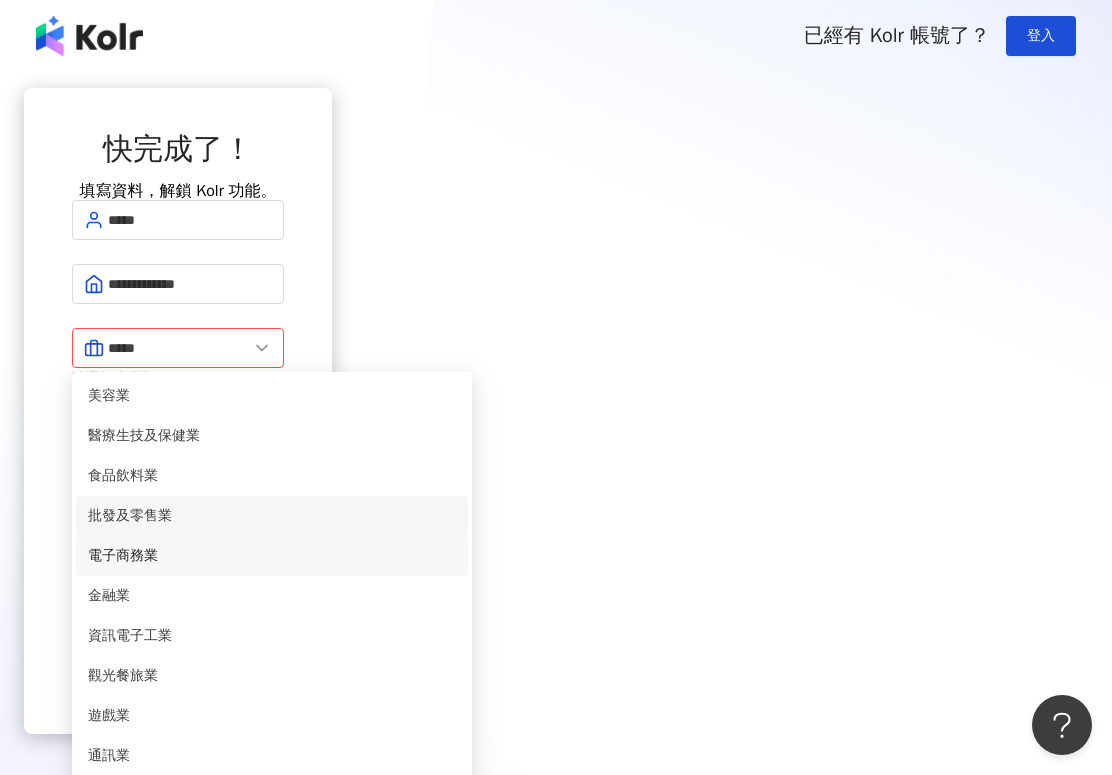 click on "批發及零售業" at bounding box center [272, 516] 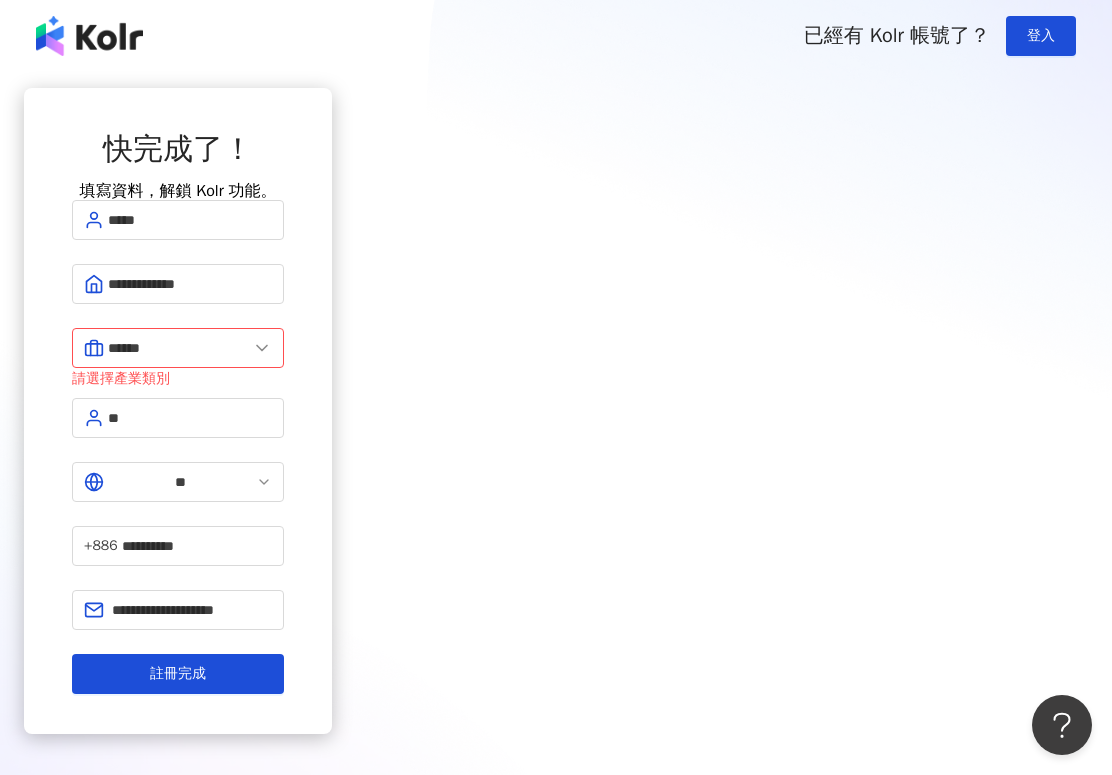 click on "請選擇產業類別" at bounding box center (178, 379) 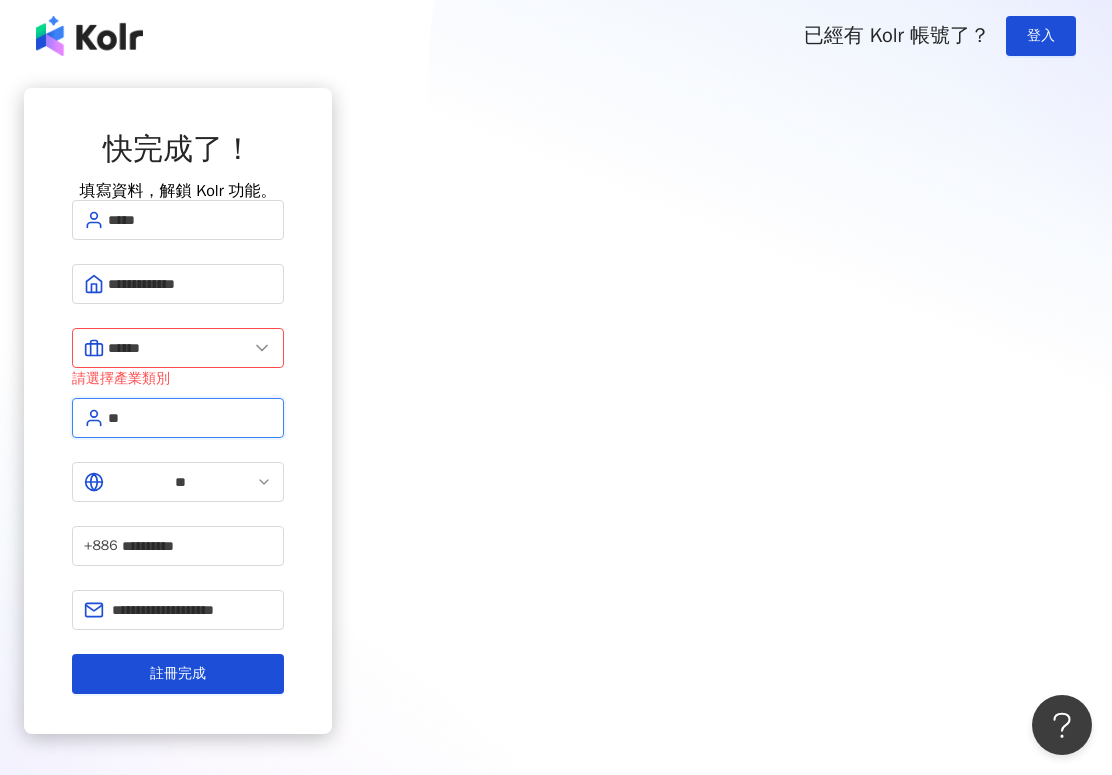 click on "**" at bounding box center [190, 418] 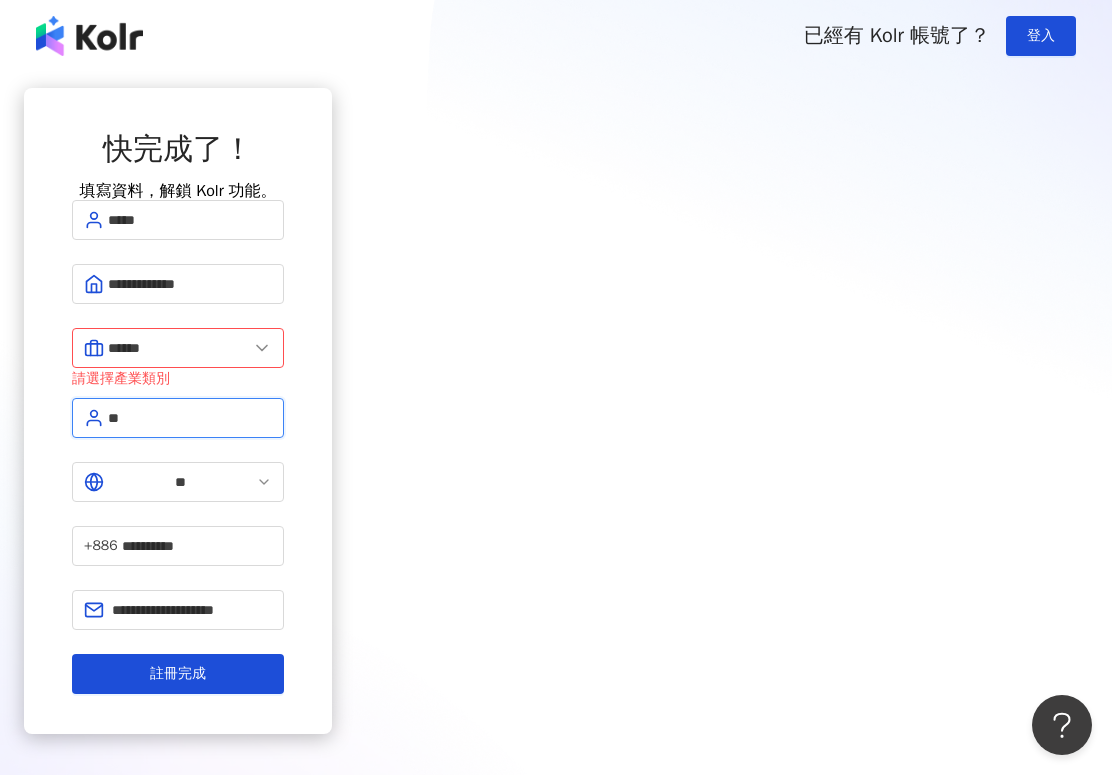 type on "*" 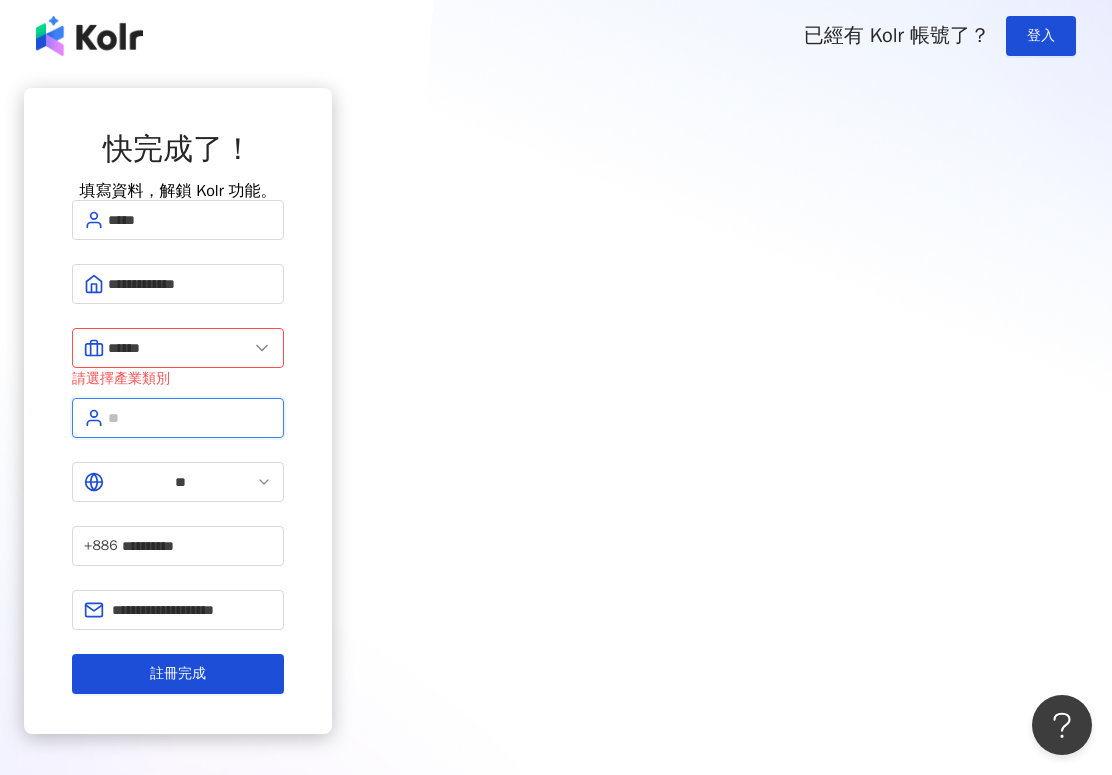 click at bounding box center (190, 418) 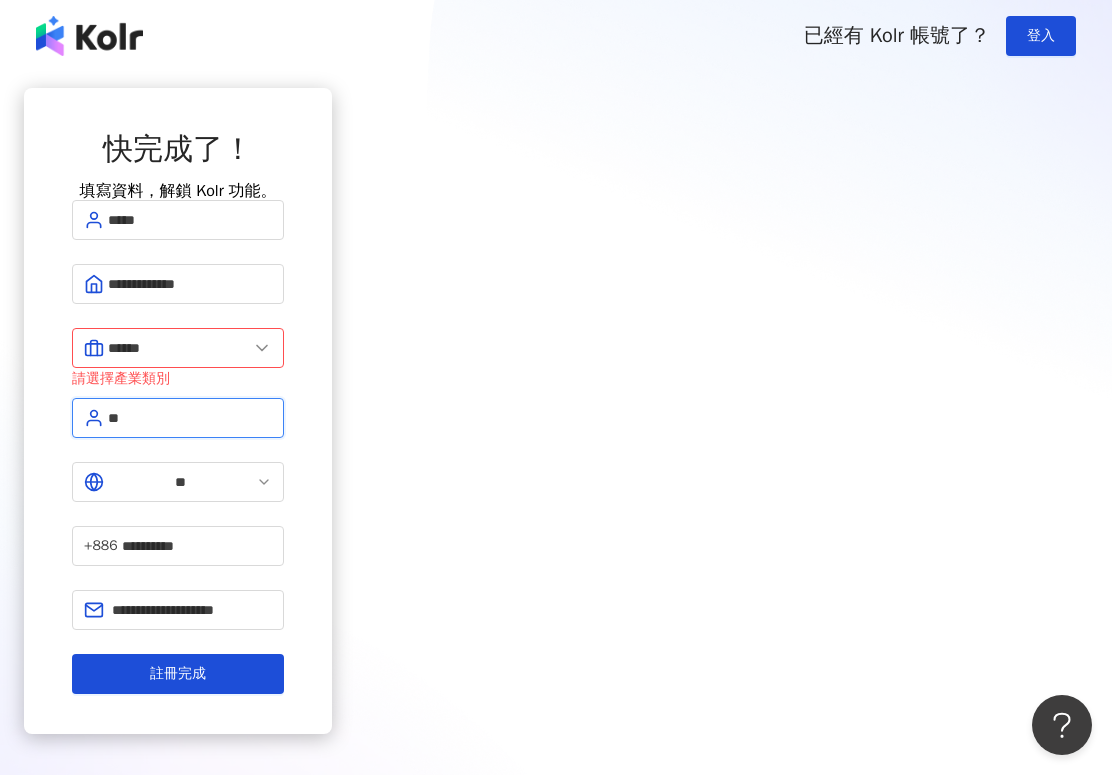 type on "*" 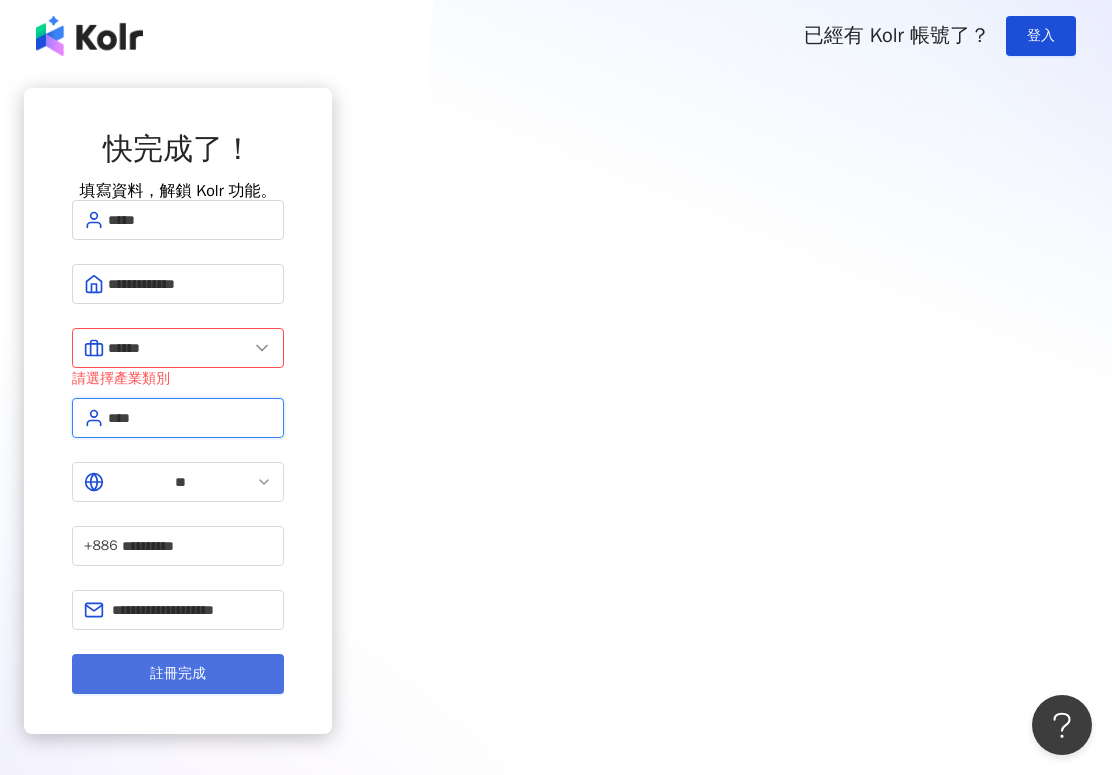 type on "****" 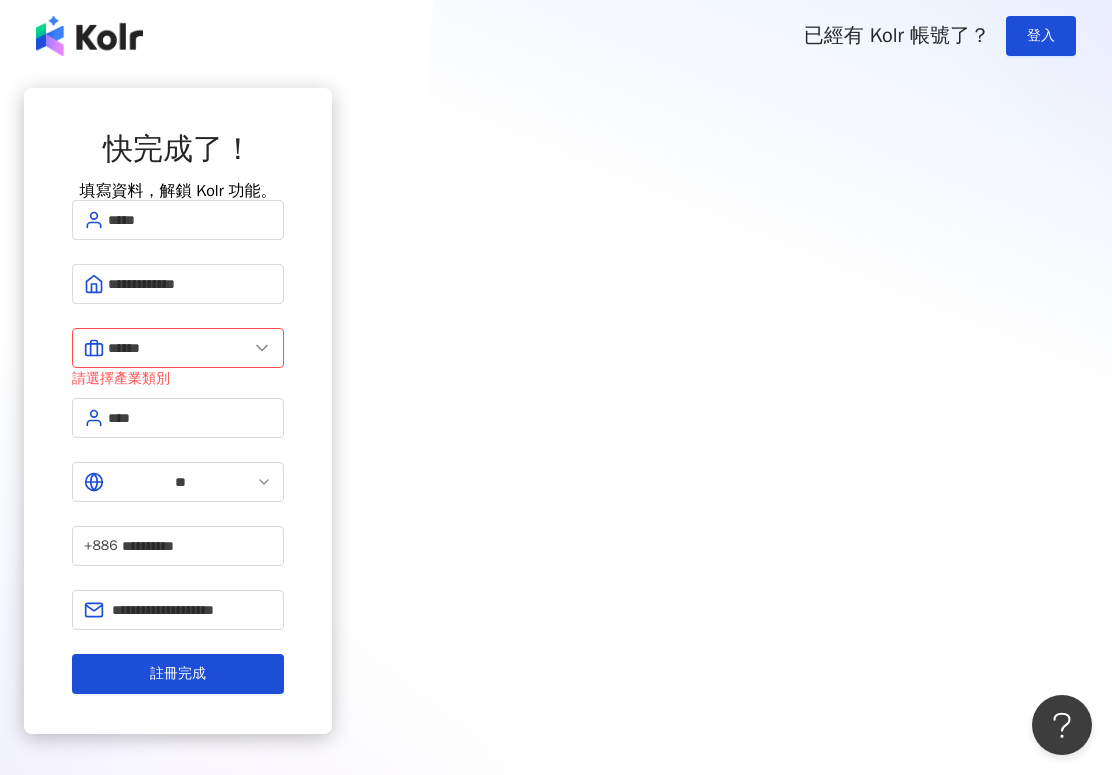 drag, startPoint x: 530, startPoint y: 616, endPoint x: 778, endPoint y: 302, distance: 400.12497 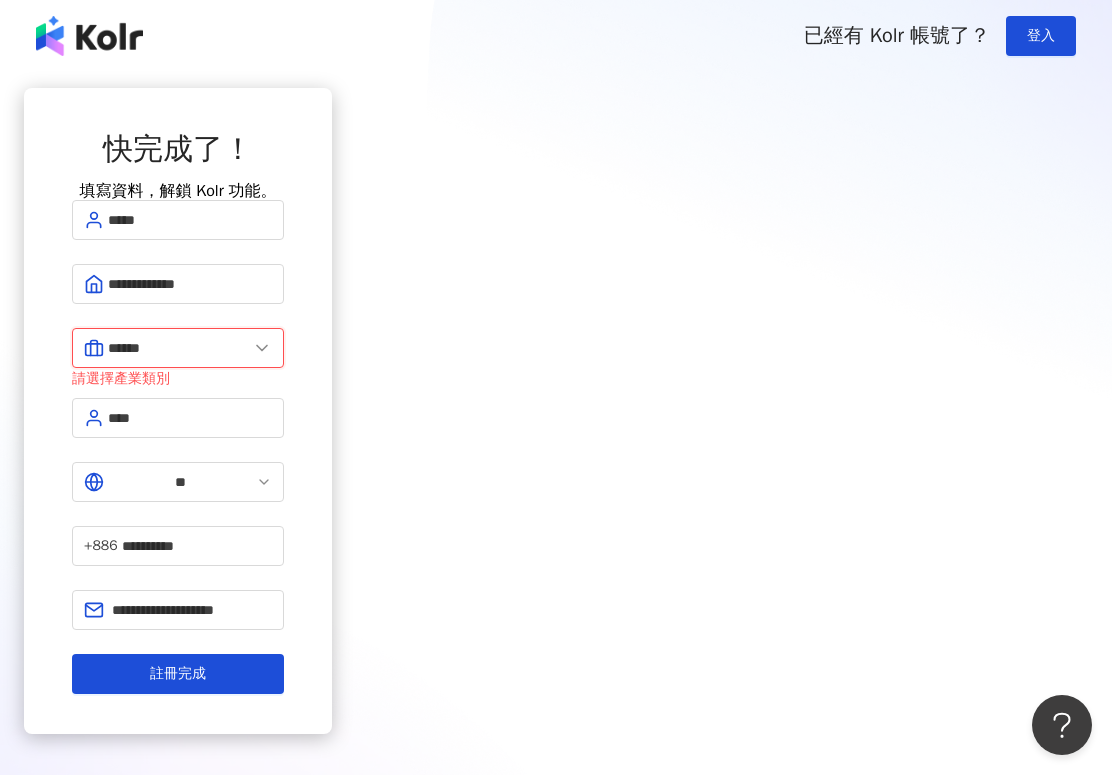click on "******" at bounding box center (178, 348) 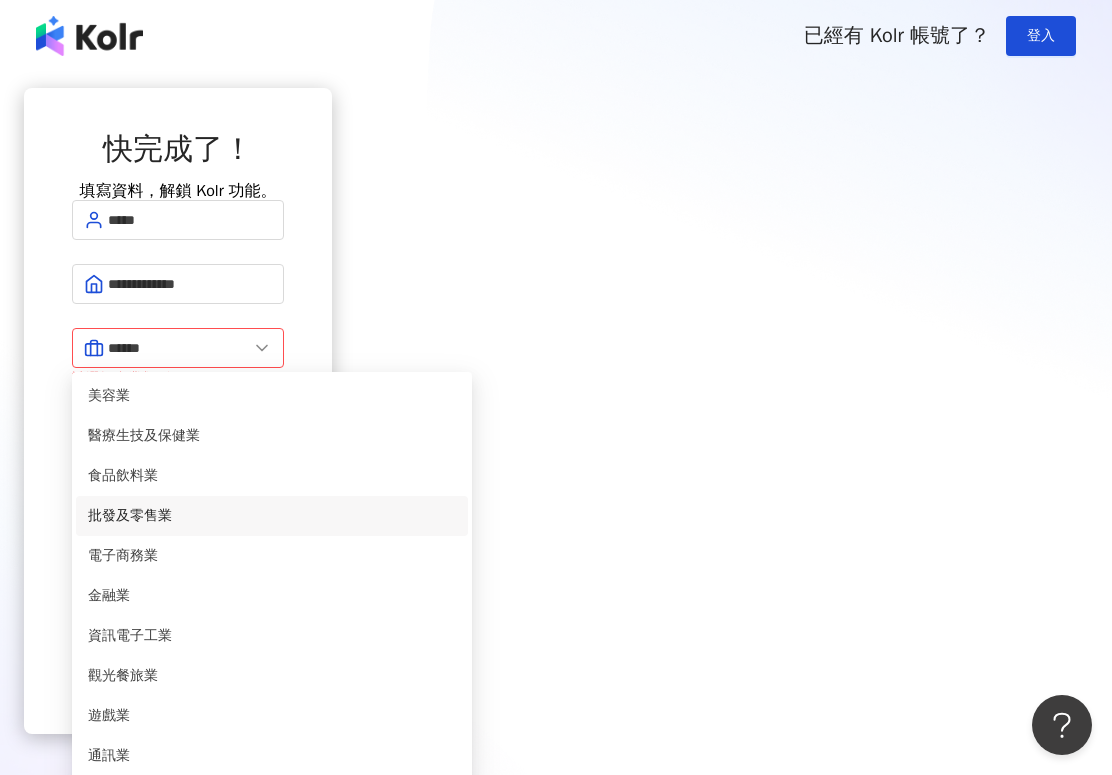 scroll, scrollTop: 67, scrollLeft: 0, axis: vertical 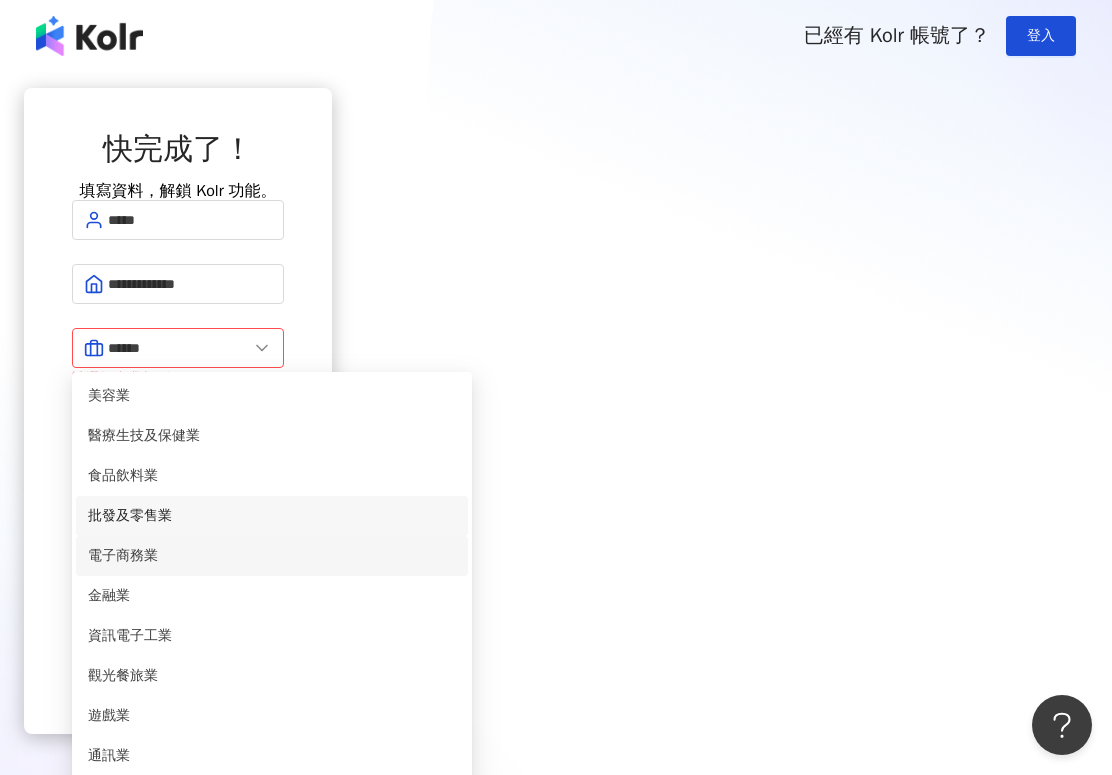 click on "電子商務業" at bounding box center (272, 556) 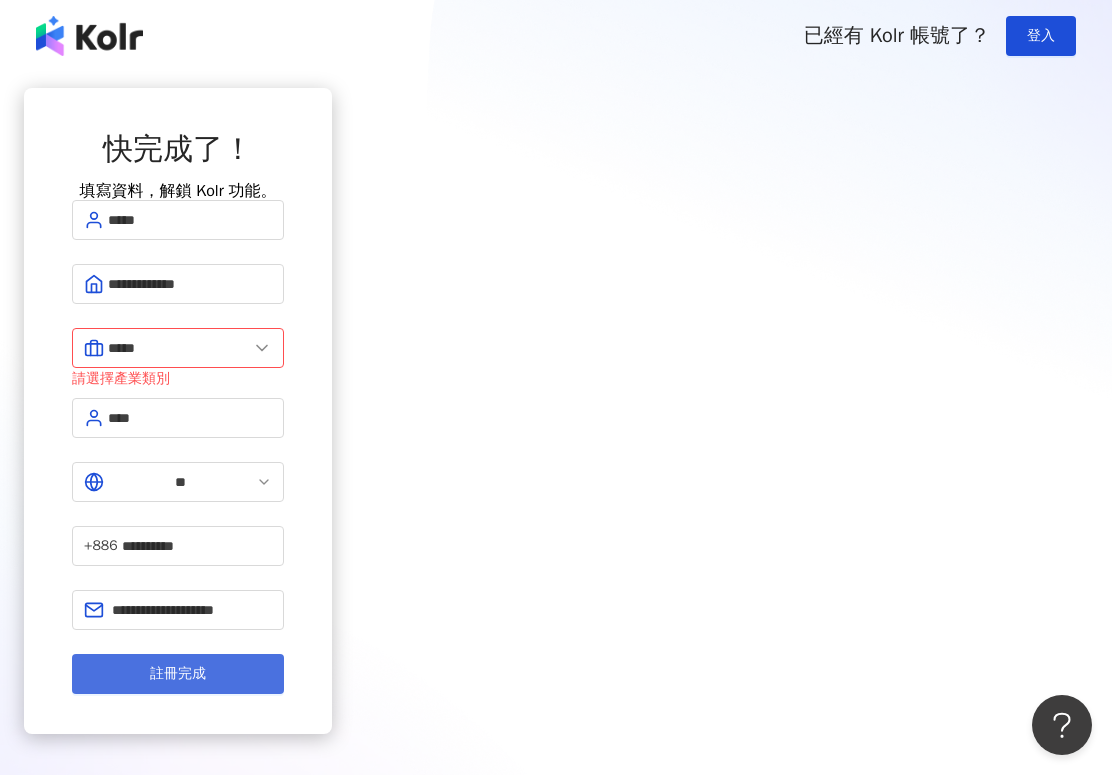 click on "註冊完成" at bounding box center [178, 674] 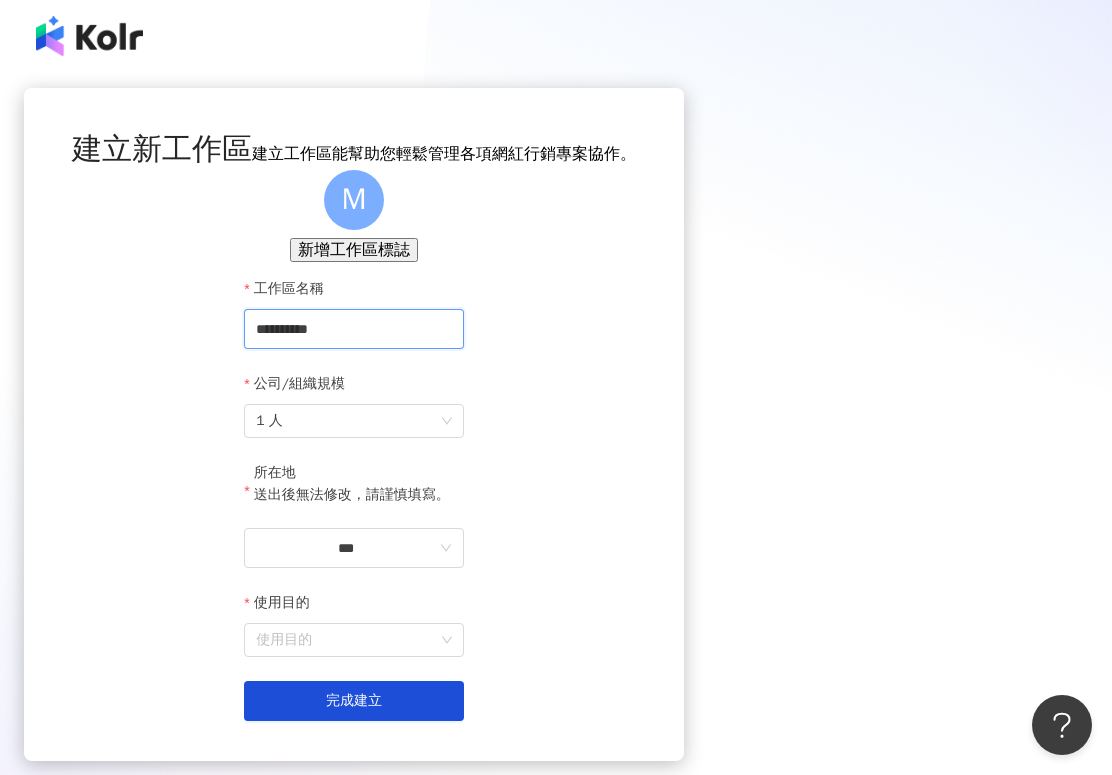 drag, startPoint x: 447, startPoint y: 396, endPoint x: 260, endPoint y: 387, distance: 187.21645 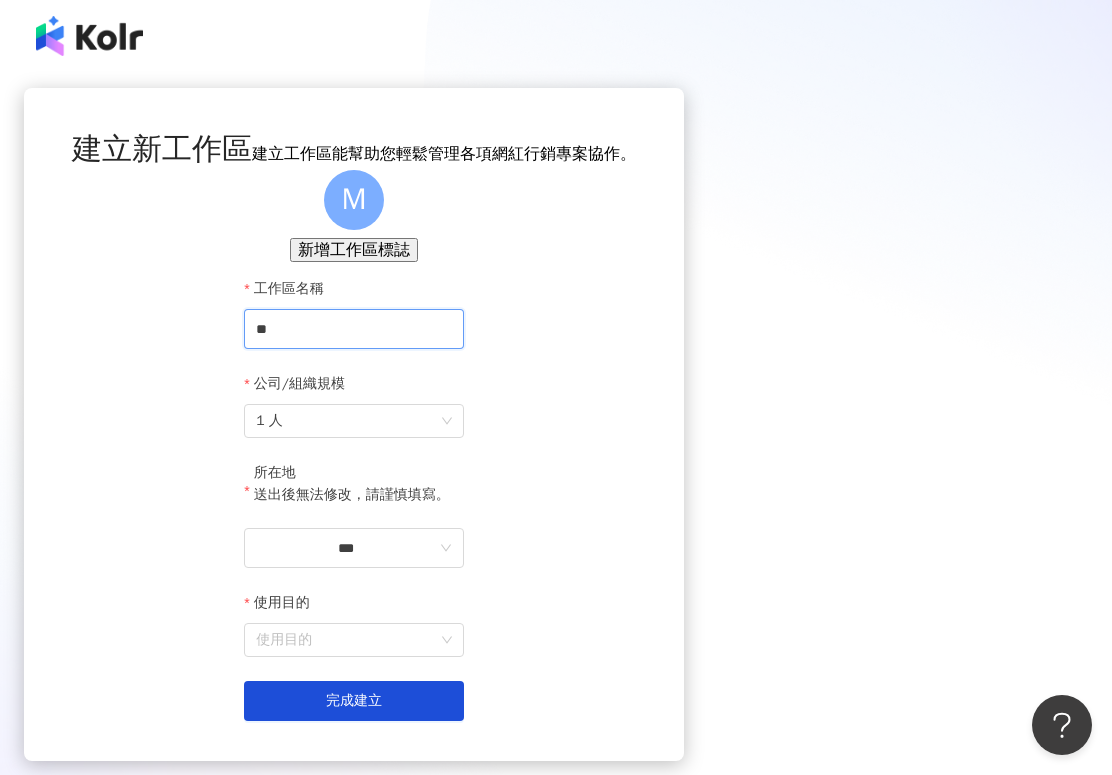 type on "*" 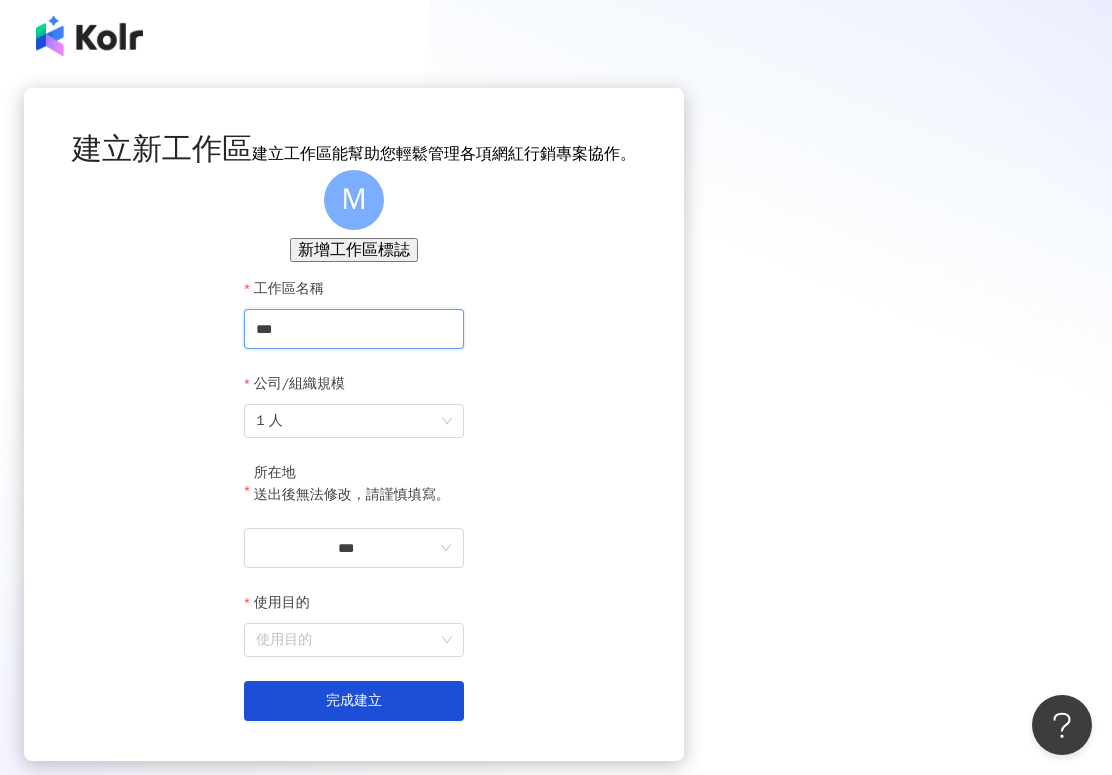 type on "*" 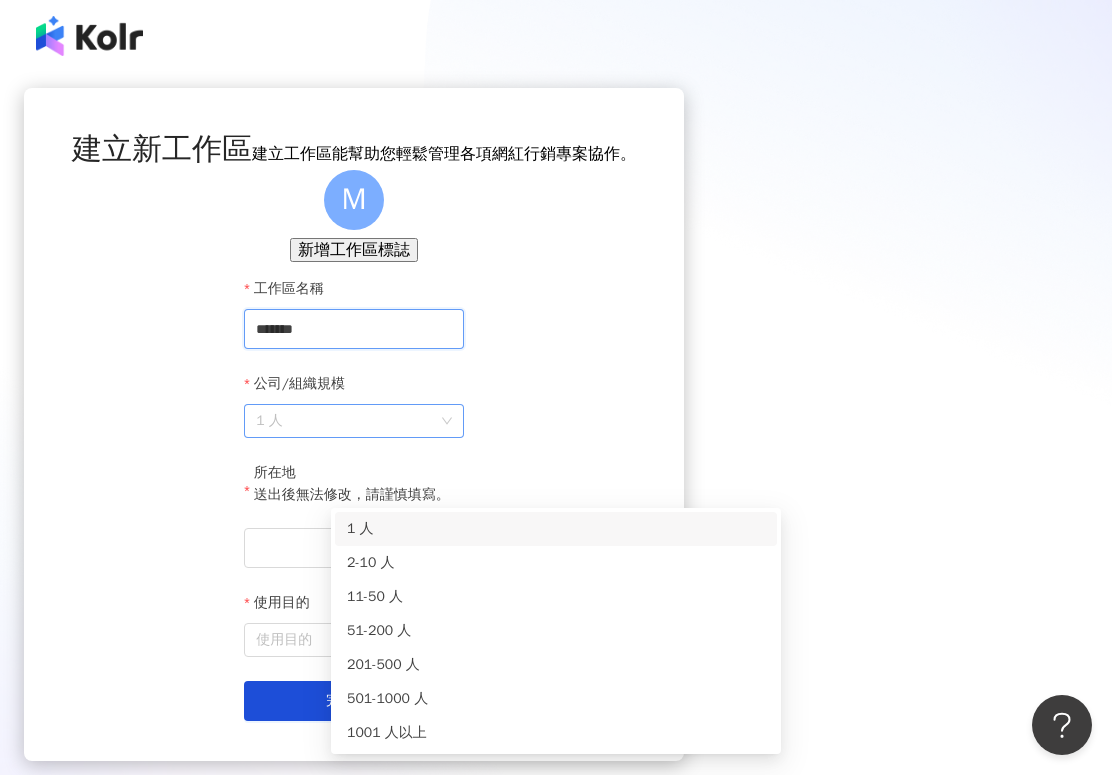 click on "1 人" at bounding box center (354, 421) 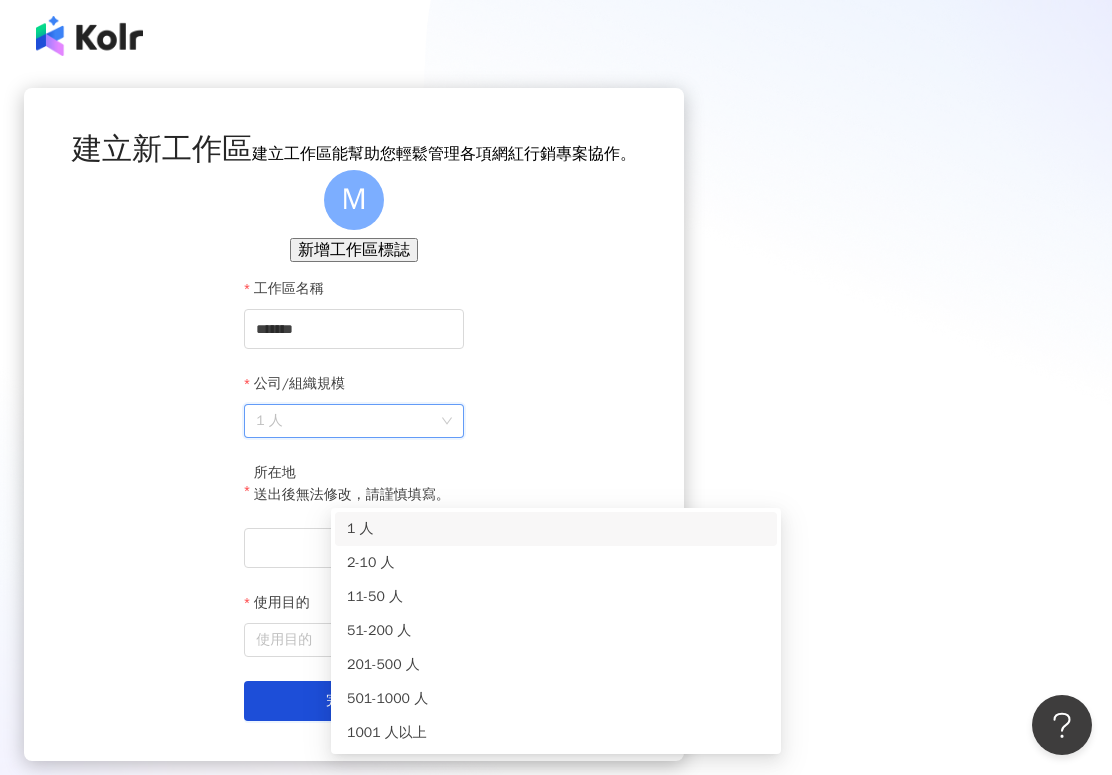 click on "1 人" at bounding box center (354, 421) 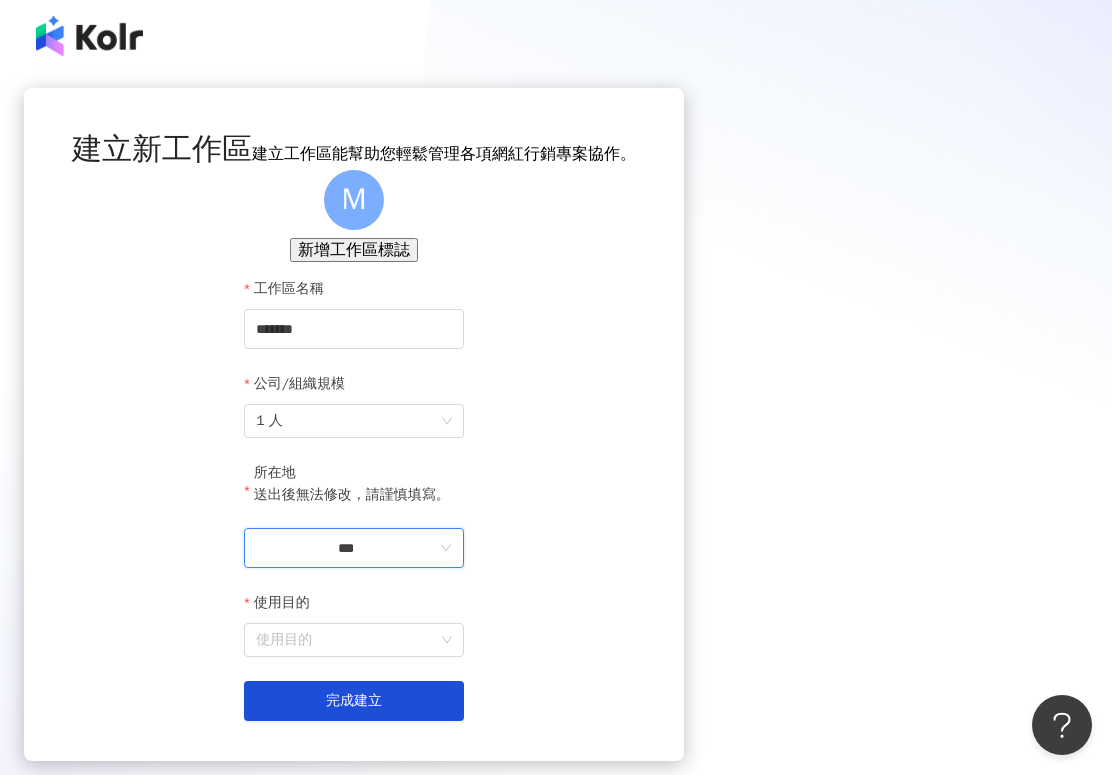 click on "***" at bounding box center [346, 548] 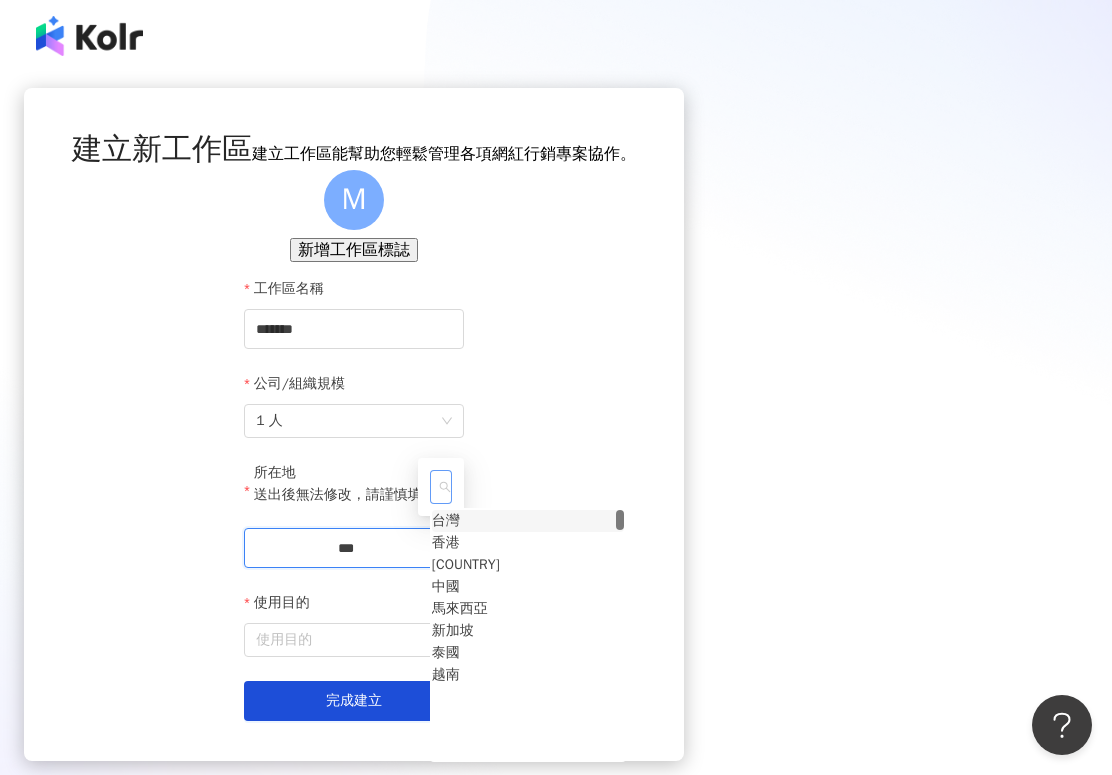click on "台灣" at bounding box center [446, 521] 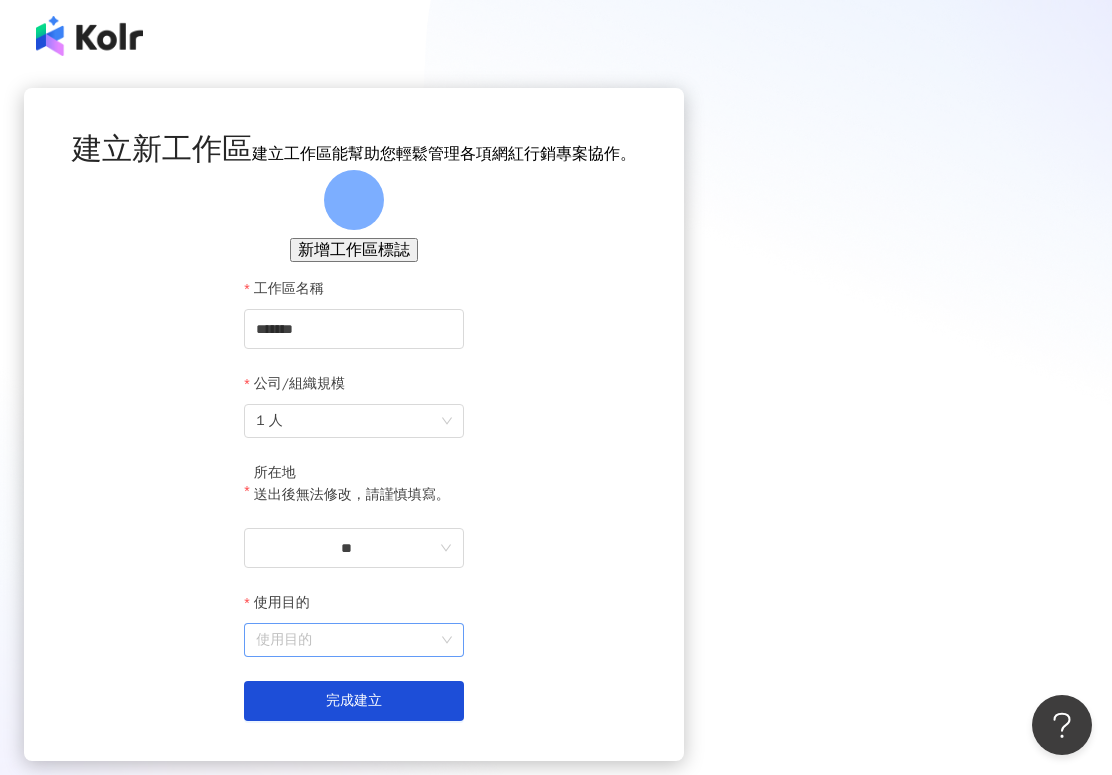 click on "使用目的" at bounding box center (354, 640) 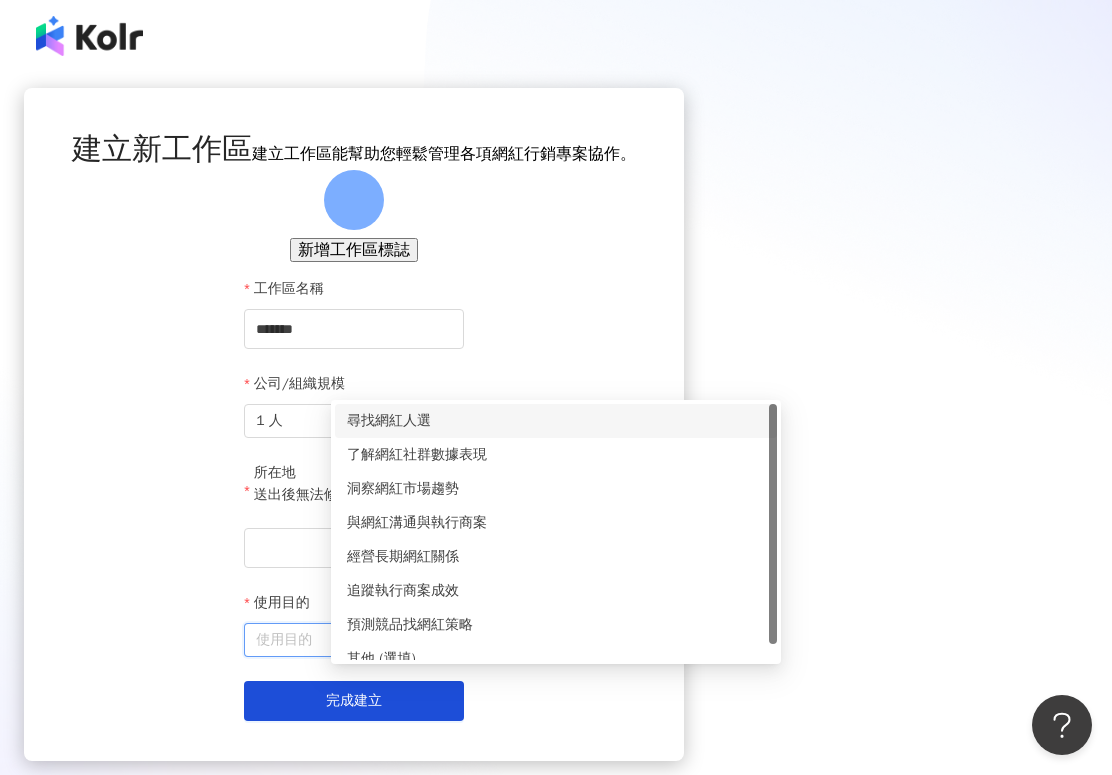 click on "尋找網紅人選" at bounding box center [556, 421] 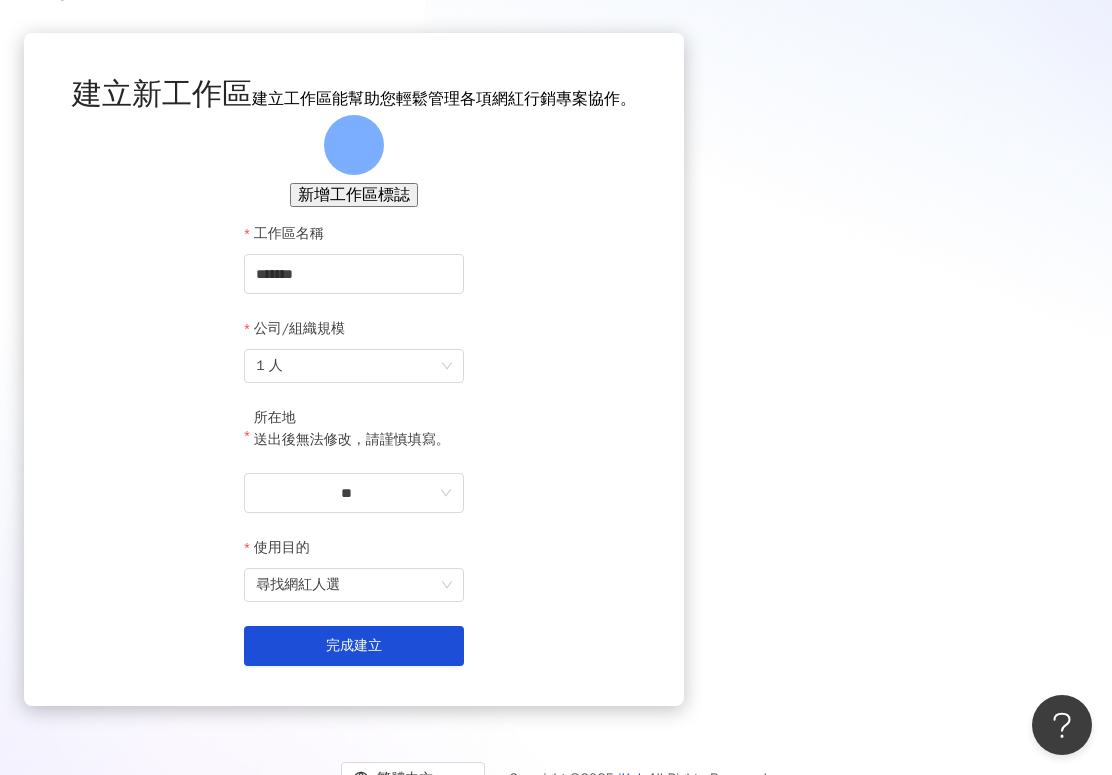 scroll, scrollTop: 173, scrollLeft: 0, axis: vertical 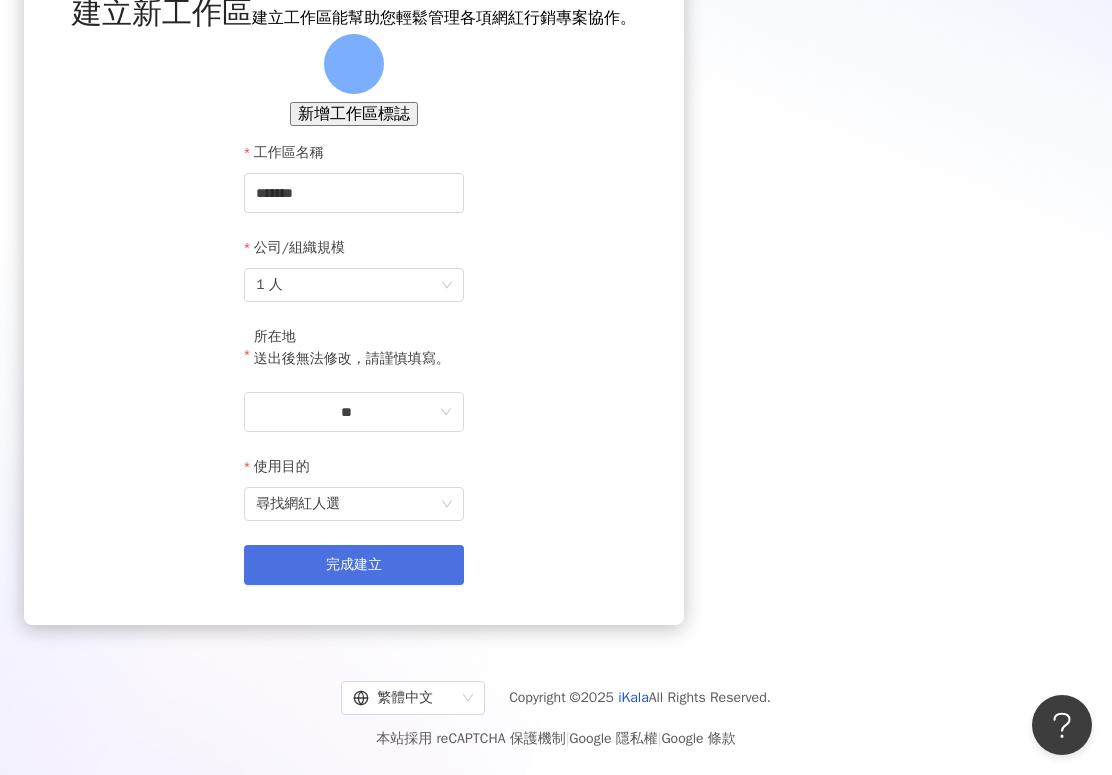 click on "完成建立" at bounding box center [354, 565] 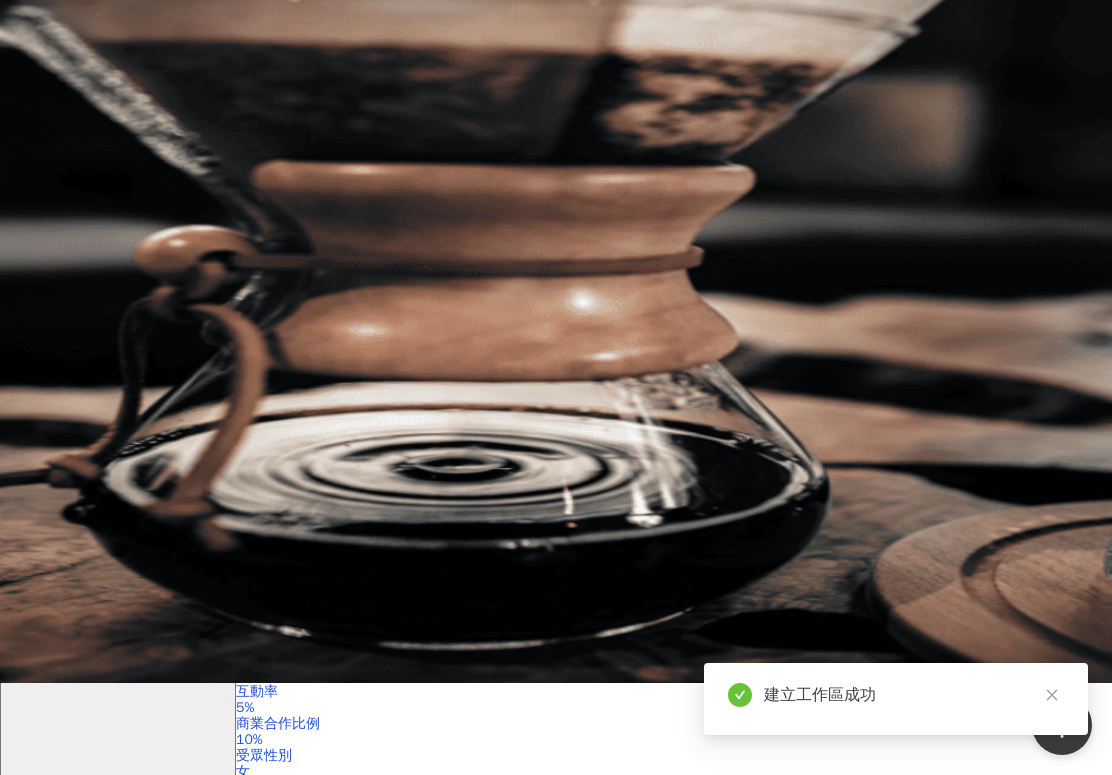 scroll, scrollTop: 0, scrollLeft: 0, axis: both 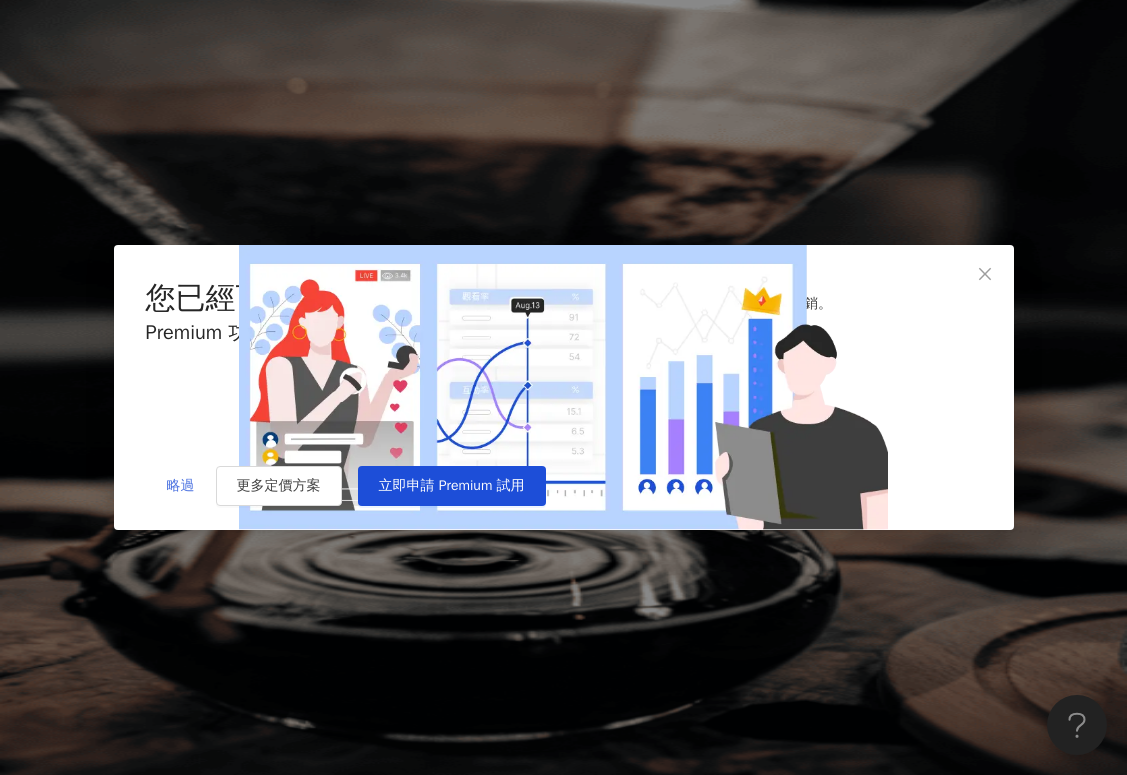 click on "略過" at bounding box center [181, 486] 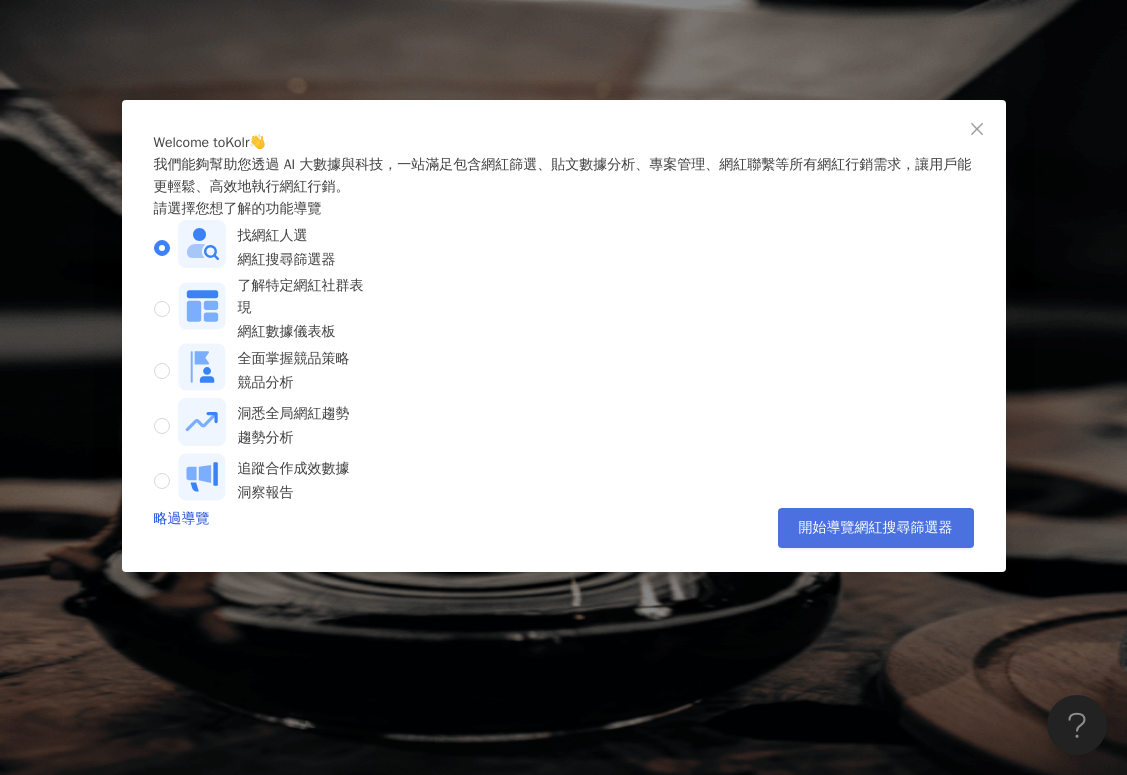 click on "開始導覽網紅搜尋篩選器" at bounding box center (876, 528) 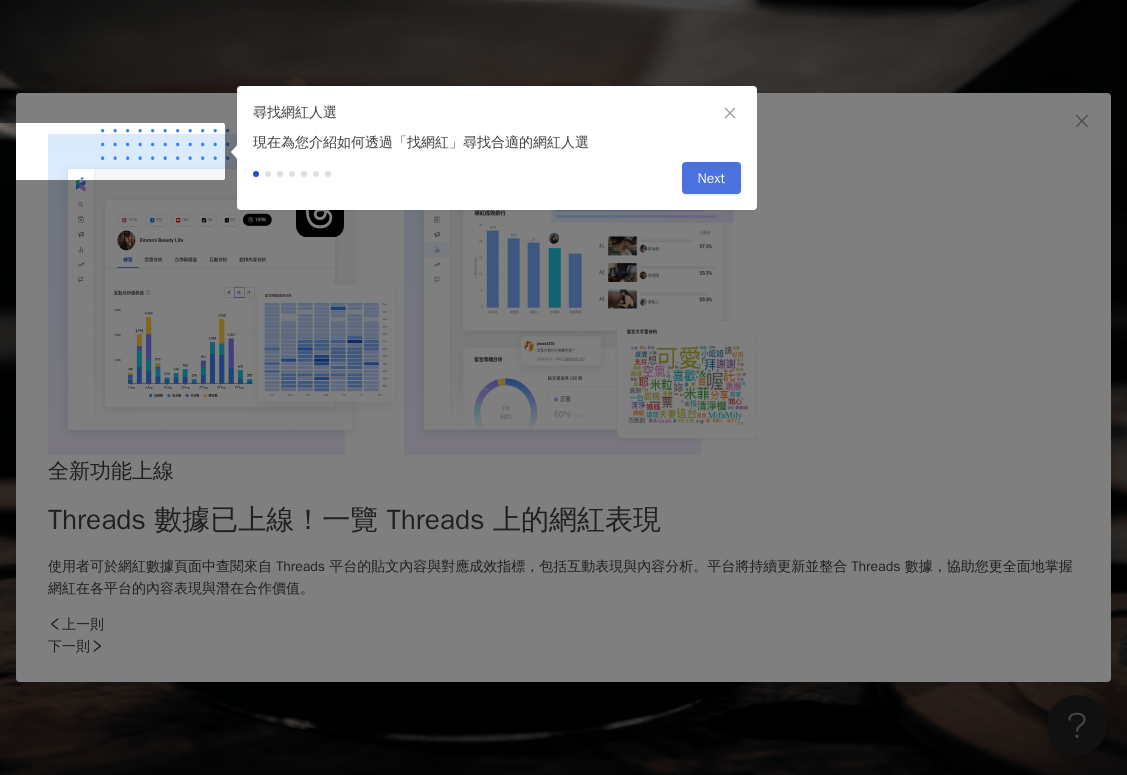click on "Next" at bounding box center (711, 179) 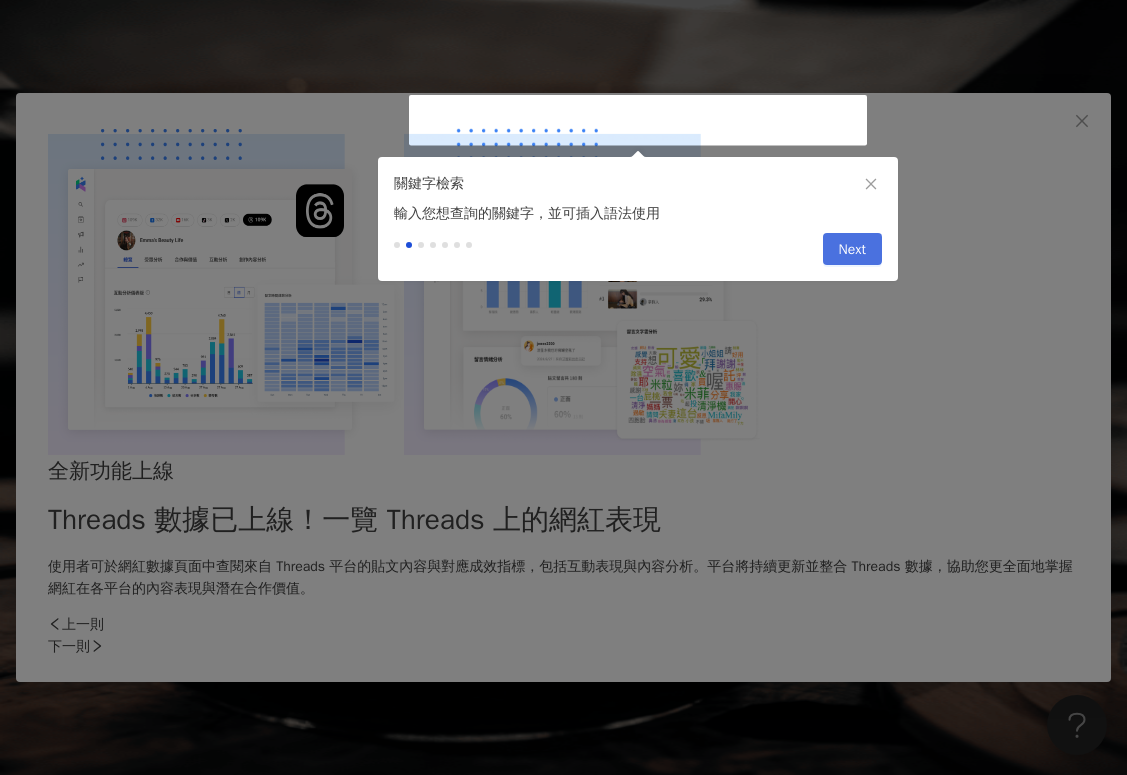 type on "*********" 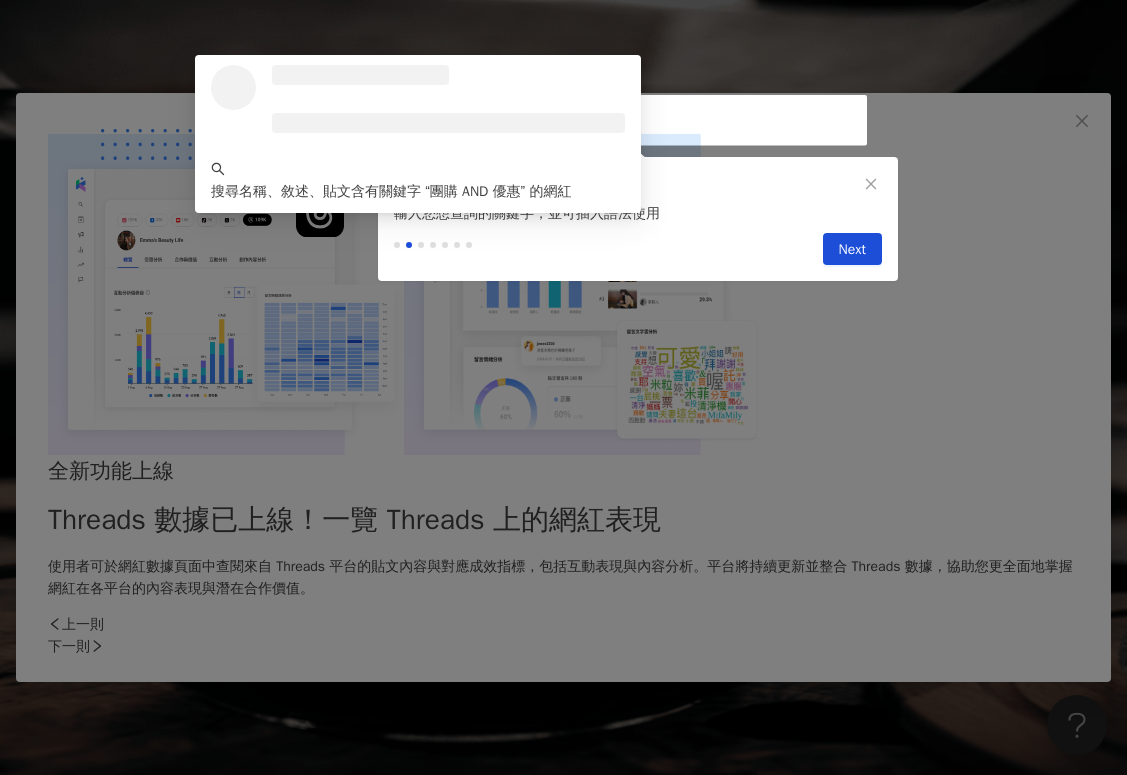 click on "Previous Next" at bounding box center (638, 253) 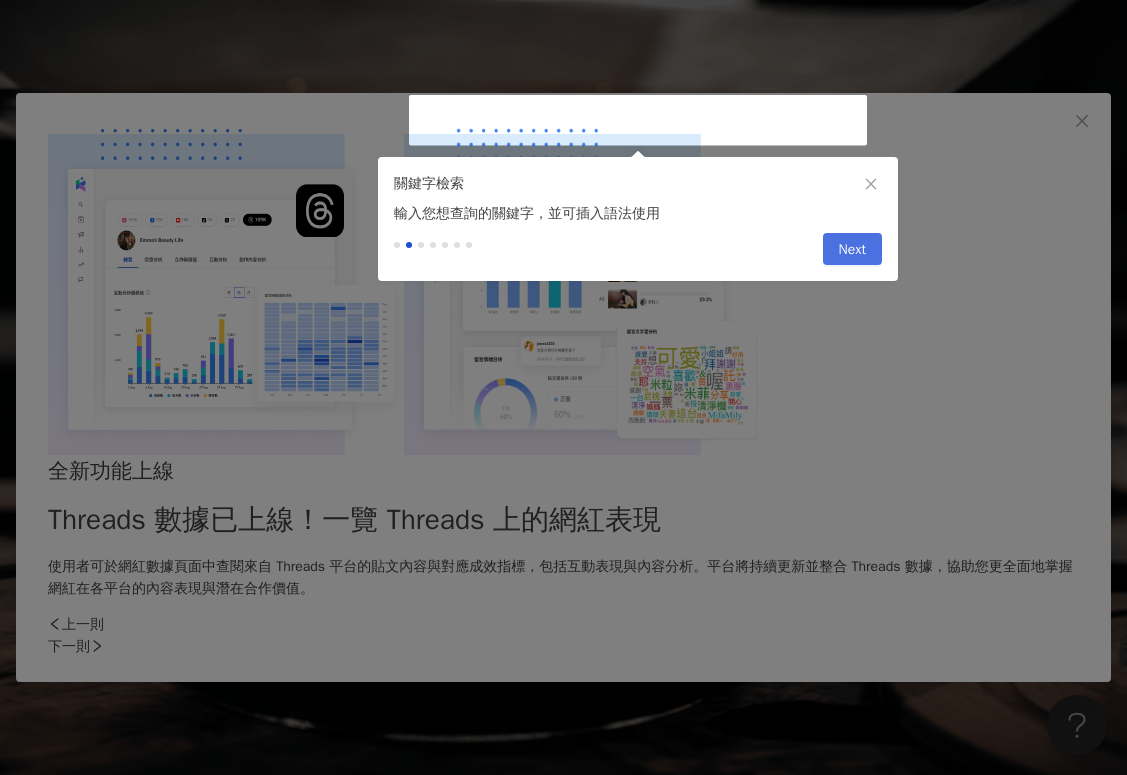 click on "Next" at bounding box center (852, 250) 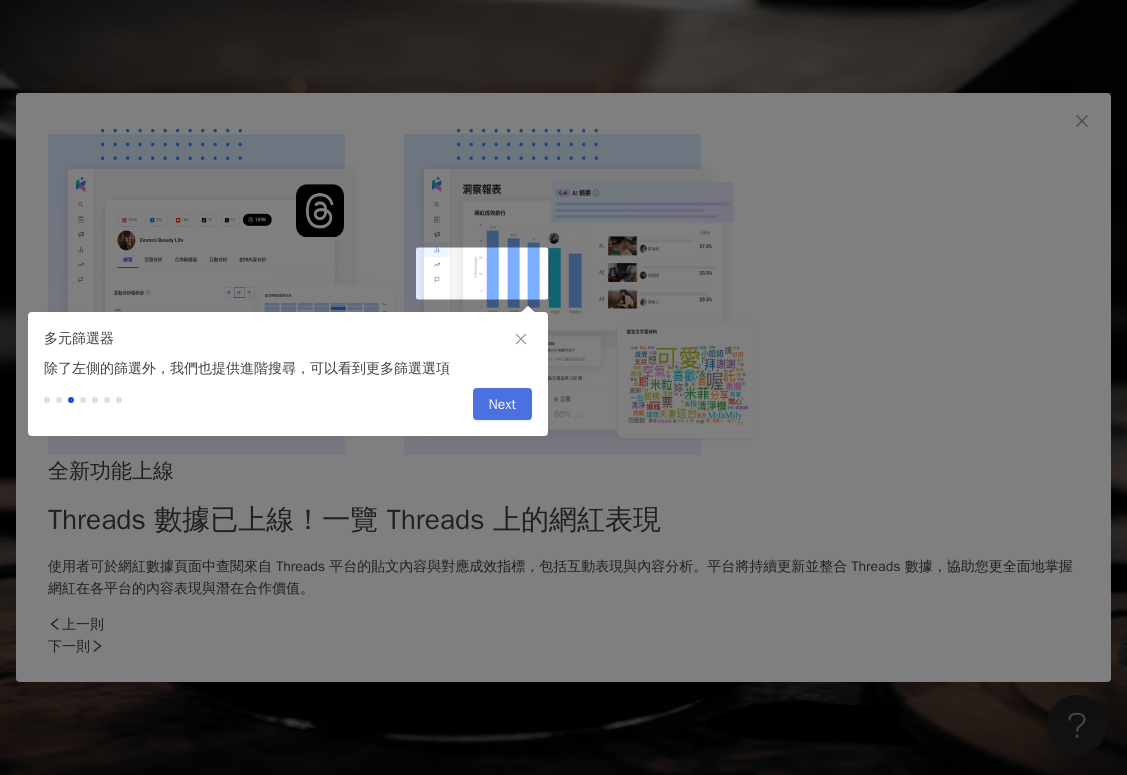 click on "Next" at bounding box center [502, 405] 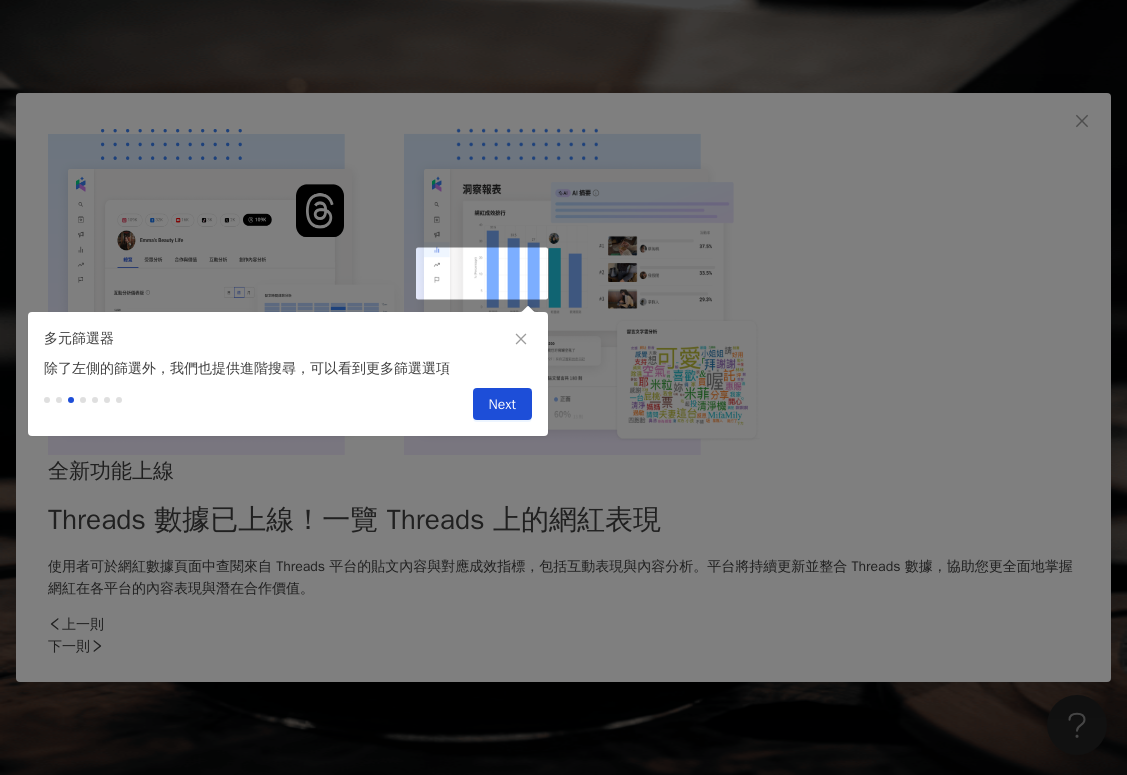 click at bounding box center [556, 7153] 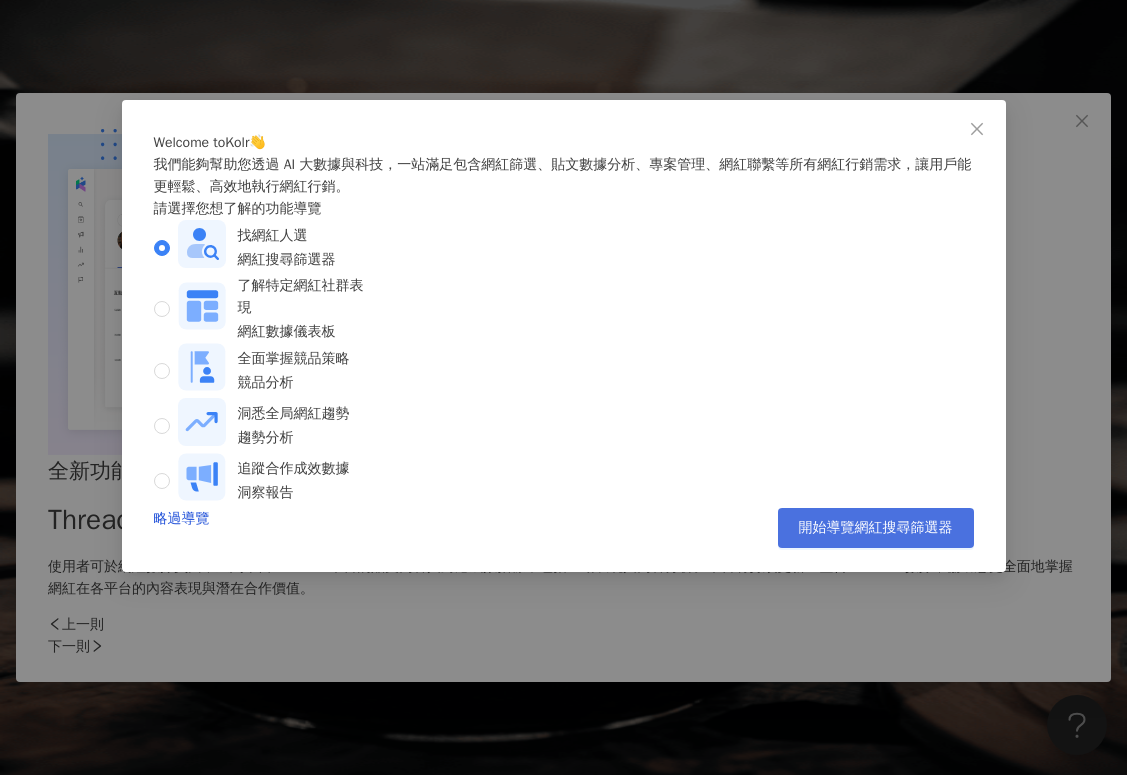 drag, startPoint x: 841, startPoint y: 665, endPoint x: 842, endPoint y: 585, distance: 80.00625 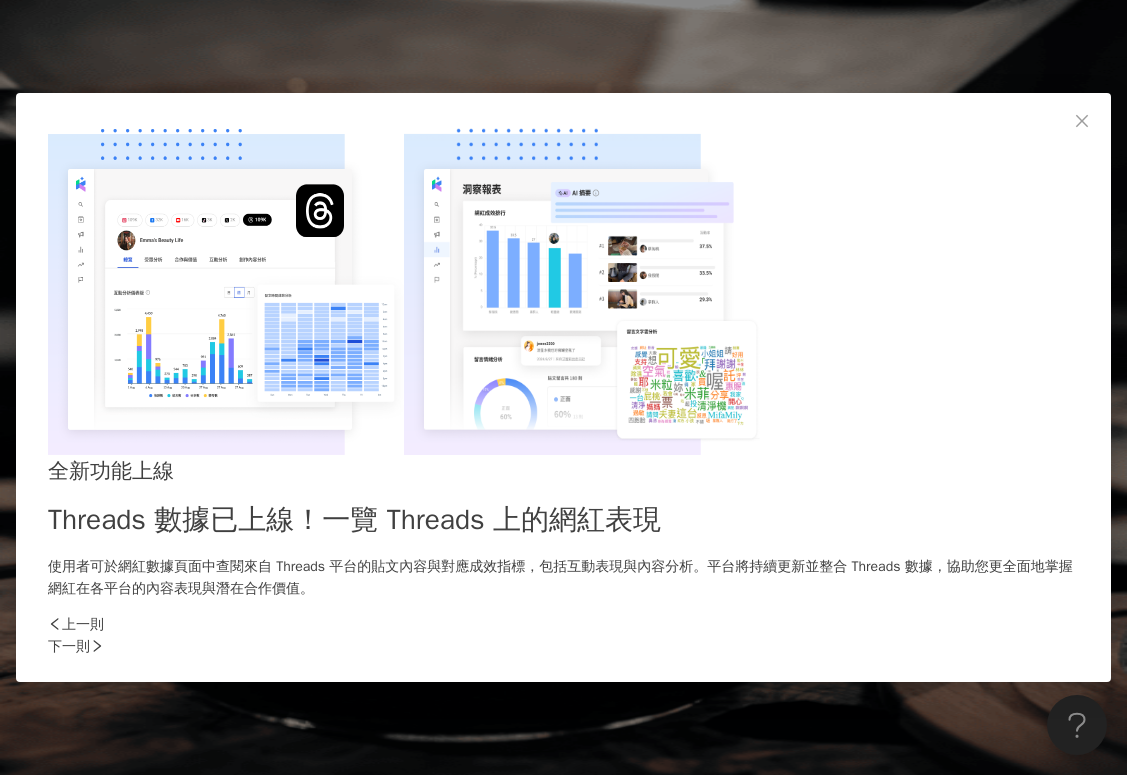 click on "下一則" at bounding box center (563, 647) 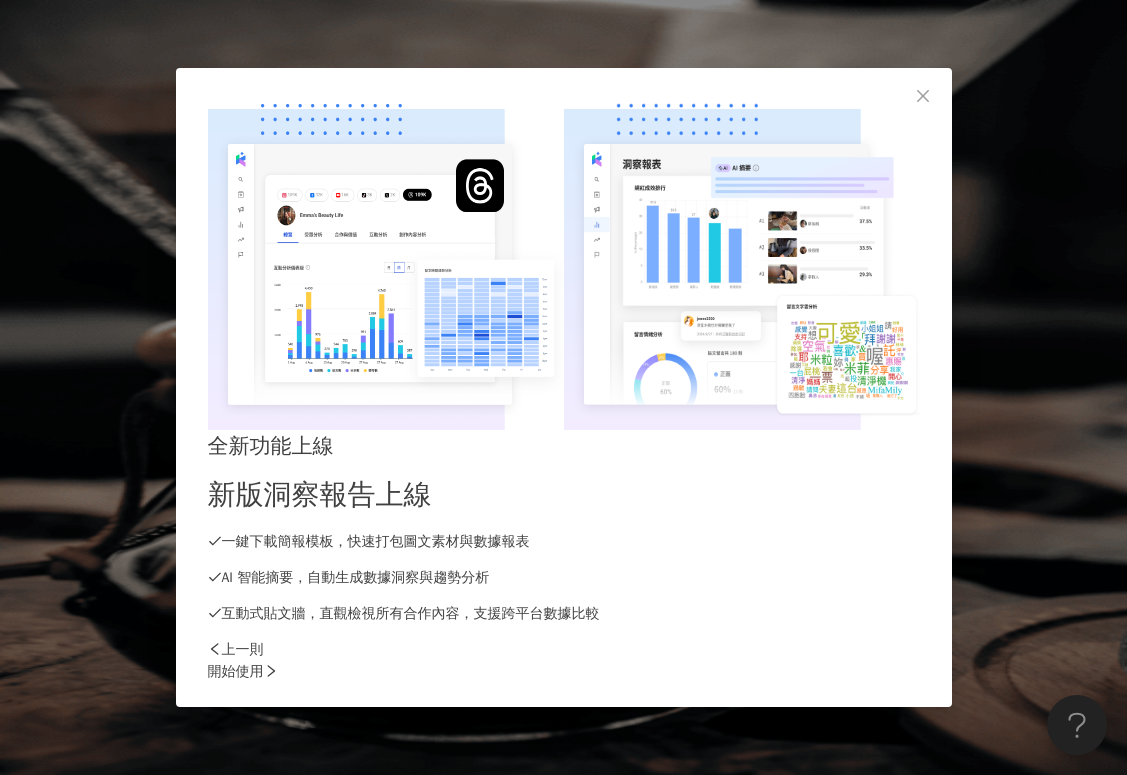 click on "開始使用" at bounding box center (564, 672) 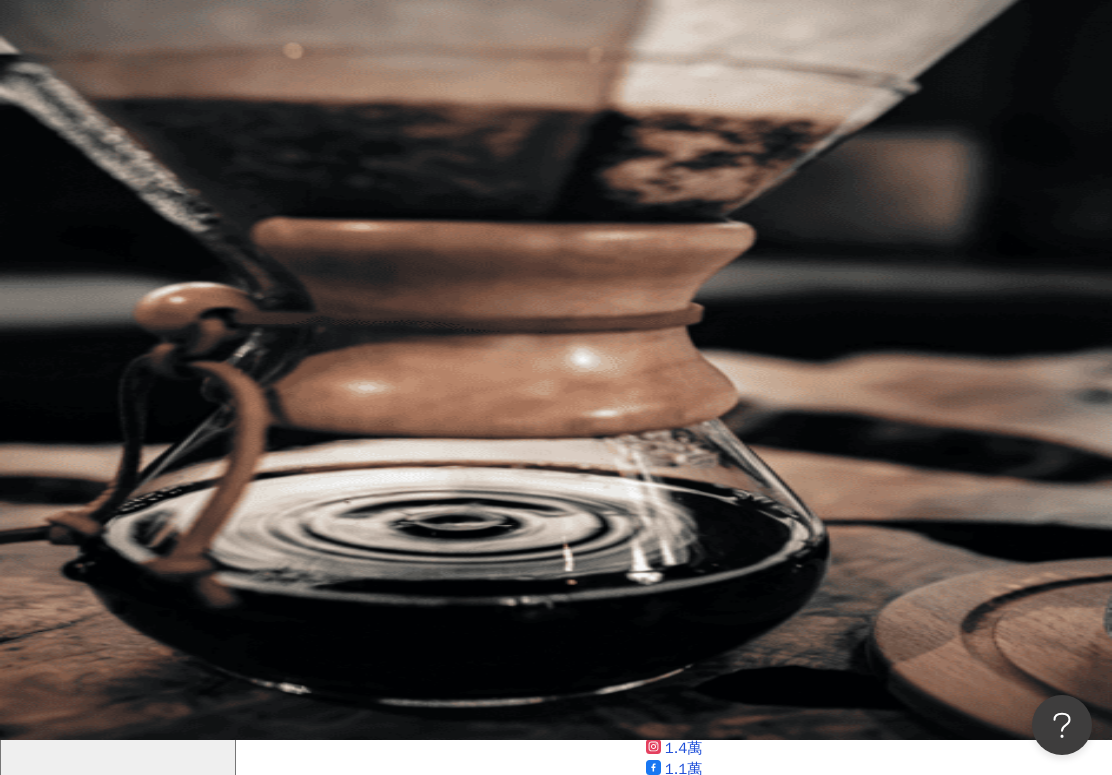 scroll, scrollTop: 0, scrollLeft: 0, axis: both 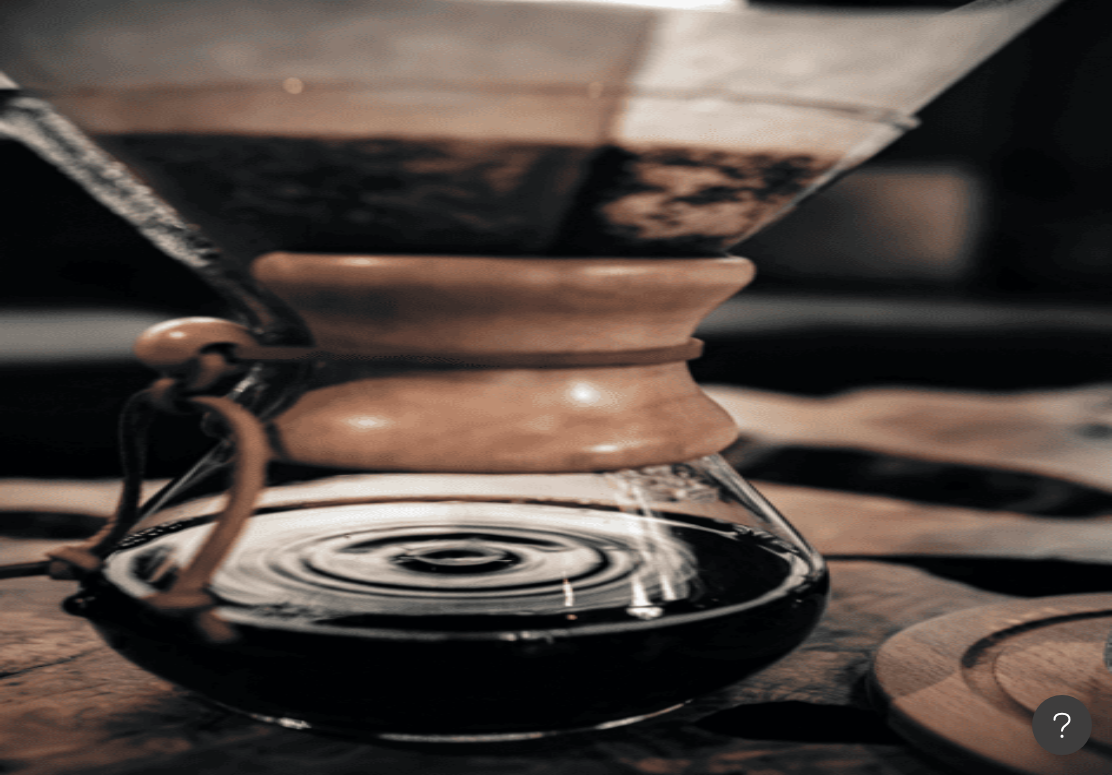click 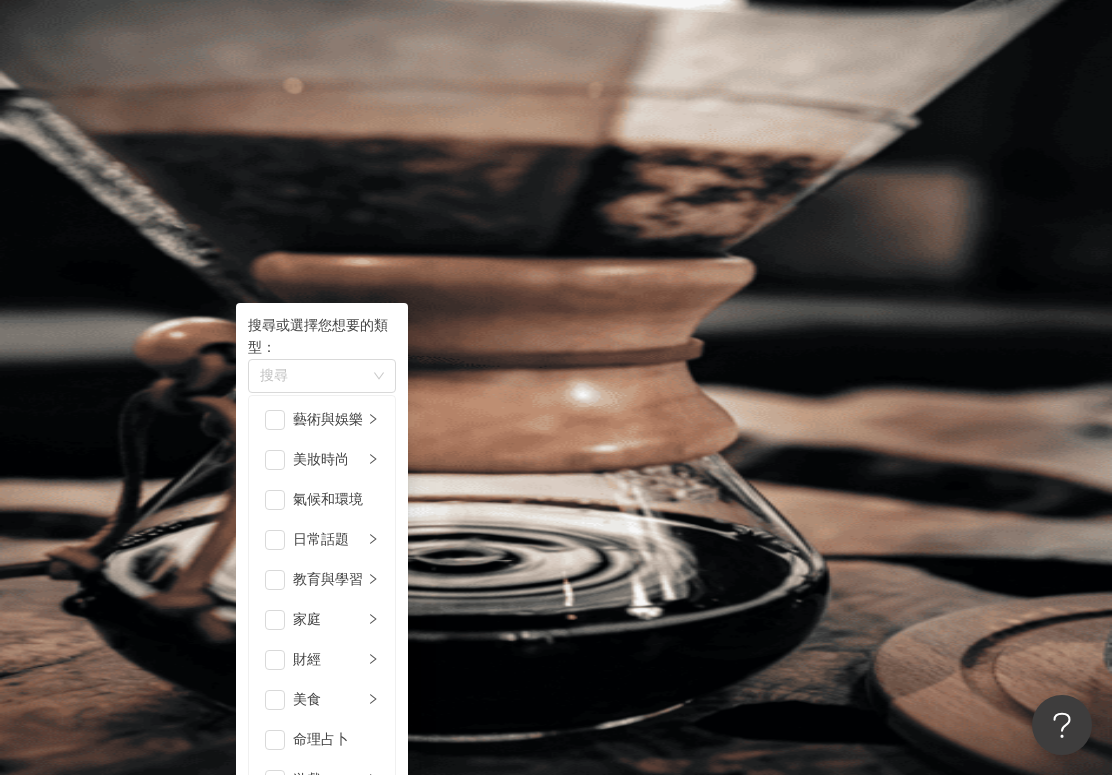 scroll, scrollTop: 0, scrollLeft: 0, axis: both 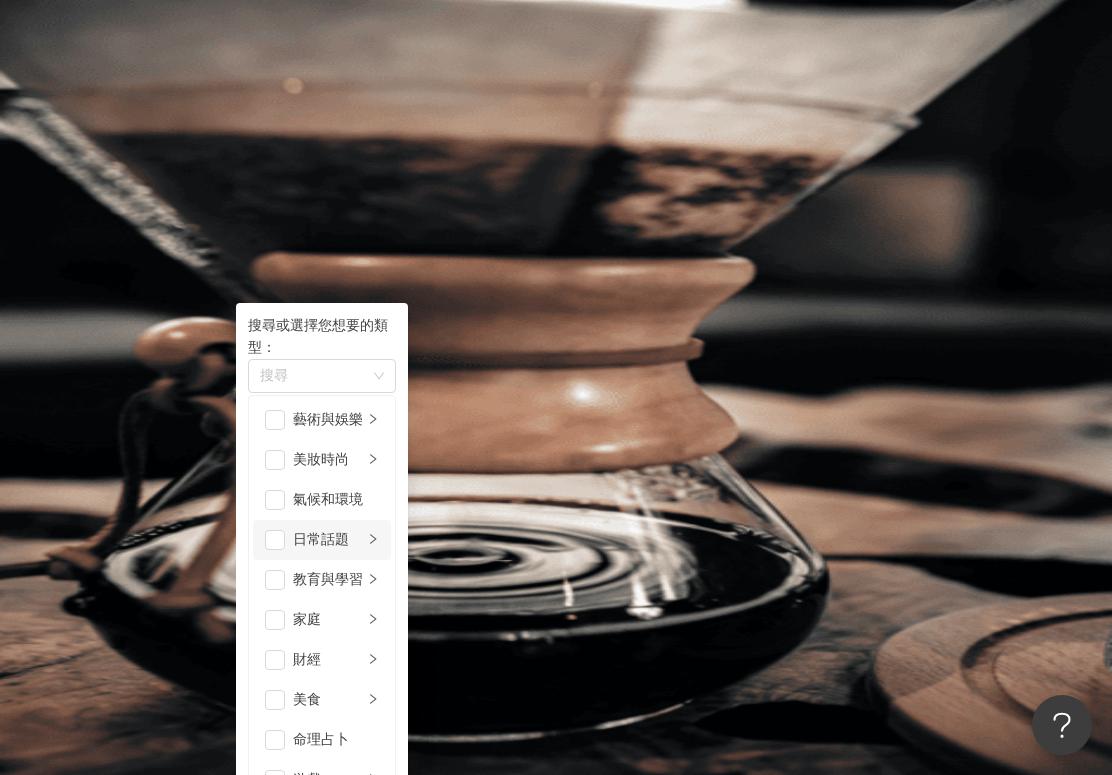 click 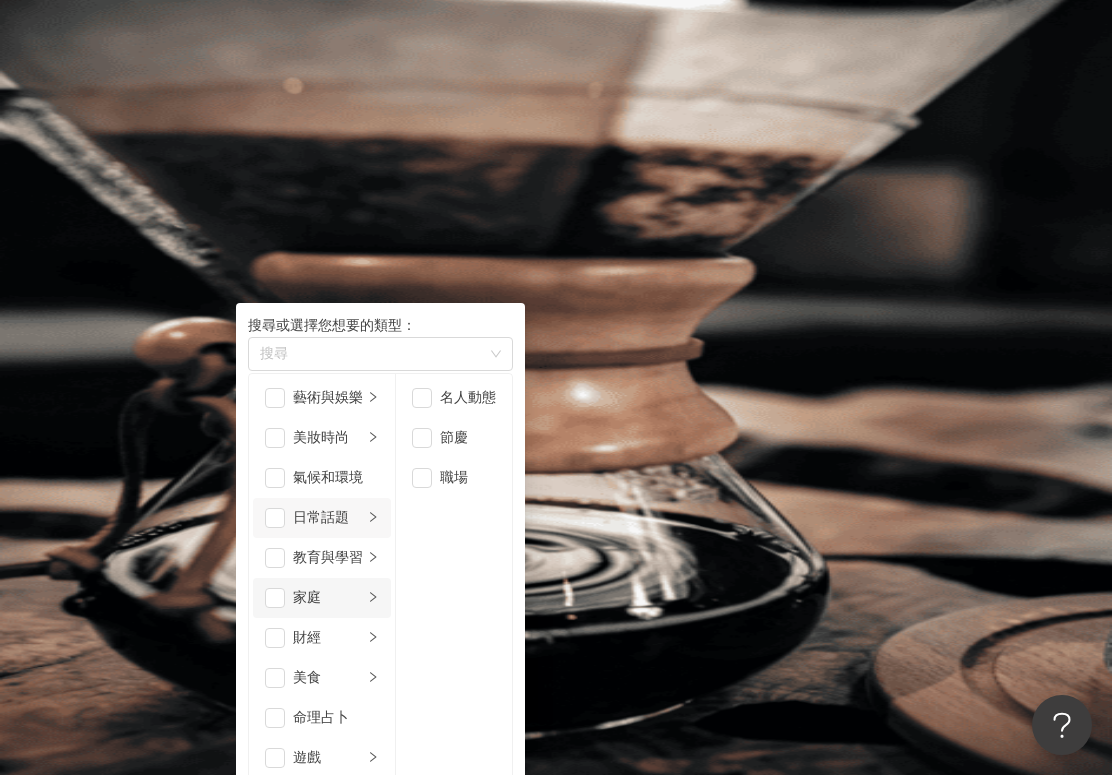 click 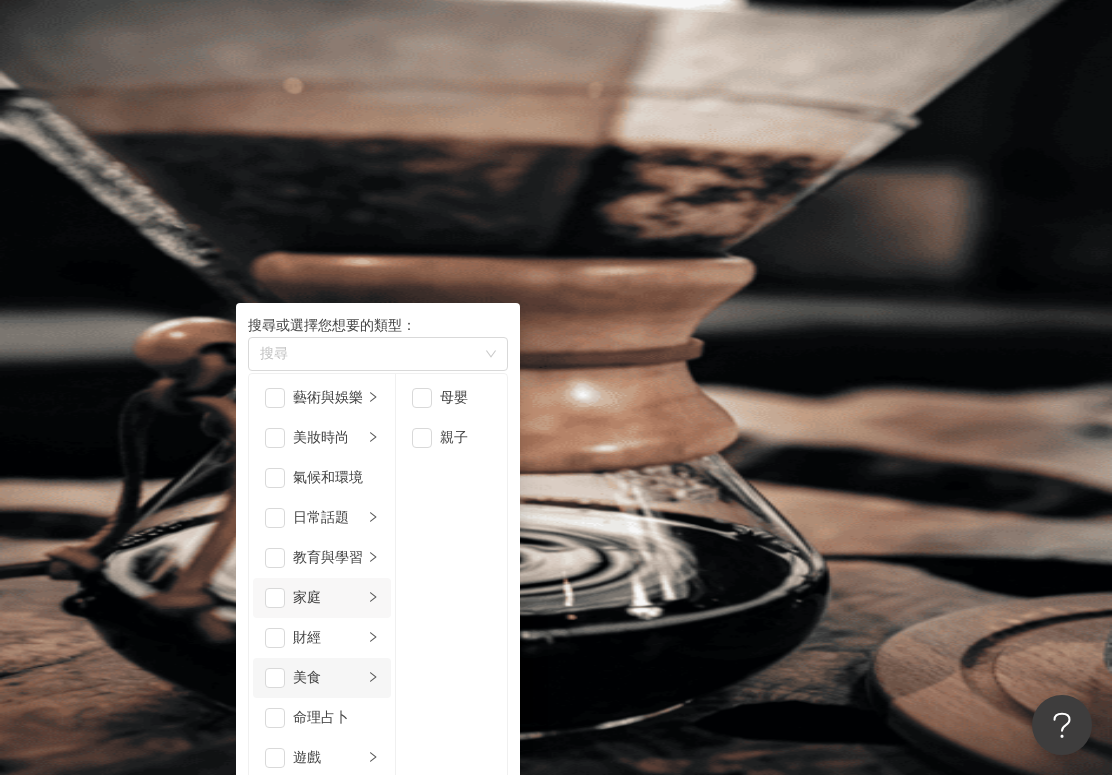 scroll, scrollTop: 300, scrollLeft: 0, axis: vertical 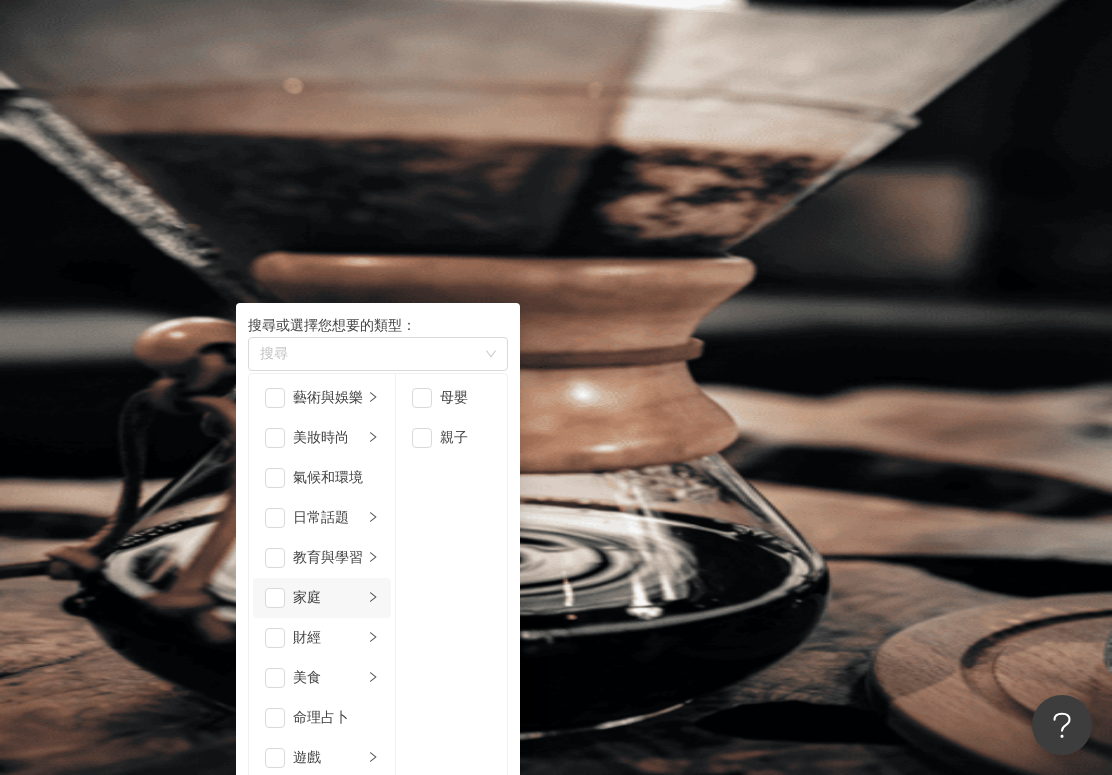 click on "生活風格" at bounding box center [328, 838] 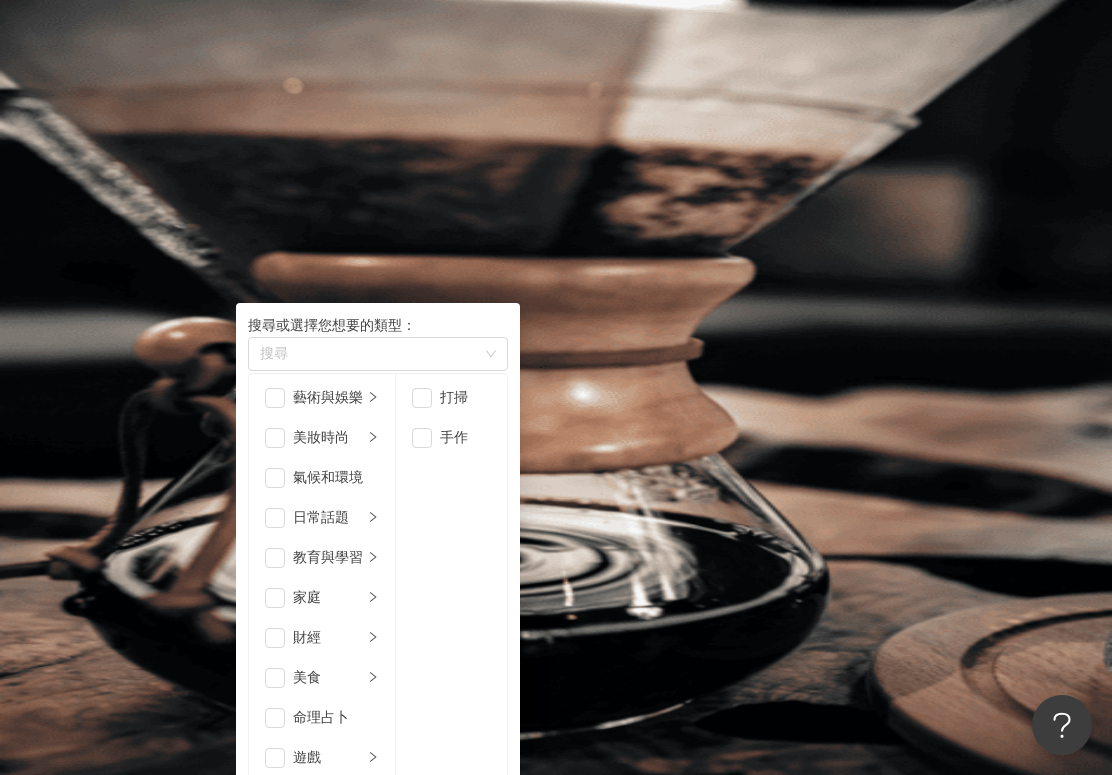 scroll, scrollTop: 400, scrollLeft: 0, axis: vertical 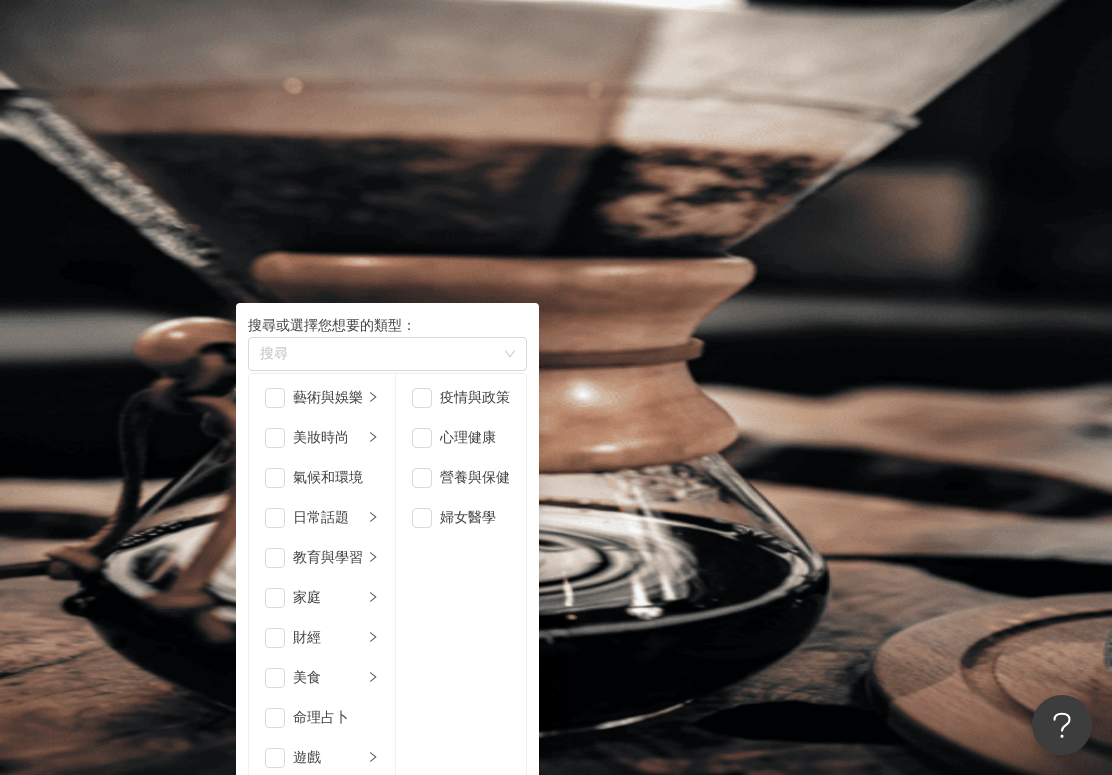 click on "感情" at bounding box center (328, 1038) 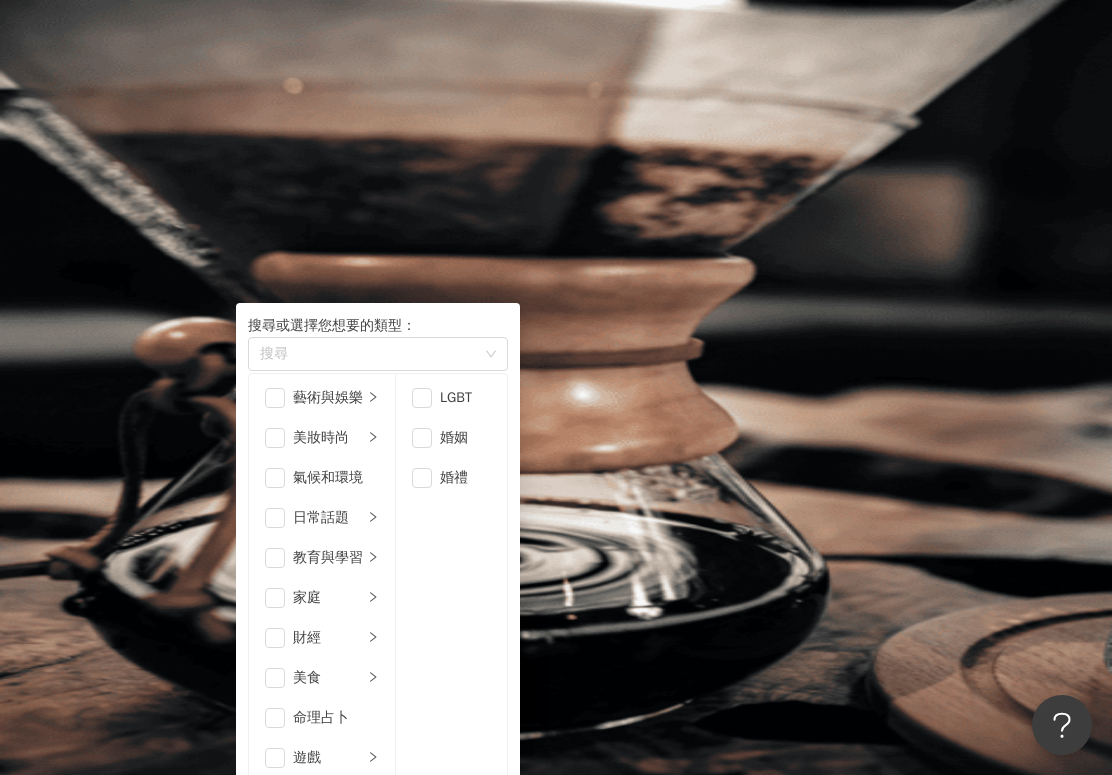 scroll, scrollTop: 600, scrollLeft: 0, axis: vertical 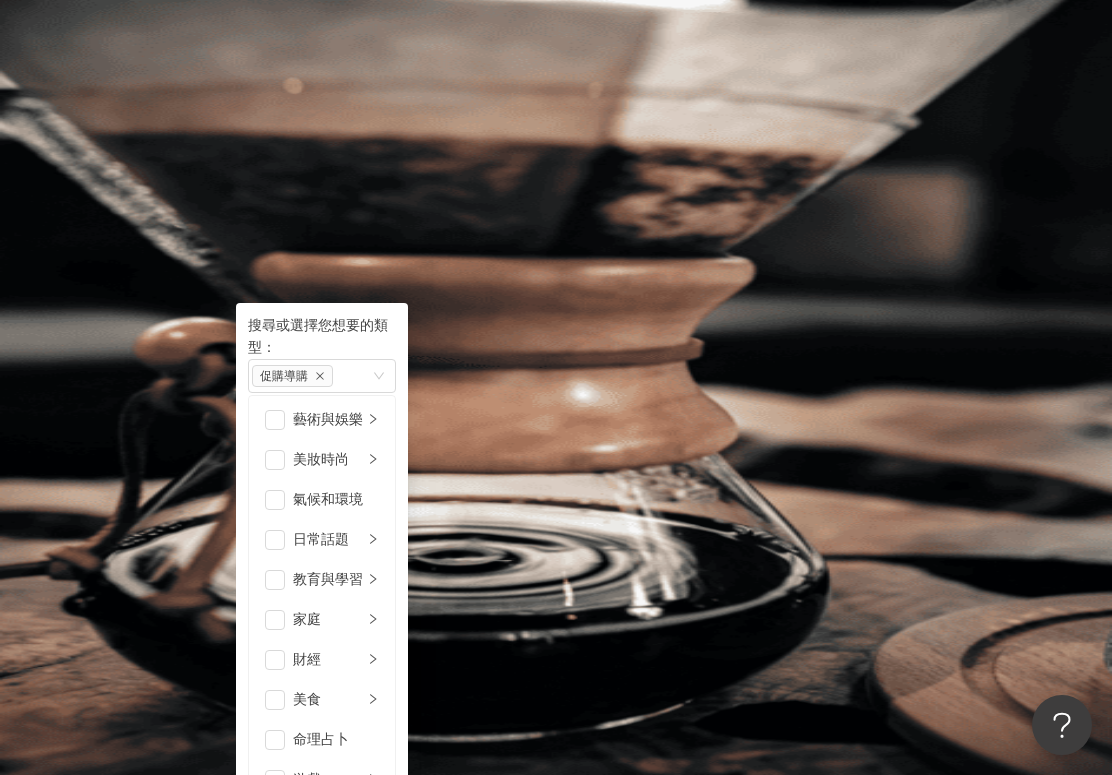 click on "科技" at bounding box center [328, 1220] 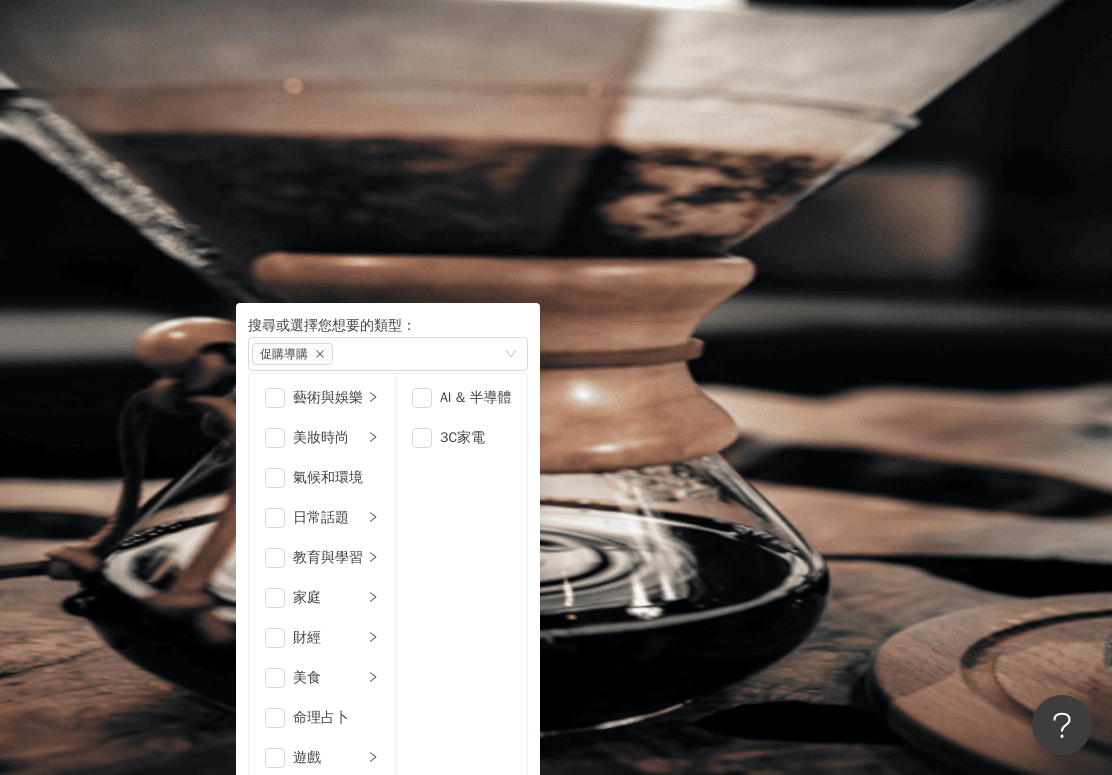 click at bounding box center [275, 1118] 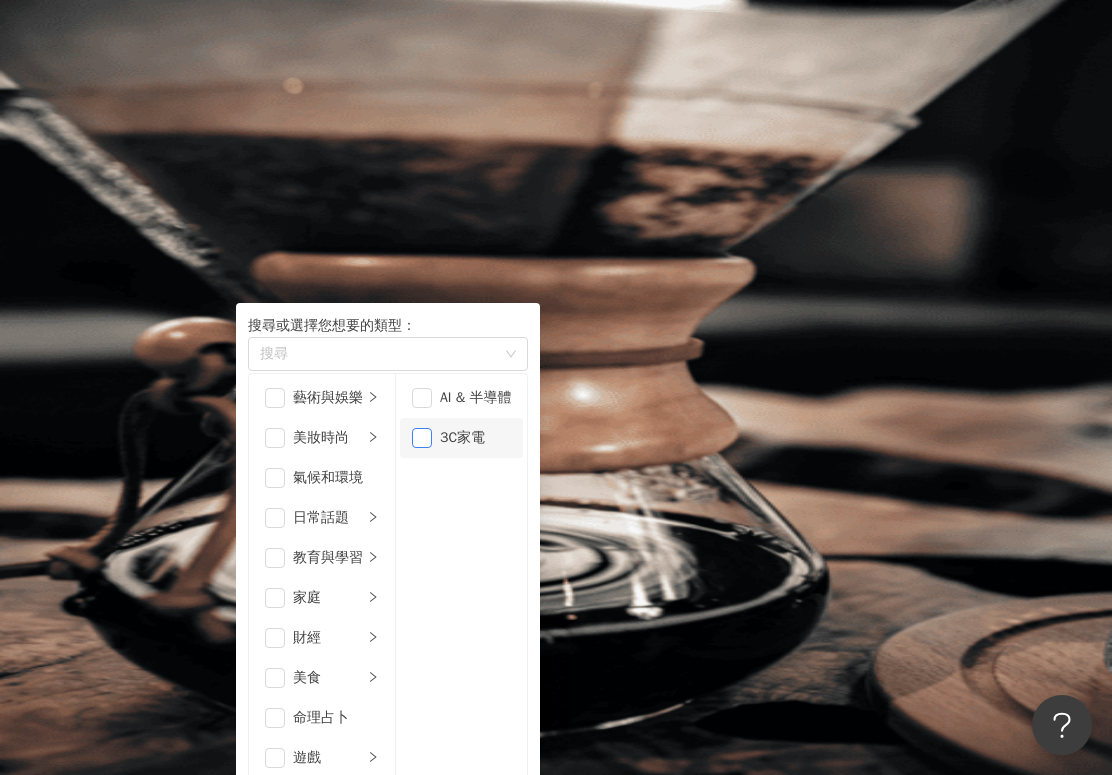 click at bounding box center (422, 438) 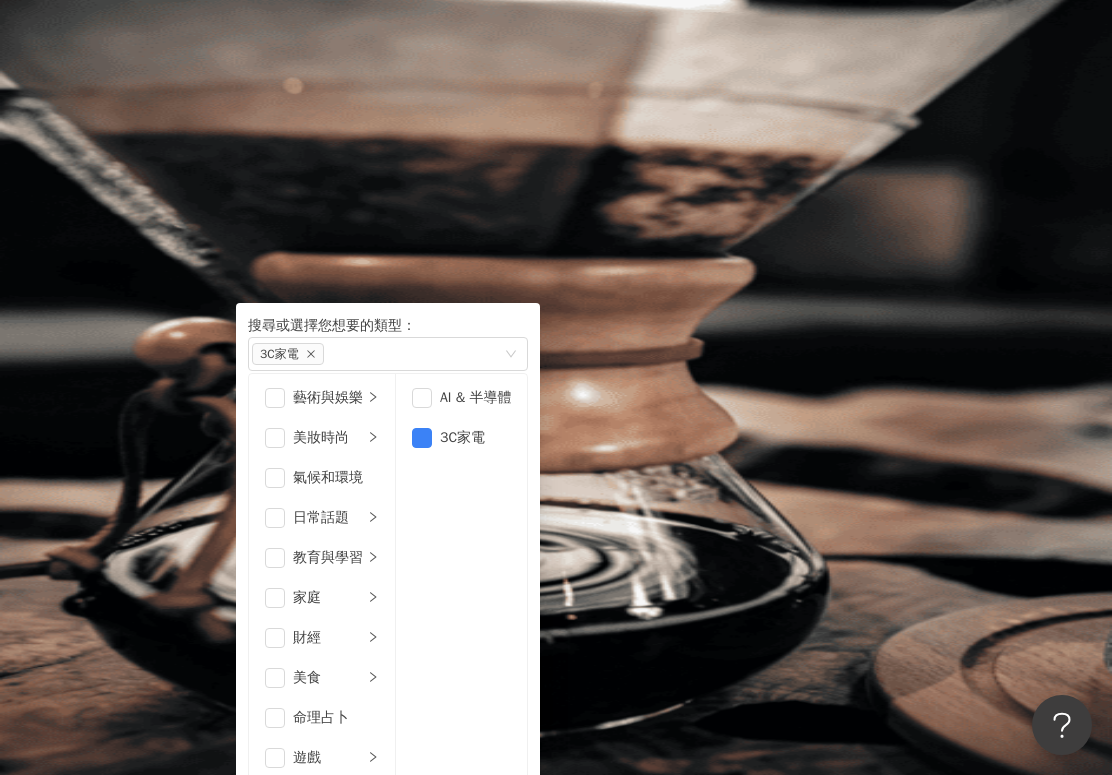scroll, scrollTop: 693, scrollLeft: 0, axis: vertical 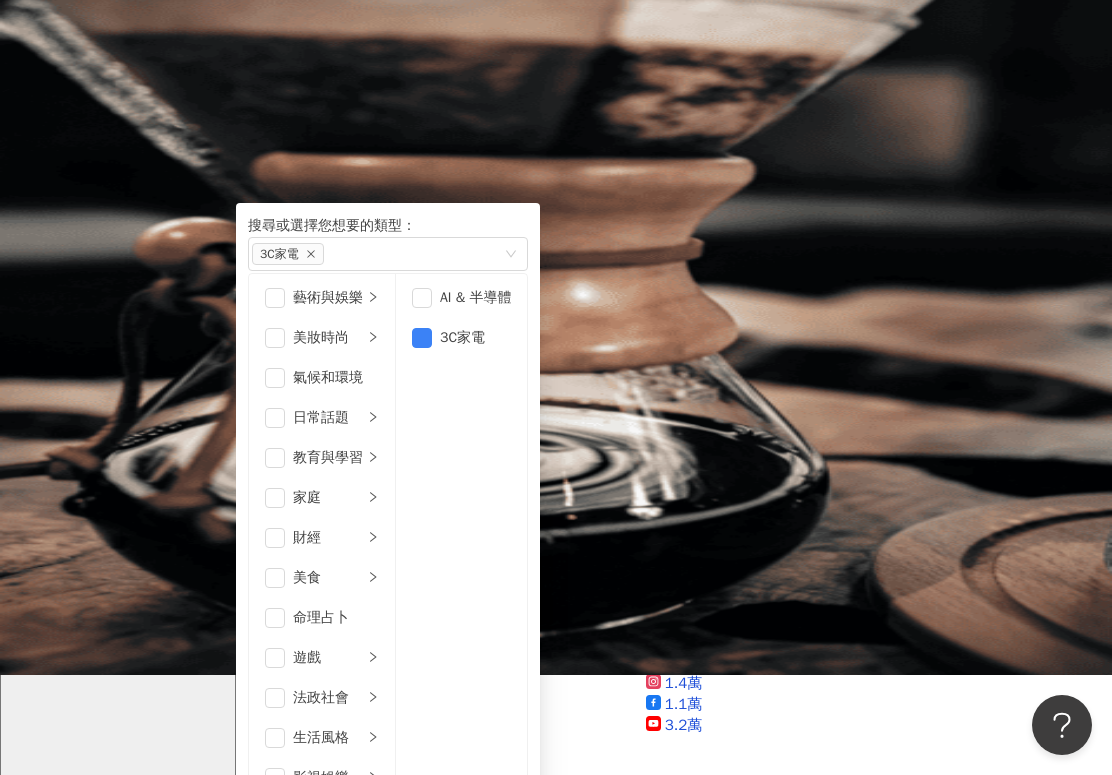 click on "成人" at bounding box center (336, 1218) 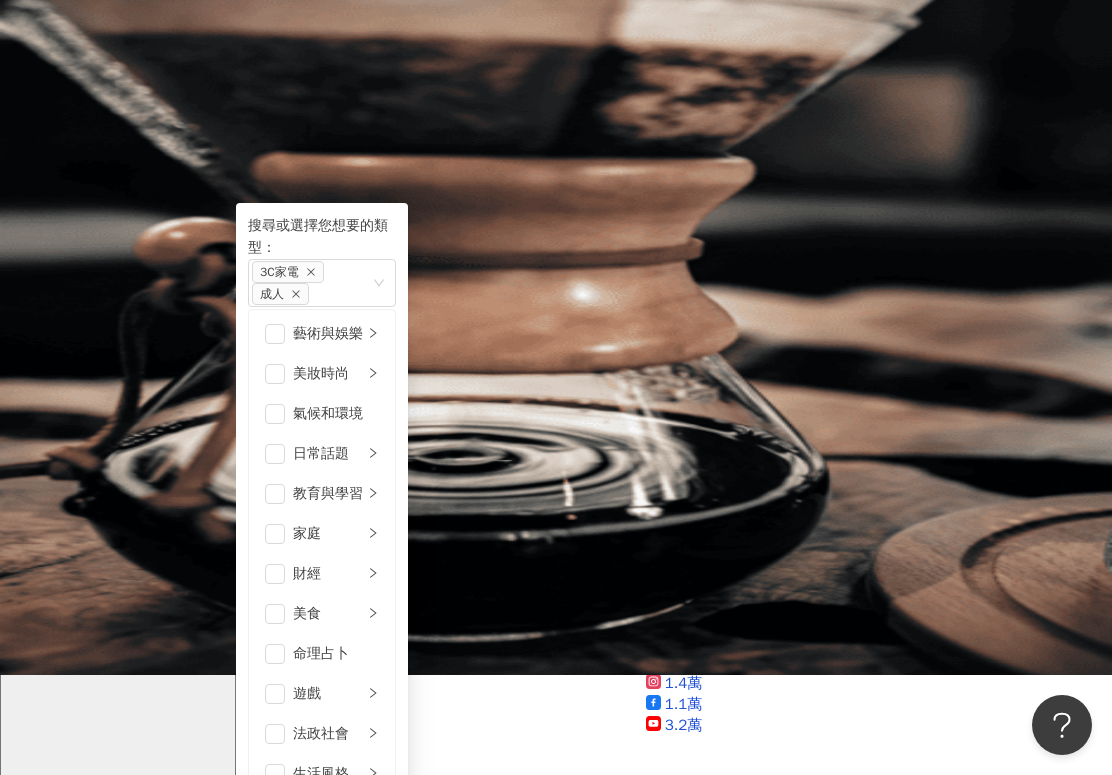 click at bounding box center (275, 1254) 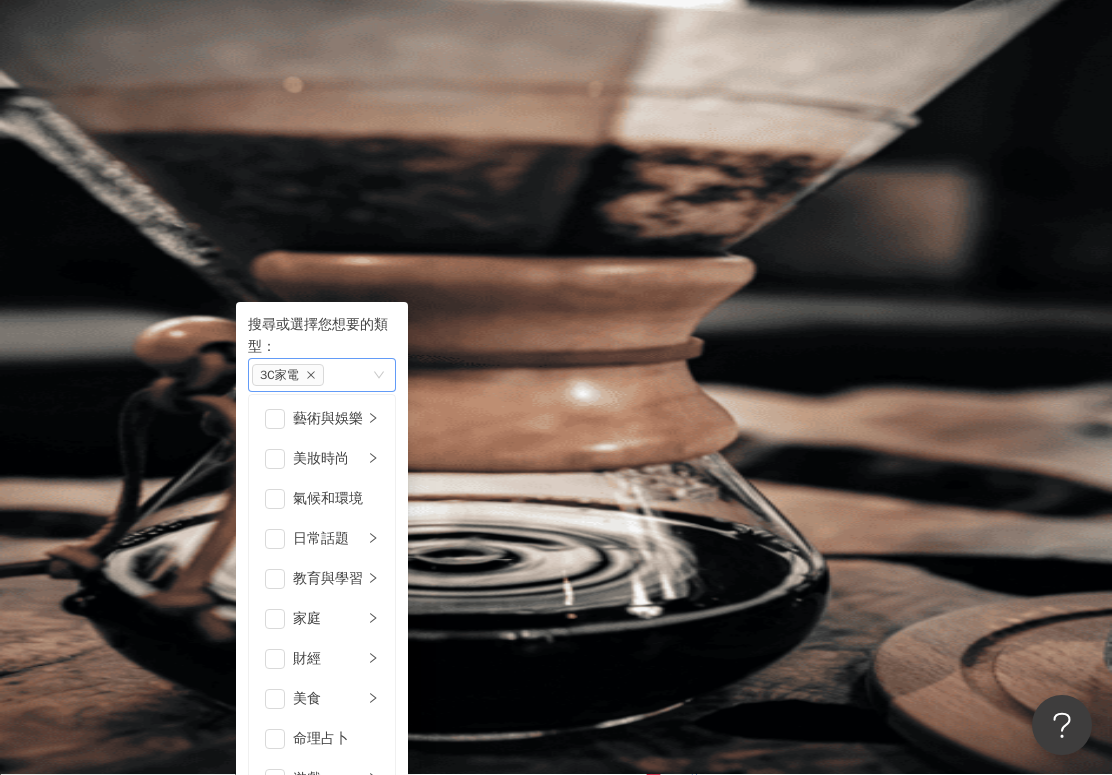scroll, scrollTop: 0, scrollLeft: 0, axis: both 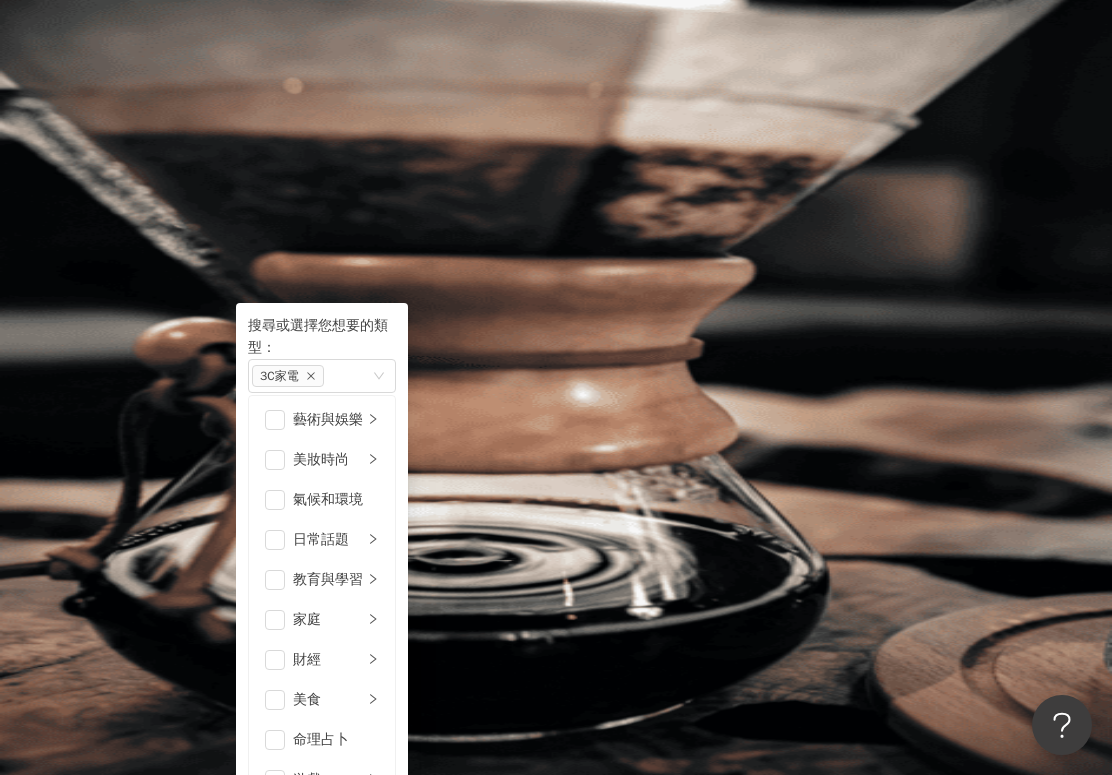 click 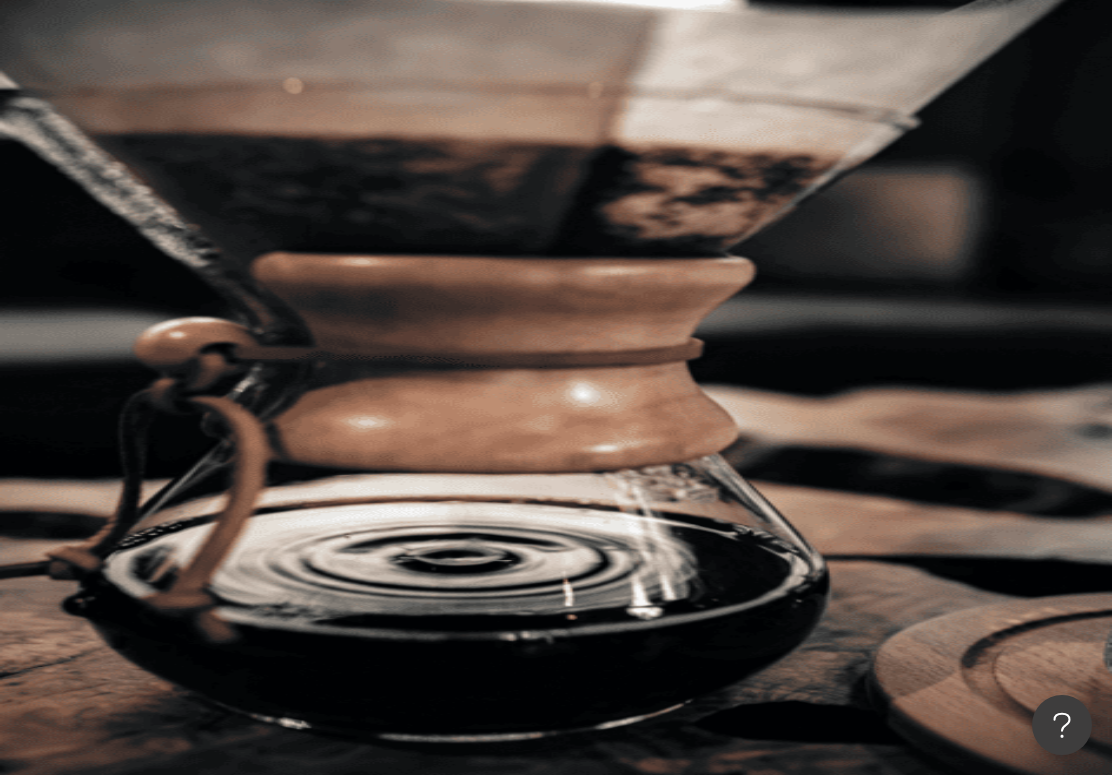 click on "追蹤數" at bounding box center [278, 353] 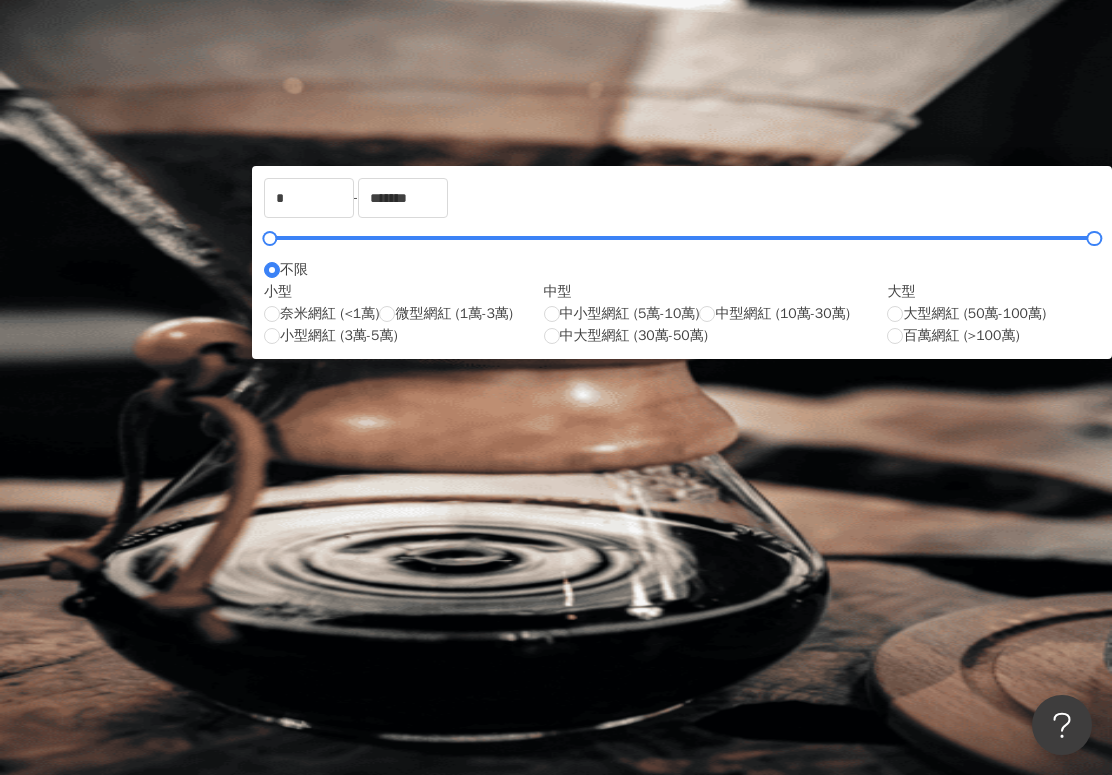 click on "追蹤數" at bounding box center [278, 353] 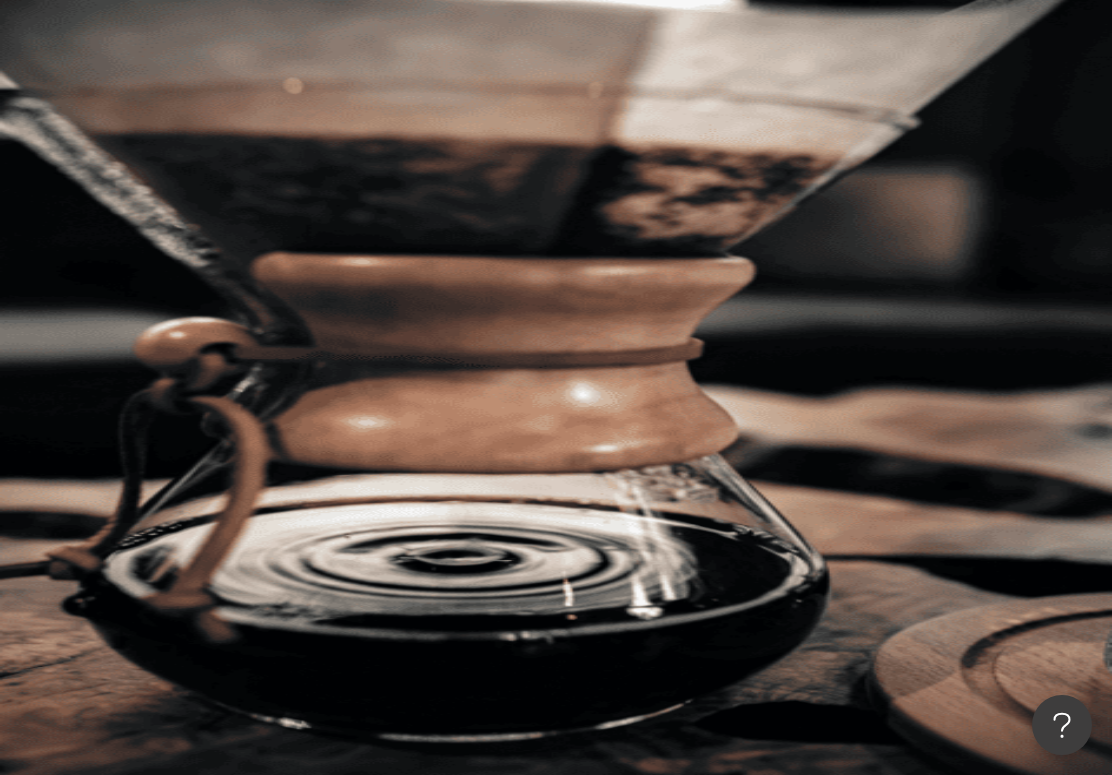click on "追蹤數" at bounding box center (278, 353) 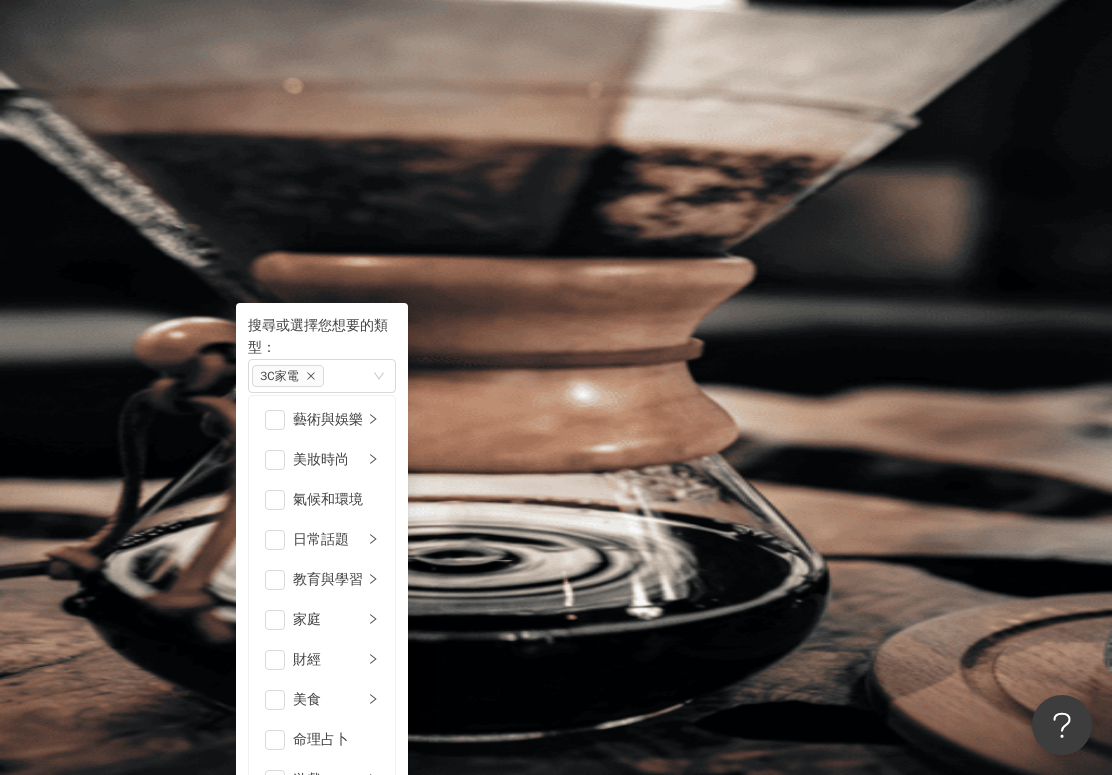scroll, scrollTop: 693, scrollLeft: 0, axis: vertical 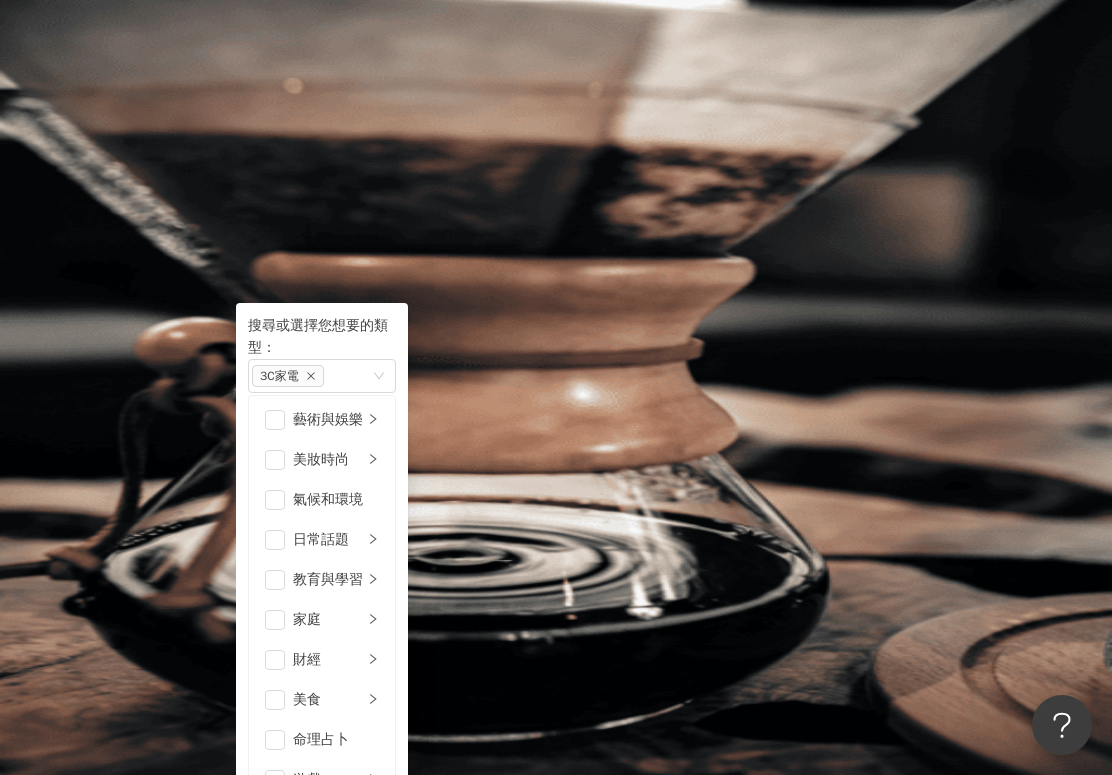 click on "科技" at bounding box center (328, 1220) 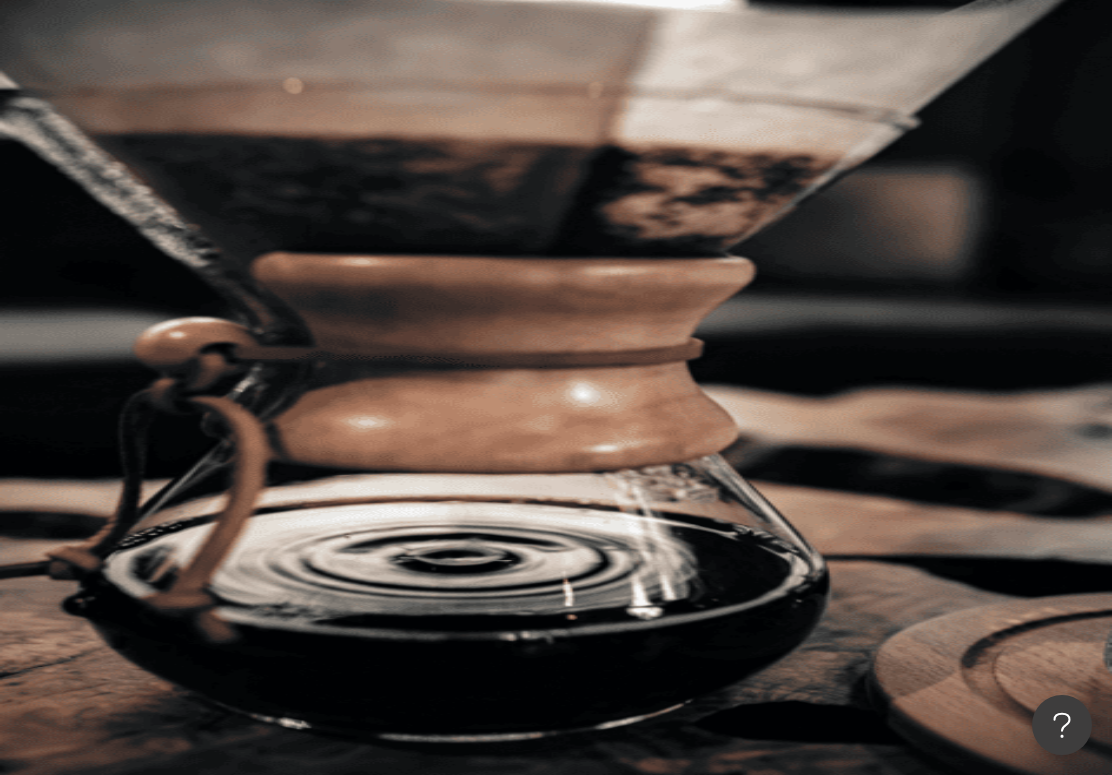 click on "不分平台 ********* 台灣 搜尋 loading 搜尋名稱、敘述、貼文含有關鍵字 “ 團購 AND 優惠 ” 的網紅 您可能感興趣： 父親節快樂  父親節祝福  老爸  第一個父親節  父親節禮物  類型 搜尋或選擇您想要的類型： 3C家電   藝術與娛樂 美妝時尚 氣候和環境 日常話題 教育與學習 家庭 財經 美食 命理占卜 遊戲 法政社會 生活風格 影視娛樂 醫療與健康 寵物 攝影 感情 宗教 促購導購 運動 科技 交通工具 旅遊 成人 AI & 半導體 3C家電 性別 追蹤數 互動率 觀看率 合作費用預估  更多篩選 不限 女 男 其他 *  -  ******* 不限 小型 奈米網紅 (<1萬) 微型網紅 (1萬-3萬) 小型網紅 (3萬-5萬) 中型 中小型網紅 (5萬-10萬) 中型網紅 (10萬-30萬) 中大型網紅 (30萬-50萬) 大型 大型網紅 (50萬-100萬) 百萬網紅 (>100萬) 搜尋指引 AI  開啟 AI  關閉" at bounding box center (674, 308) 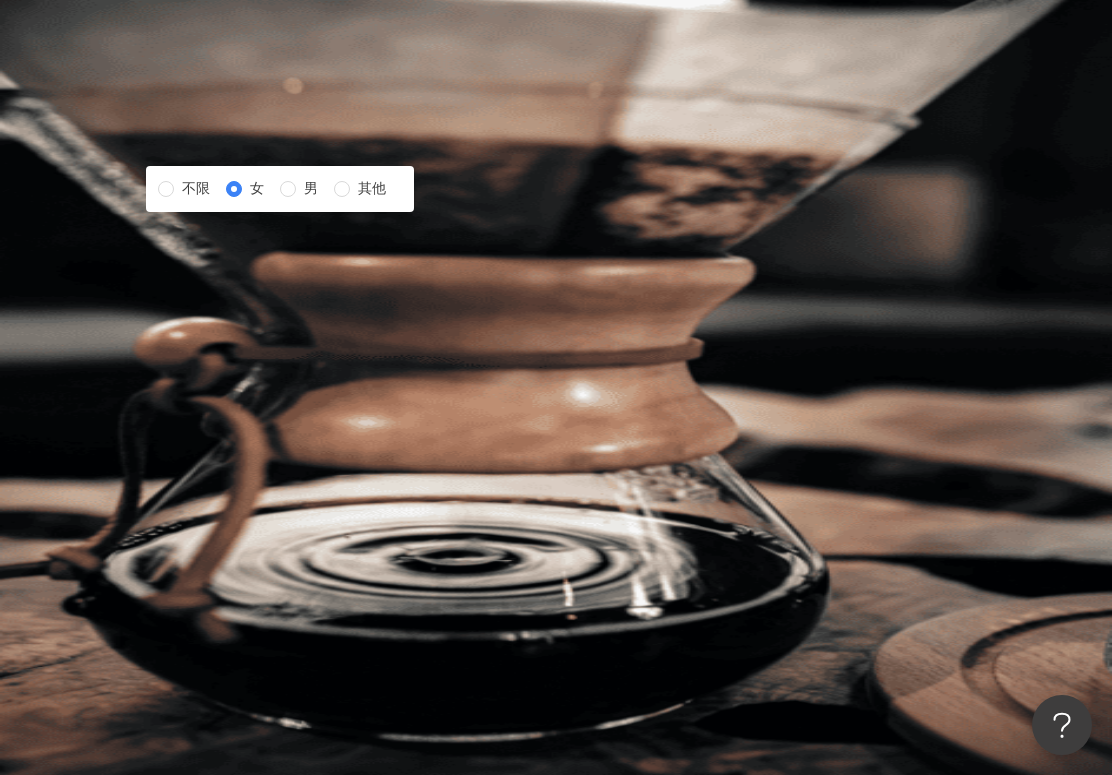 click on "追蹤數" at bounding box center [278, 353] 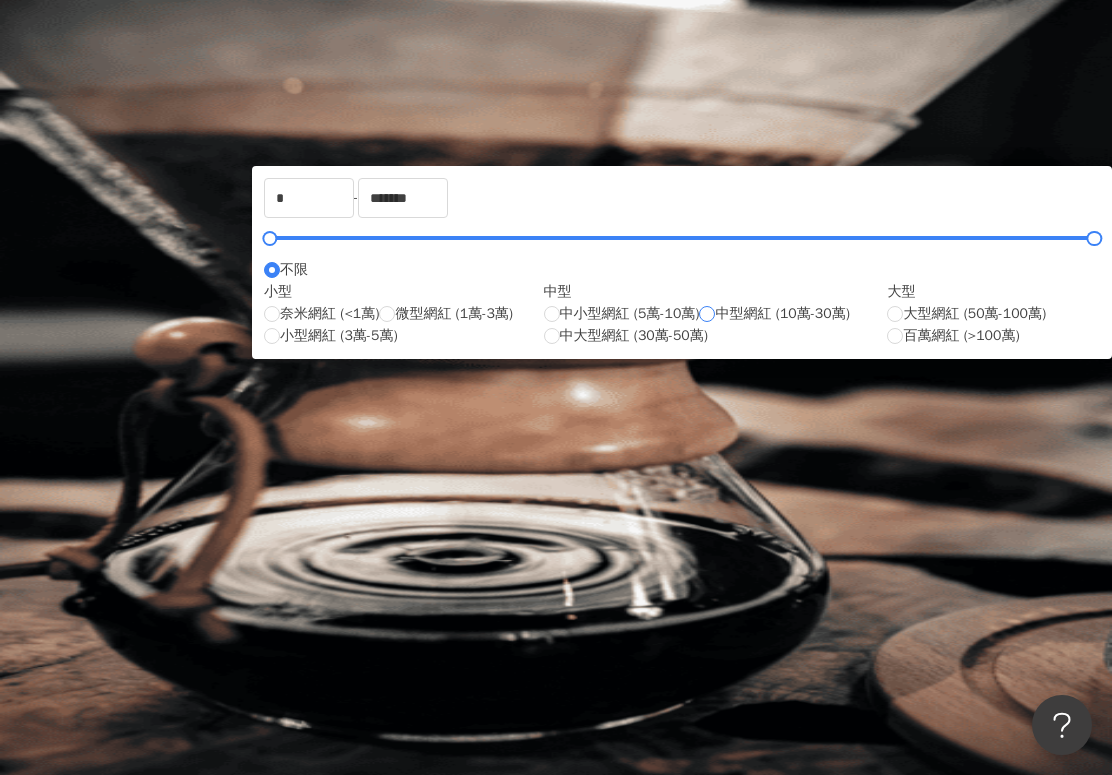 type on "******" 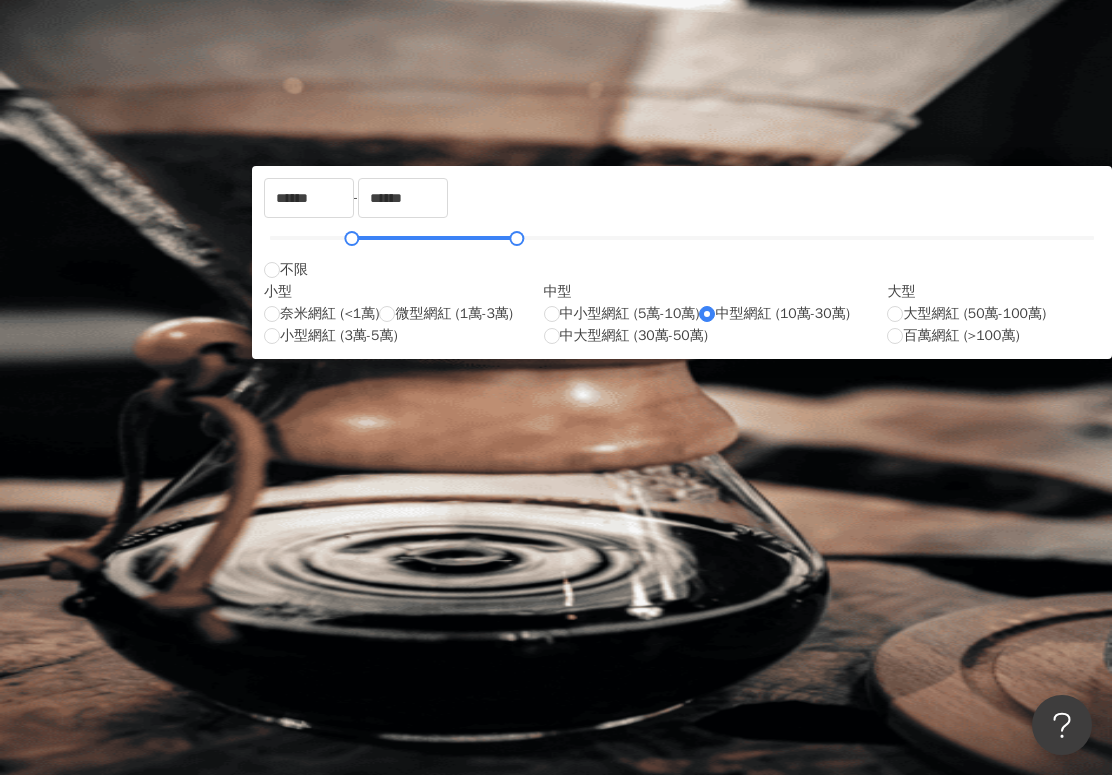click on "******  -  ****** 不限 小型 奈米網紅 (<1萬) 微型網紅 (1萬-3萬) 小型網紅 (3萬-5萬) 中型 中小型網紅 (5萬-10萬) 中型網紅 (10萬-30萬) 中大型網紅 (30萬-50萬) 大型 大型網紅 (50萬-100萬) 百萬網紅 (>100萬)" at bounding box center (682, 262) 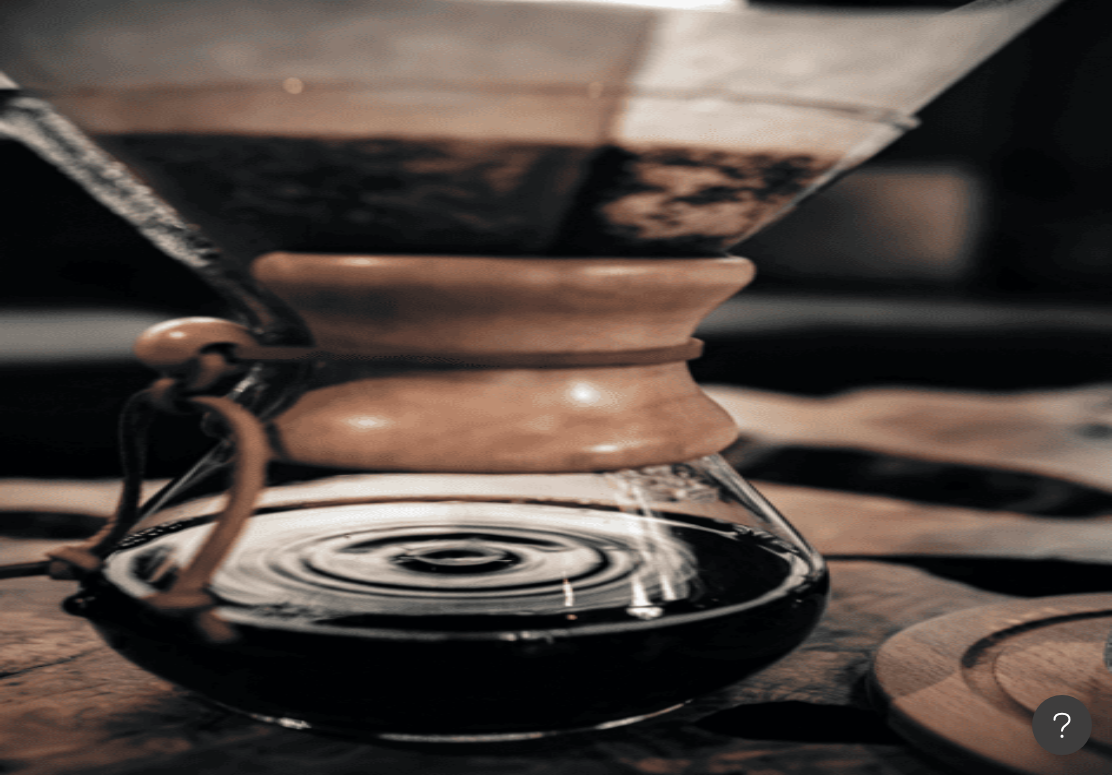 click on "互動率" at bounding box center (278, 393) 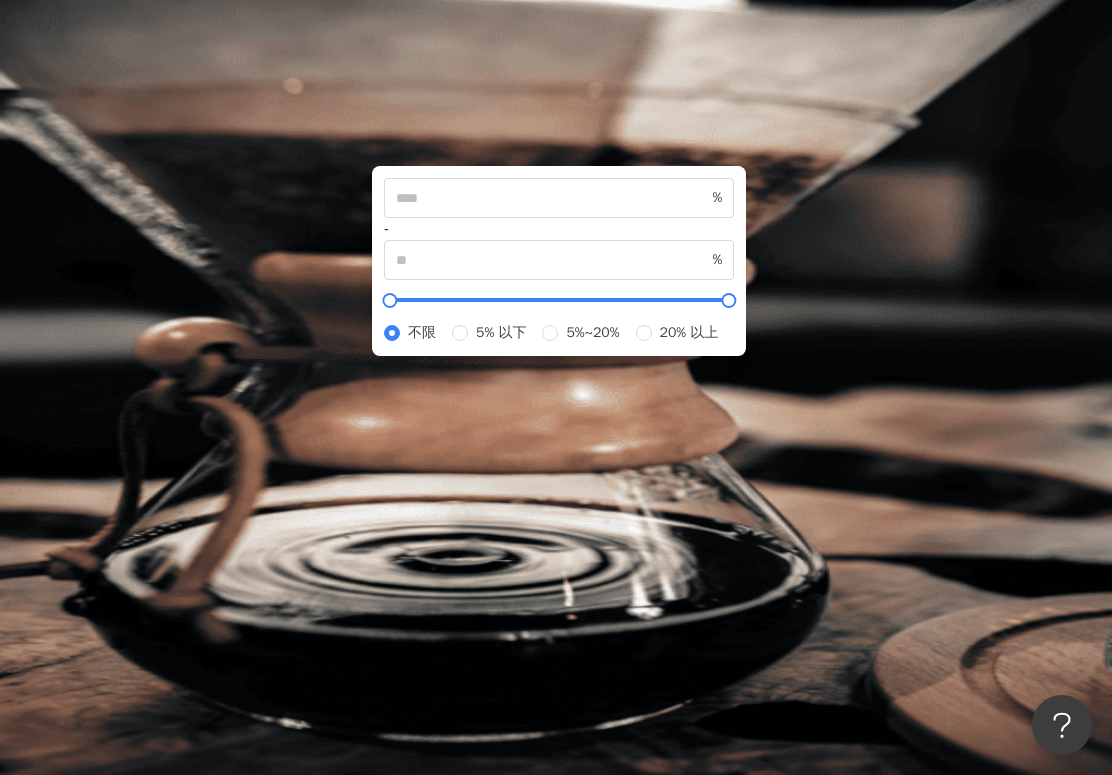 click on "互動率" at bounding box center (278, 393) 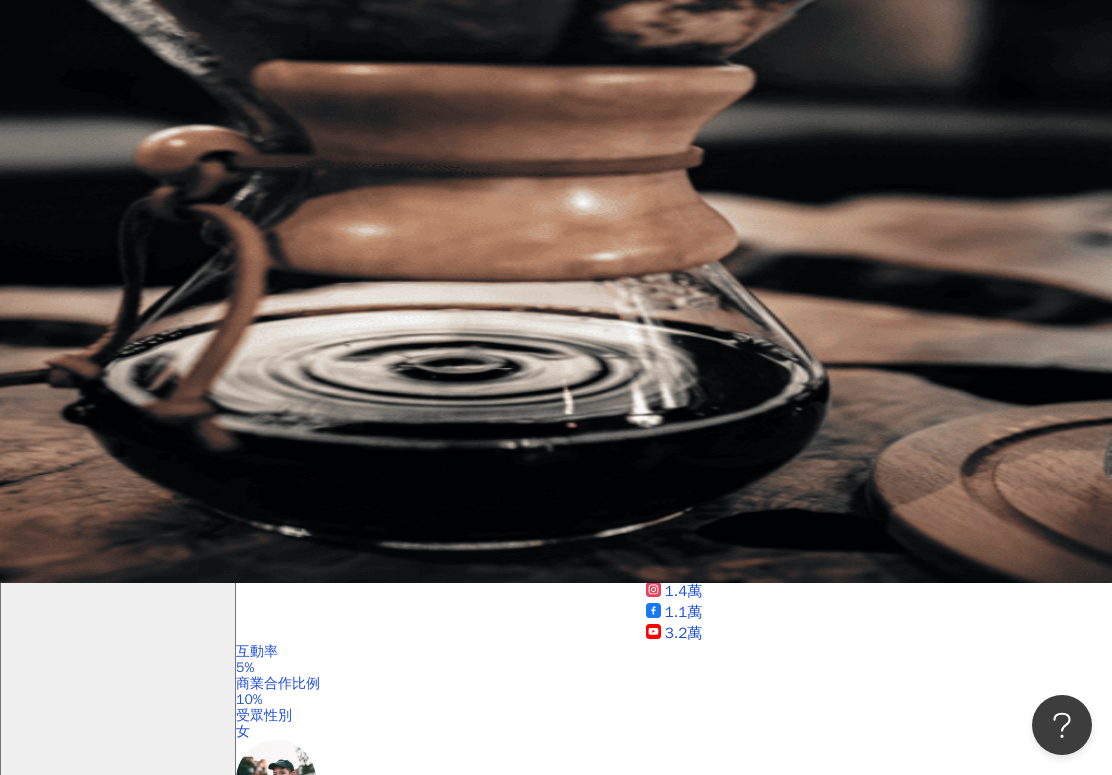 scroll, scrollTop: 200, scrollLeft: 0, axis: vertical 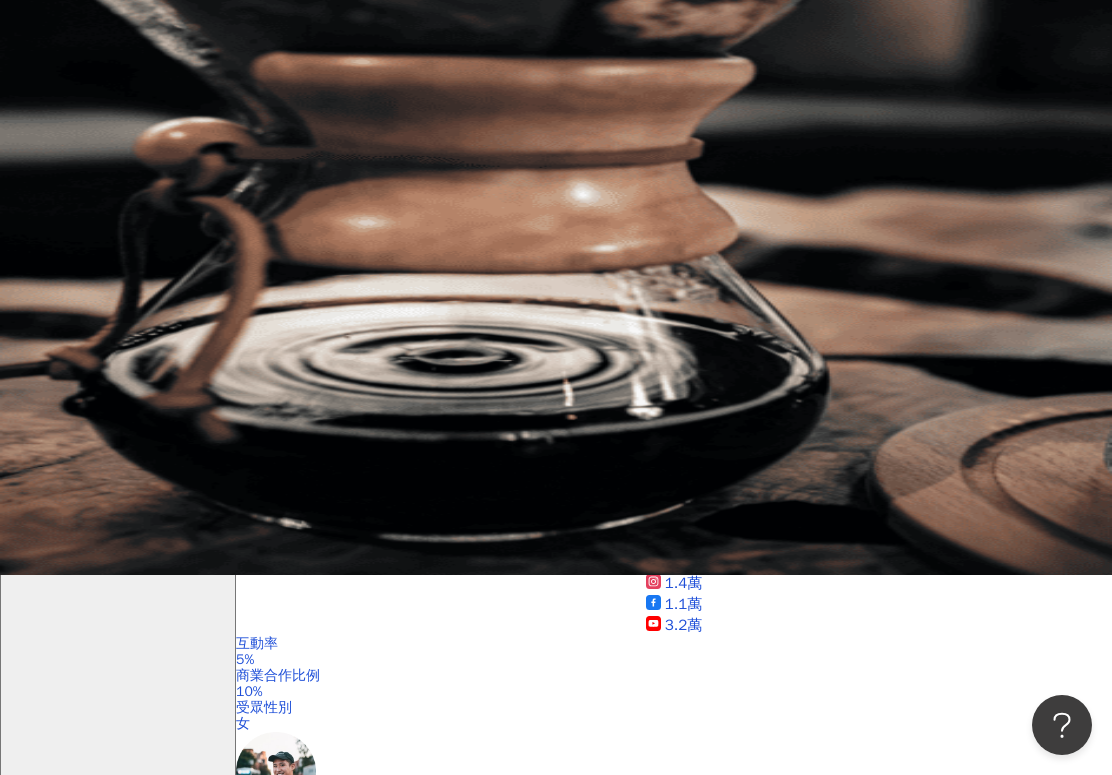click on "申請試用" at bounding box center (307, 454) 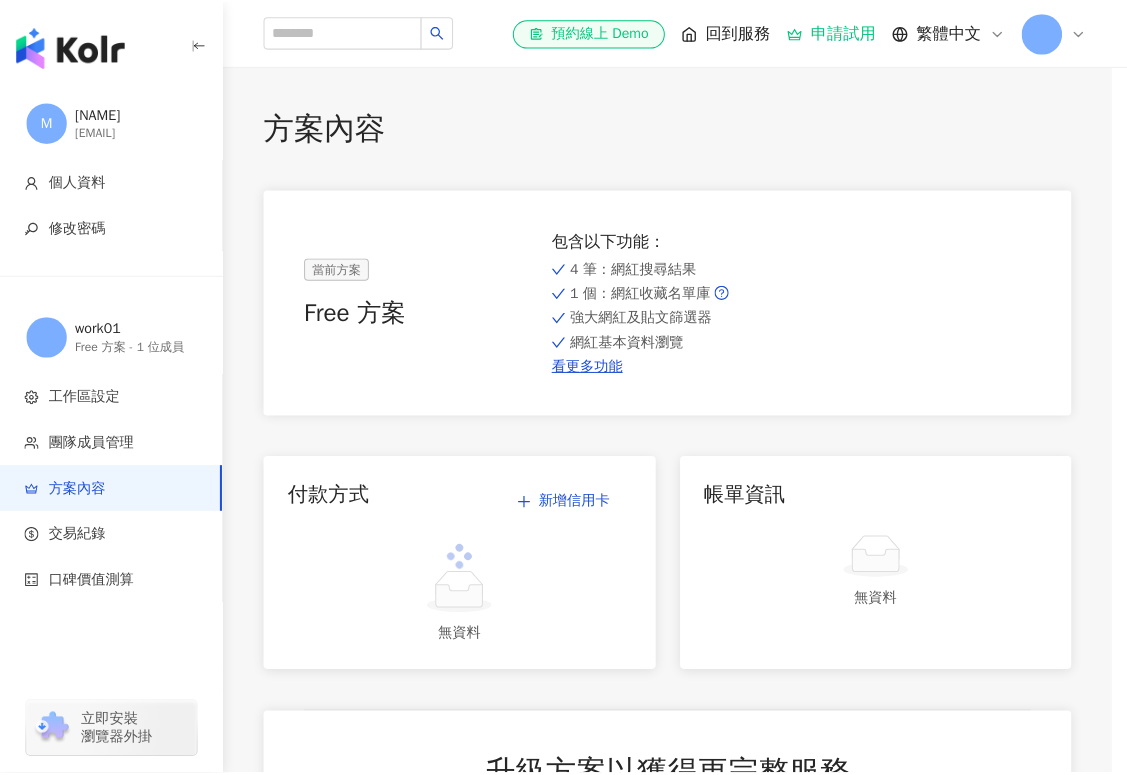 scroll, scrollTop: 0, scrollLeft: 0, axis: both 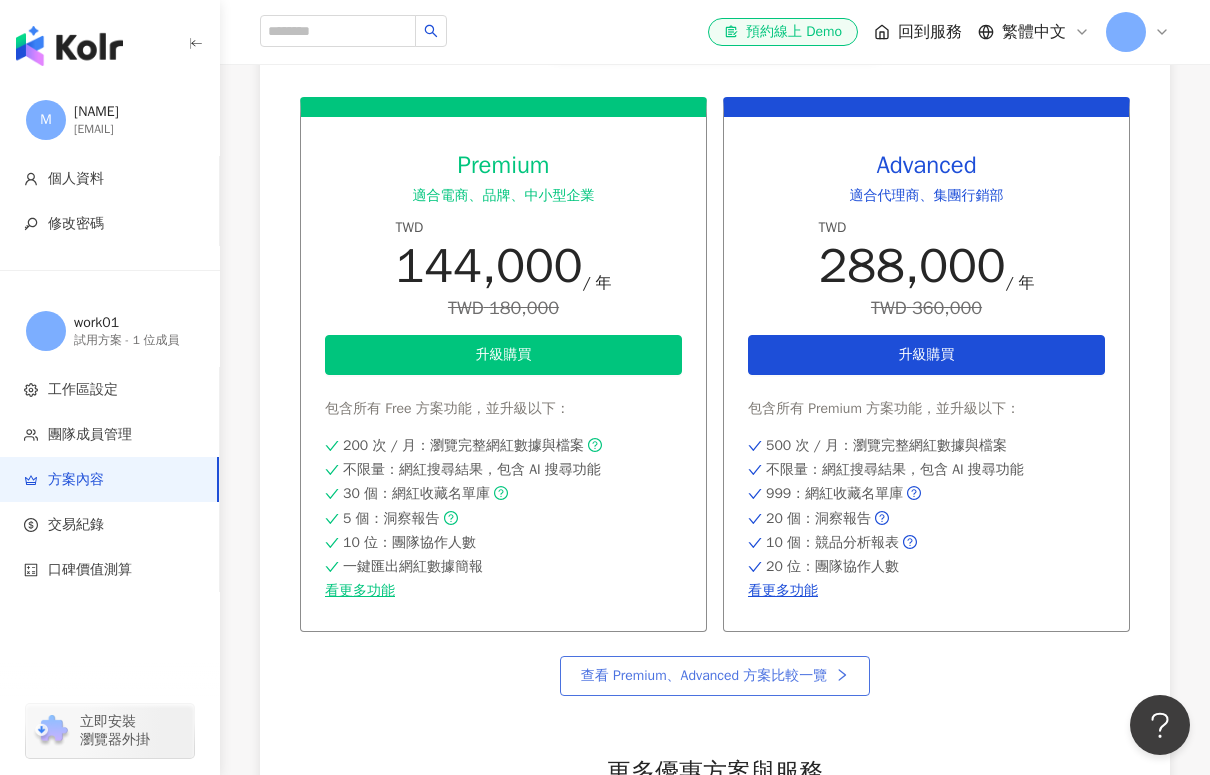 click on "查看 Premium、Advanced 方案比較一覽" at bounding box center [704, 676] 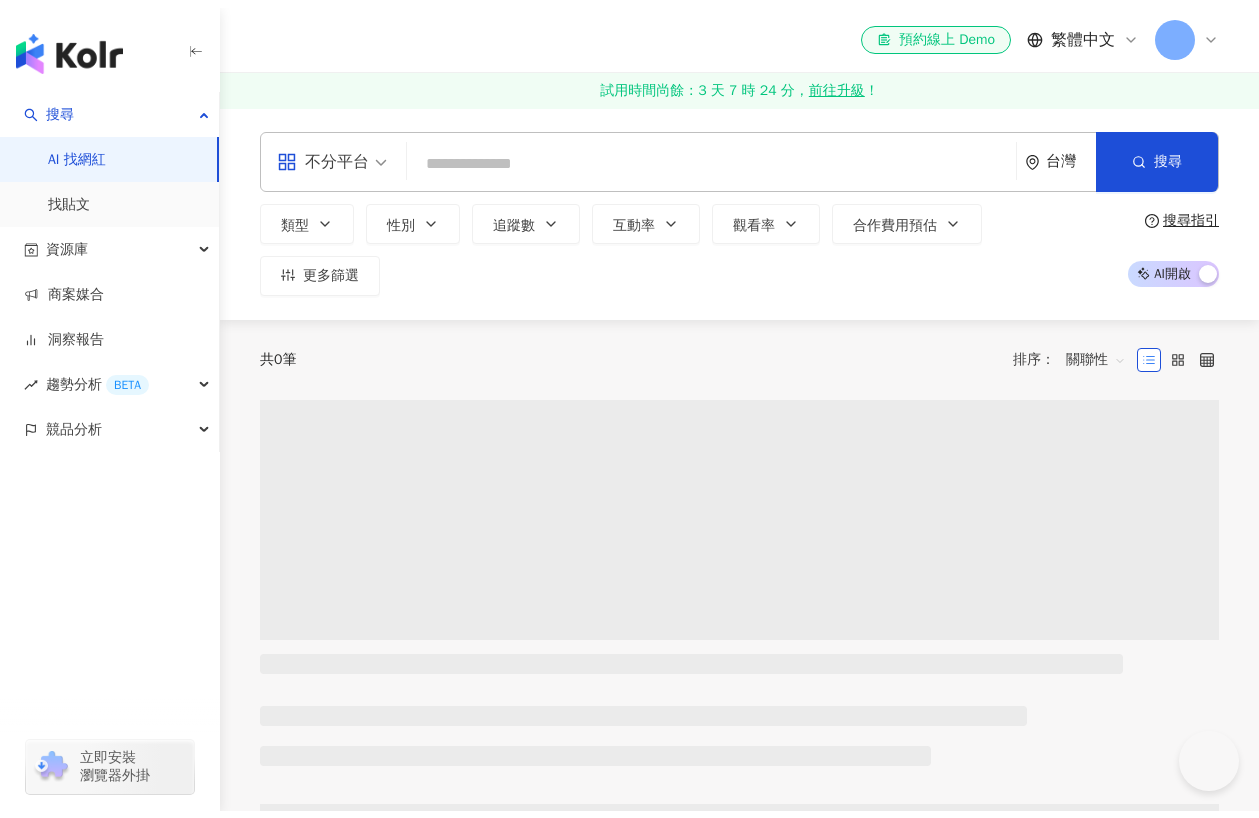 scroll, scrollTop: 0, scrollLeft: 0, axis: both 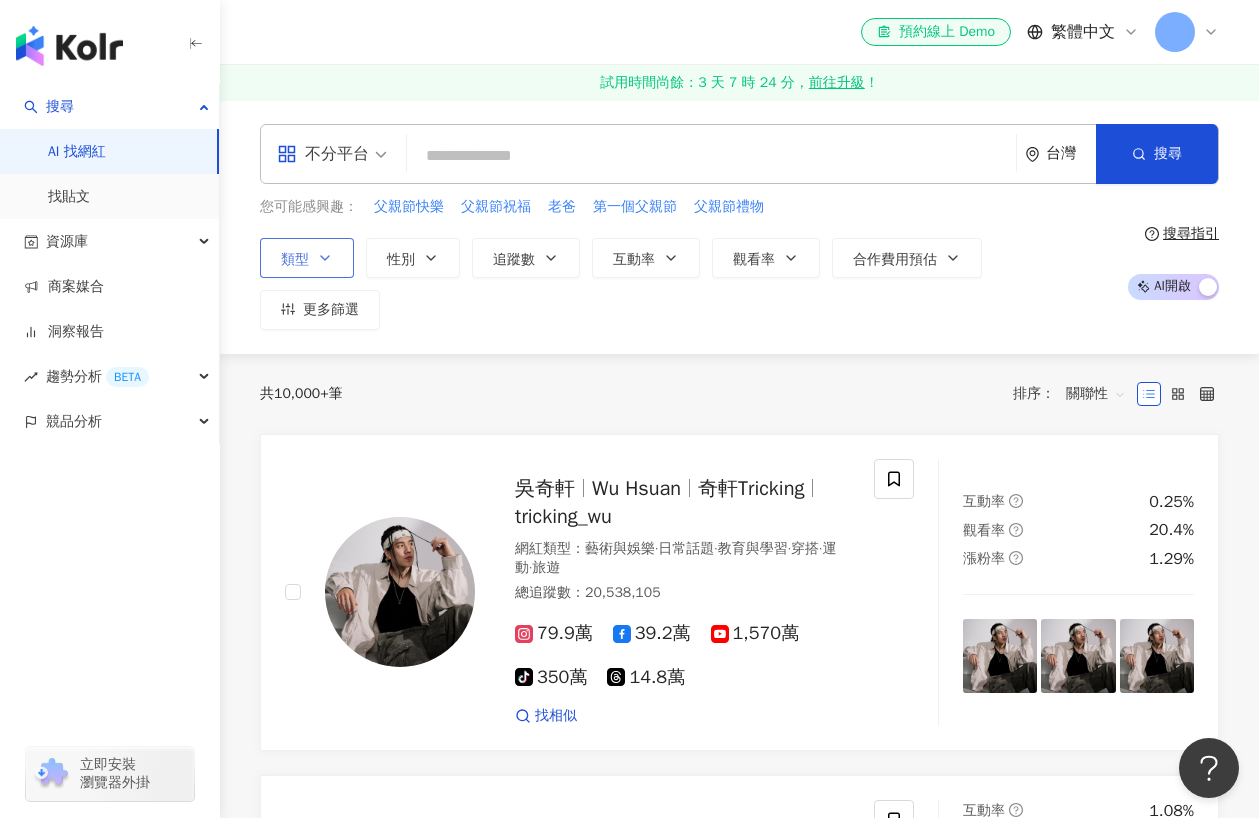 click 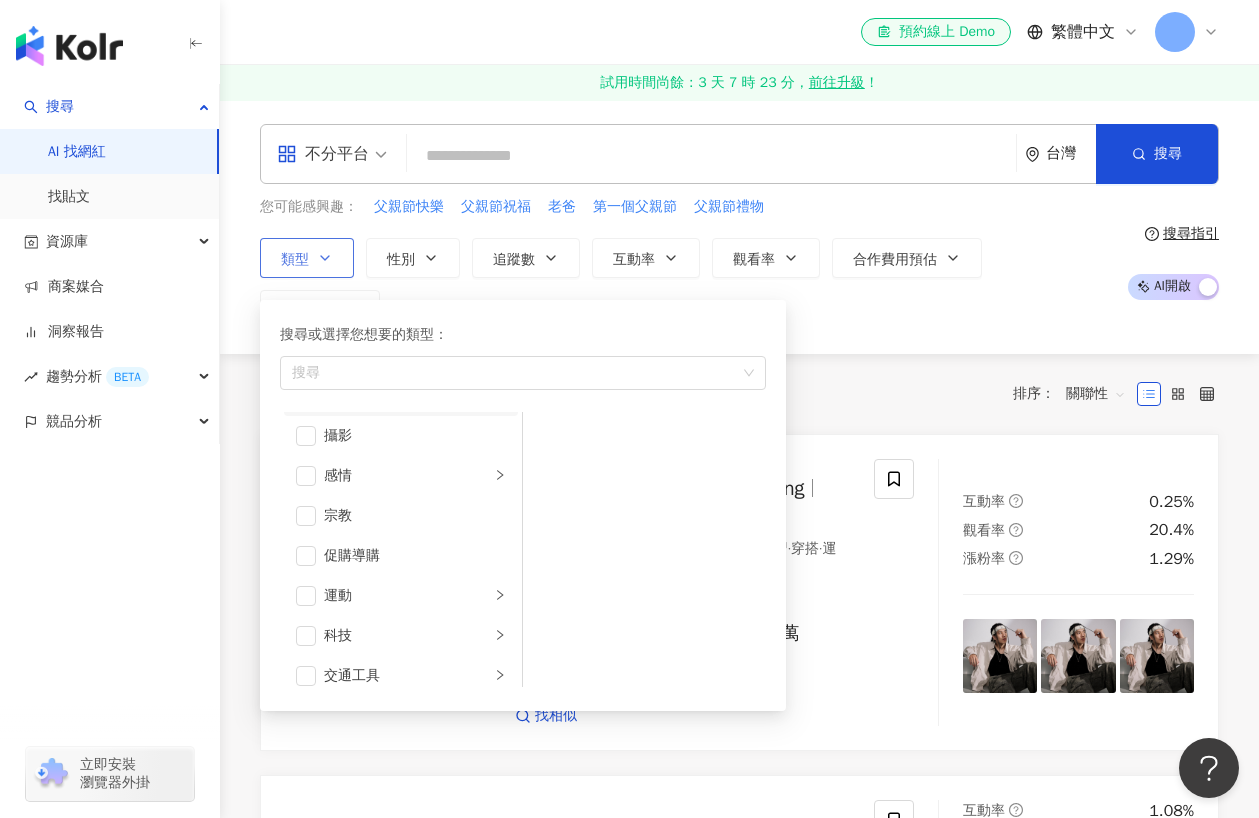 scroll, scrollTop: 693, scrollLeft: 0, axis: vertical 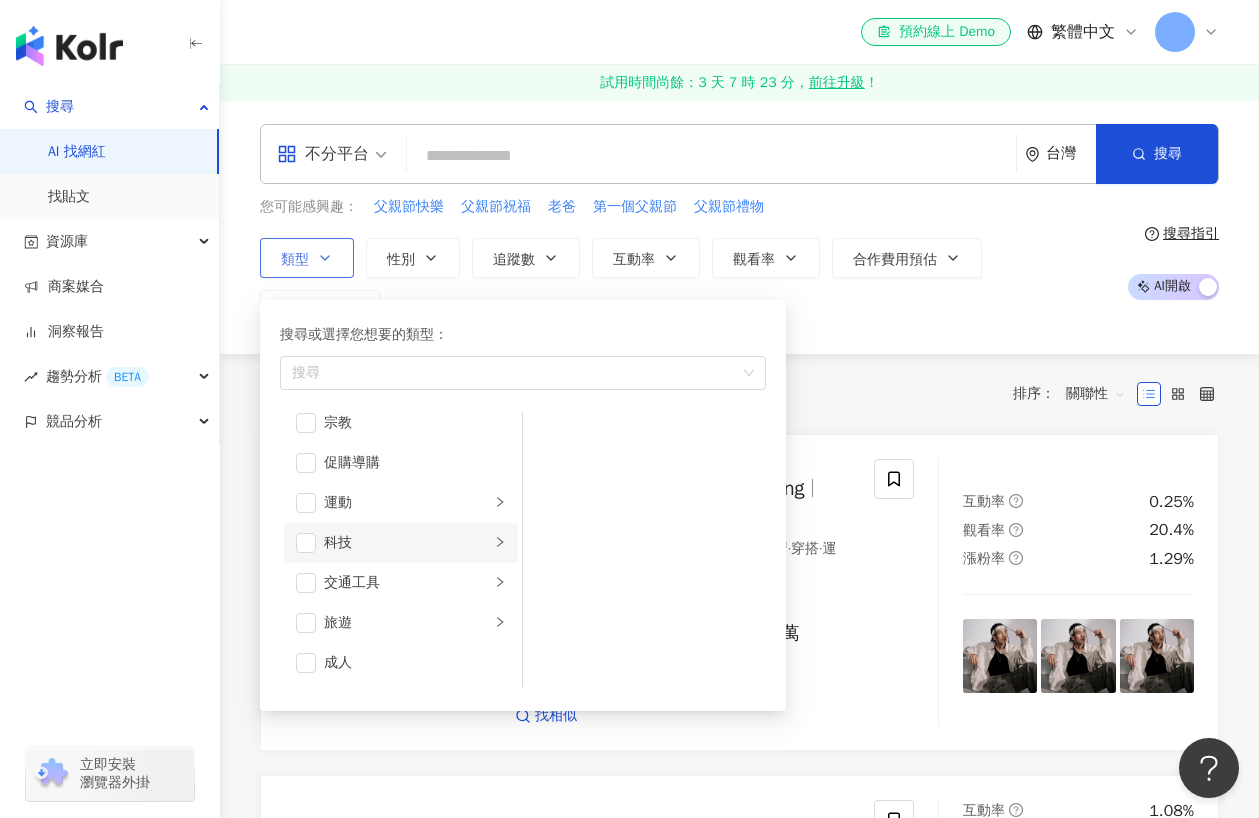 click on "科技" at bounding box center (407, 543) 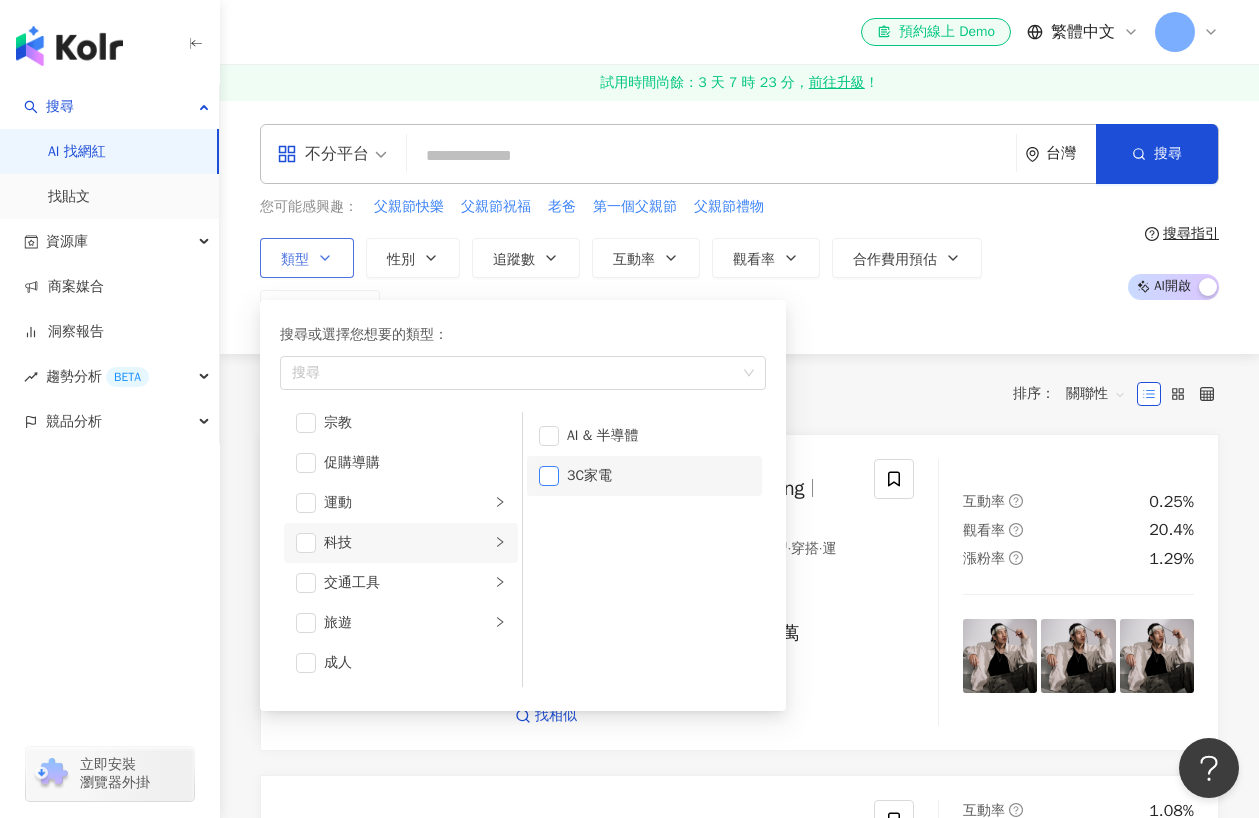 click at bounding box center [549, 476] 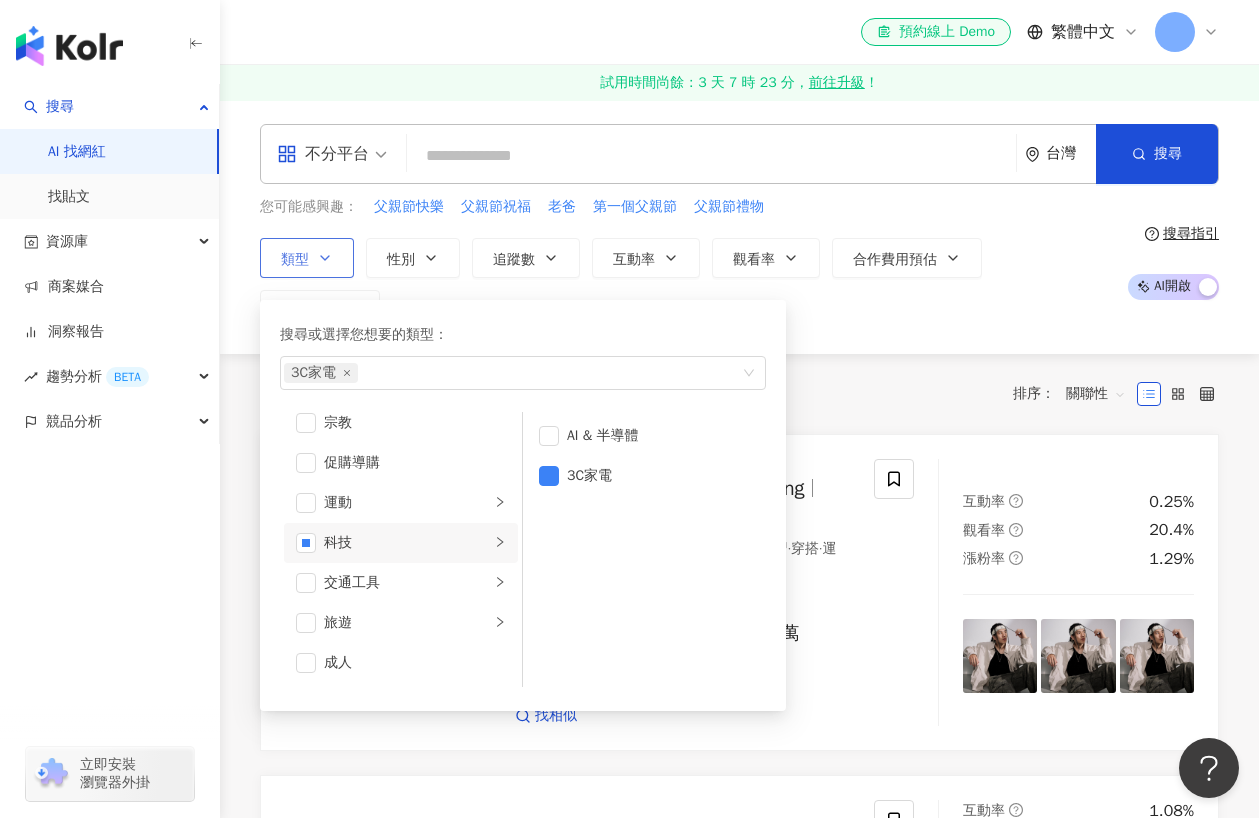 click on "搜尋或選擇您想要的類型： 3C家電   藝術與娛樂 美妝時尚 氣候和環境 日常話題 教育與學習 家庭 財經 美食 命理占卜 遊戲 法政社會 生活風格 影視娛樂 醫療與健康 寵物 攝影 感情 宗教 促購導購 運動 科技 交通工具 旅遊 成人 AI & 半導體 3C家電" at bounding box center (523, 505) 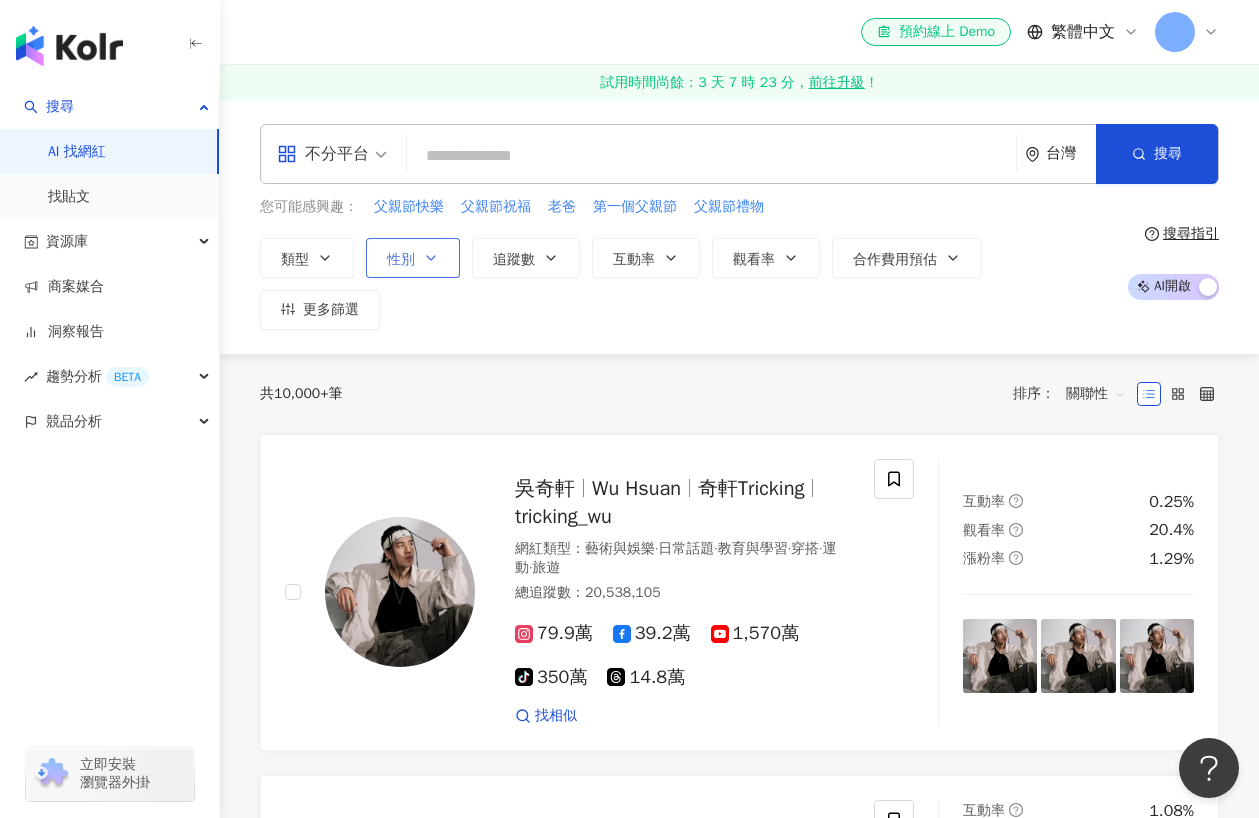 click 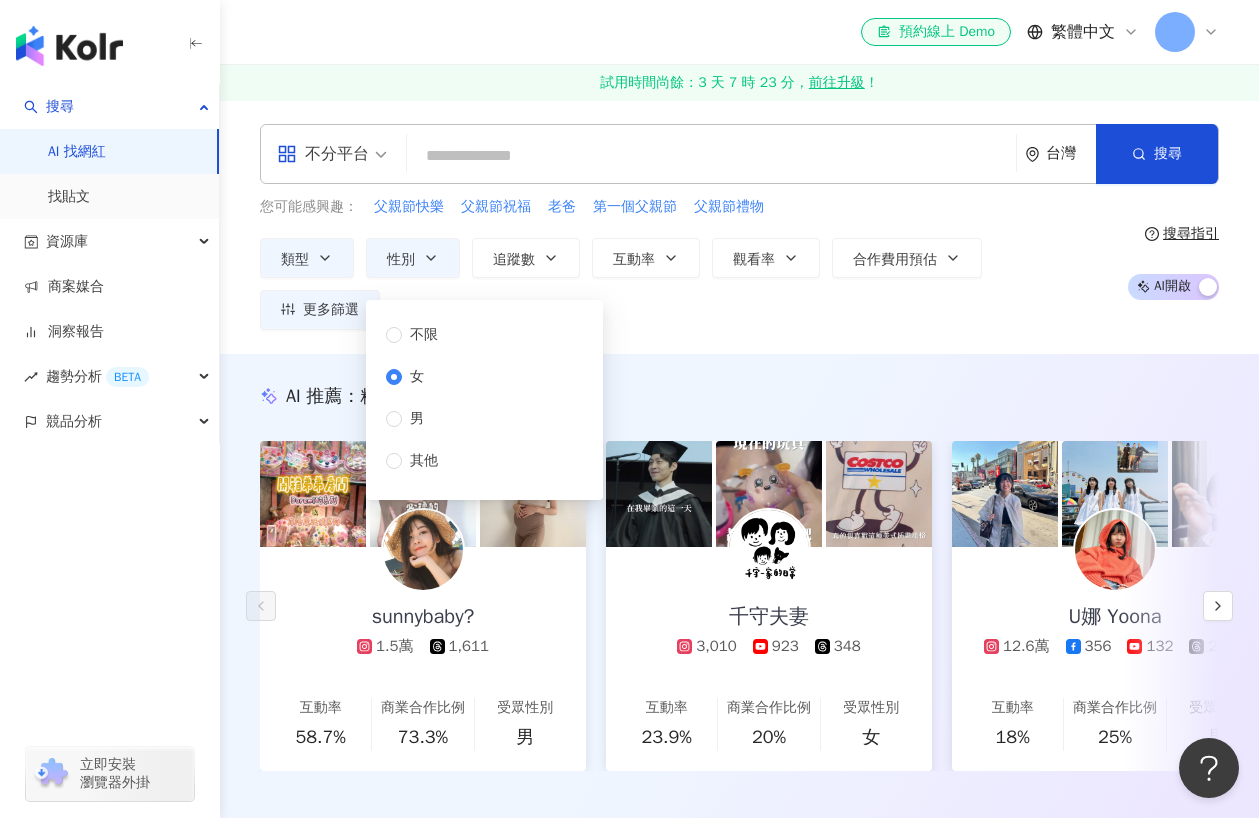 click on "類型 性別 追蹤數 互動率 觀看率 合作費用預估  更多篩選 不限 女 男 其他" at bounding box center (686, 284) 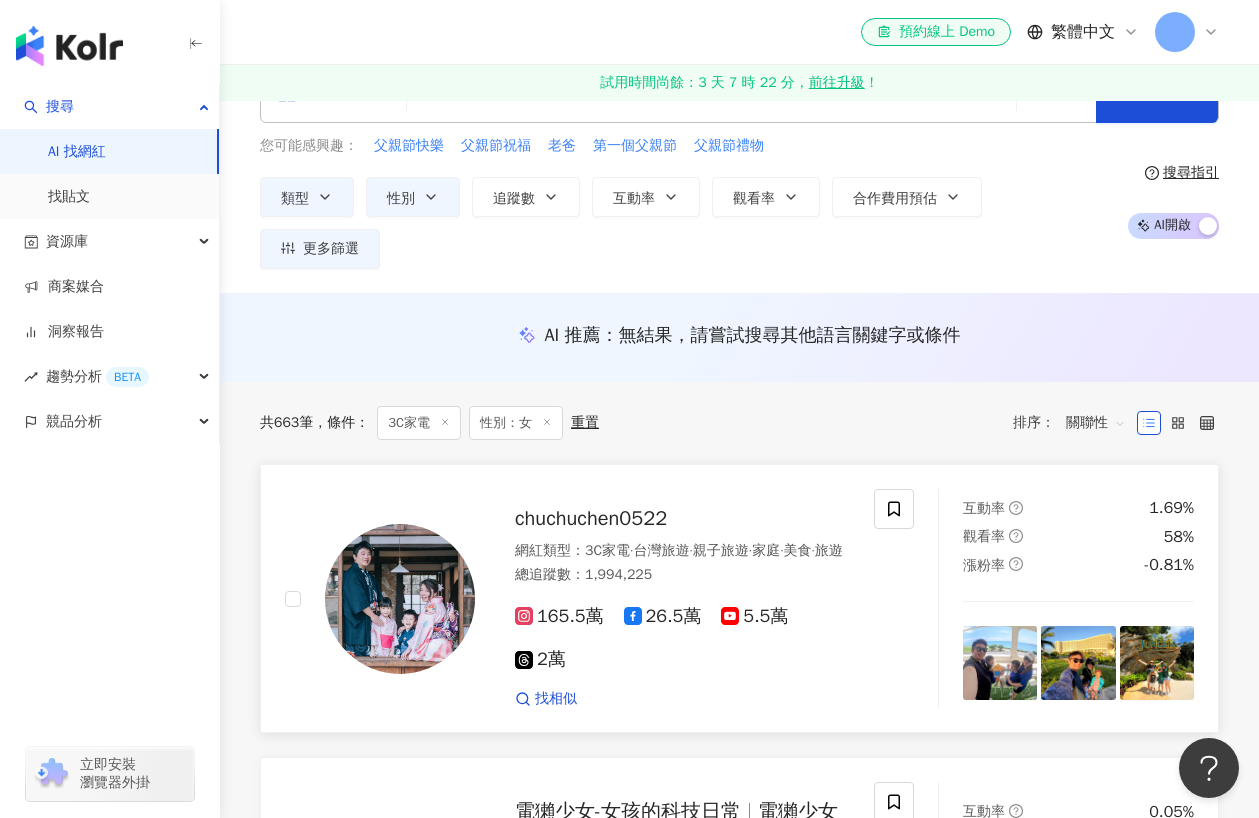 scroll, scrollTop: 0, scrollLeft: 0, axis: both 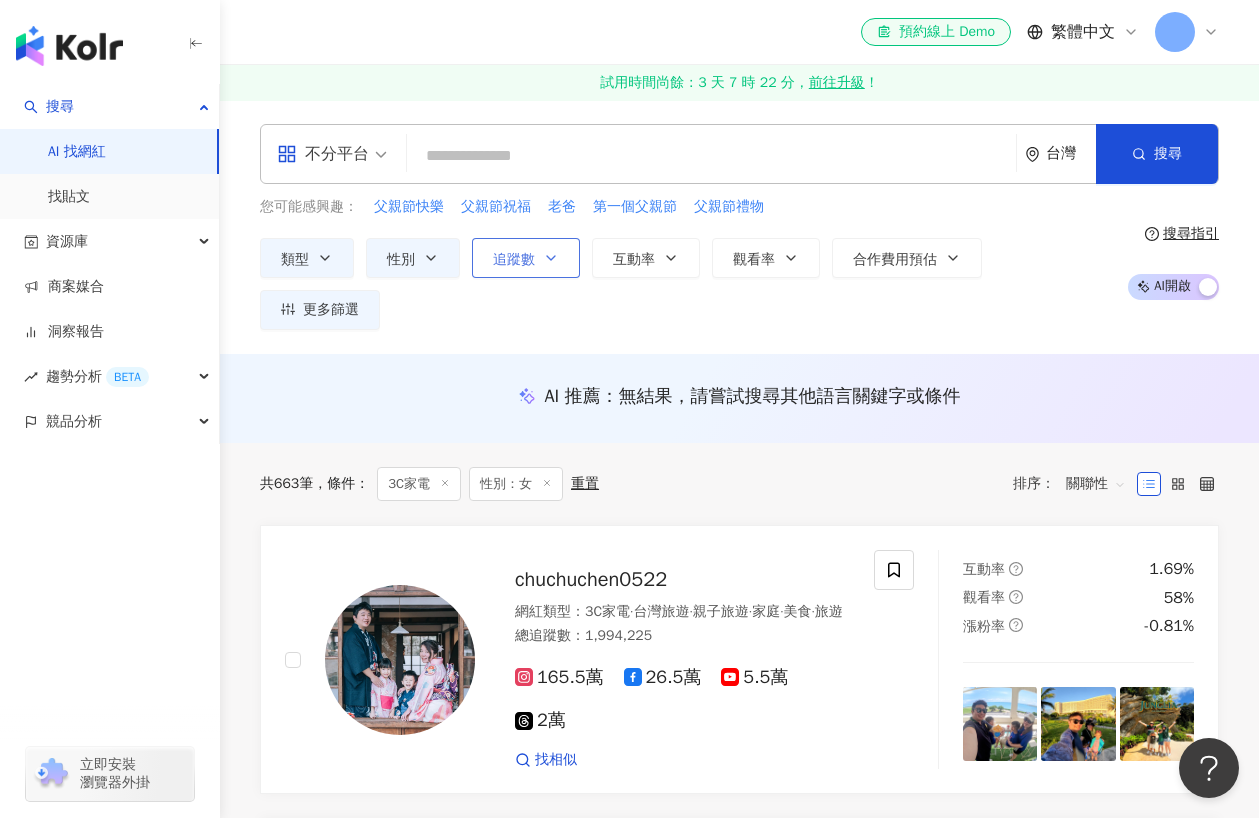 click on "追蹤數" at bounding box center [514, 260] 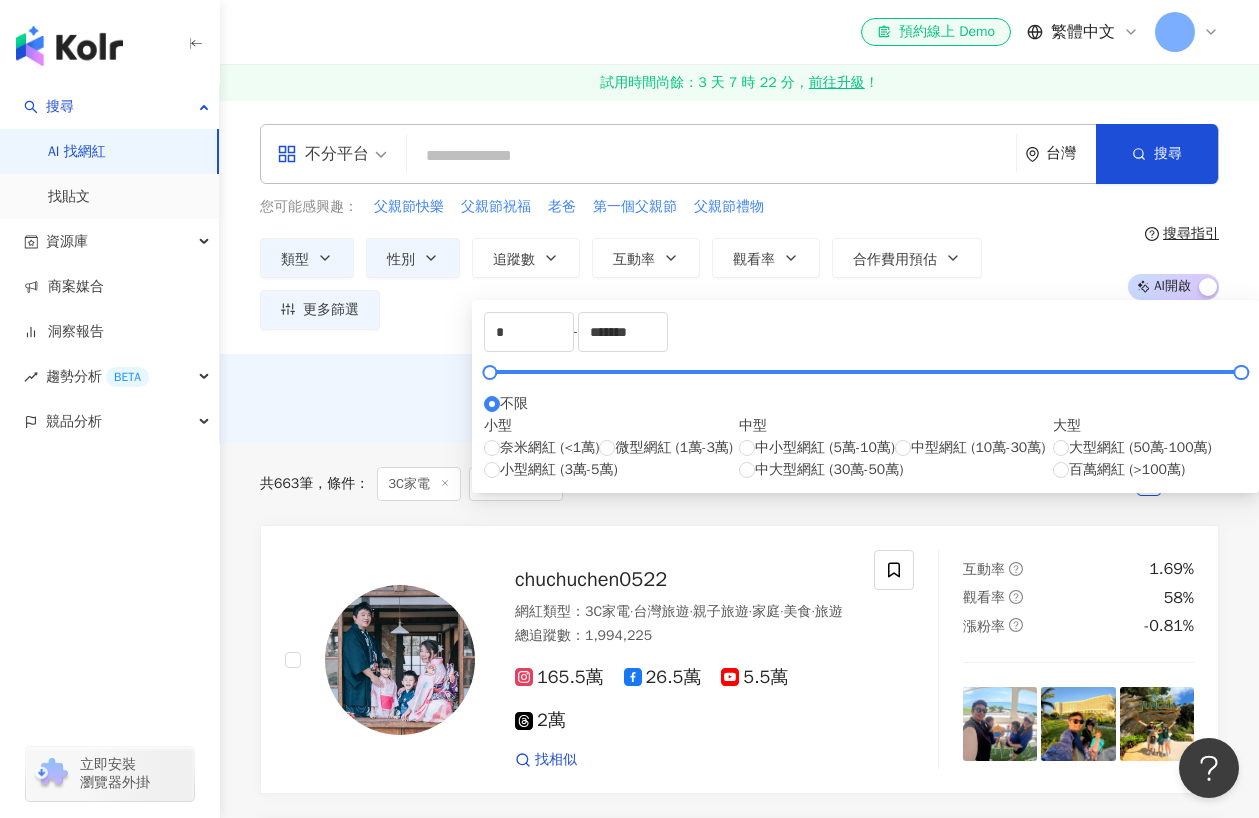 type on "*****" 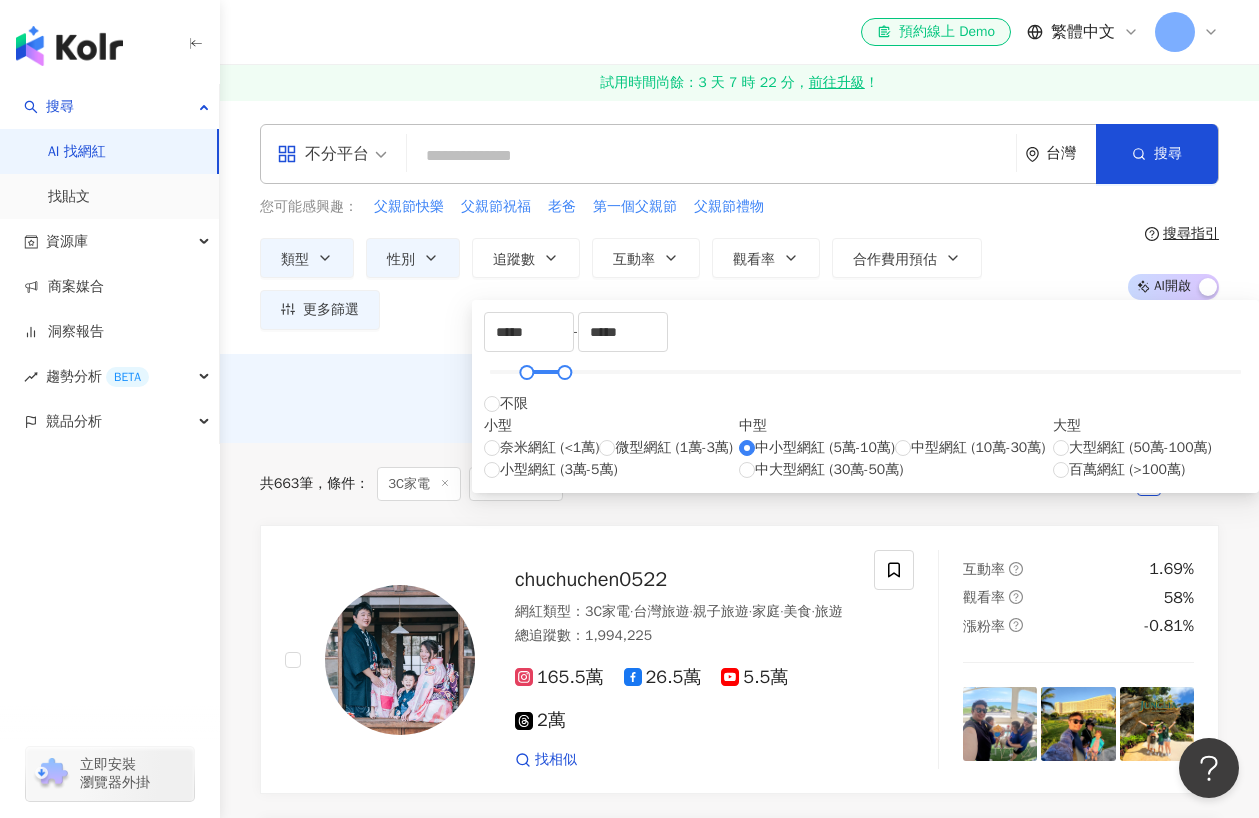 click on "類型 性別 追蹤數 互動率 觀看率 合作費用預估  更多篩選 不限 女 男 其他 *****  -  ***** 不限 小型 奈米網紅 (<1萬) 微型網紅 (1萬-3萬) 小型網紅 (3萬-5萬) 中型 中小型網紅 (5萬-10萬) 中型網紅 (10萬-30萬) 中大型網紅 (30萬-50萬) 大型 大型網紅 (50萬-100萬) 百萬網紅 (>100萬)" at bounding box center (686, 284) 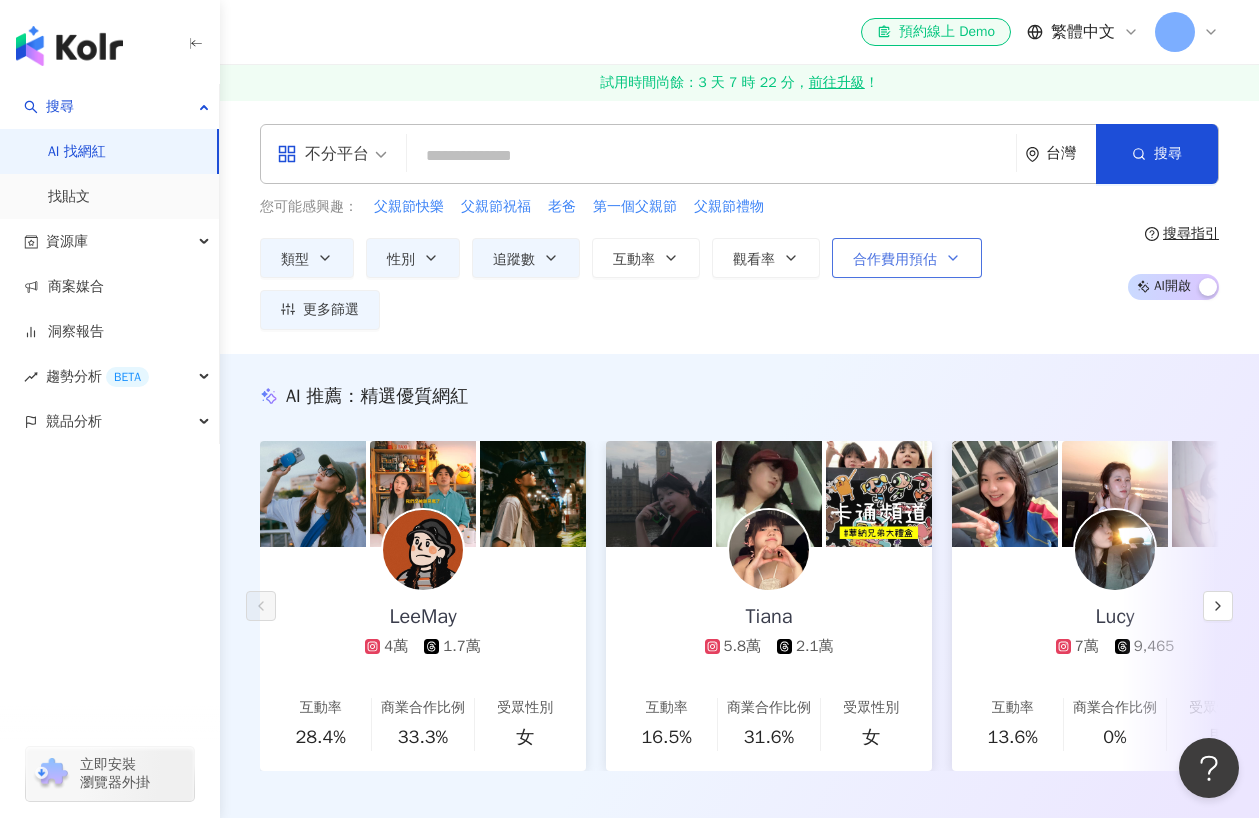 click on "合作費用預估" at bounding box center [895, 260] 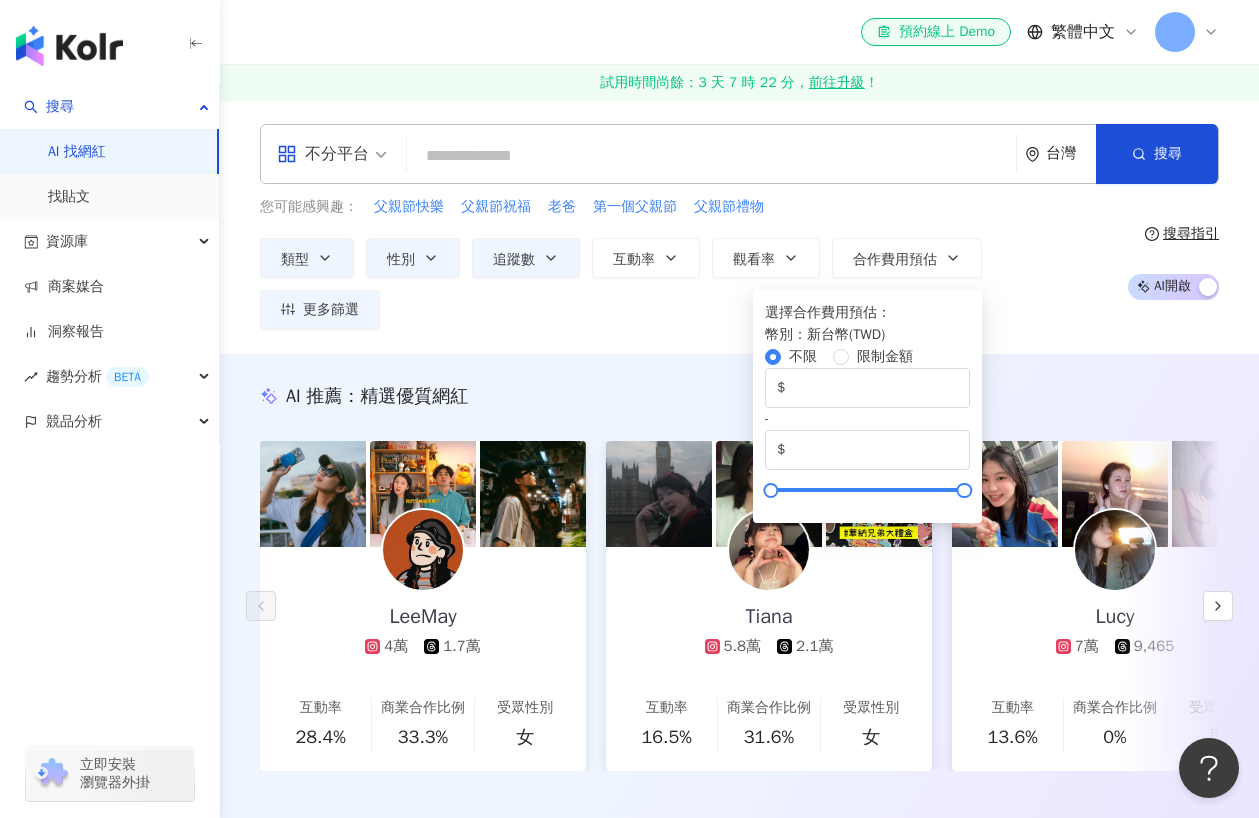 click on "類型 性別 追蹤數 互動率 觀看率 合作費用預估  更多篩選 不限 女 男 其他 *****  -  ***** 不限 小型 奈米網紅 (<1萬) 微型網紅 (1萬-3萬) 小型網紅 (3萬-5萬) 中型 中小型網紅 (5萬-10萬) 中型網紅 (10萬-30萬) 中大型網紅 (30萬-50萬) 大型 大型網紅 (50萬-100萬) 百萬網紅 (>100萬) 選擇合作費用預估  ： 幣別 ： 新台幣 ( TWD ) 不限 限制金額 $ *  -  $ *******" at bounding box center (686, 284) 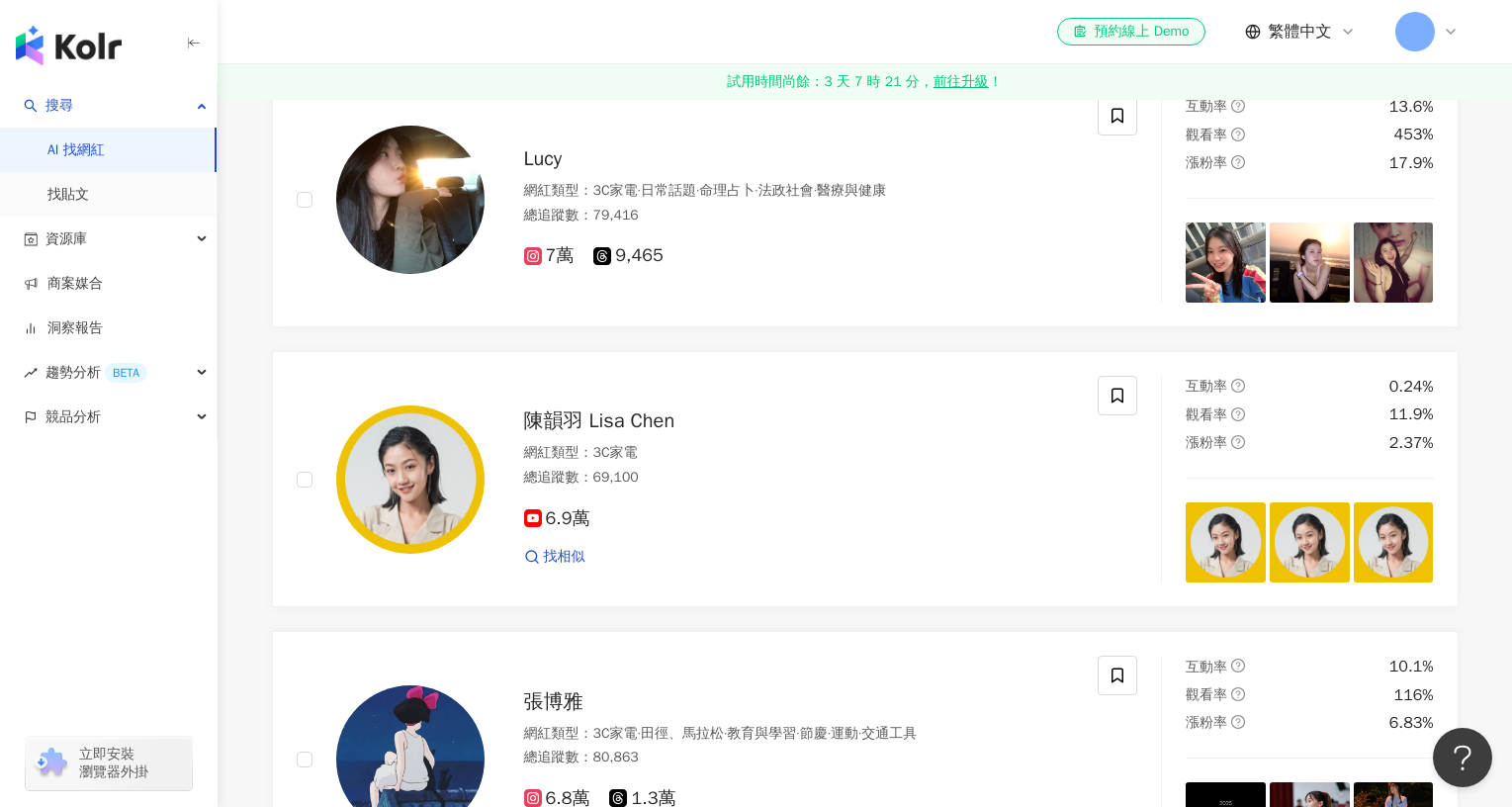 scroll, scrollTop: 3659, scrollLeft: 0, axis: vertical 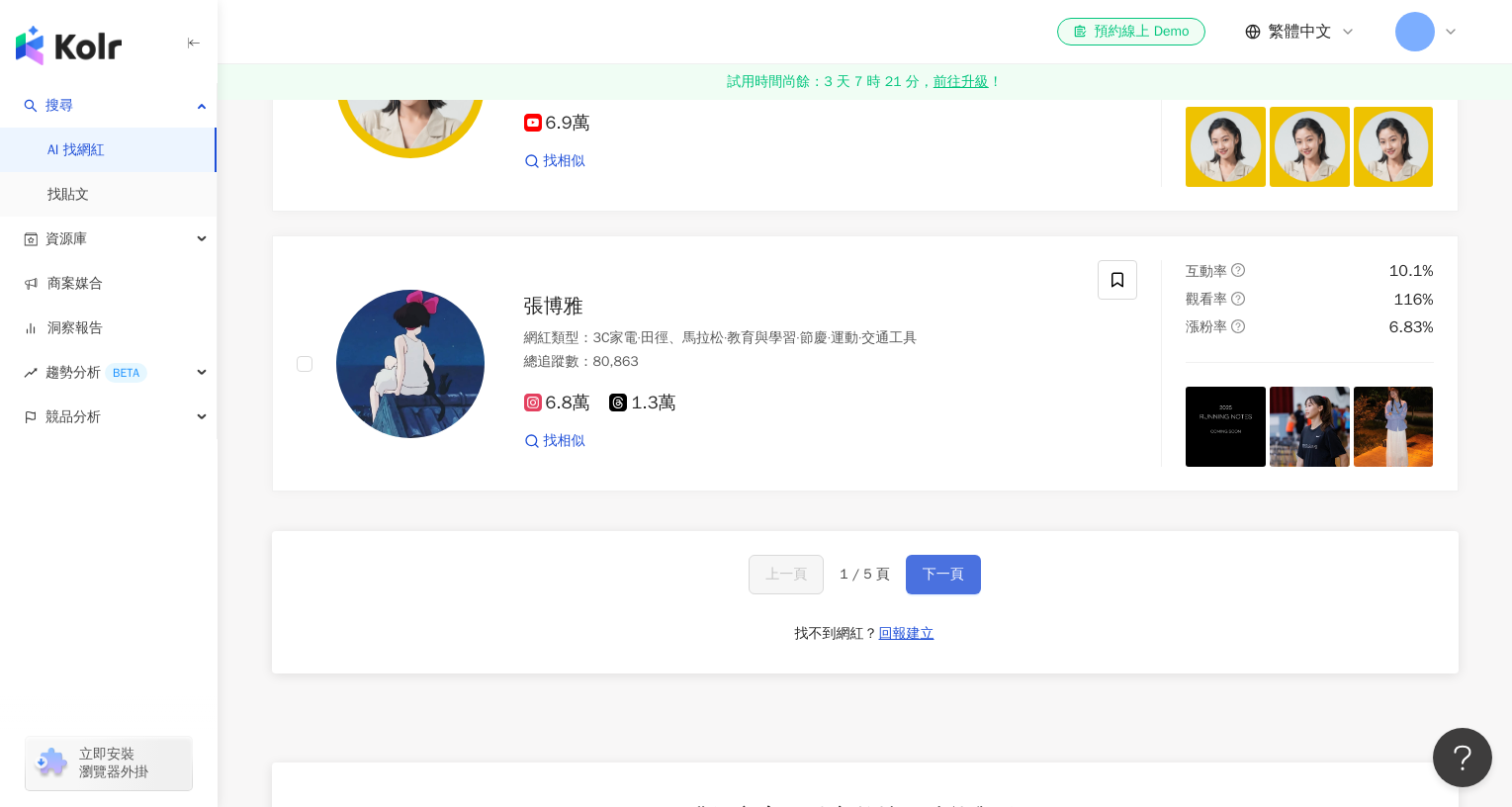 click on "下一頁" at bounding box center [943, 575] 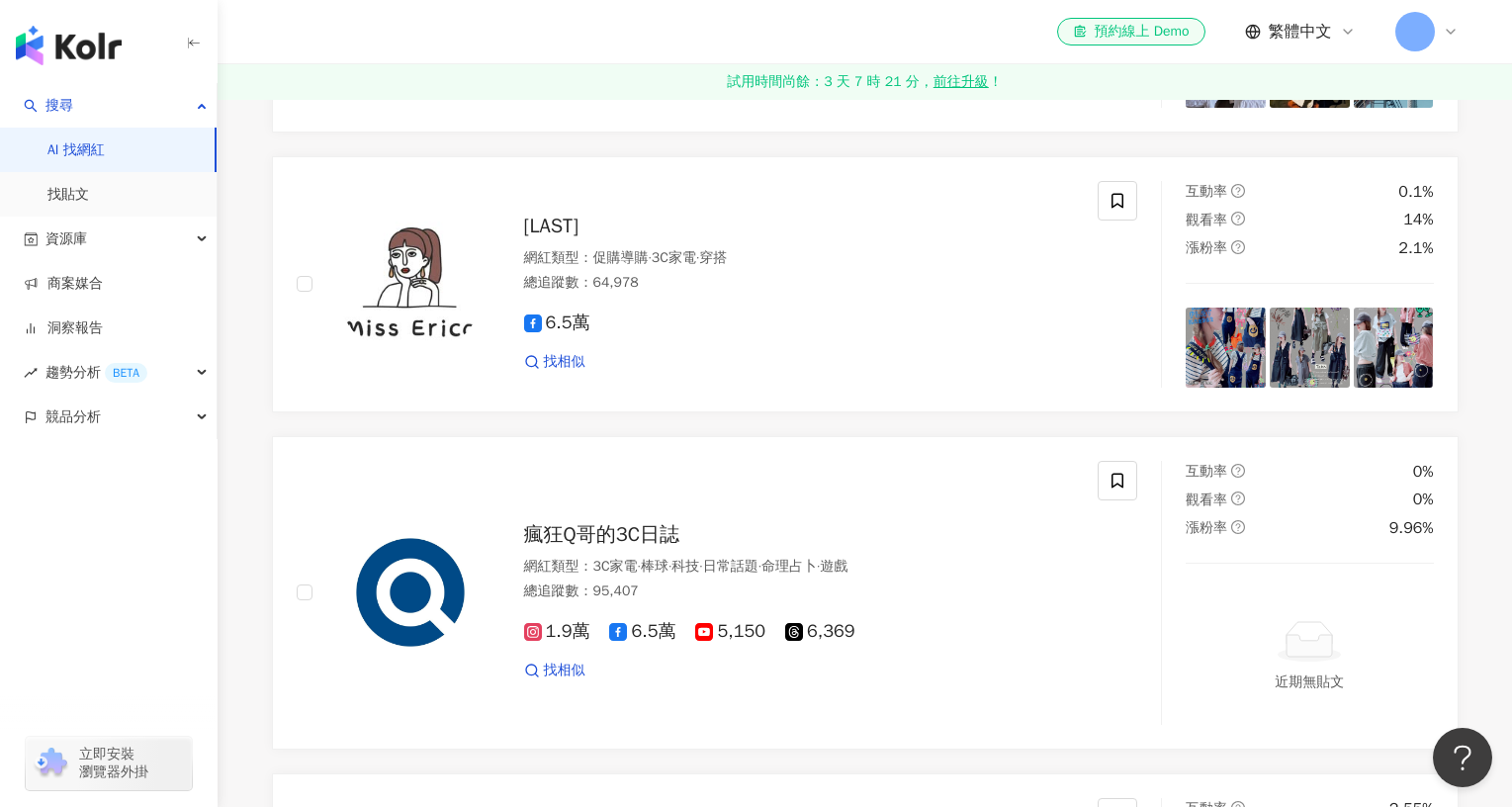 scroll, scrollTop: 3717, scrollLeft: 0, axis: vertical 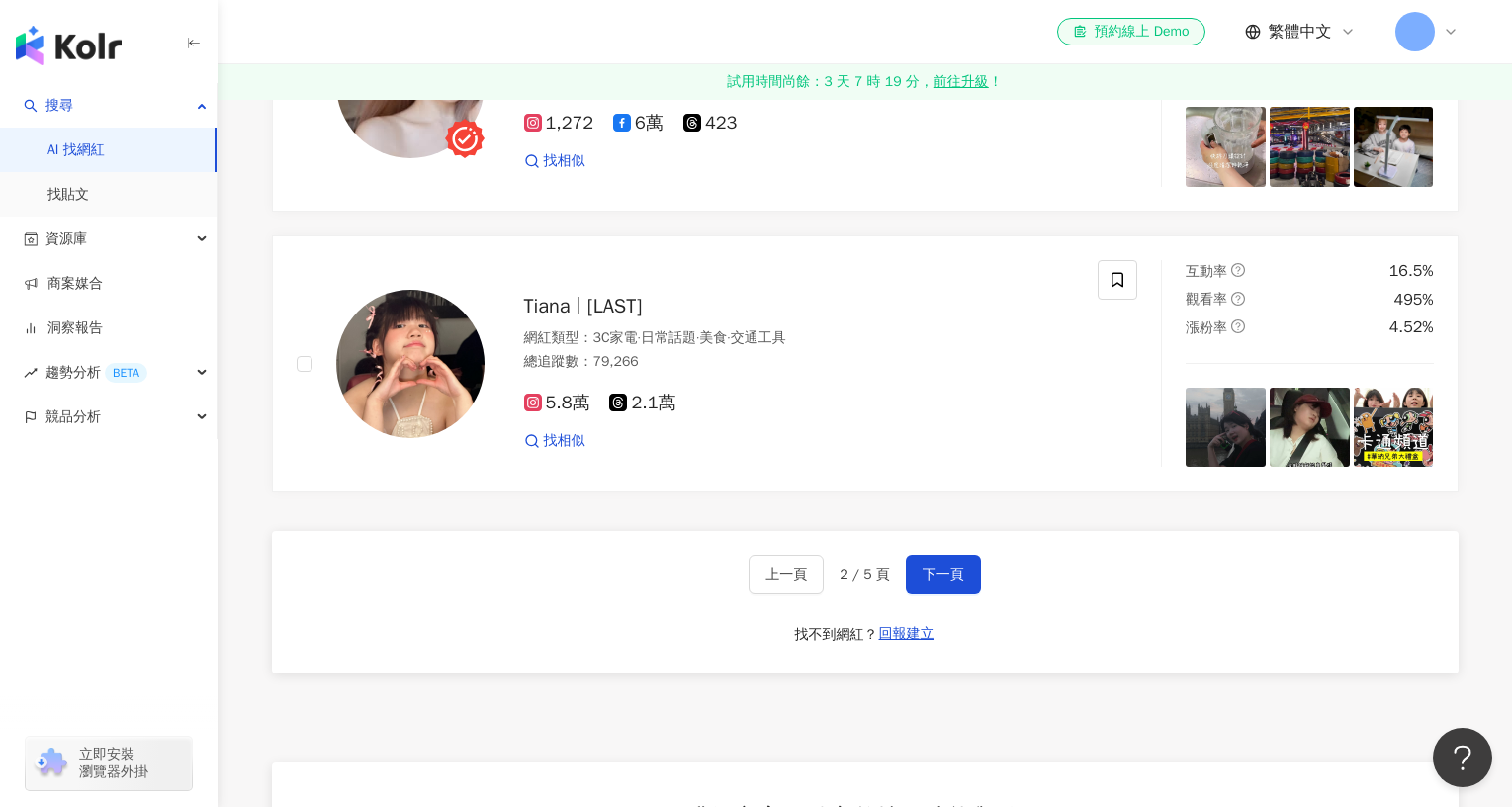 click on "正在搜尋 ： 3C家電 性別：女 追蹤數：50,000-99,999 重置 AI  開啟 AI  關閉 Charlotte夏綠蒂 網紅類型 ： 3C家電  ·  科技  ·  親子旅遊  ·  保養  ·  日常話題  ·  教育與學習  ·  家庭  ·  醫療與健康 總追蹤數 ： 96,310 6.7萬 8,903 2萬 找相似 互動率 2.12% 觀看率 123% 漲粉率 0.05% 小雯媽咪愛漂亮 網紅類型 ： 韓國旅遊  ·  3C家電  ·  甜點  ·  日常話題  ·  教育與學習  ·  家庭  ·  美食  ·  法政社會  ·  生活風格  ·  穿搭  ·  旅遊 總追蹤數 ： 70,629 3,482 6.6萬 1,407 找相似 互動率 0.13% 觀看率 24.1% 漲粉率 1.8% Serena Chen 陳以婕 serena.ycc 網紅類型 ： 3C家電  ·  台灣旅遊  ·  藝術與娛樂  ·  日常話題  ·  旅遊 總追蹤數 ： 80,990 6.5萬 1.6萬 找相似 互動率 3.31% 觀看率 116% 漲粉率 8.53% Miss Erica 網紅類型 ： 促購導購  ·  3C家電  ·  穿搭 總追蹤數 ： 64,978 6.5萬 找相似 互動率 0.1% 觀看率 14% 漲粉率" at bounding box center (865, -841) 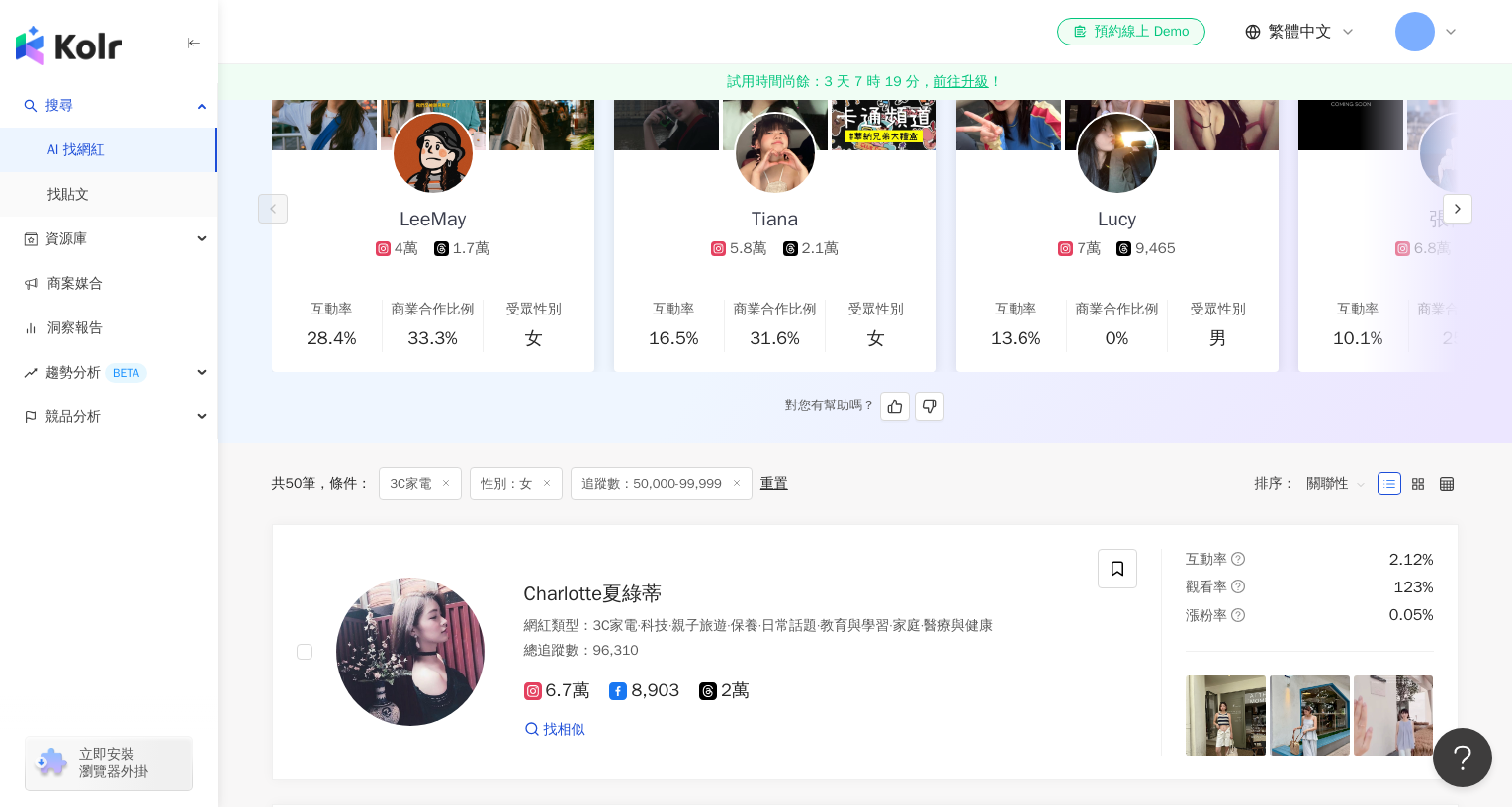 scroll, scrollTop: 396, scrollLeft: 0, axis: vertical 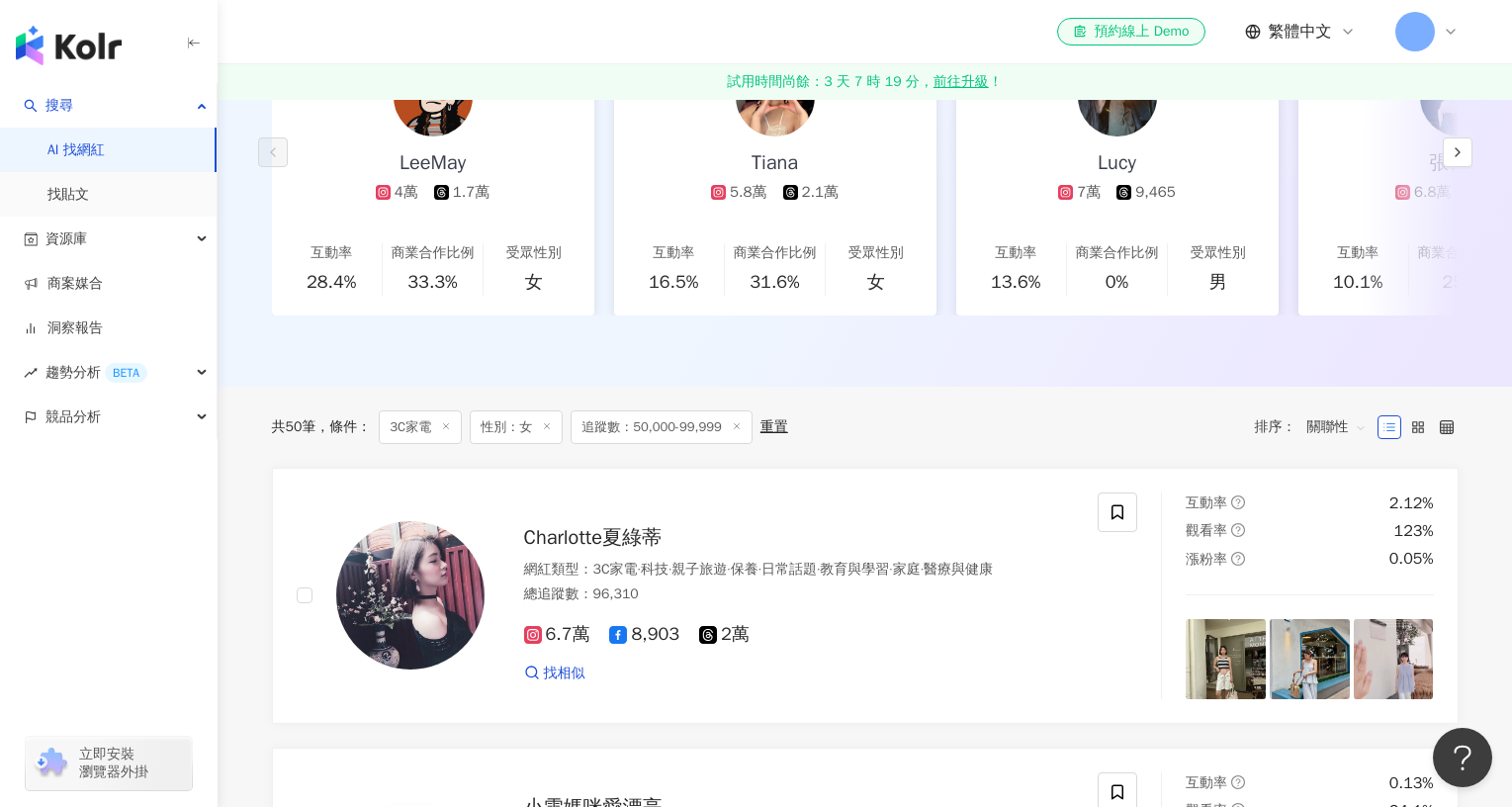 click 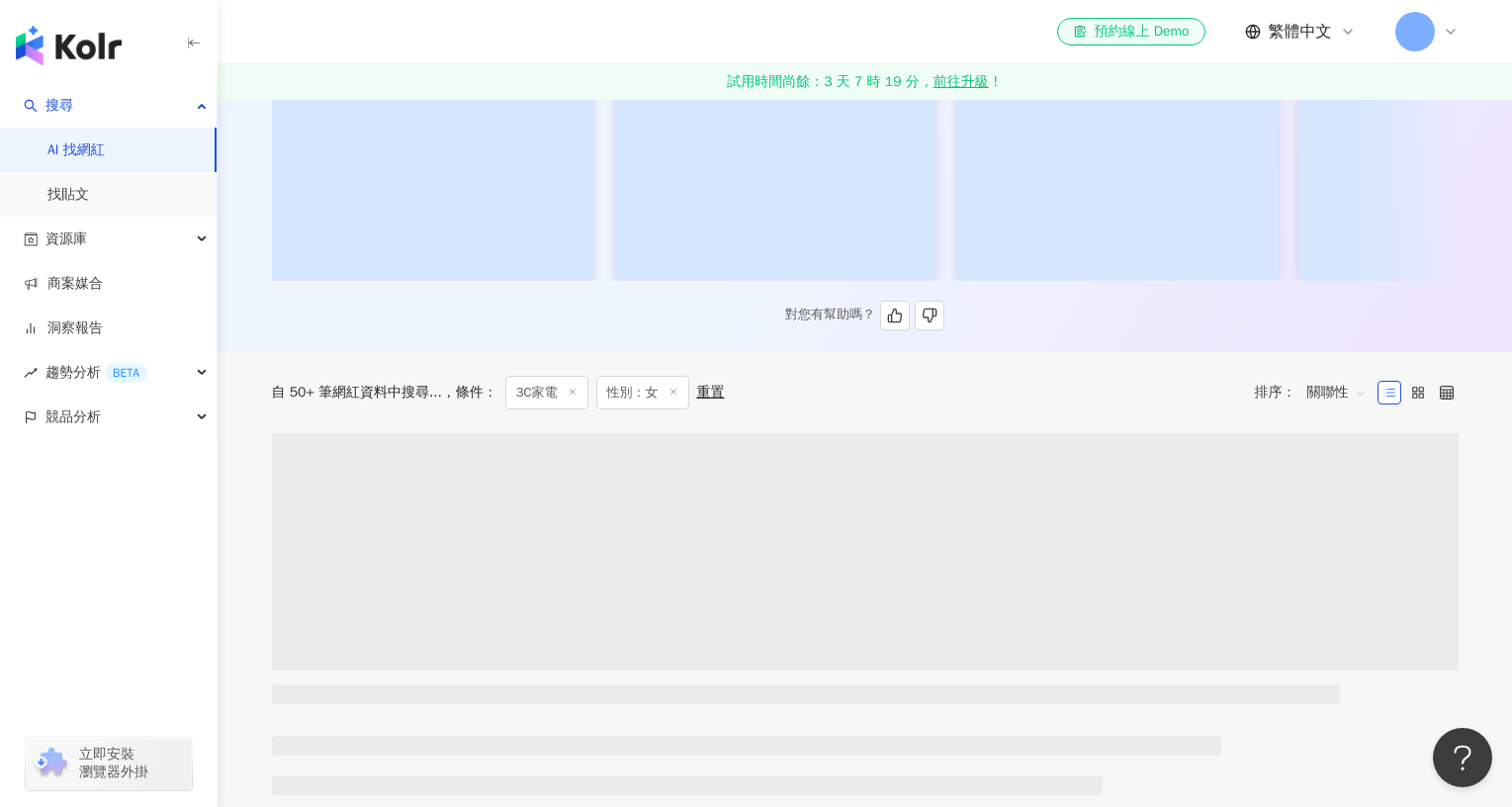scroll, scrollTop: 0, scrollLeft: 0, axis: both 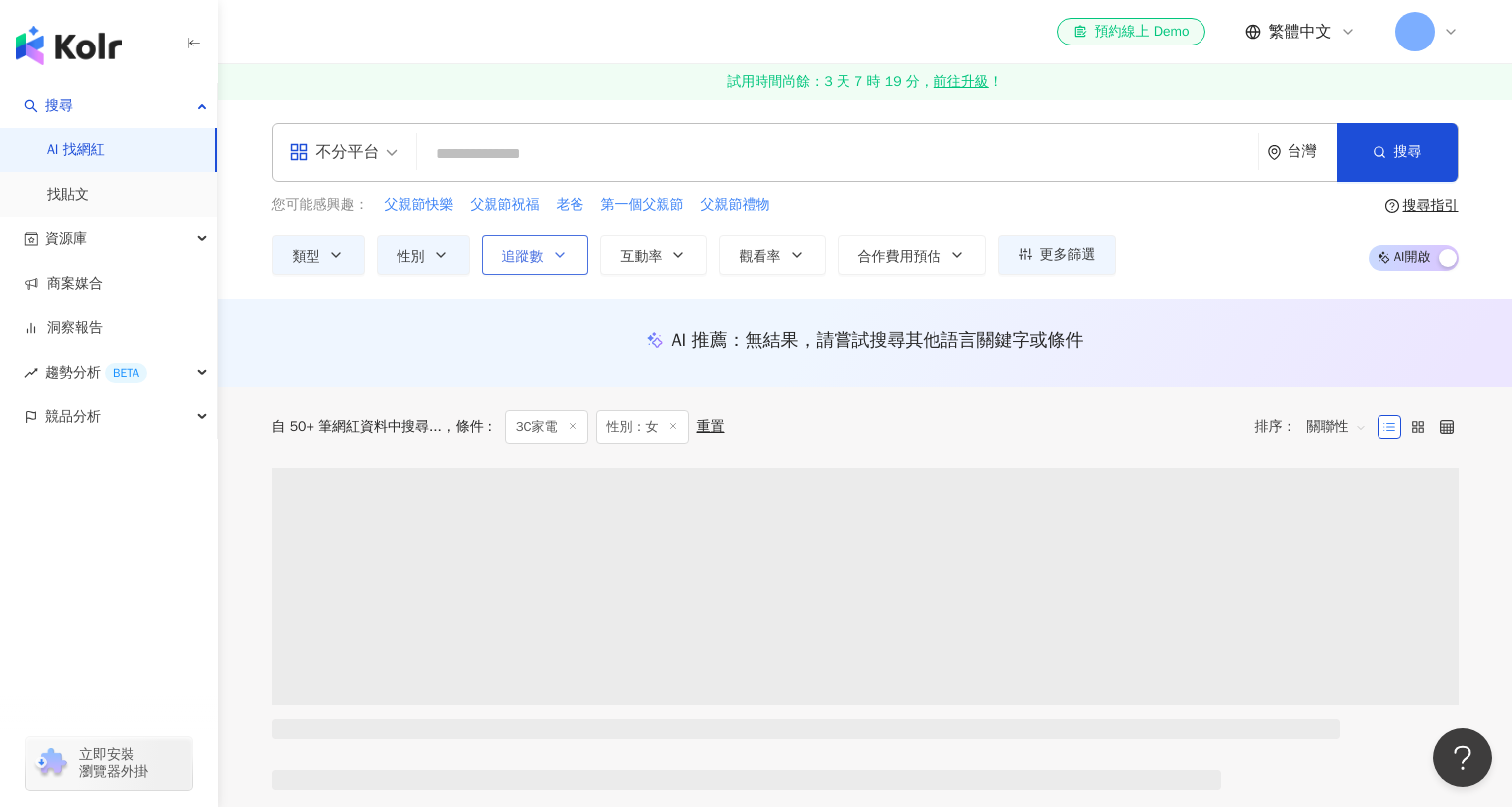 click on "追蹤數" at bounding box center [523, 257] 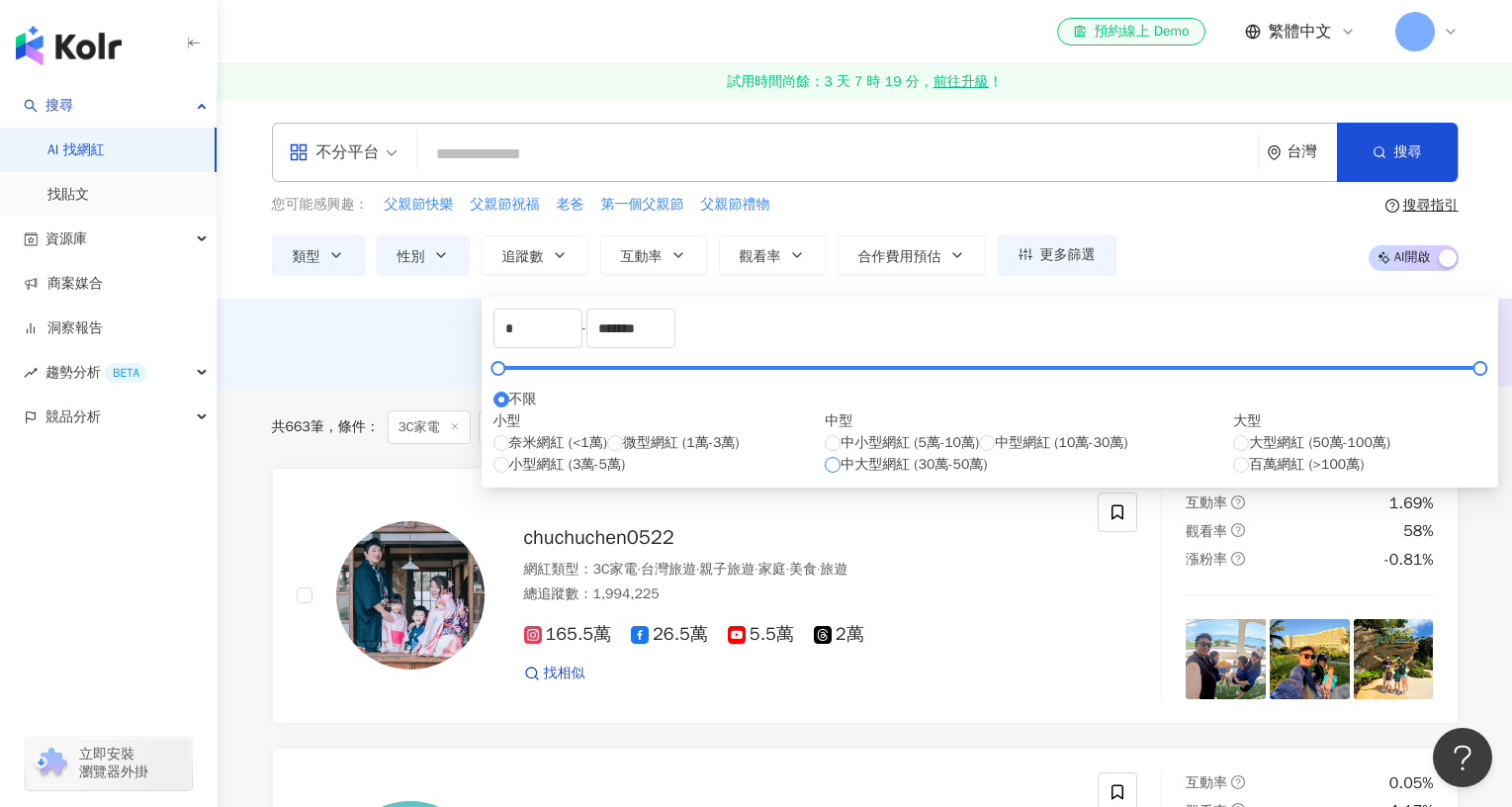 type on "******" 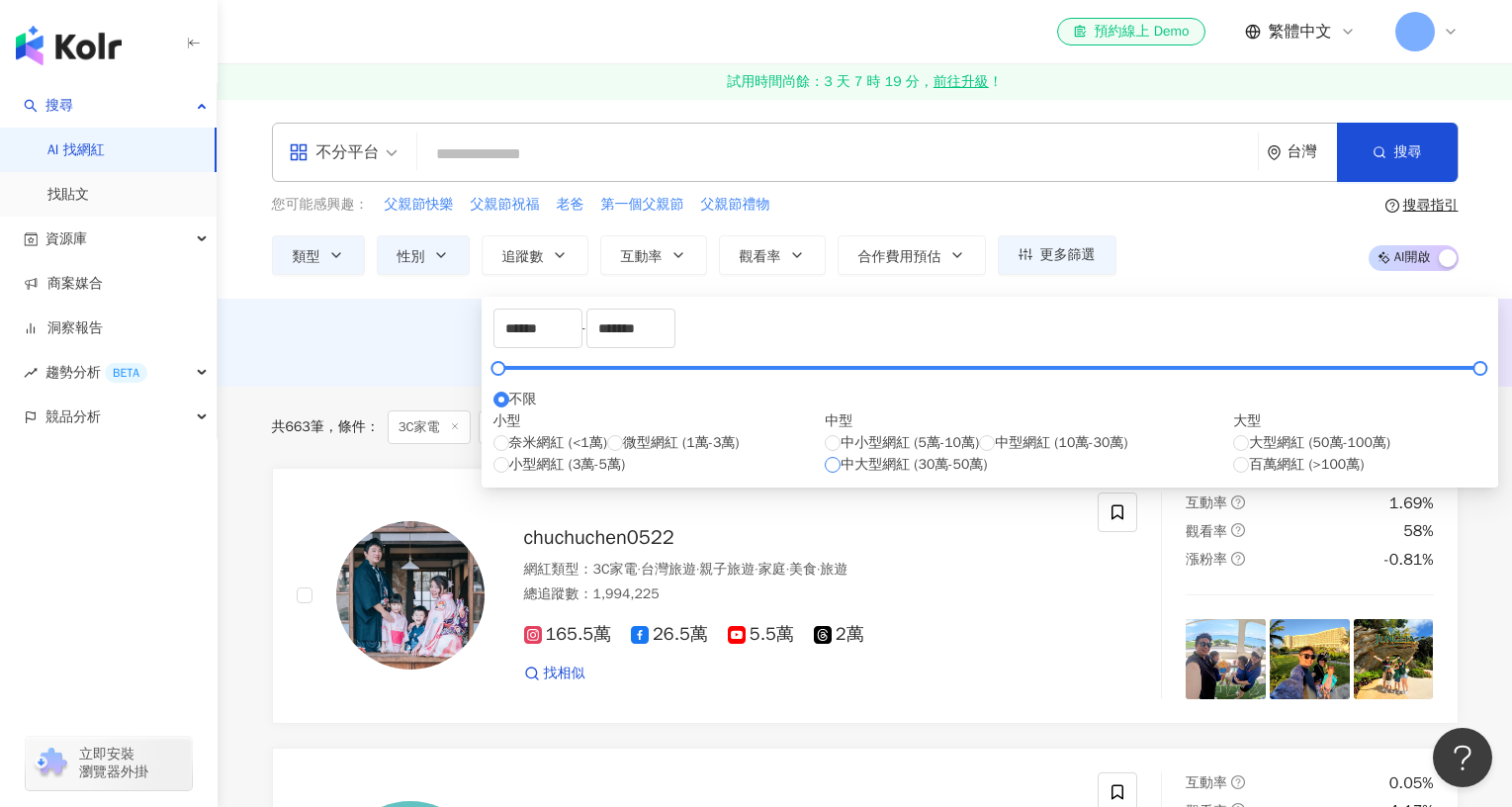 type on "******" 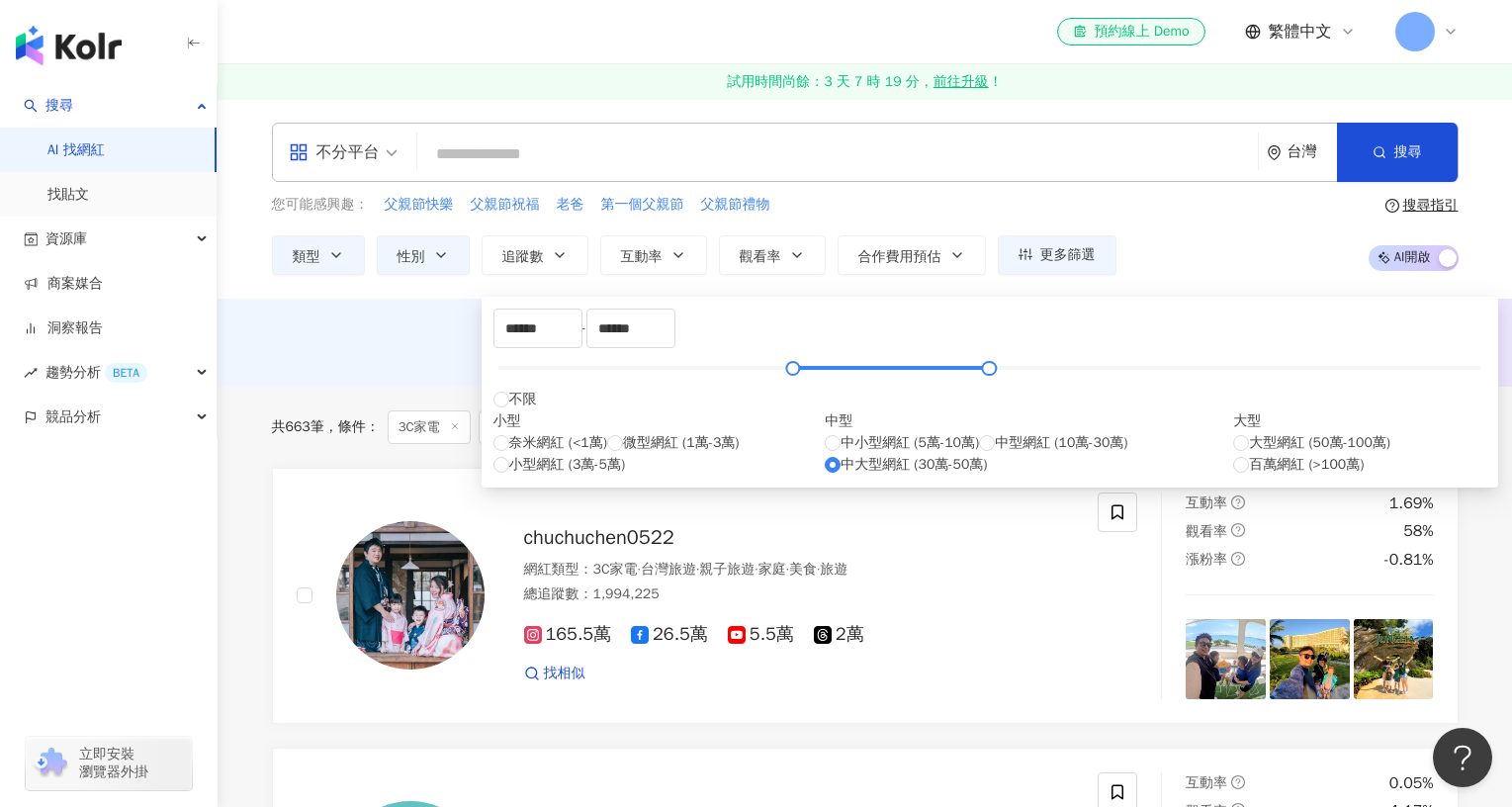 click on "不分平台 台灣 搜尋 您可能感興趣： 父親節快樂  父親節祝福  老爸  第一個父親節  父親節禮物  類型 性別 追蹤數 互動率 觀看率 合作費用預估  更多篩選 不限 女 男 其他 ******  -  ****** 不限 小型 奈米網紅 (<1萬) 微型網紅 (1萬-3萬) 小型網紅 (3萬-5萬) 中型 中小型網紅 (5萬-10萬) 中型網紅 (10萬-30萬) 中大型網紅 (30萬-50萬) 大型 大型網紅 (50萬-100萬) 百萬網紅 (>100萬) 選擇合作費用預估  ： 幣別 ： 新台幣 ( TWD ) 不限 限制金額 $ *  -  $ ******* 搜尋指引 AI  開啟 AI  關閉" at bounding box center (864, 199) 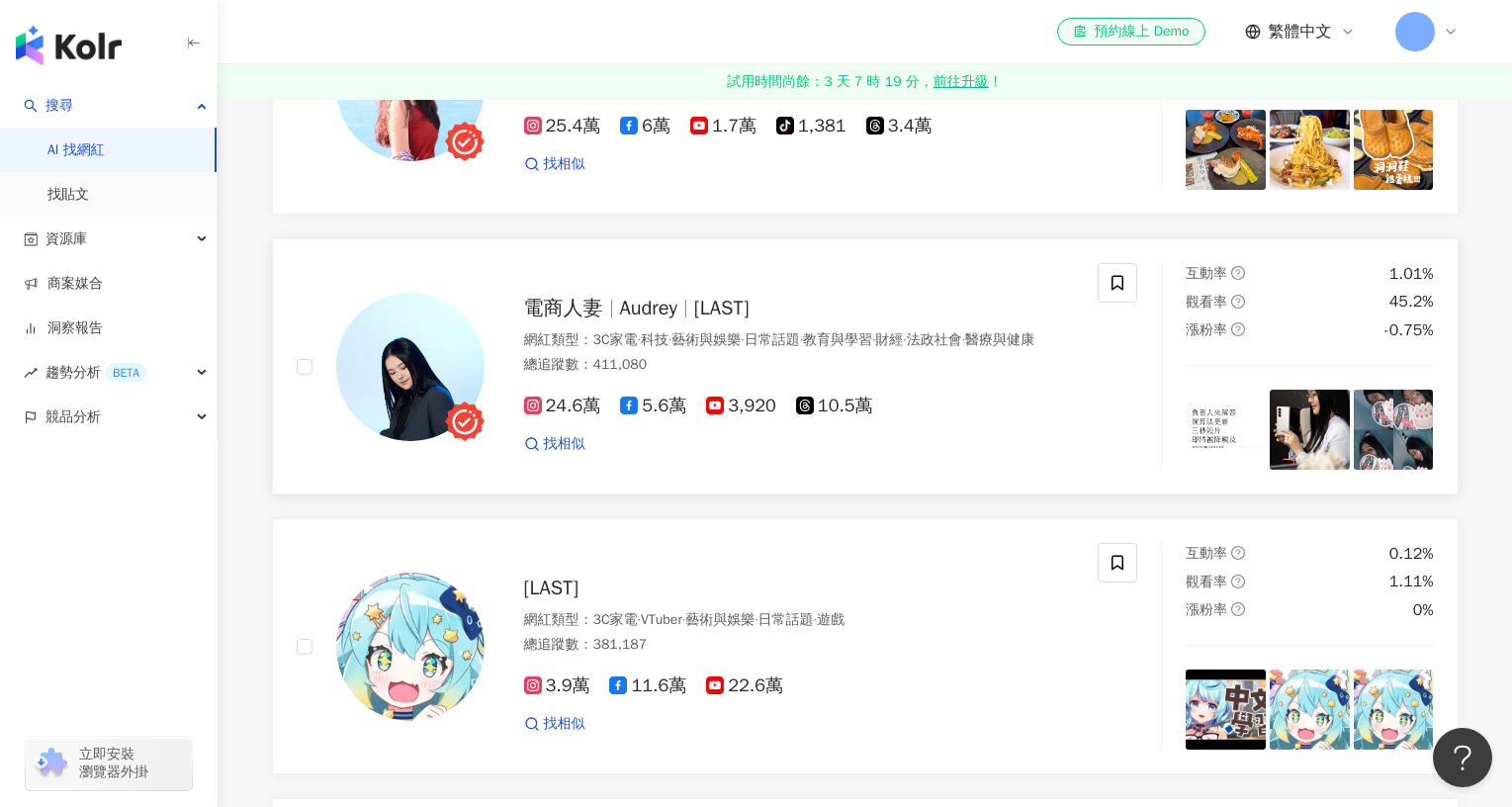 scroll, scrollTop: 1582, scrollLeft: 0, axis: vertical 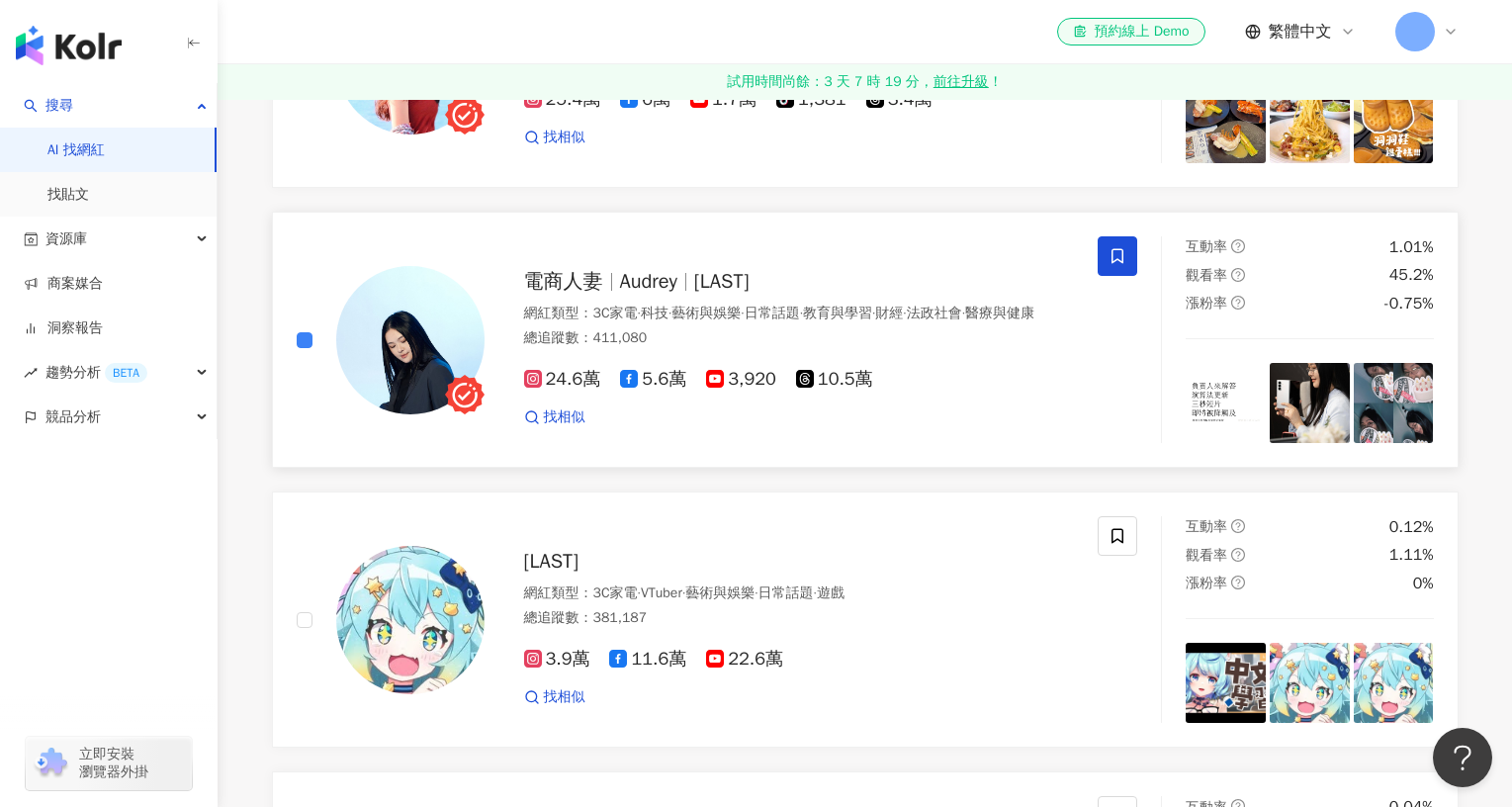 click 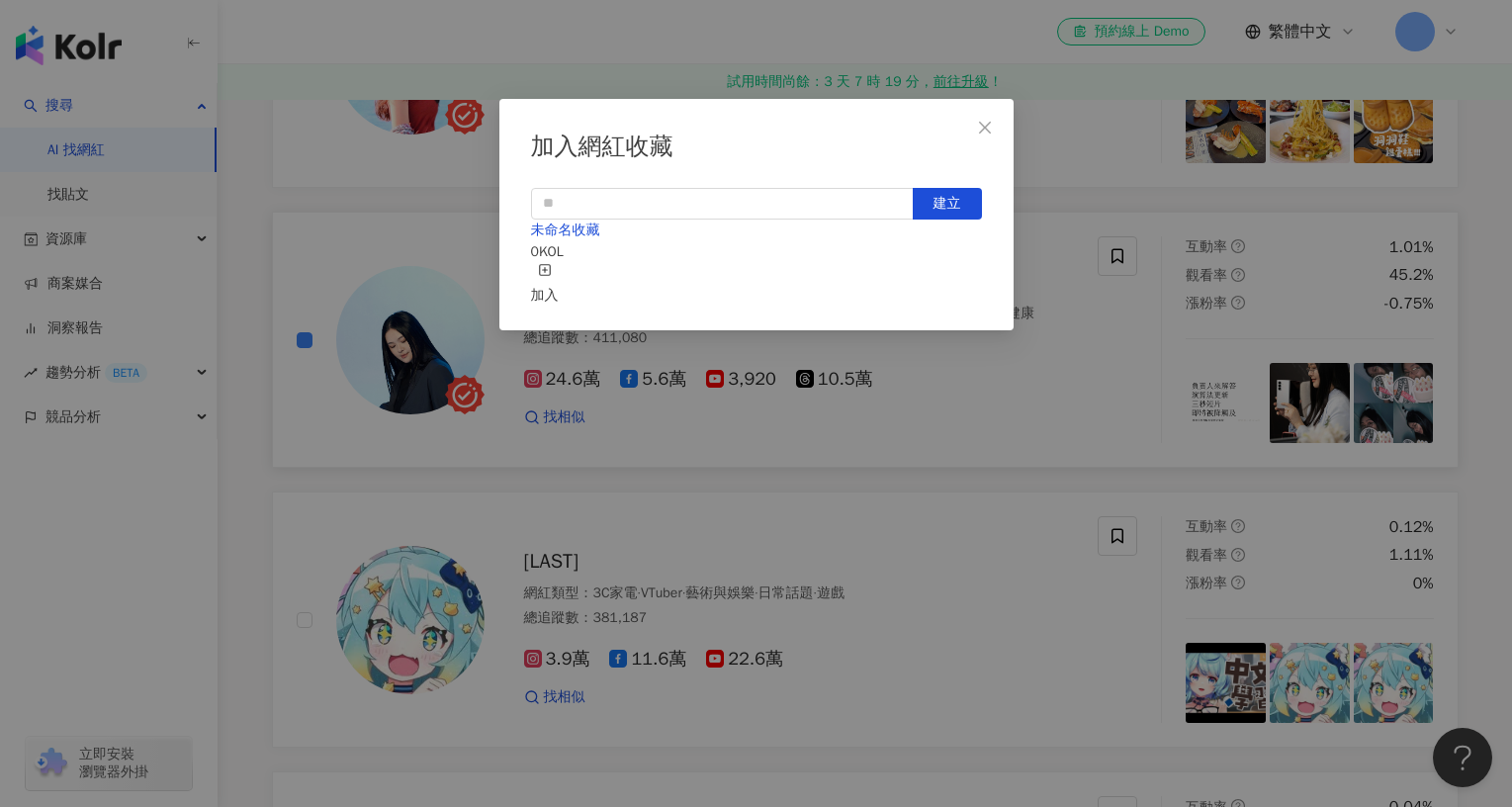 click on "加入" at bounding box center (545, 285) 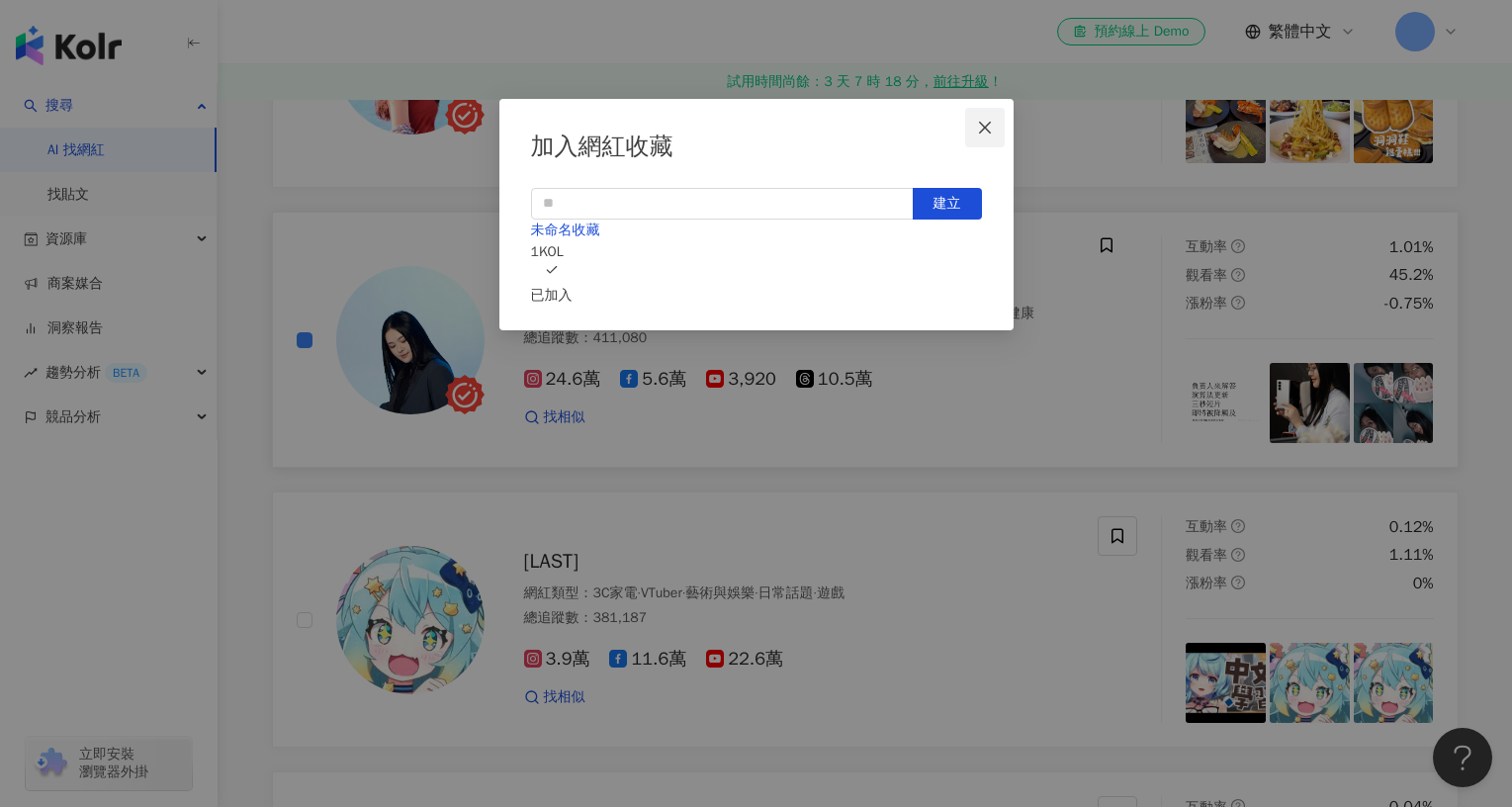 click 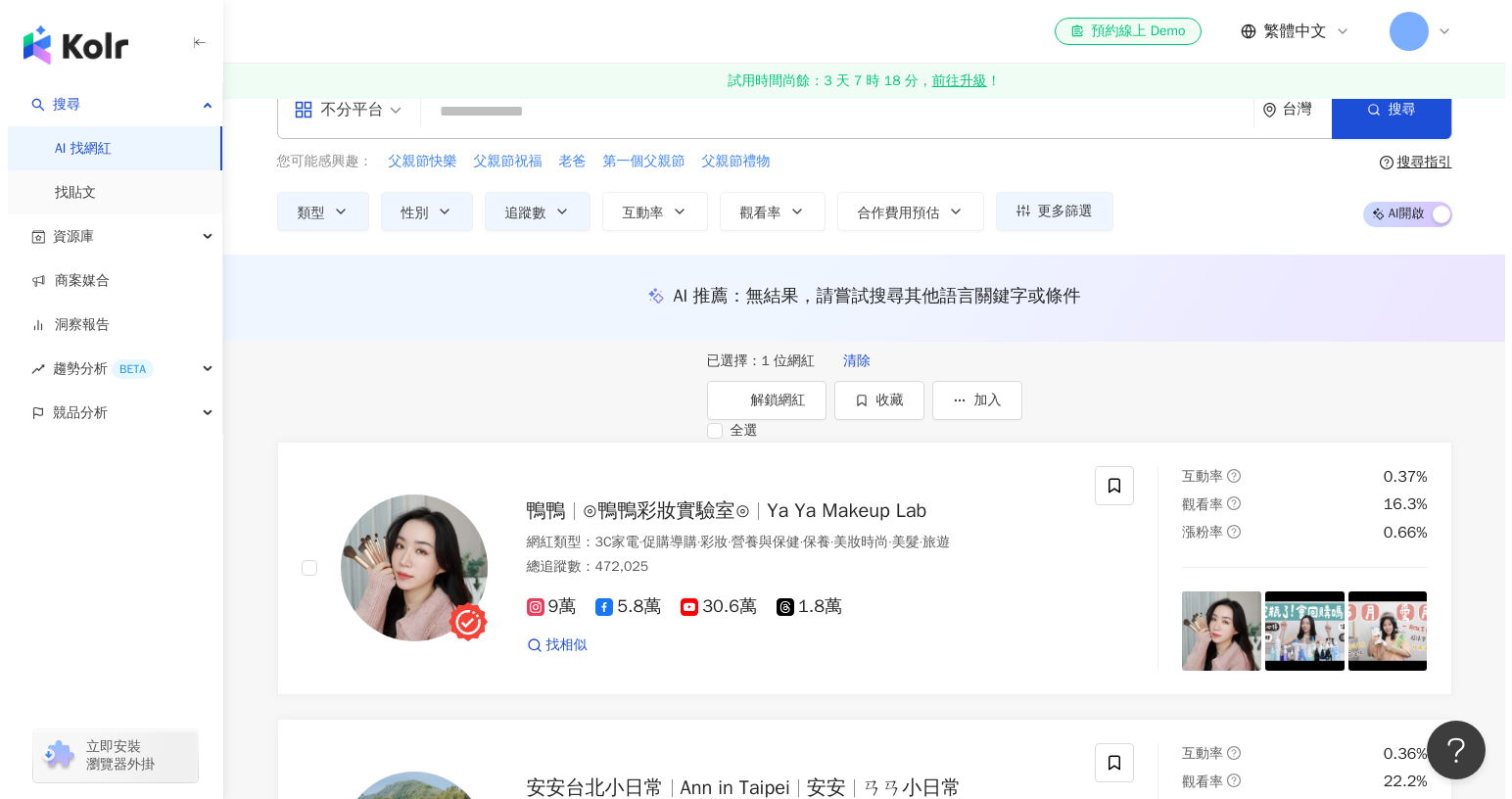scroll, scrollTop: 0, scrollLeft: 0, axis: both 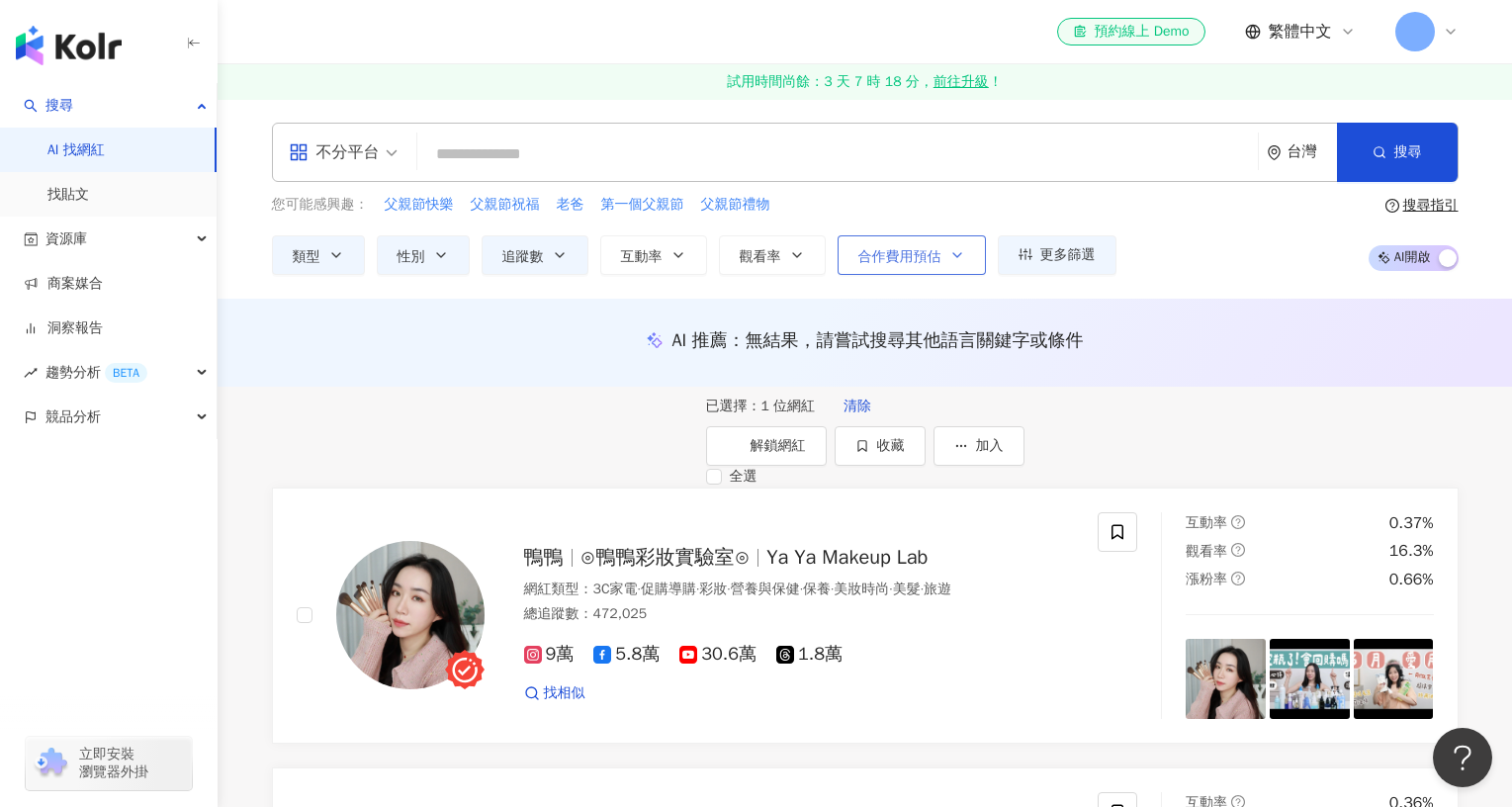 click on "合作費用預估" at bounding box center [900, 257] 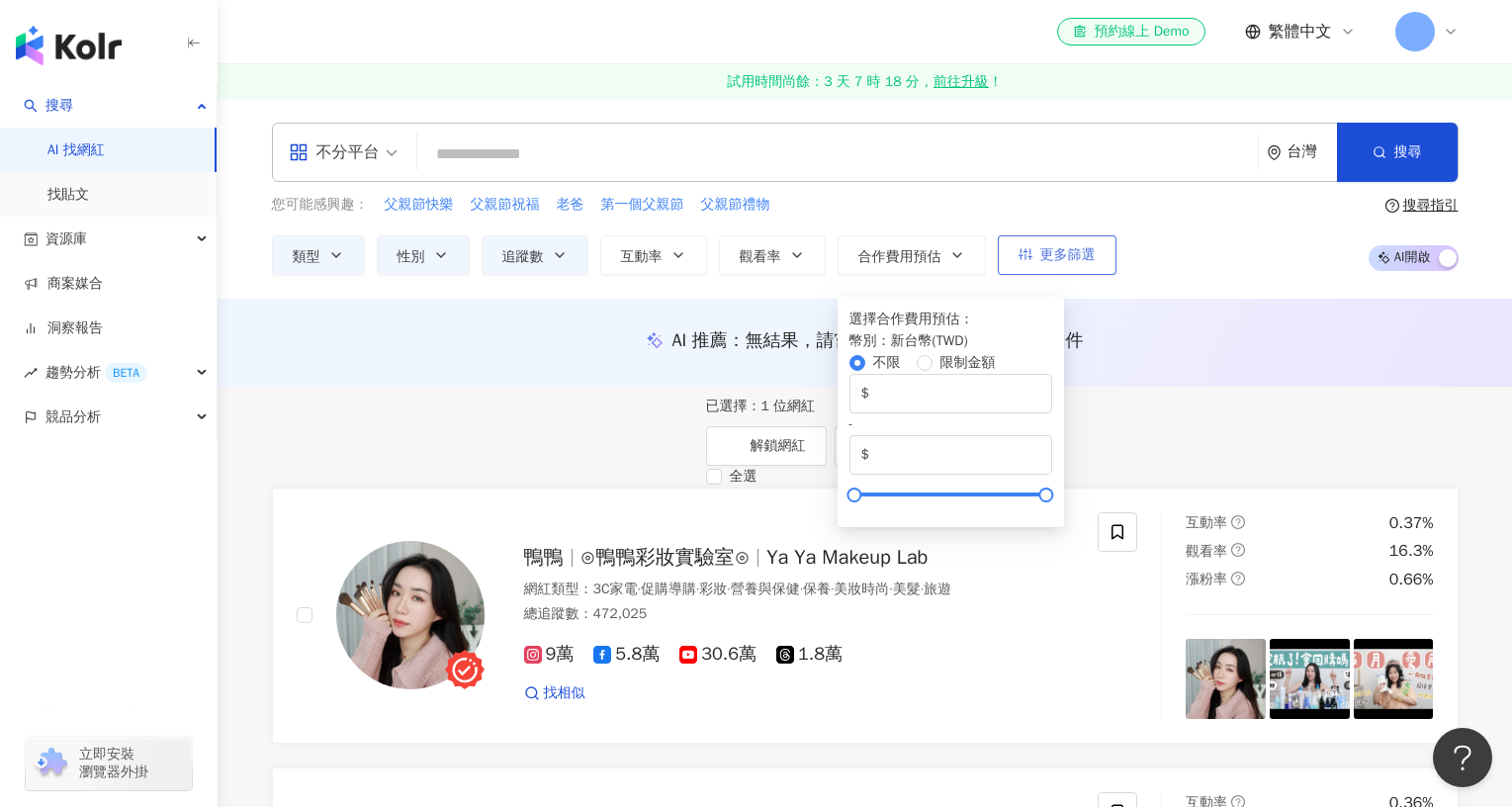 click on "更多篩選" at bounding box center (1057, 255) 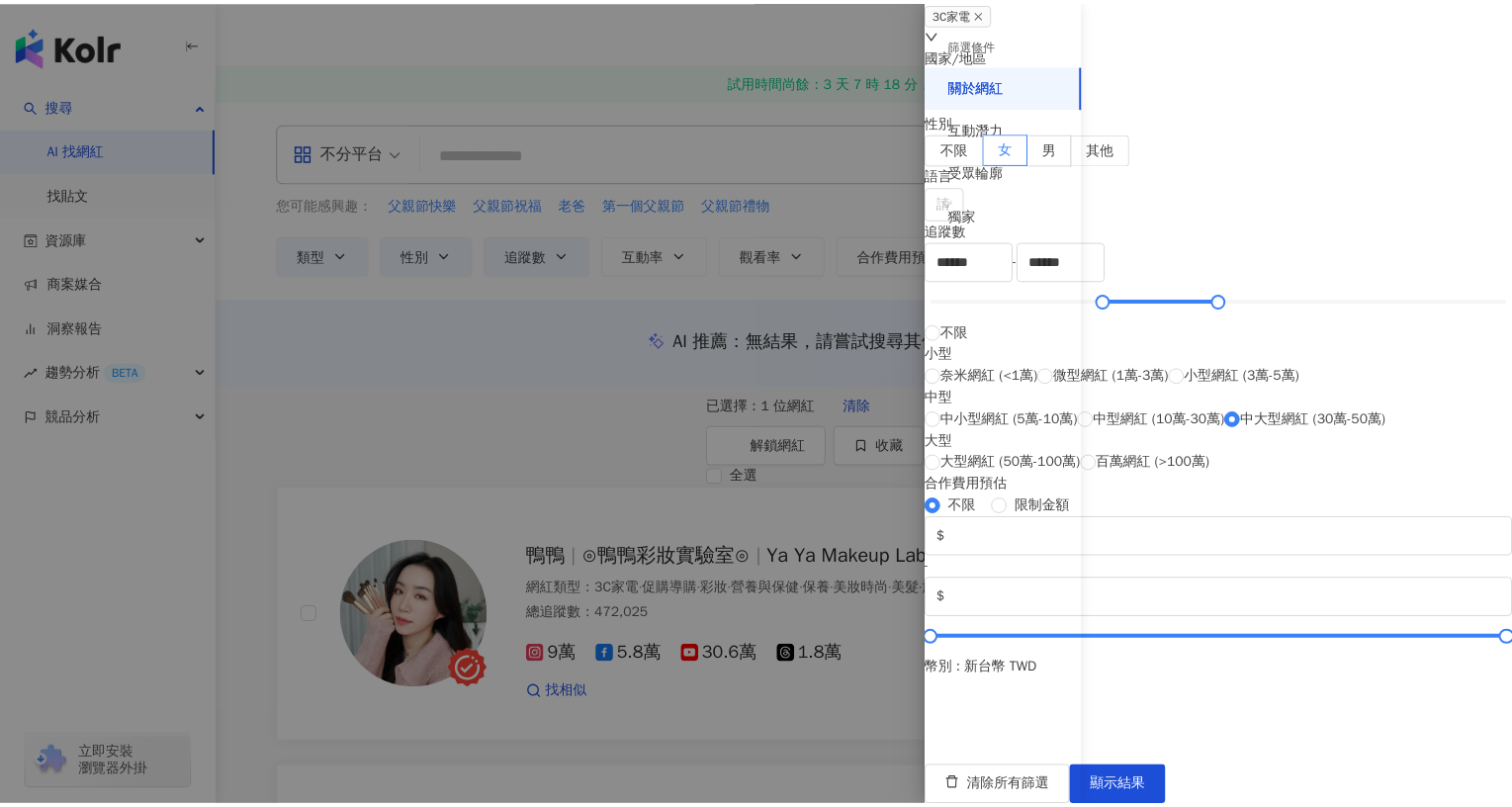 scroll, scrollTop: 297, scrollLeft: 0, axis: vertical 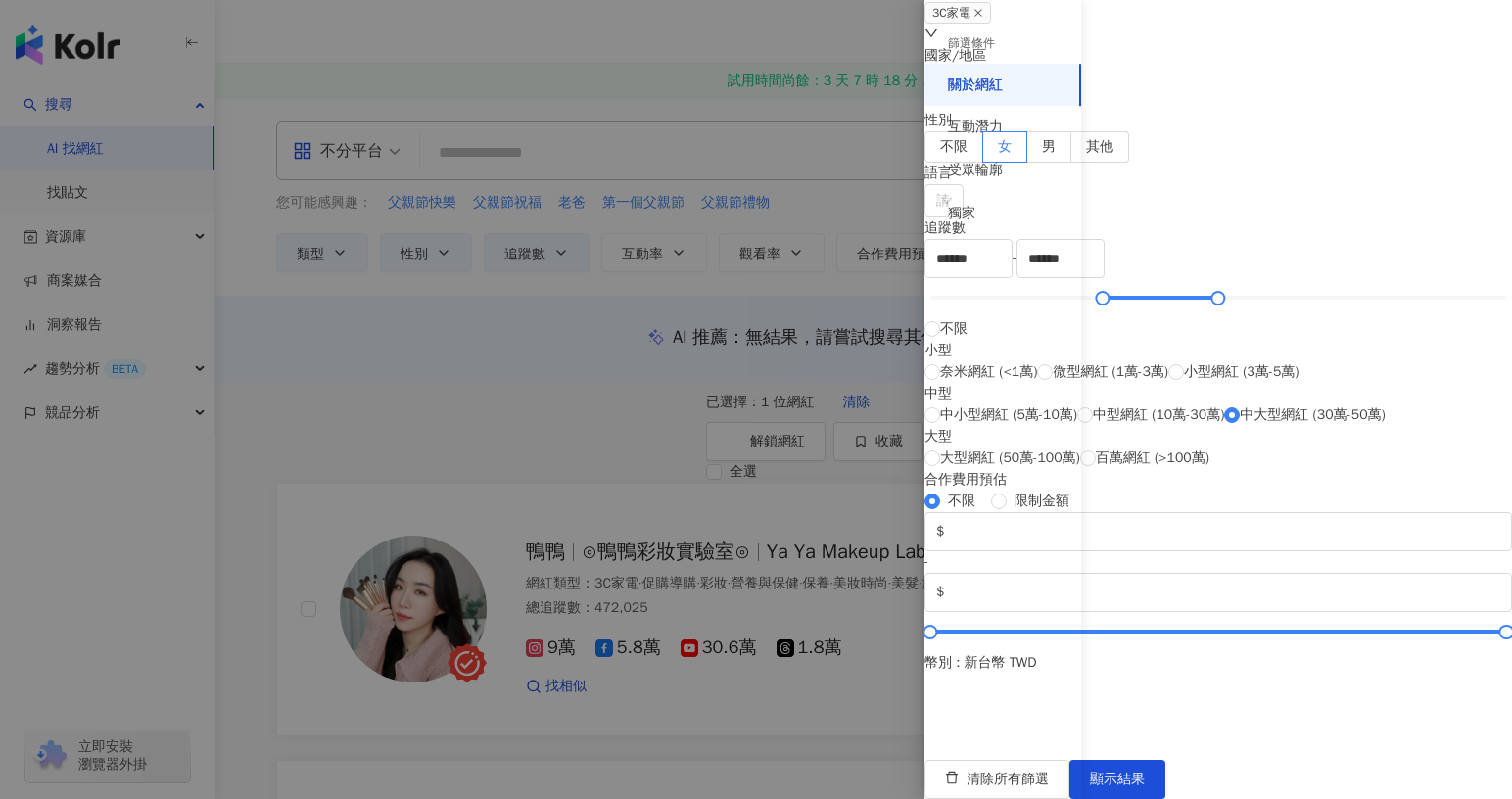 click at bounding box center [756, 400] 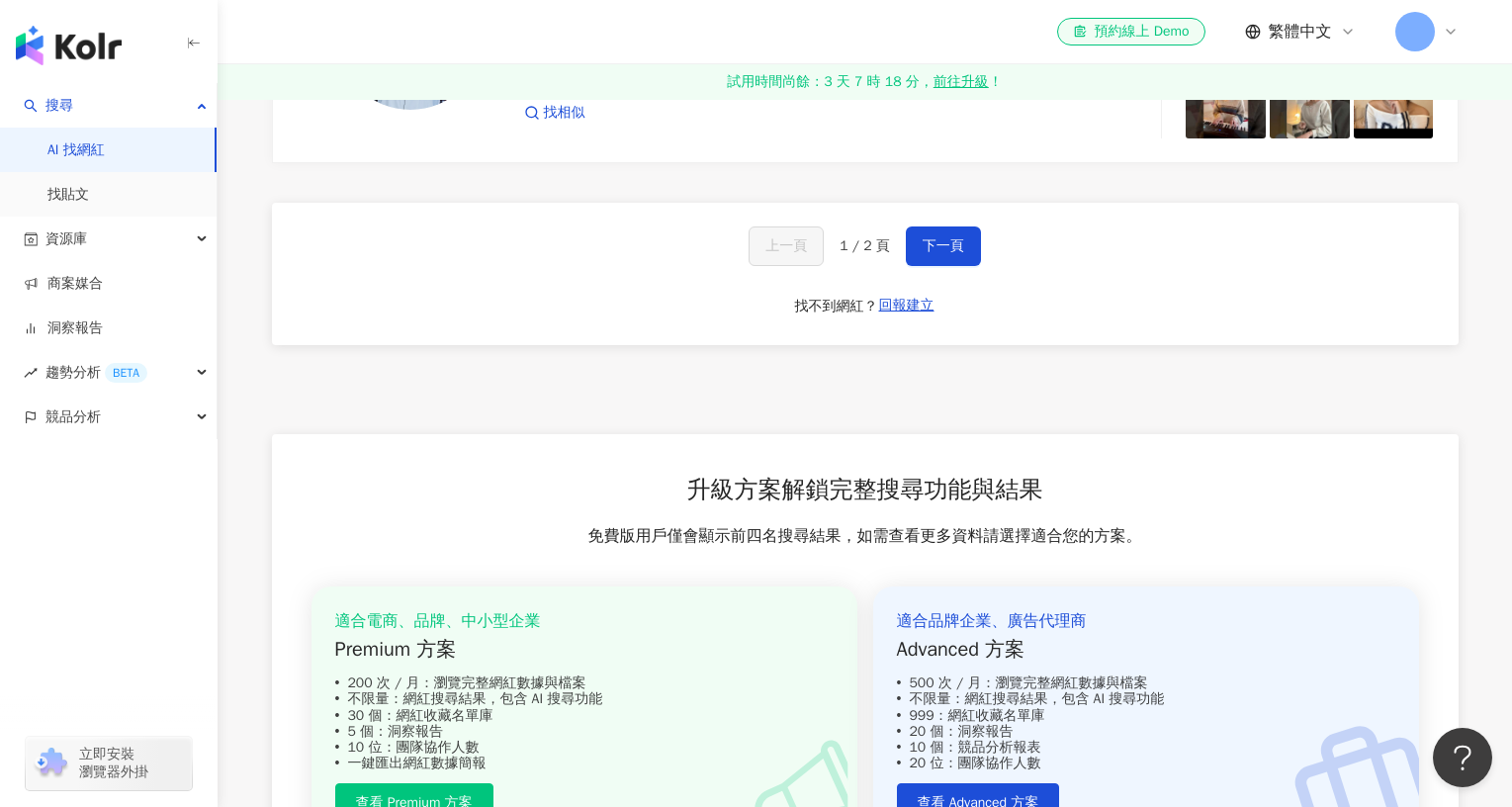 scroll, scrollTop: 3362, scrollLeft: 0, axis: vertical 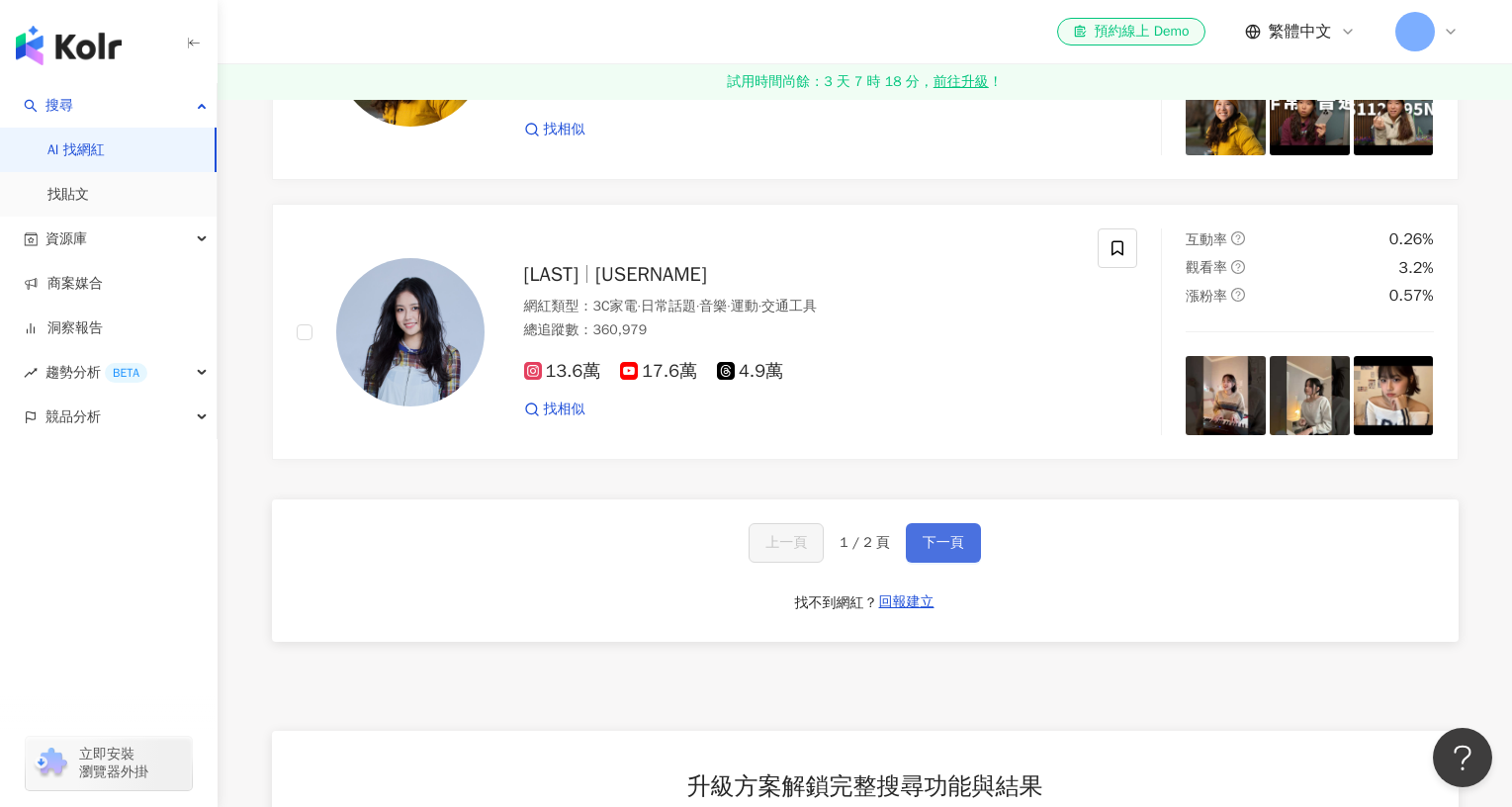 click on "下一頁" at bounding box center (943, 543) 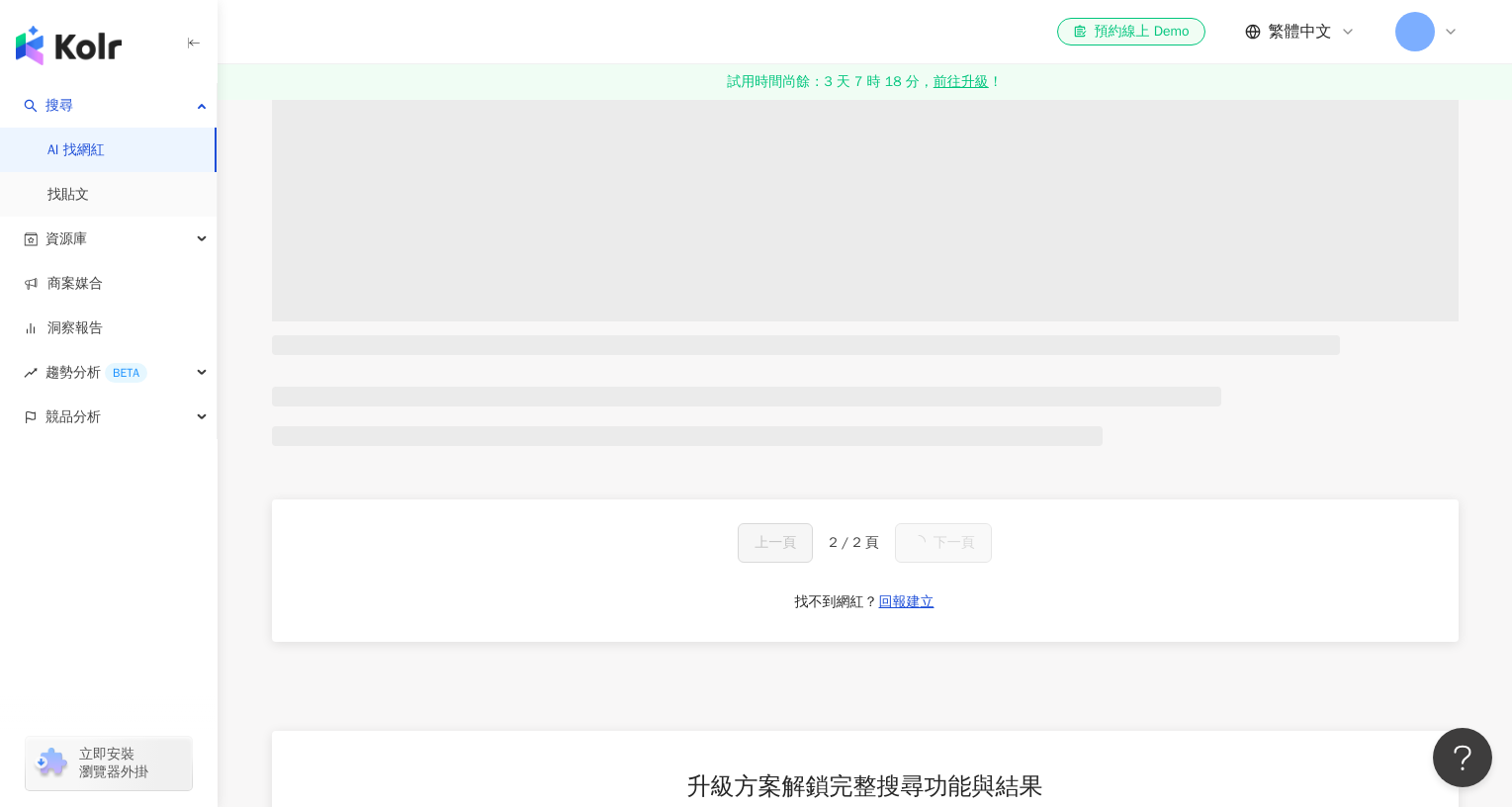scroll, scrollTop: 341, scrollLeft: 0, axis: vertical 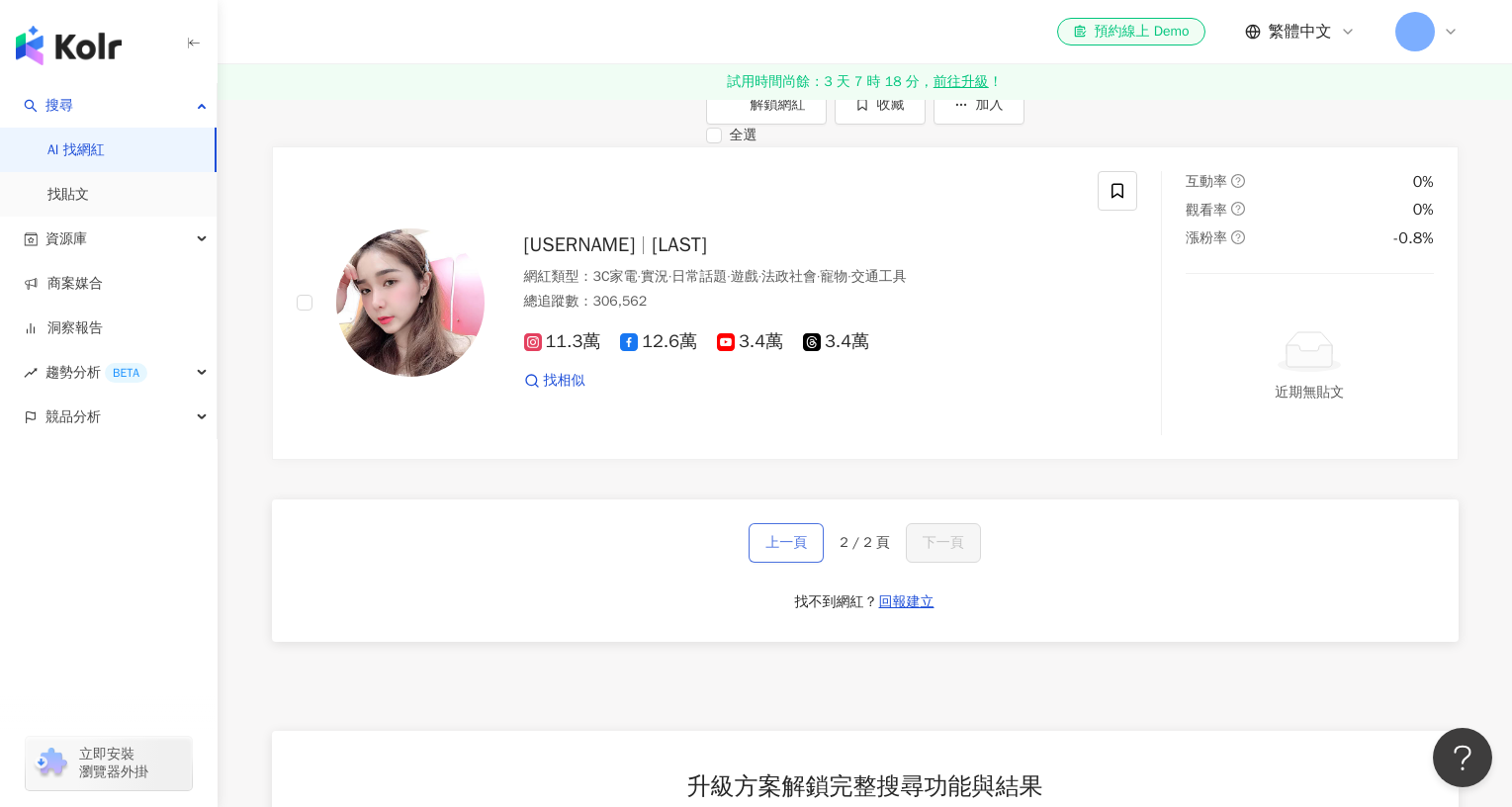 click on "上一頁" at bounding box center [786, 543] 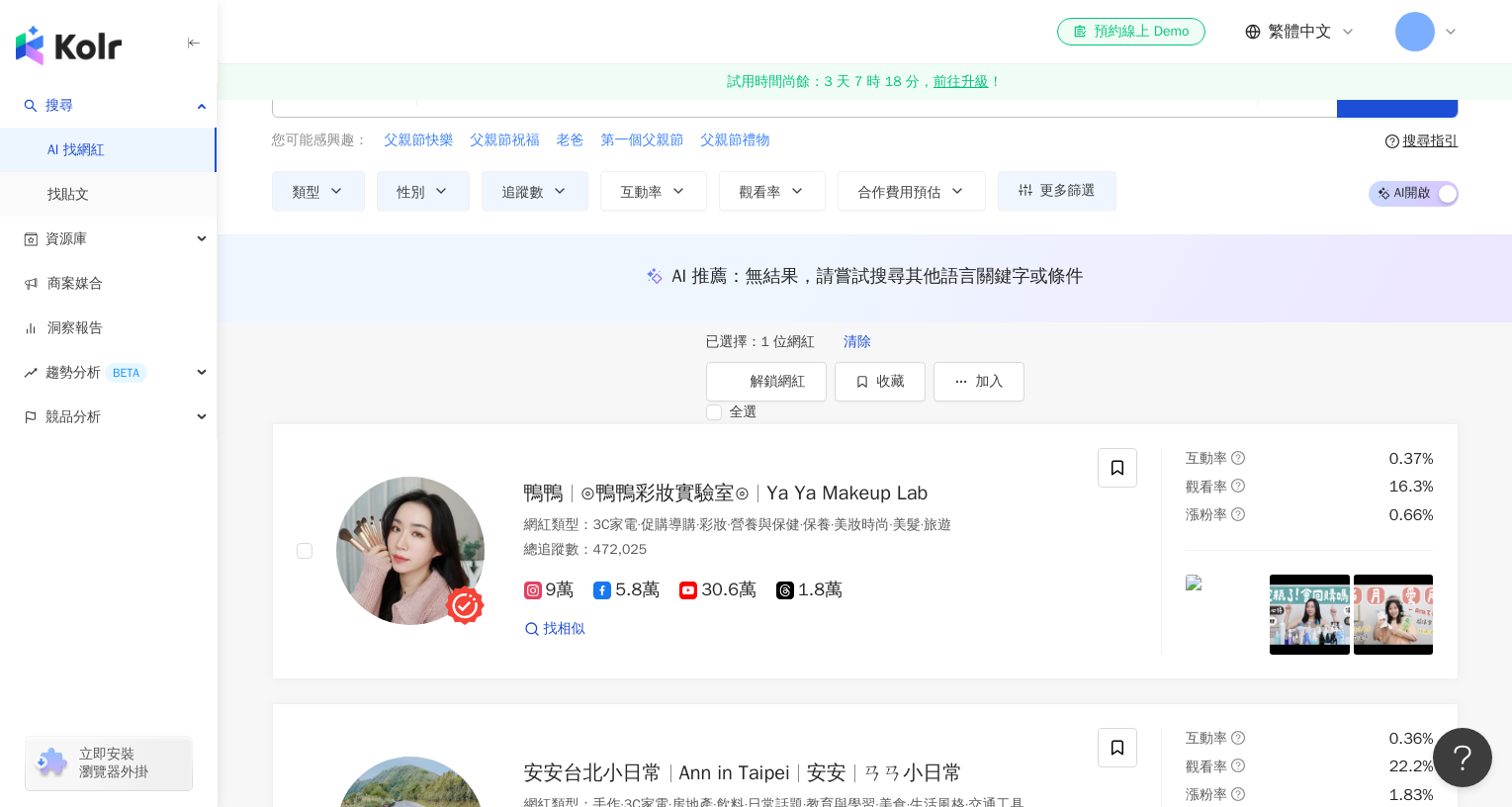 scroll, scrollTop: 99, scrollLeft: 0, axis: vertical 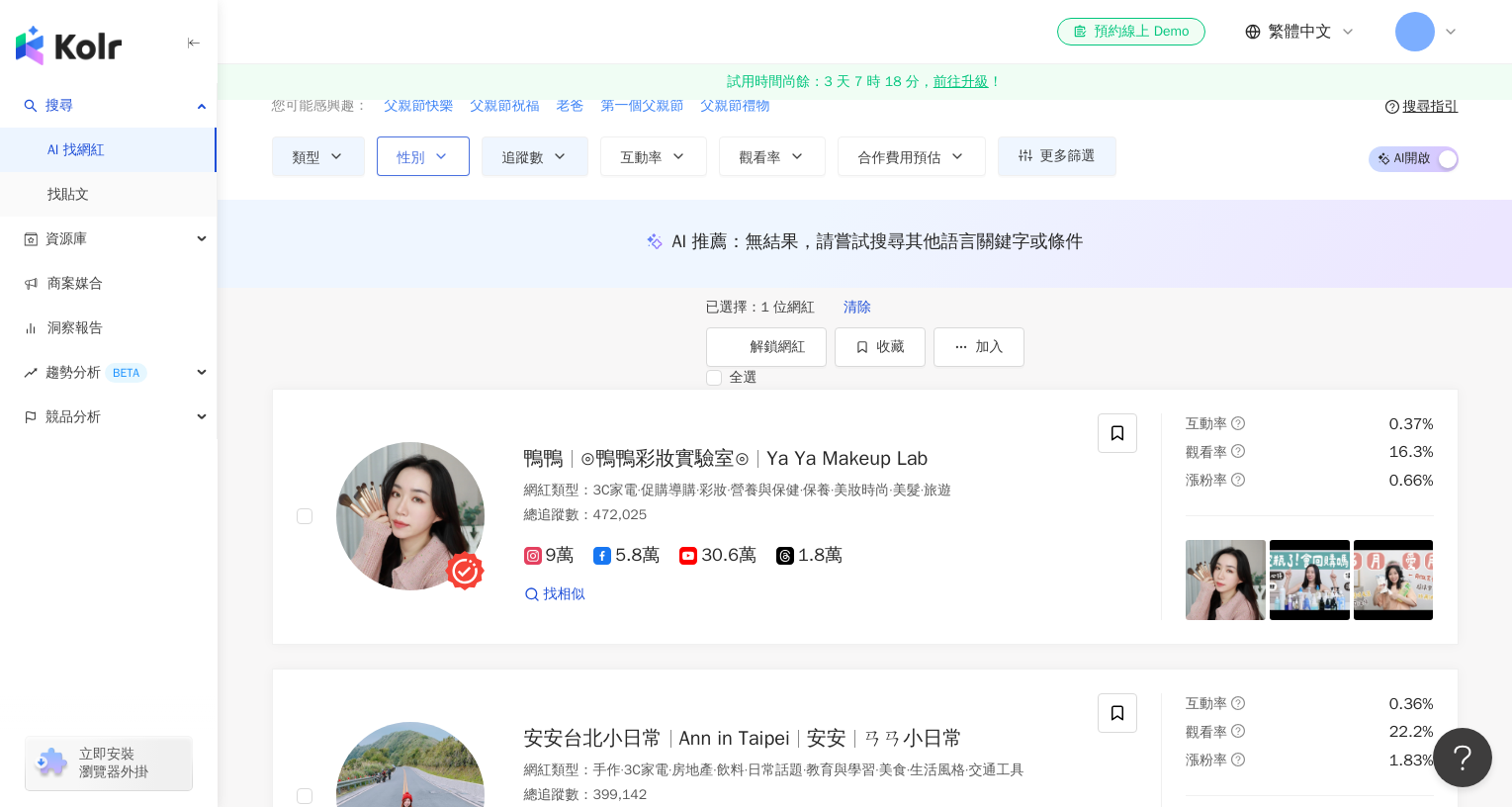 click on "性別" at bounding box center [423, 156] 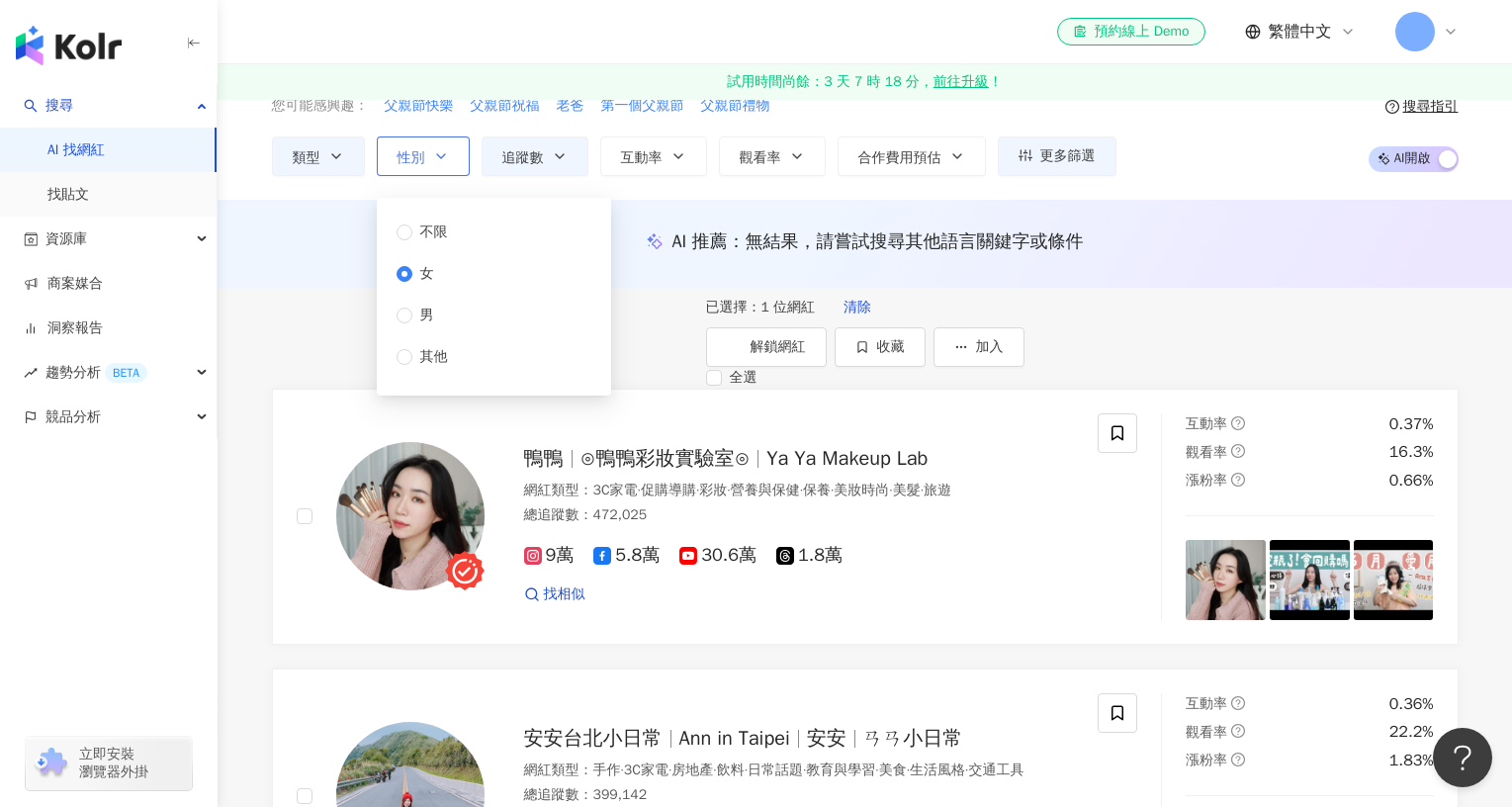 click on "性別" at bounding box center (423, 156) 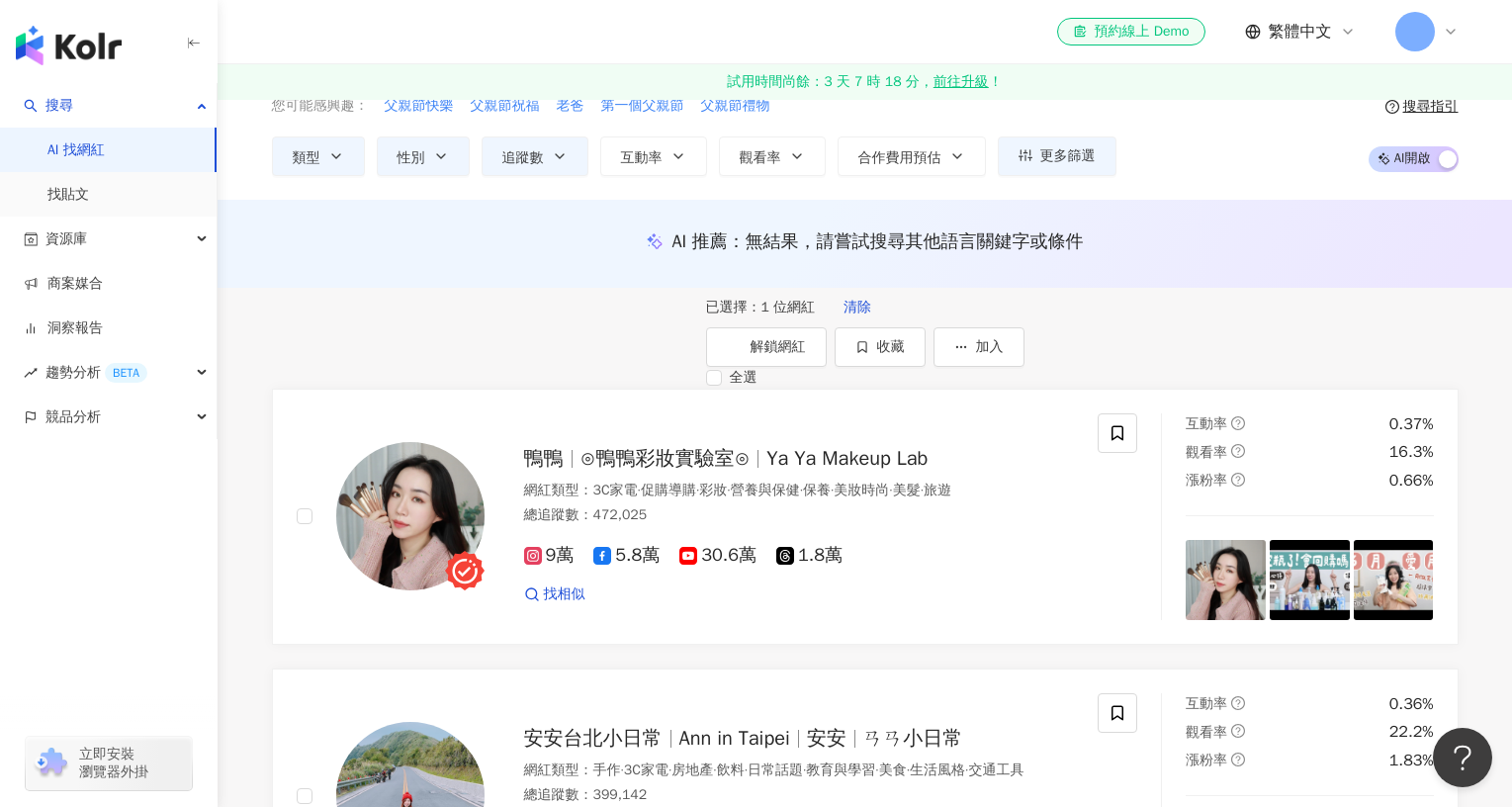 scroll, scrollTop: 0, scrollLeft: 0, axis: both 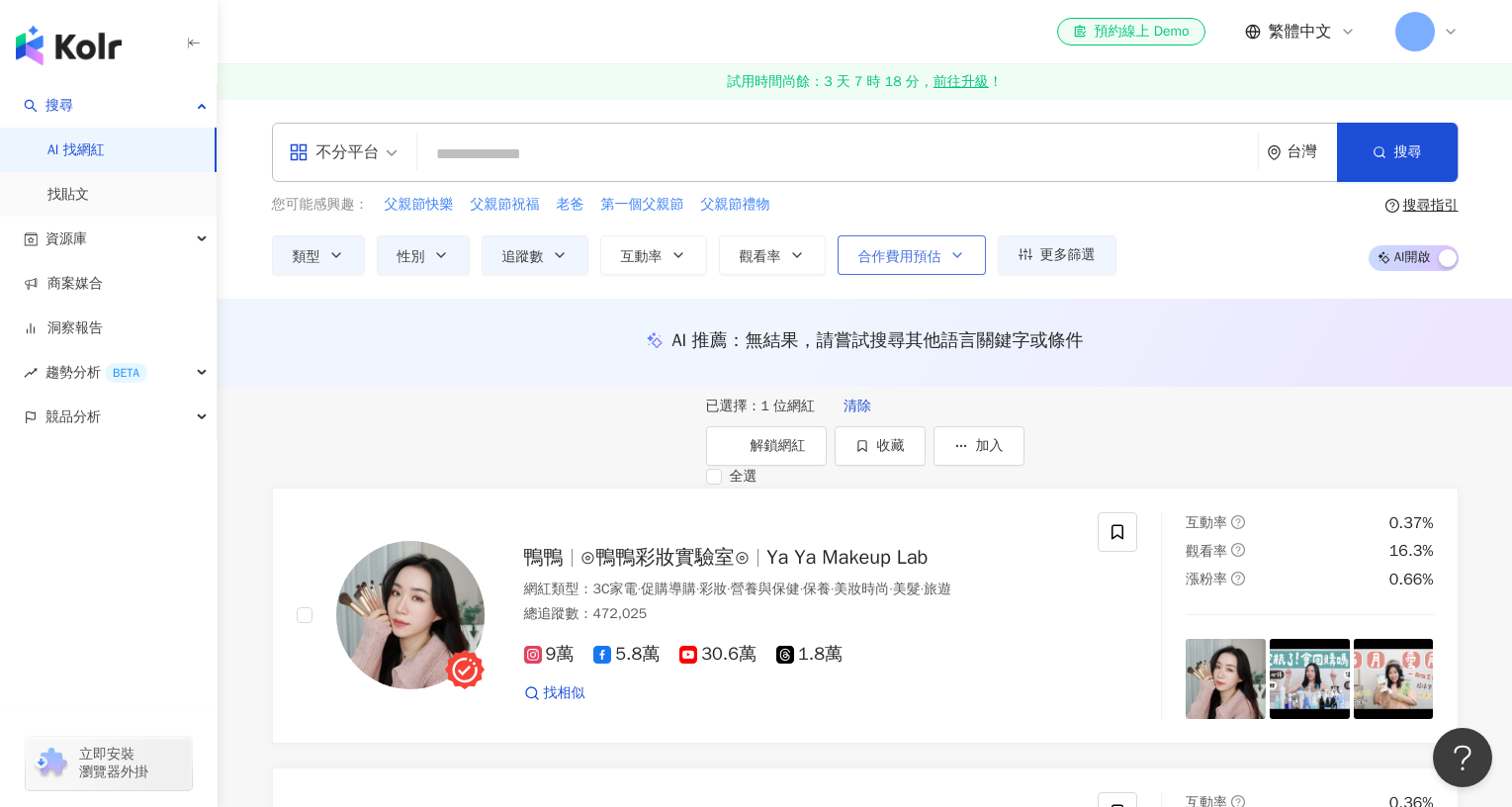 click on "合作費用預估" at bounding box center [900, 257] 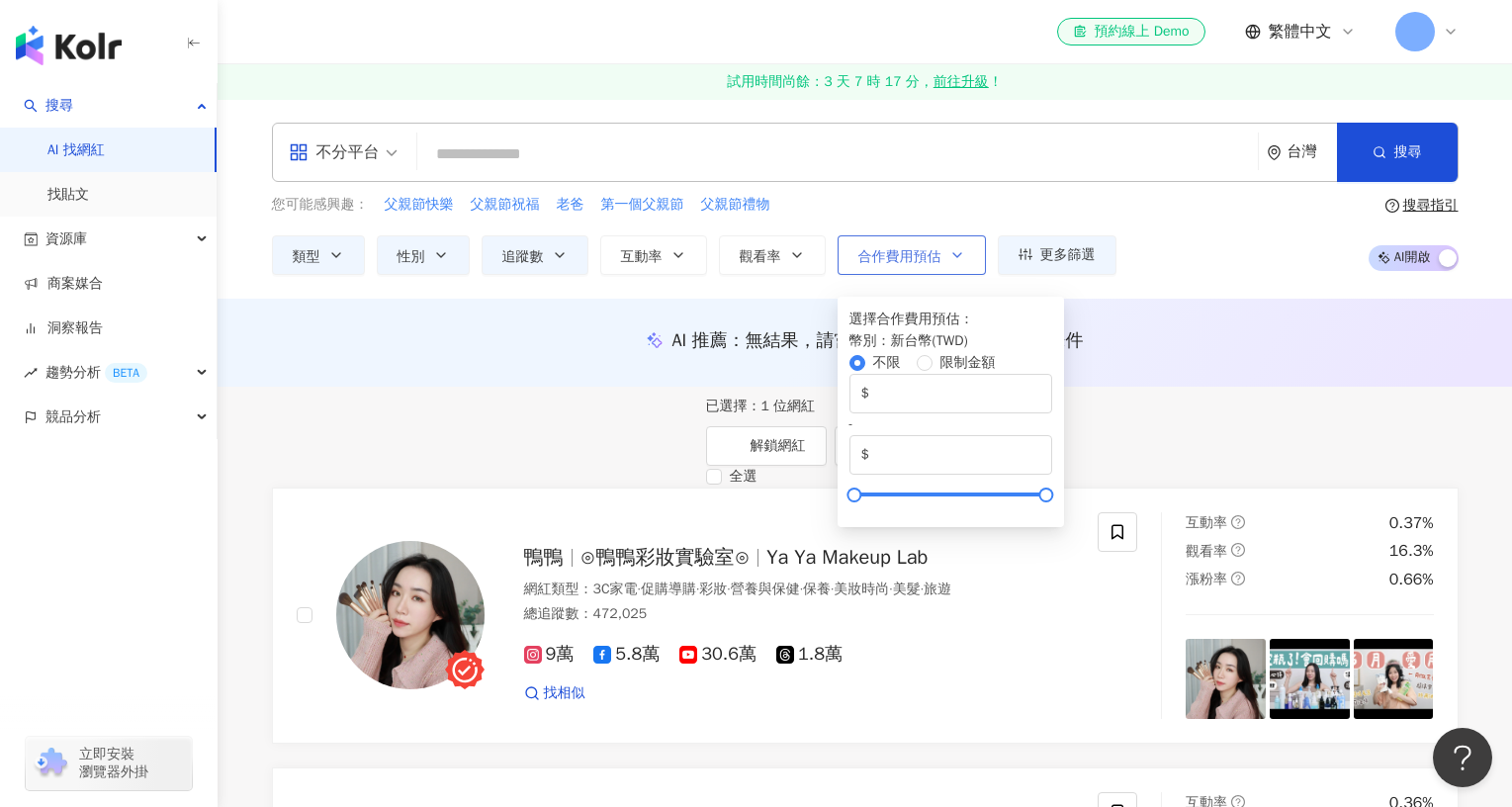 click on "合作費用預估" at bounding box center (900, 257) 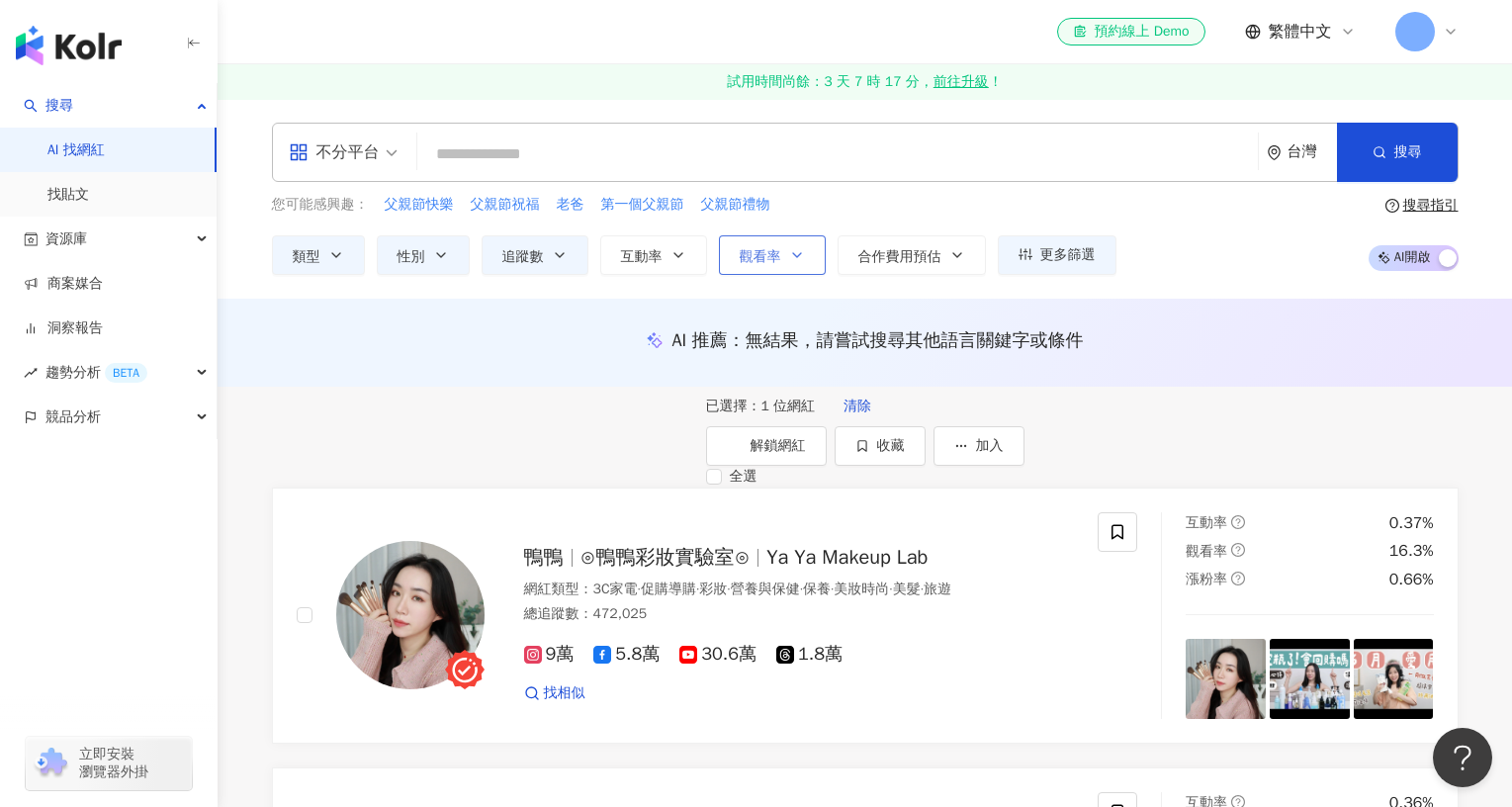click on "觀看率" at bounding box center (760, 257) 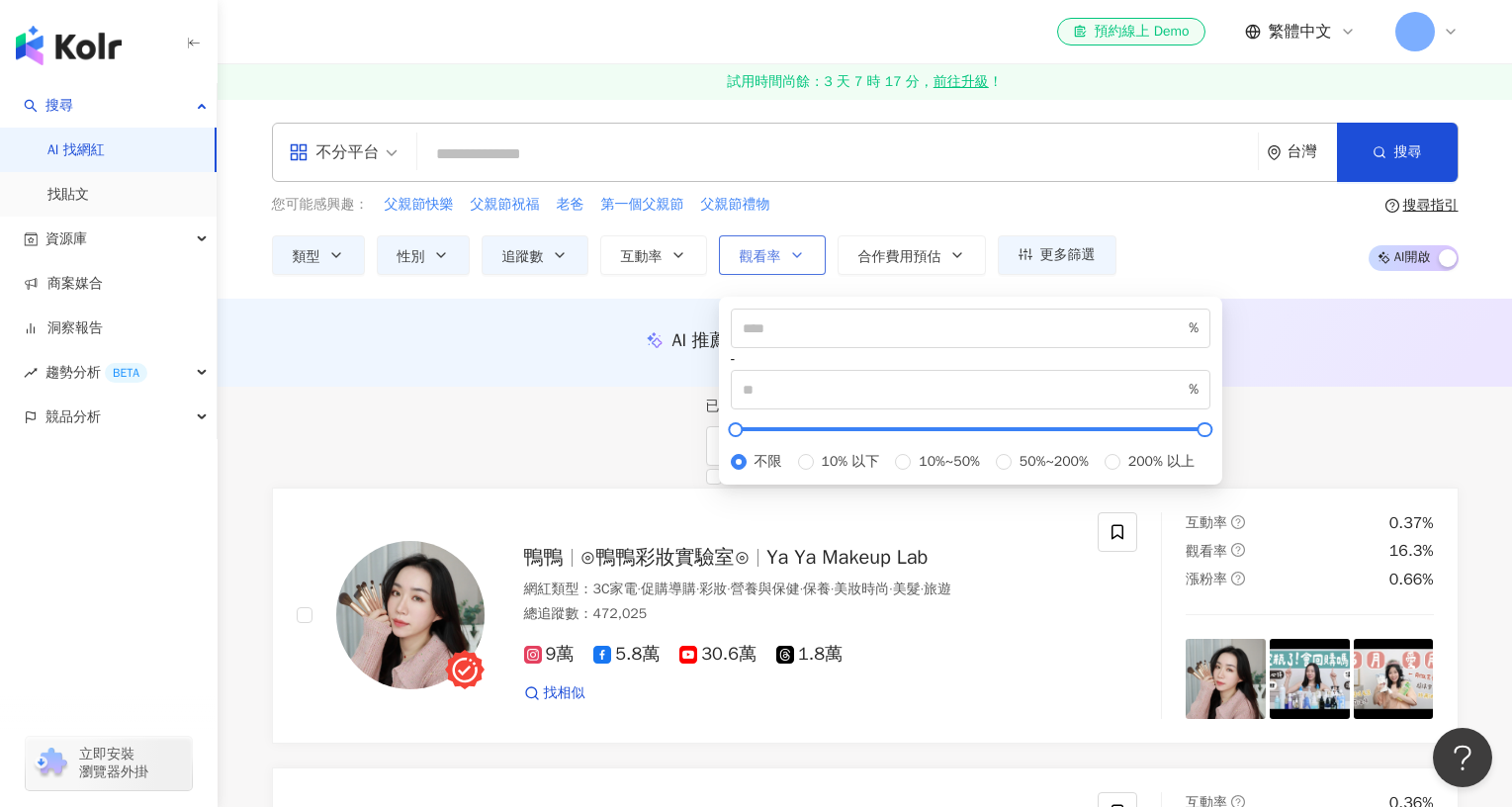 click on "觀看率" at bounding box center (760, 257) 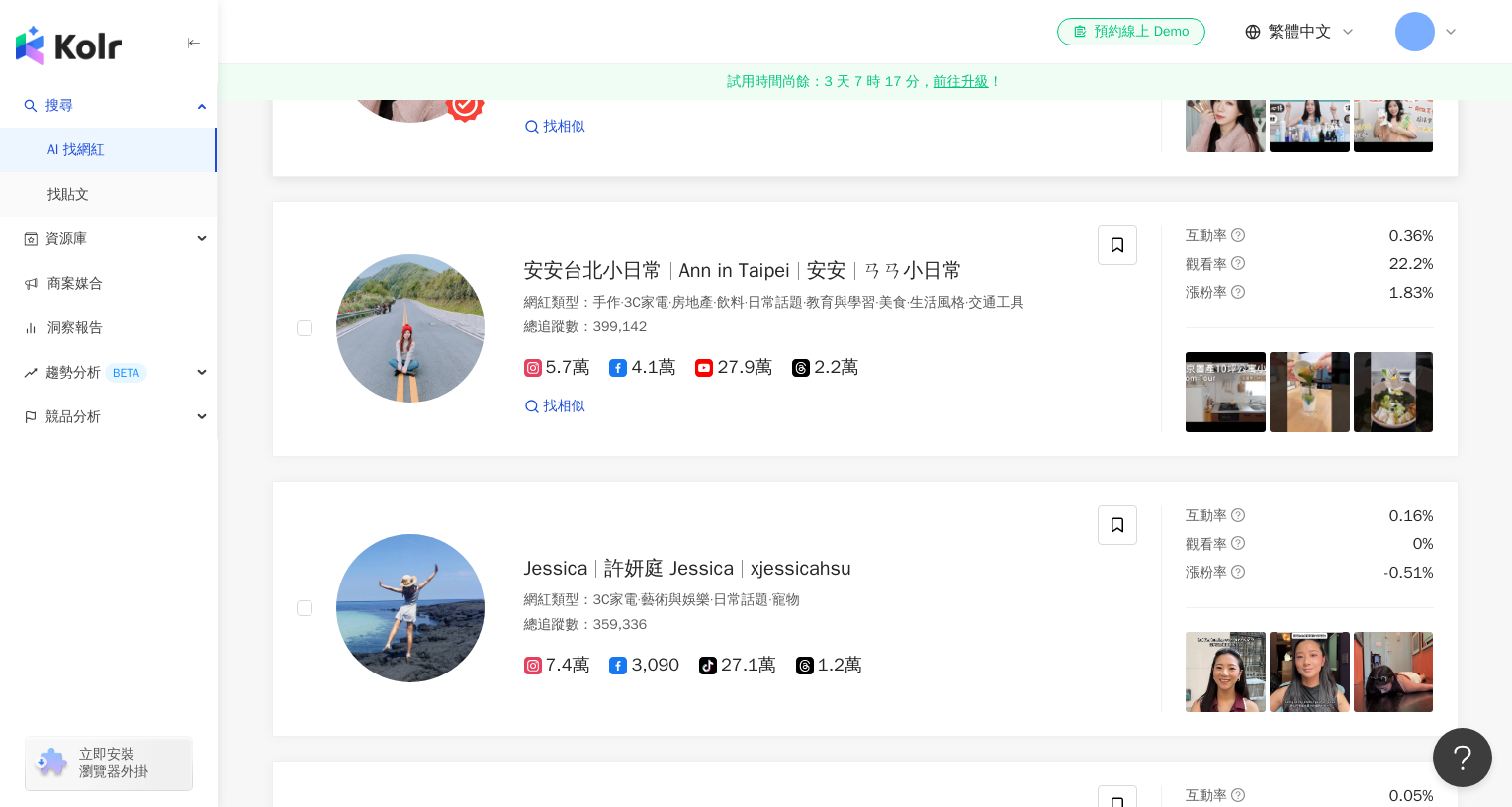 scroll, scrollTop: 396, scrollLeft: 0, axis: vertical 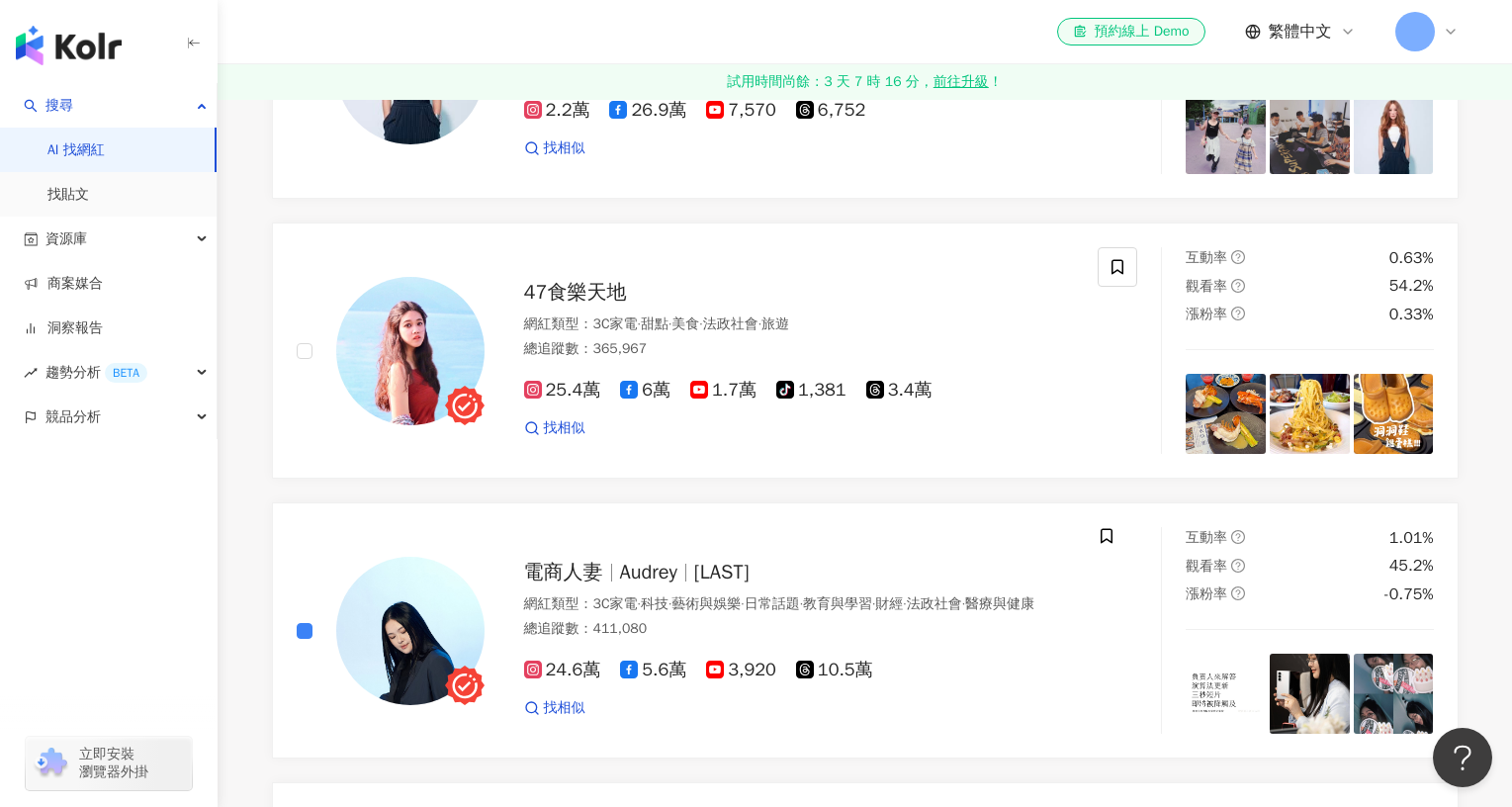 click on "鴨鴨 ⊙鴨鴨彩妝實驗室⊙ Ya Ya Makeup Lab 網紅類型 ： 3C家電  ·  促購導購  ·  彩妝  ·  營養與保健  ·  保養  ·  美妝時尚  ·  美髮  ·  旅遊 總追蹤數 ： 472,025 9萬 5.8萬 30.6萬 1.8萬 找相似 互動率 0.37% 觀看率 16.3% 漲粉率 0.66% 安安台北小日常 Ann in Taipei 安安 ㄢㄢ小日常 網紅類型 ： 手作  ·  3C家電  ·  房地產  ·  飲料  ·  日常話題  ·  教育與學習  ·  美食  ·  生活風格  ·  交通工具 總追蹤數 ： 399,142 5.7萬 4.1萬 27.9萬 2.2萬 找相似 互動率 0.36% 觀看率 22.2% 漲粉率 1.83% Jessica 許妍庭 Jessica xjessicahsu 網紅類型 ： 3C家電  ·  藝術與娛樂  ·  日常話題  ·  寵物 總追蹤數 ： 359,336 7.4萬 3,090 tiktok-icon 27.1萬 1.2萬 互動率 0.16% 觀看率 0% 漲粉率 -0.51% 黃美珍 瞳 Jane Huang 校長 搖滾女將 網紅類型 ： 3C家電  ·  流行音樂  ·  藝術與娛樂  ·  日常話題  ·  命理占卜 總追蹤數 ： 305,869 2.2萬 2.2%" at bounding box center (865, 770) 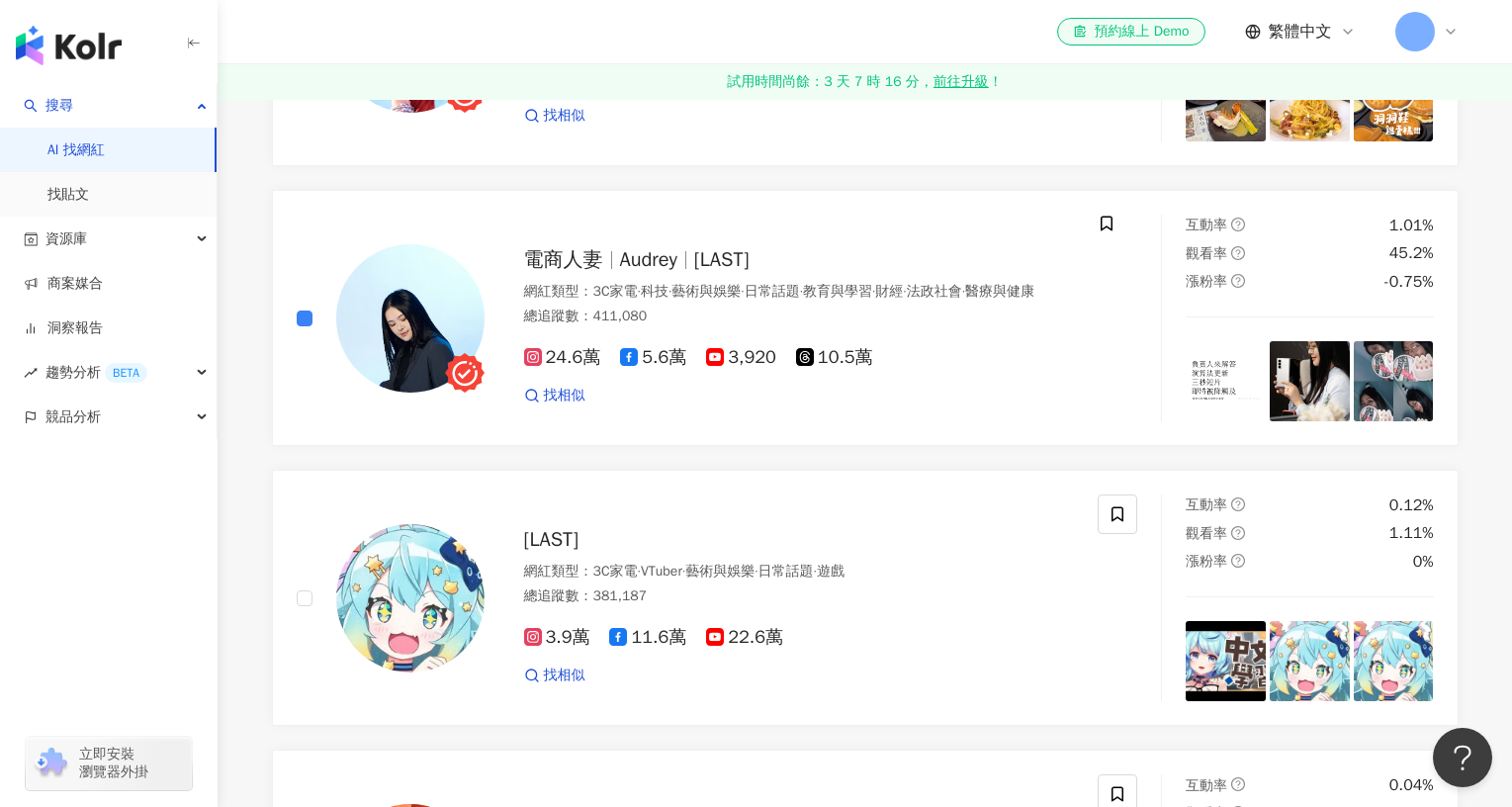 scroll, scrollTop: 1780, scrollLeft: 0, axis: vertical 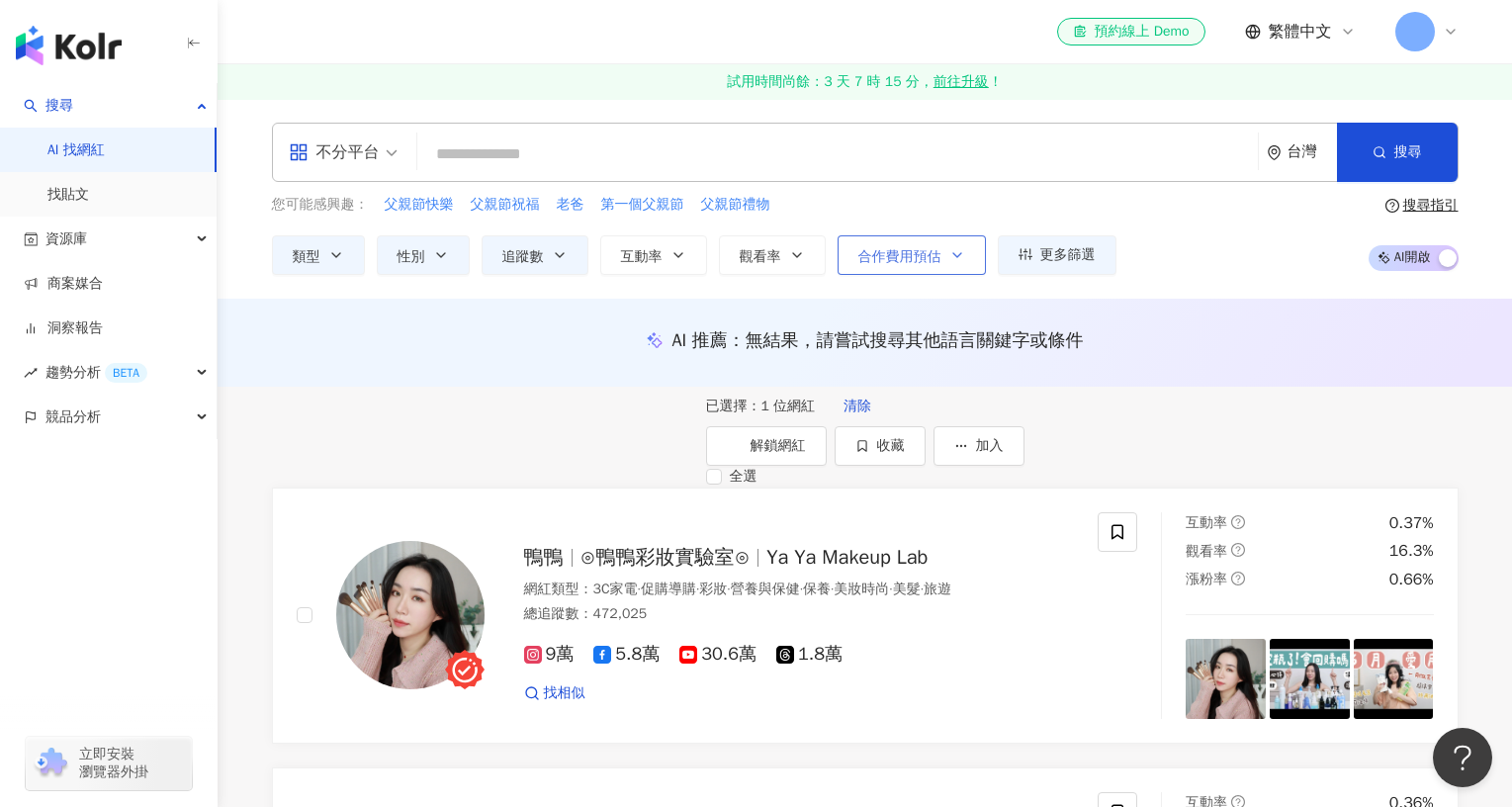 click on "合作費用預估" at bounding box center [912, 255] 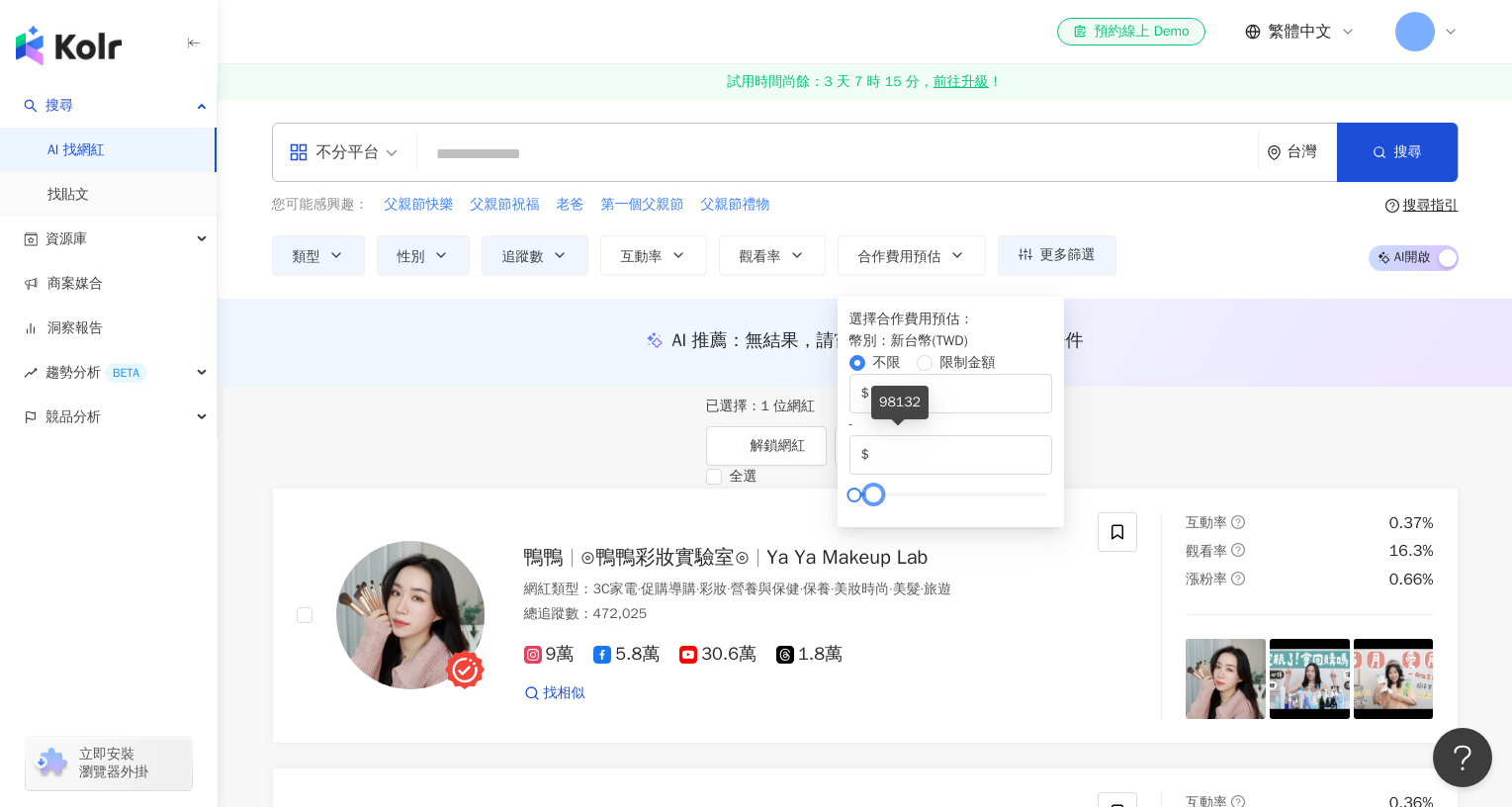 drag, startPoint x: 1280, startPoint y: 436, endPoint x: 898, endPoint y: 449, distance: 382.22114 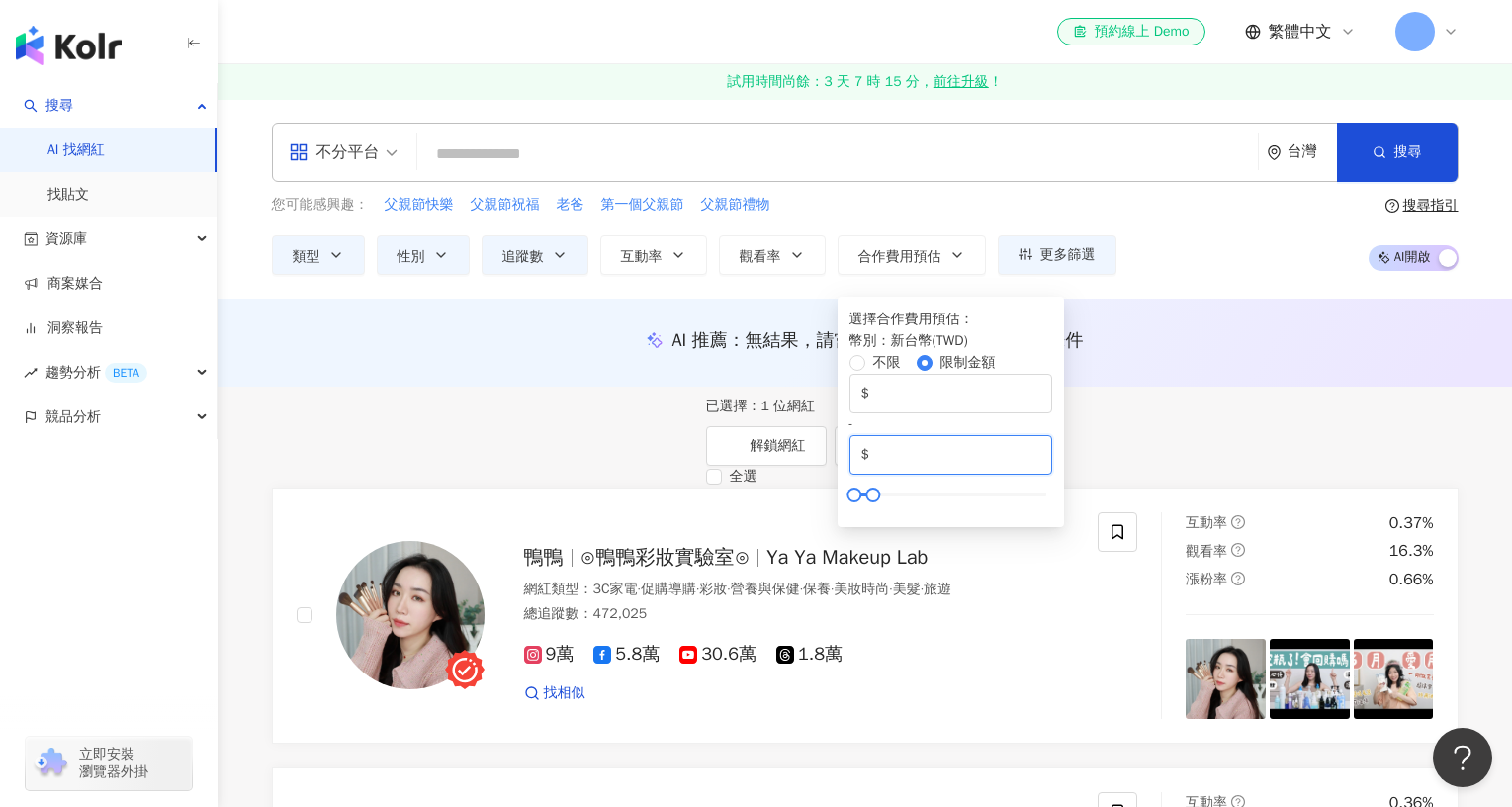 drag, startPoint x: 1141, startPoint y: 398, endPoint x: 1092, endPoint y: 398, distance: 49 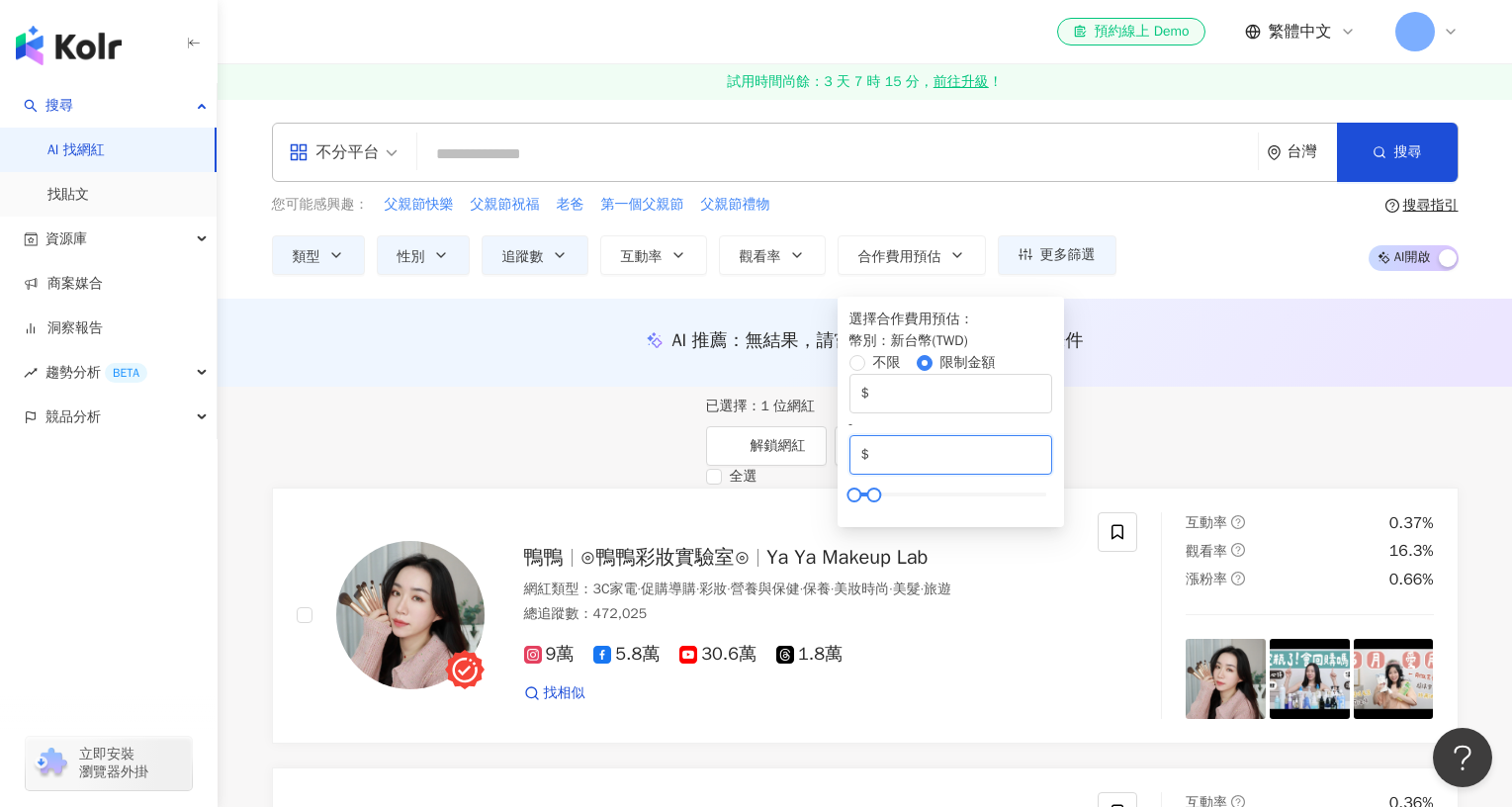 type on "******" 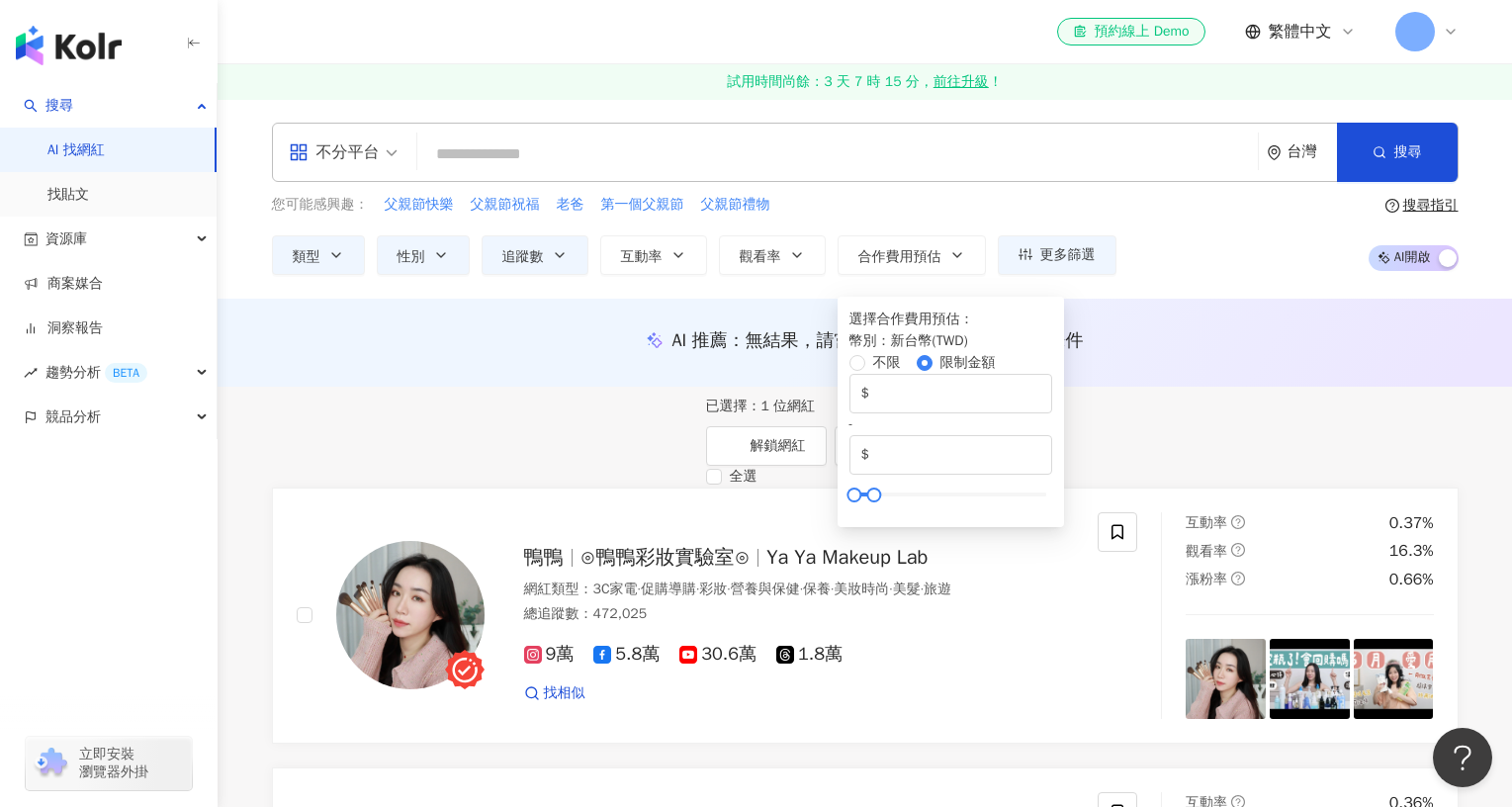 click on "您可能感興趣： 父親節快樂  父親節祝福  老爸  第一個父親節  父親節禮物  類型 性別 追蹤數 互動率 觀看率 合作費用預估  更多篩選 篩選條件 關於網紅 互動潛力 受眾輪廓 獨家 關於網紅 類型  ( 請選擇您想要的類型 ) 3C家電 國家/地區 台灣 性別 不限 女 男 其他 語言     請選擇或搜尋 追蹤數 ******  -  ****** 不限 小型 奈米網紅 (<1萬) 微型網紅 (1萬-3萬) 小型網紅 (3萬-5萬) 中型 中小型網紅 (5萬-10萬) 中型網紅 (10萬-30萬) 中大型網紅 (30萬-50萬) 大型 大型網紅 (50萬-100萬) 百萬網紅 (>100萬) 合作費用預估 不限 限制金額 $ *  -  $ ******* 幣別 : 新台幣 TWD 清除所有篩選 顯示結果 不限 女 男 其他 ******  -  ****** 不限 小型 奈米網紅 (<1萬) 微型網紅 (1萬-3萬) 小型網紅 (3萬-5萬) 中型 中小型網紅 (5萬-10萬) 中型網紅 (10萬-30萬) 中大型網紅 (30萬-50萬) 大型 大型網紅 (50萬-100萬)  ： 幣別 ：" at bounding box center (865, 234) 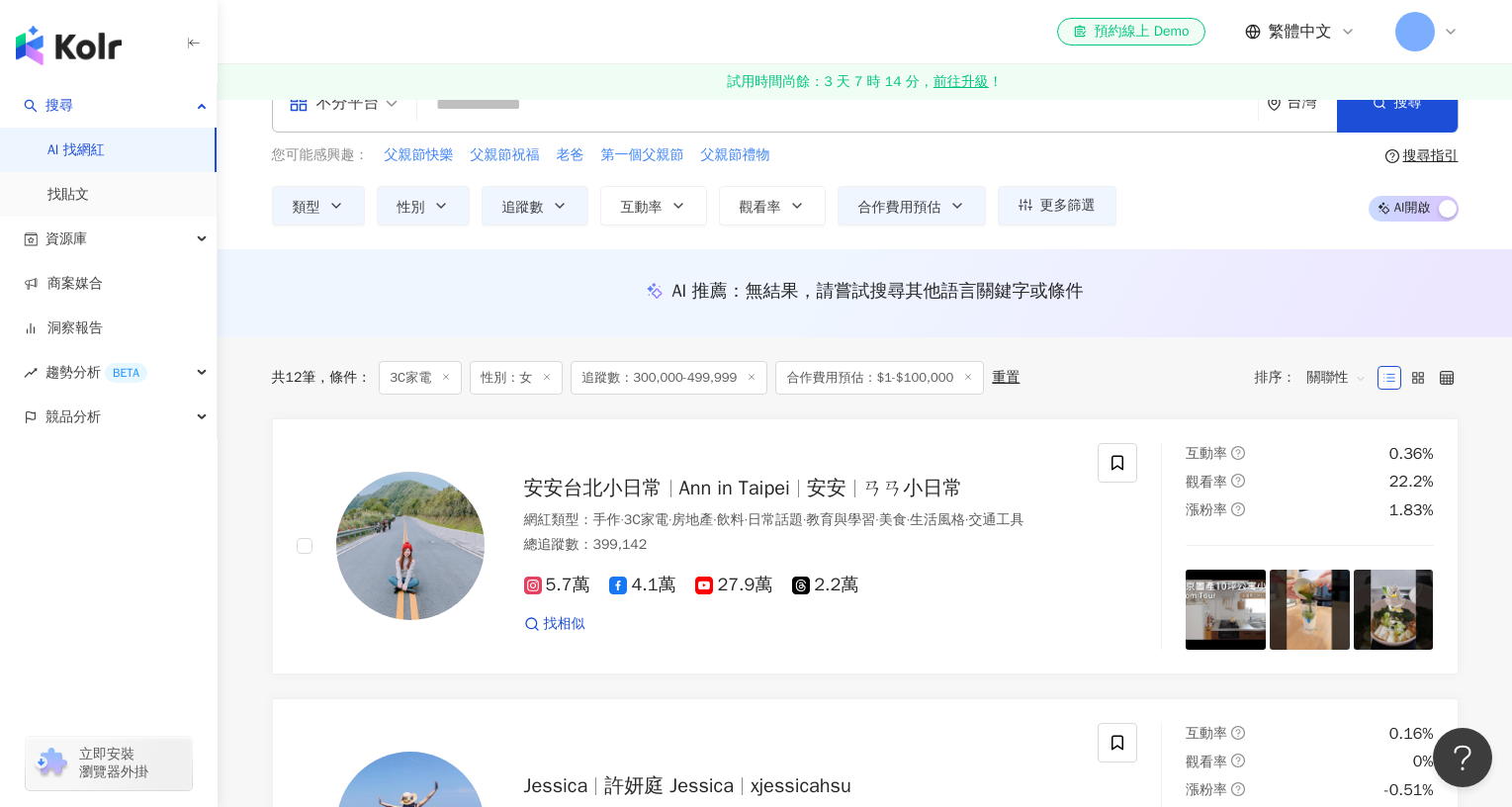 scroll, scrollTop: 0, scrollLeft: 0, axis: both 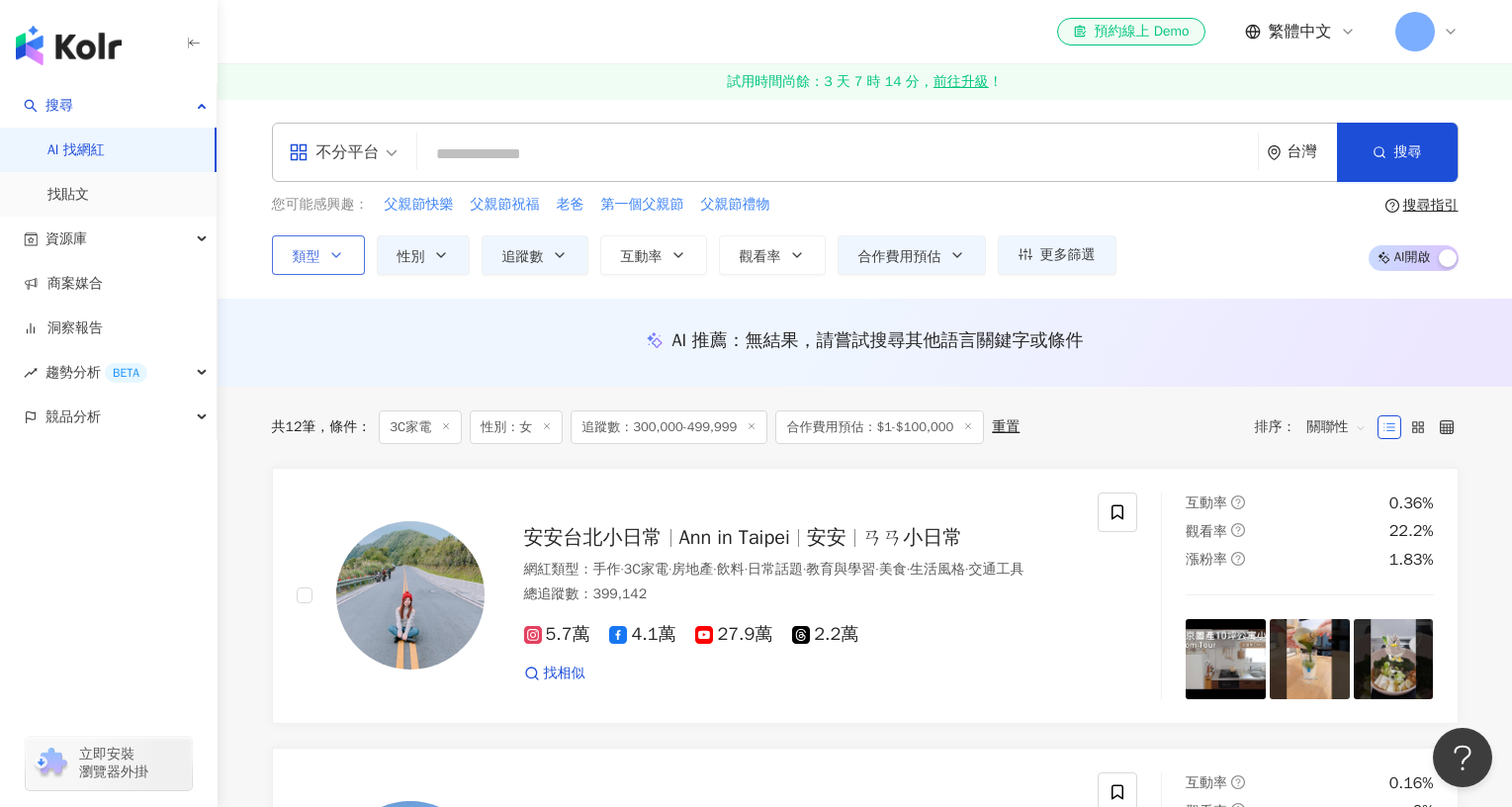 click on "類型" at bounding box center [318, 255] 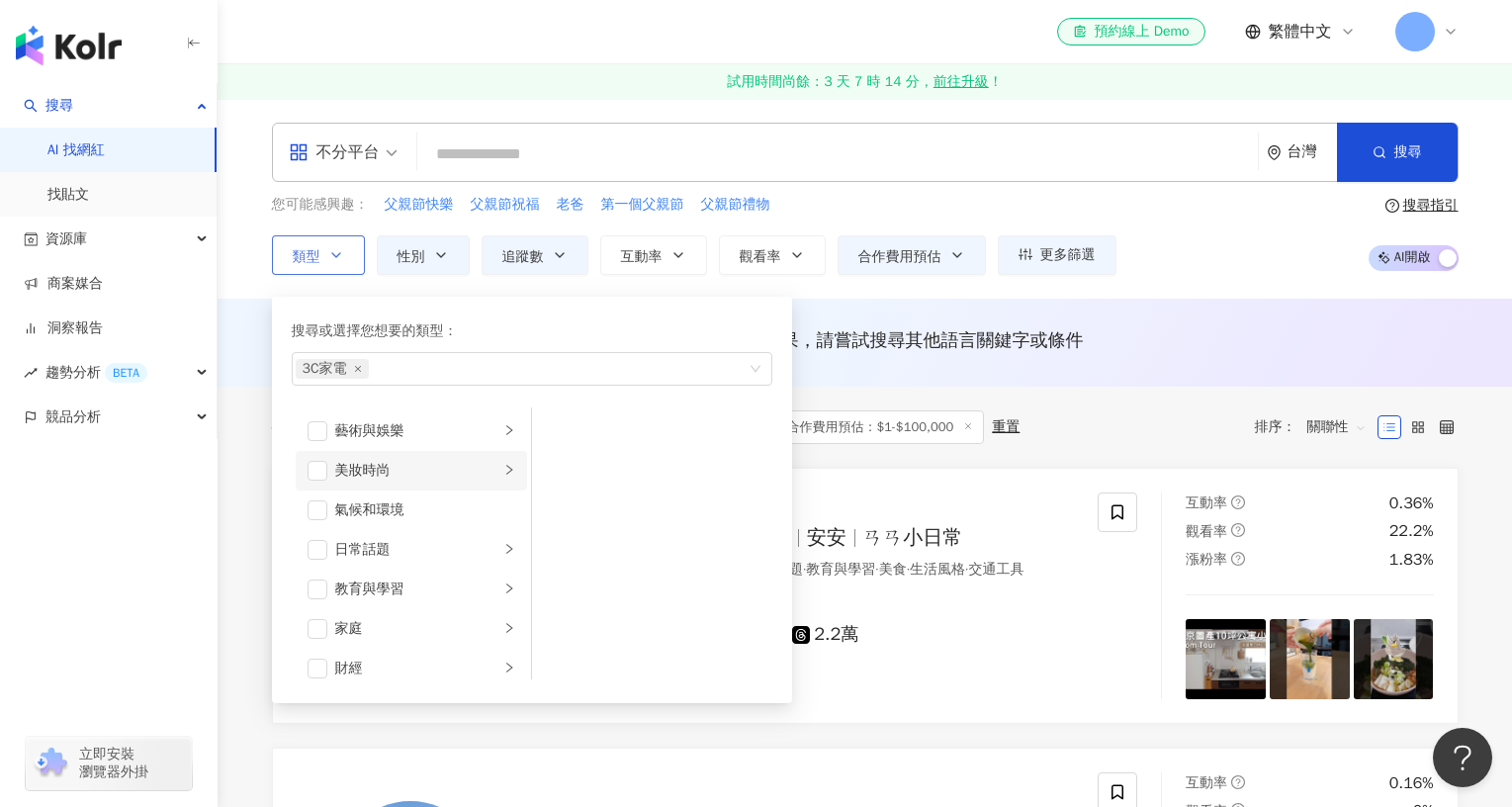 click on "美妝時尚" at bounding box center (417, 471) 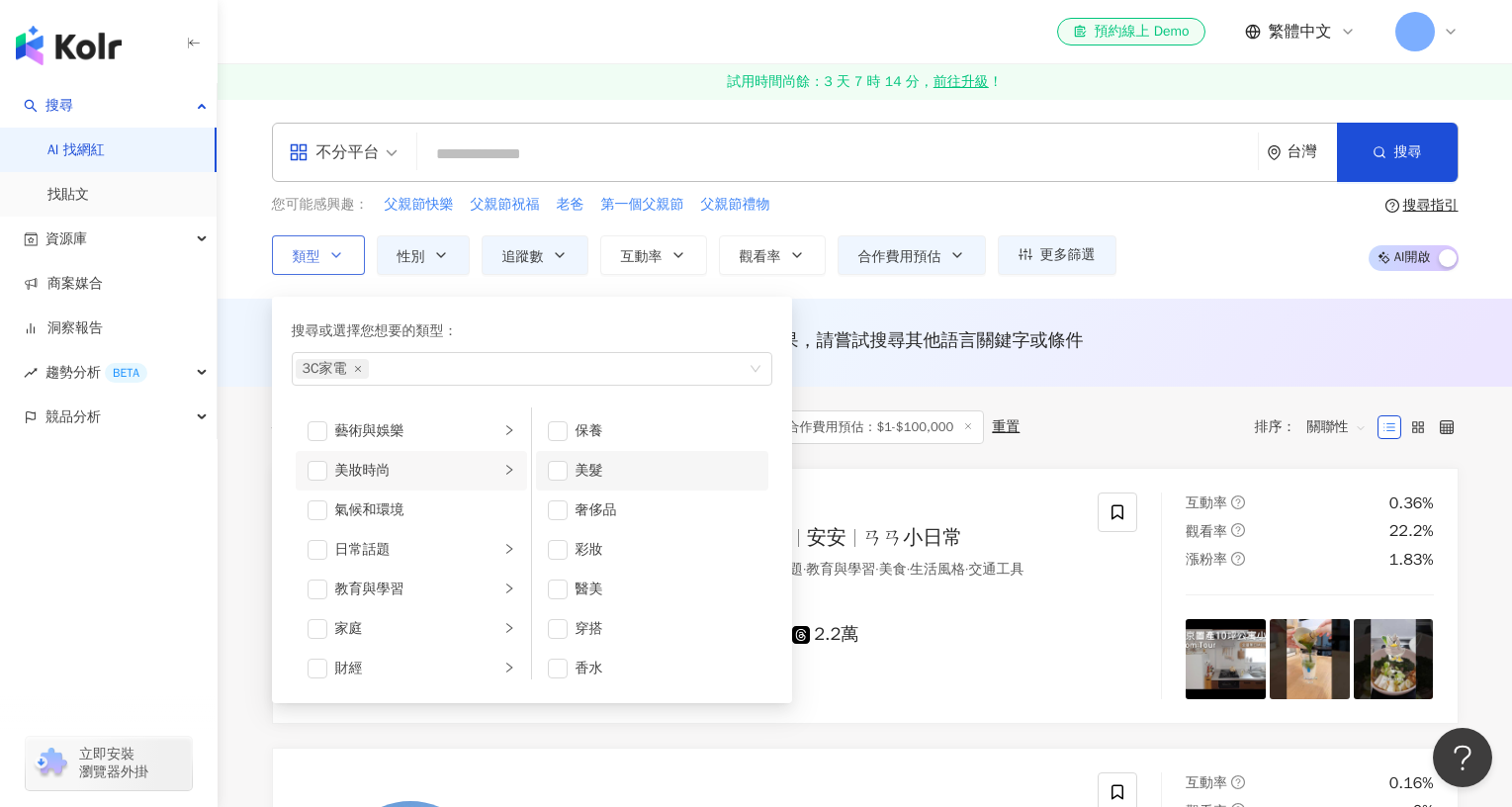 scroll, scrollTop: 13, scrollLeft: 0, axis: vertical 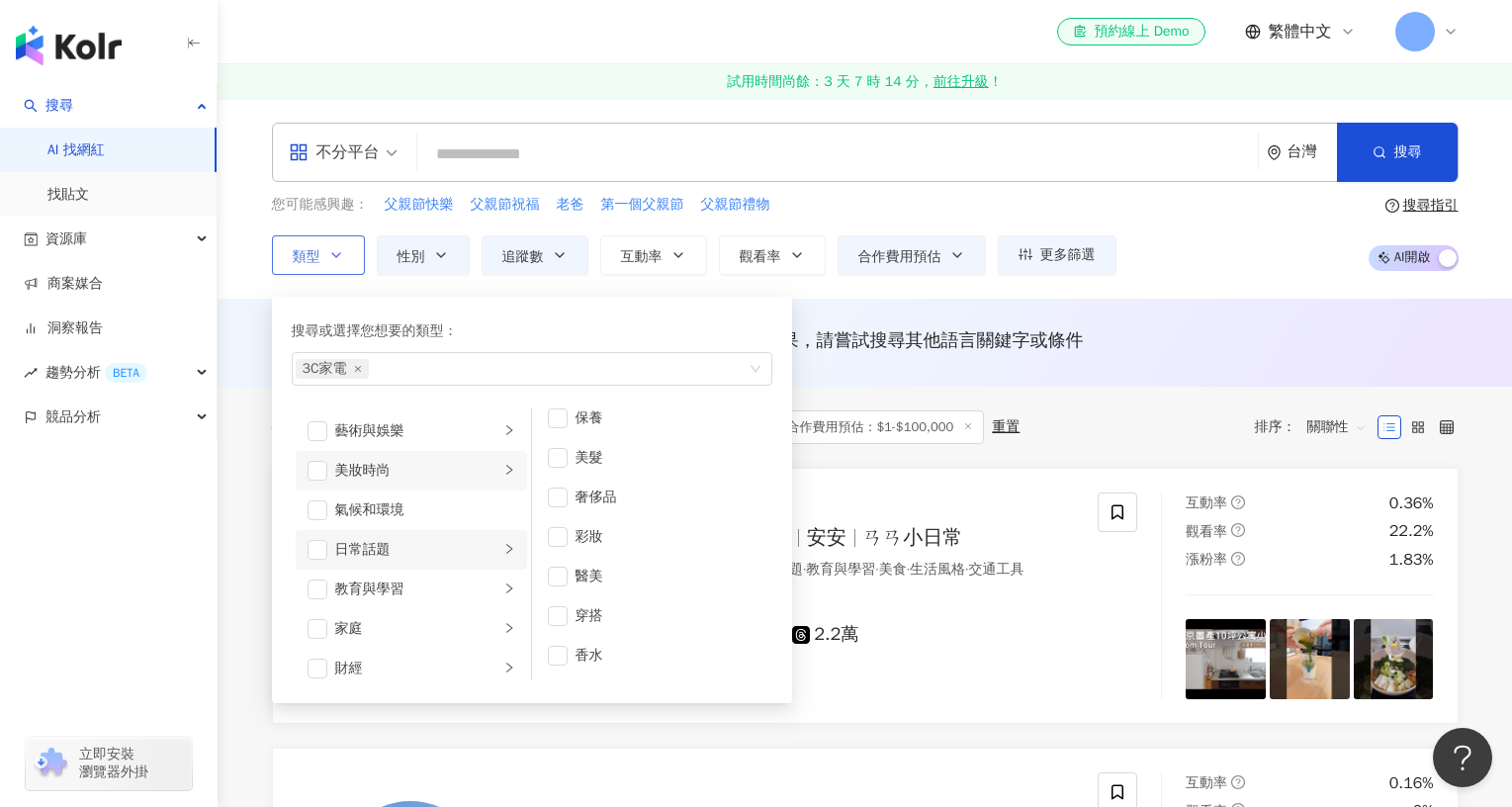 click on "日常話題" at bounding box center [417, 550] 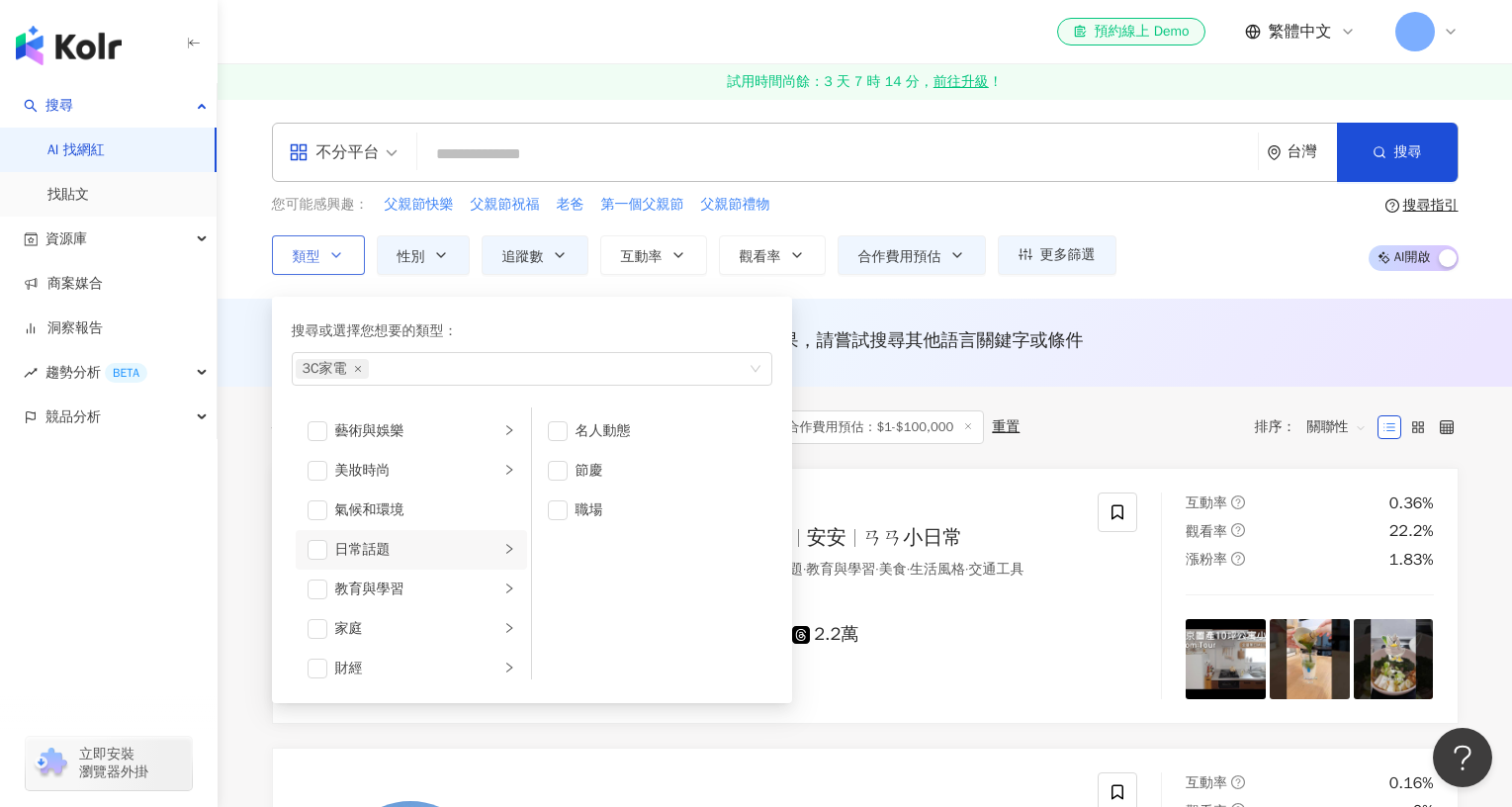 scroll, scrollTop: 0, scrollLeft: 0, axis: both 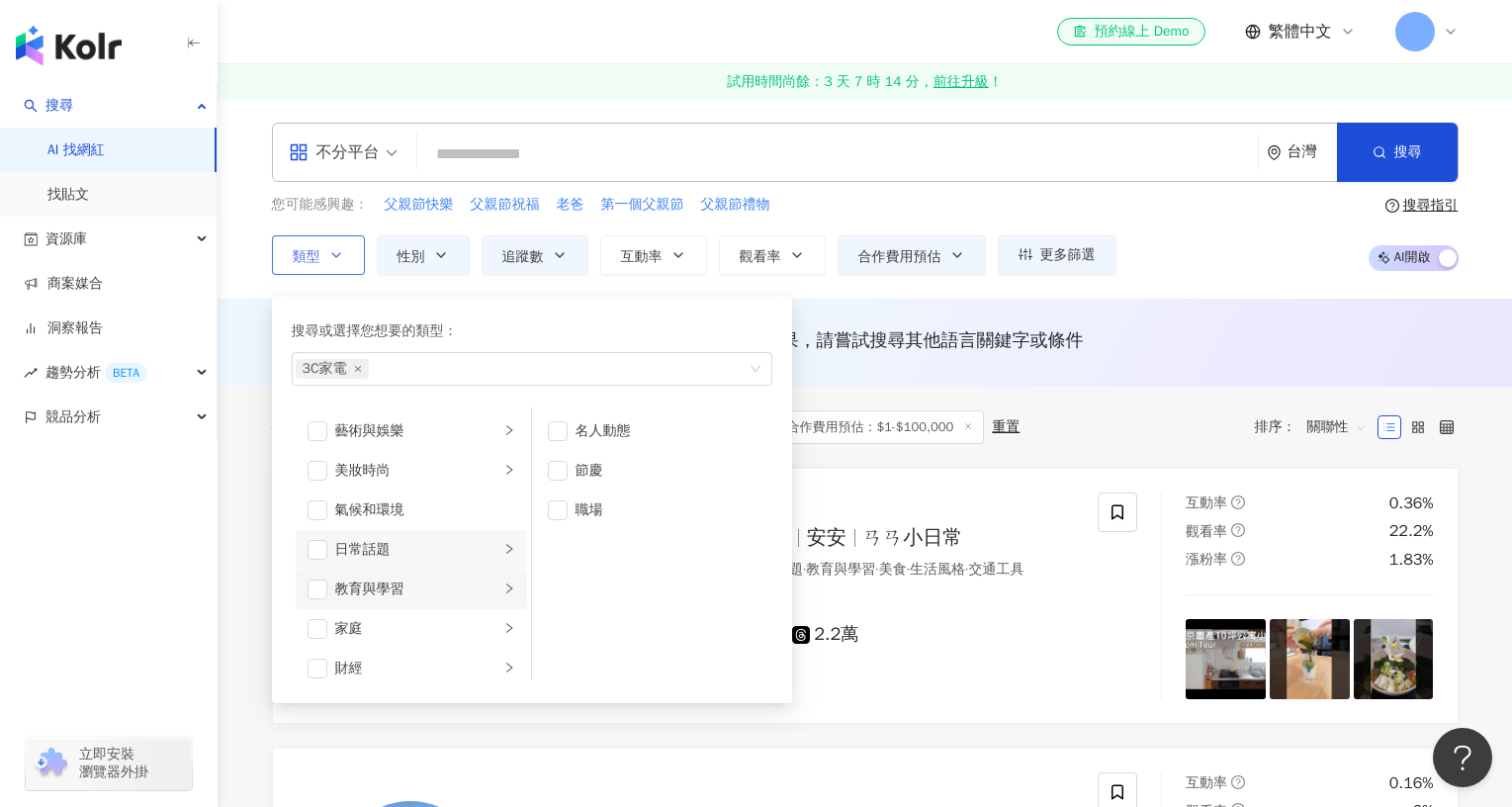 click on "教育與學習" at bounding box center [417, 589] 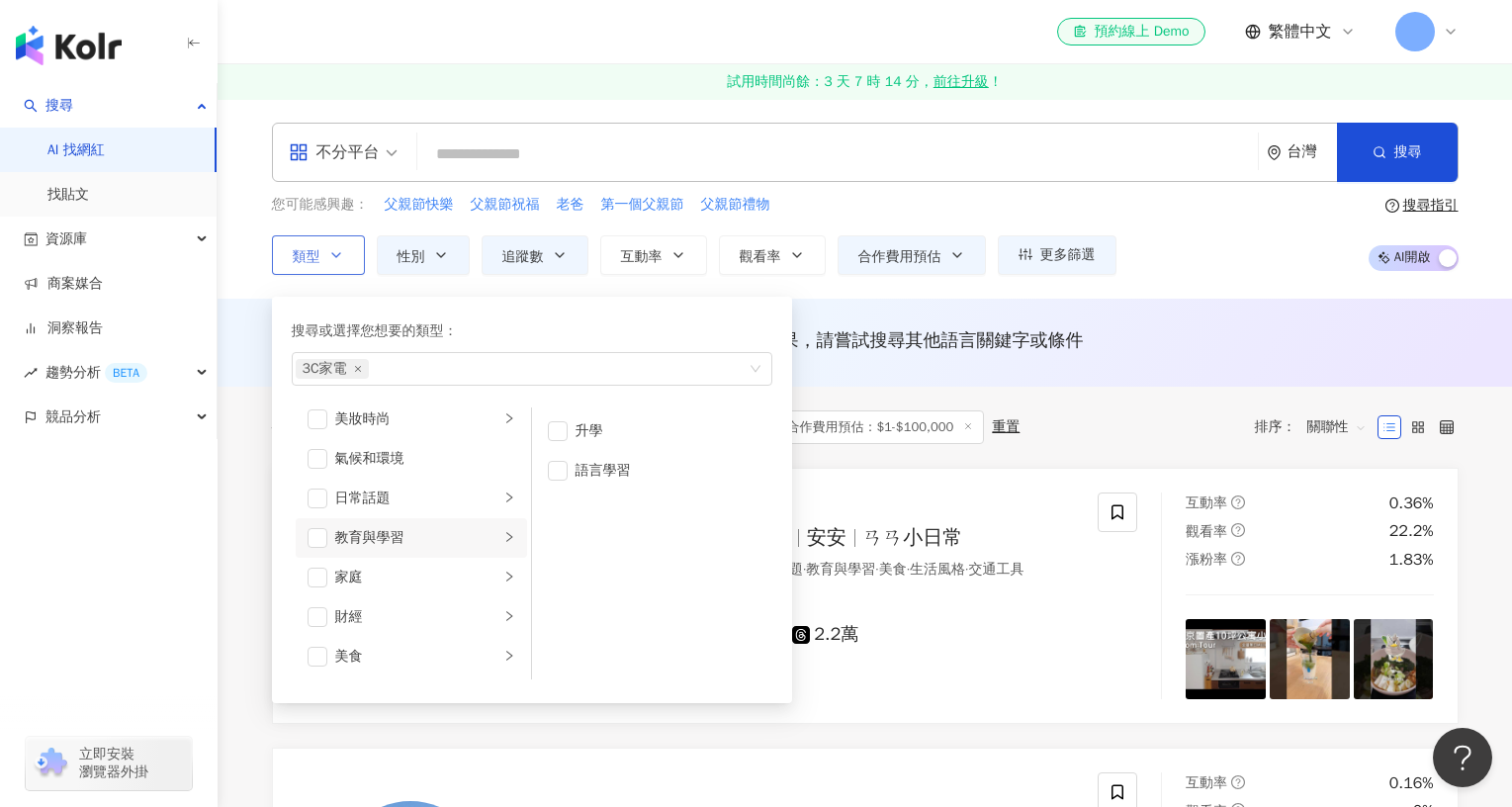 scroll, scrollTop: 99, scrollLeft: 0, axis: vertical 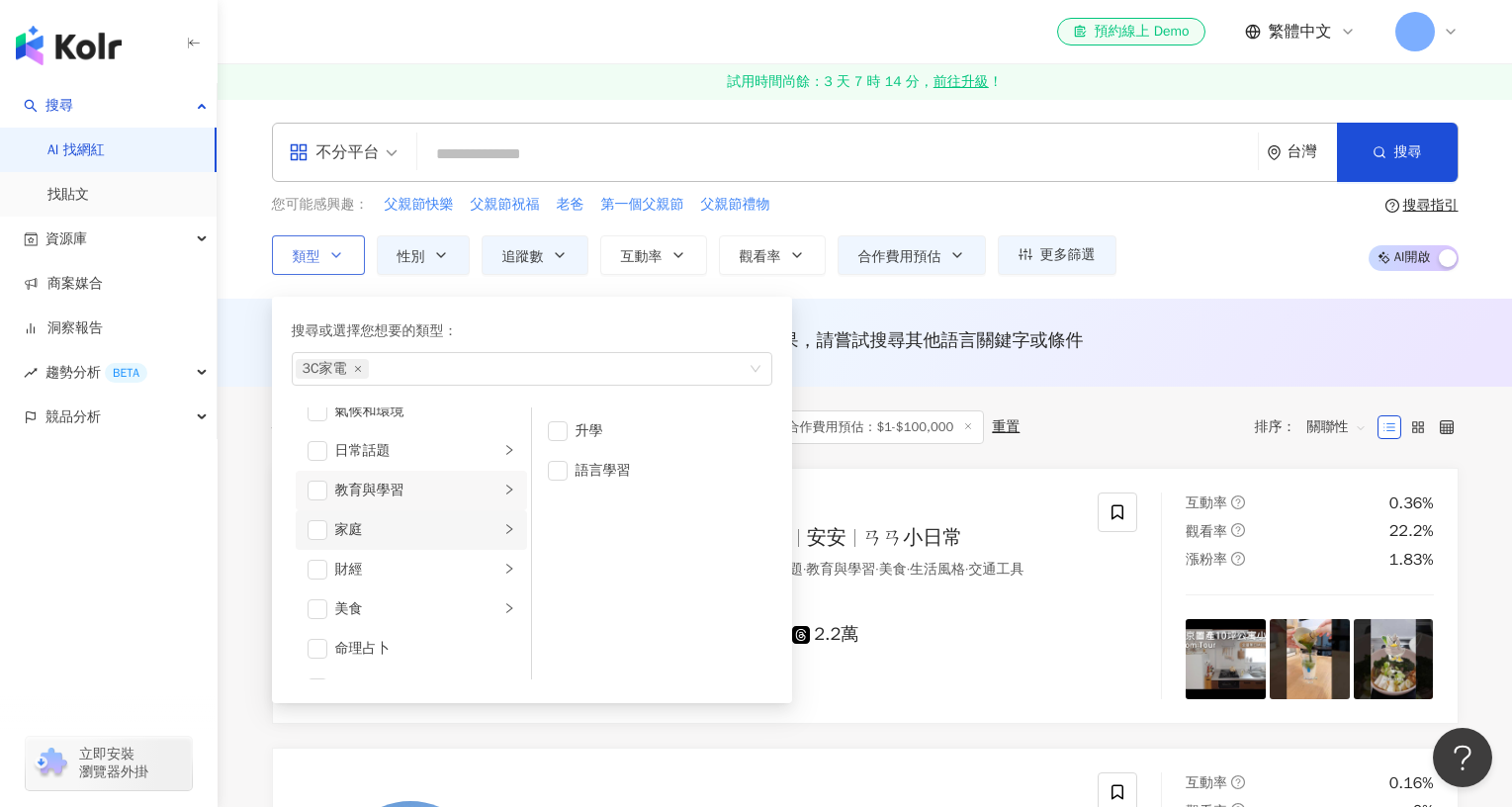 click on "家庭" at bounding box center [417, 530] 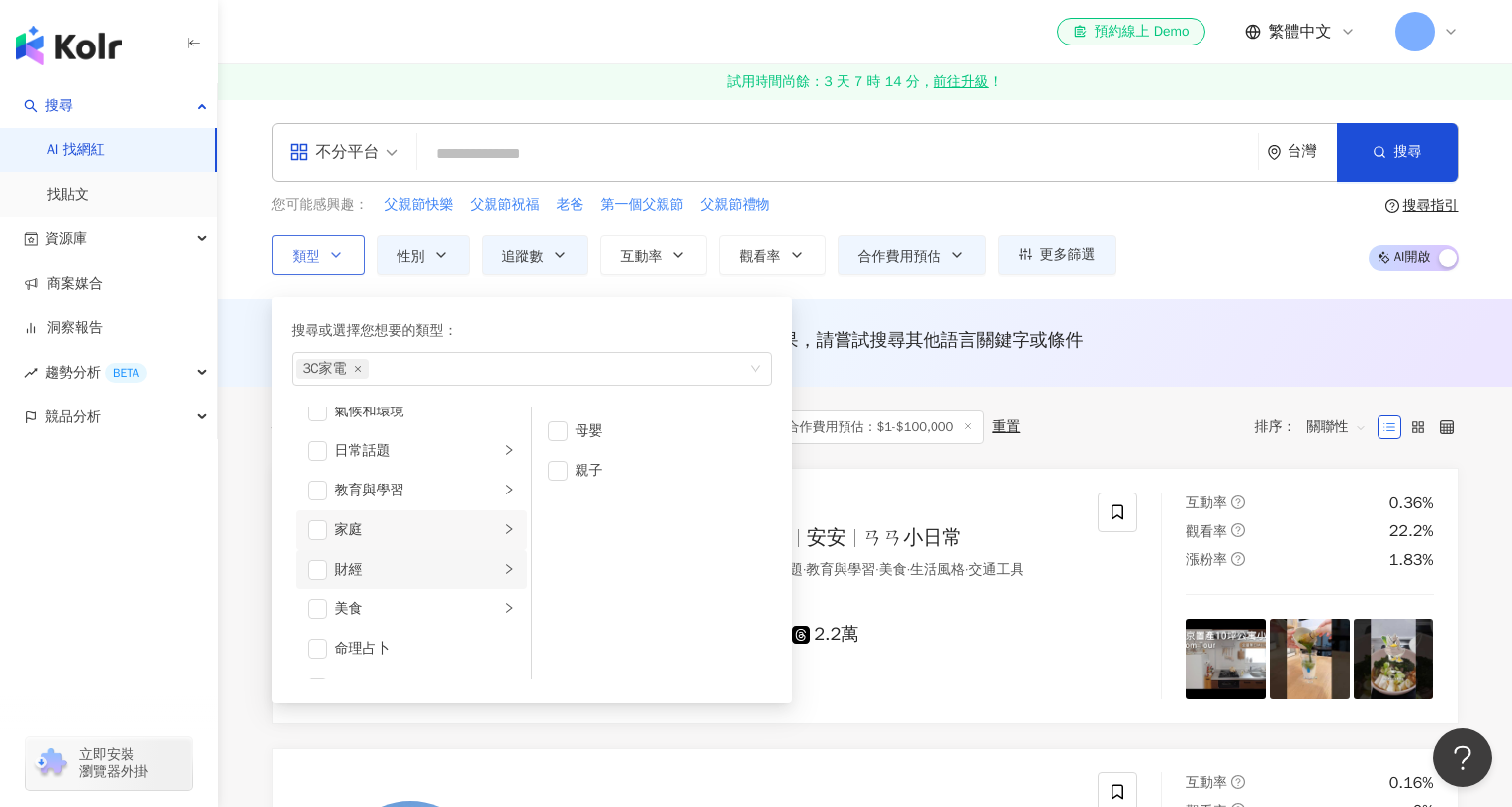 click on "財經" at bounding box center [417, 570] 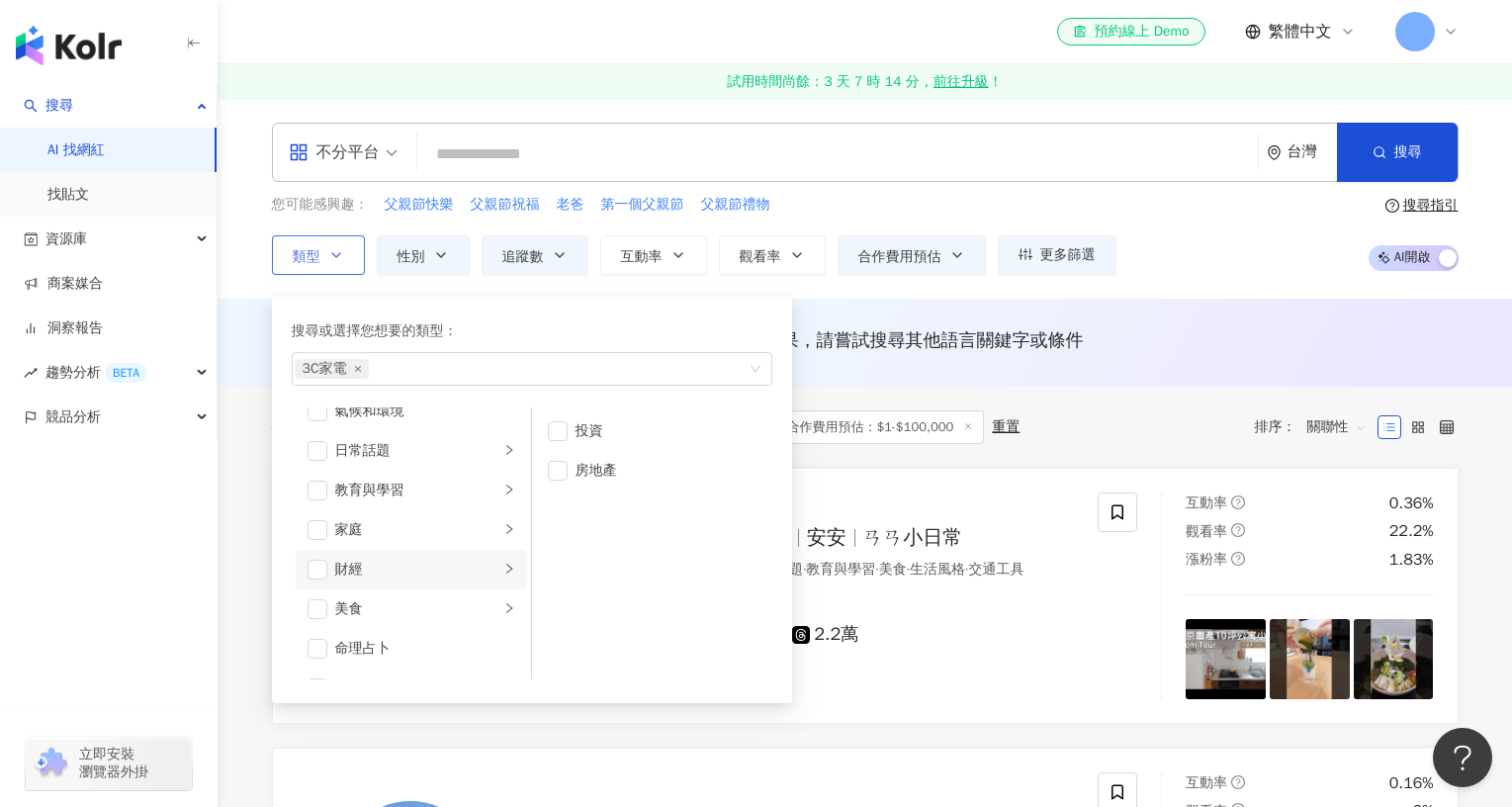 scroll, scrollTop: 198, scrollLeft: 0, axis: vertical 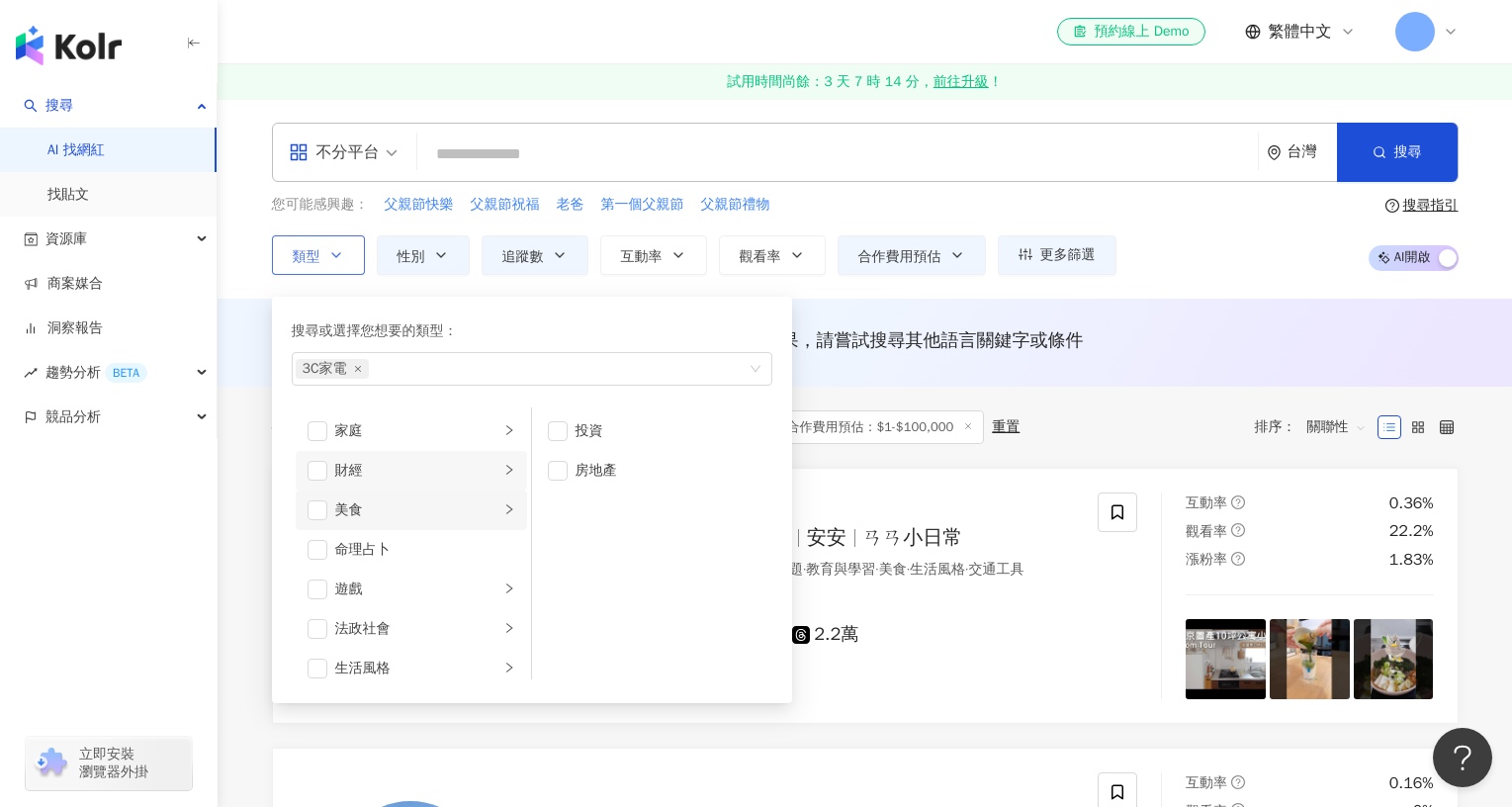 click on "美食" at bounding box center (417, 510) 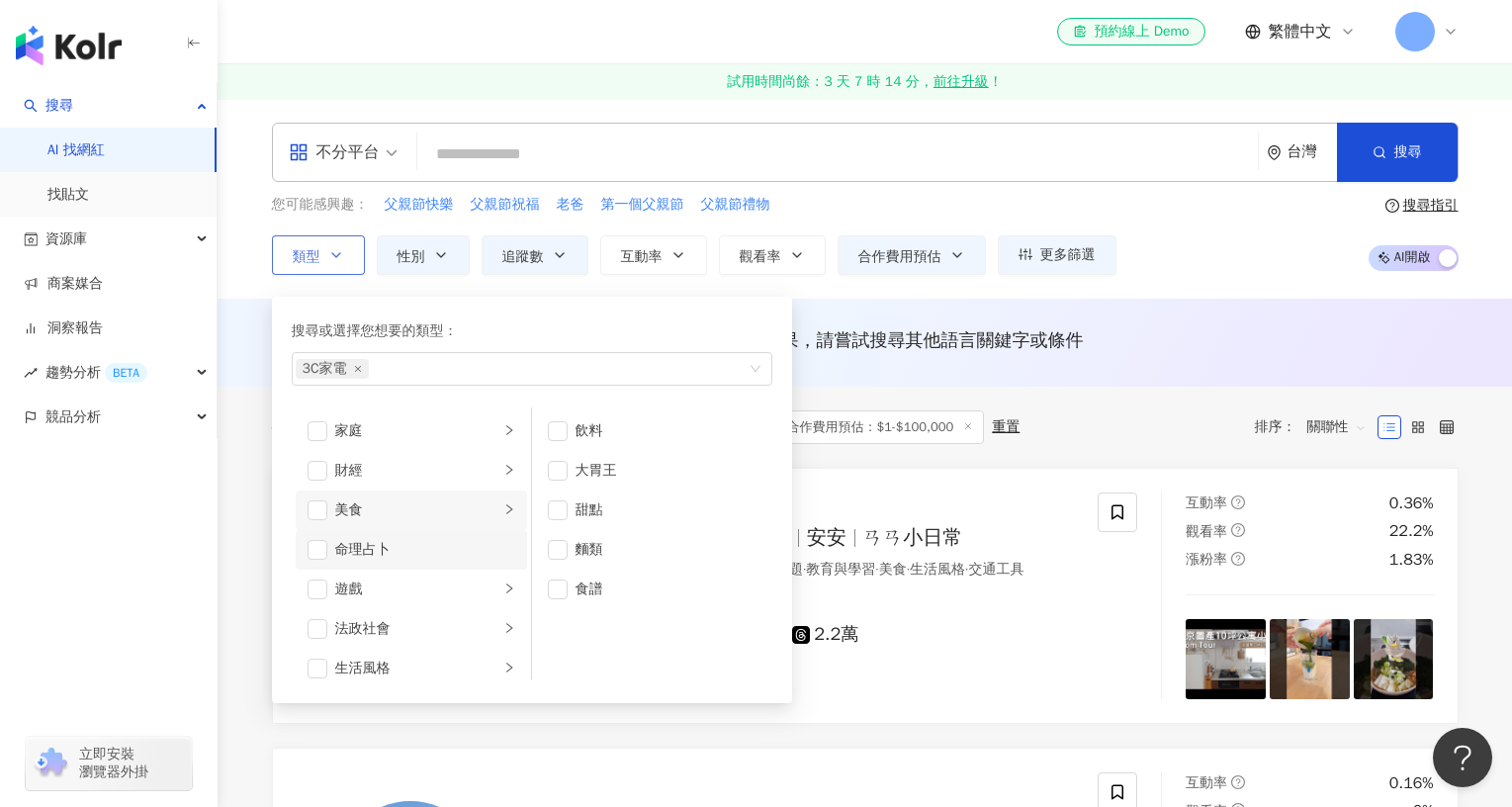 click on "命理占卜" at bounding box center [425, 550] 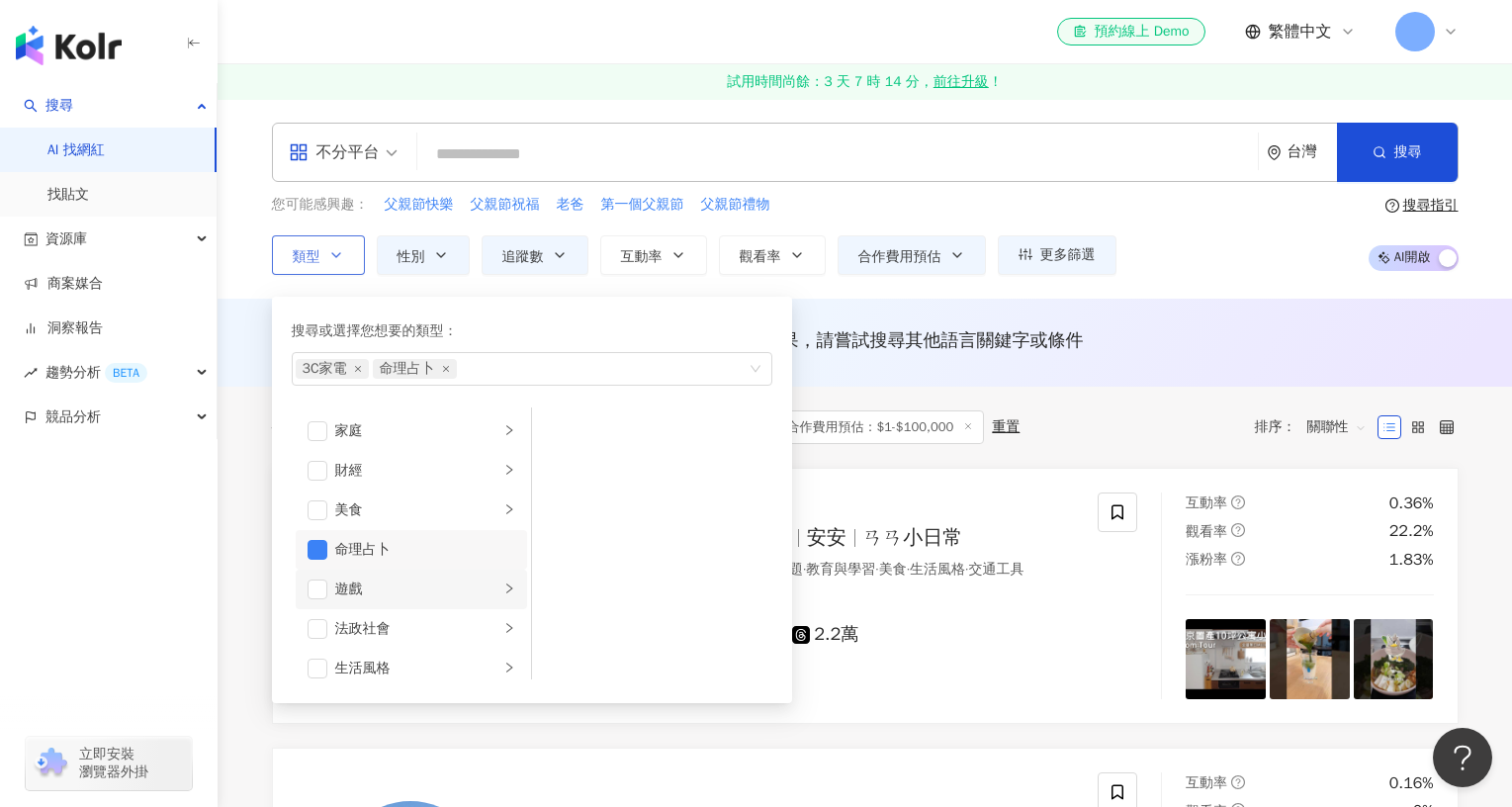 click on "遊戲" at bounding box center [417, 589] 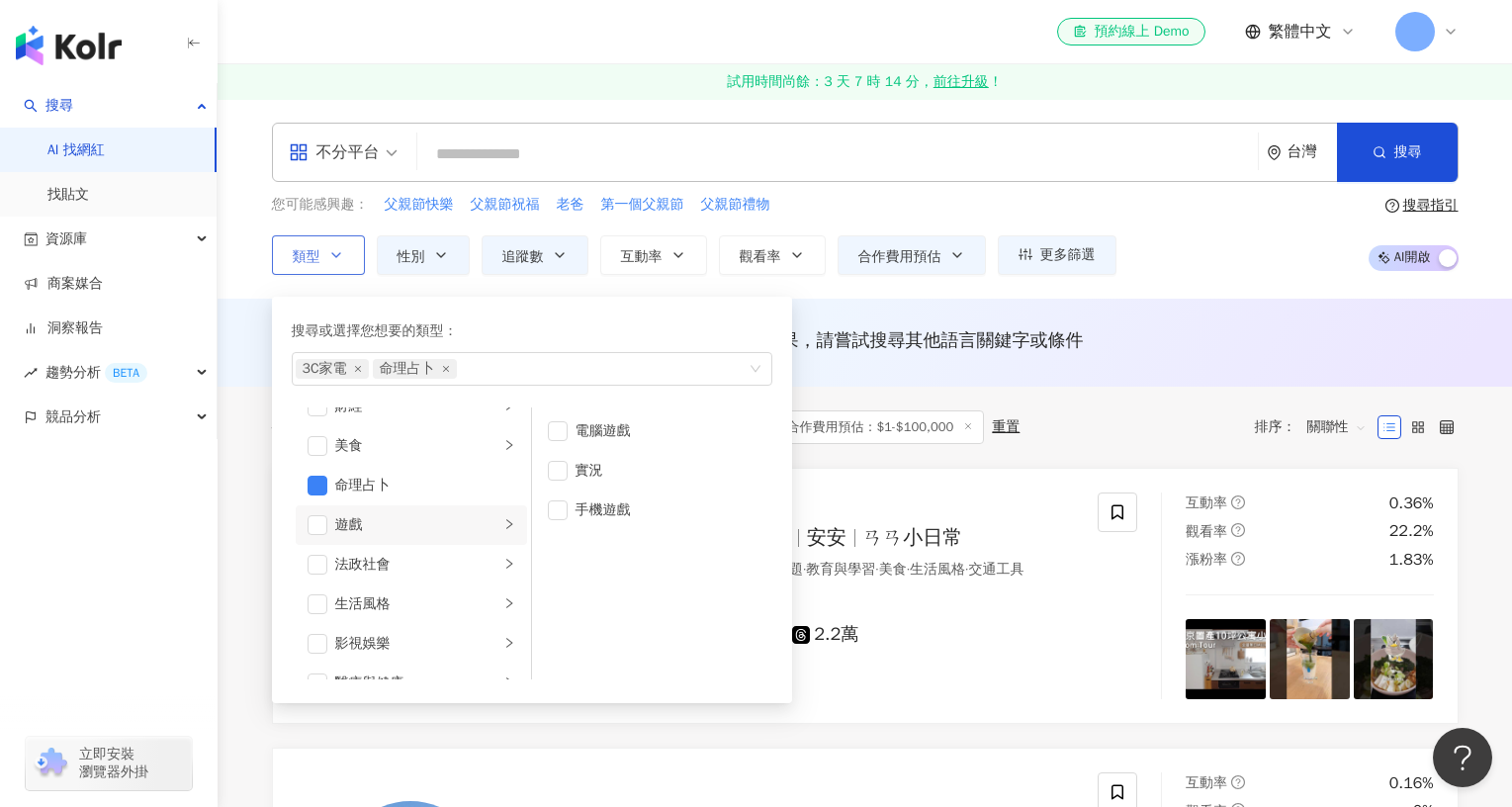 scroll, scrollTop: 297, scrollLeft: 0, axis: vertical 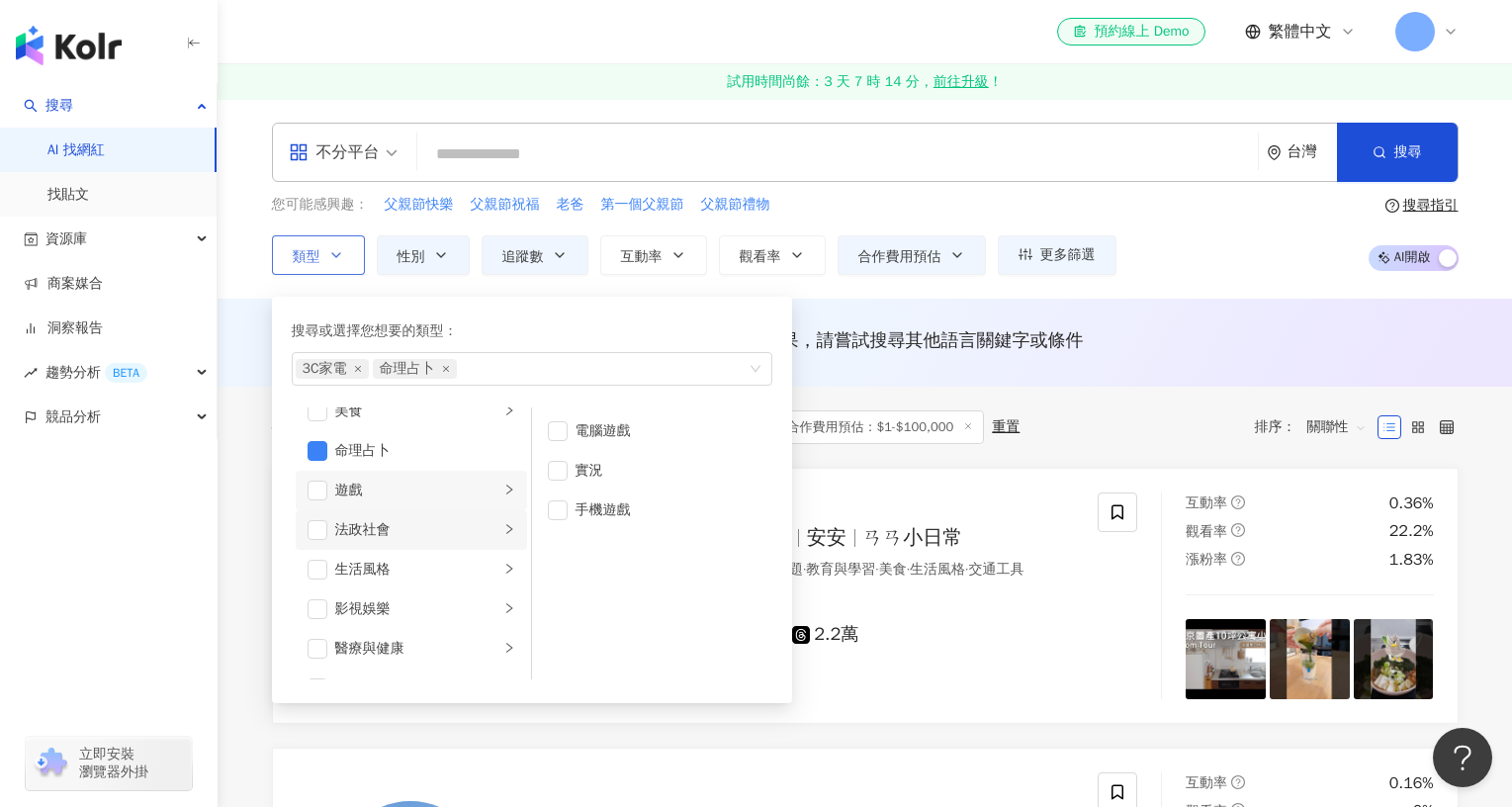 click on "法政社會" at bounding box center [417, 530] 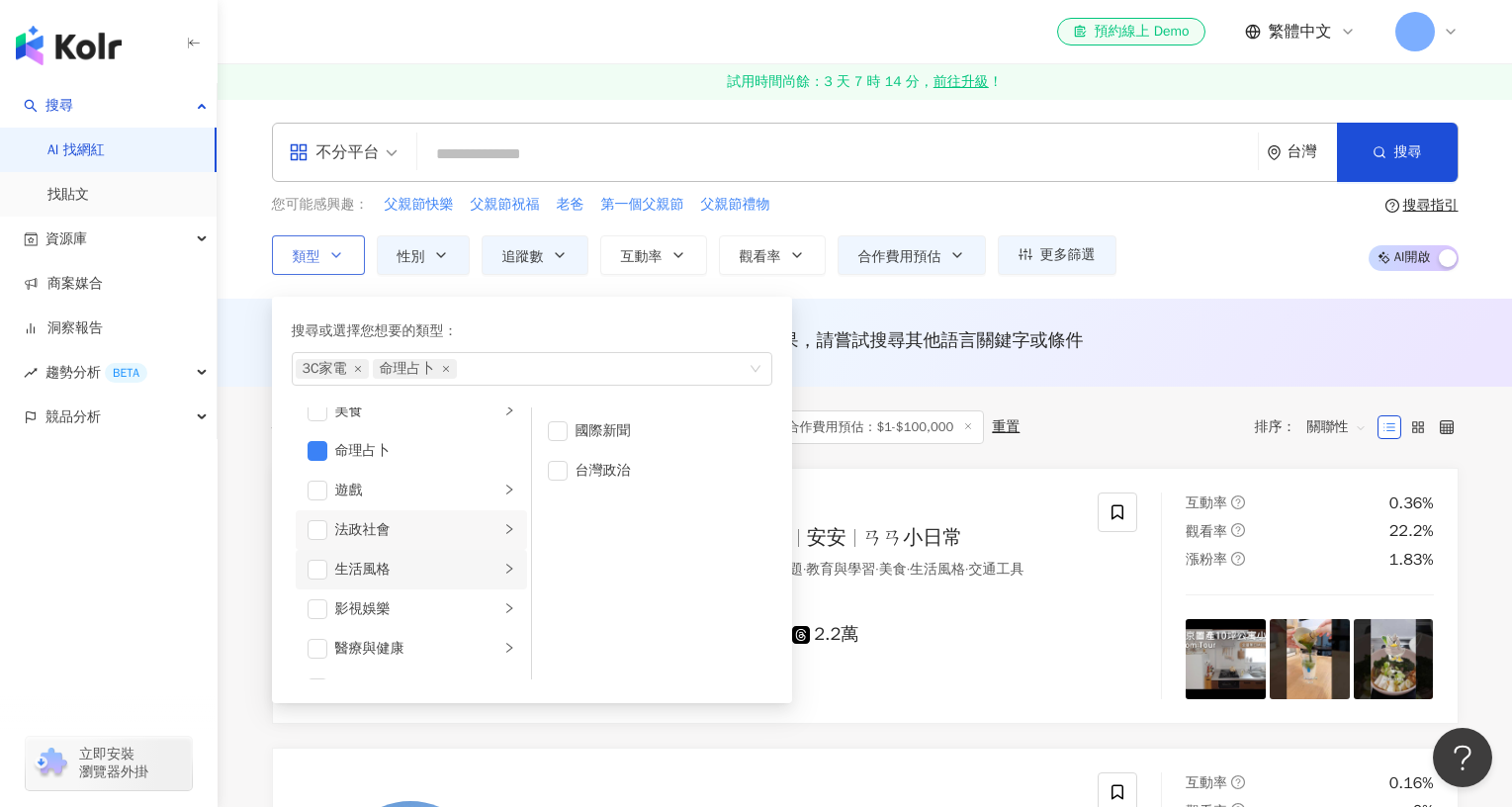 click on "生活風格" at bounding box center (417, 570) 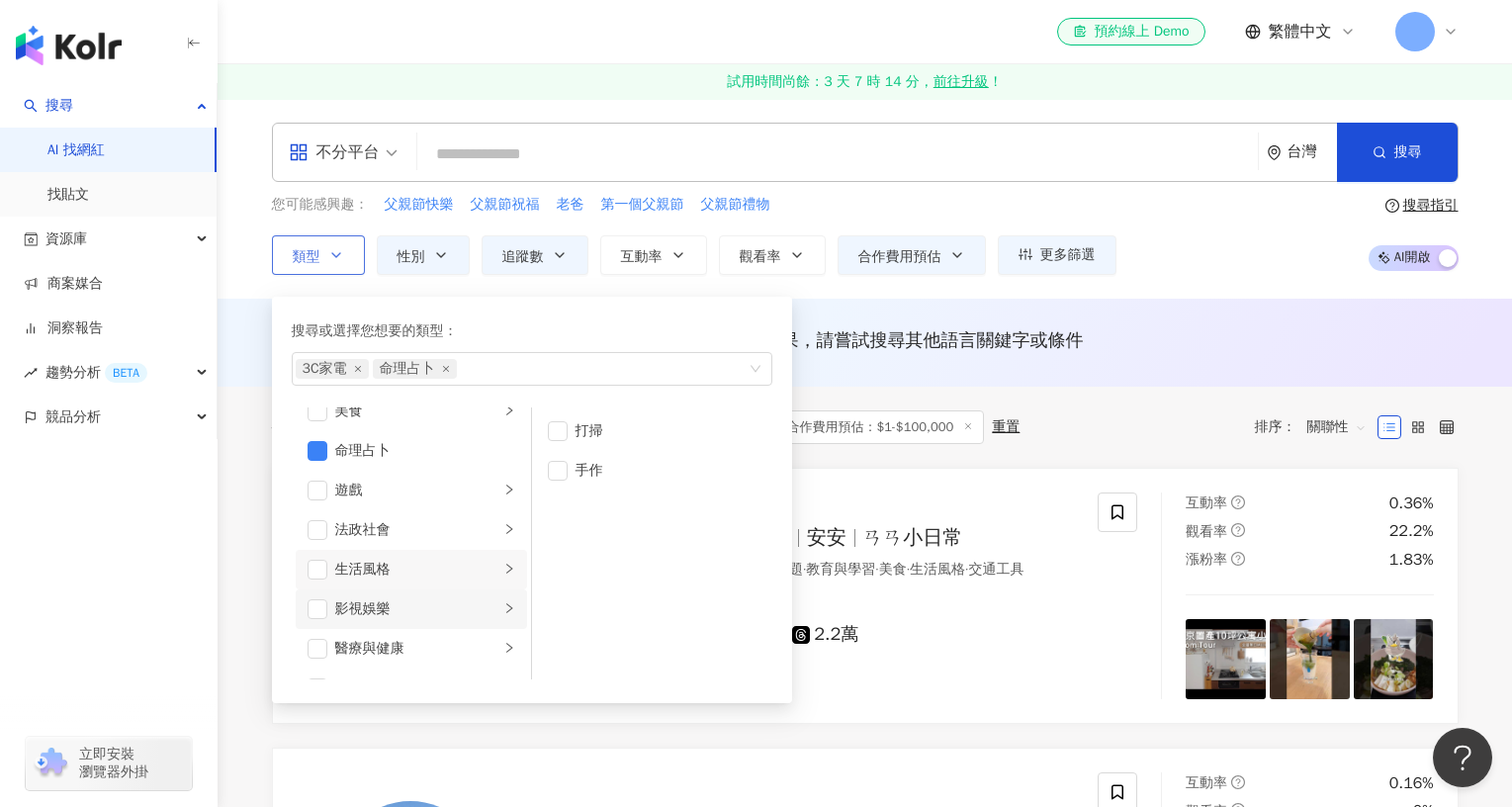 click on "影視娛樂" at bounding box center [417, 609] 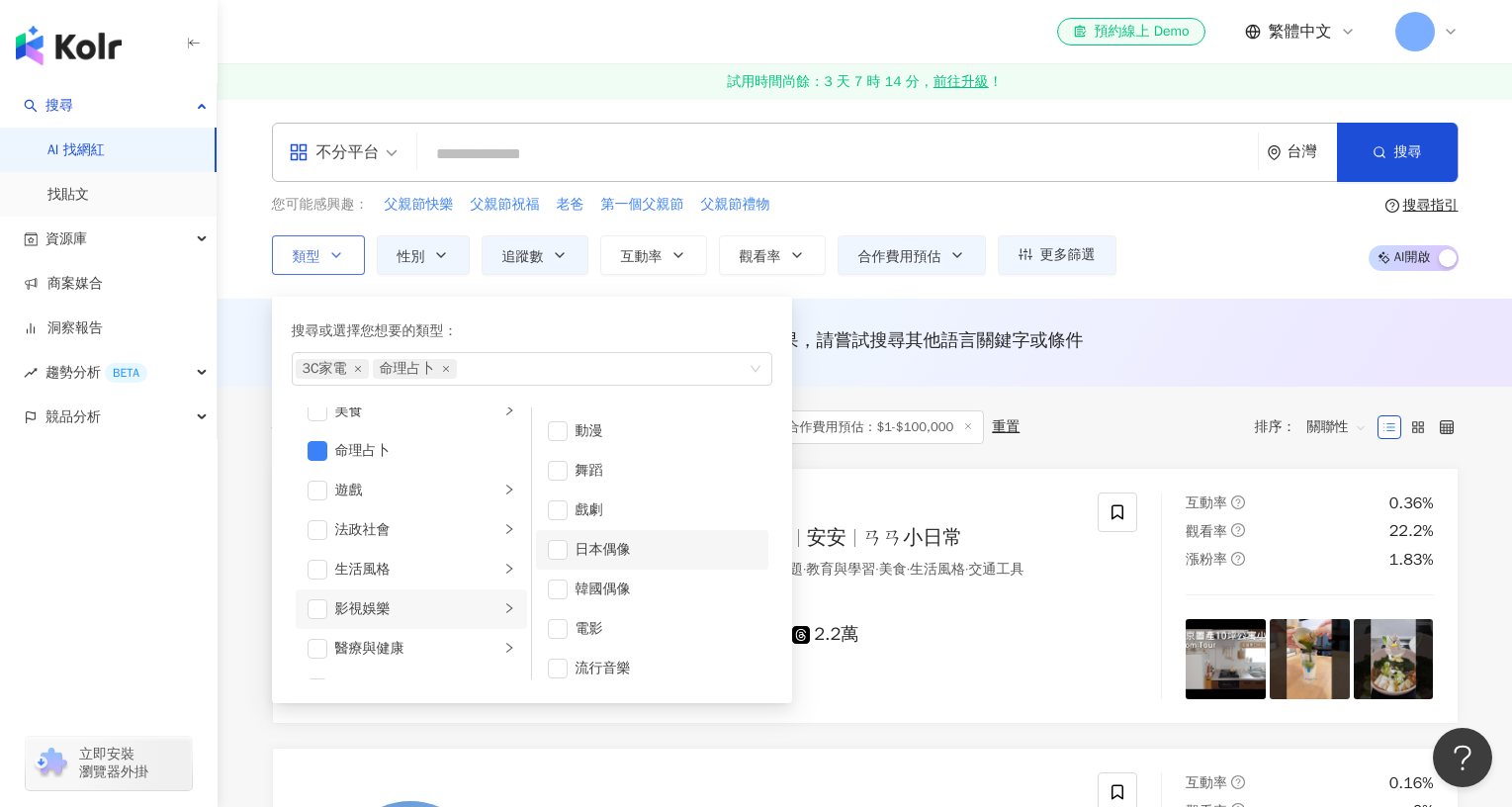 scroll, scrollTop: 52, scrollLeft: 0, axis: vertical 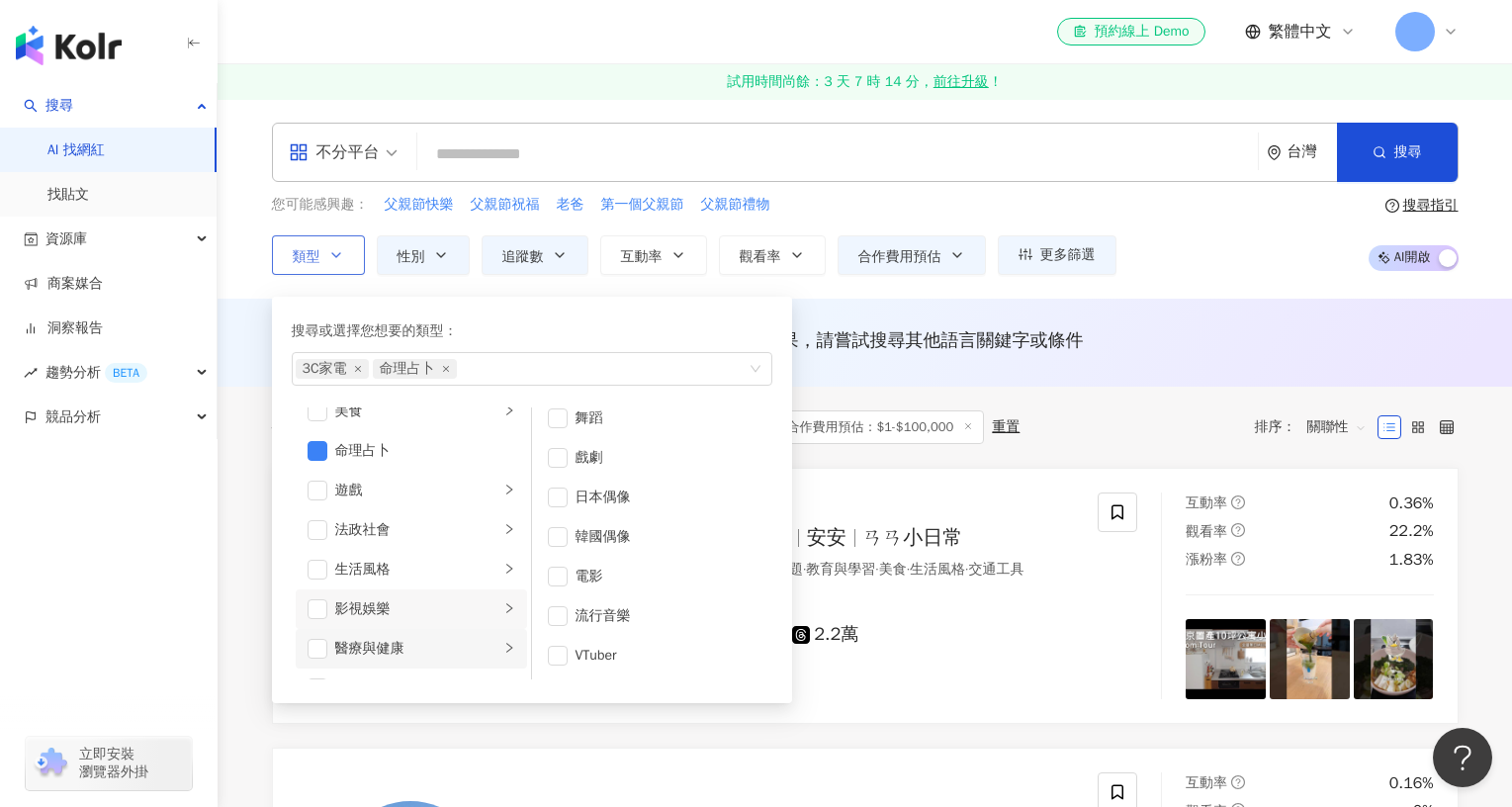 click on "醫療與健康" at bounding box center (417, 649) 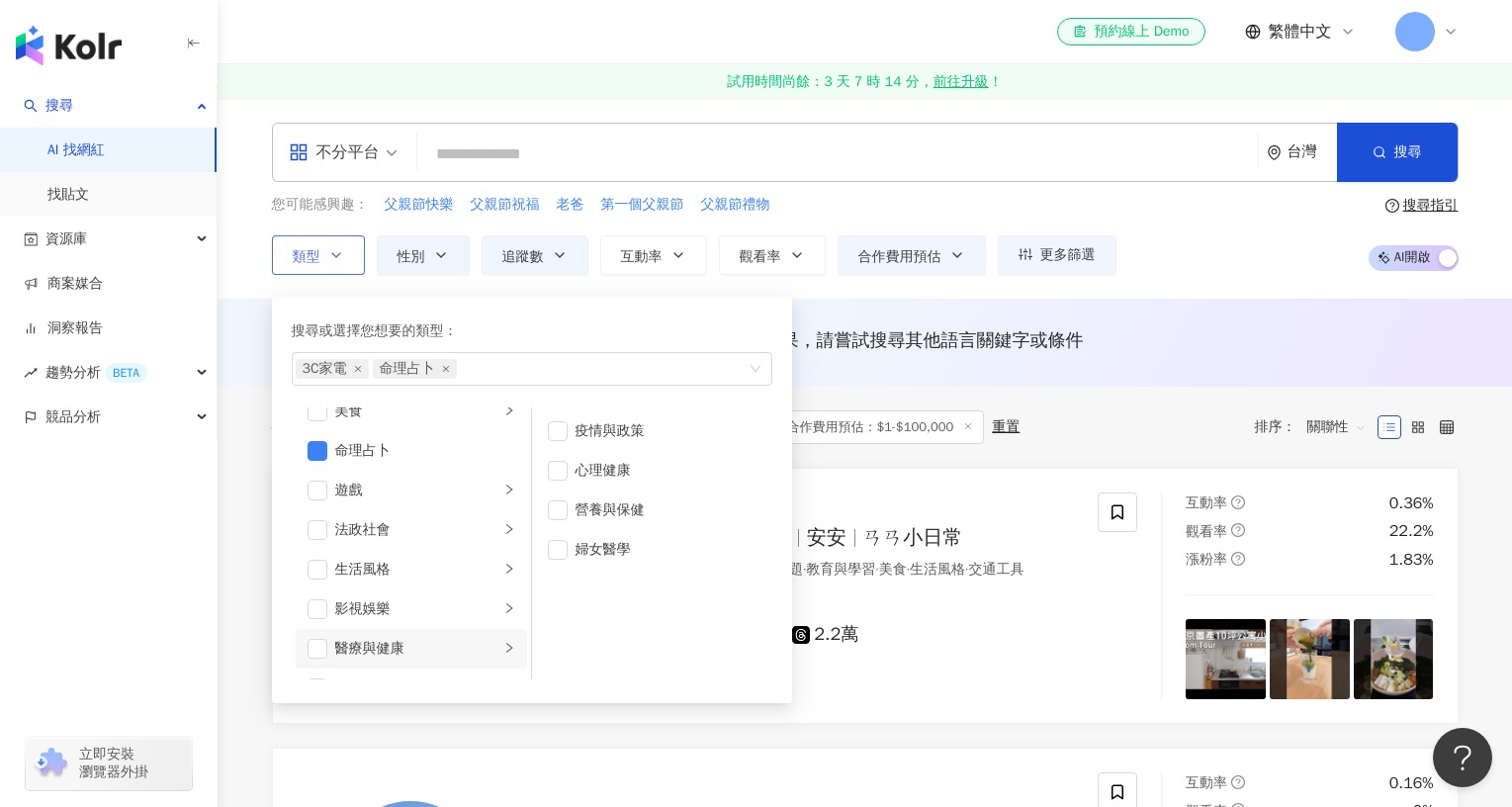 scroll, scrollTop: 0, scrollLeft: 0, axis: both 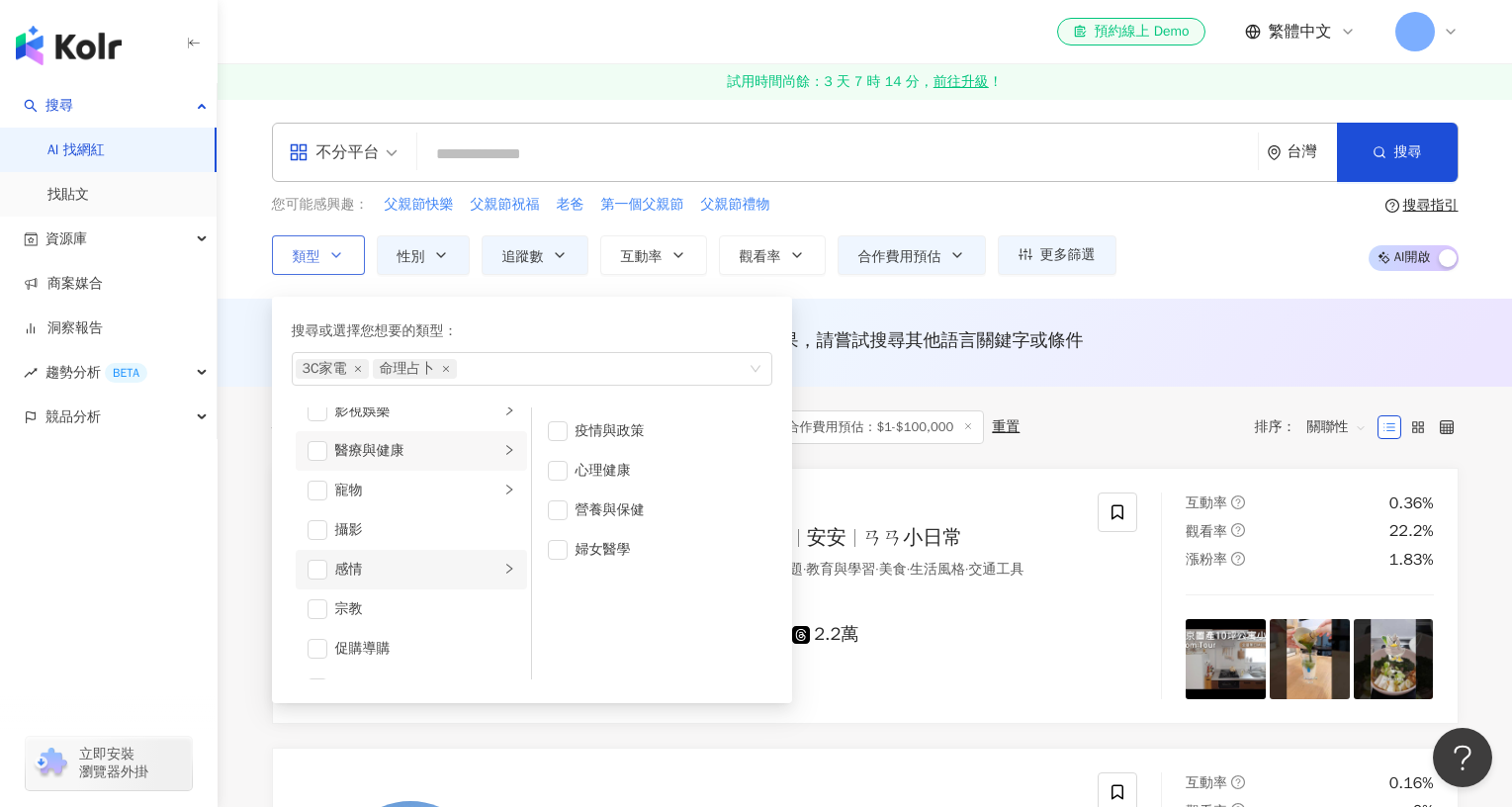click on "感情" at bounding box center (417, 570) 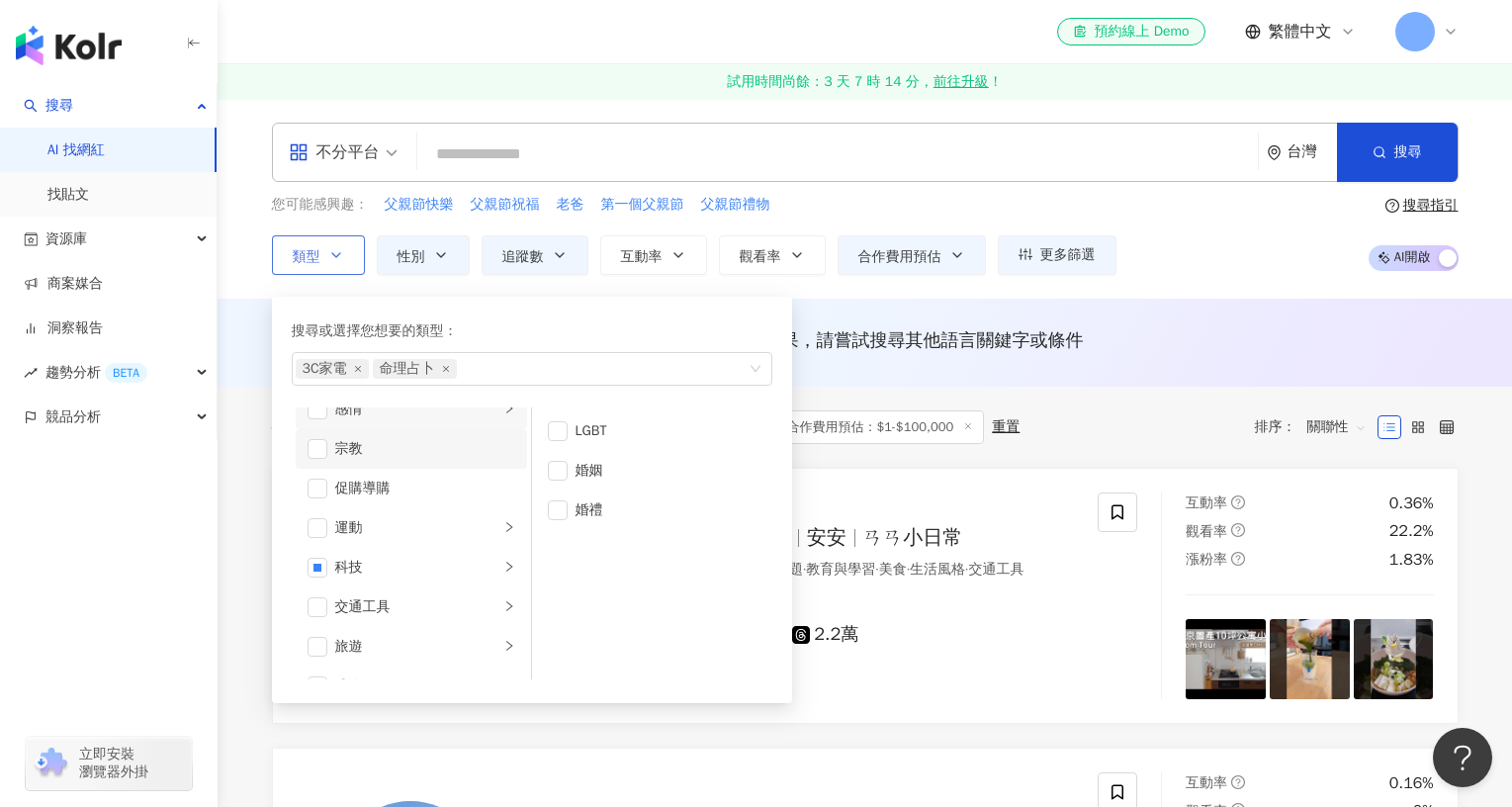 scroll, scrollTop: 685, scrollLeft: 0, axis: vertical 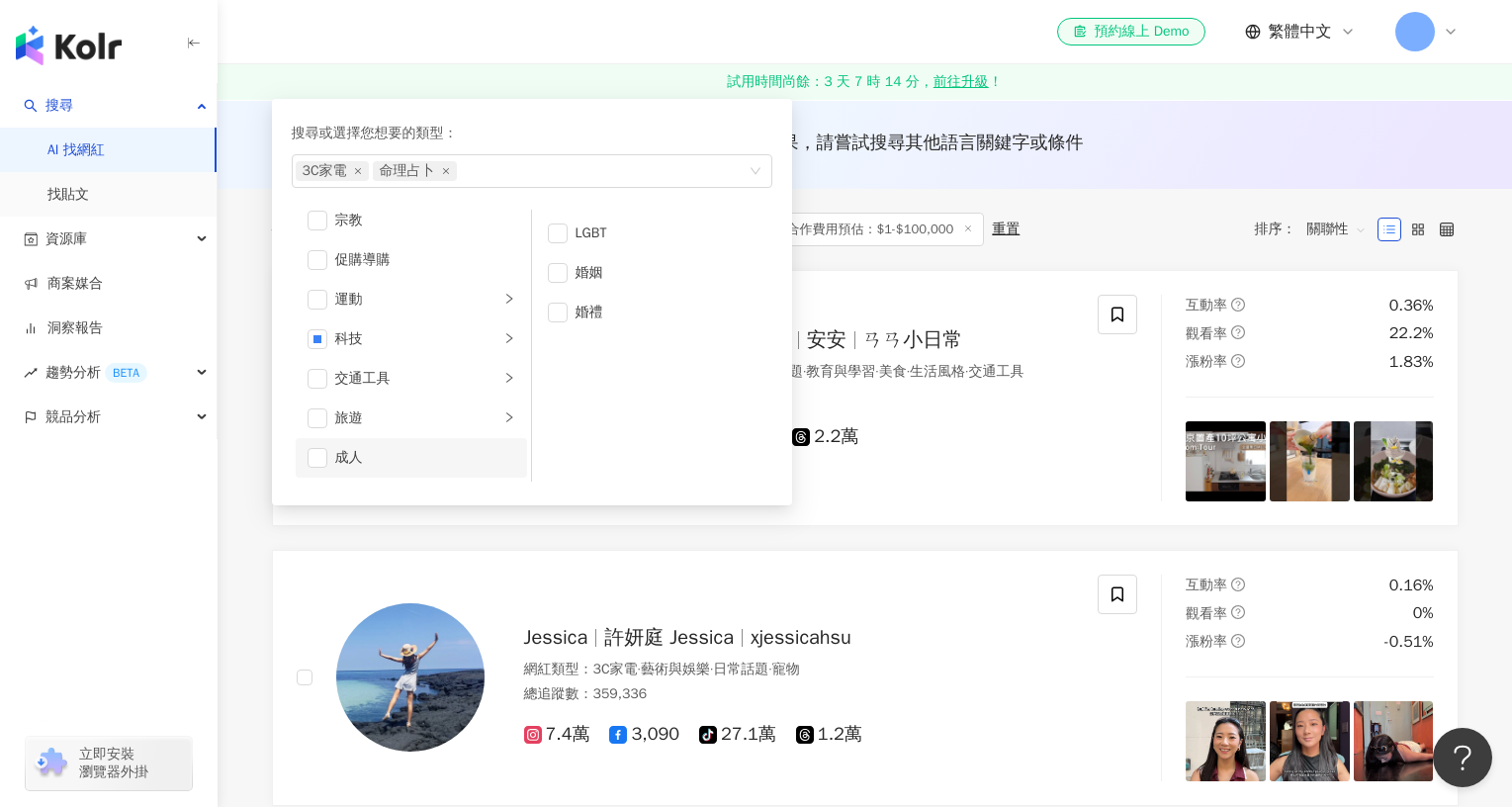 click on "成人" at bounding box center (425, 458) 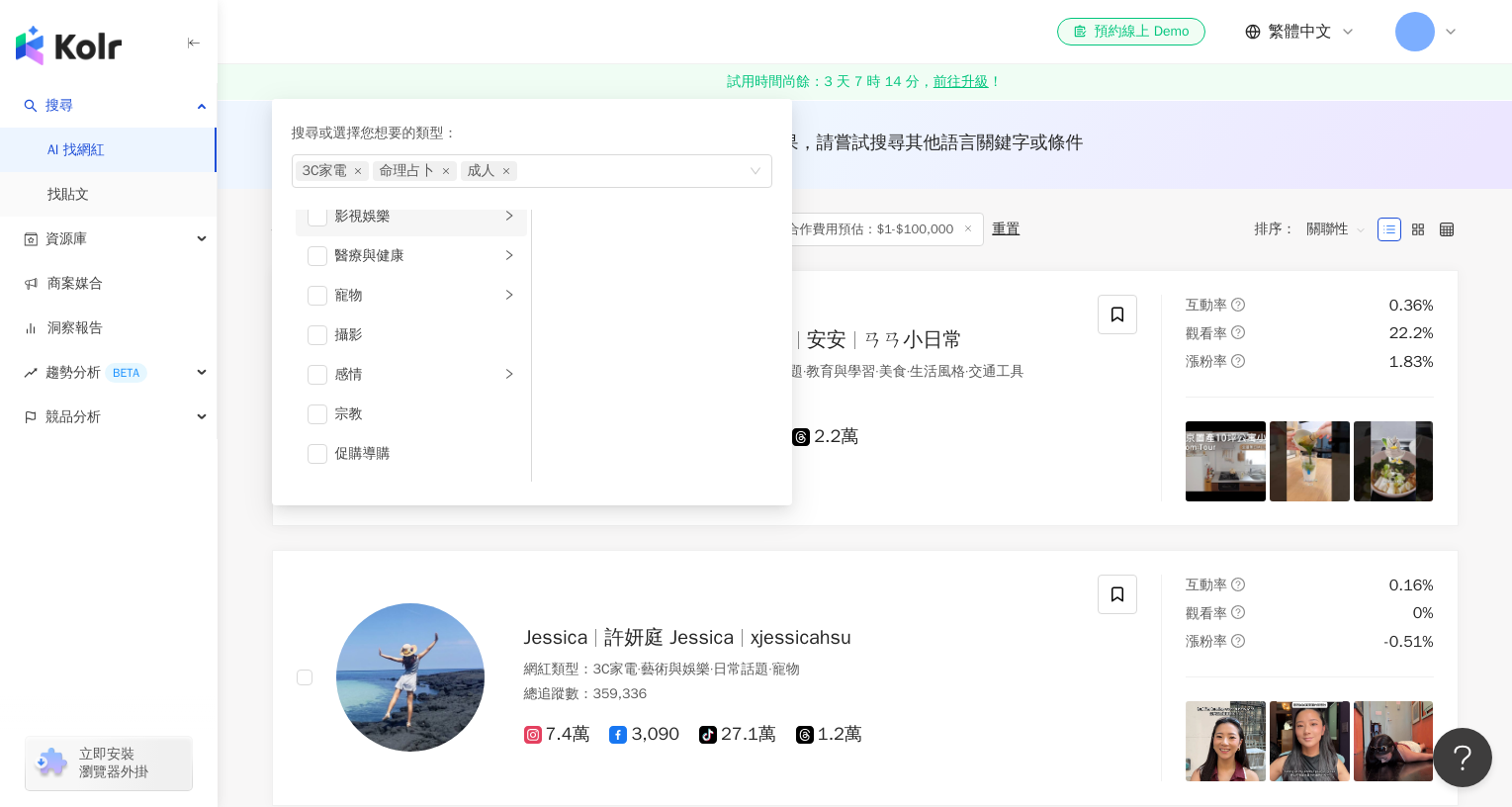 scroll, scrollTop: 488, scrollLeft: 0, axis: vertical 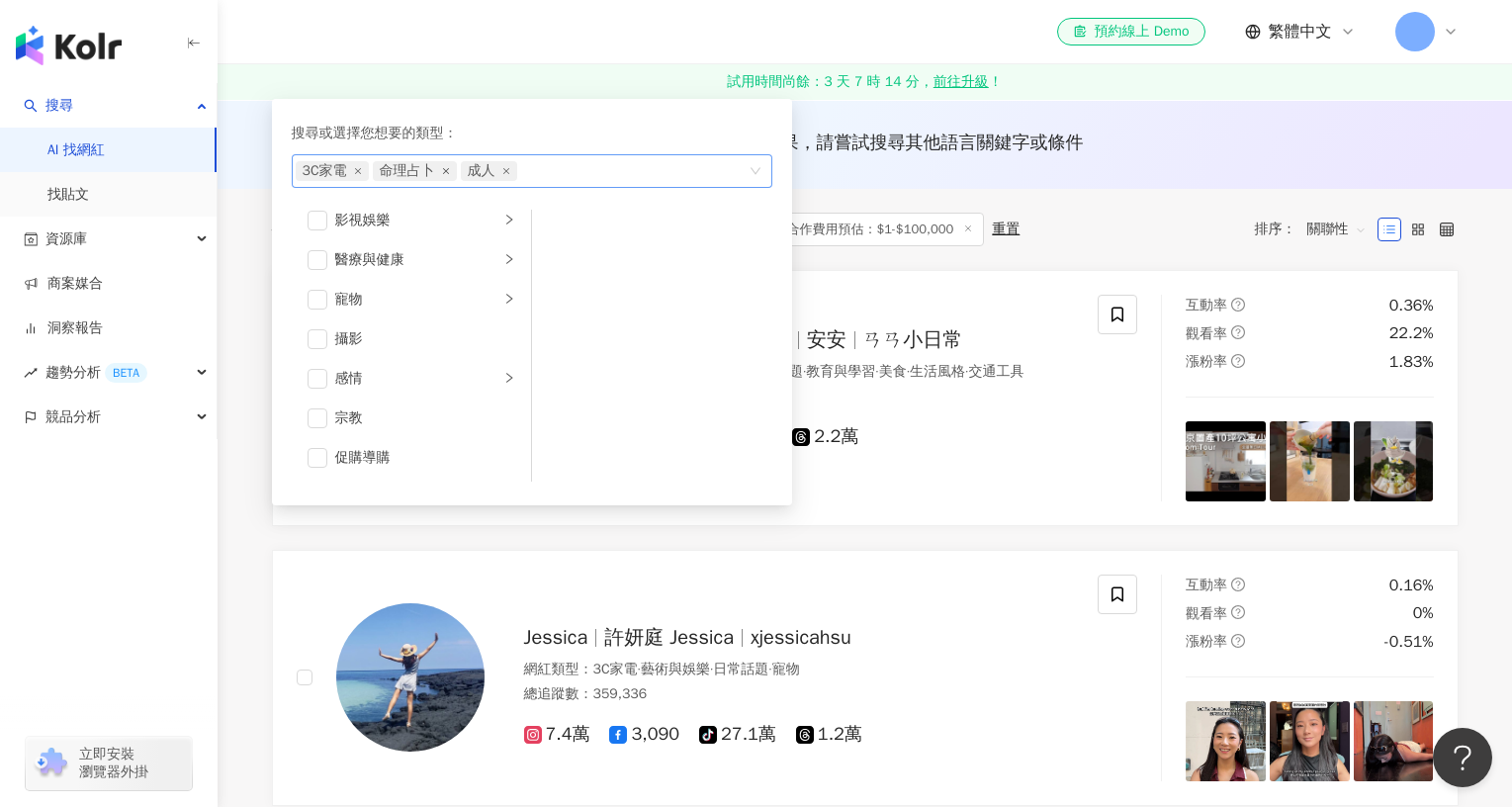click 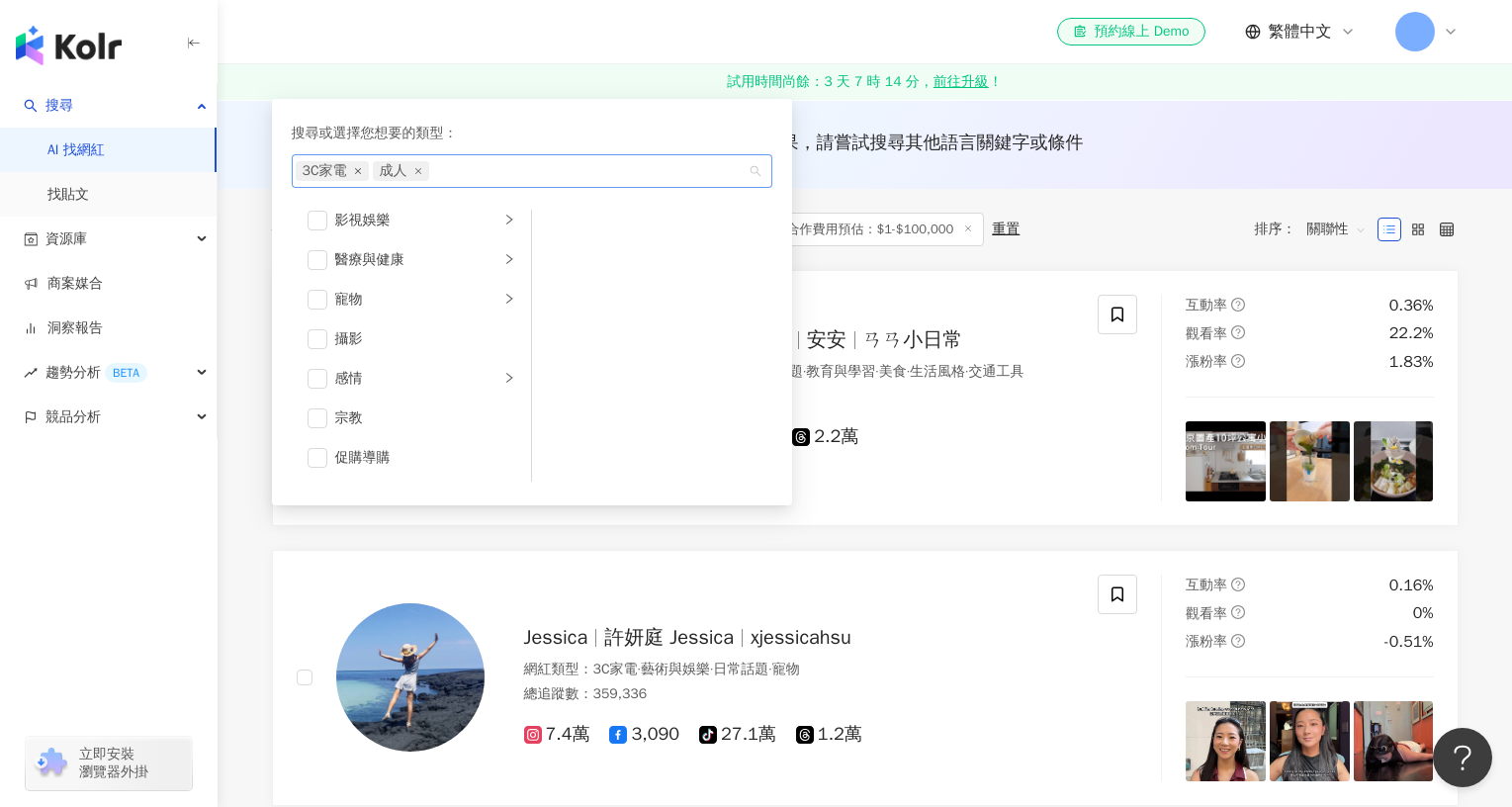 click 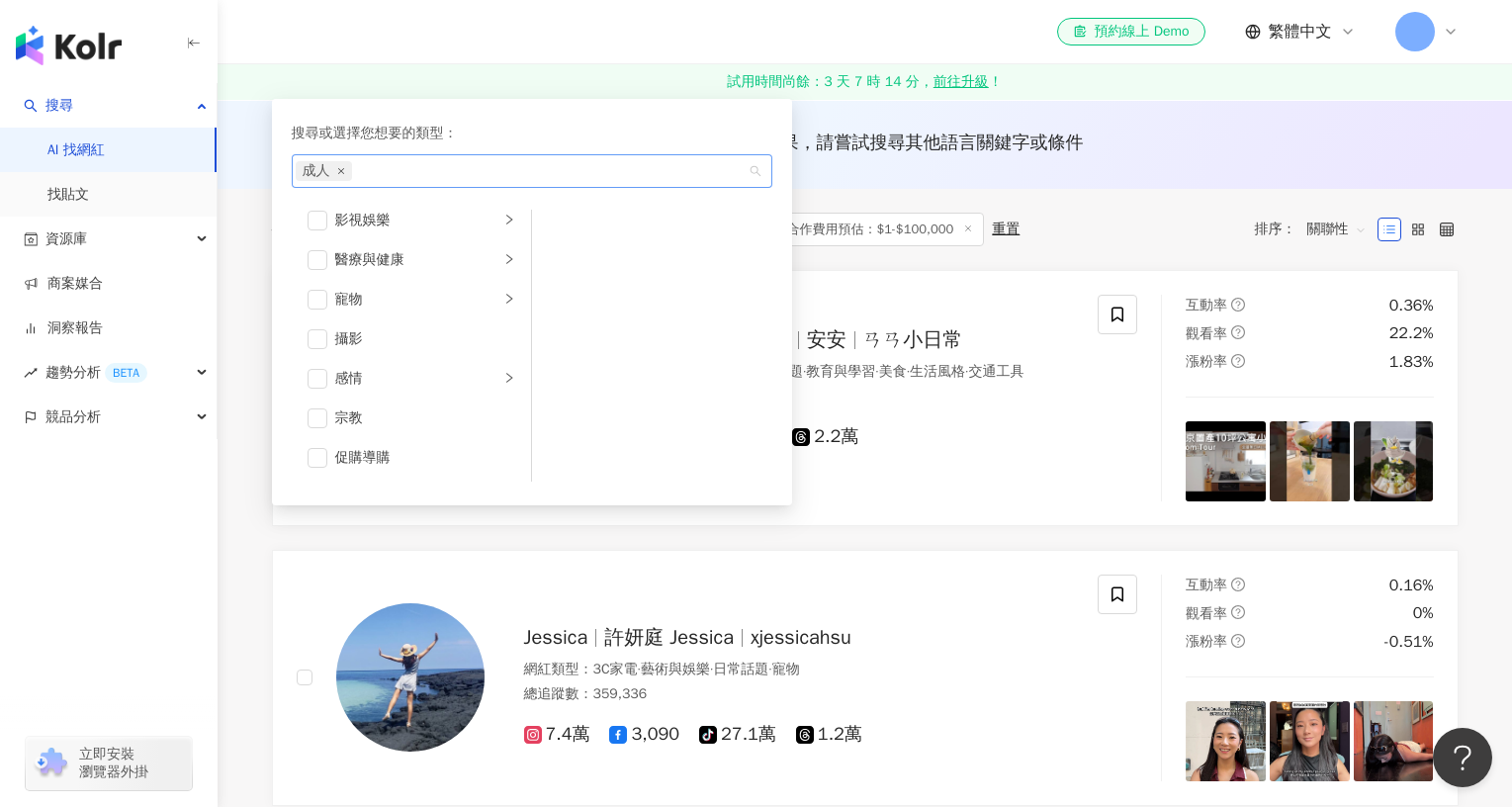 click 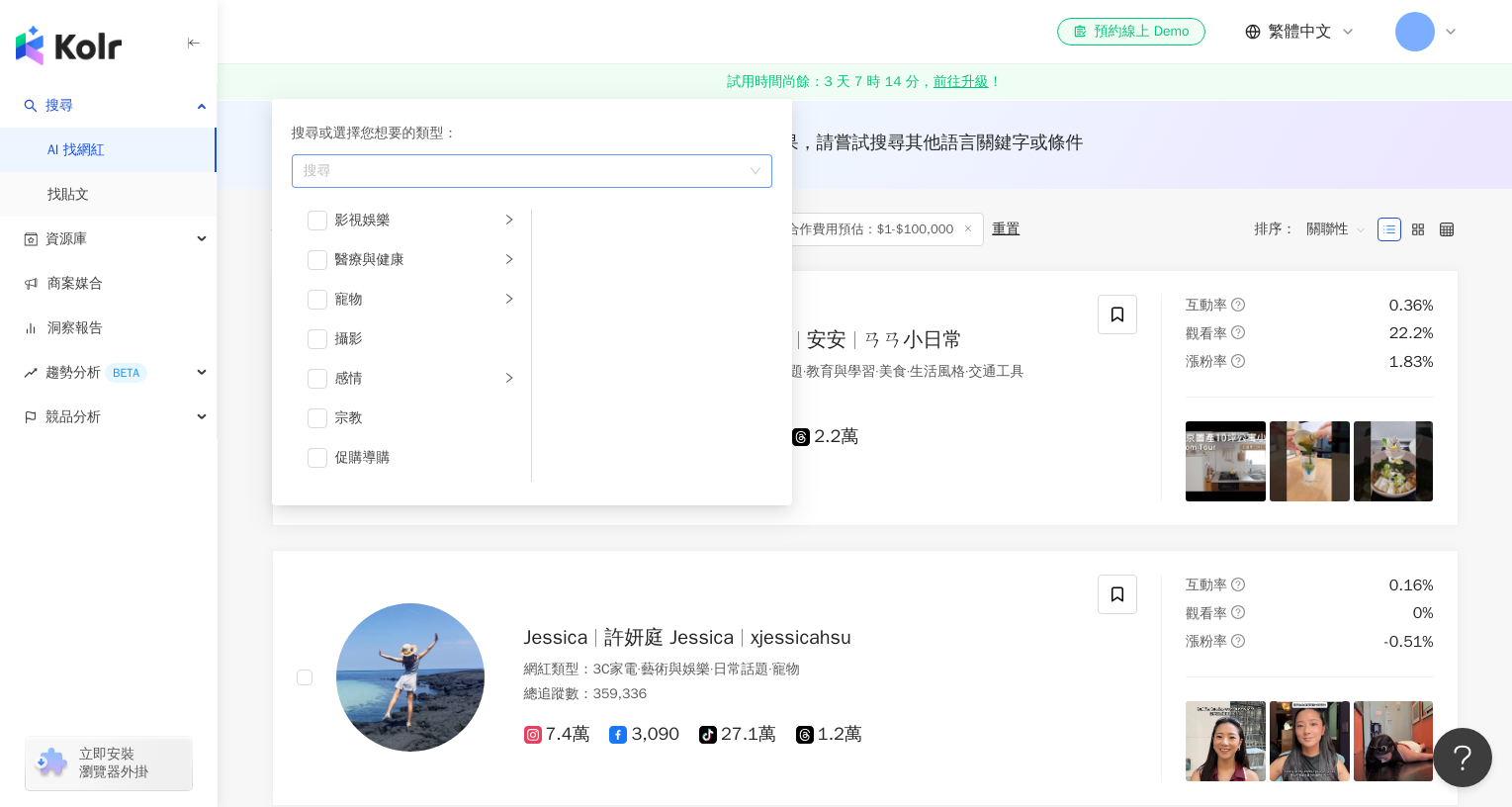 click at bounding box center [521, 170] 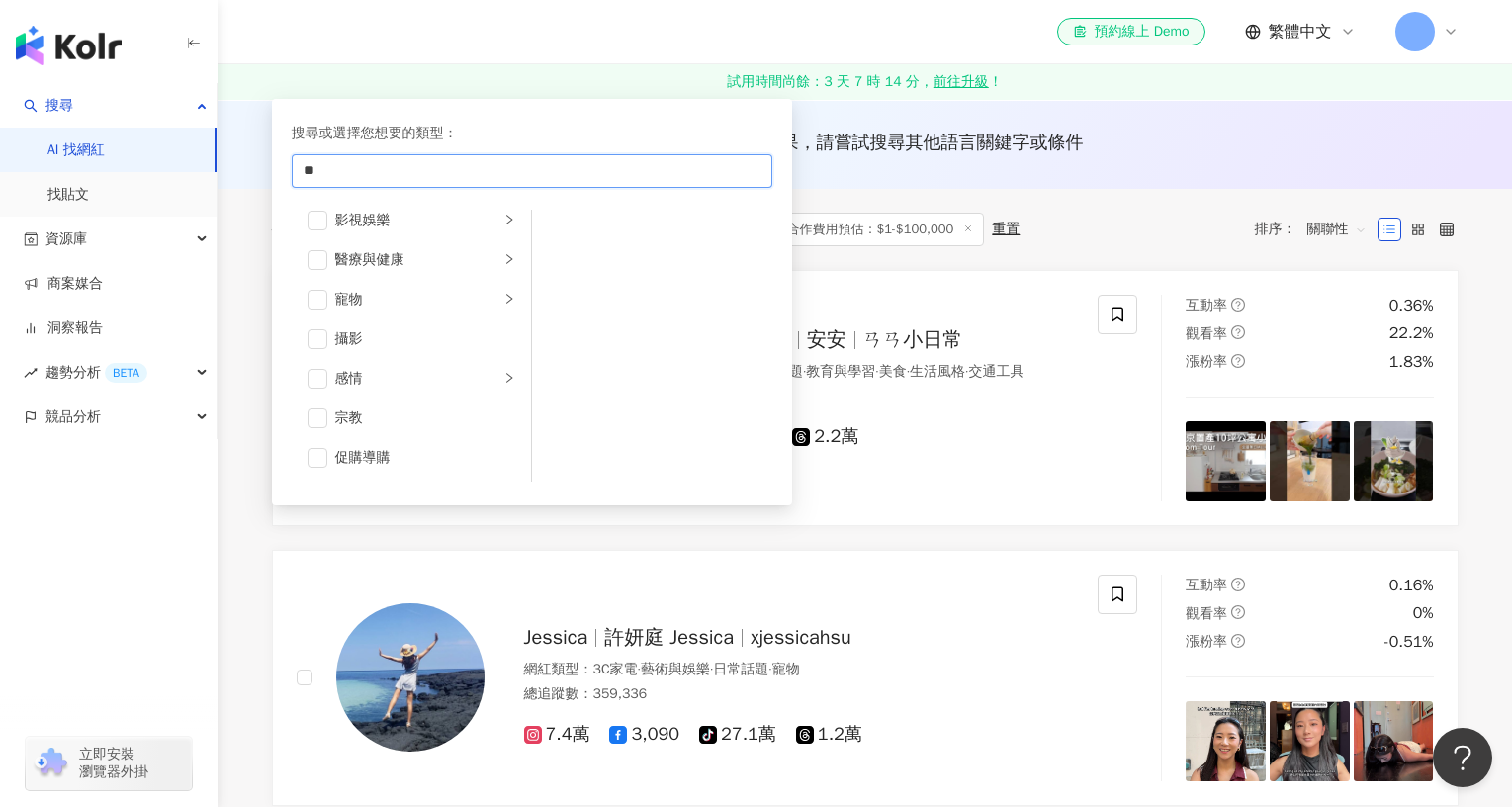 type on "*" 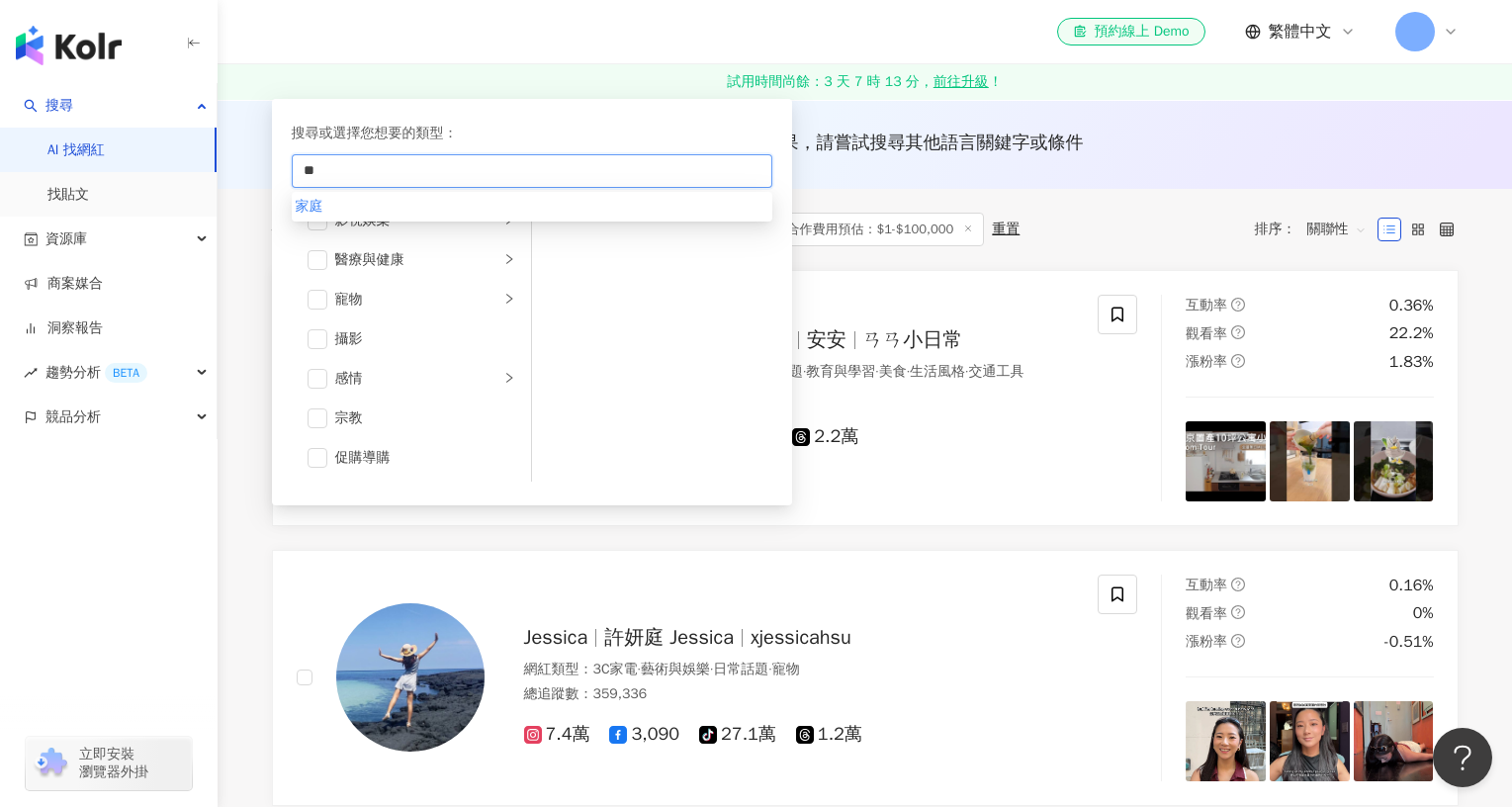 type on "**" 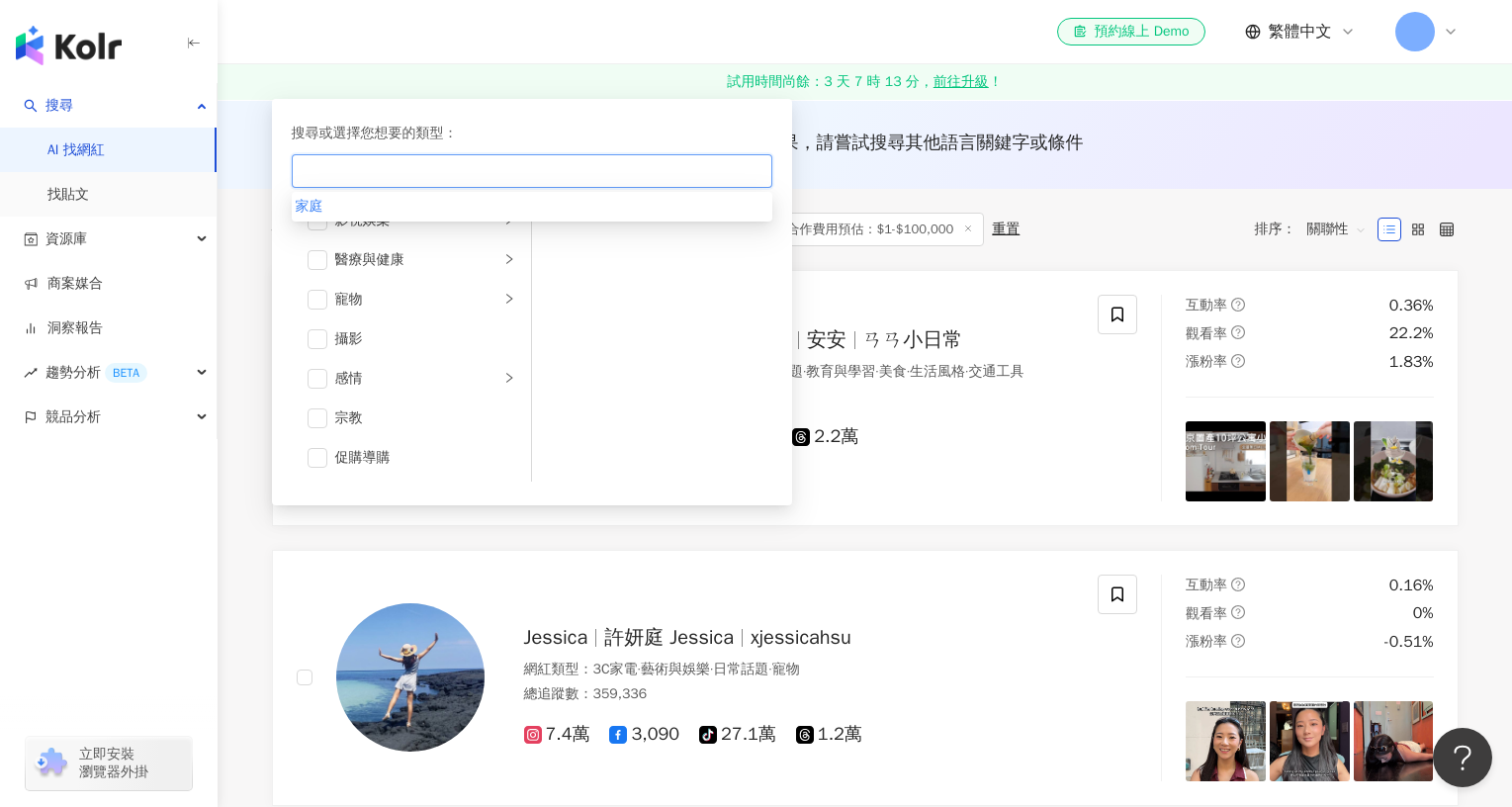 click on "家庭" at bounding box center (310, 206) 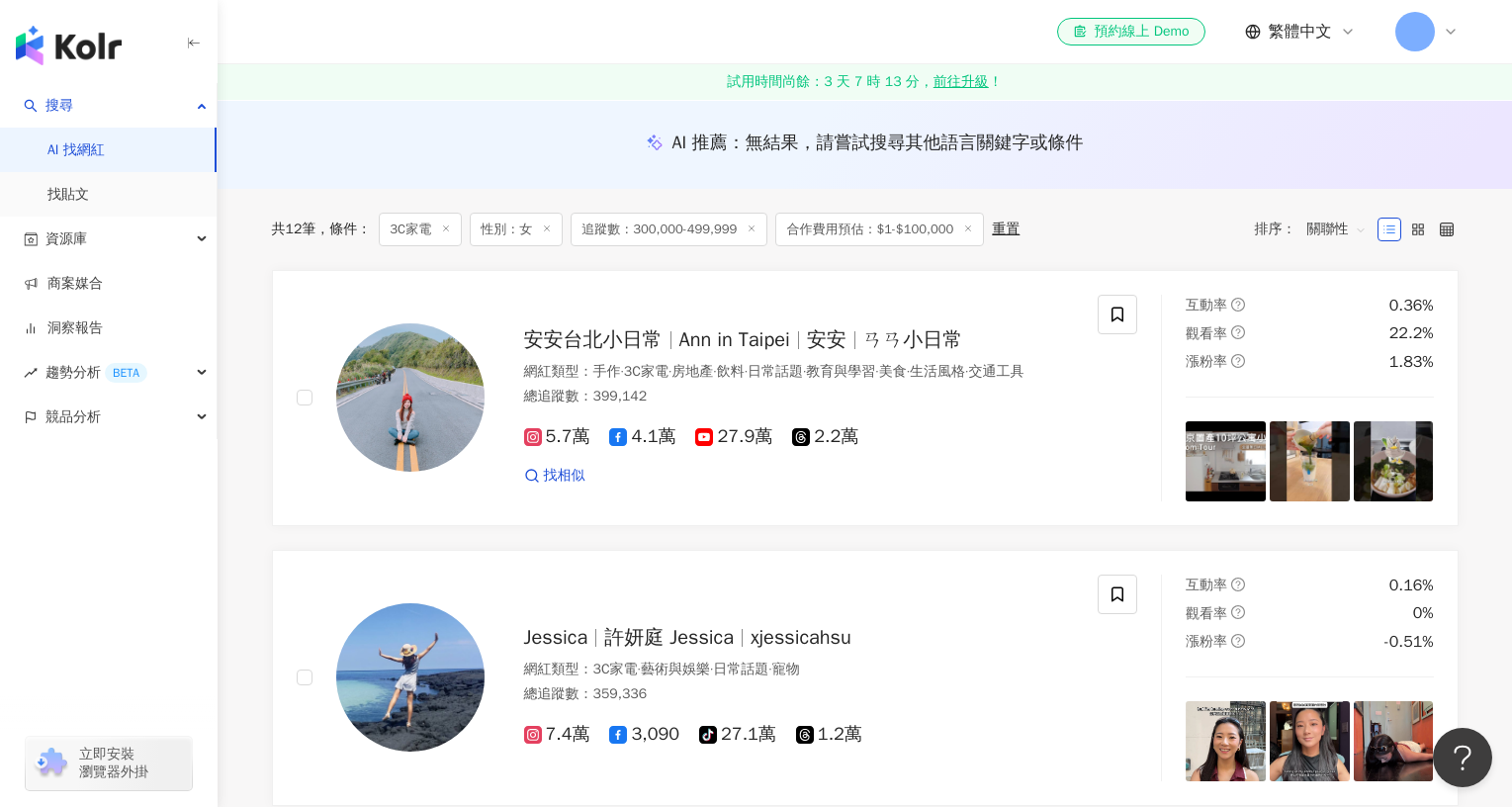 click on "AI 推薦 ： 無結果，請嘗試搜尋其他語言關鍵字或條件" at bounding box center (864, 144) 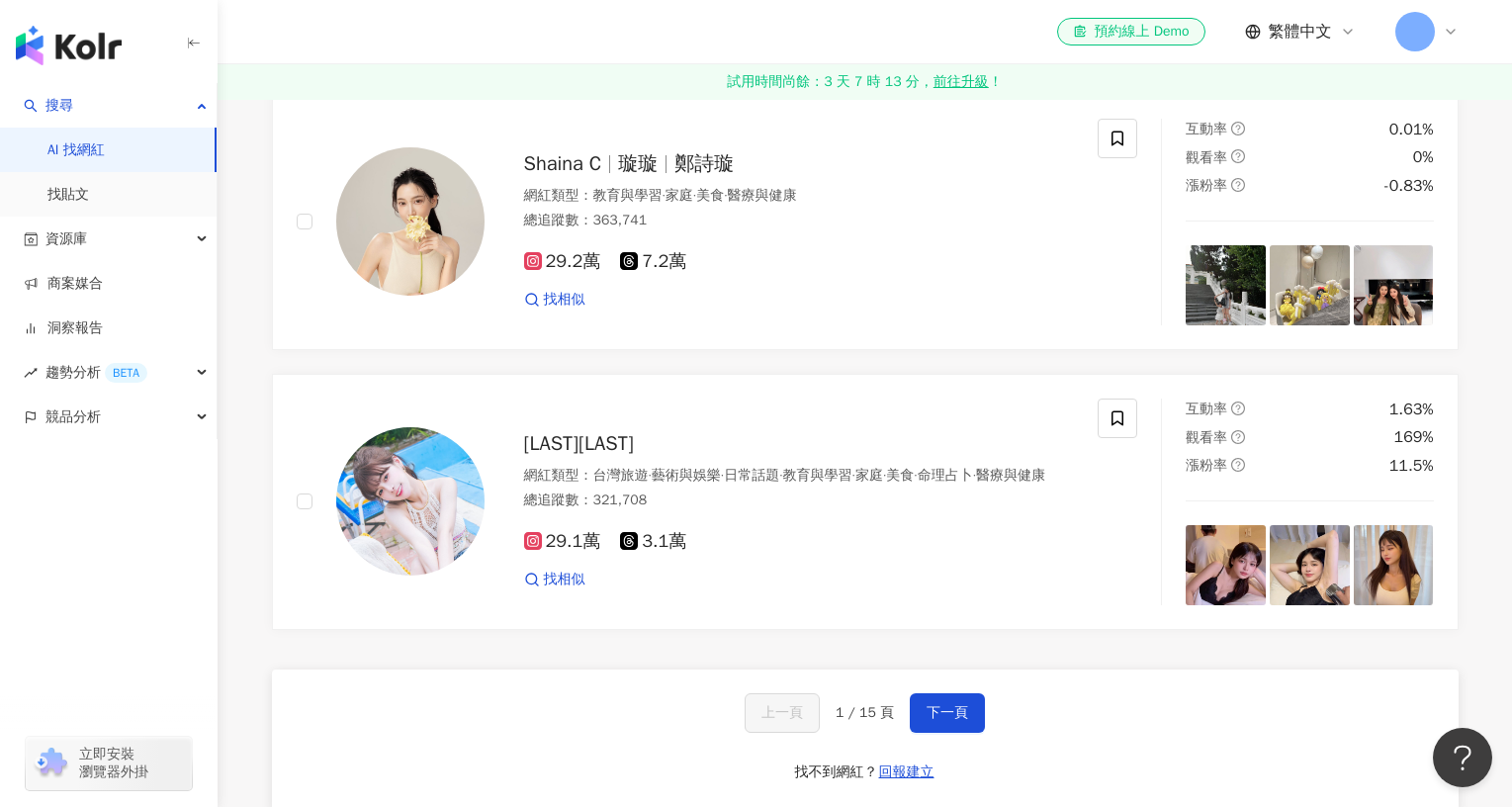 scroll, scrollTop: 3857, scrollLeft: 0, axis: vertical 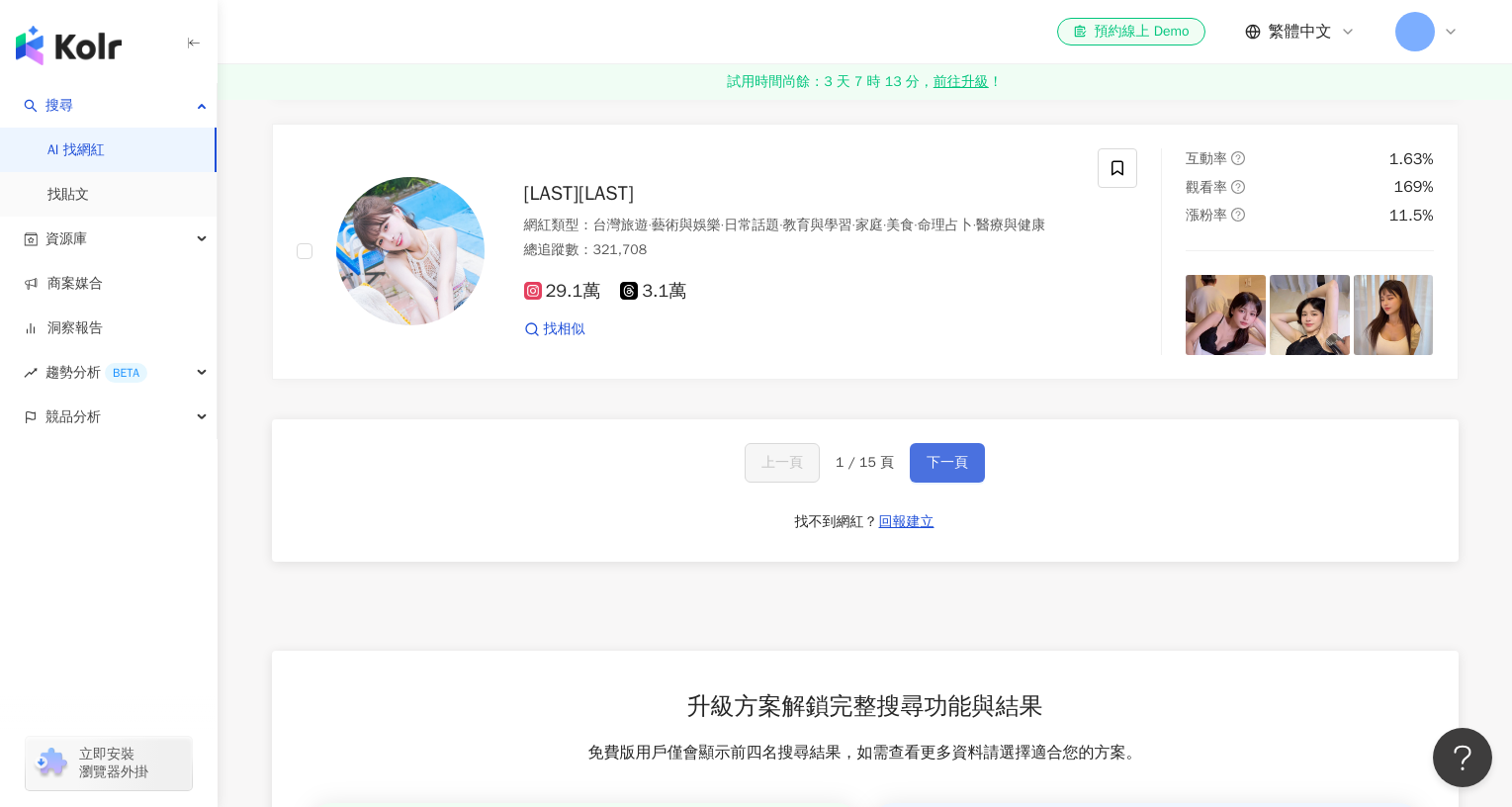 click on "下一頁" at bounding box center (947, 463) 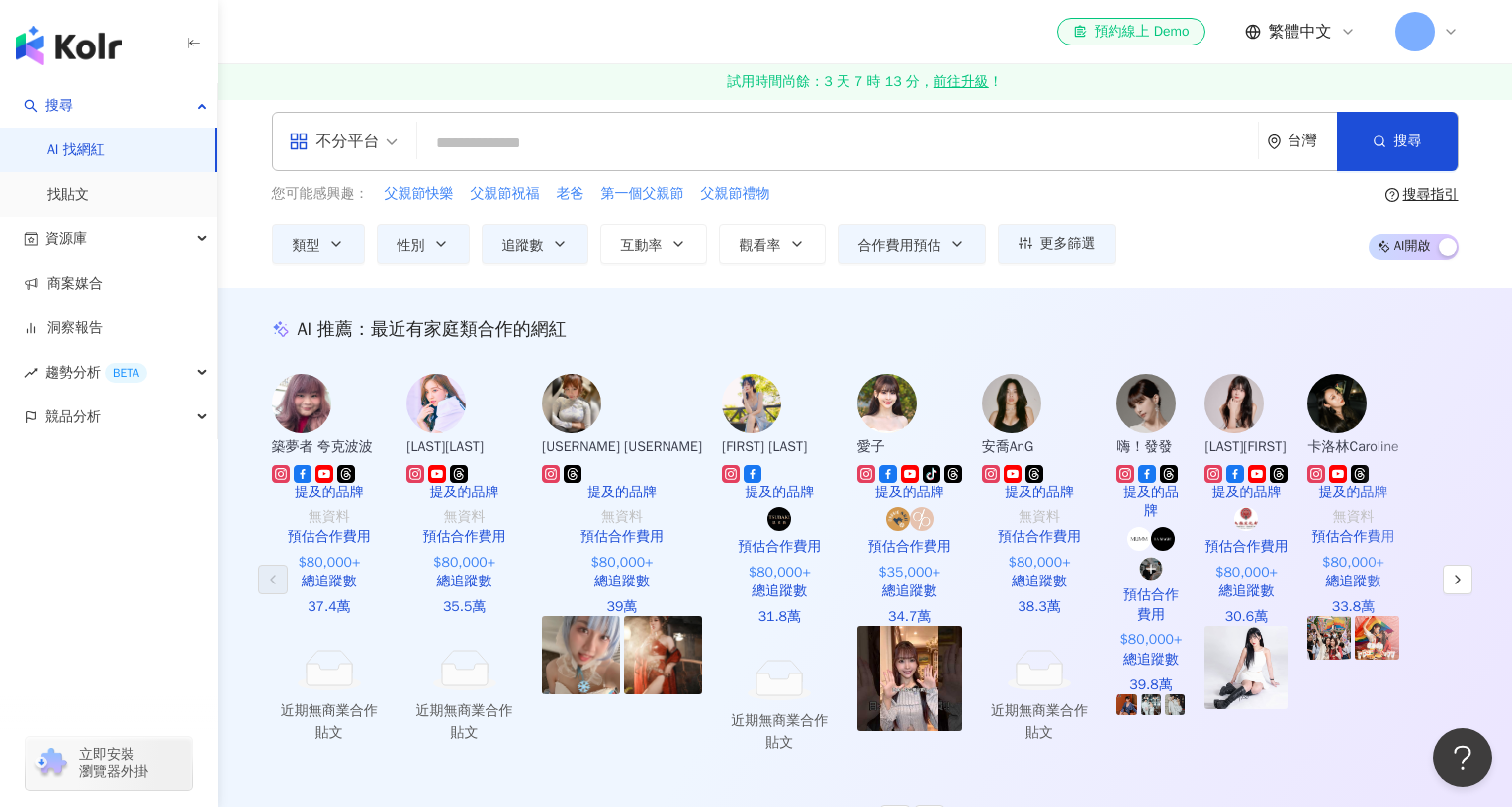 scroll, scrollTop: 0, scrollLeft: 0, axis: both 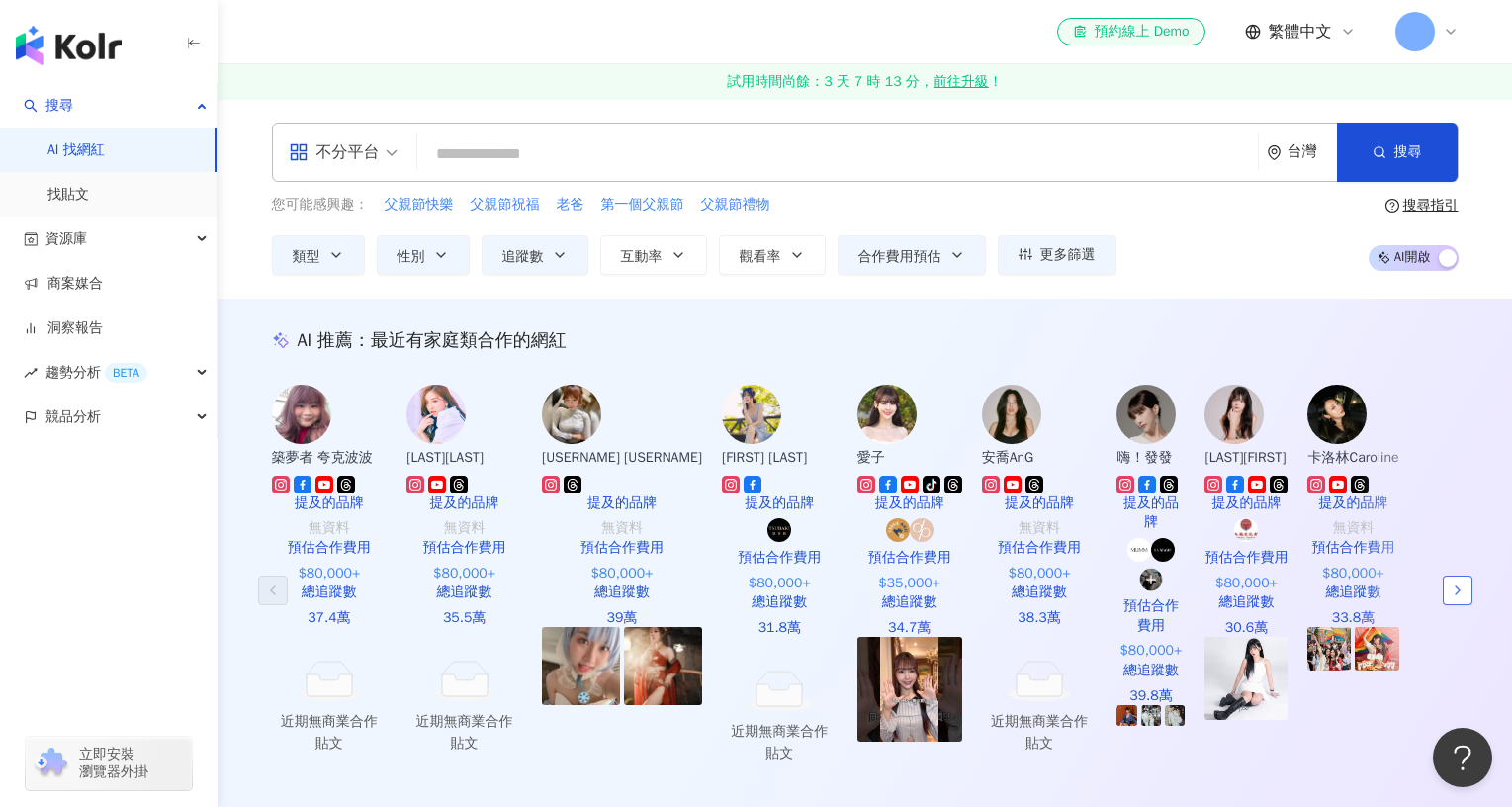 click 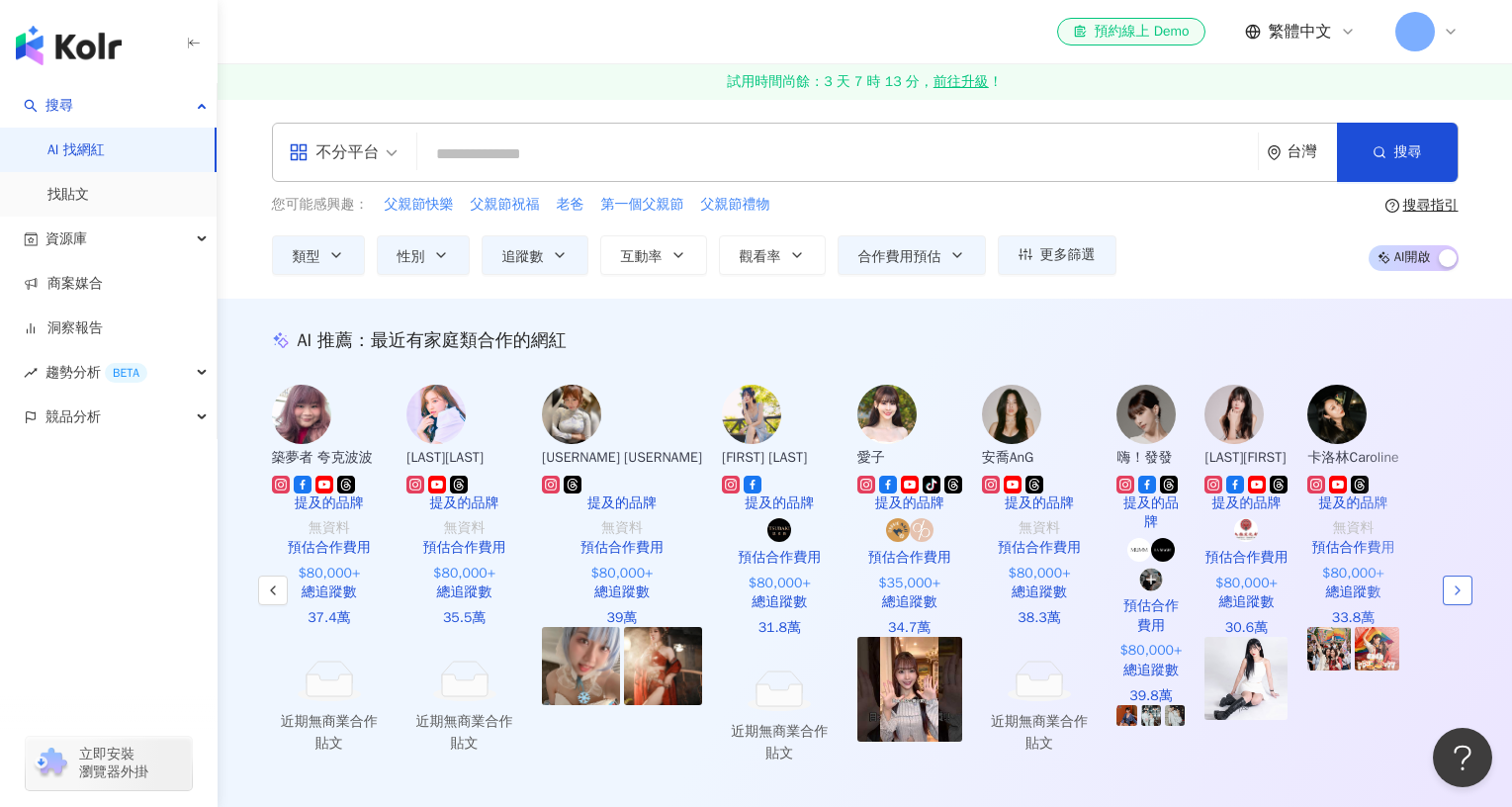 scroll, scrollTop: 0, scrollLeft: 1026, axis: horizontal 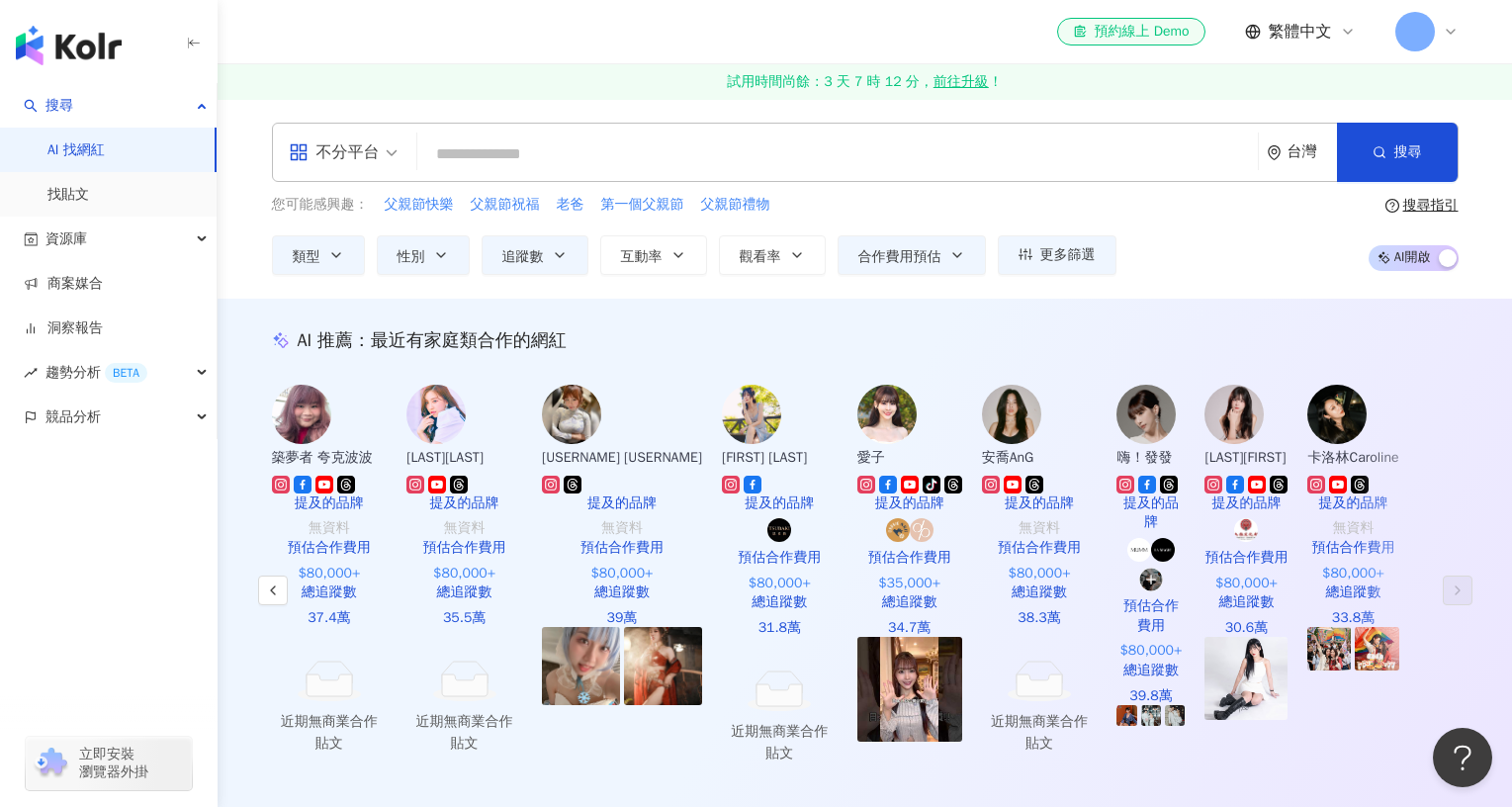 click on "AI 推薦 ： 最近有家庭類合作的網紅 築夢者 夸克波波 提及的品牌 無資料 預估合作費用 $80,000+ 總追蹤數 37.4萬 近期無商業合作貼文 尹到怡 윤도이 提及的品牌 無資料 預估合作費用 $80,000+ 總追蹤數 35.5萬 近期無商業合作貼文 女魔術師 蝦蝦 提及的品牌 無資料 預估合作費用 $80,000+ 總追蹤數 39萬 Angel Megan 提及的品牌 預估合作費用 $80,000+ 總追蹤數 31.8萬 近期無商業合作貼文 愛子 tiktok-icon 提及的品牌 預估合作費用 $35,000+ 總追蹤數 34.7萬 安喬AnG 提及的品牌 無資料 預估合作費用 $80,000+ 總追蹤數 38.3萬 近期無商業合作貼文 嗨！發發 提及的品牌 預估合作費用 $80,000+ 總追蹤數 39.8萬 俐蓁 Alice 提及的品牌 預估合作費用 $80,000+ 總追蹤數 30.6萬 卡洛林Caroline 提及的品牌 無資料 預估合作費用 $80,000+ 總追蹤數 33.8萬 對您有幫助嗎？" at bounding box center [865, 587] 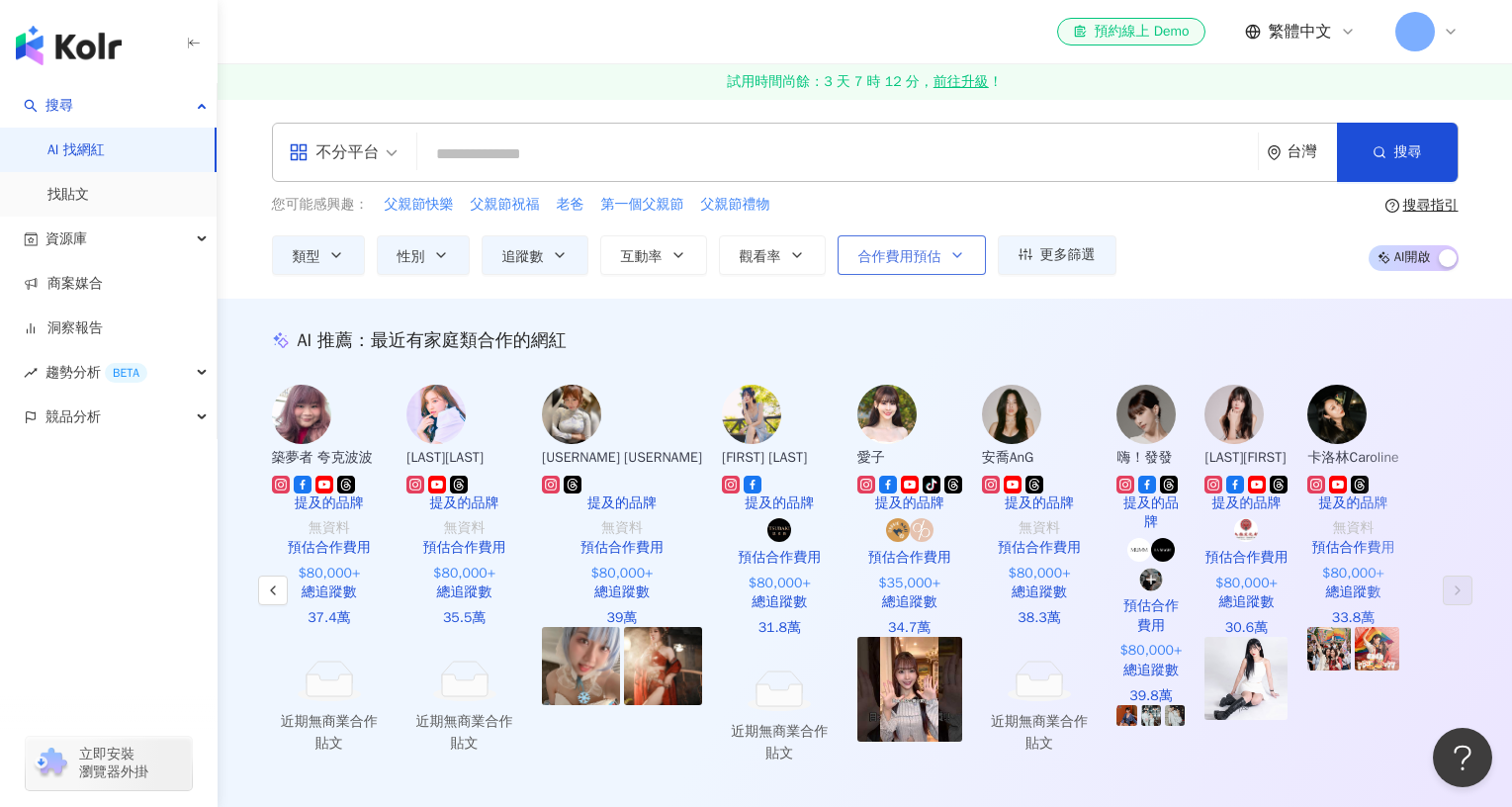 click on "合作費用預估" at bounding box center [900, 257] 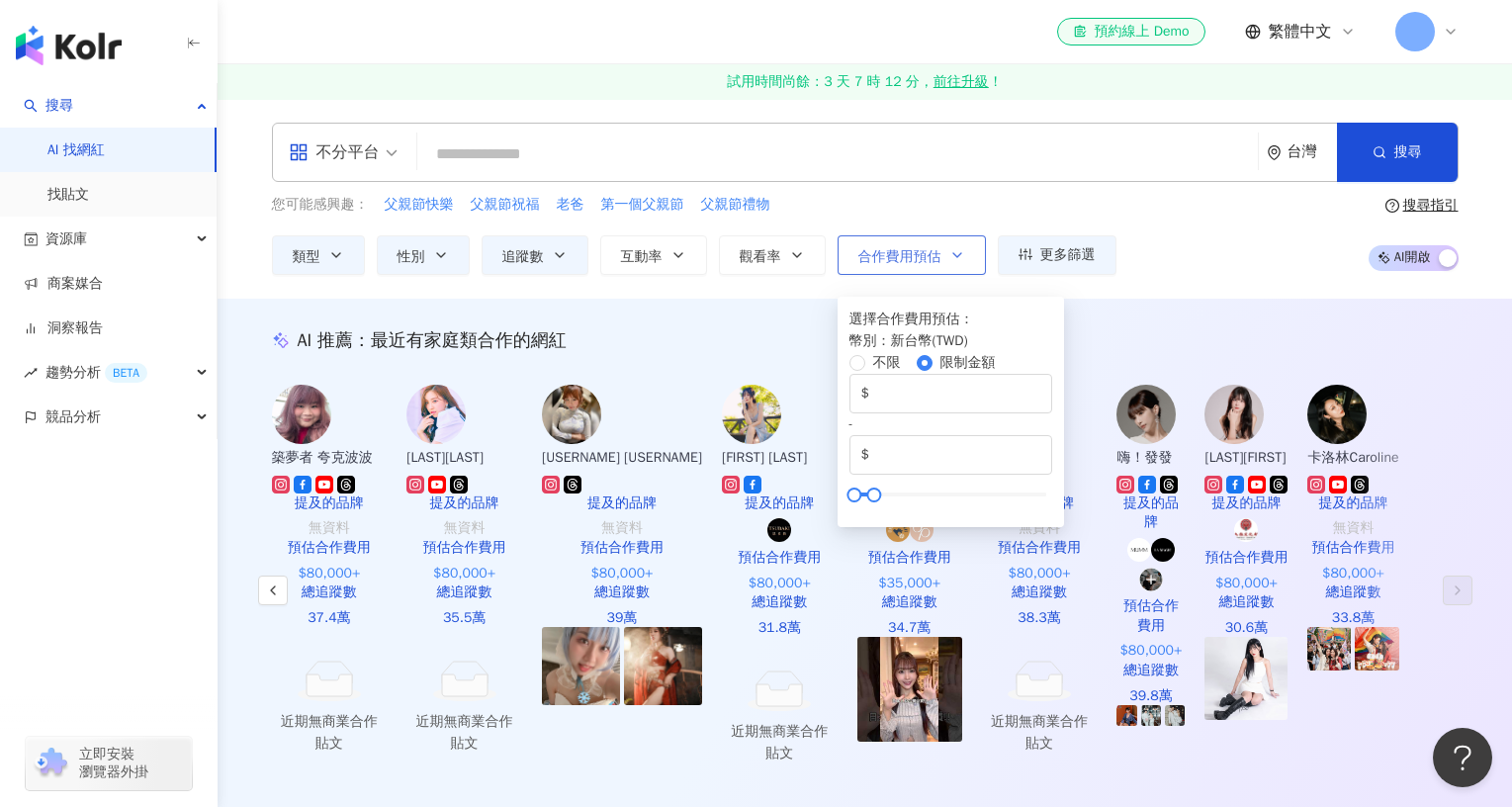 click on "合作費用預估" at bounding box center (900, 257) 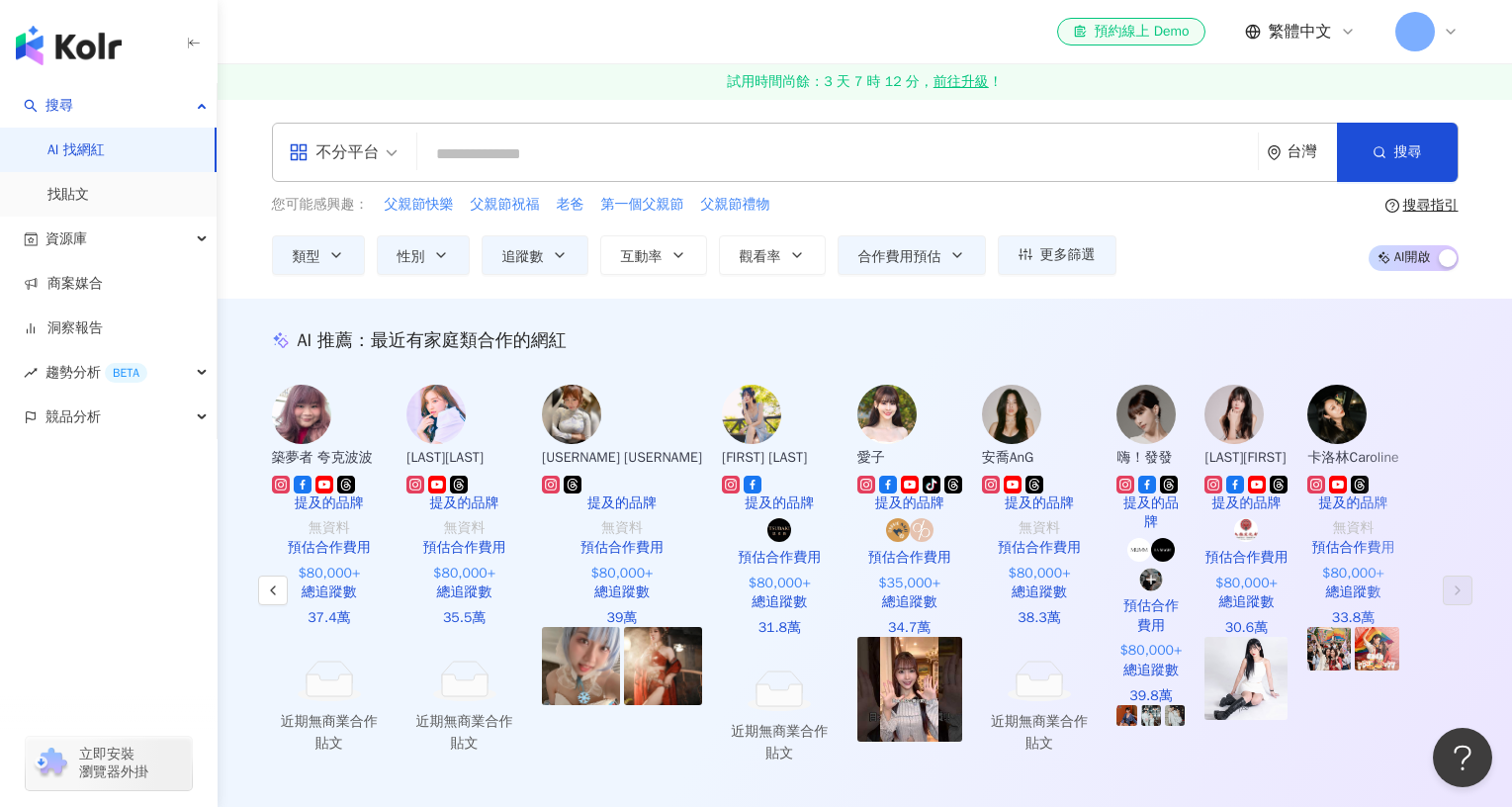 click on "AI 推薦 ： 最近有家庭類合作的網紅 築夢者 夸克波波 提及的品牌 無資料 預估合作費用 $80,000+ 總追蹤數 37.4萬 近期無商業合作貼文 尹到怡 윤도이 提及的品牌 無資料 預估合作費用 $80,000+ 總追蹤數 35.5萬 近期無商業合作貼文 女魔術師 蝦蝦 提及的品牌 無資料 預估合作費用 $80,000+ 總追蹤數 39萬 Angel Megan 提及的品牌 預估合作費用 $80,000+ 總追蹤數 31.8萬 近期無商業合作貼文 愛子 tiktok-icon 提及的品牌 預估合作費用 $35,000+ 總追蹤數 34.7萬 安喬AnG 提及的品牌 無資料 預估合作費用 $80,000+ 總追蹤數 38.3萬 近期無商業合作貼文 嗨！發發 提及的品牌 預估合作費用 $80,000+ 總追蹤數 39.8萬 俐蓁 Alice 提及的品牌 預估合作費用 $80,000+ 總追蹤數 30.6萬 卡洛林Caroline 提及的品牌 無資料 預估合作費用 $80,000+ 總追蹤數 33.8萬 對您有幫助嗎？" at bounding box center (865, 587) 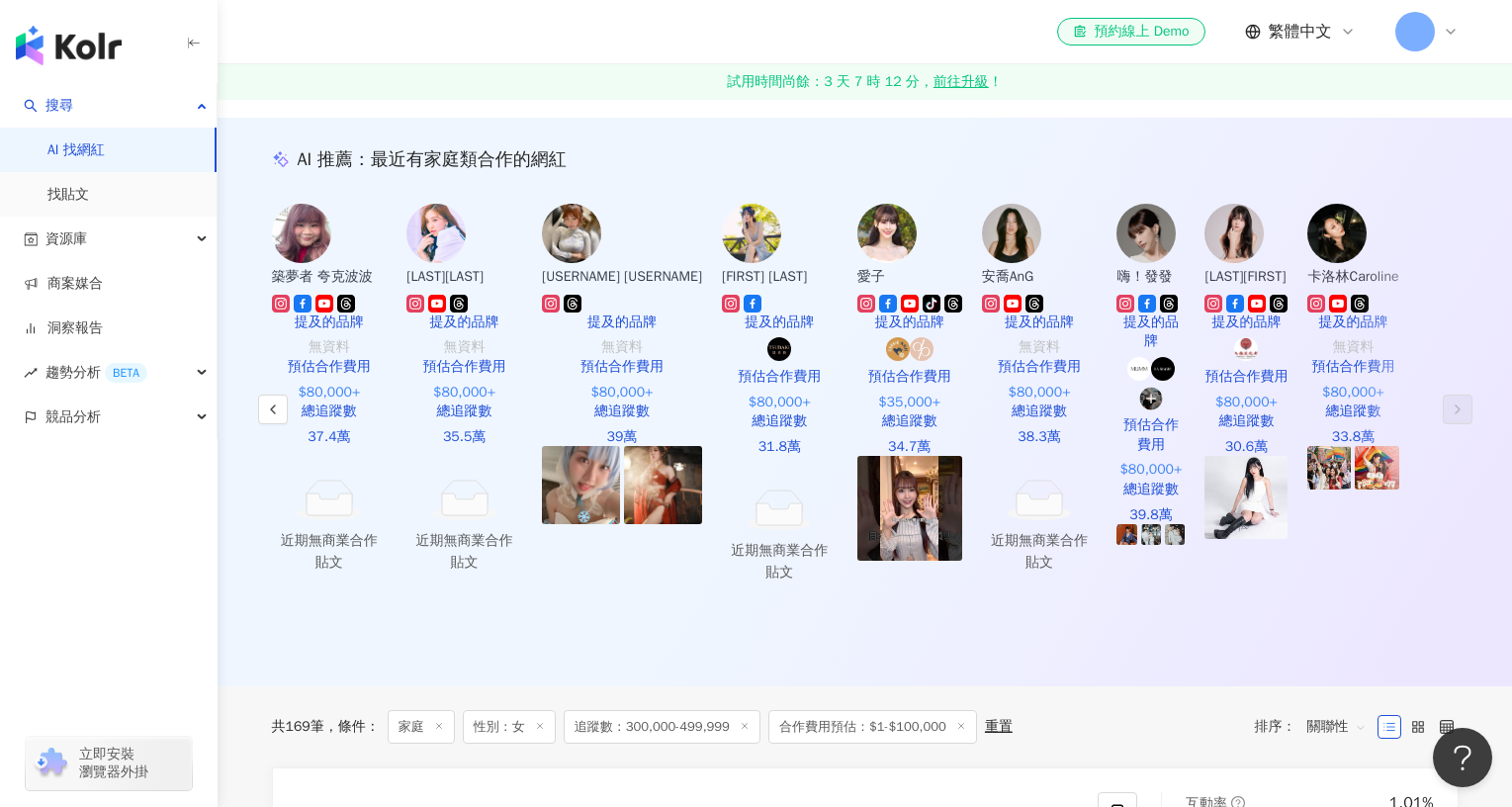 scroll, scrollTop: 0, scrollLeft: 0, axis: both 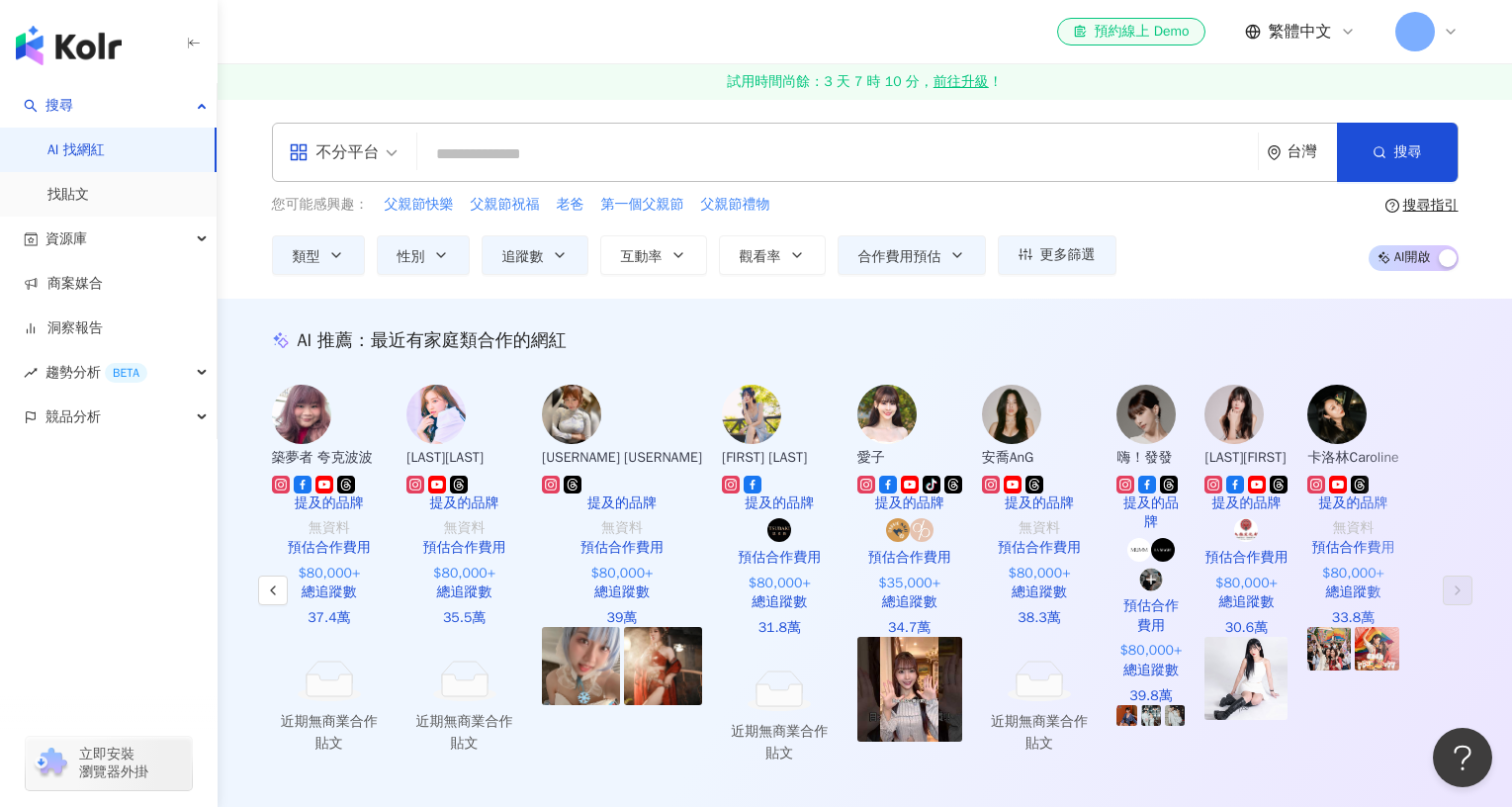 click on "AI 推薦 ： 最近有家庭類合作的網紅 築夢者 夸克波波 提及的品牌 無資料 預估合作費用 $80,000+ 總追蹤數 37.4萬 近期無商業合作貼文 尹到怡 윤도이 提及的品牌 無資料 預估合作費用 $80,000+ 總追蹤數 35.5萬 近期無商業合作貼文 女魔術師 蝦蝦 提及的品牌 無資料 預估合作費用 $80,000+ 總追蹤數 39萬 Angel Megan 提及的品牌 預估合作費用 $80,000+ 總追蹤數 31.8萬 近期無商業合作貼文 愛子 tiktok-icon 提及的品牌 預估合作費用 $35,000+ 總追蹤數 34.7萬 安喬AnG 提及的品牌 無資料 預估合作費用 $80,000+ 總追蹤數 38.3萬 近期無商業合作貼文 嗨！發發 提及的品牌 預估合作費用 $80,000+ 總追蹤數 39.8萬 俐蓁 Alice 提及的品牌 預估合作費用 $80,000+ 總追蹤數 30.6萬 卡洛林Caroline 提及的品牌 無資料 預估合作費用 $80,000+ 總追蹤數 33.8萬 對您有幫助嗎？" at bounding box center (864, 583) 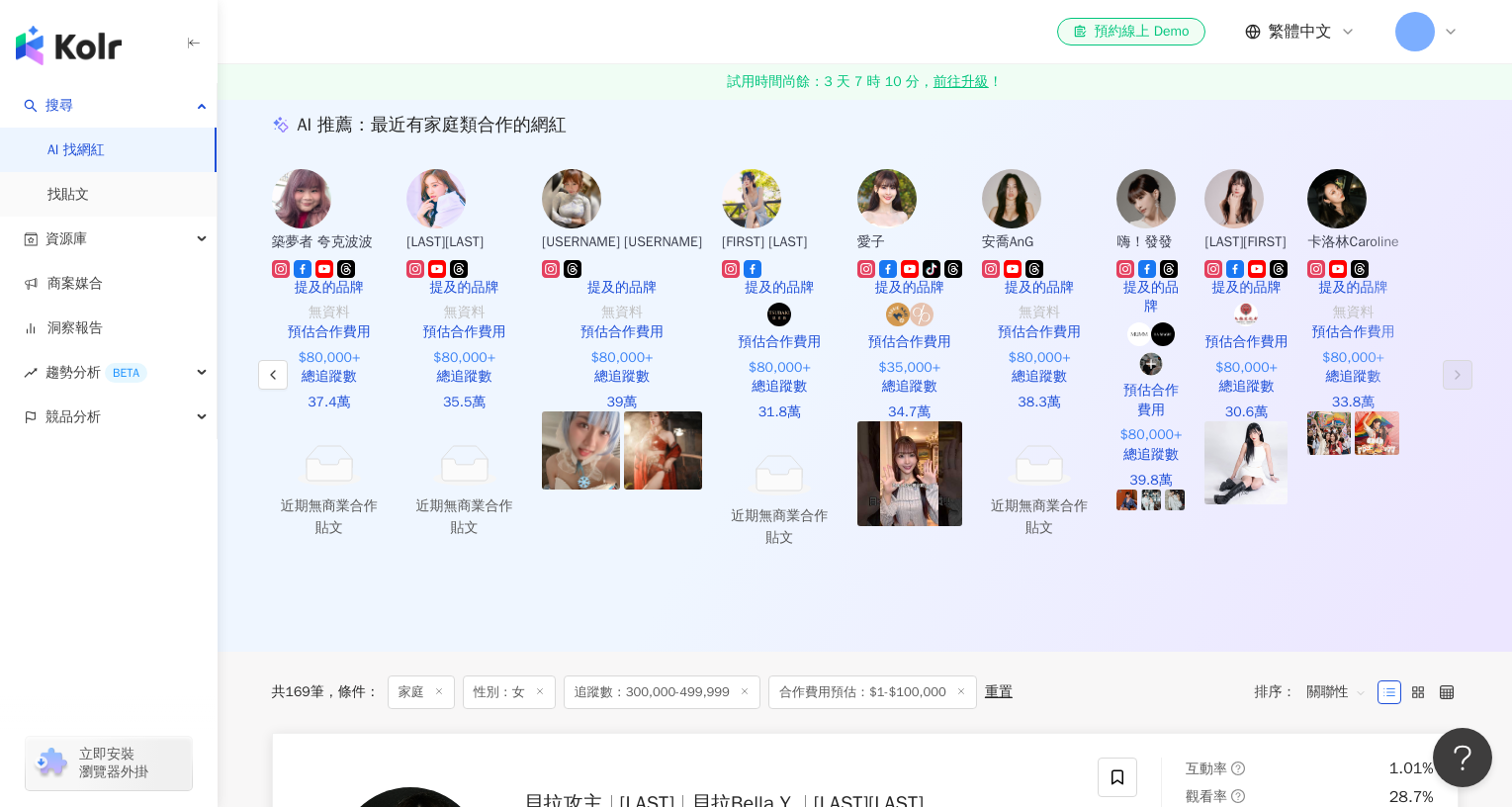 scroll, scrollTop: 0, scrollLeft: 0, axis: both 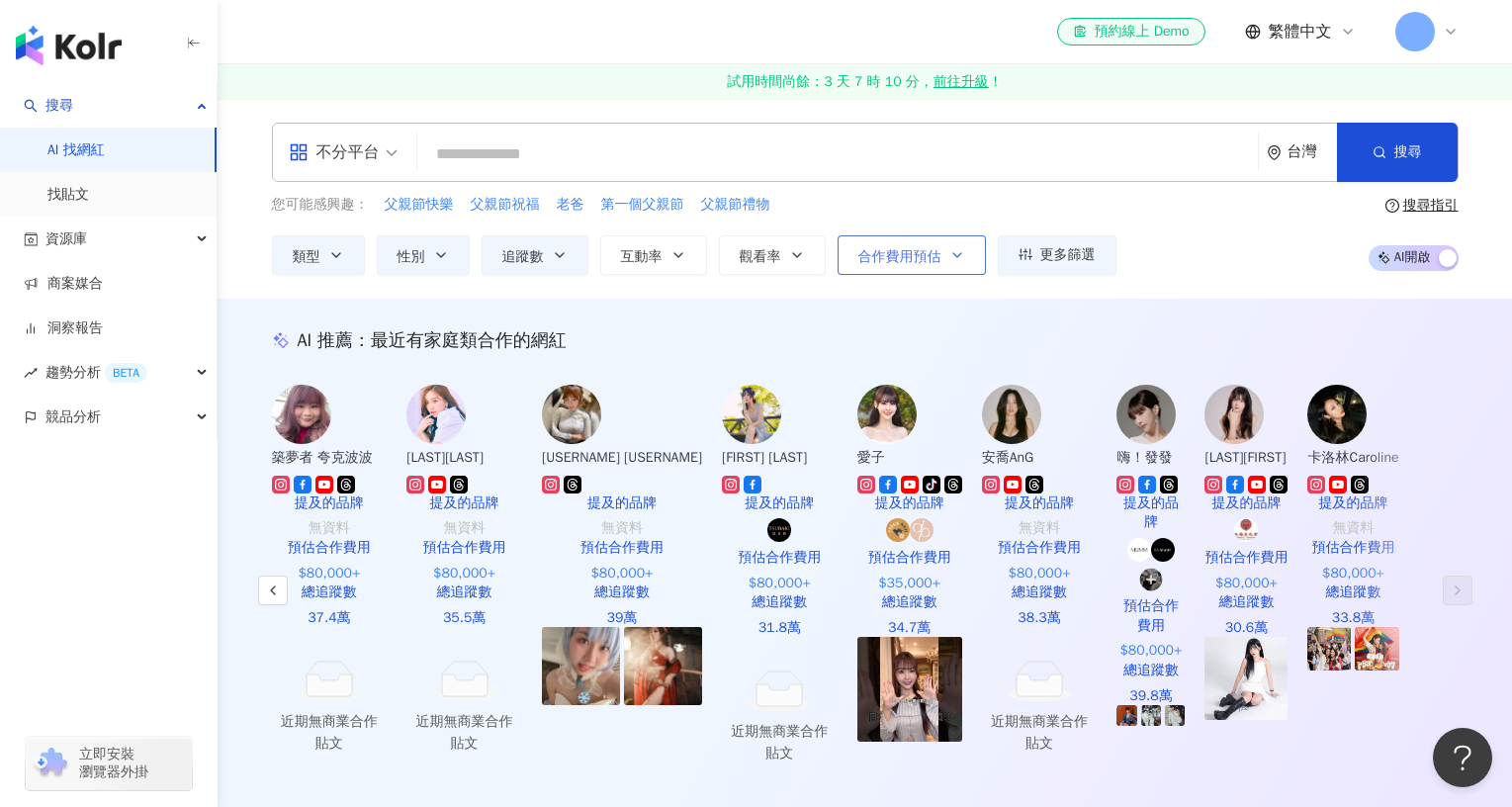 click on "合作費用預估" at bounding box center (912, 255) 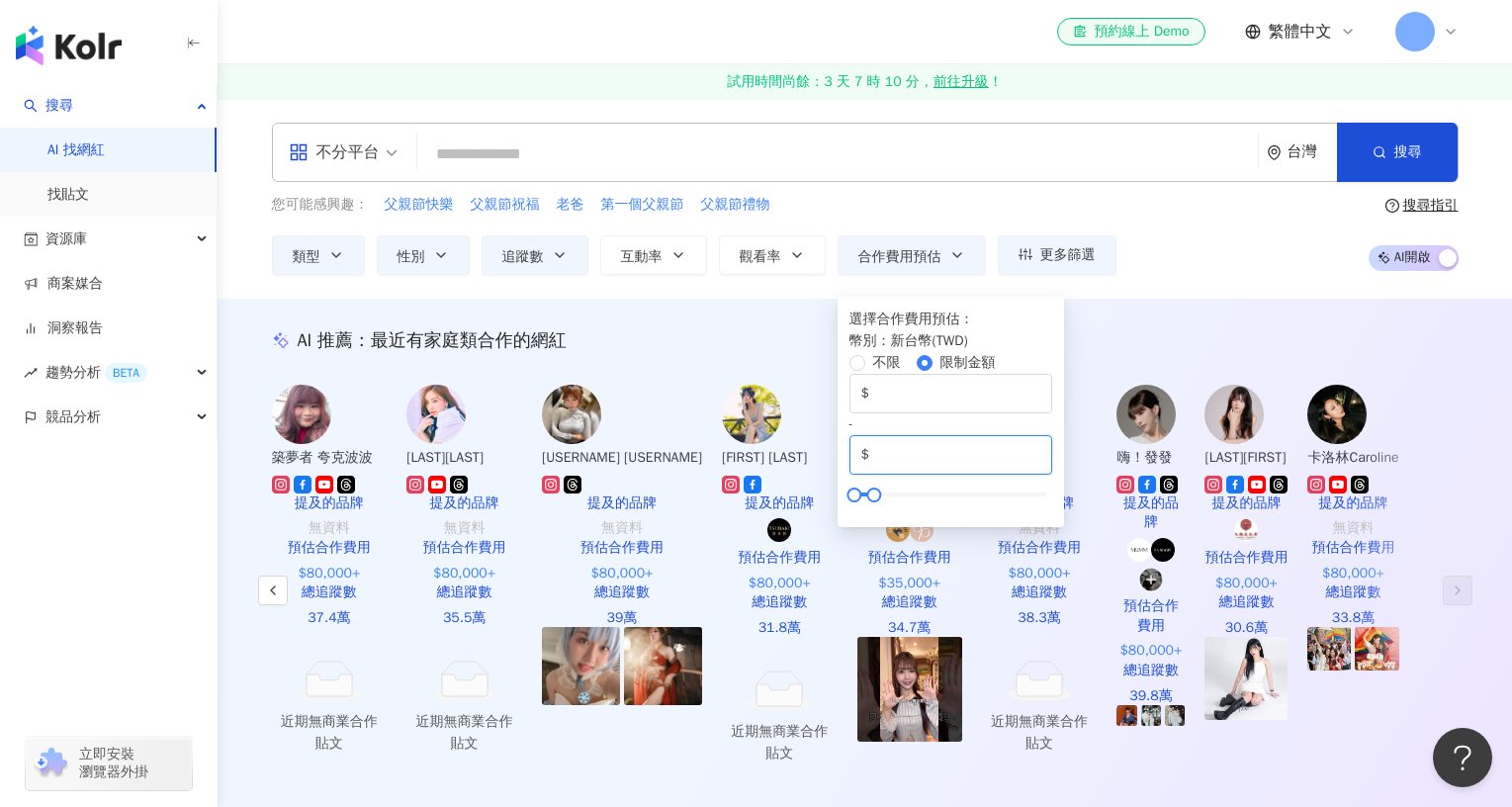 click on "******" at bounding box center (956, 455) 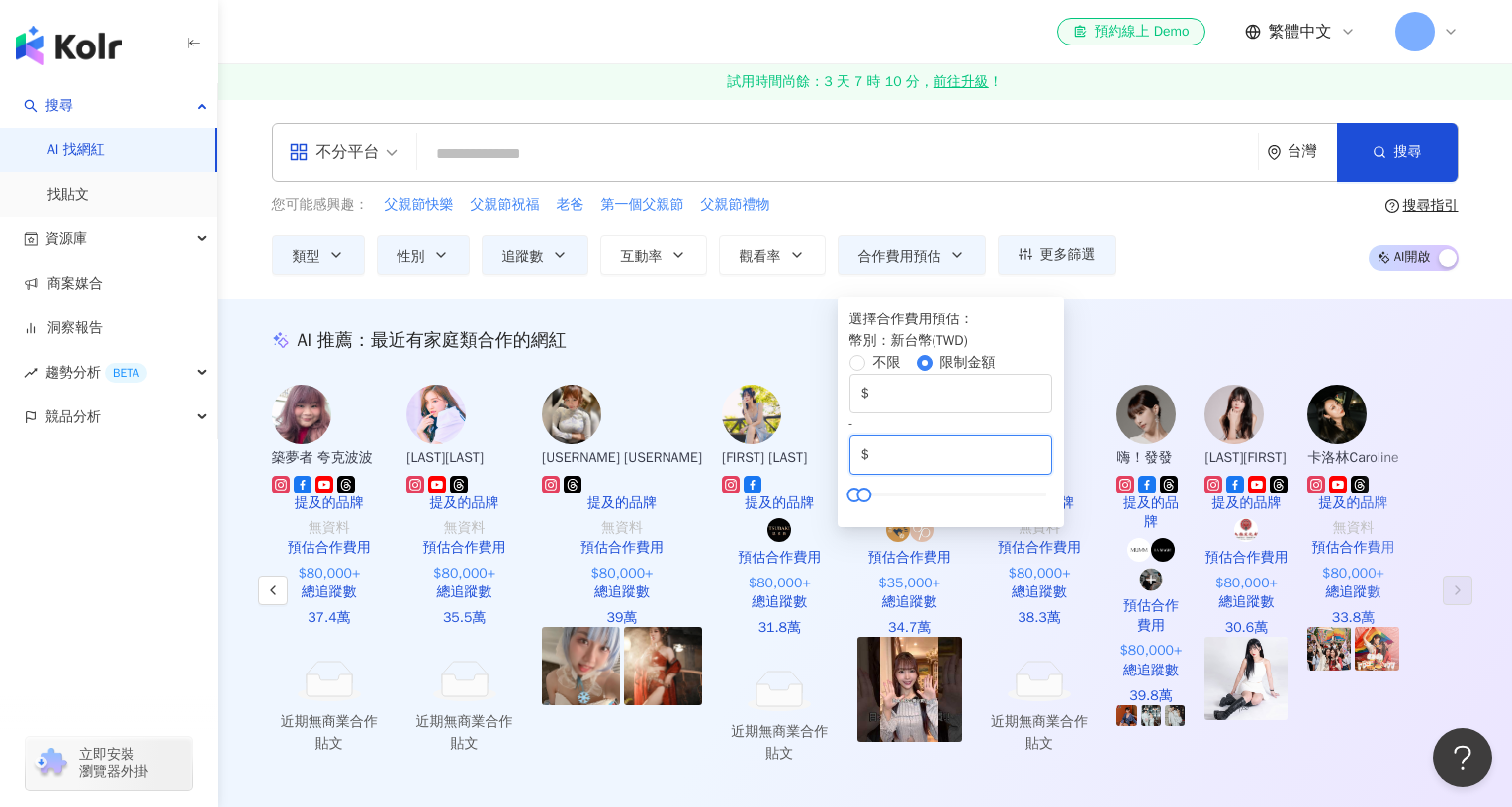 type on "*****" 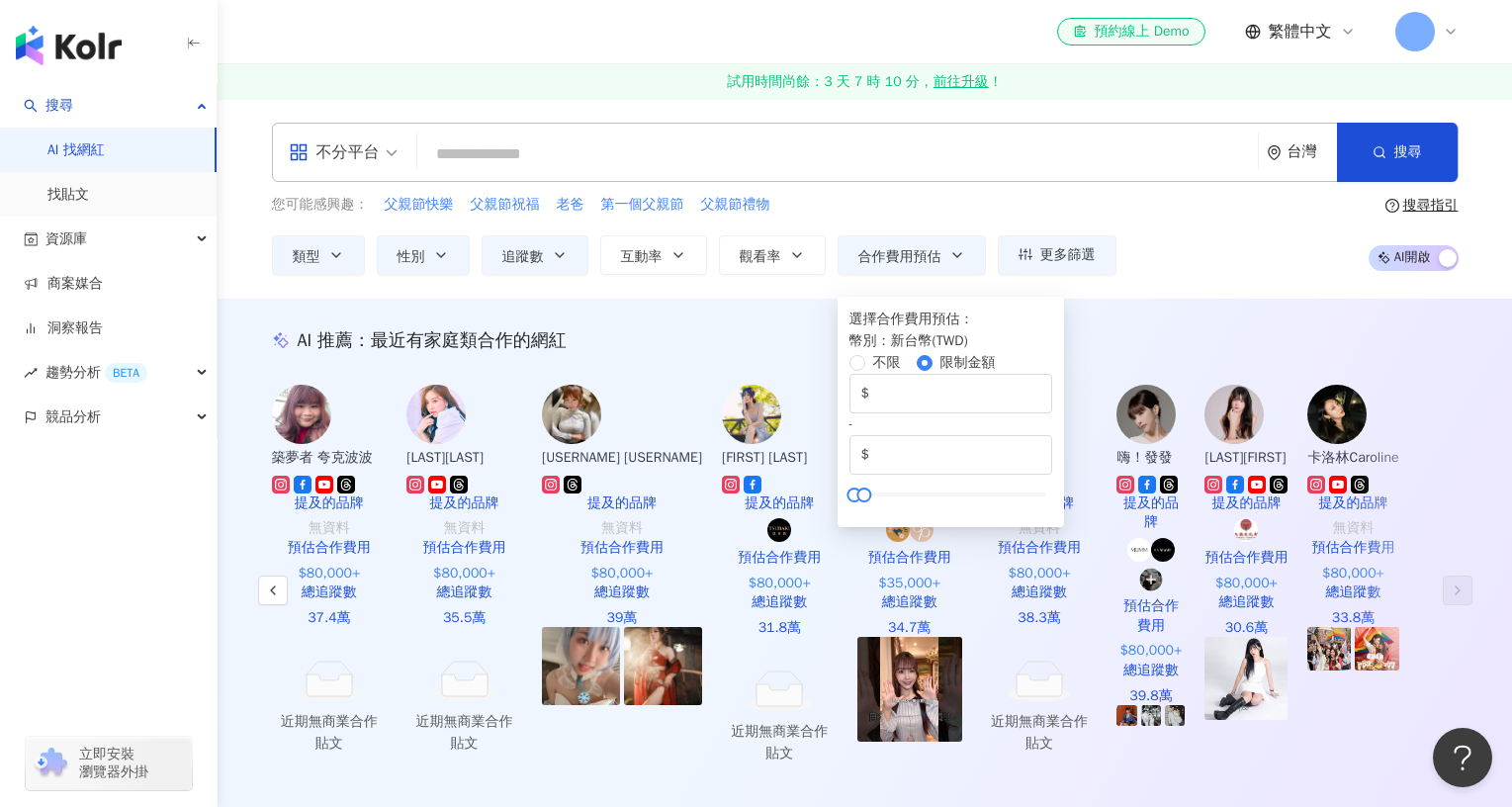 click on "AI 推薦 ： 最近有家庭類合作的網紅" at bounding box center [865, 340] 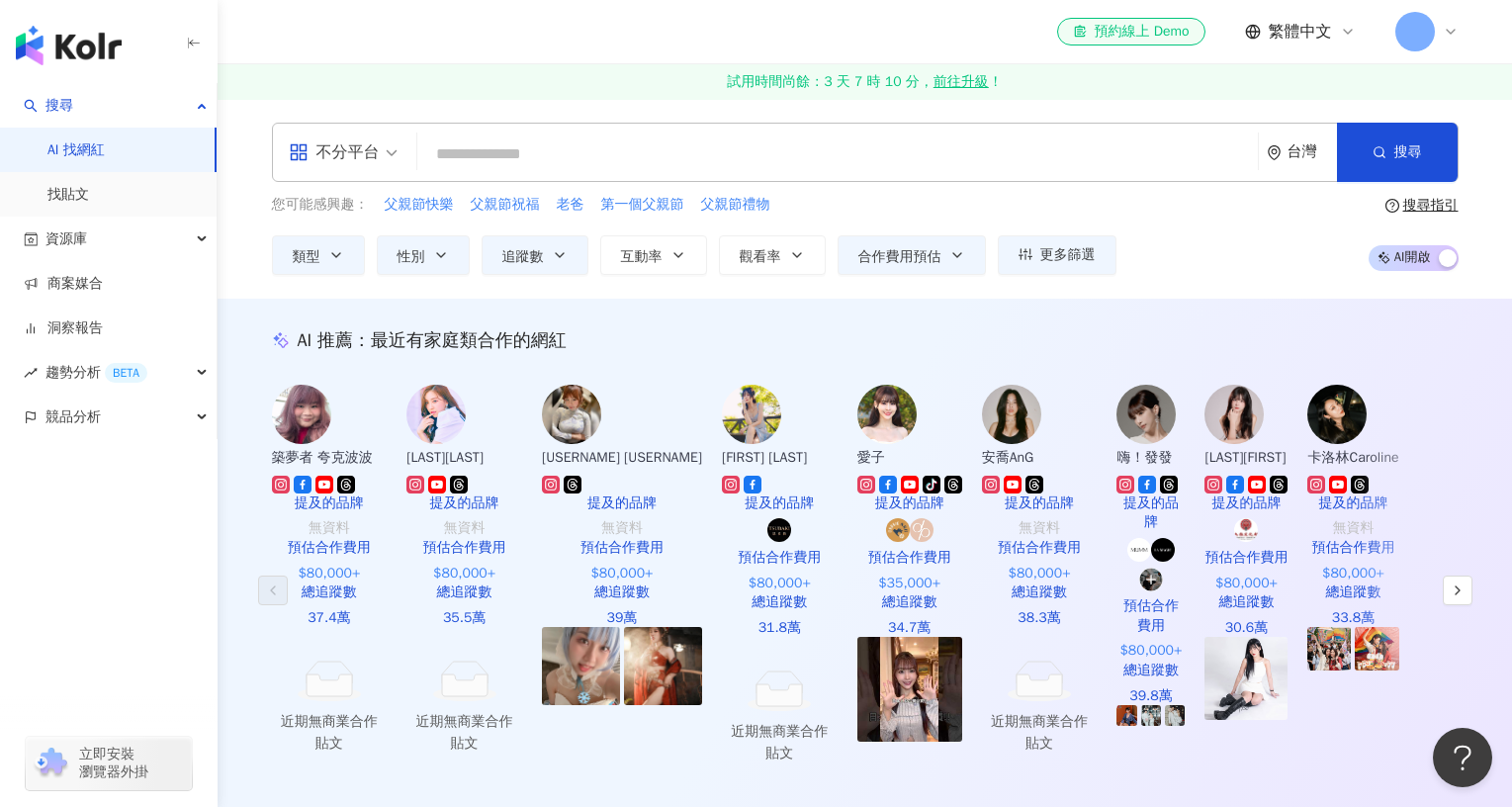 scroll, scrollTop: 0, scrollLeft: 0, axis: both 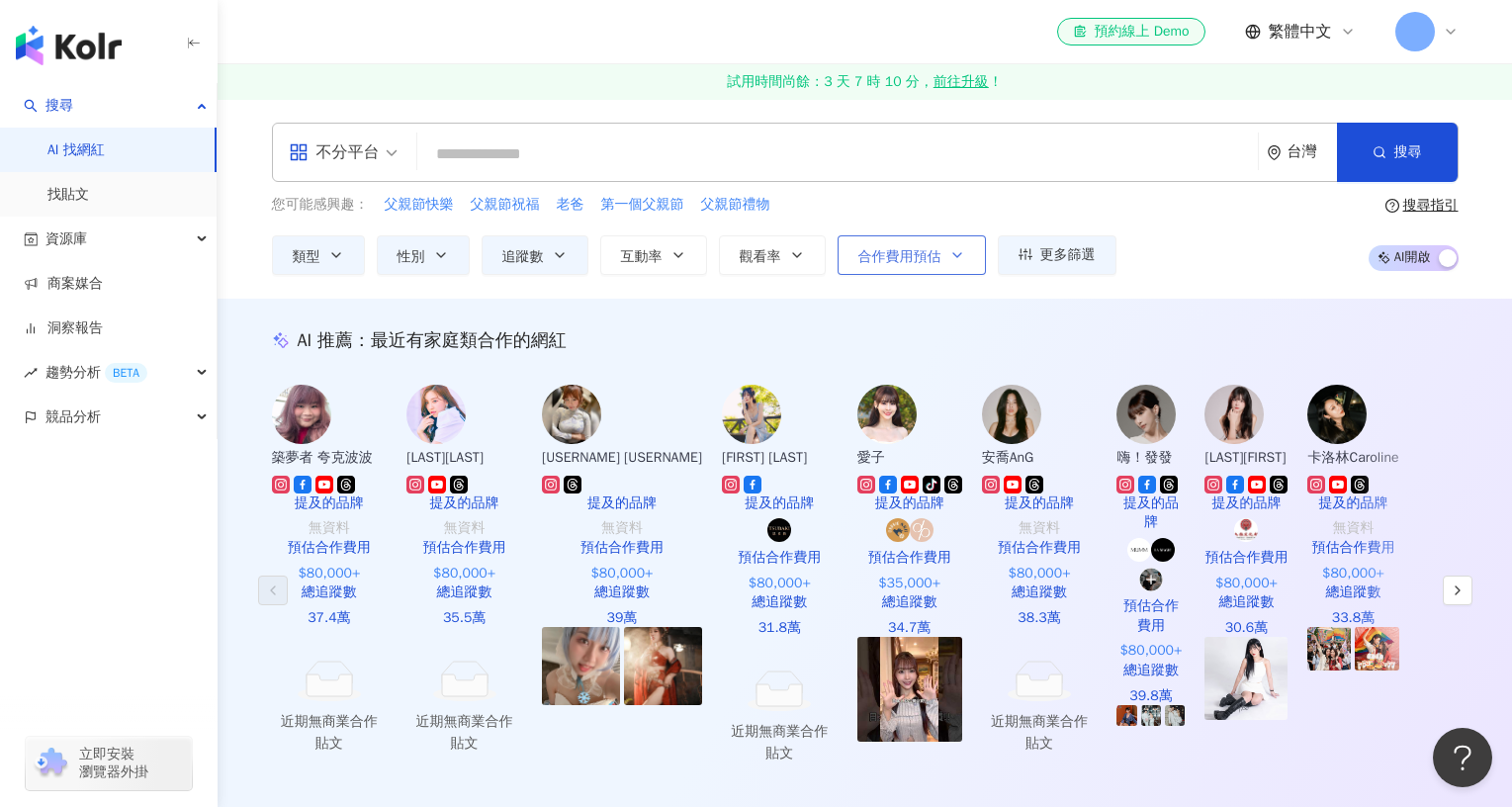 click on "合作費用預估" at bounding box center (912, 255) 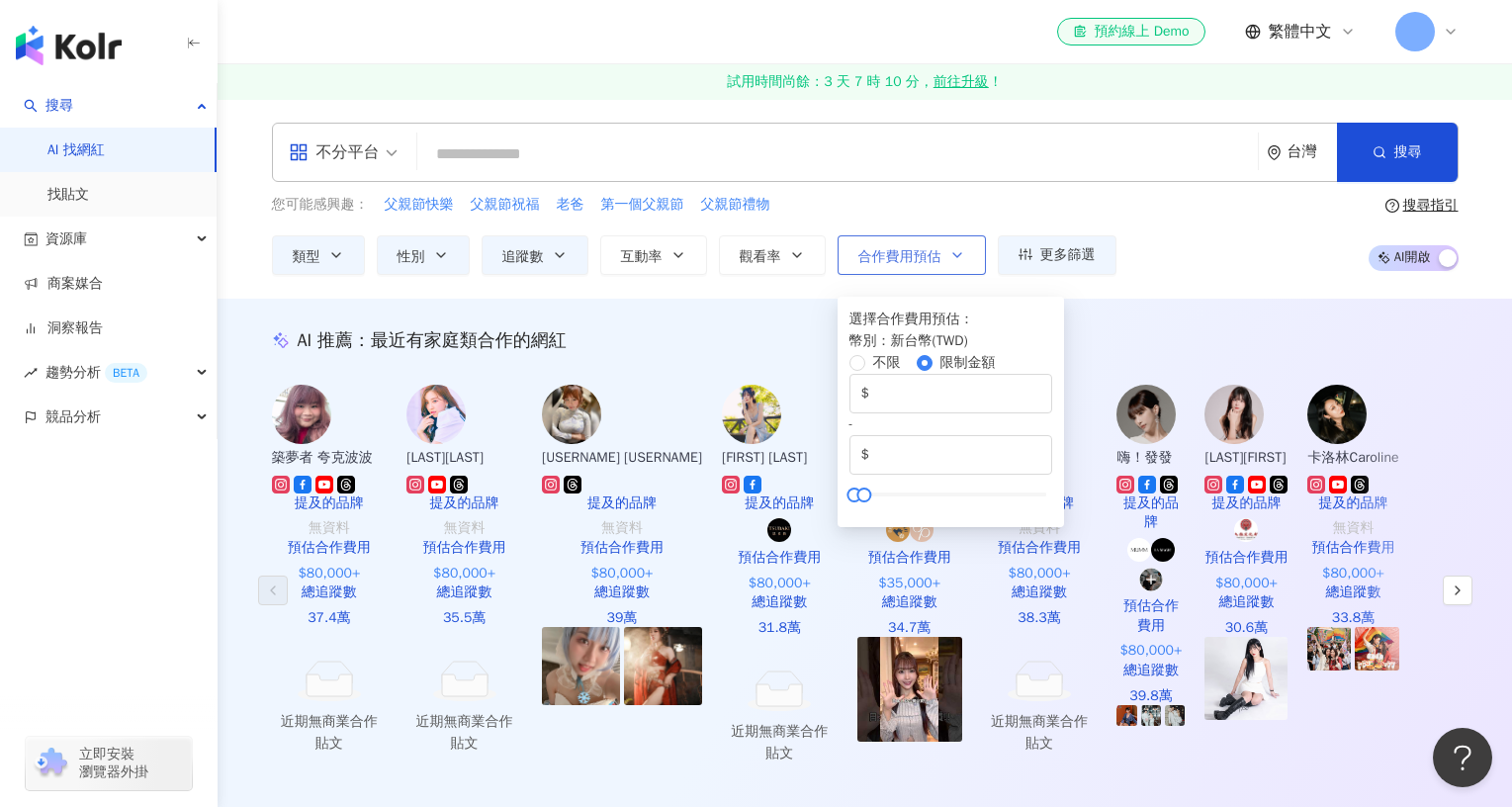click on "合作費用預估" at bounding box center (912, 255) 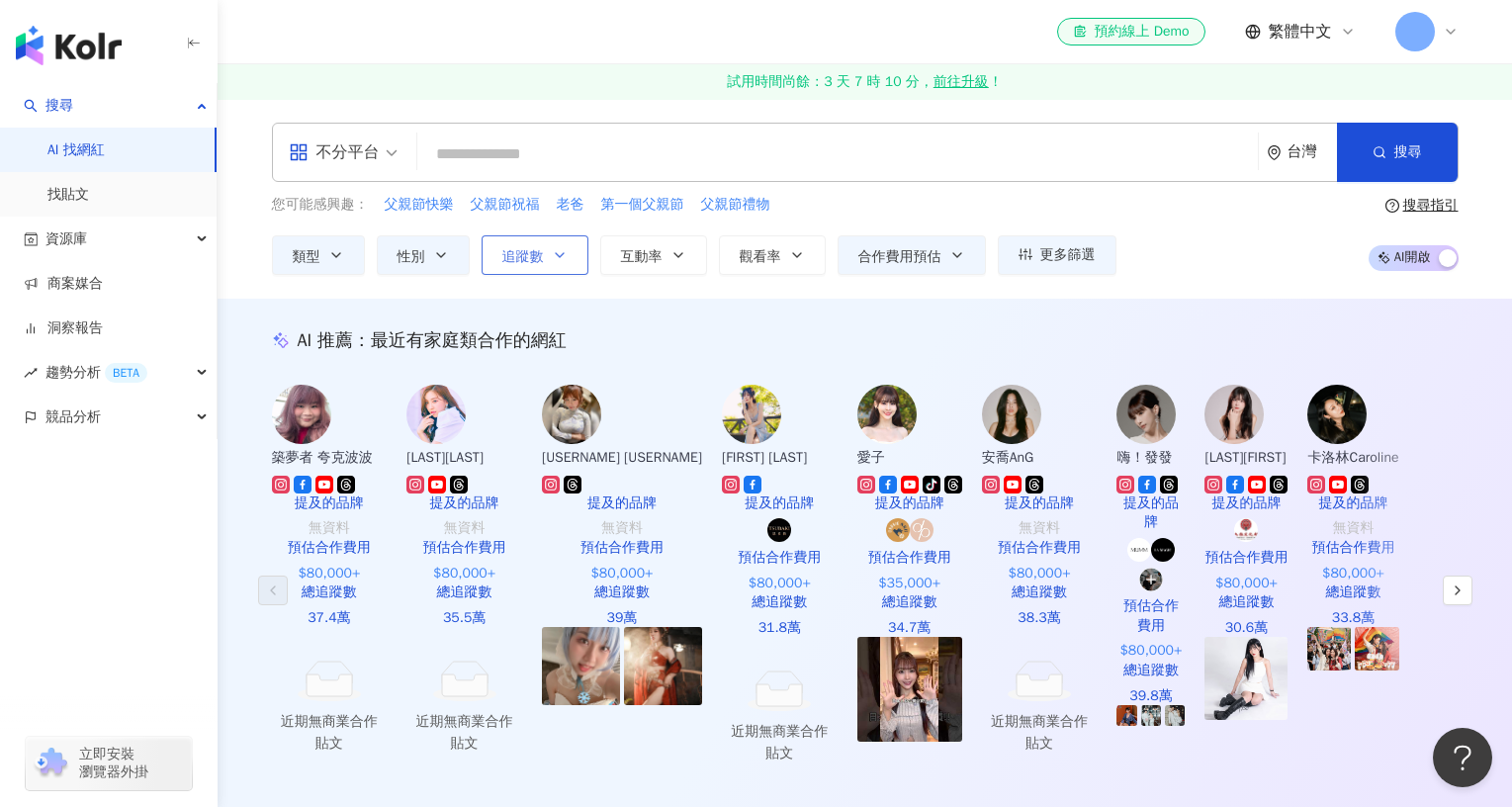 click on "追蹤數" at bounding box center [535, 255] 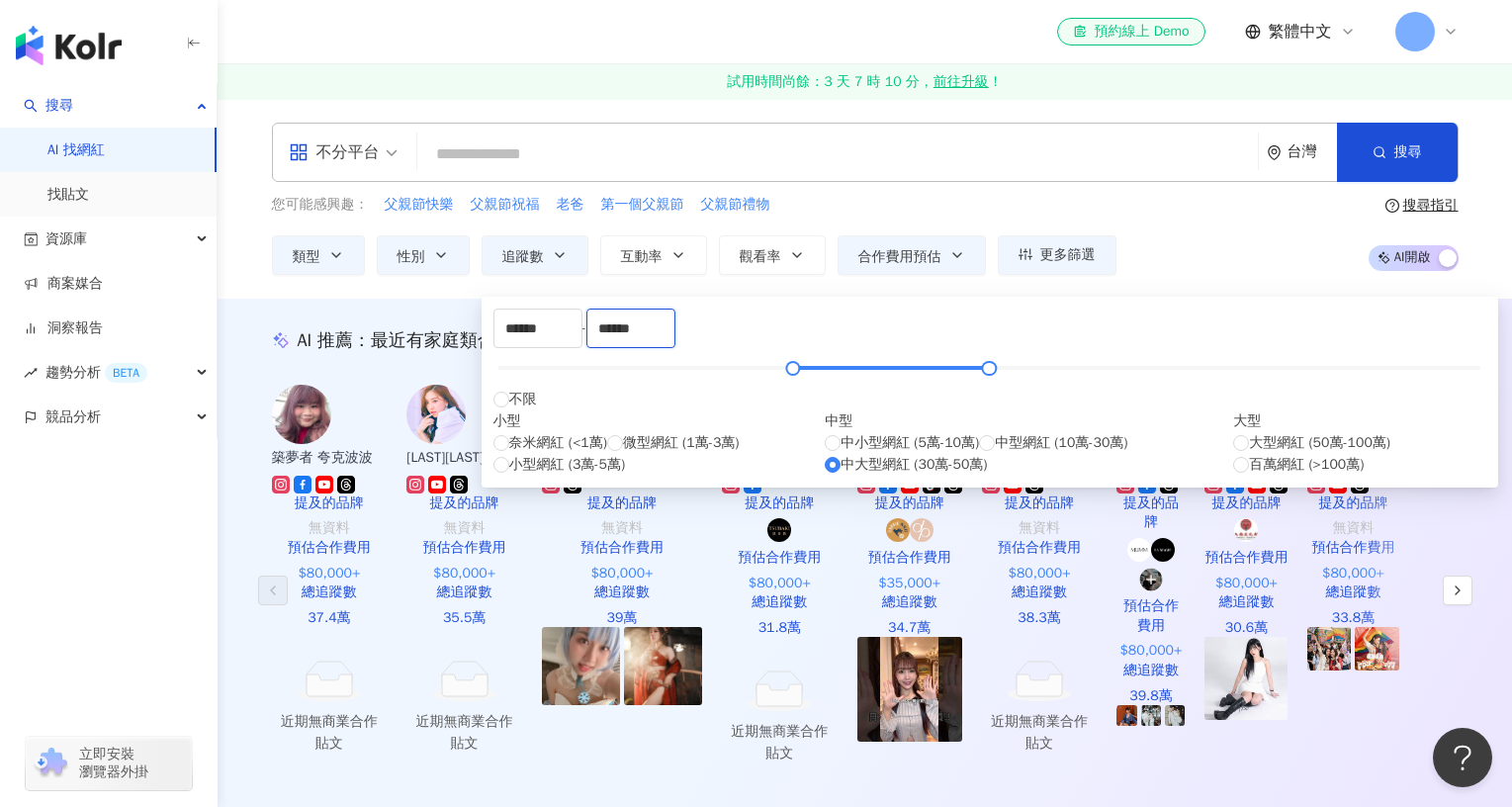 drag, startPoint x: 883, startPoint y: 344, endPoint x: 758, endPoint y: 343, distance: 125.004 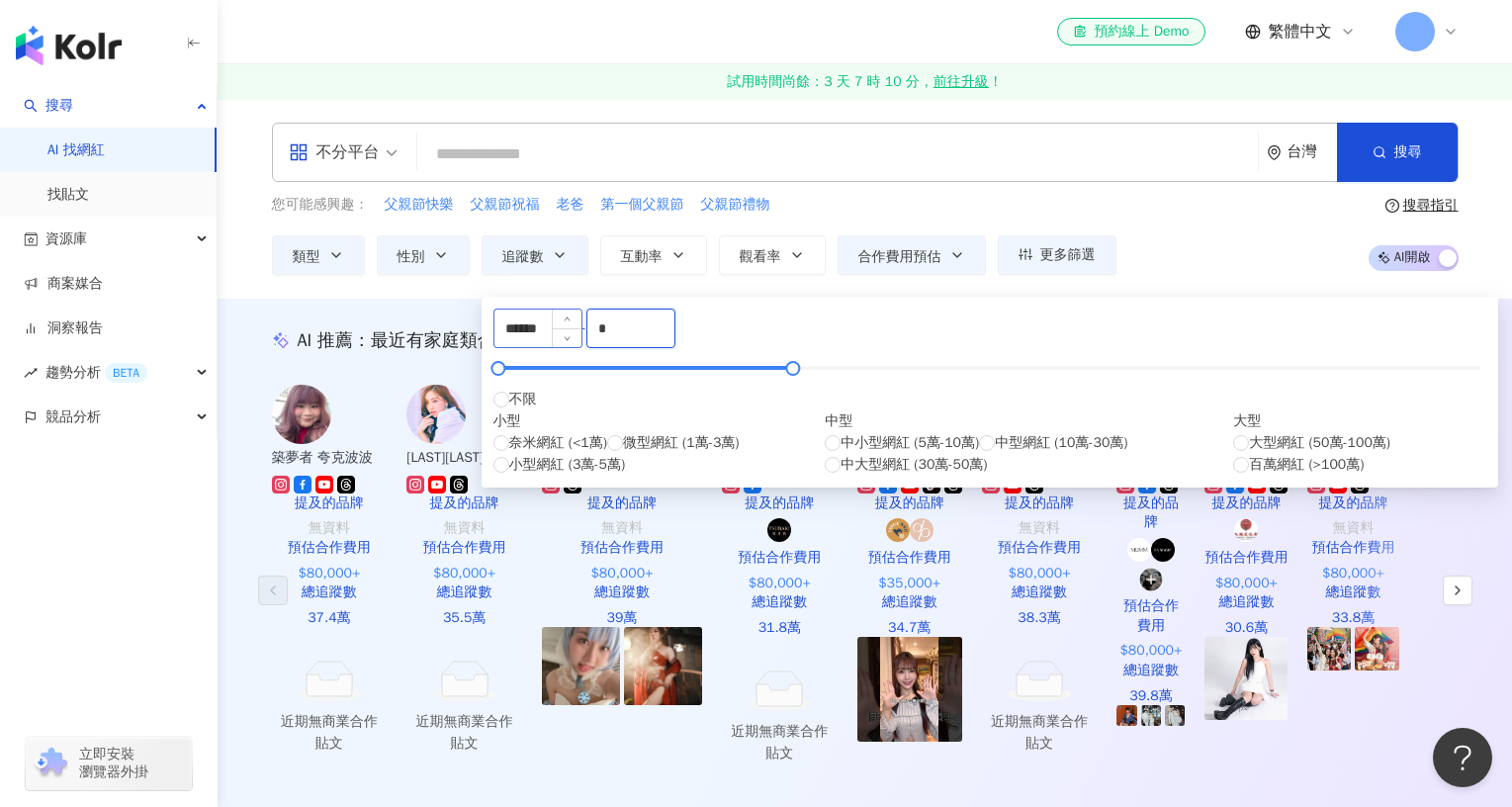 type on "*" 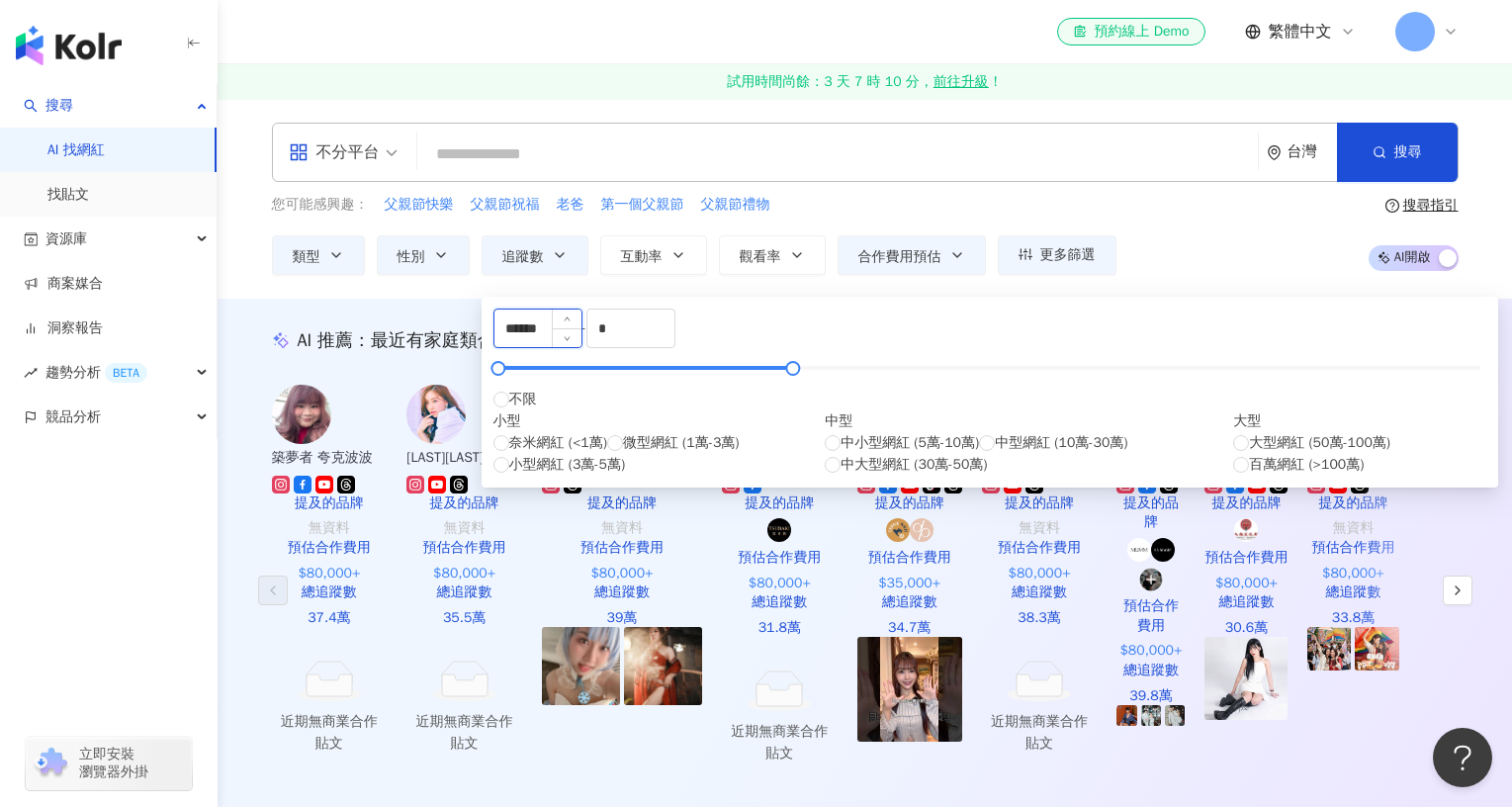 type on "*" 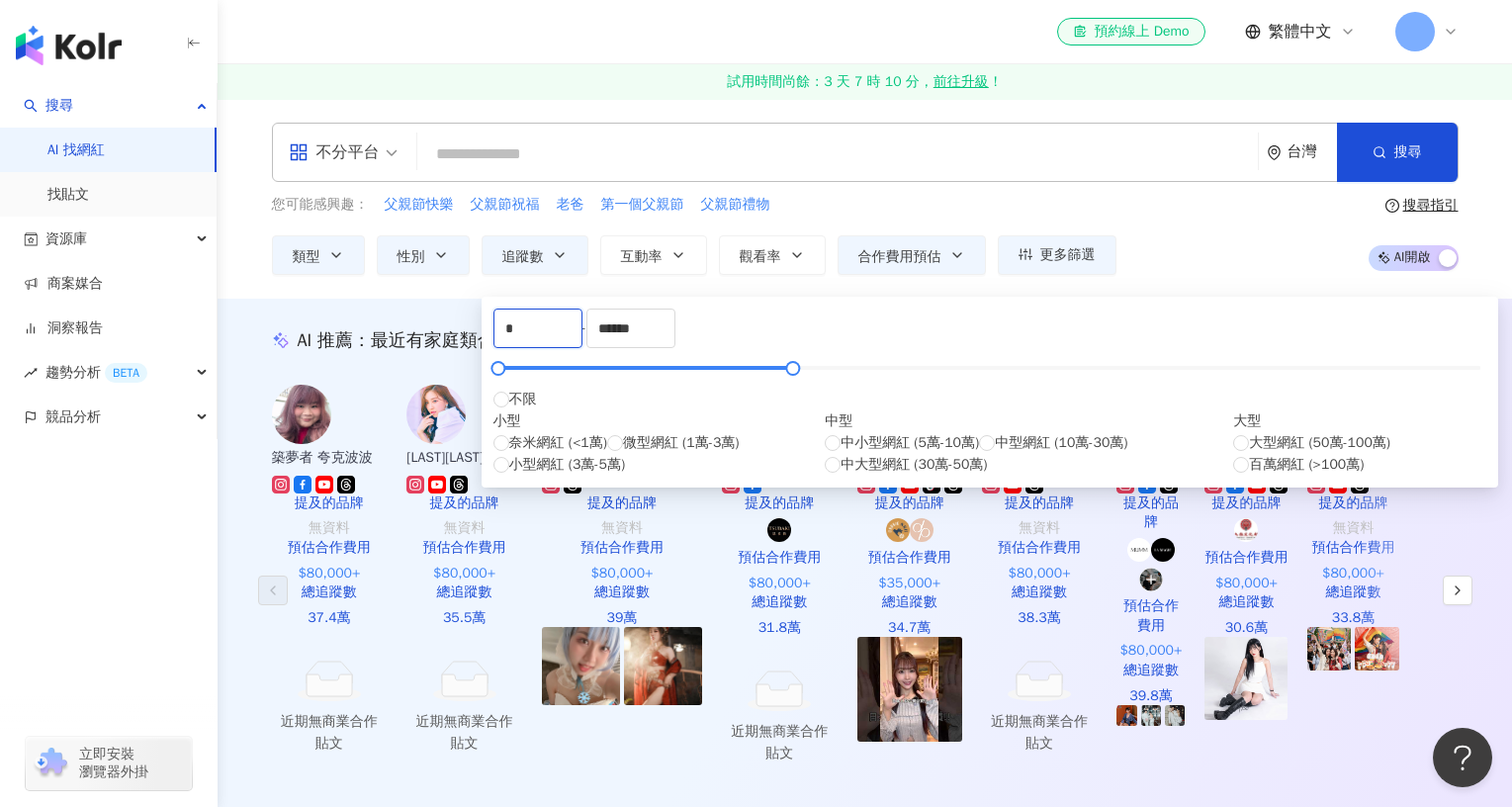 drag, startPoint x: 608, startPoint y: 344, endPoint x: 496, endPoint y: 332, distance: 112.64102 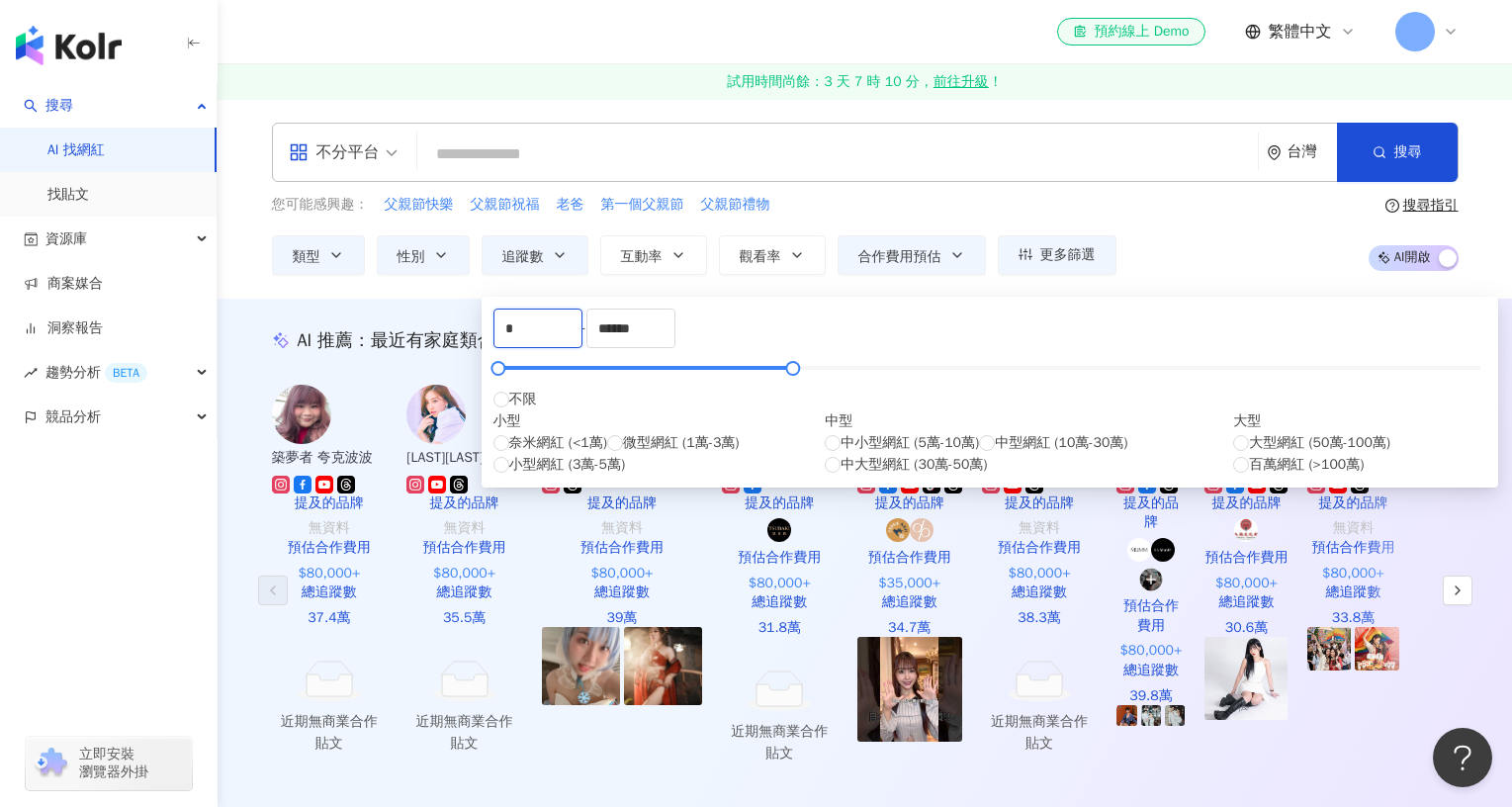 click on "*  -  ****** 不限 小型 奈米網紅 (<1萬) 微型網紅 (1萬-3萬) 小型網紅 (3萬-5萬) 中型 中小型網紅 (5萬-10萬) 中型網紅 (10萬-30萬) 中大型網紅 (30萬-50萬) 大型 大型網紅 (50萬-100萬) 百萬網紅 (>100萬)" at bounding box center (990, 392) 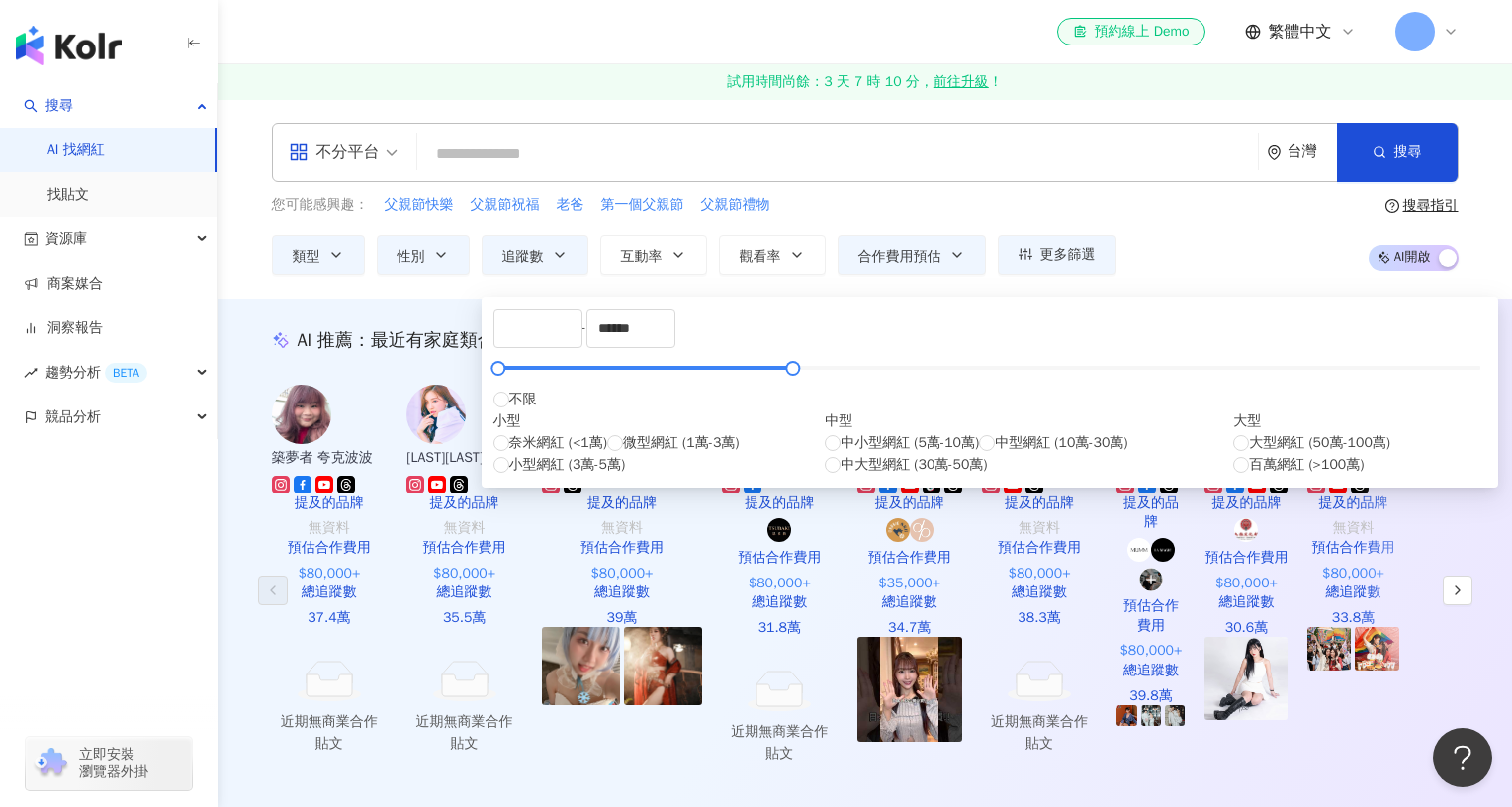 type on "*" 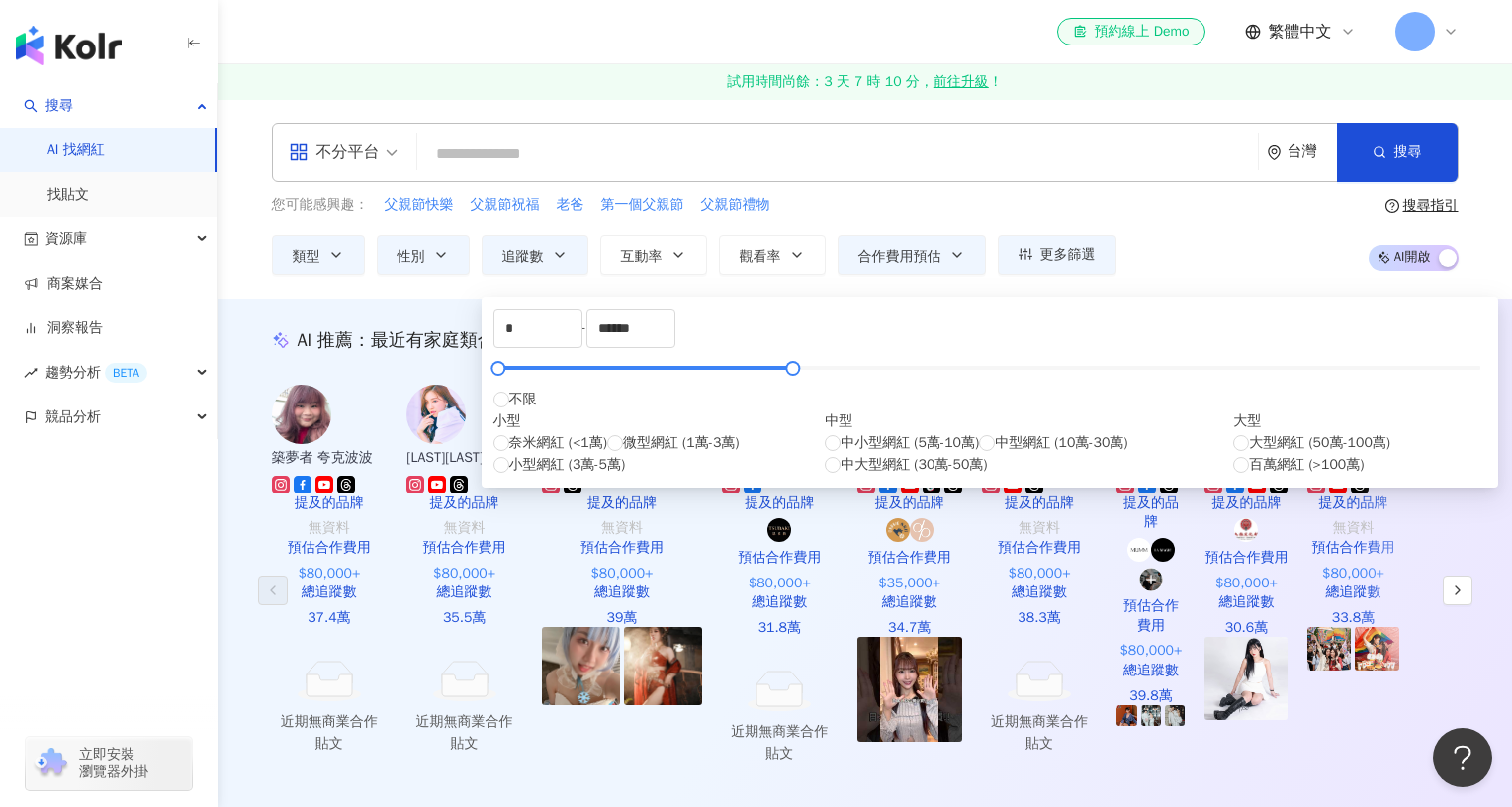 click on "*  -  ****** 不限 小型 奈米網紅 (<1萬) 微型網紅 (1萬-3萬) 小型網紅 (3萬-5萬) 中型 中小型網紅 (5萬-10萬) 中型網紅 (10萬-30萬) 中大型網紅 (30萬-50萬) 大型 大型網紅 (50萬-100萬) 百萬網紅 (>100萬)" at bounding box center [990, 392] 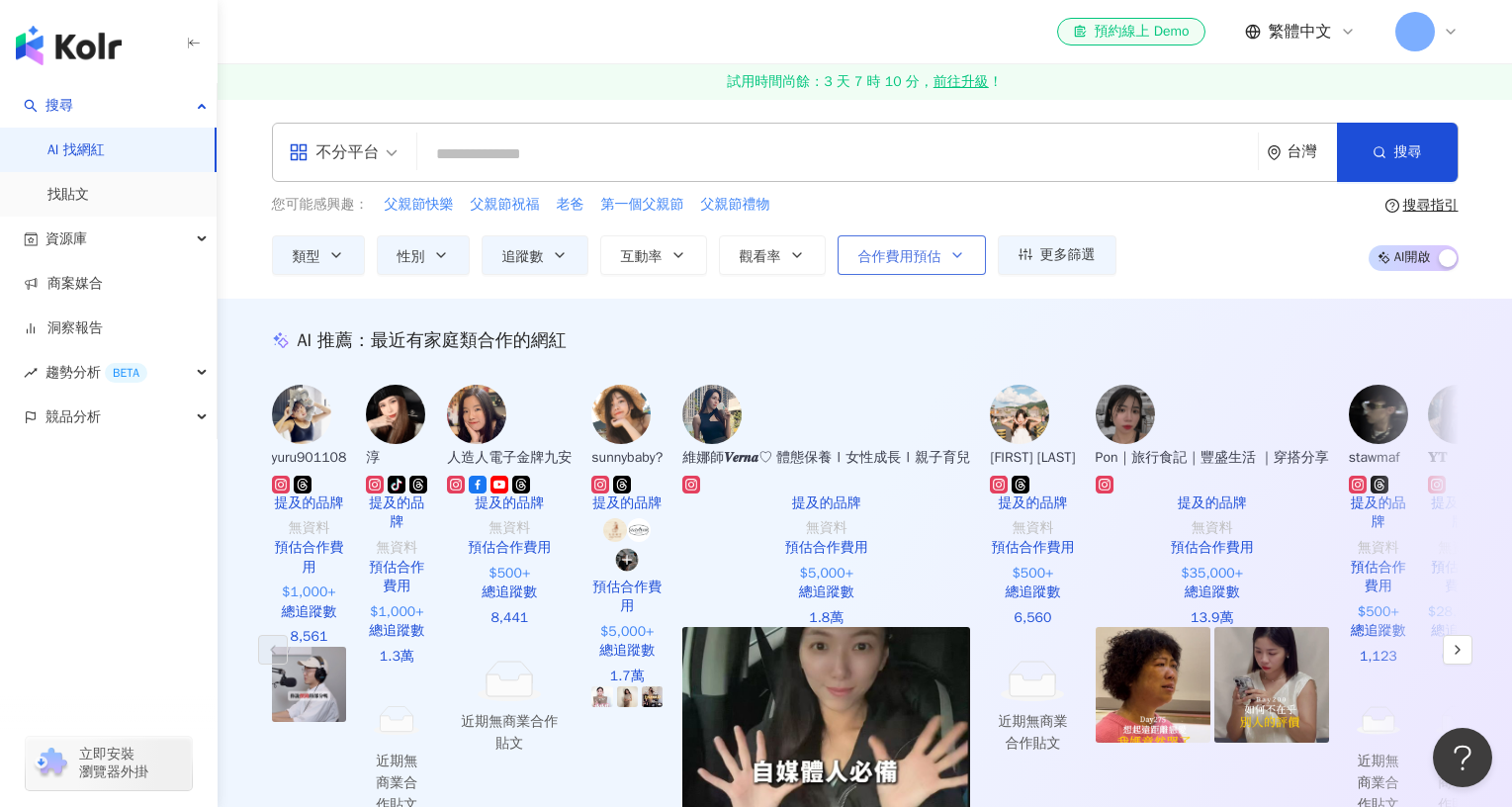 click on "合作費用預估" at bounding box center (900, 257) 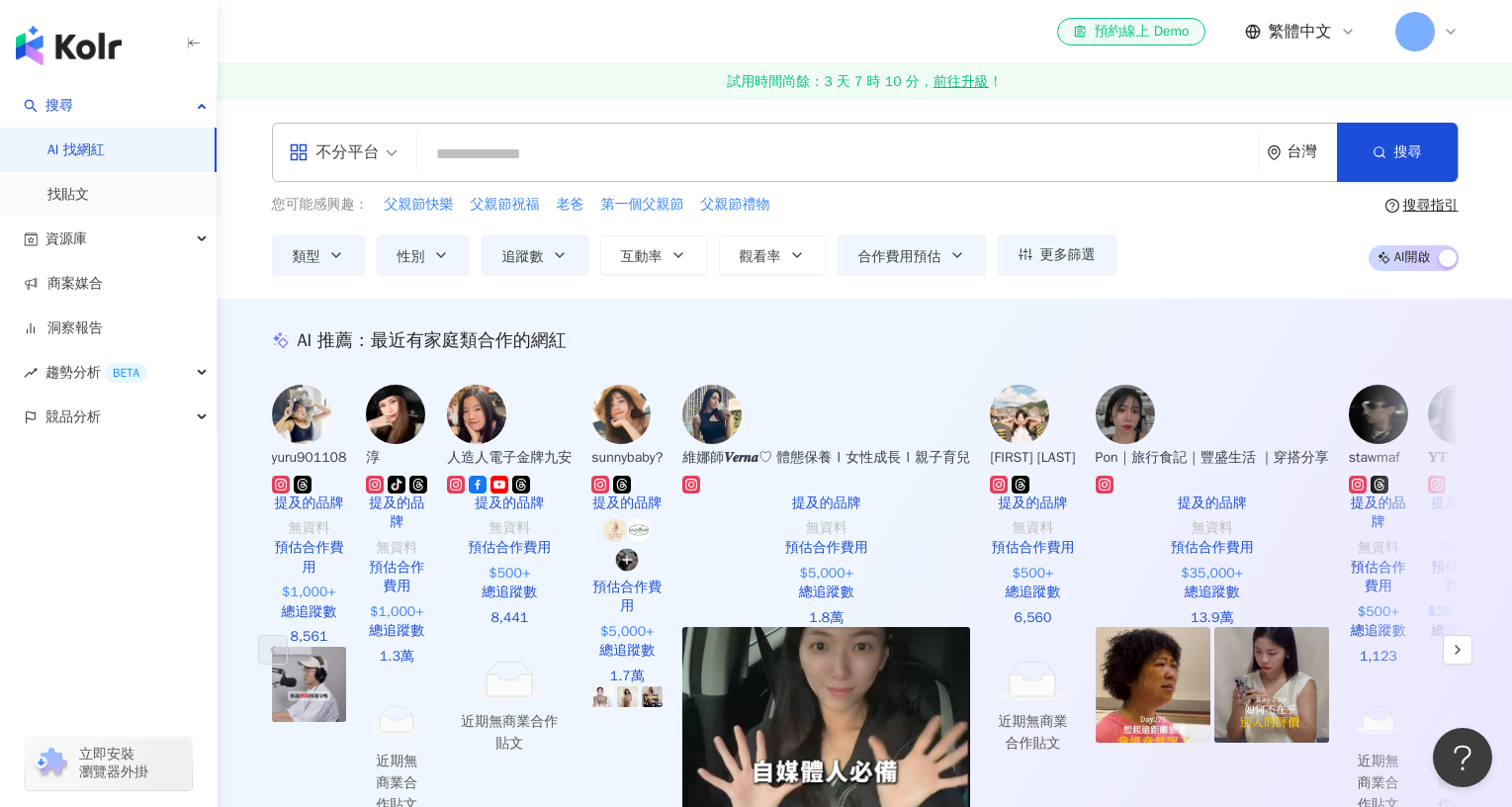 click on "您可能感興趣： 父親節快樂  父親節祝福  老爸  第一個父親節  父親節禮物  類型 性別 追蹤數 互動率 觀看率 合作費用預估  更多篩選 篩選條件 關於網紅 互動潛力 受眾輪廓 獨家 關於網紅 類型  ( 請選擇您想要的類型 ) 家庭 國家/地區 台灣 性別 不限 女 男 其他 語言     請選擇或搜尋 追蹤數 *  -  ****** 不限 小型 奈米網紅 (<1萬) 微型網紅 (1萬-3萬) 小型網紅 (3萬-5萬) 中型 中小型網紅 (5萬-10萬) 中型網紅 (10萬-30萬) 中大型網紅 (30萬-50萬) 大型 大型網紅 (50萬-100萬) 百萬網紅 (>100萬) 合作費用預估 不限 限制金額 $ *  -  $ ***** 幣別 : 新台幣 TWD 清除所有篩選 顯示結果 不限 女 男 其他 *  -  ****** 不限 小型 奈米網紅 (<1萬) 微型網紅 (1萬-3萬) 小型網紅 (3萬-5萬) 中型 中小型網紅 (5萬-10萬) 中型網紅 (10萬-30萬) 中大型網紅 (30萬-50萬) 大型 大型網紅 (50萬-100萬) 百萬網紅 (>100萬)  ： (" at bounding box center (865, 234) 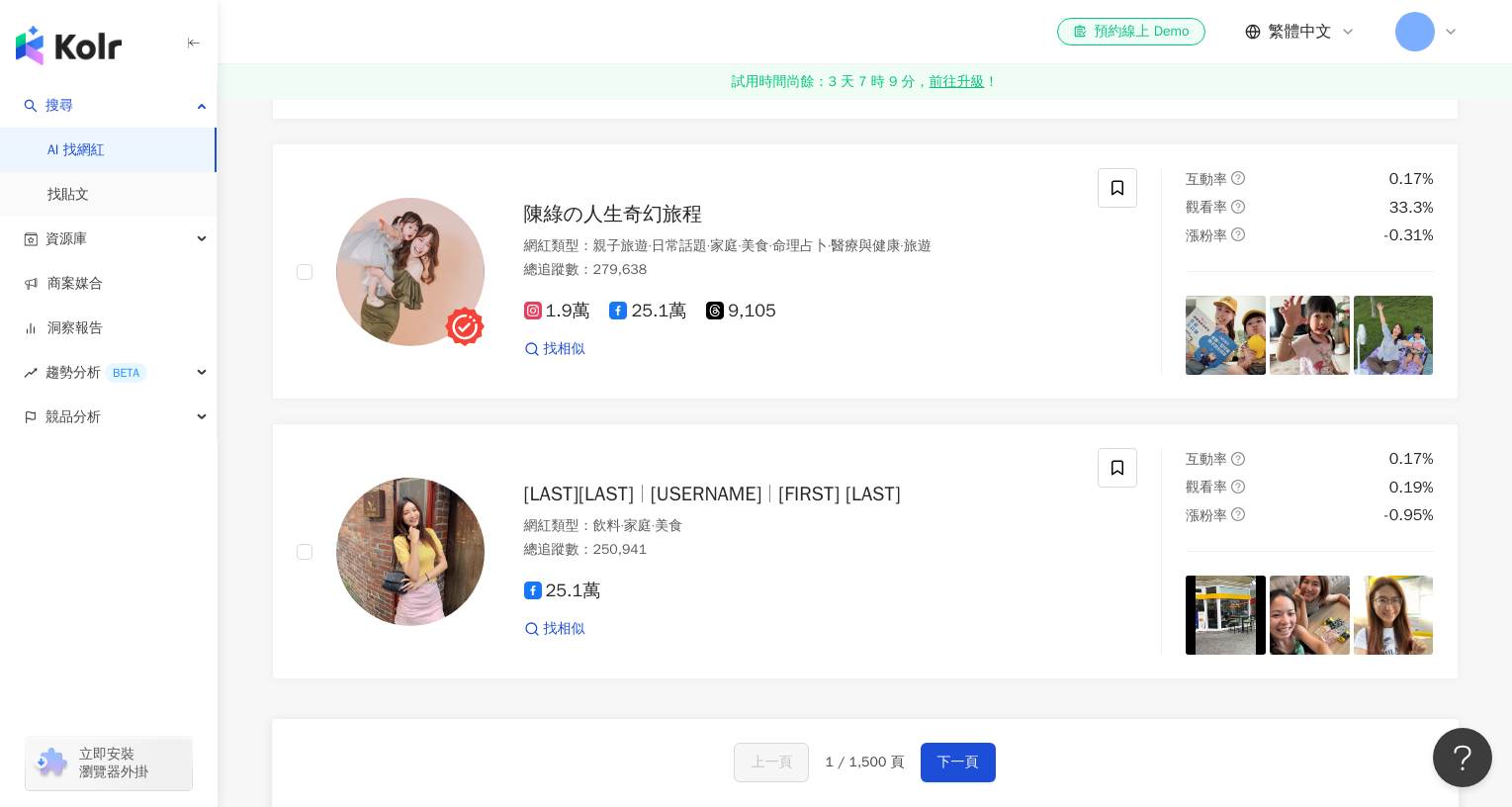 scroll, scrollTop: 3758, scrollLeft: 0, axis: vertical 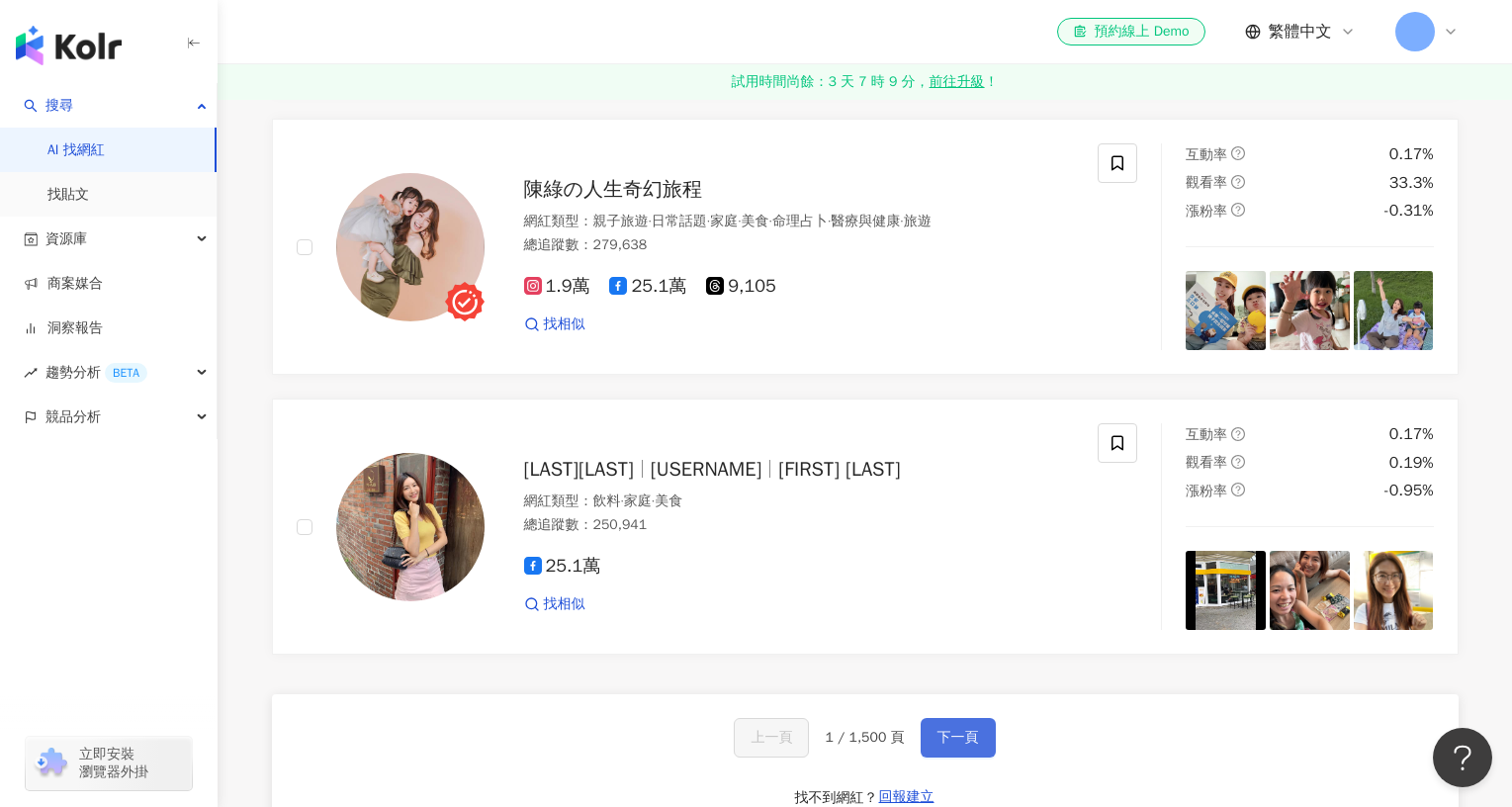click on "下一頁" at bounding box center (958, 738) 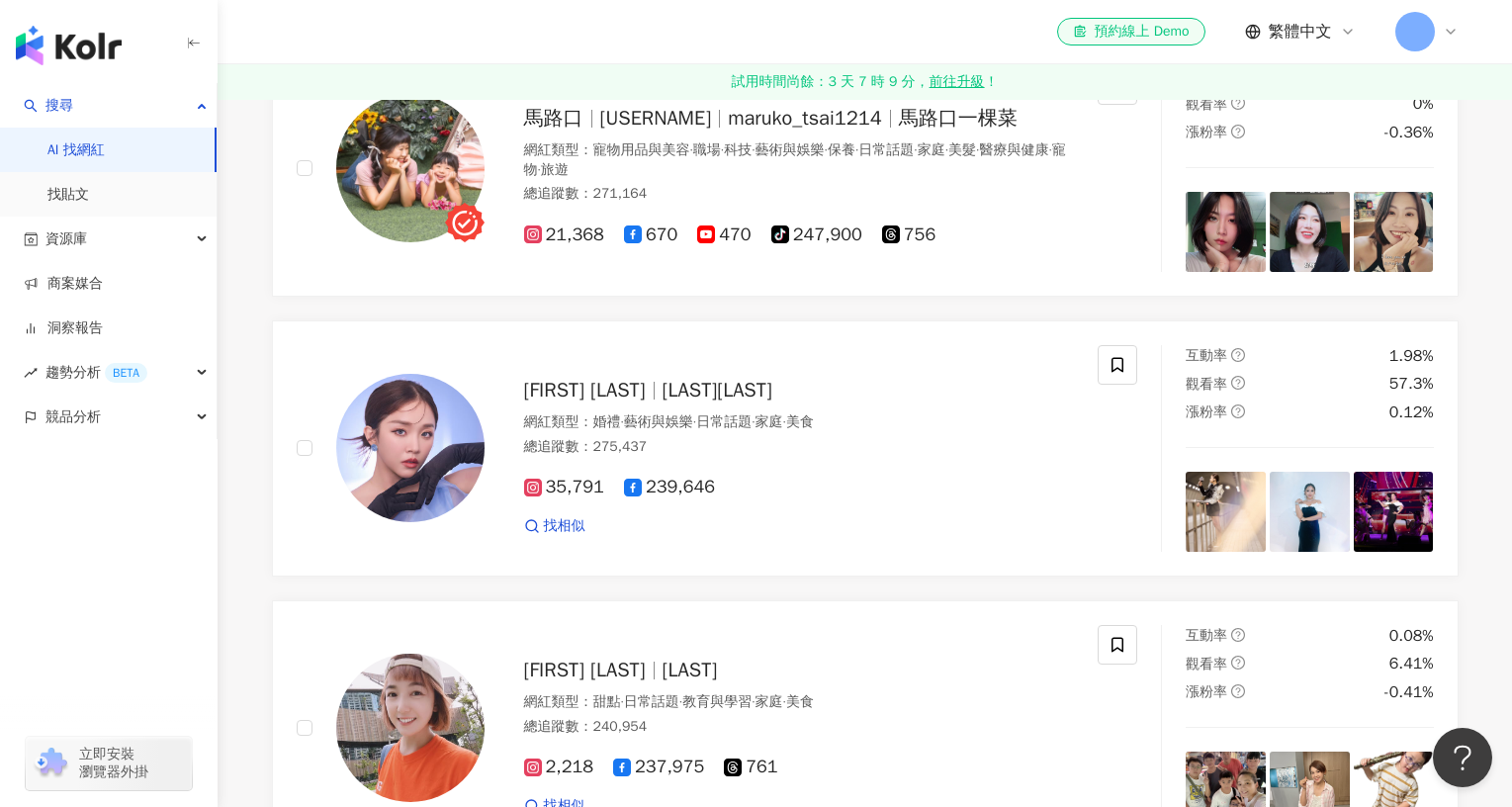 scroll, scrollTop: 3758, scrollLeft: 0, axis: vertical 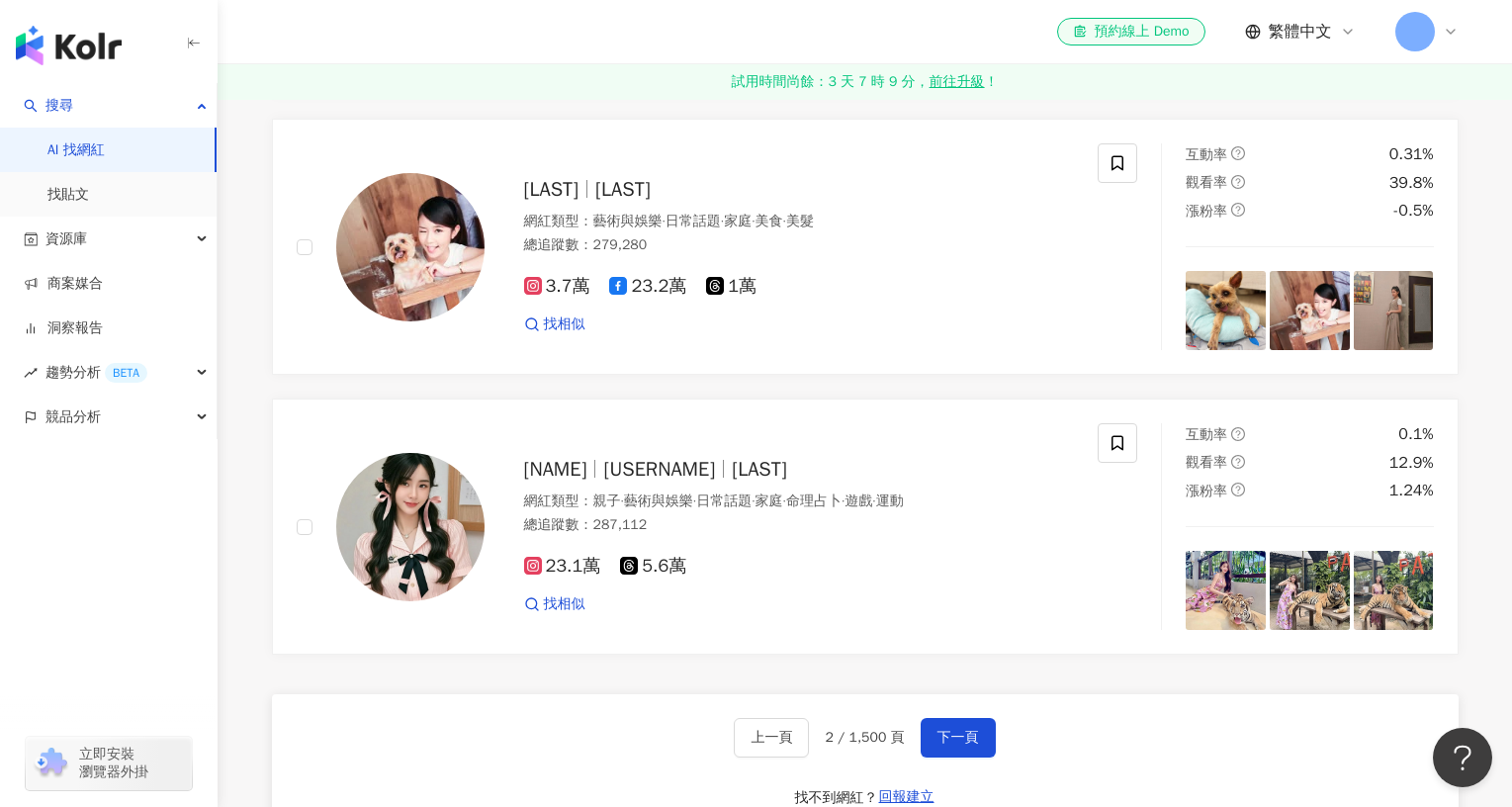 click 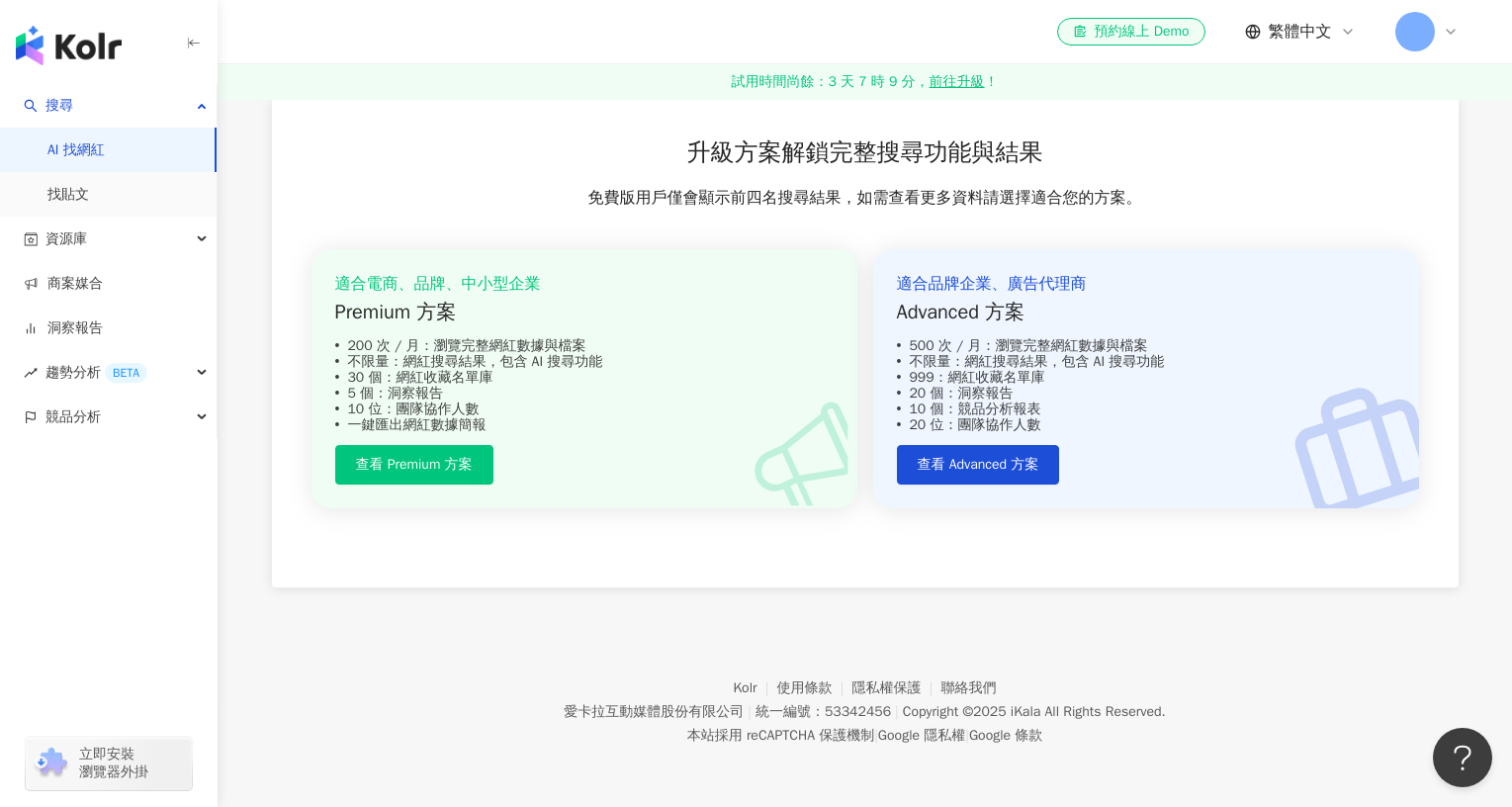 scroll, scrollTop: 0, scrollLeft: 0, axis: both 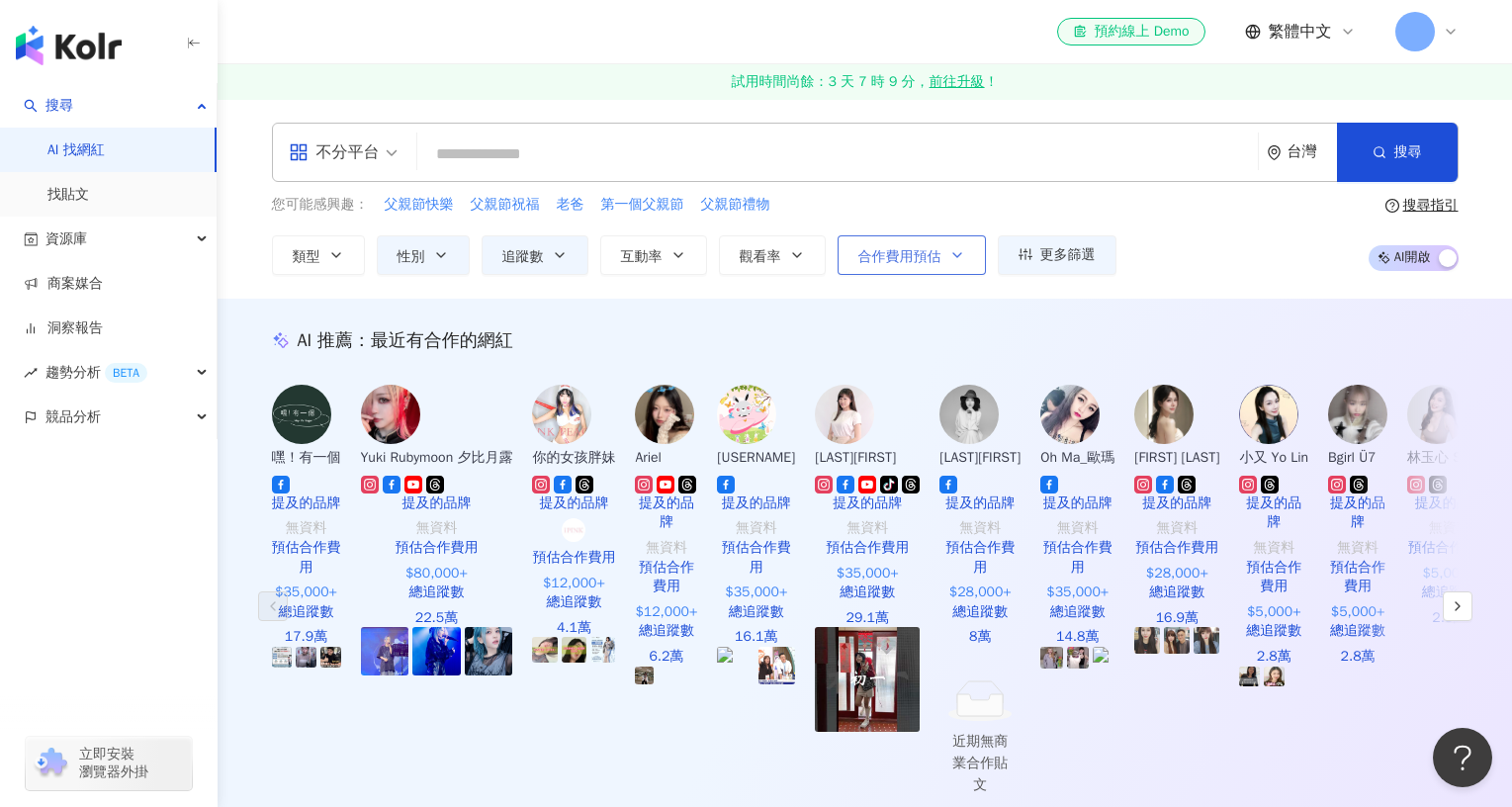 click on "合作費用預估" at bounding box center [900, 257] 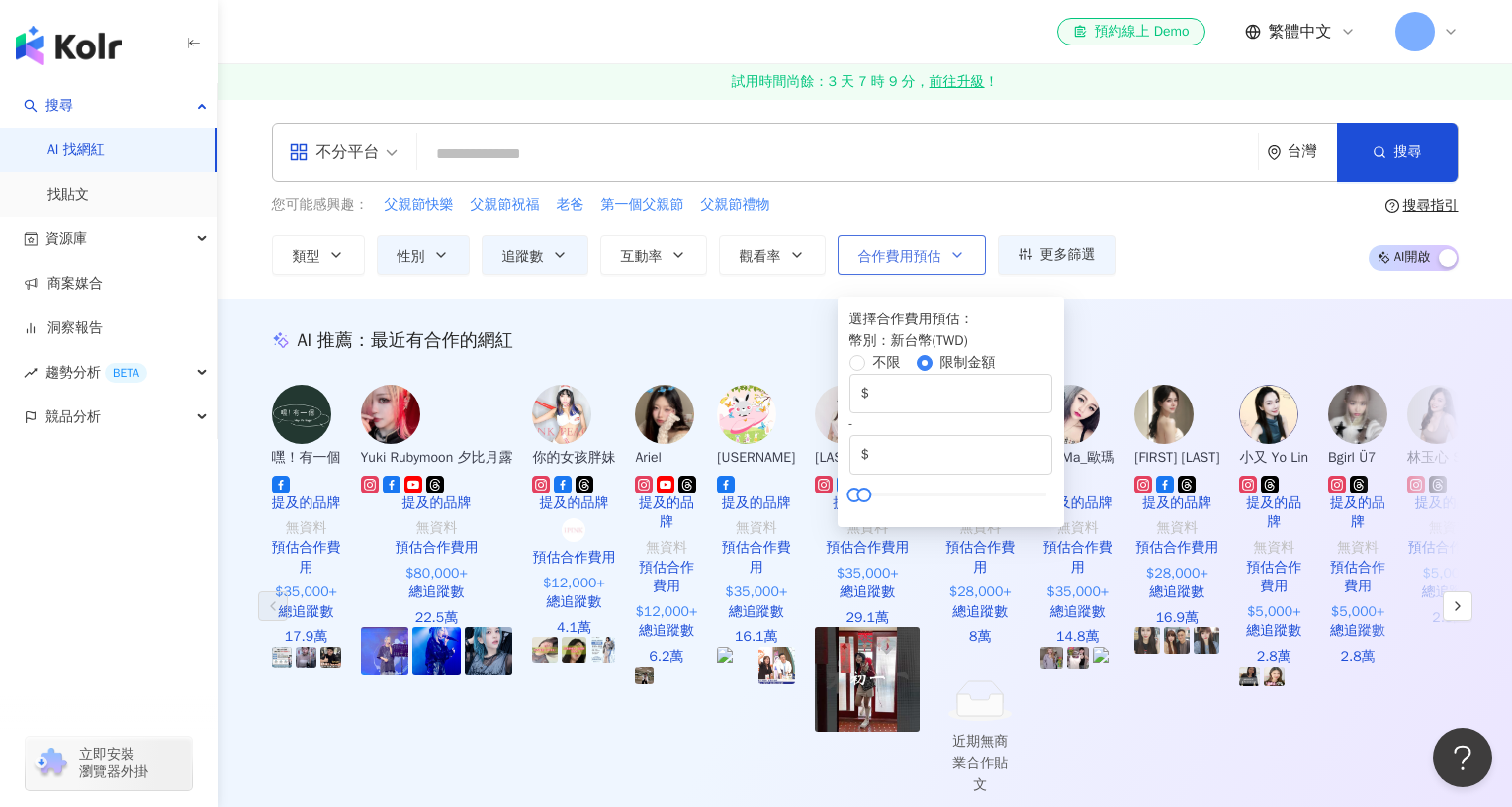 click on "合作費用預估" at bounding box center (900, 257) 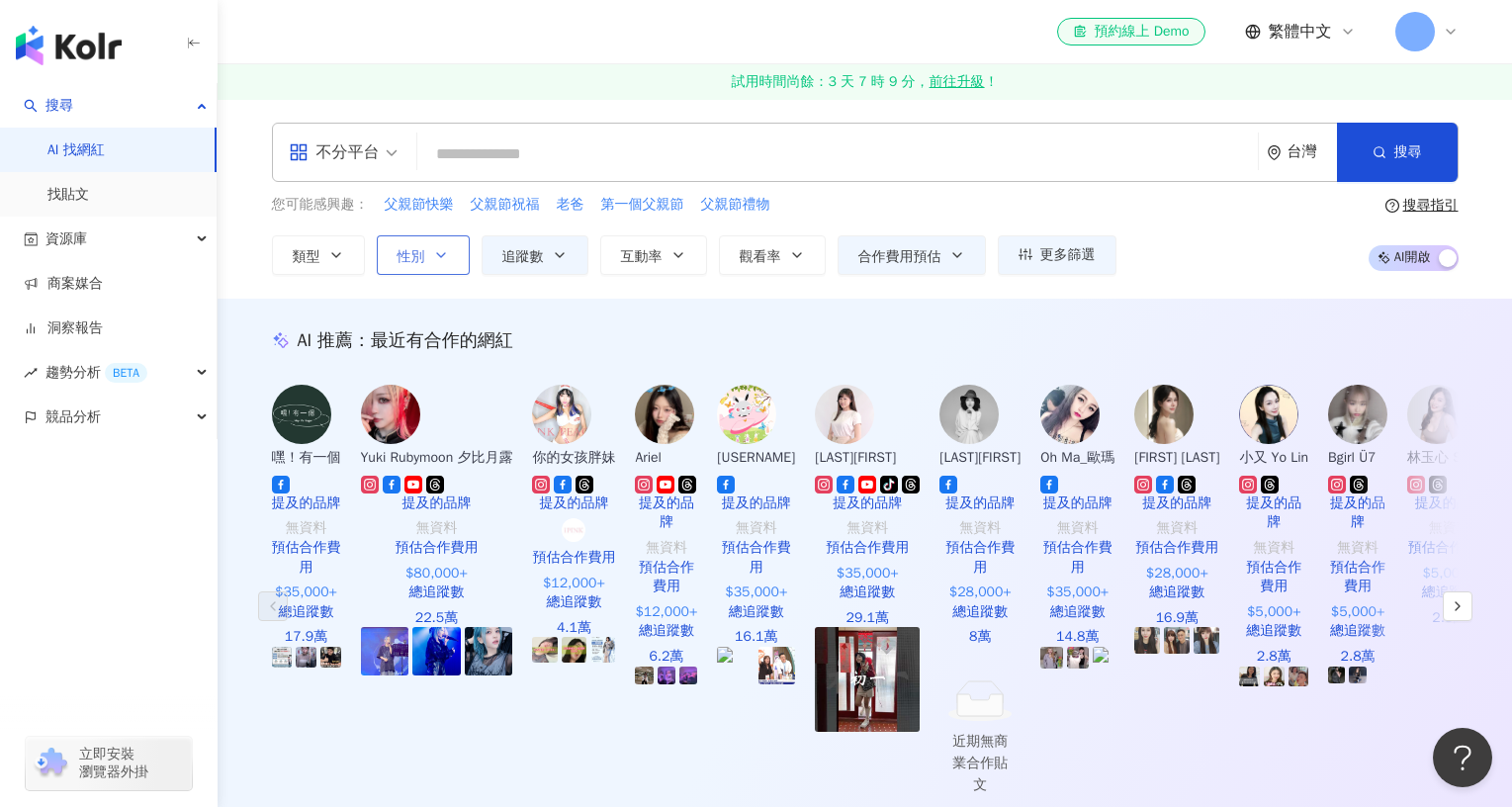 click 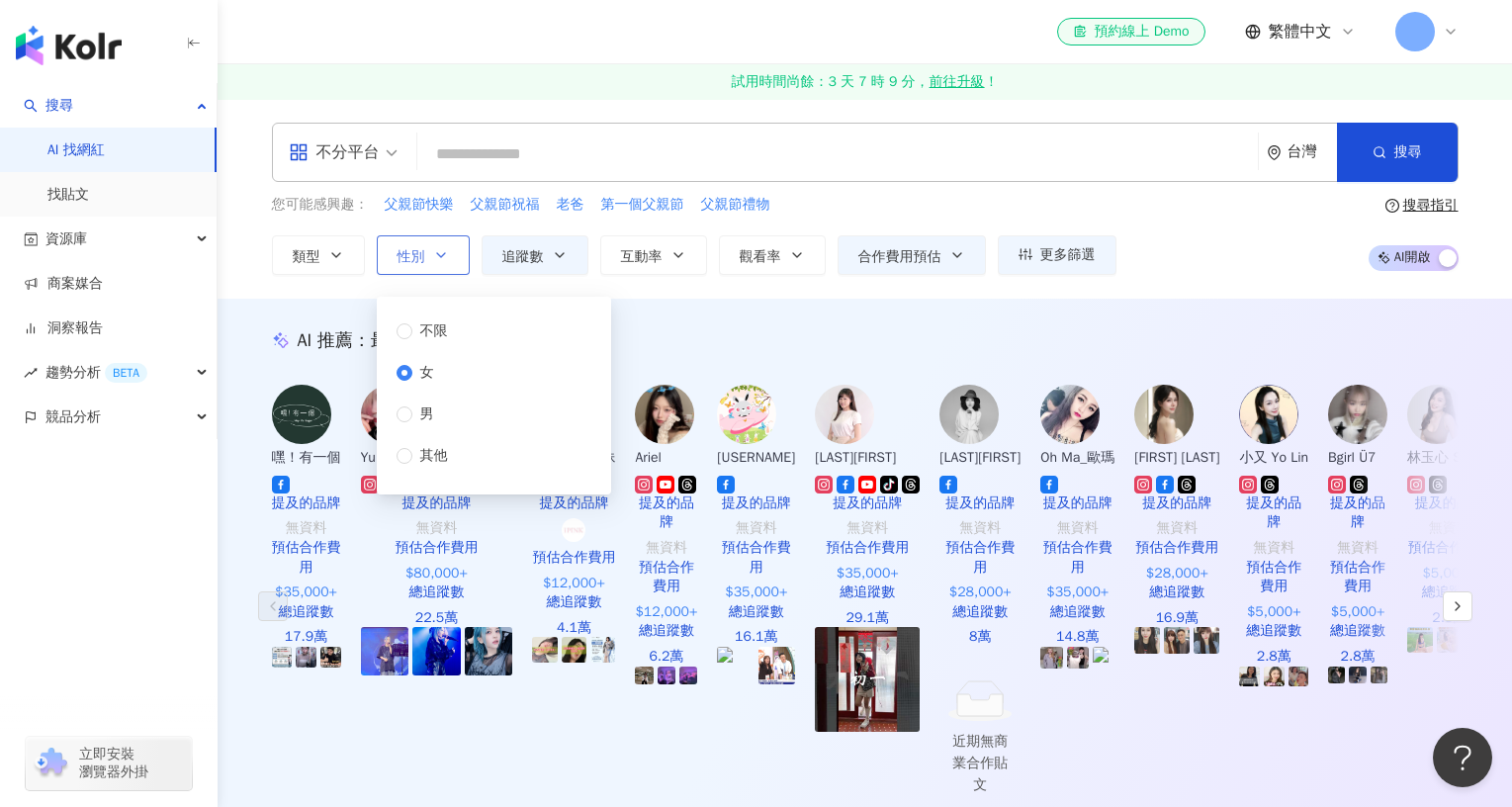click 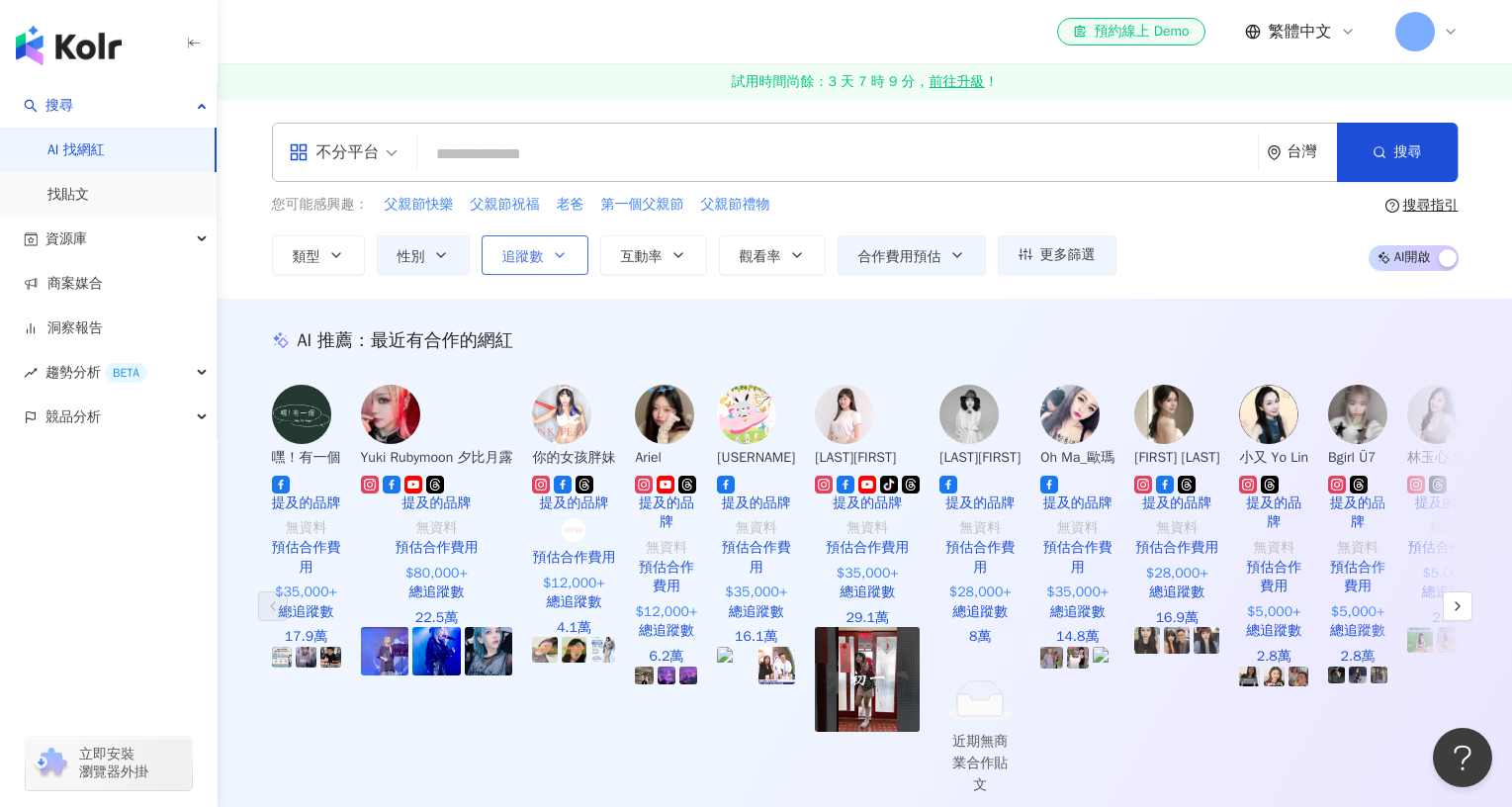 click on "追蹤數" at bounding box center (535, 255) 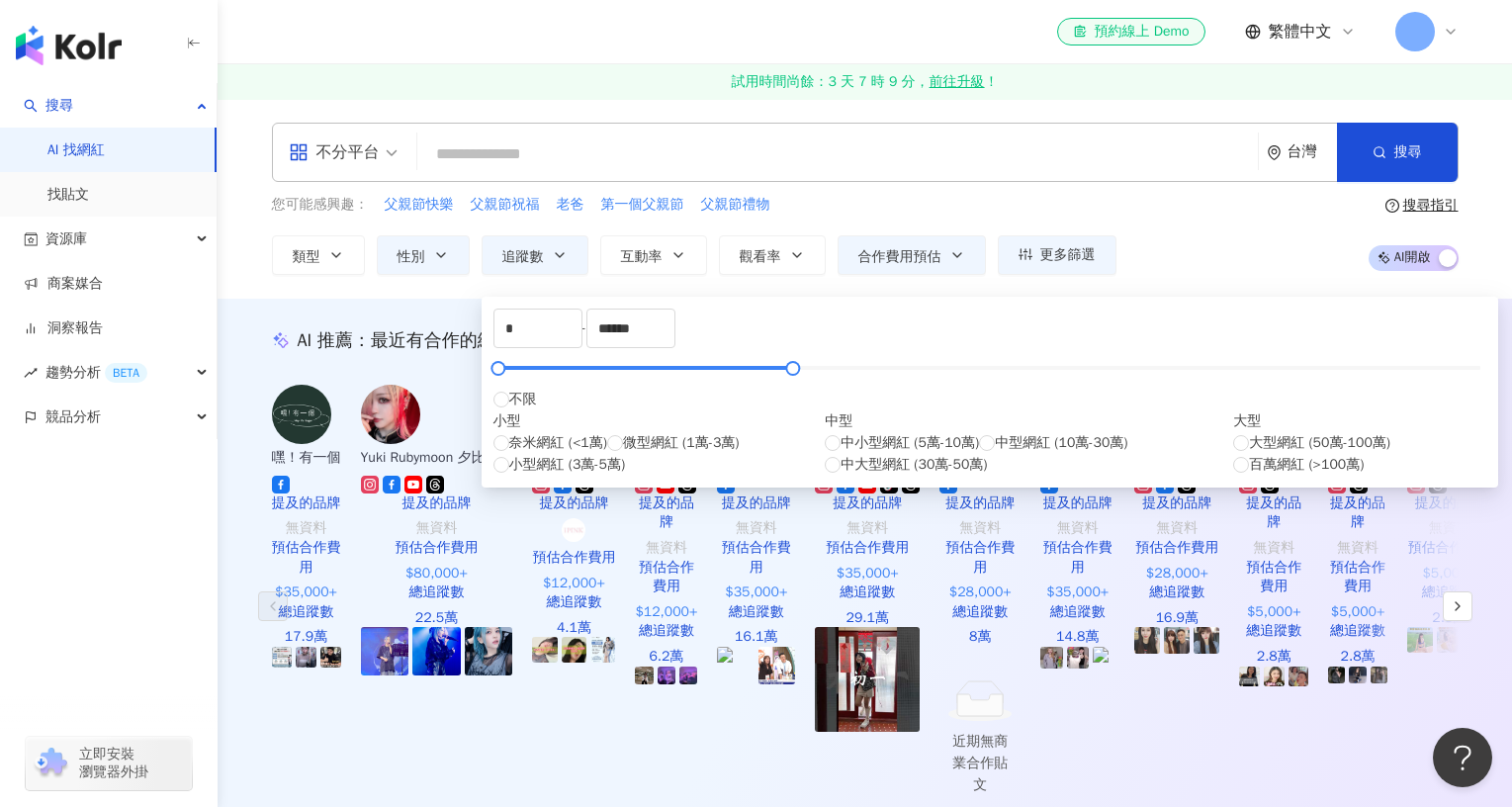 type on "*******" 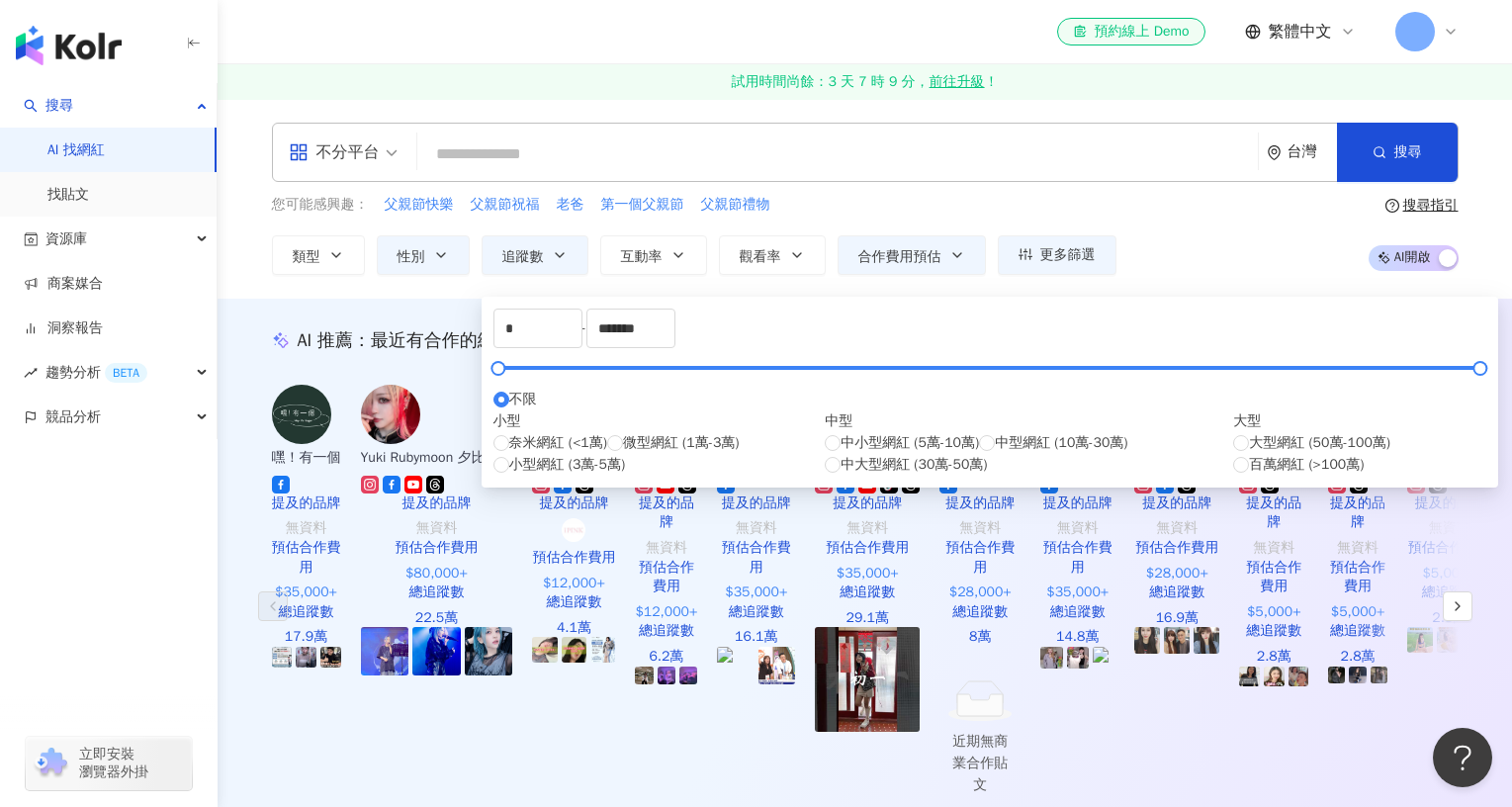 click on "AI 推薦 ： 最近有合作的網紅 嘿！有一個 提及的品牌 無資料 預估合作費用 $35,000+ 總追蹤數 17.9萬 Yuki Rubymoon 夕比月露 提及的品牌 無資料 預估合作費用 $80,000+ 總追蹤數 22.5萬 你的女孩胖妹 提及的品牌 預估合作費用 $12,000+ 總追蹤數 4.1萬 Ariel 提及的品牌 無資料 預估合作費用 $12,000+ 總追蹤數 6.2萬 【天才兔】苛苛白白 提及的品牌 無資料 預估合作費用 $35,000+ 總追蹤數 16.1萬 白雨旋小雨 tiktok-icon 提及的品牌 無資料 預估合作費用 $35,000+ 總追蹤數 29.1萬 范曉萱 Mavis 提及的品牌 無資料 預估合作費用 $28,000+ 總追蹤數 8萬 近期無商業合作貼文 Oh Ma_歐瑪 提及的品牌 無資料 預估合作費用 $35,000+ 總追蹤數 14.8萬 Betty Hsu 提及的品牌 無資料 預估合作費用 $28,000+ 總追蹤數 16.9萬 小又 Yo Lin 提及的品牌 無資料 預估合作費用 $5,000+ 總追蹤數 2.8萬 Bgirl Ü7 提及的品牌 無資料 $5,000+" at bounding box center (864, 598) 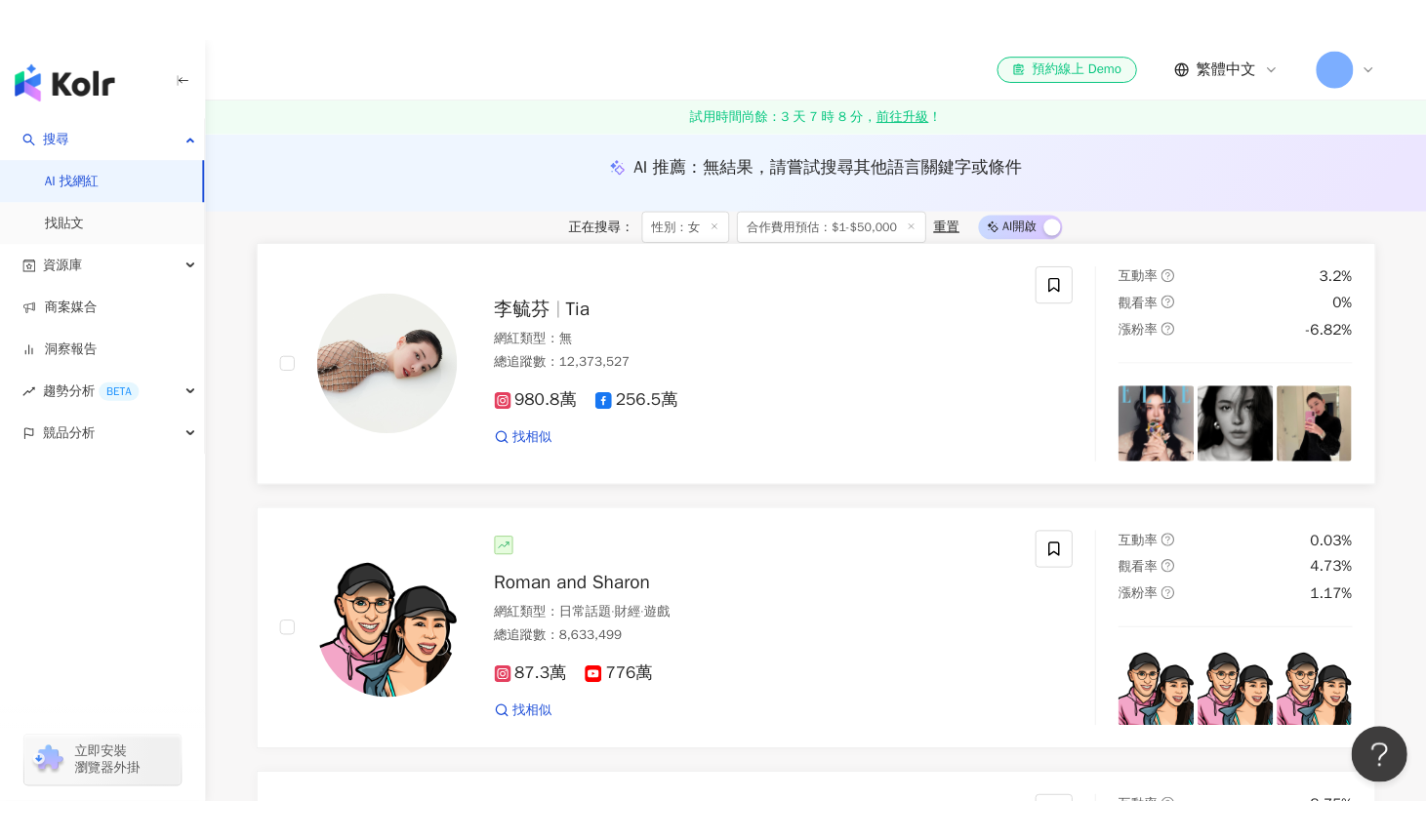 scroll, scrollTop: 195, scrollLeft: 0, axis: vertical 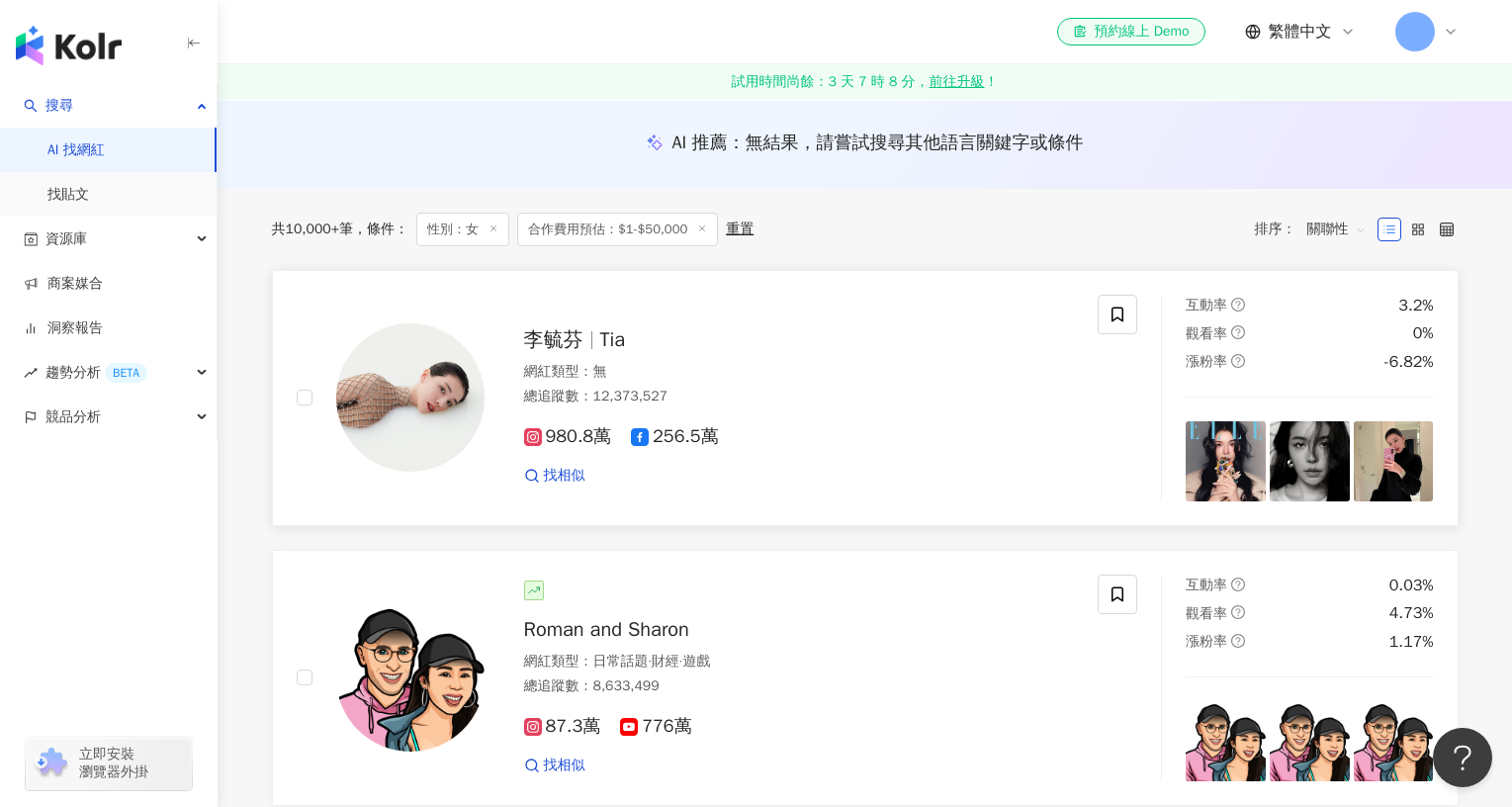 click on "Tia" at bounding box center (613, 339) 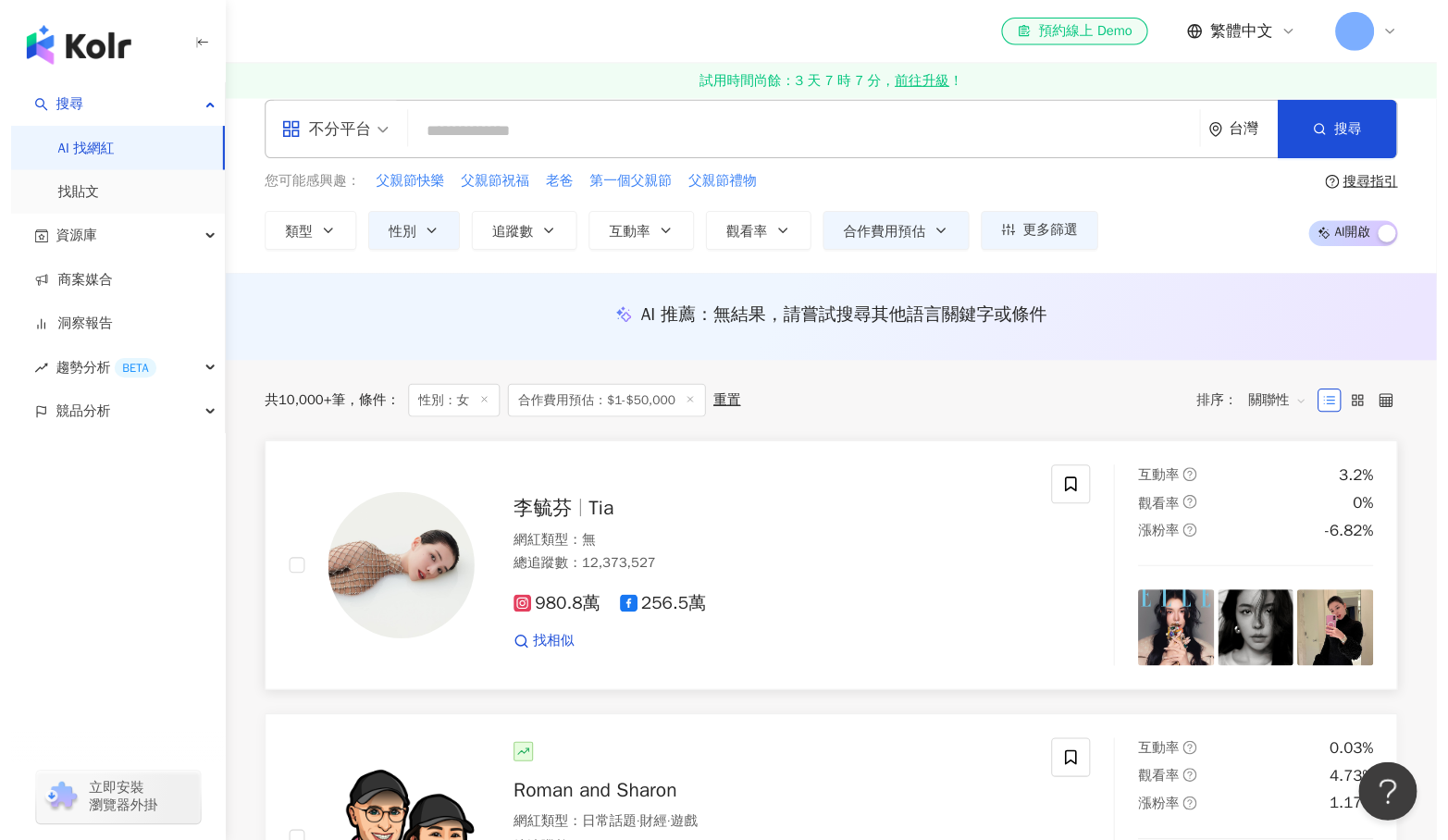 scroll, scrollTop: 0, scrollLeft: 0, axis: both 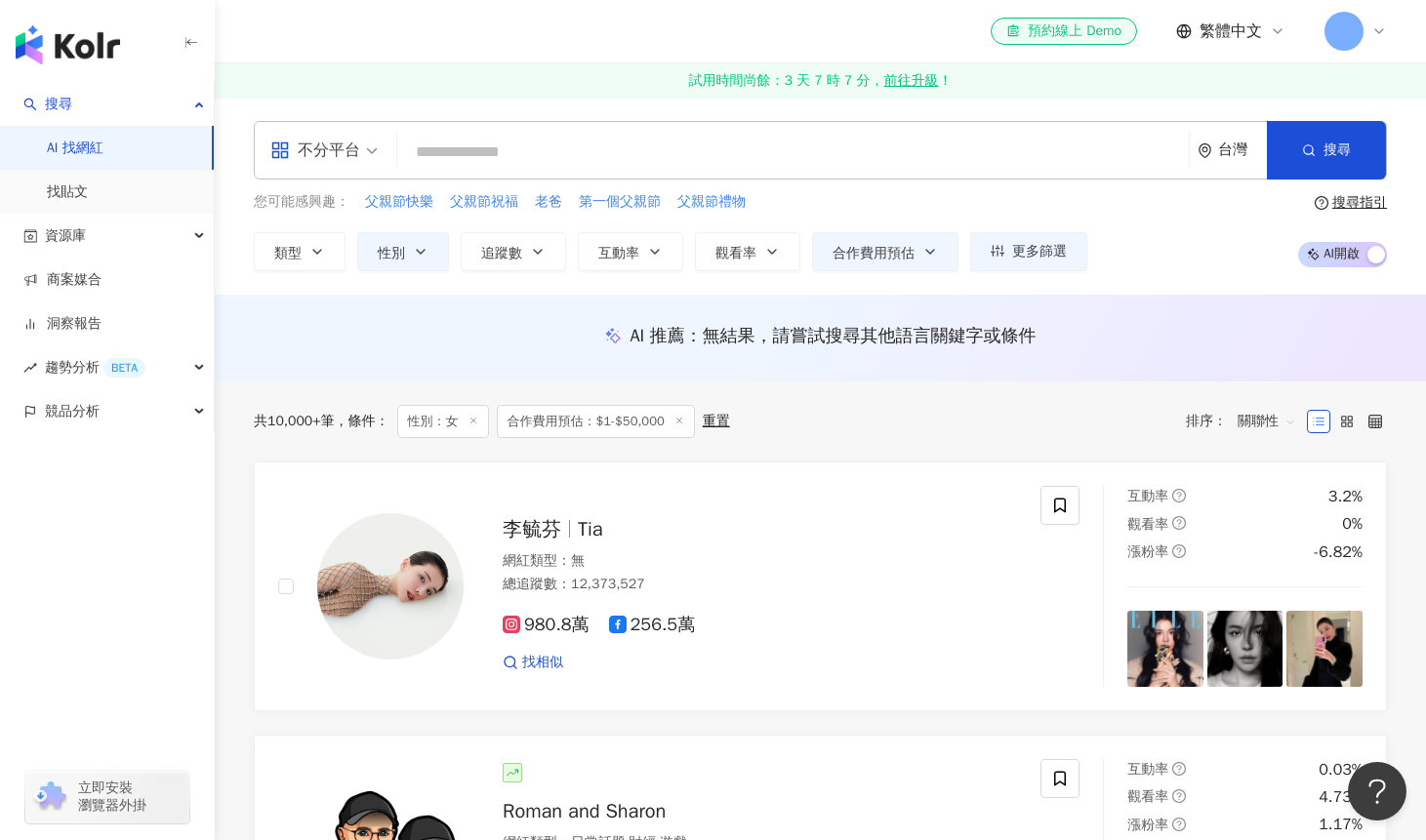 click at bounding box center (793, 152) 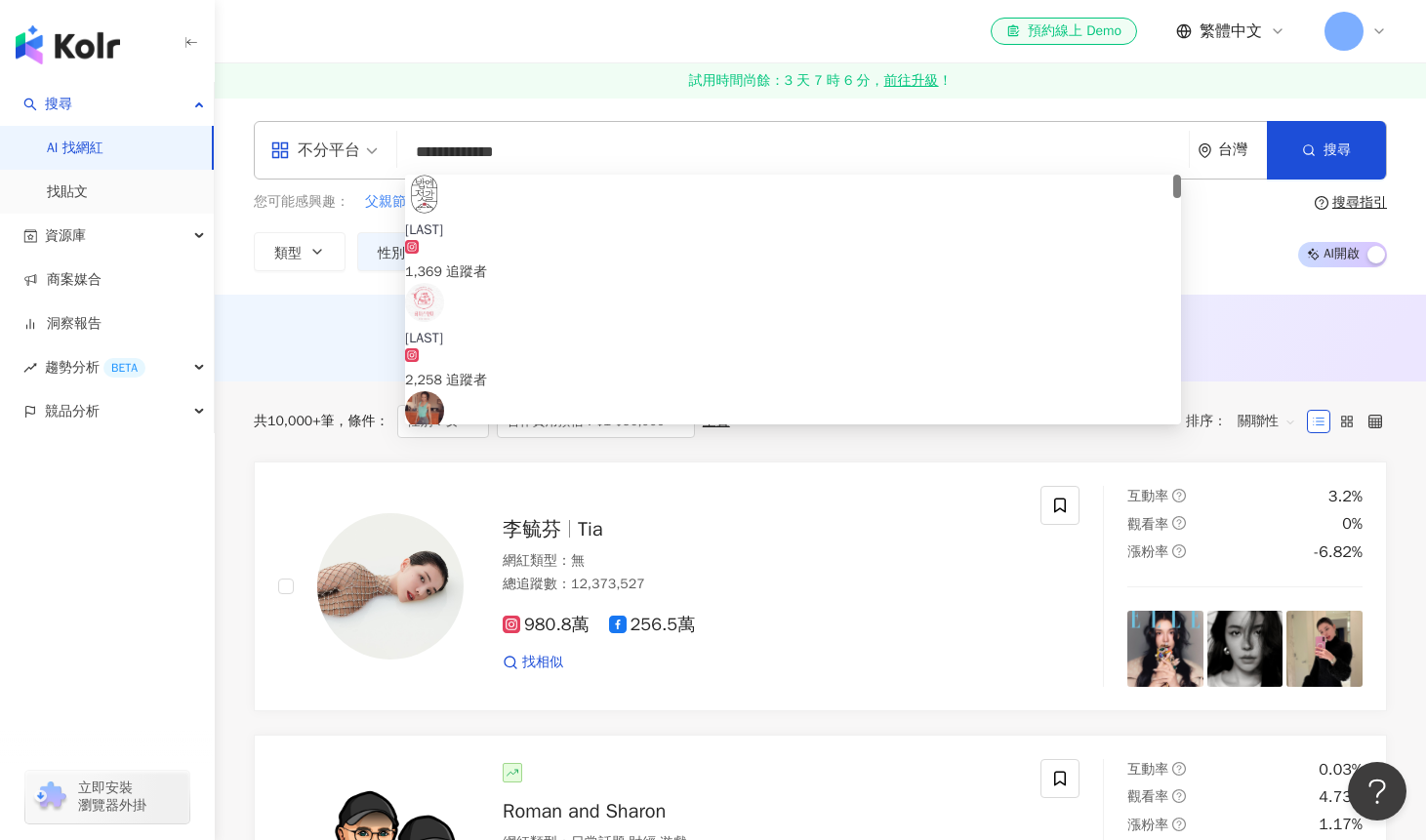 type on "**********" 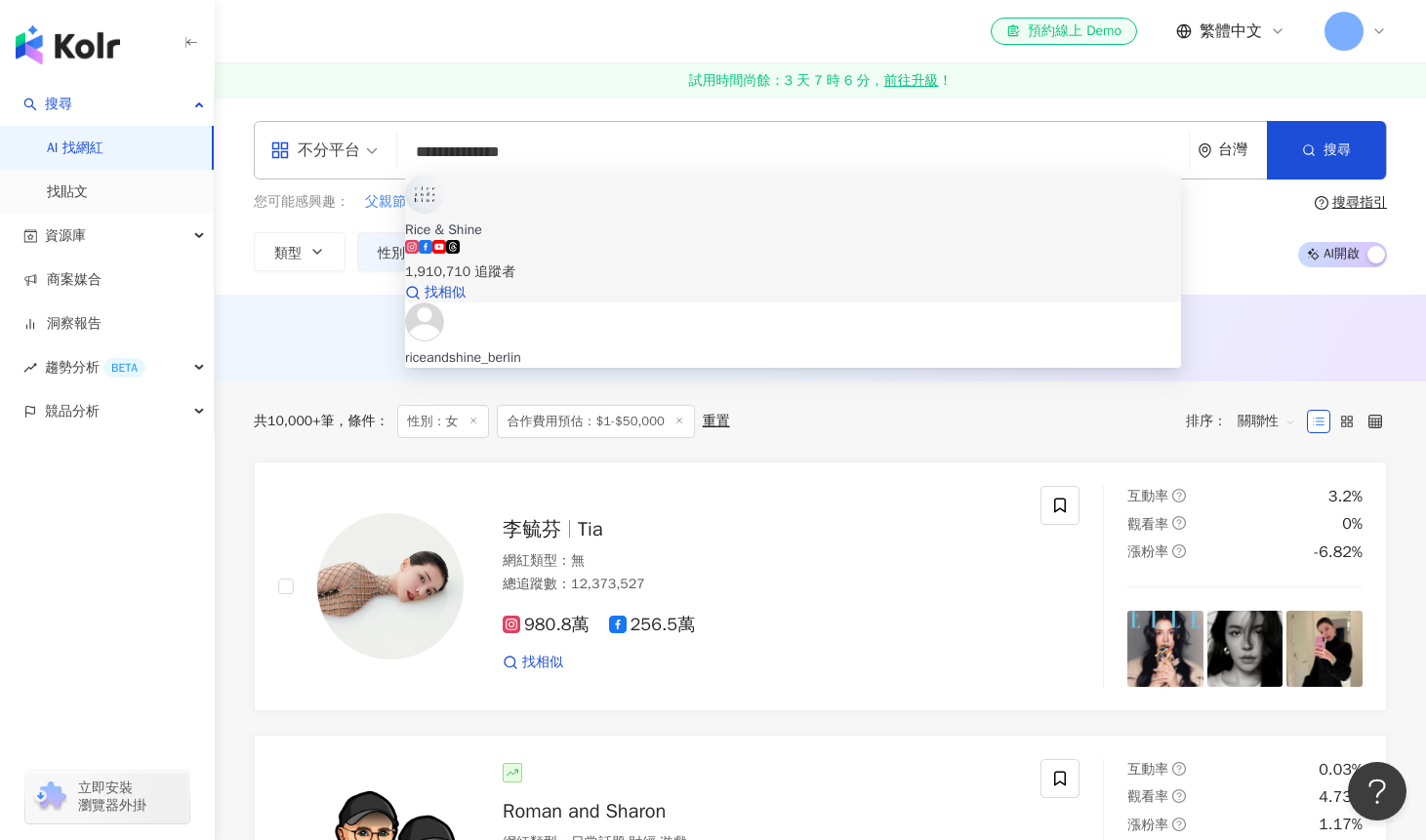 click on "Rice & Shine" at bounding box center [793, 230] 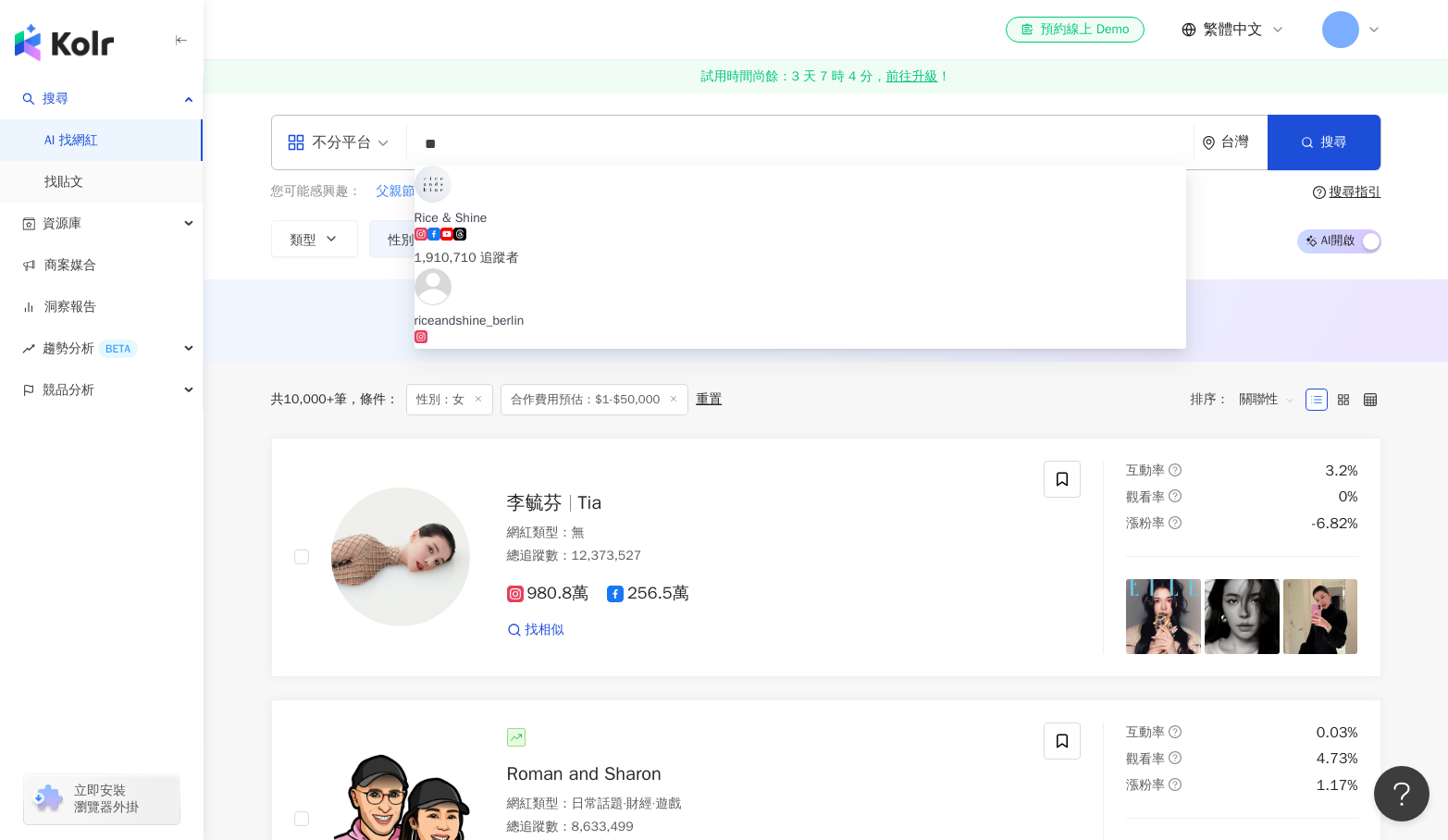 type on "*" 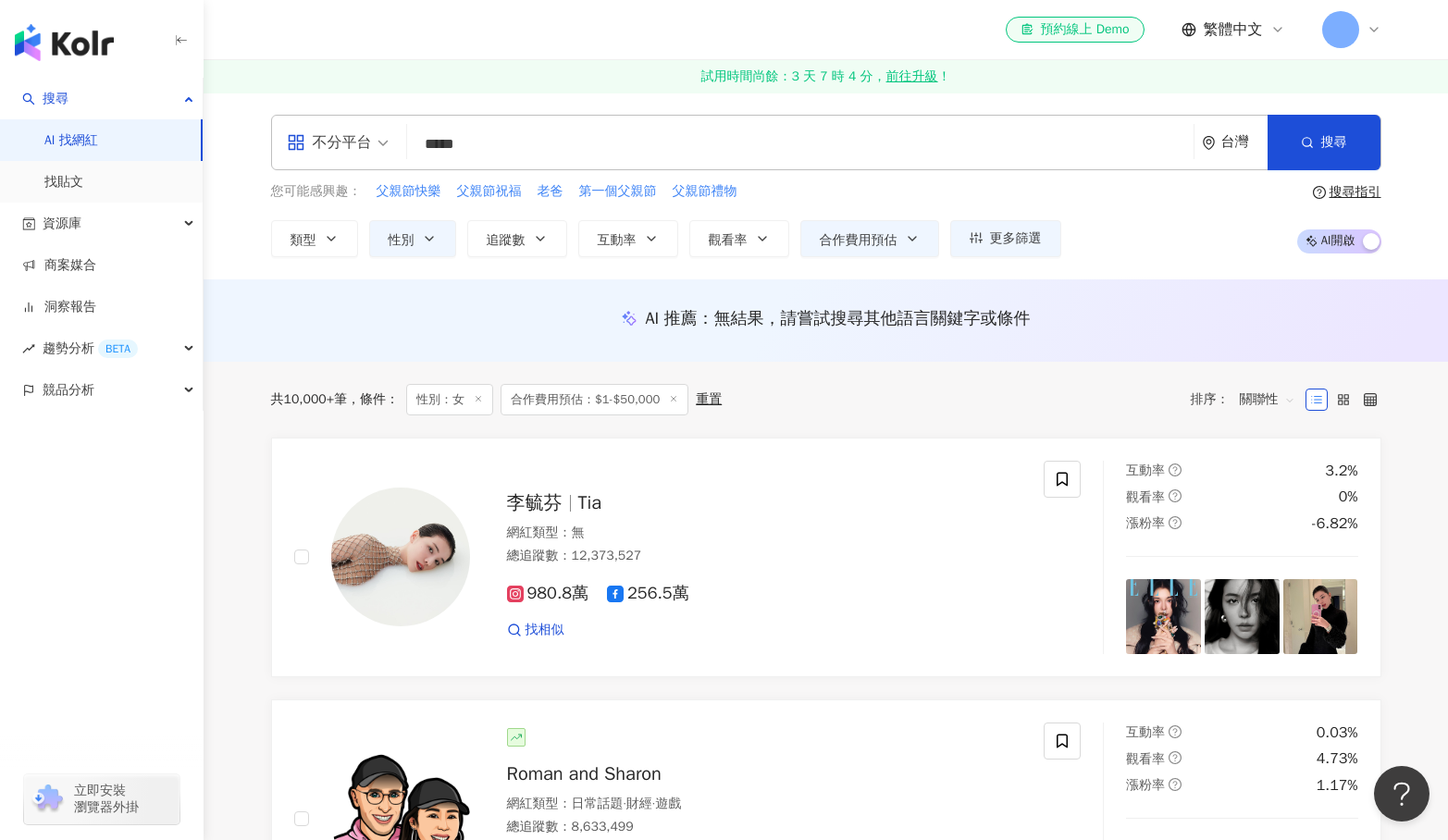 type on "***" 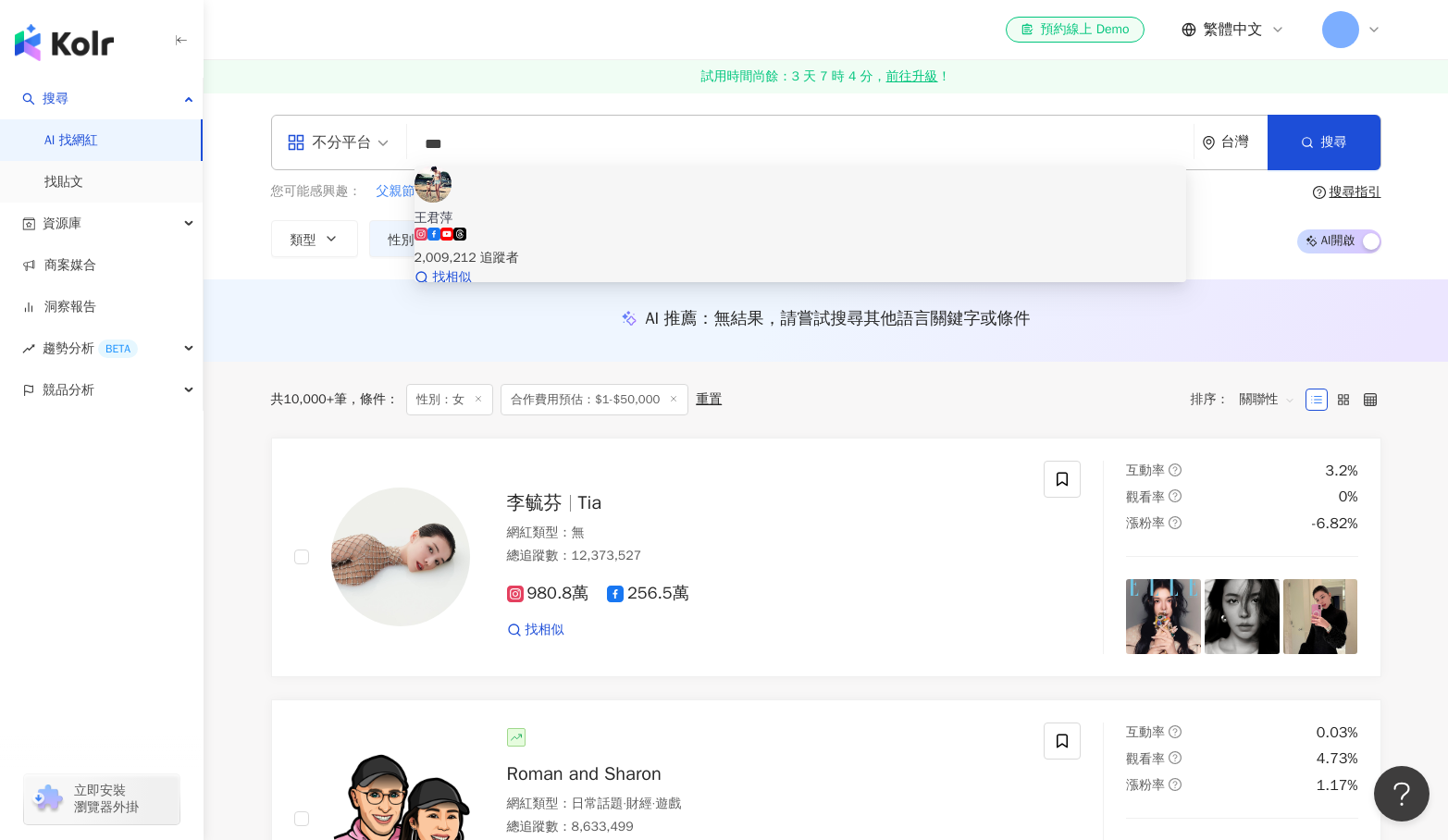 click on "王君萍" at bounding box center [800, 218] 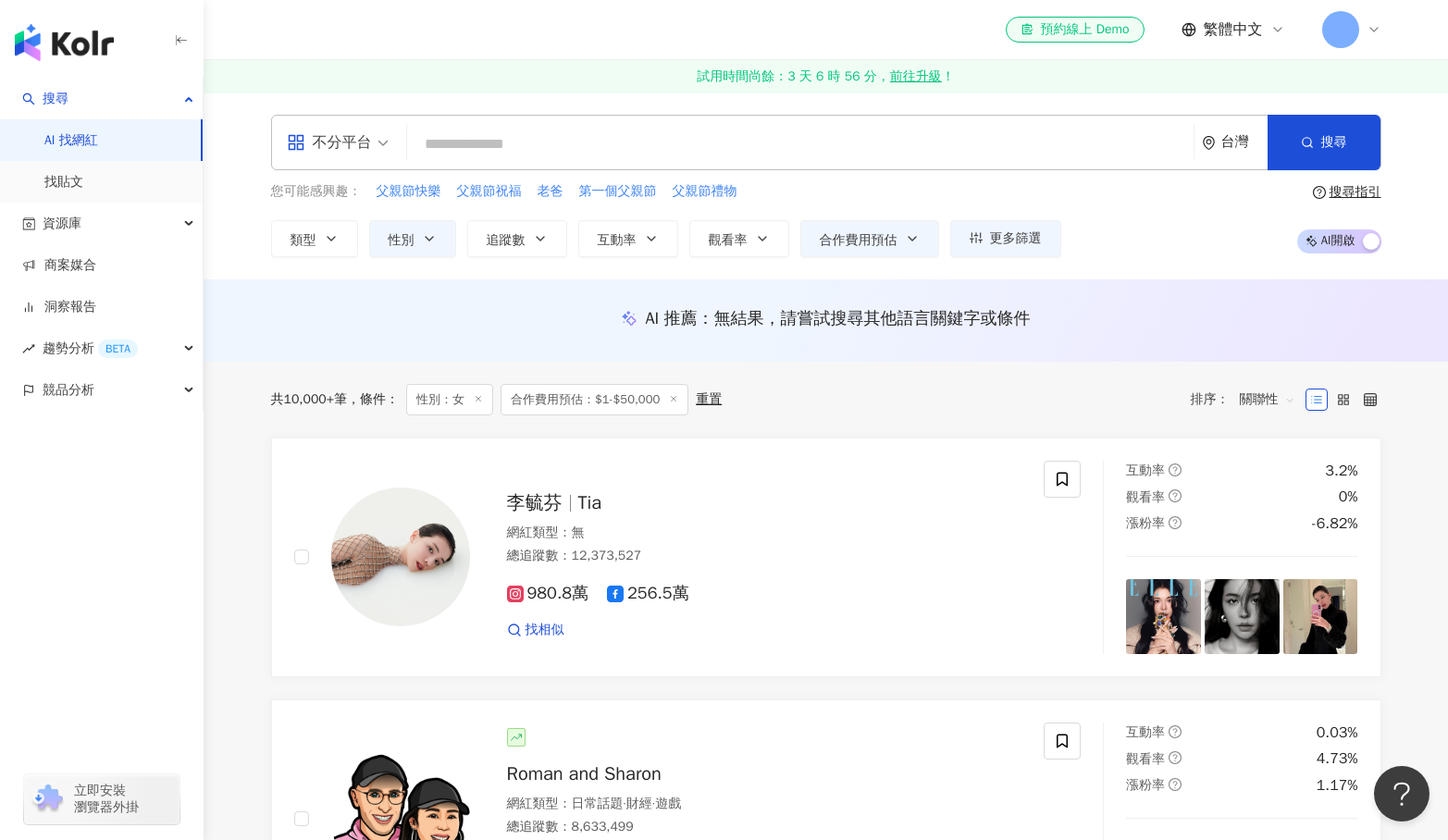 click 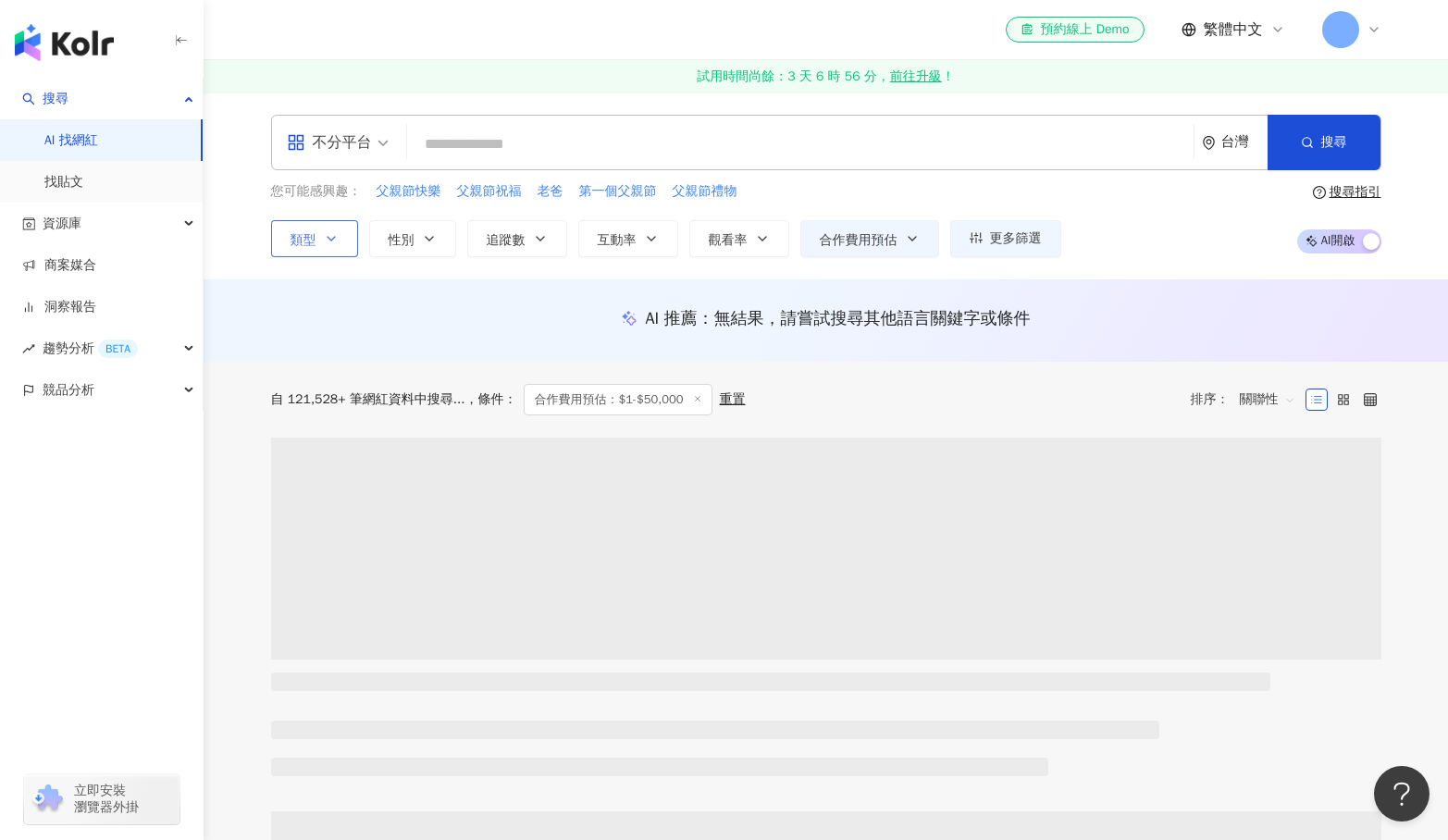 click 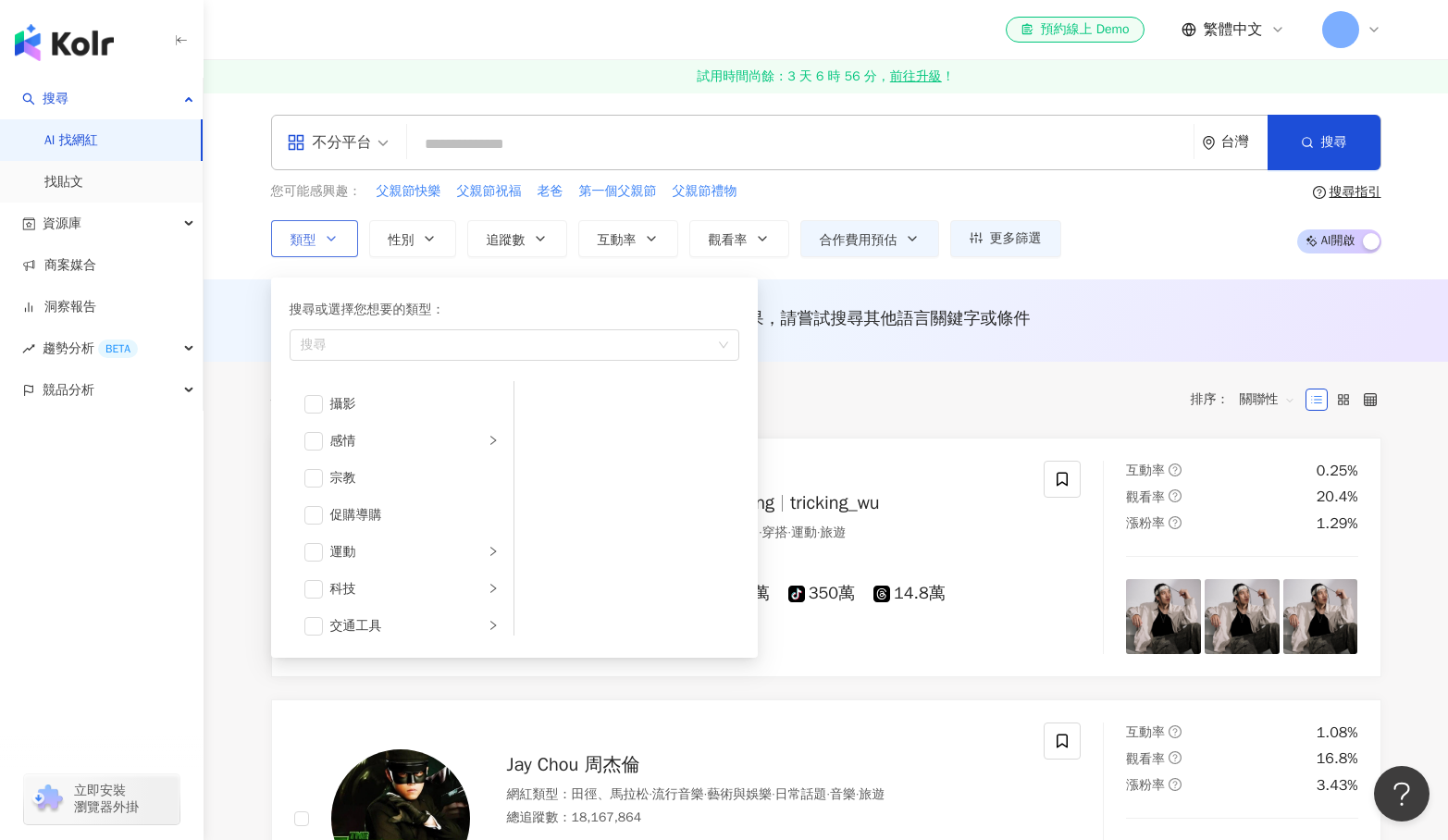 scroll, scrollTop: 555, scrollLeft: 0, axis: vertical 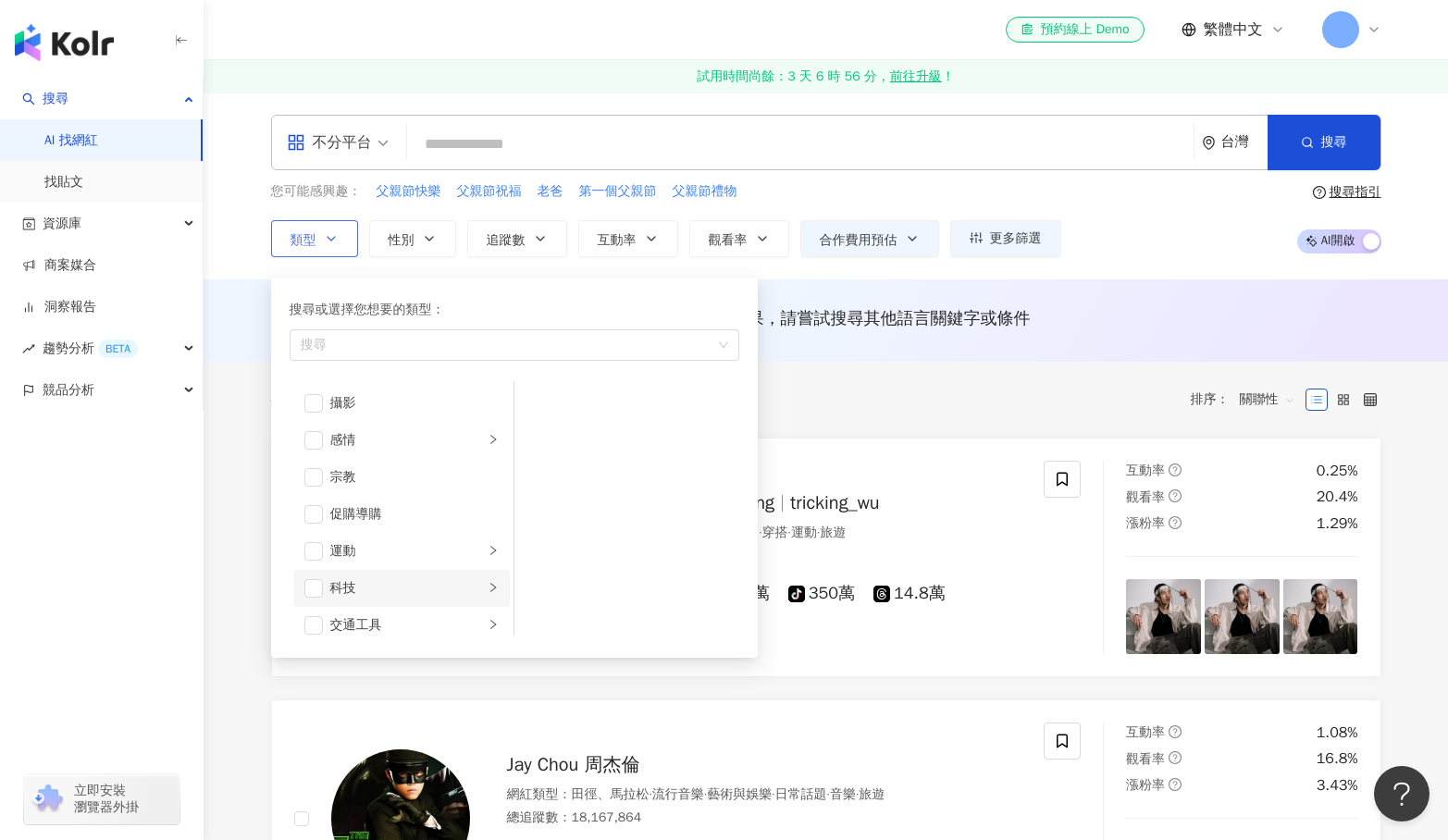 click on "科技" at bounding box center (407, 588) 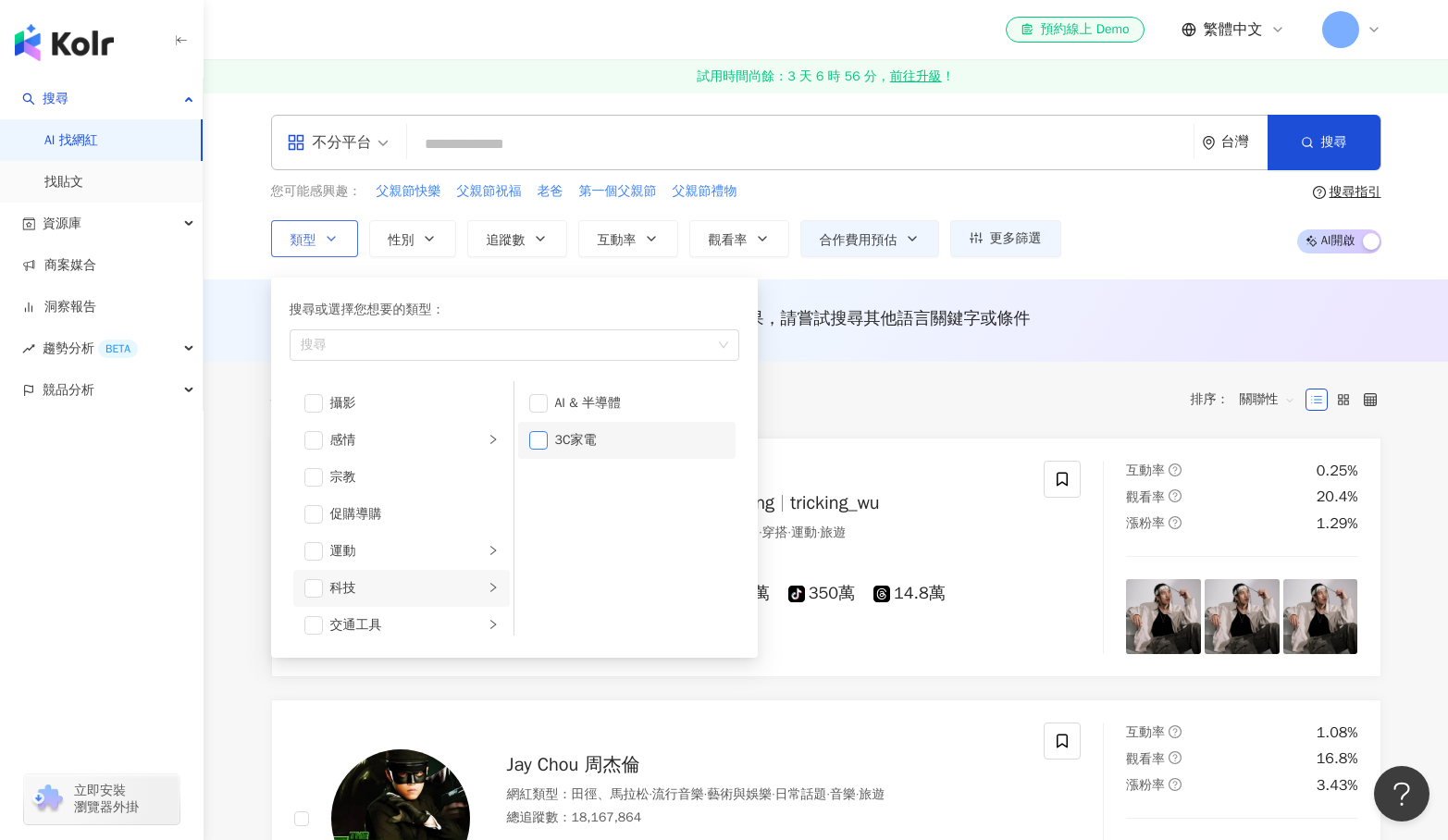 click at bounding box center [538, 440] 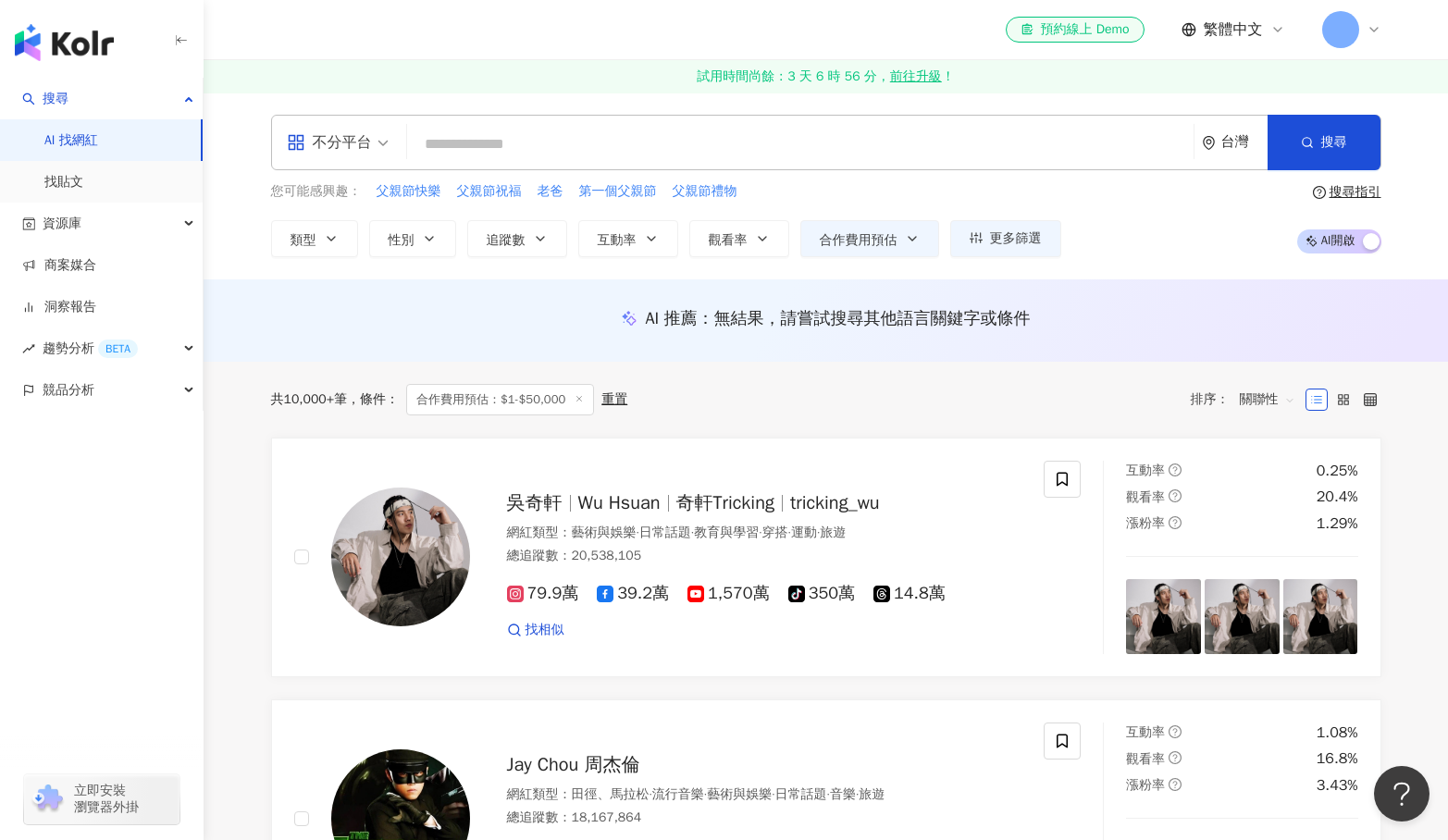 click on "共  10,000+  筆 條件 ： 合作費用預估：$1-$50,000 重置 排序： 關聯性" at bounding box center [826, 400] 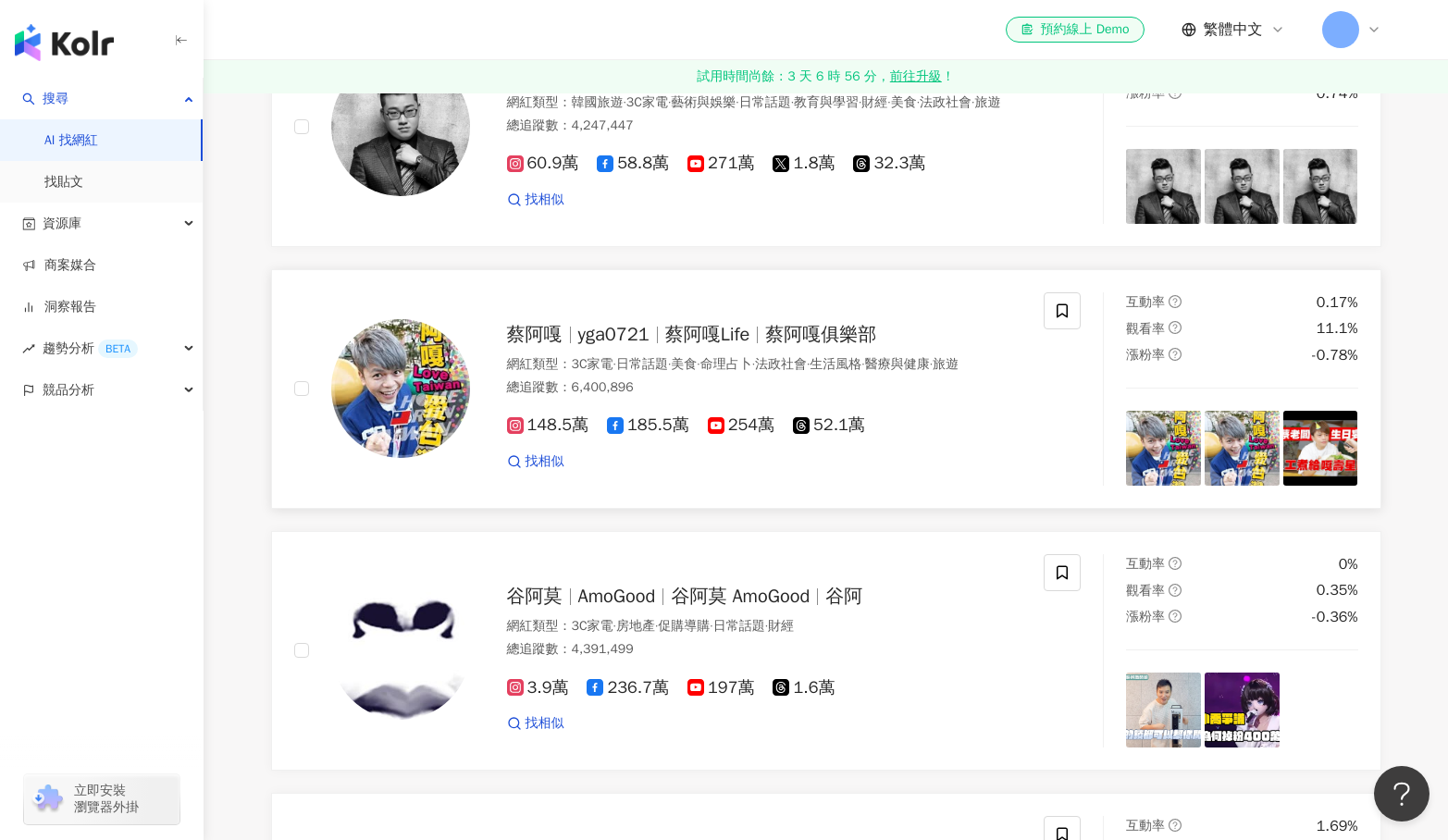 scroll, scrollTop: 925, scrollLeft: 0, axis: vertical 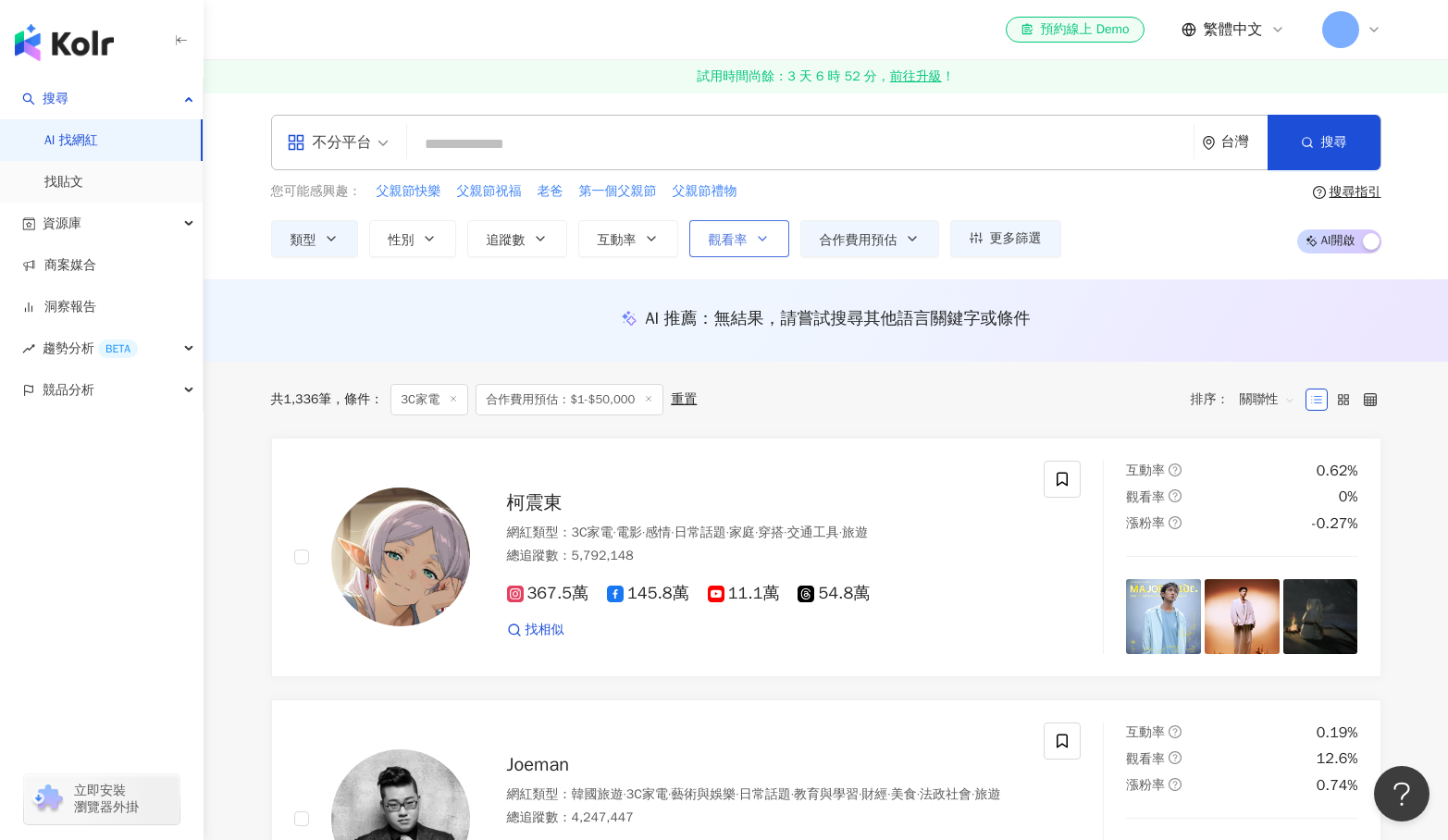 click 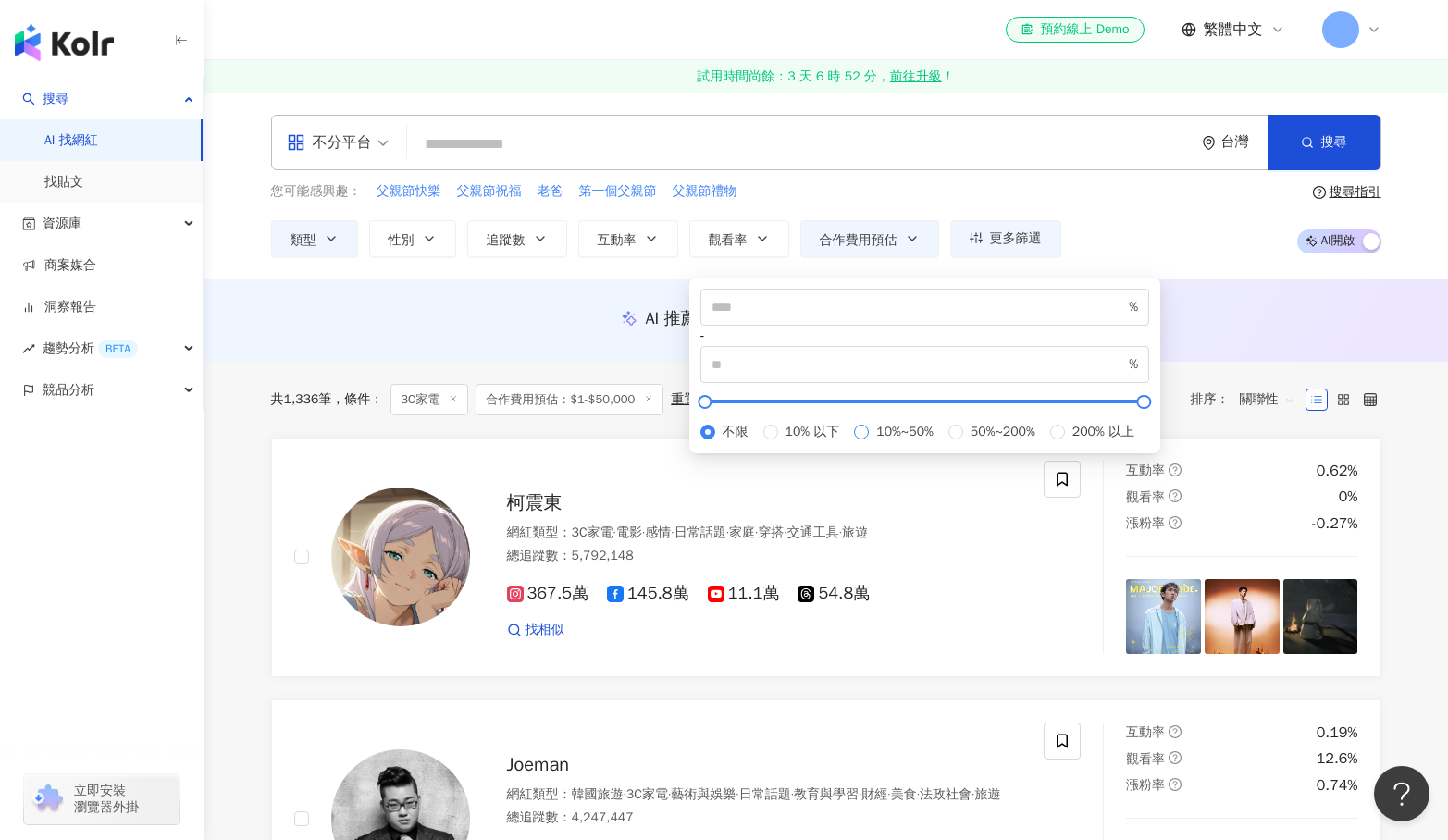 type on "**" 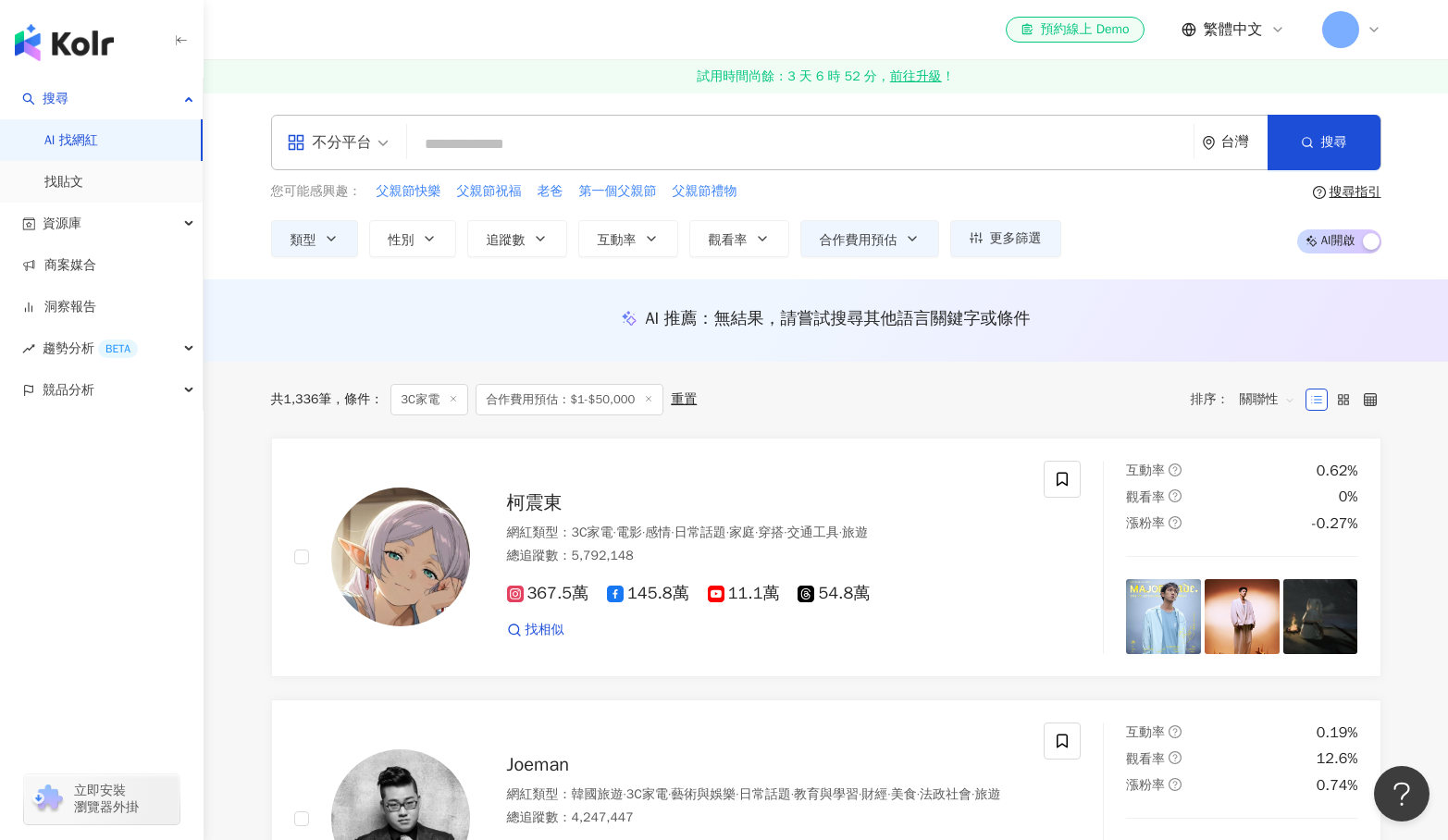 click on "不分平台 台灣 搜尋 3f047ecb-0e72-41f6-b5c1-a3d95f4b2158 王君萍 2,009,212   追蹤者 搜尋名稱、敘述、貼文含有關鍵字 “ 王君萍 ” 的網紅 您可能感興趣： 父親節快樂  父親節祝福  老爸  第一個父親節  父親節禮物  類型 性別 追蹤數 互動率 觀看率 合作費用預估  更多篩選 篩選條件 關於網紅 互動潛力 受眾輪廓 獨家 關於網紅 類型  ( 請選擇您想要的類型 ) 3C家電 國家/地區 台灣 性別 不限 女 男 其他 語言     請選擇或搜尋 追蹤數 *  -  ******* 不限 小型 奈米網紅 (<1萬) 微型網紅 (1萬-3萬) 小型網紅 (3萬-5萬) 中型 中小型網紅 (5萬-10萬) 中型網紅 (10萬-30萬) 中大型網紅 (30萬-50萬) 大型 大型網紅 (50萬-100萬) 百萬網紅 (>100萬) 合作費用預估 不限 限制金額 $ *  -  $ ***** 幣別 : 新台幣 TWD 清除所有篩選 顯示結果 不限 女 男 其他 *  -  ******* 不限 小型 奈米網紅 (<1萬) 微型網紅 (1萬-3萬) 中型 (" at bounding box center [825, 186] 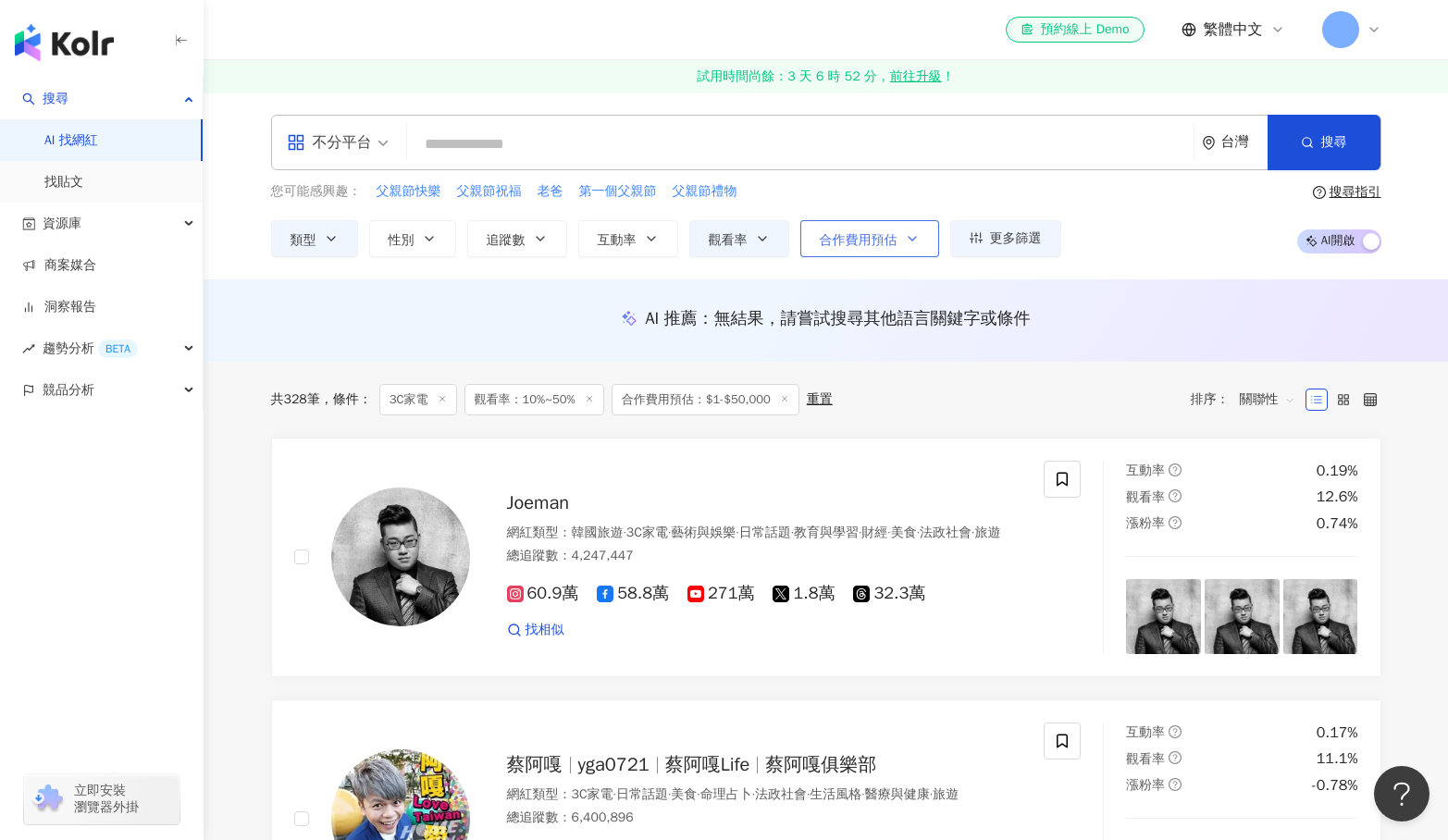 click on "合作費用預估" at bounding box center [870, 239] 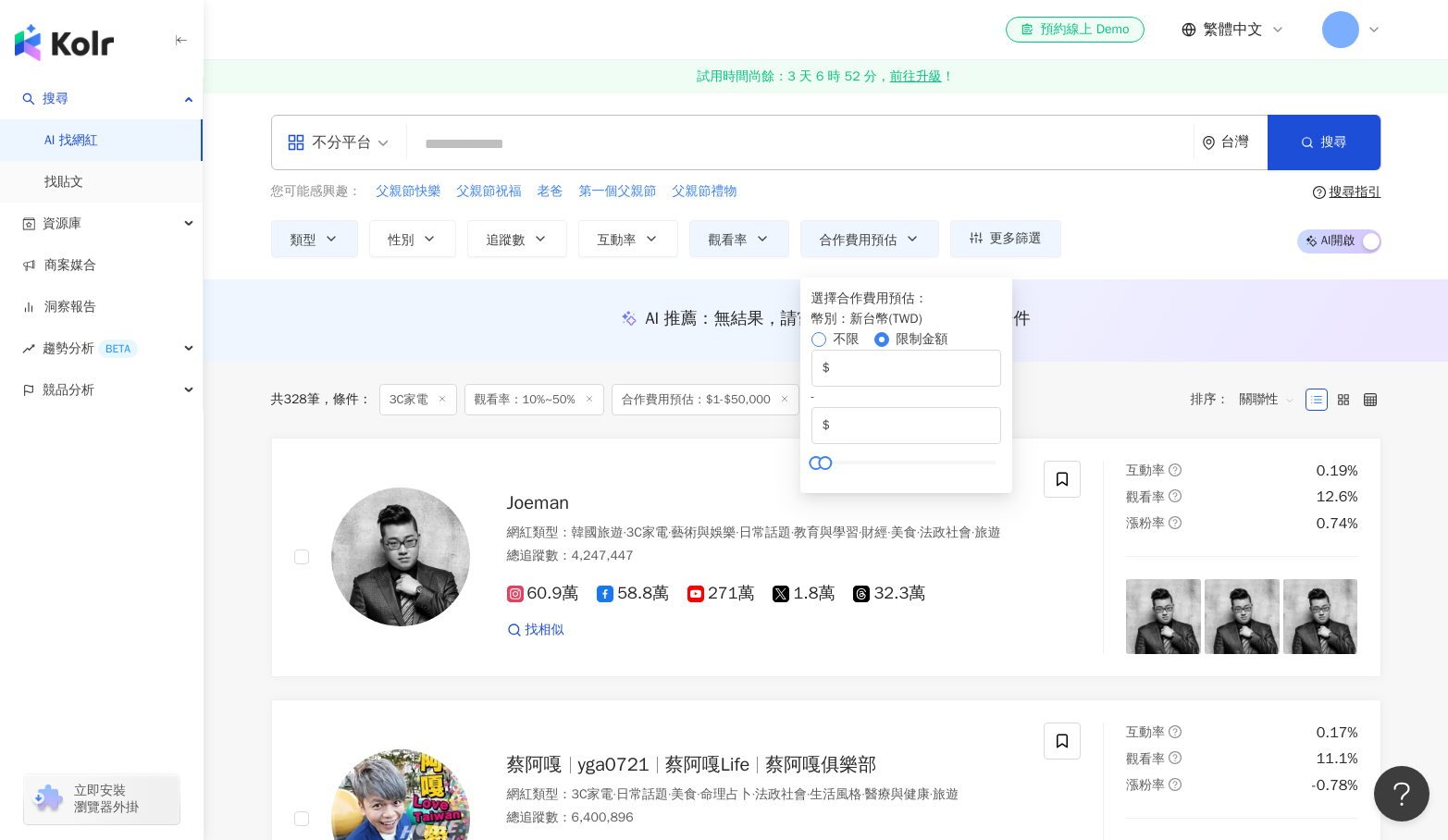 type on "*******" 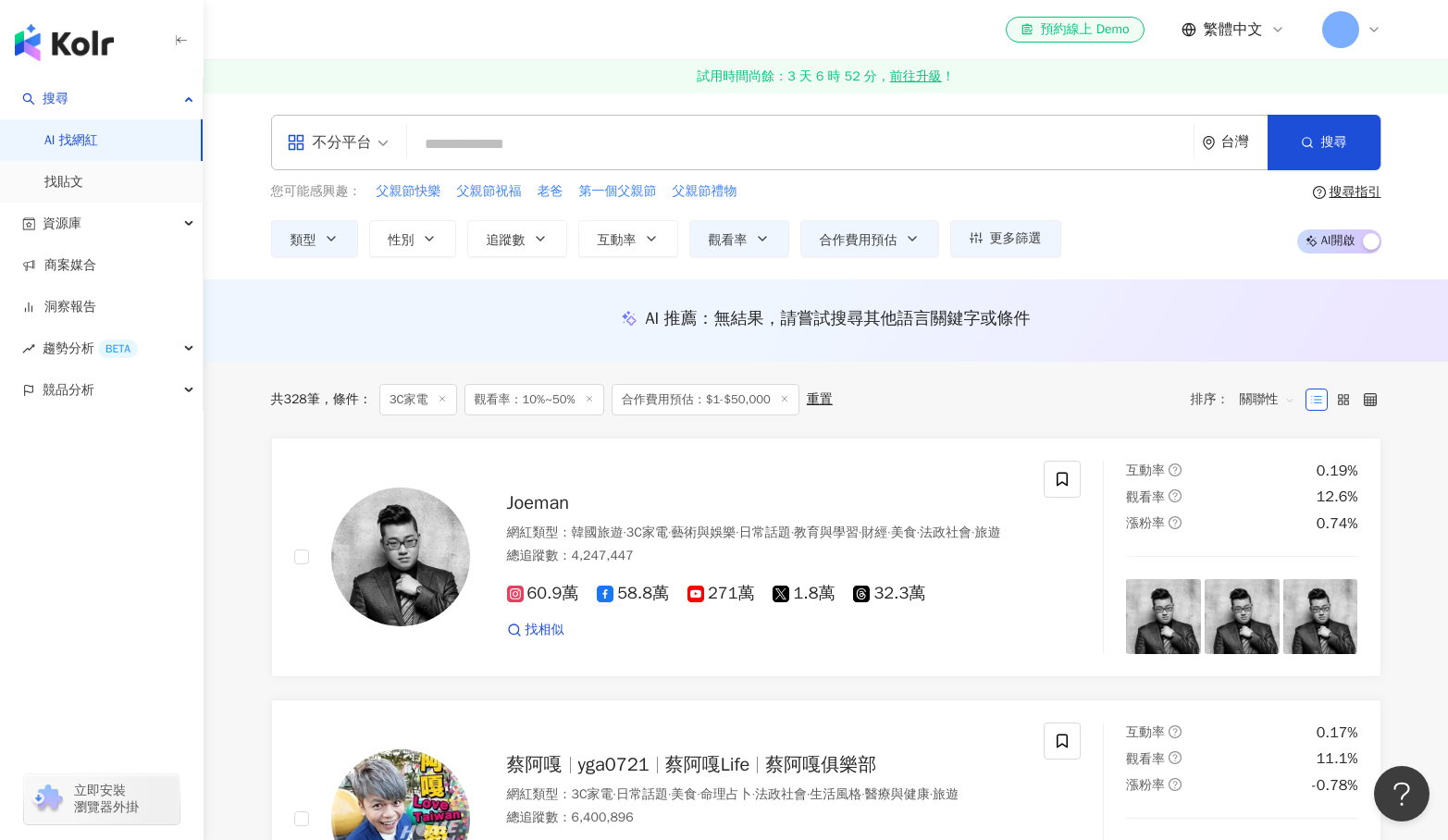 click on "您可能感興趣： 父親節快樂  父親節祝福  老爸  第一個父親節  父親節禮物" at bounding box center [666, 191] 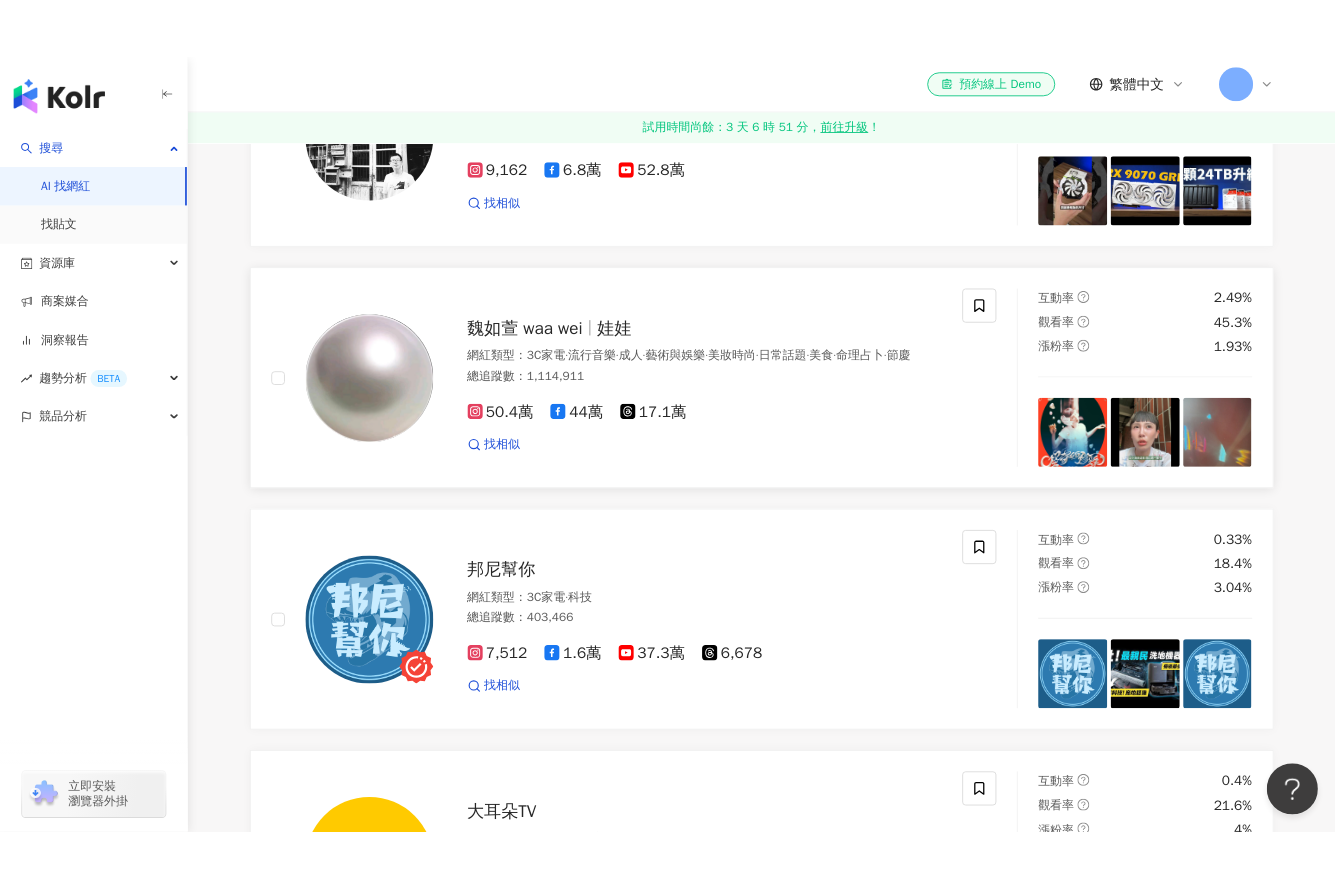 scroll, scrollTop: 2700, scrollLeft: 0, axis: vertical 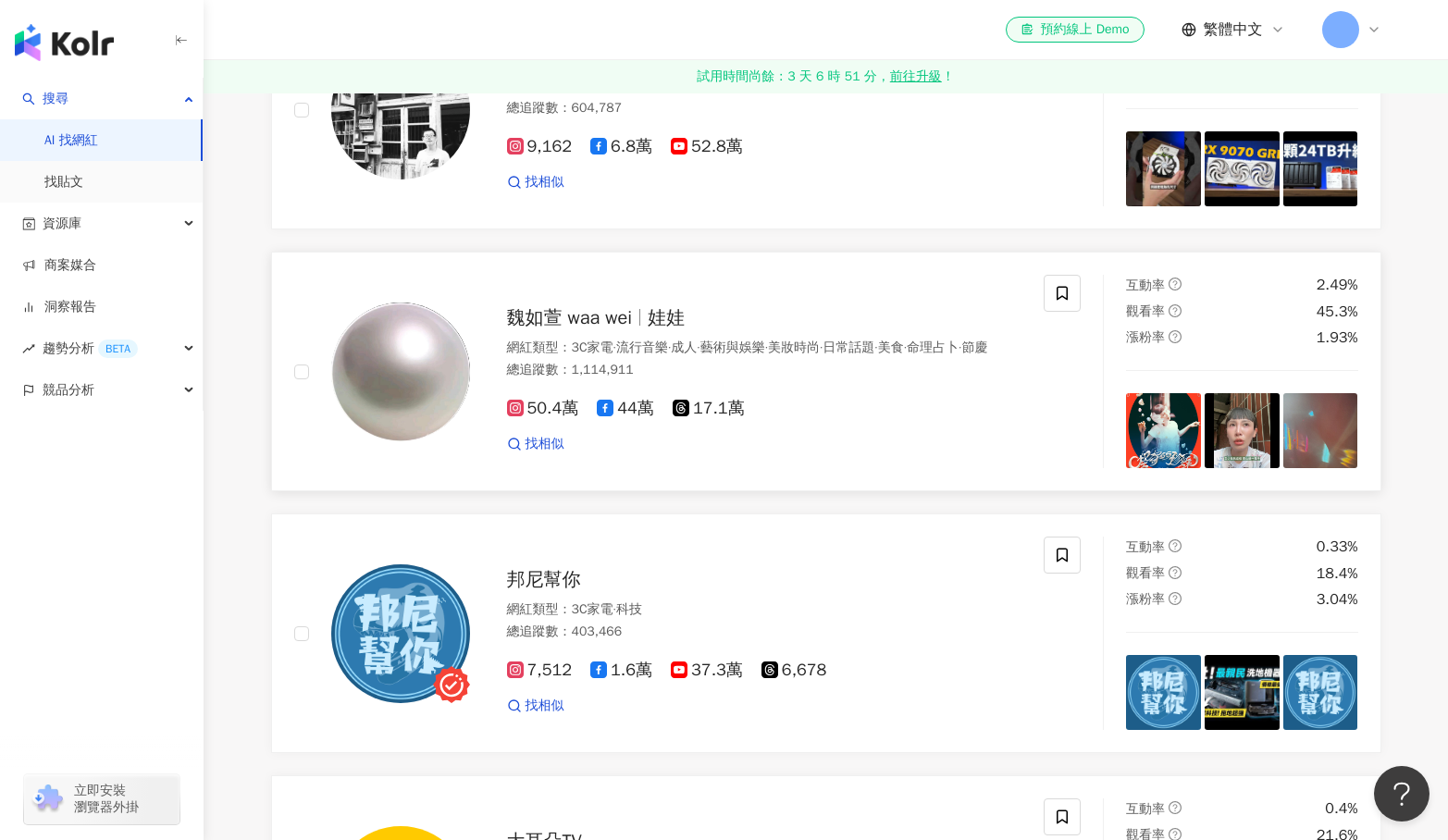 click on "娃娃" at bounding box center (666, 317) 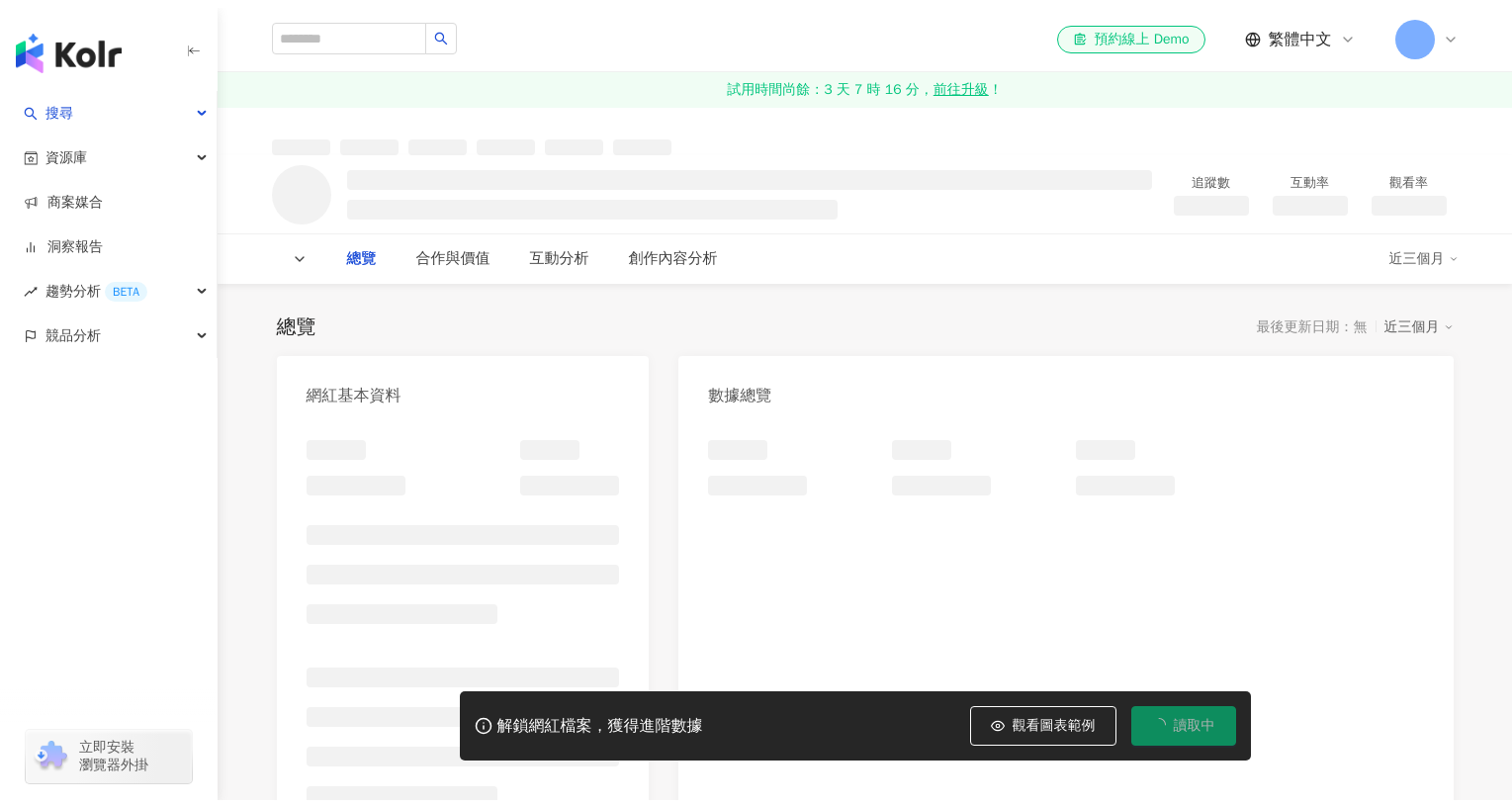scroll, scrollTop: 0, scrollLeft: 0, axis: both 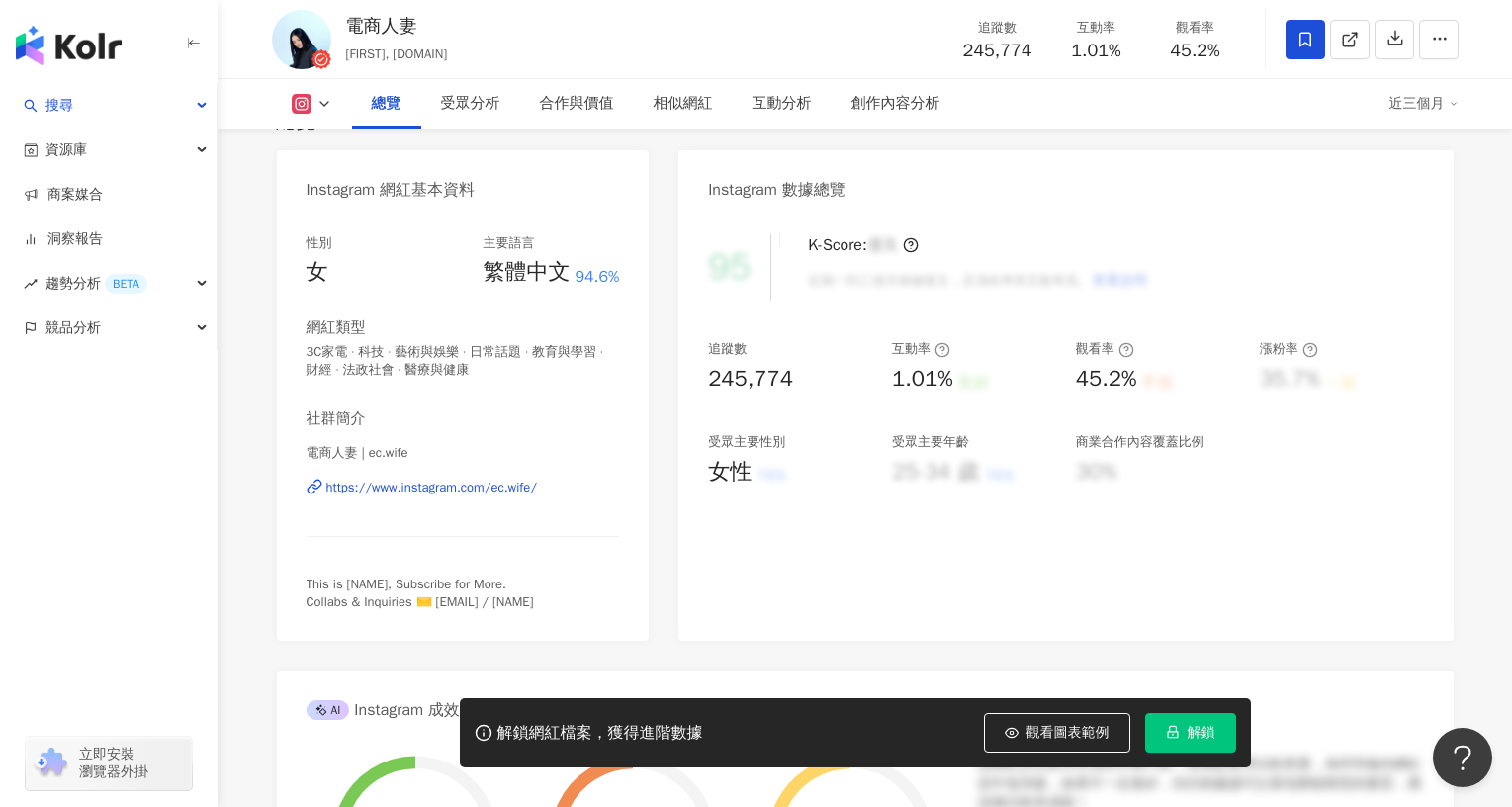 click on "https://www.instagram.com/ec.wife/" at bounding box center (431, 488) 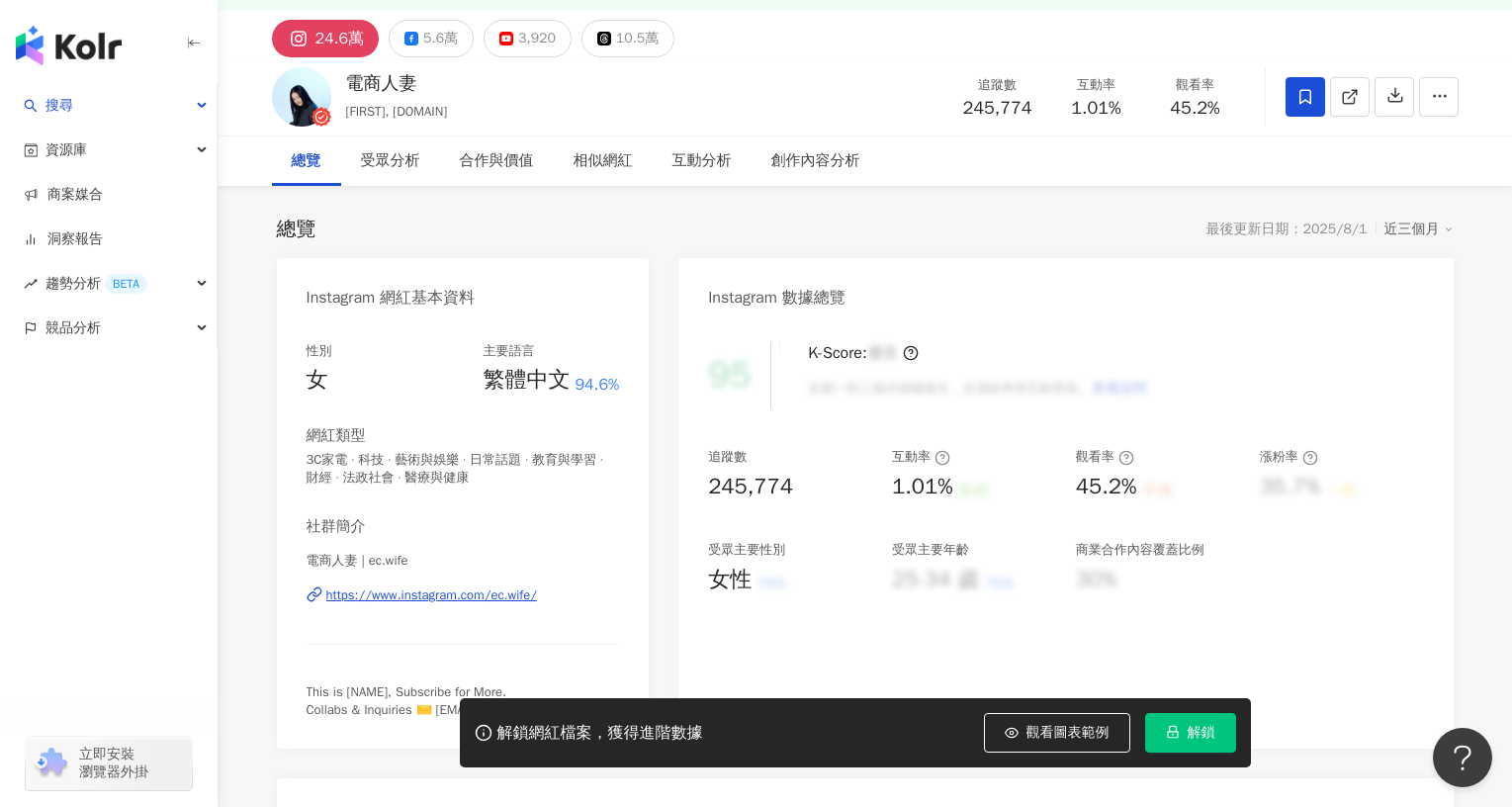 scroll, scrollTop: 0, scrollLeft: 0, axis: both 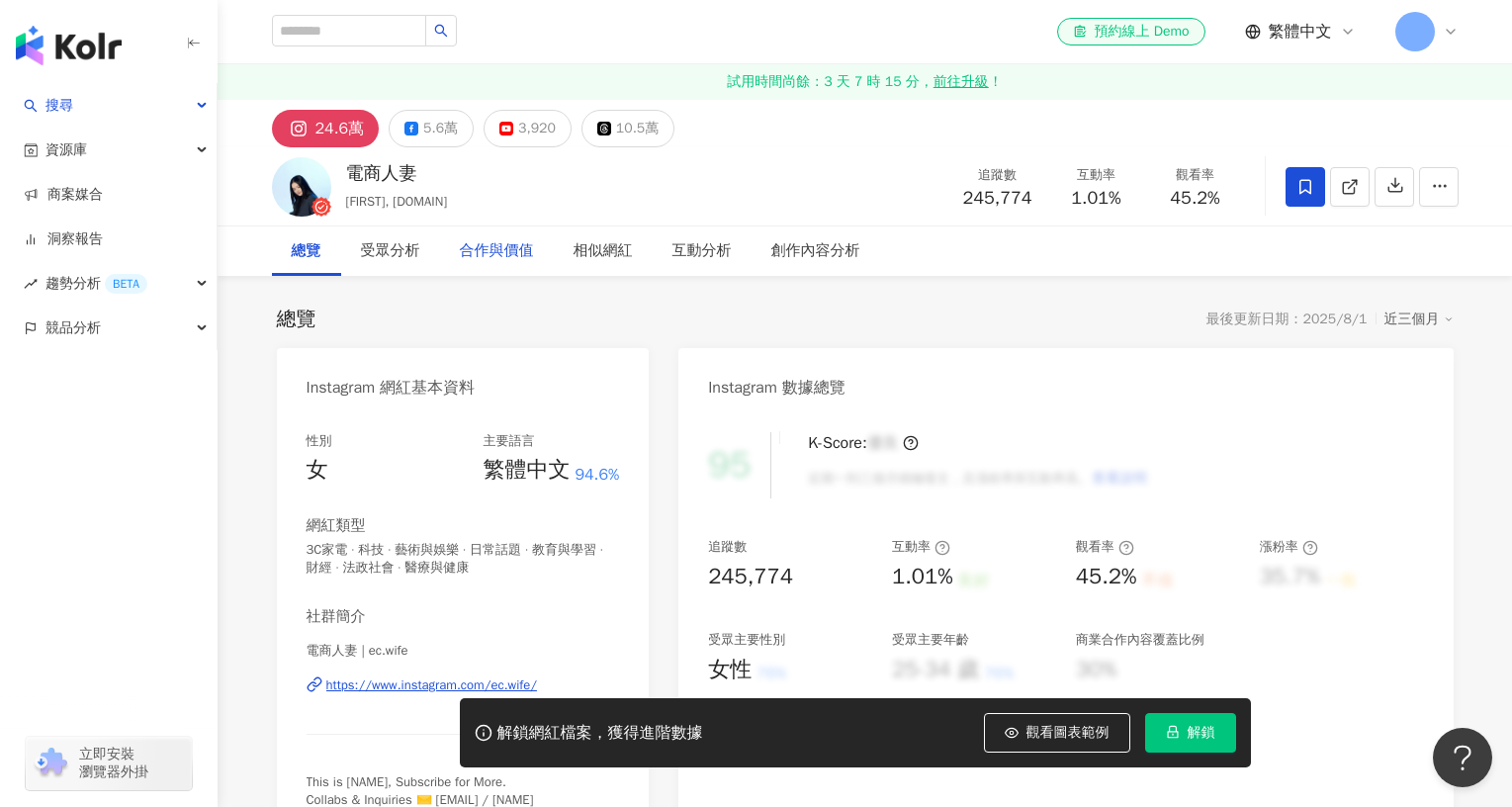click on "合作與價值" at bounding box center (496, 251) 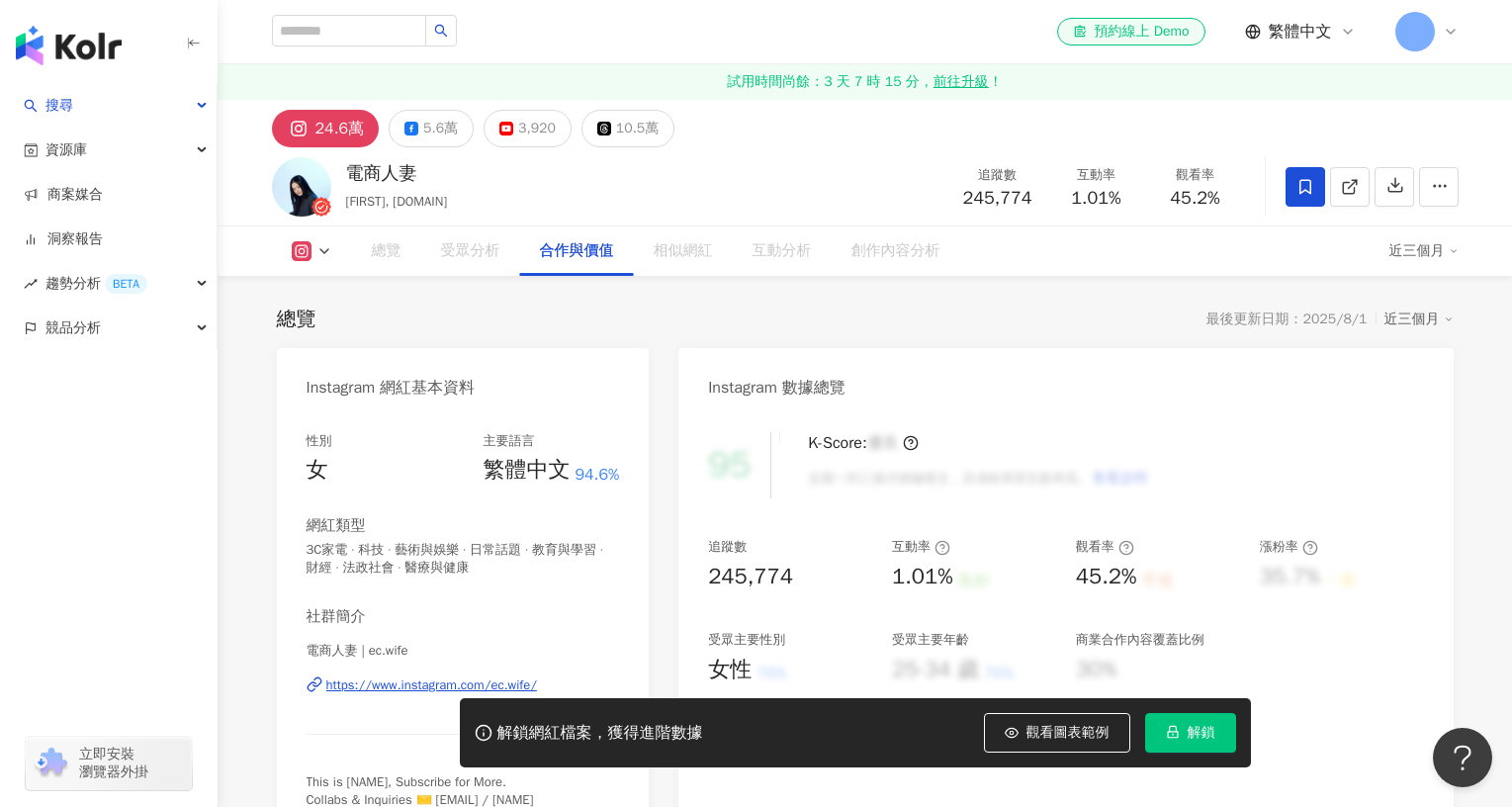 scroll, scrollTop: 2696, scrollLeft: 0, axis: vertical 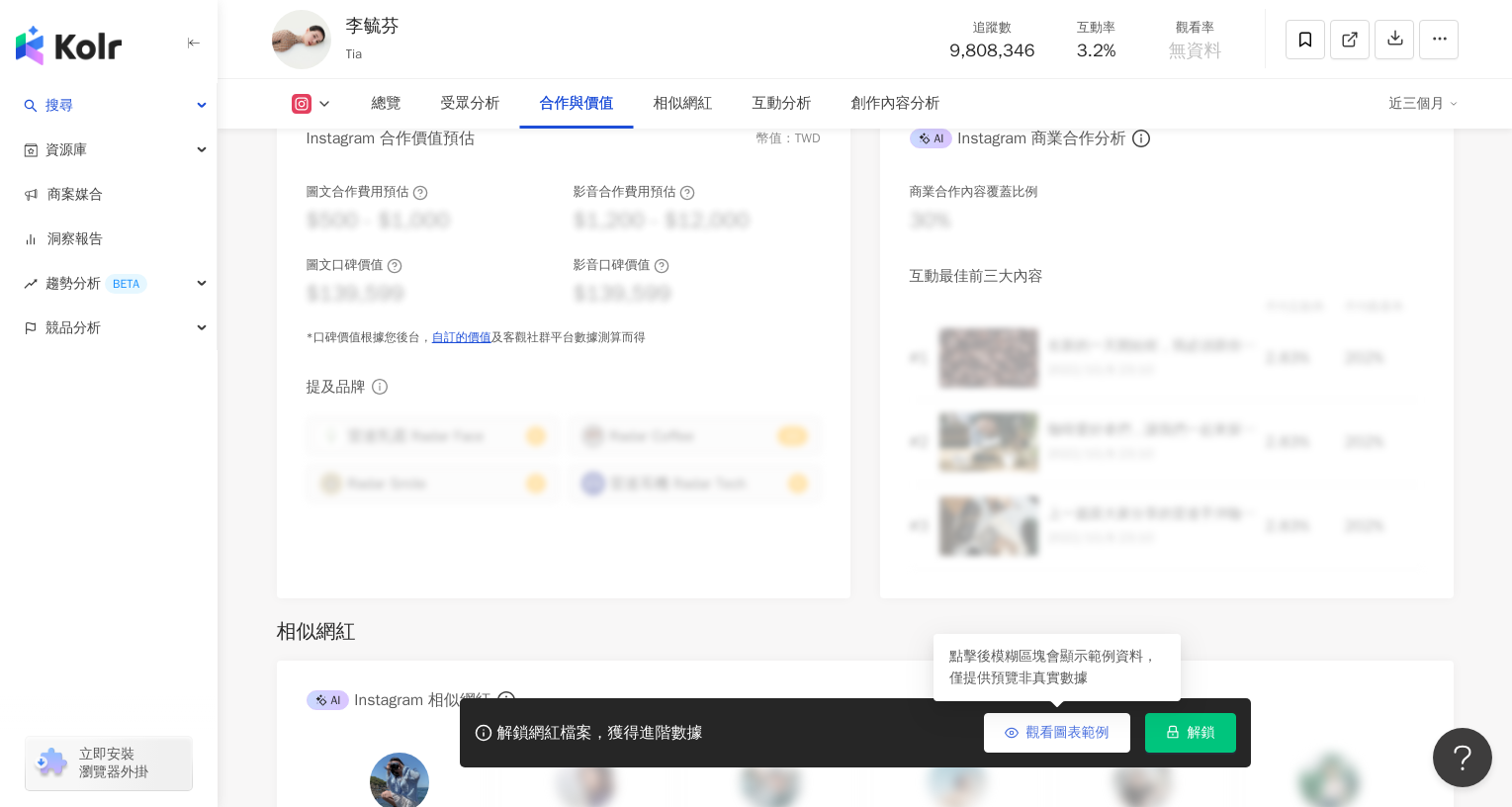 click on "觀看圖表範例" at bounding box center (1068, 733) 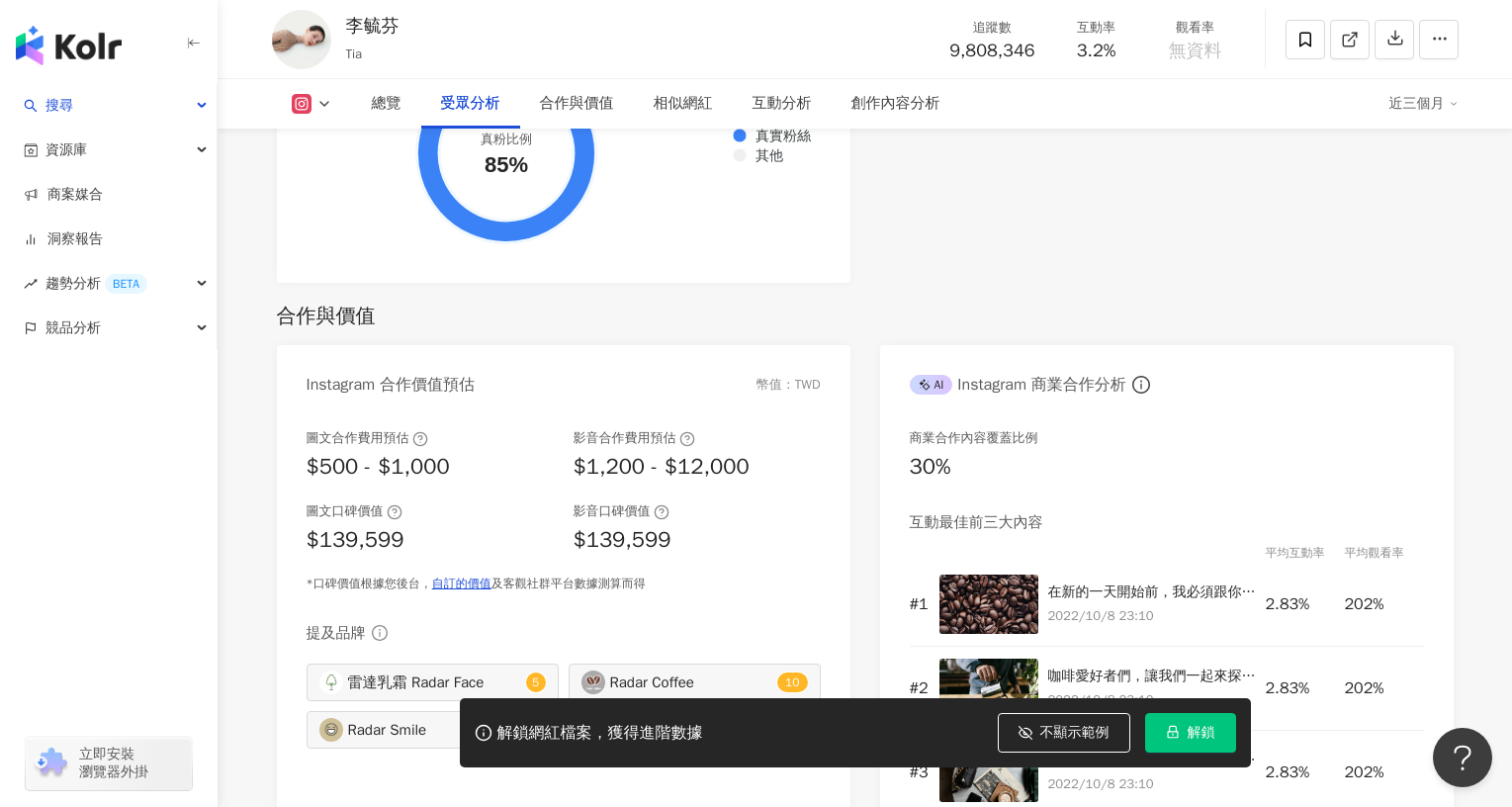 scroll, scrollTop: 2571, scrollLeft: 0, axis: vertical 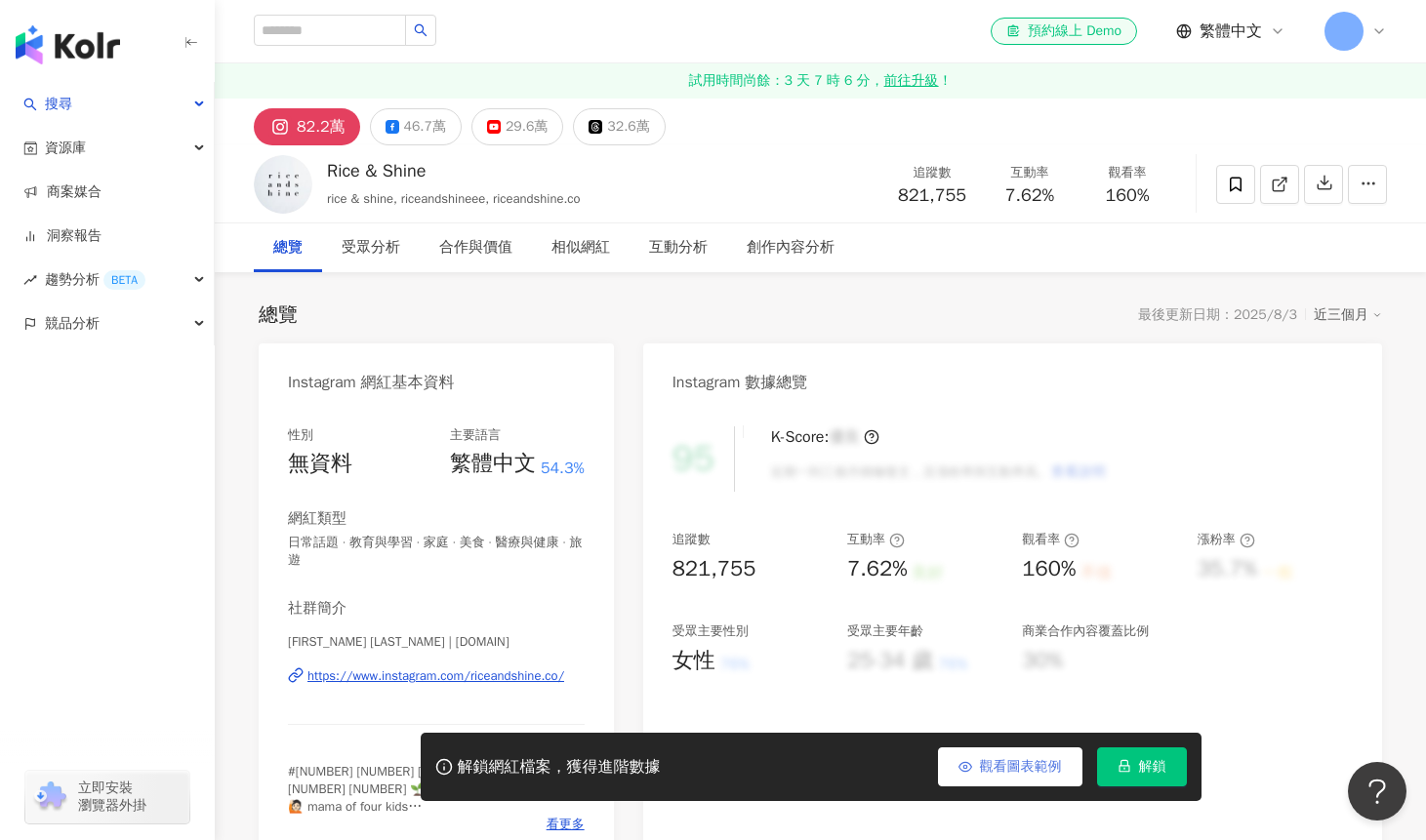 click on "觀看圖表範例" at bounding box center (1021, 767) 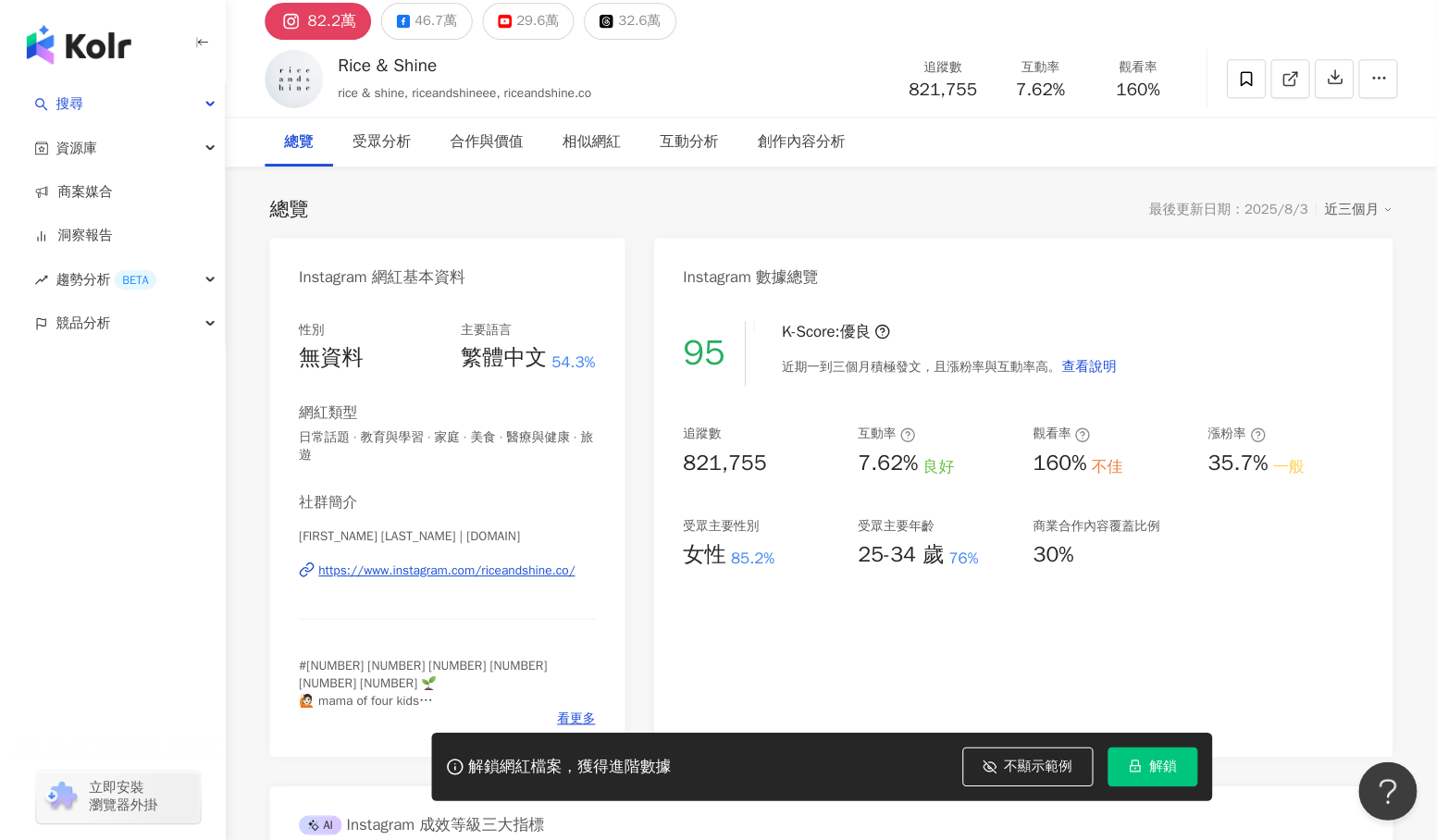 scroll, scrollTop: 0, scrollLeft: 0, axis: both 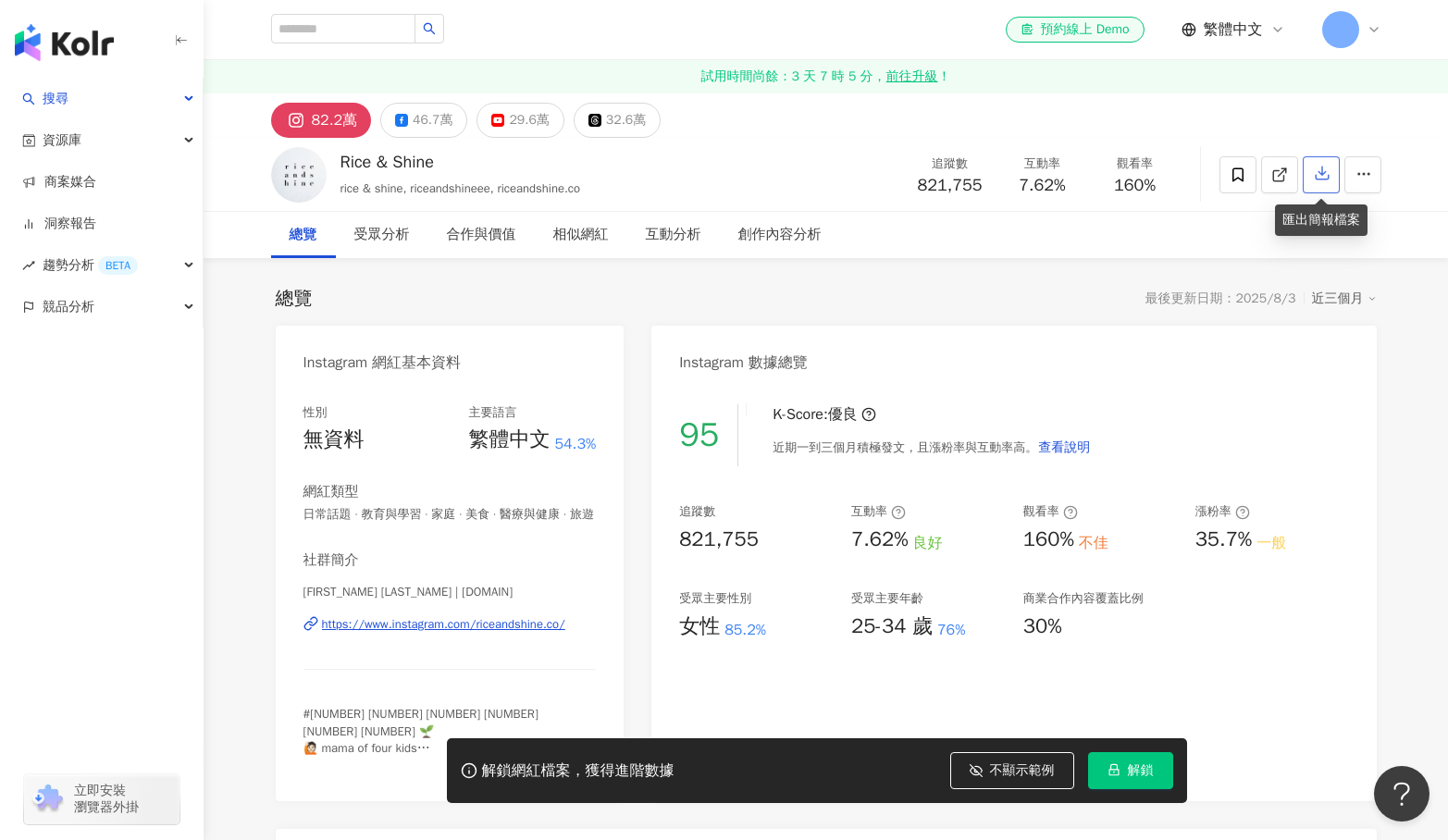 click at bounding box center (1321, 175) 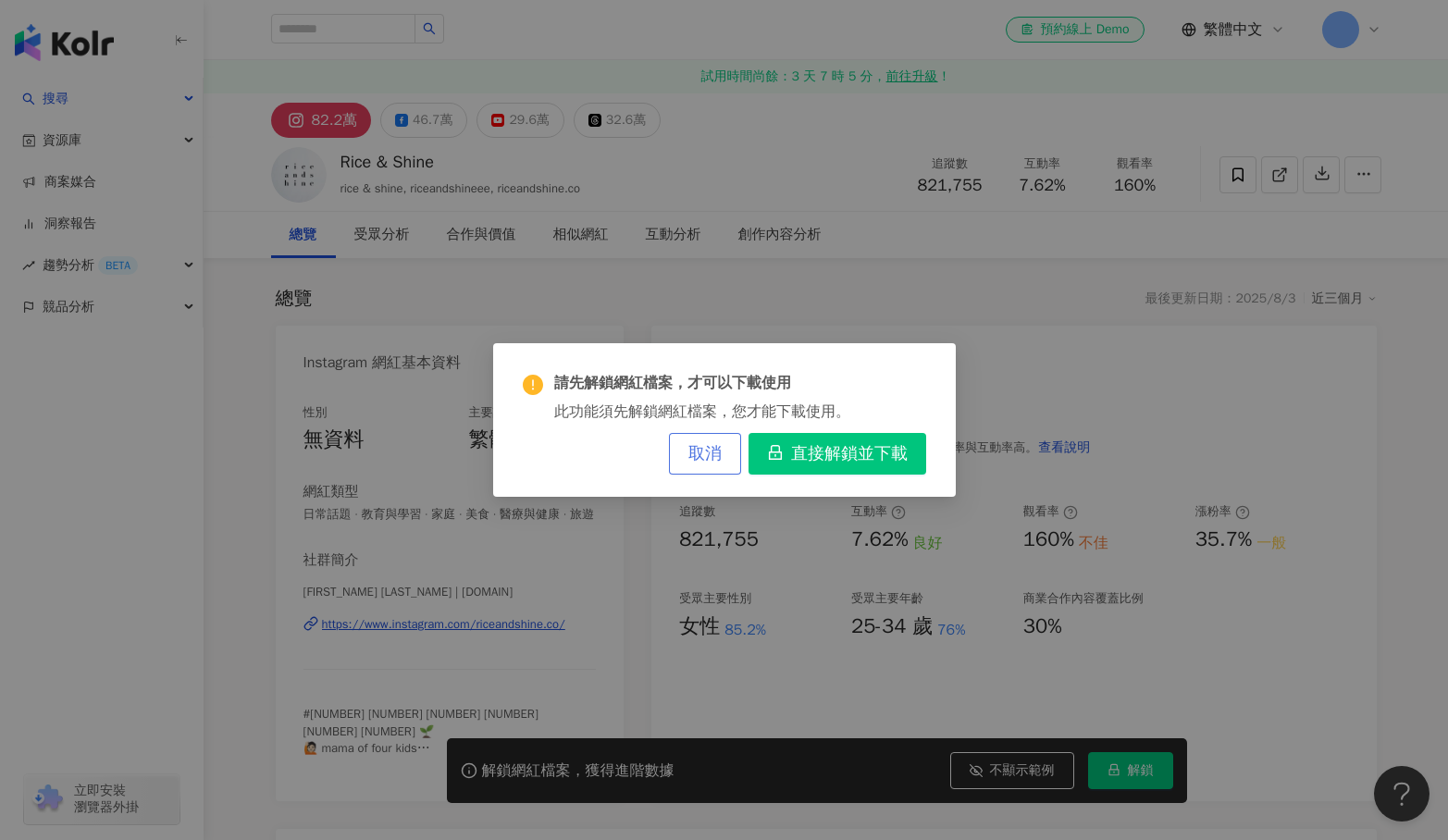 click on "取消" at bounding box center (705, 454) 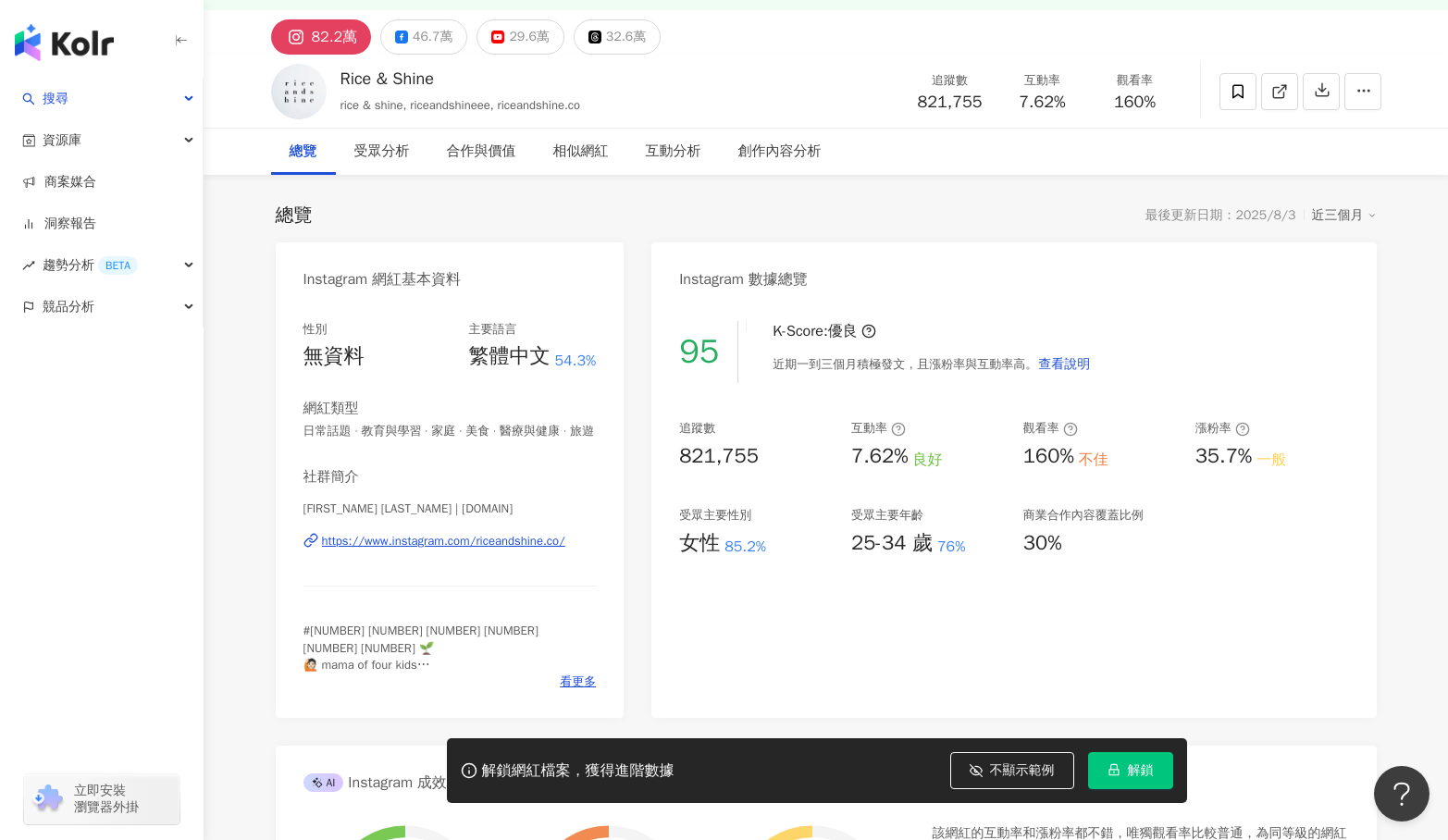 scroll, scrollTop: 0, scrollLeft: 0, axis: both 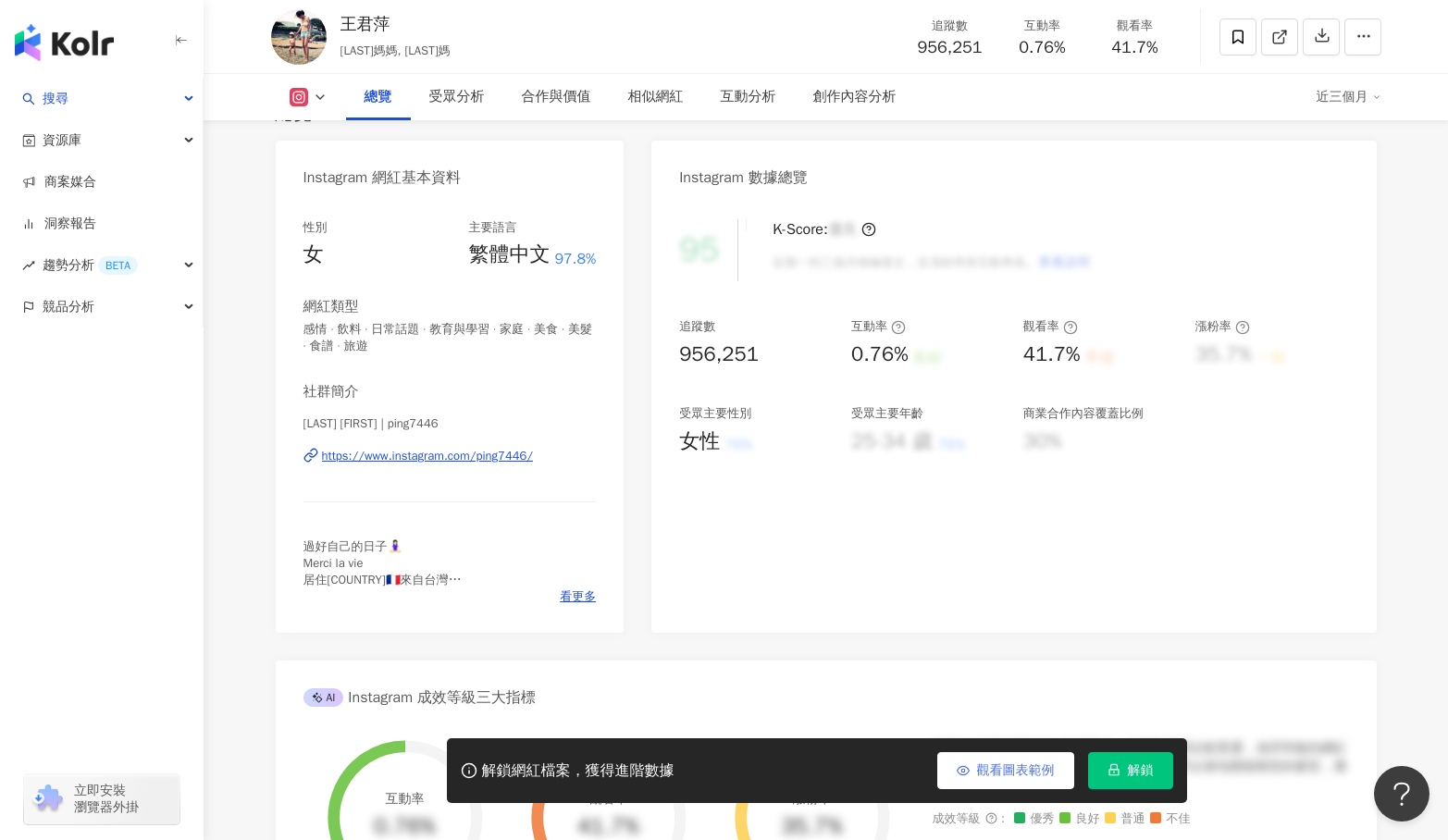 click on "觀看圖表範例" at bounding box center [1016, 771] 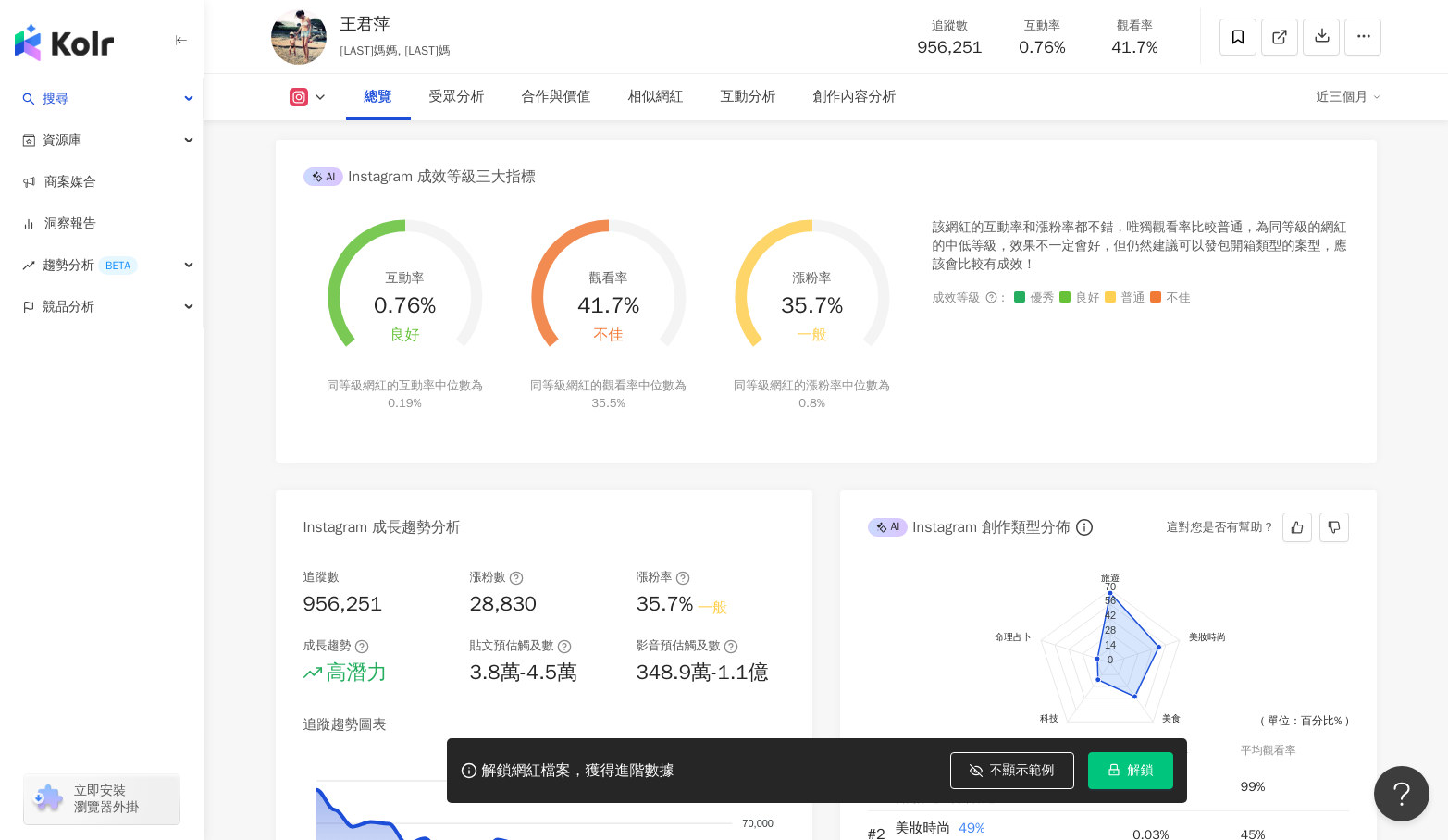 scroll, scrollTop: 0, scrollLeft: 0, axis: both 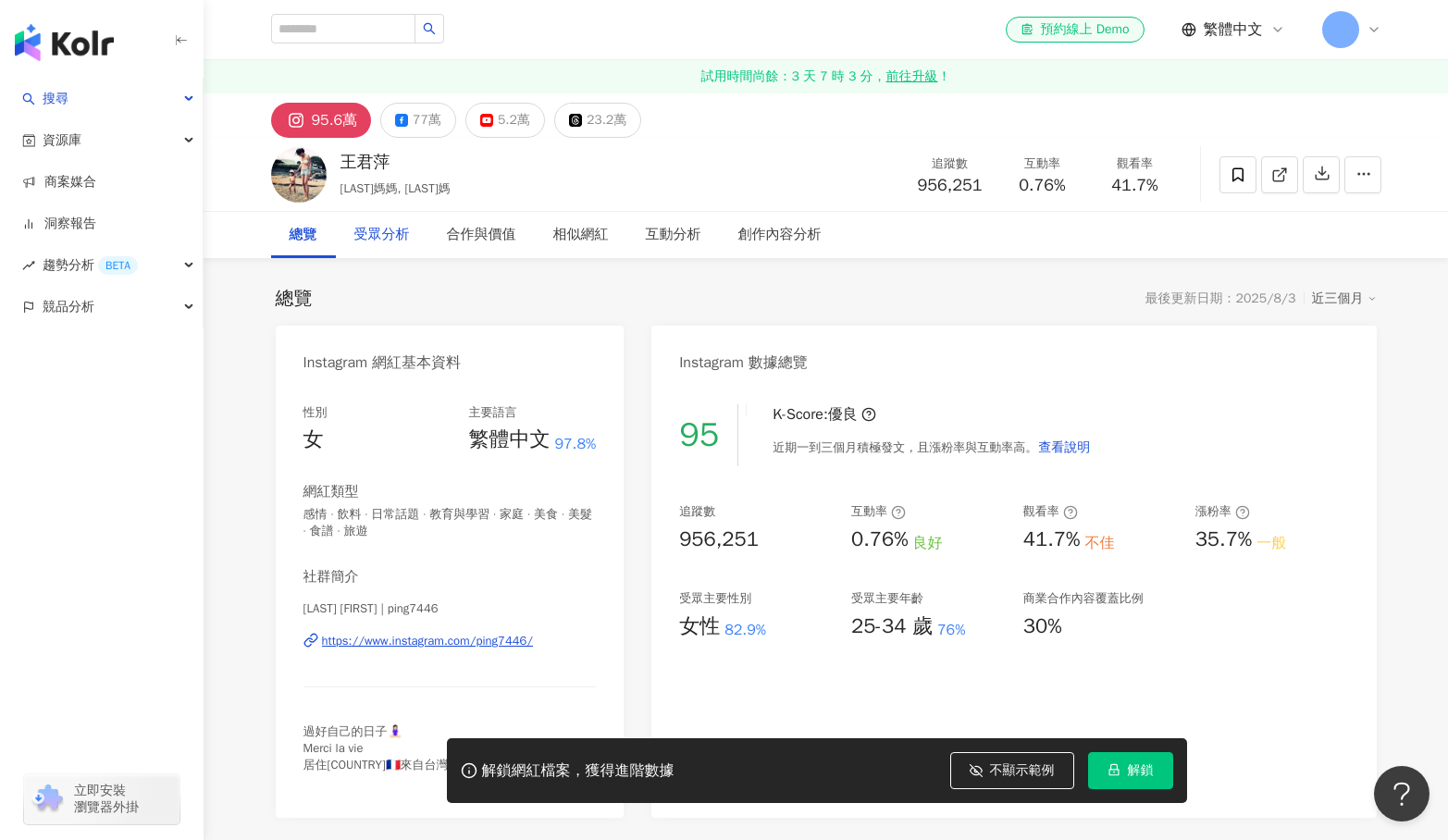 click on "受眾分析" at bounding box center [382, 235] 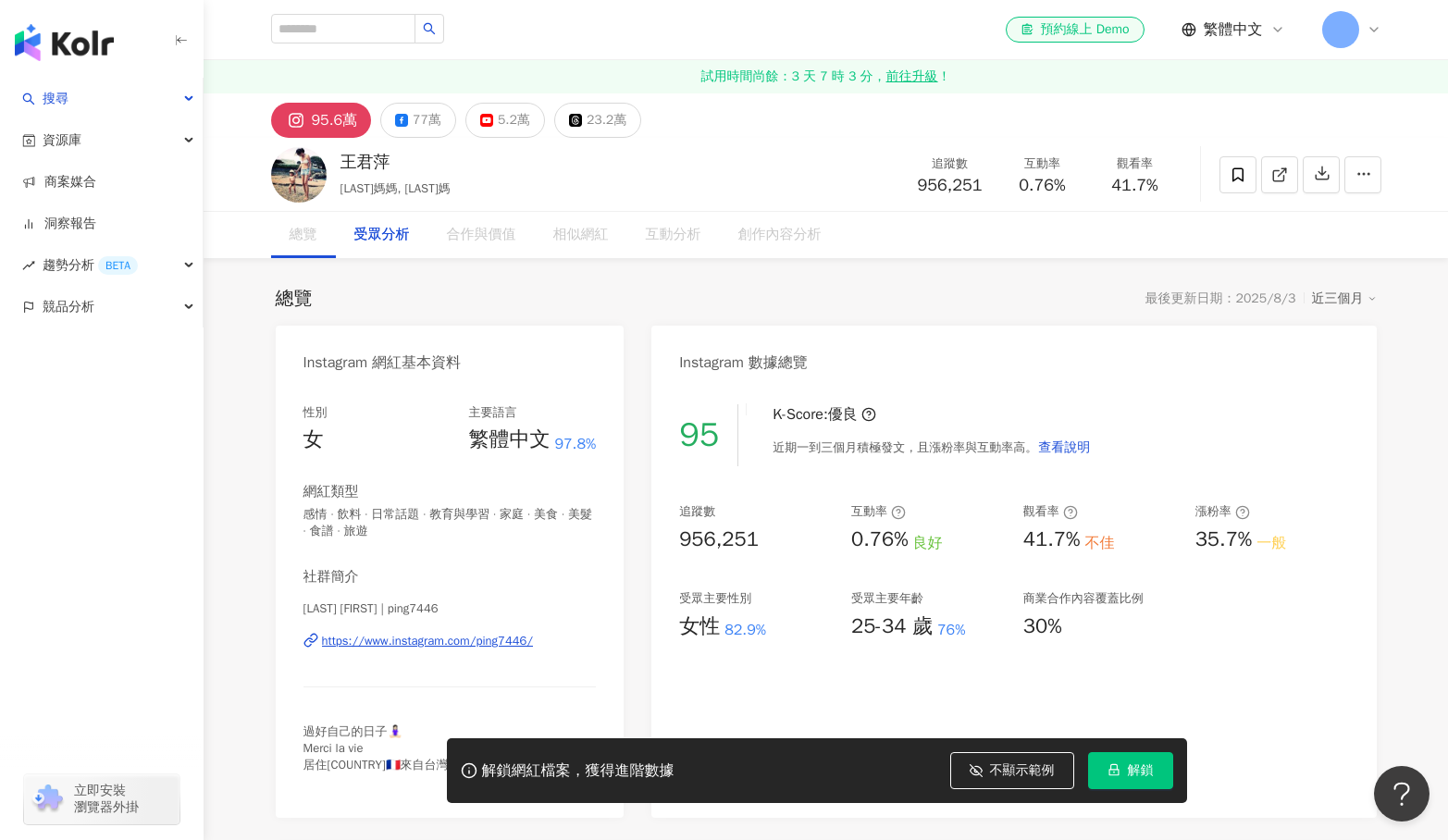 scroll, scrollTop: 1630, scrollLeft: 0, axis: vertical 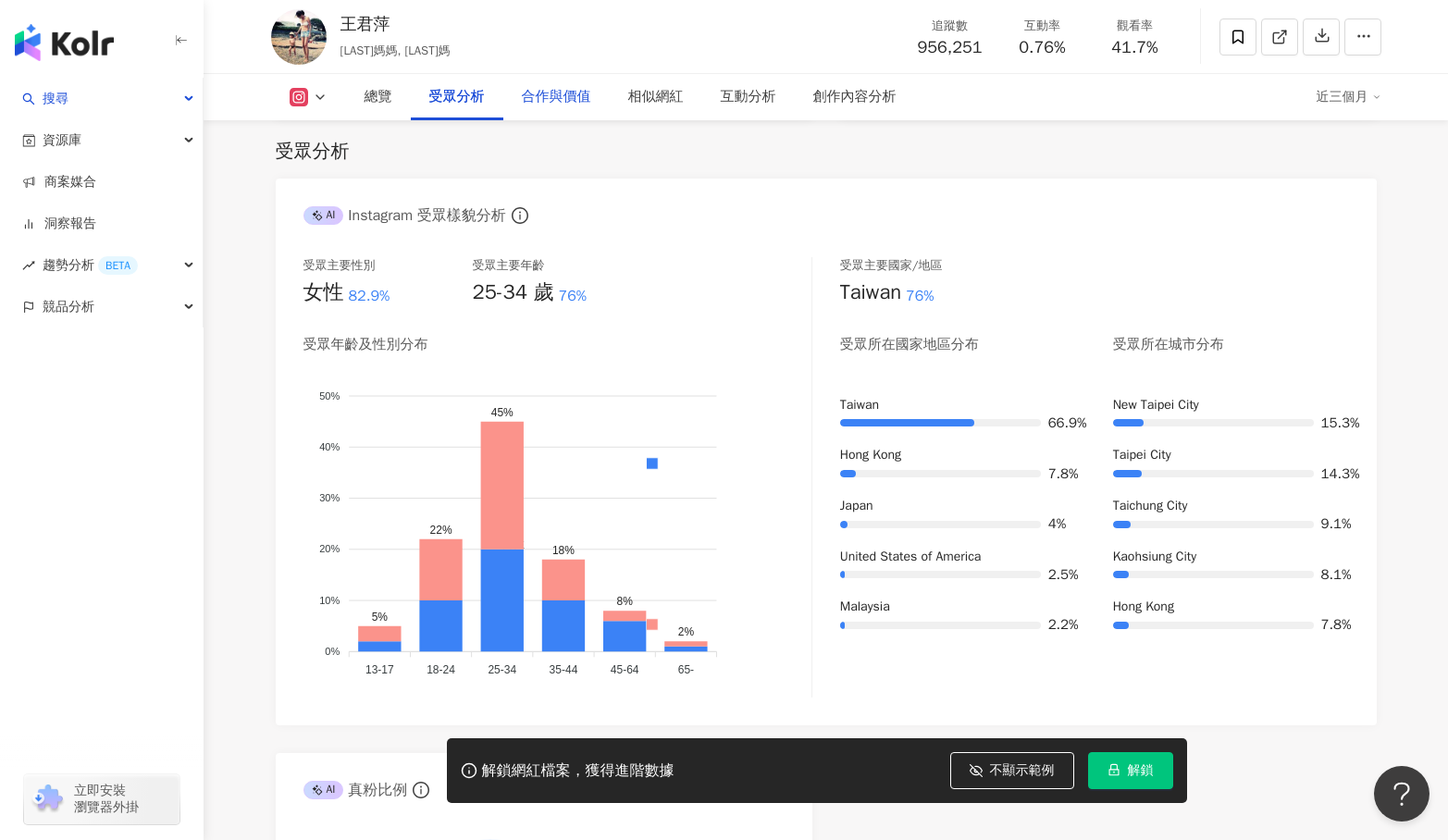 click on "合作與價值" at bounding box center [556, 97] 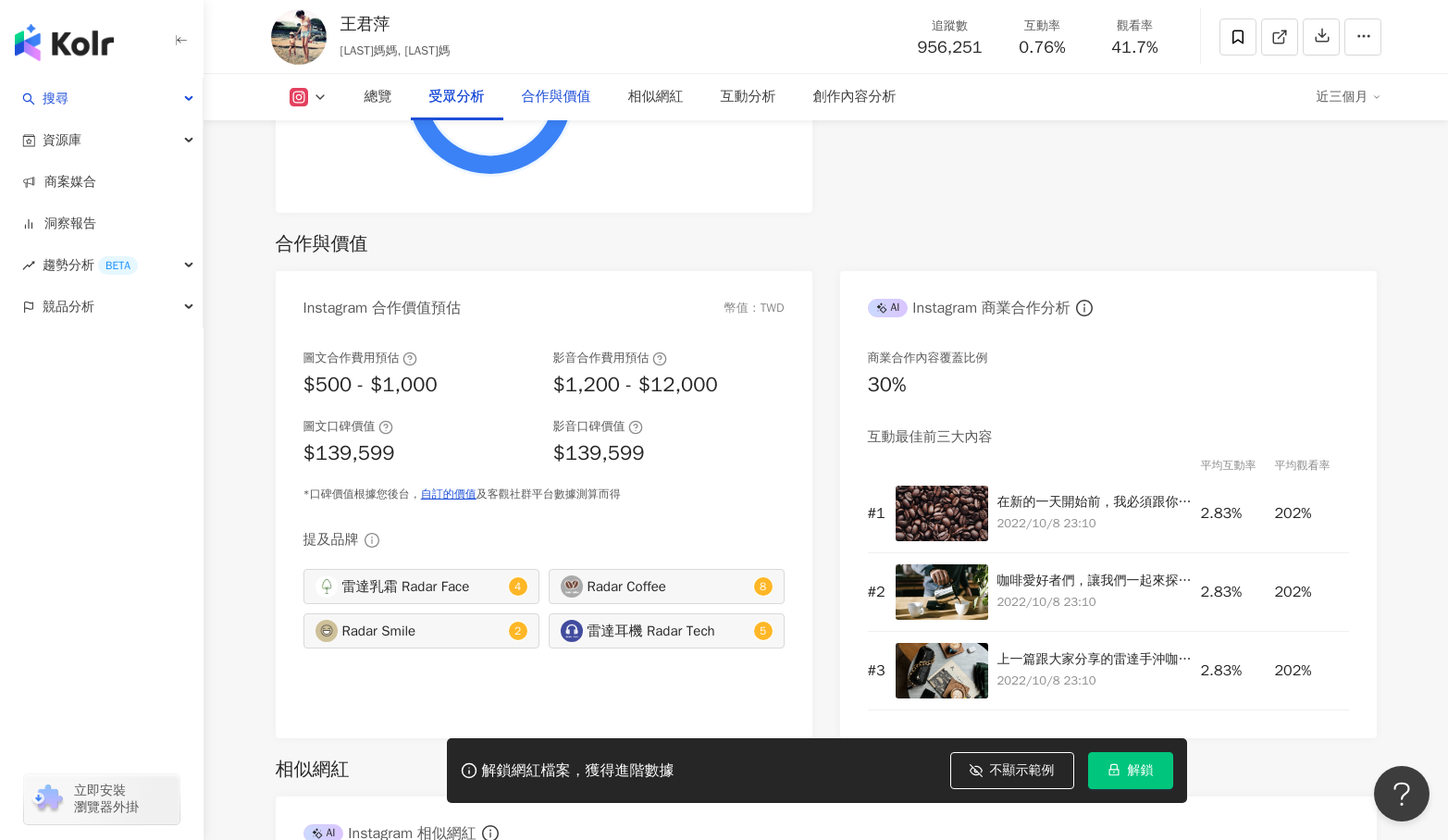 scroll, scrollTop: 2555, scrollLeft: 0, axis: vertical 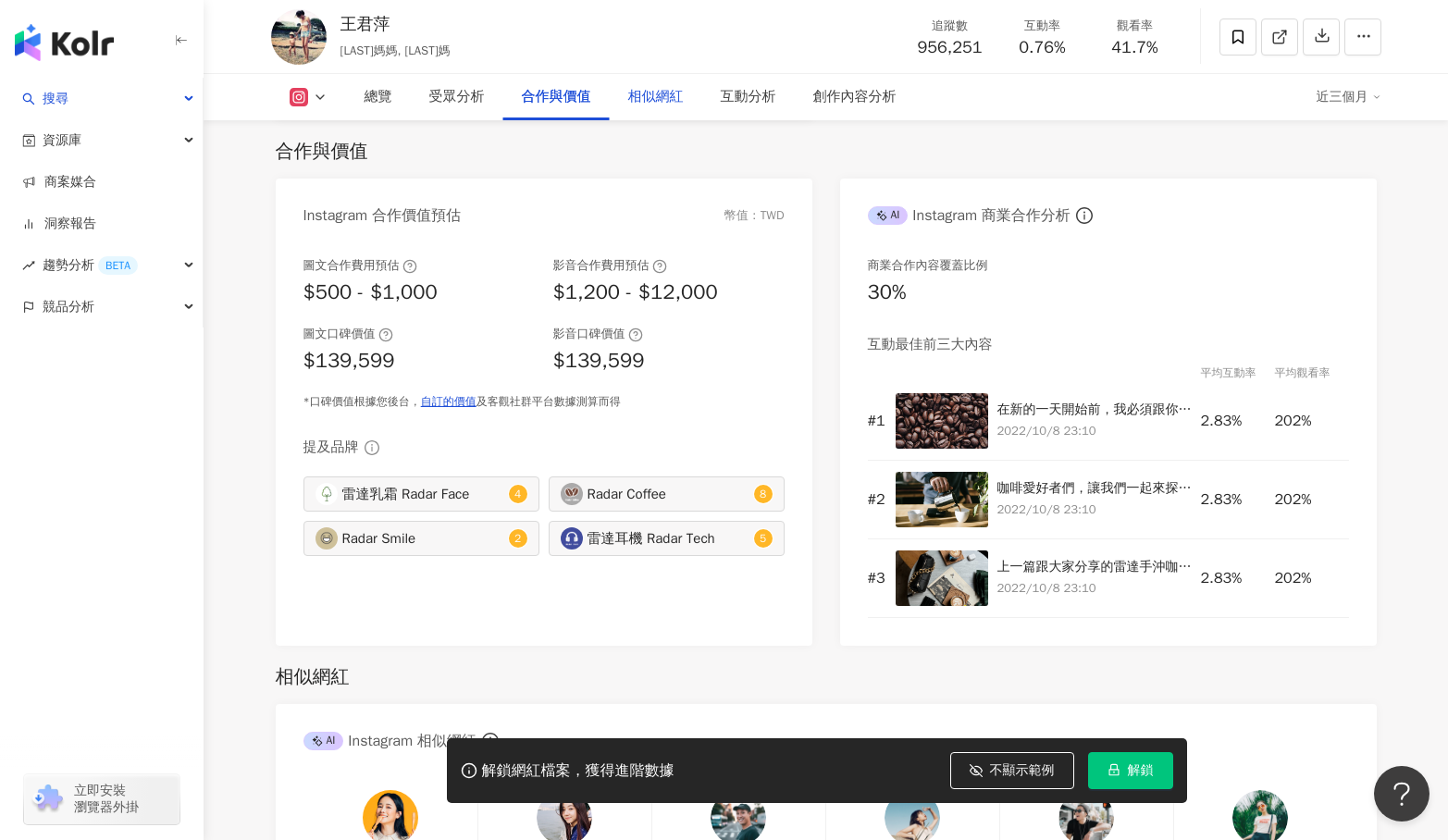 click on "相似網紅" at bounding box center [656, 97] 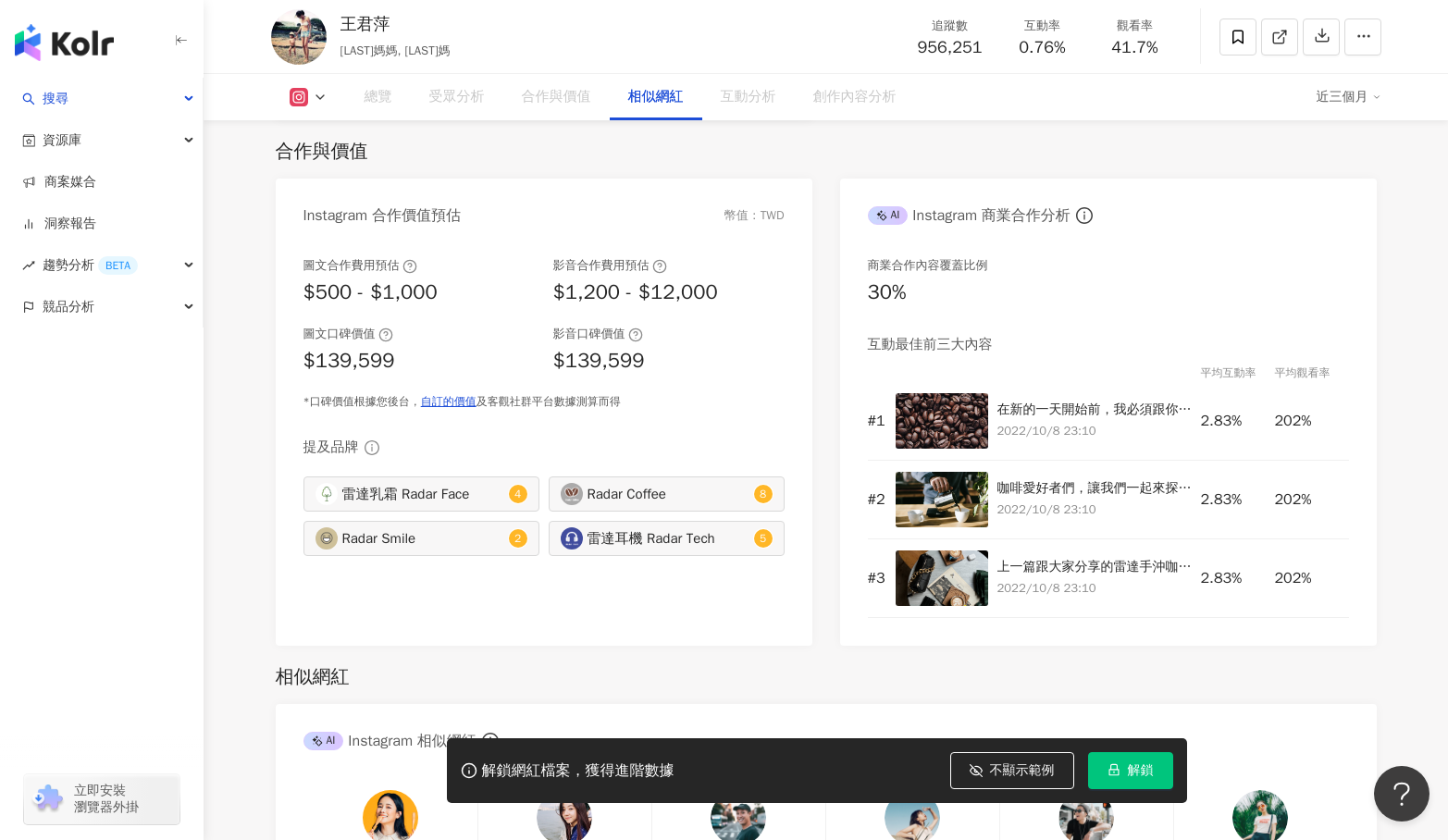 scroll, scrollTop: 3081, scrollLeft: 0, axis: vertical 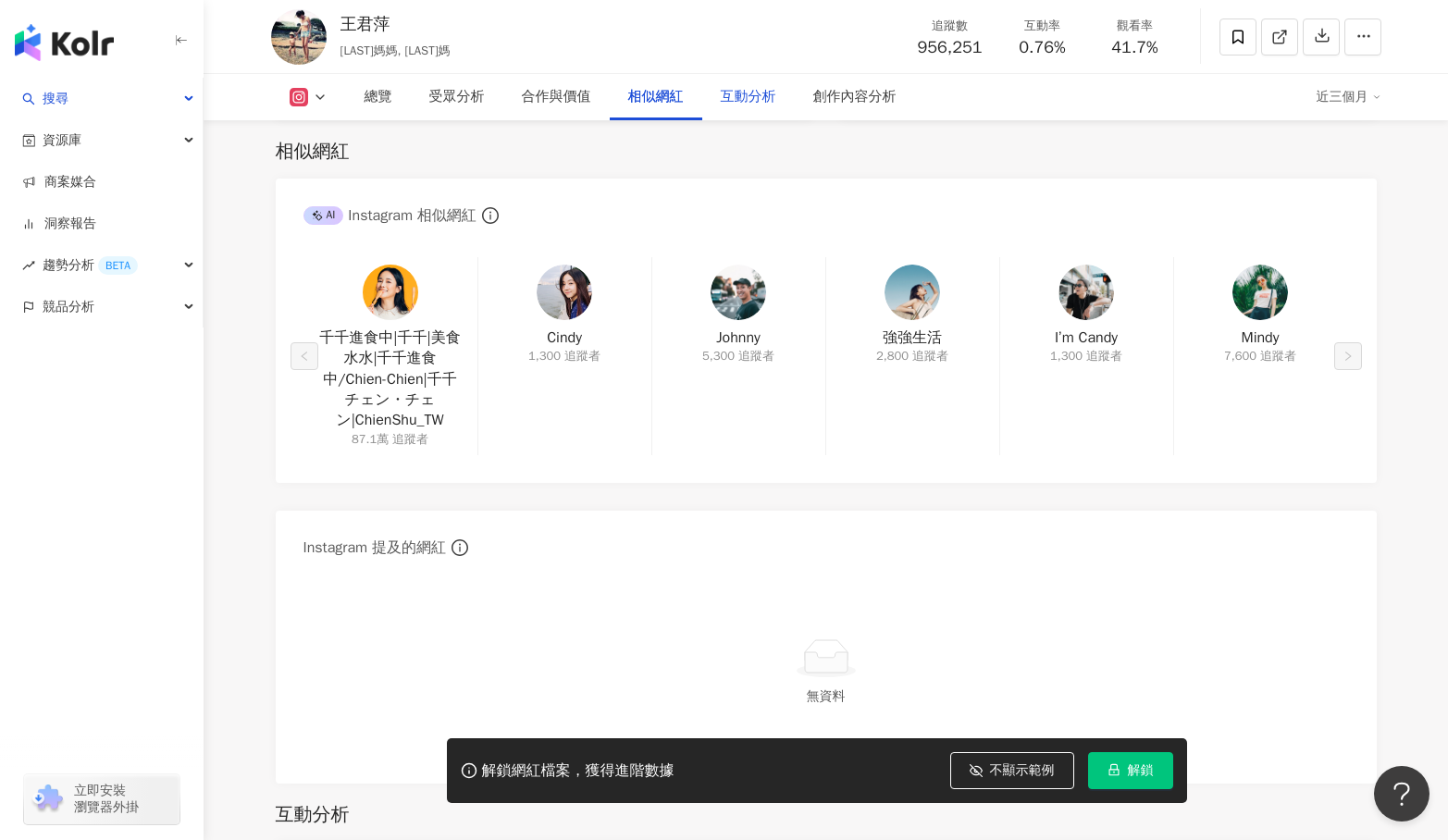 click on "互動分析" at bounding box center [749, 97] 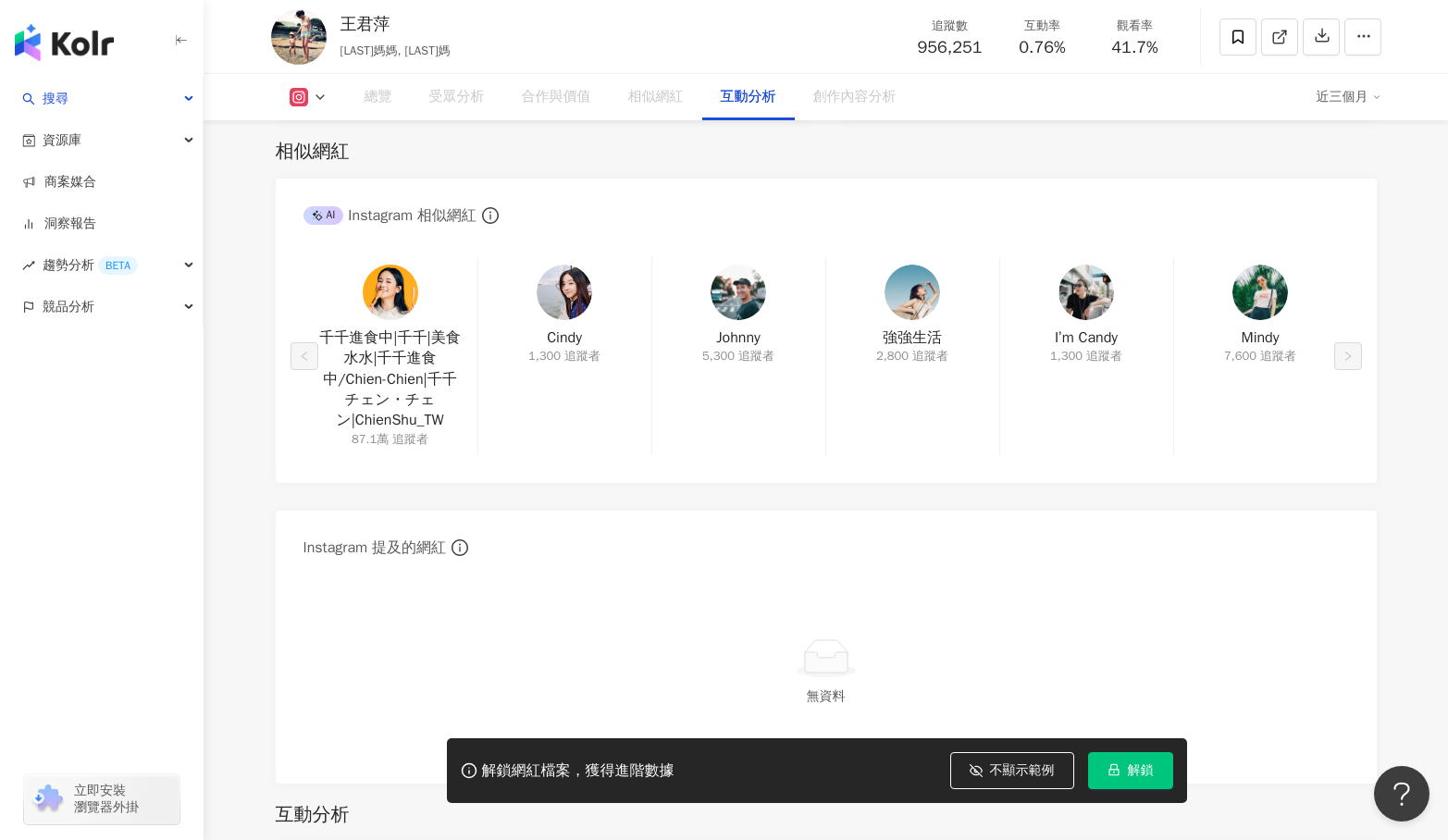 scroll, scrollTop: 3744, scrollLeft: 0, axis: vertical 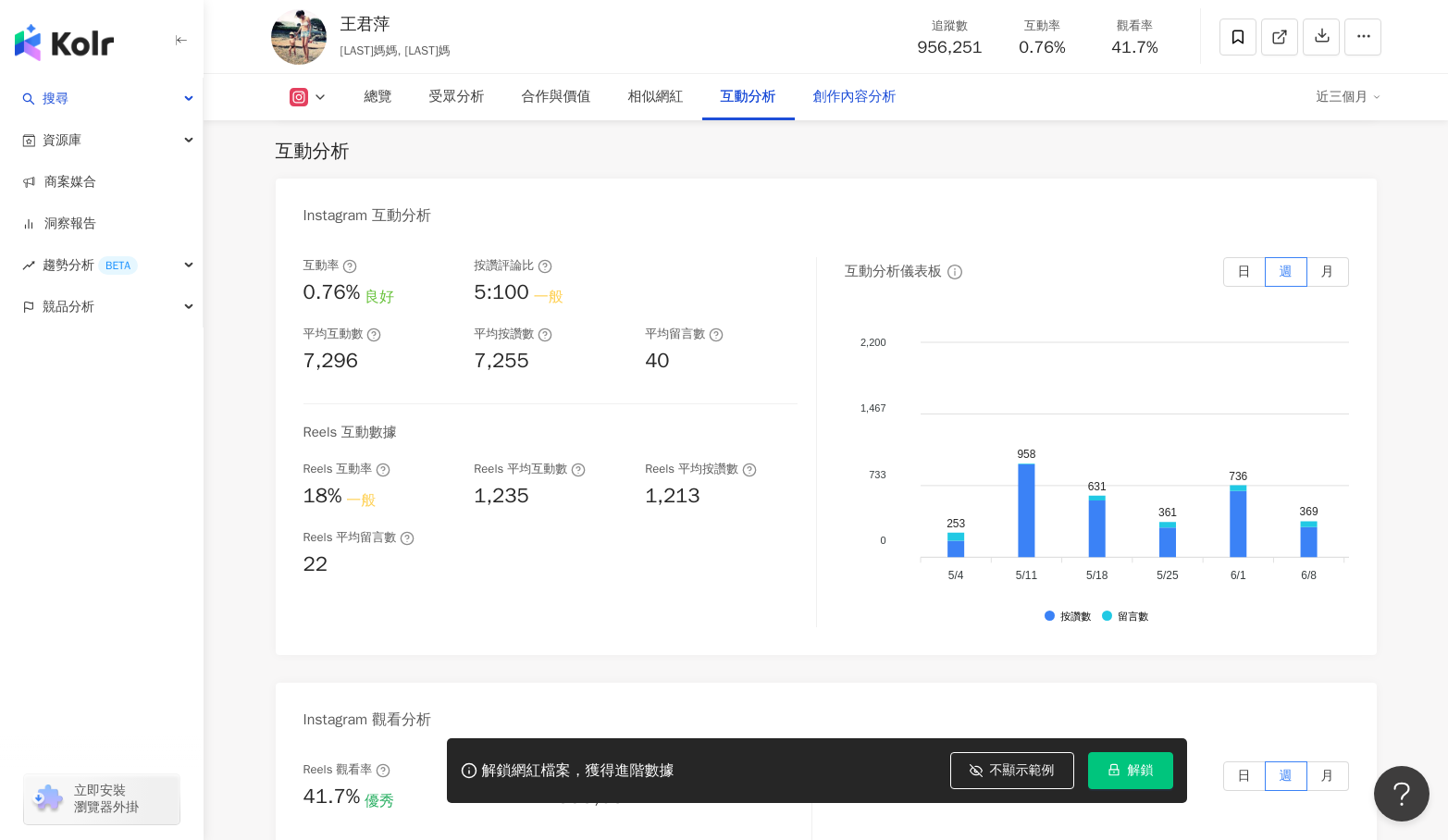 click on "創作內容分析" at bounding box center [855, 97] 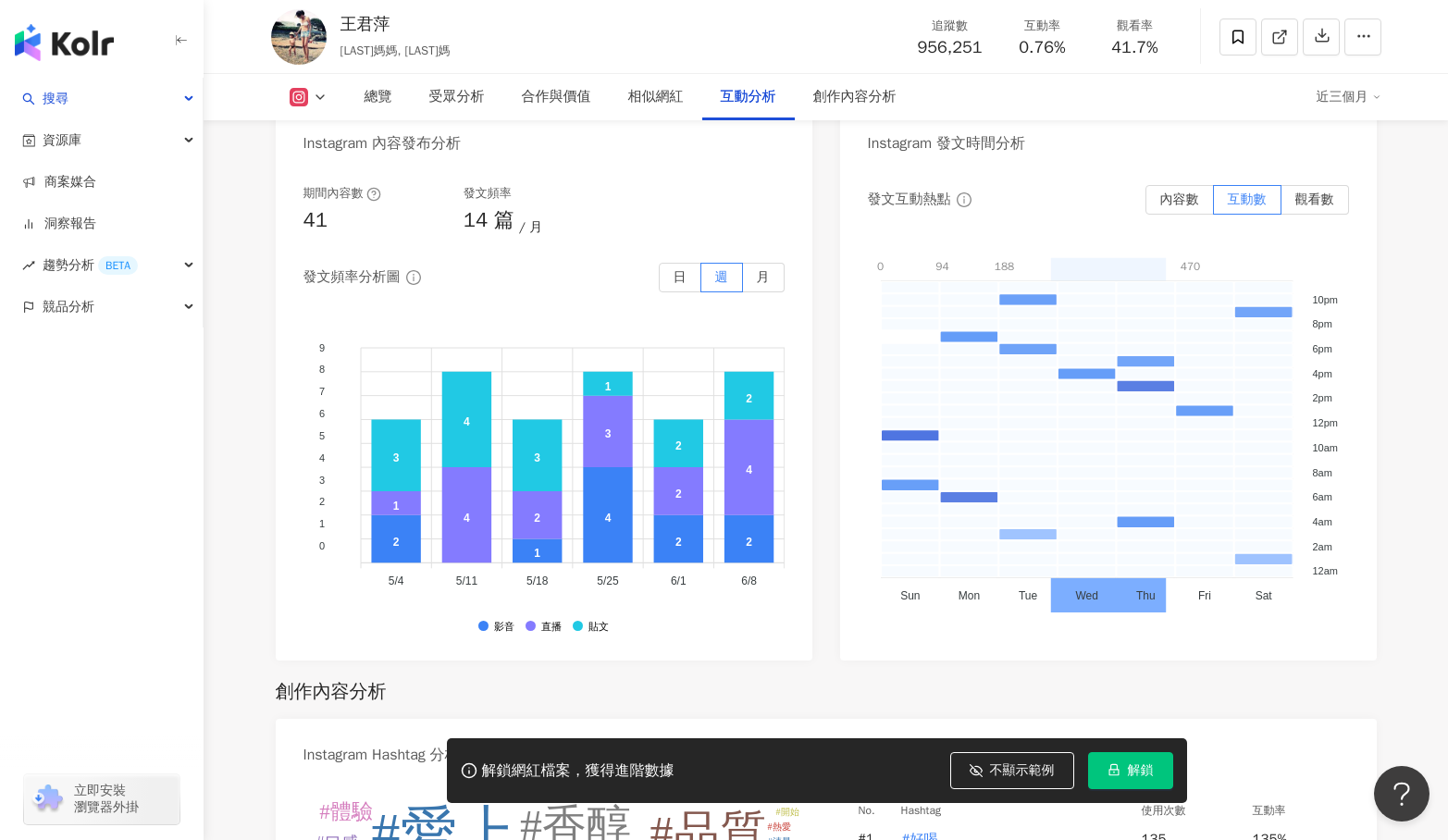 scroll, scrollTop: 4824, scrollLeft: 0, axis: vertical 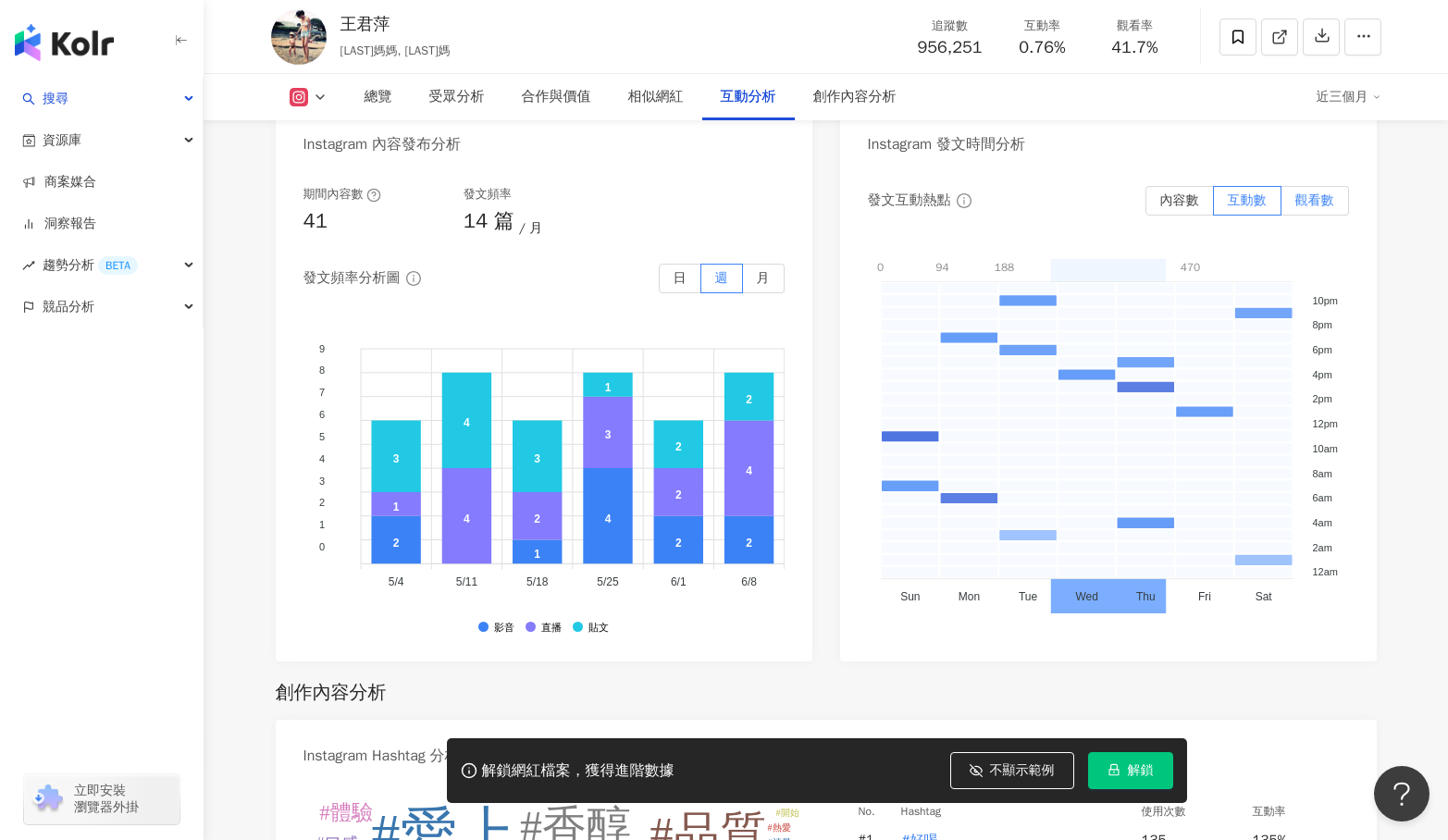 click on "觀看數" at bounding box center [1315, 200] 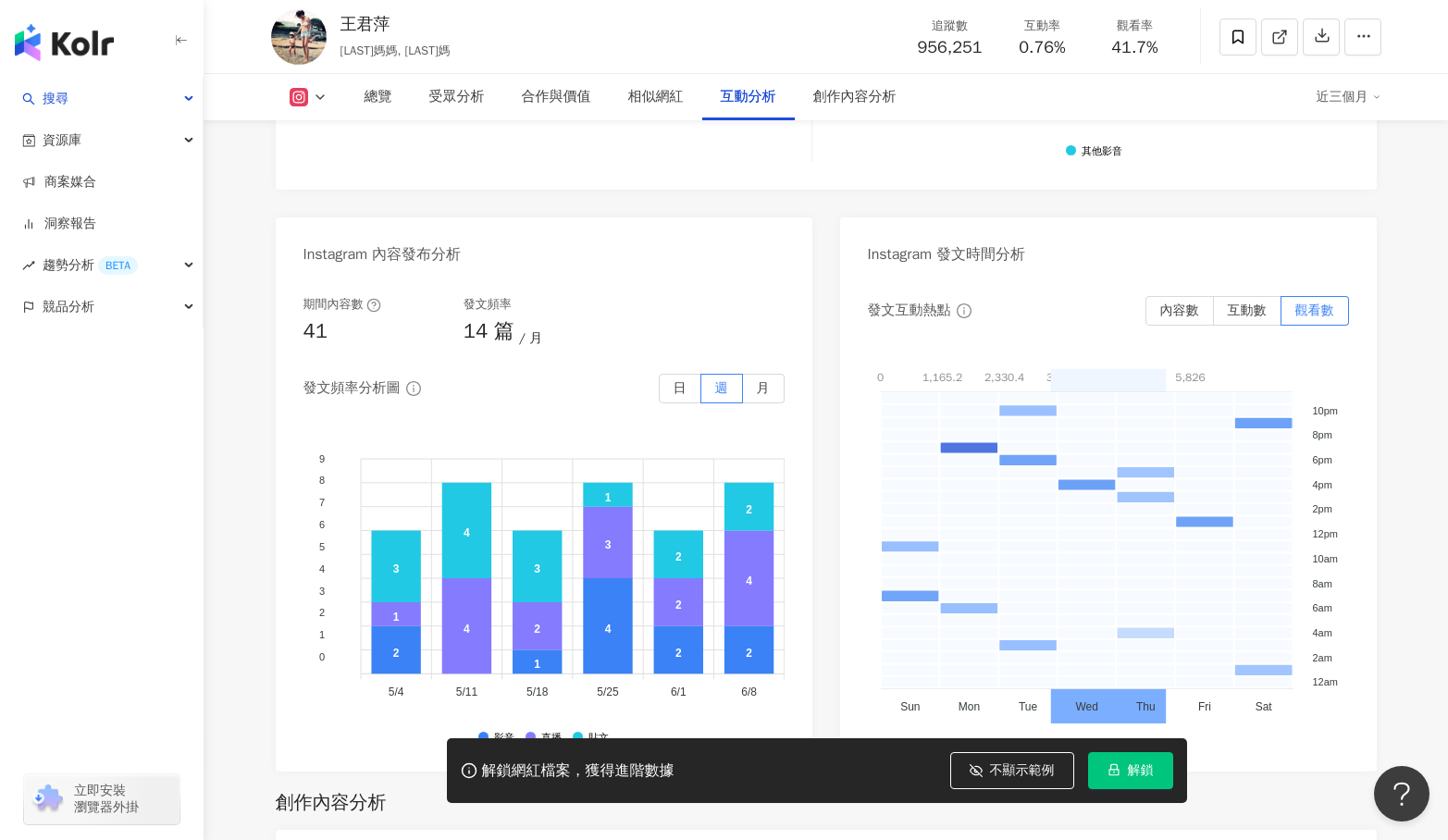 scroll, scrollTop: 4546, scrollLeft: 0, axis: vertical 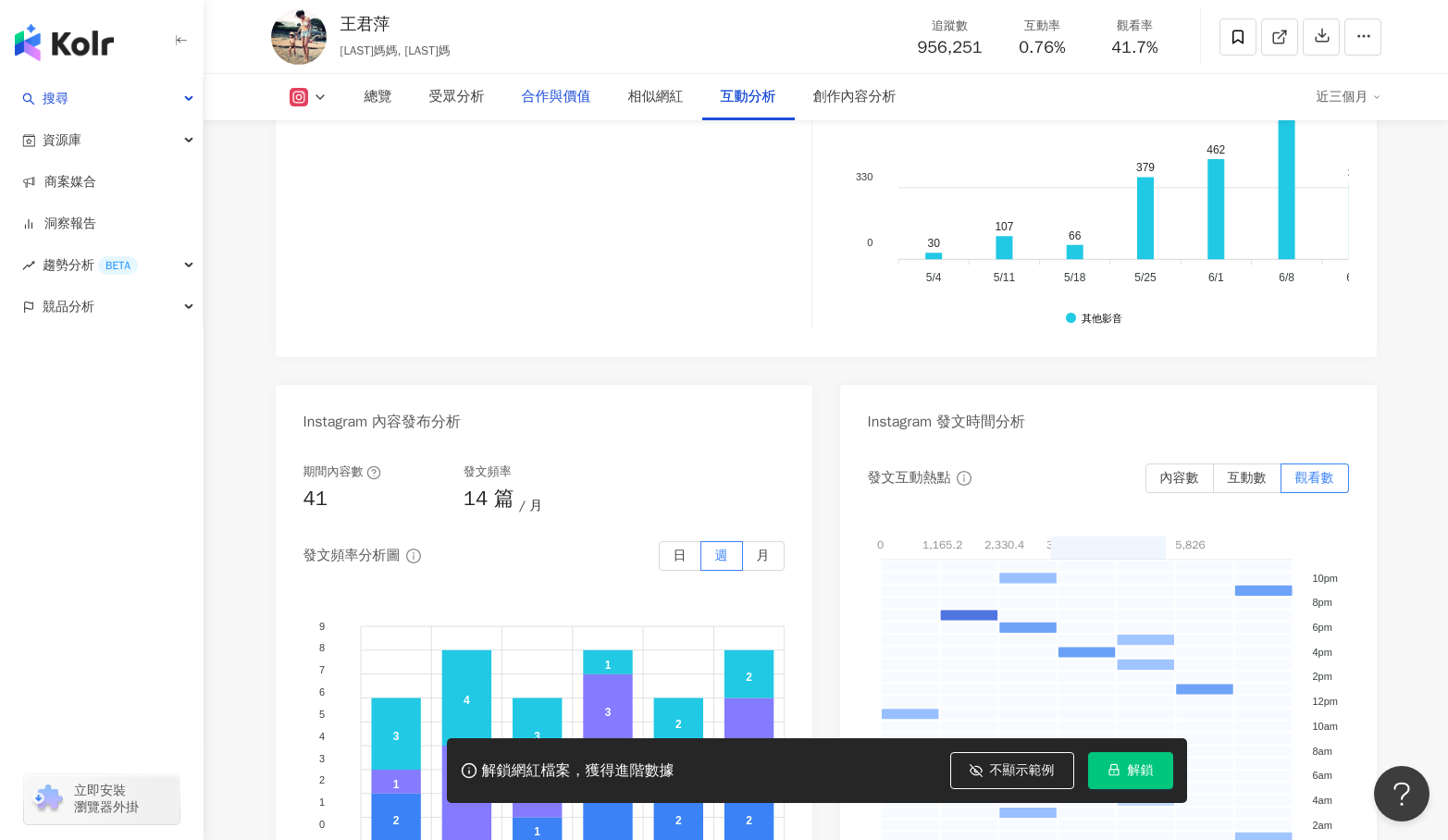click on "合作與價值" at bounding box center (556, 97) 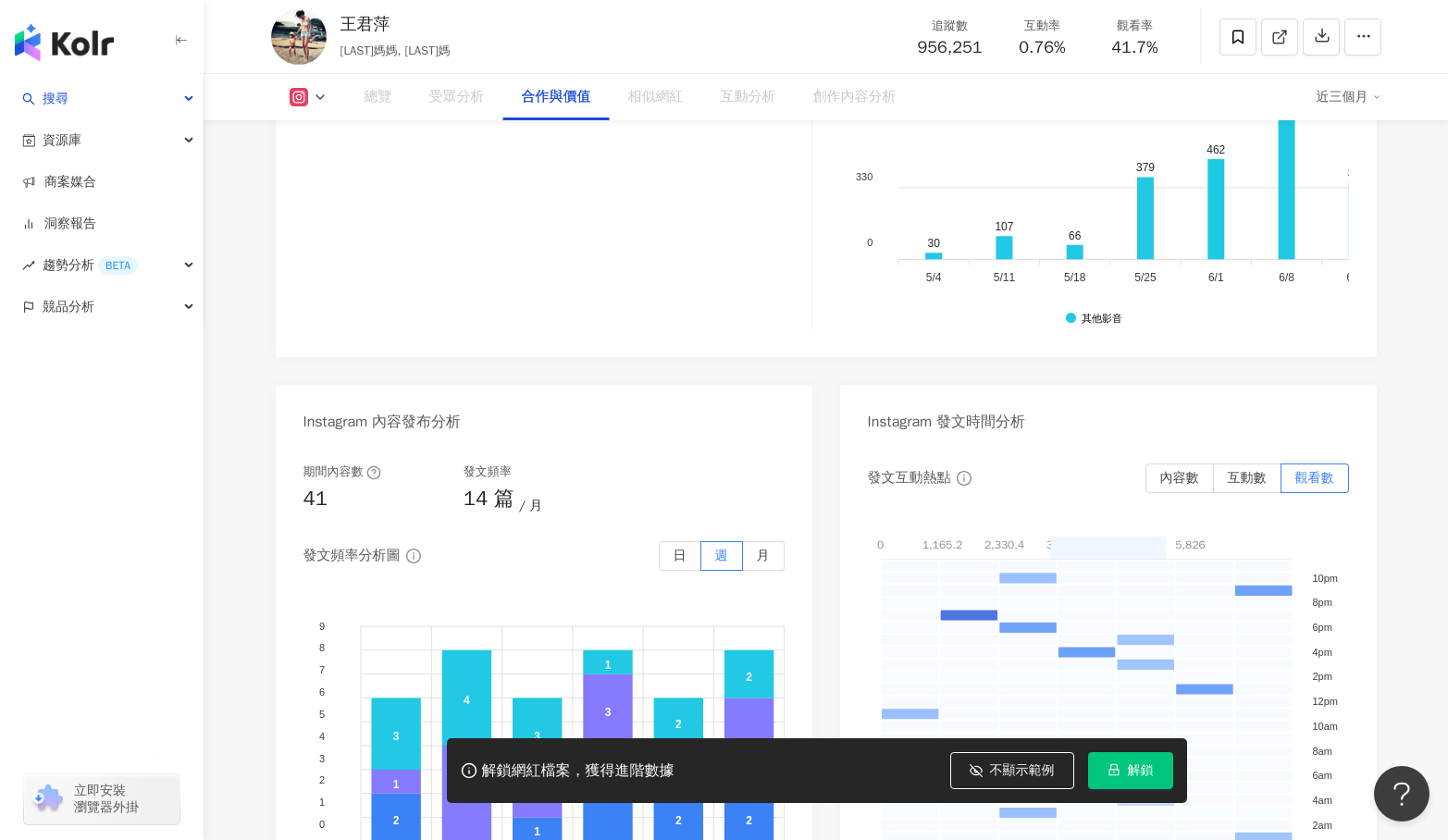 scroll, scrollTop: 2555, scrollLeft: 0, axis: vertical 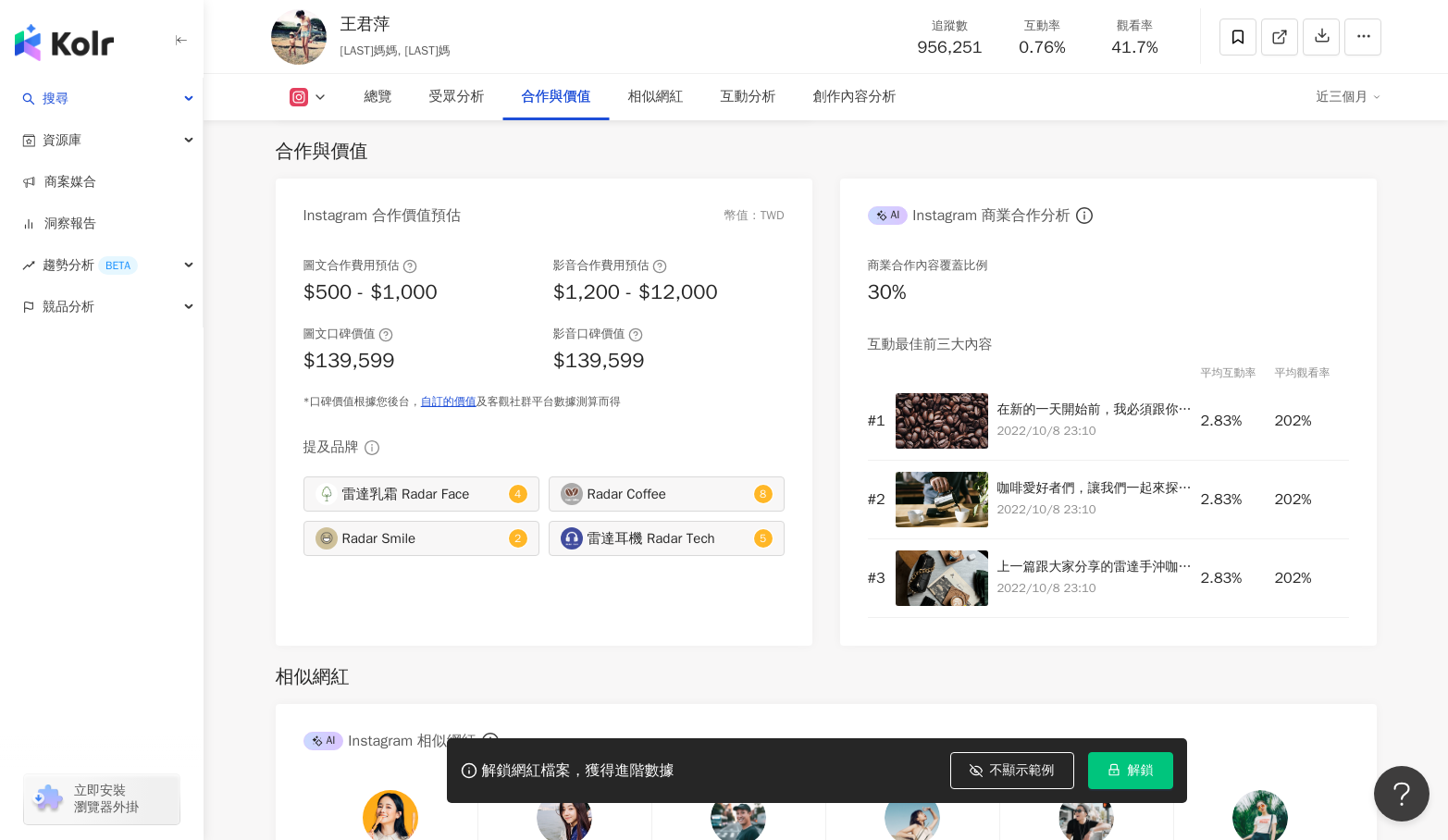 drag, startPoint x: 1305, startPoint y: 154, endPoint x: 1270, endPoint y: 151, distance: 35.128336 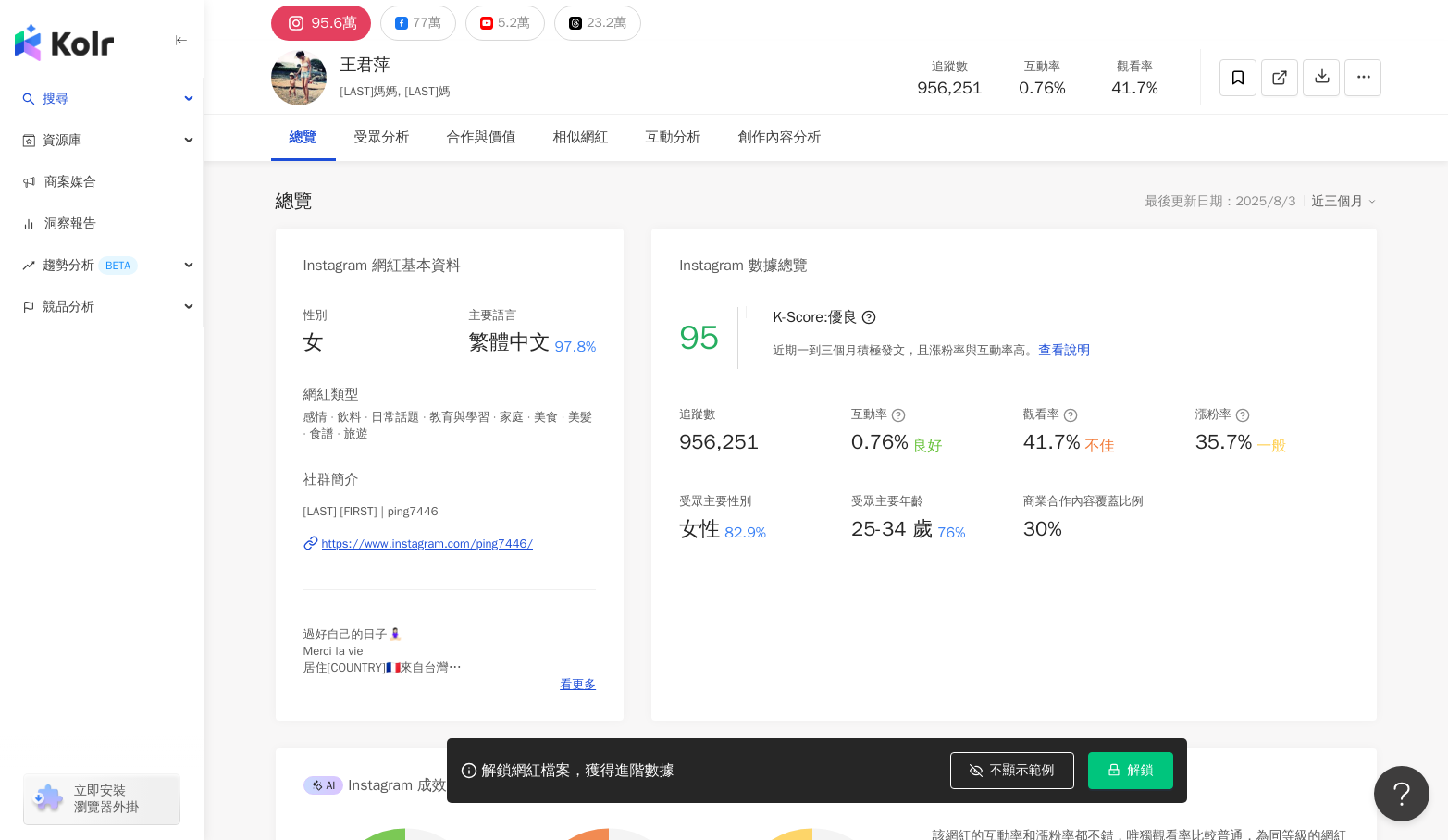 scroll, scrollTop: 0, scrollLeft: 0, axis: both 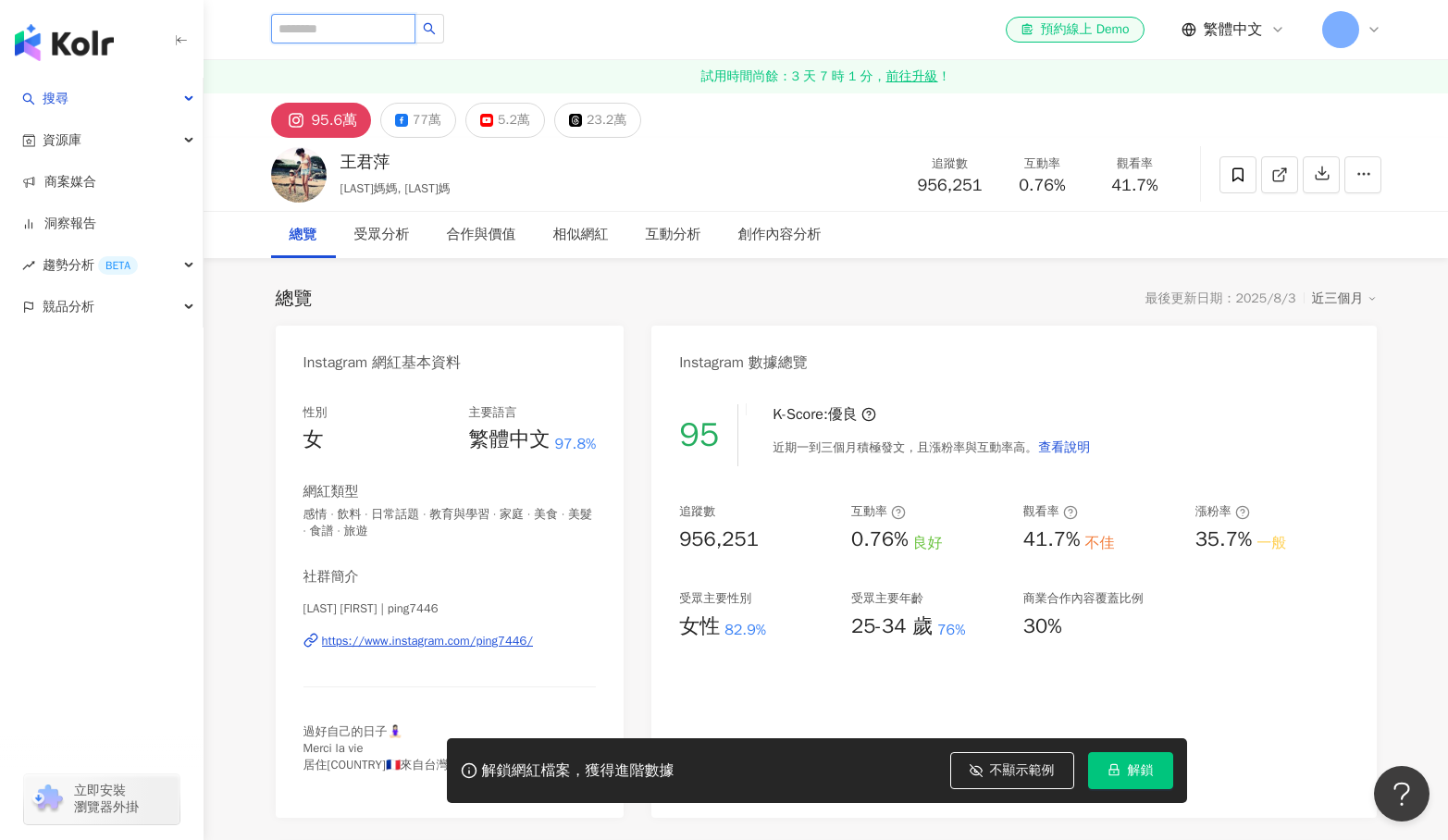click at bounding box center [343, 29] 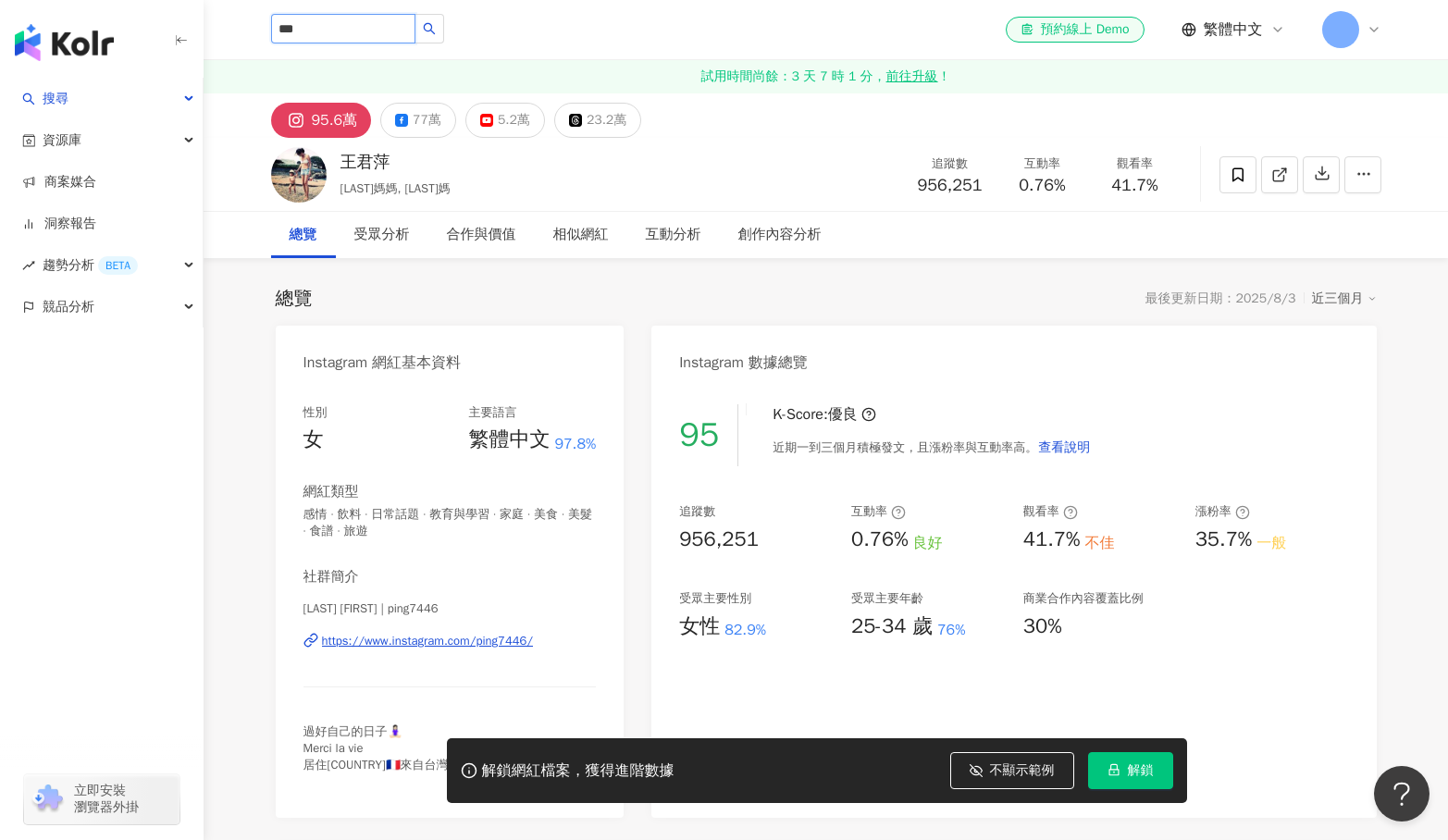 type on "***" 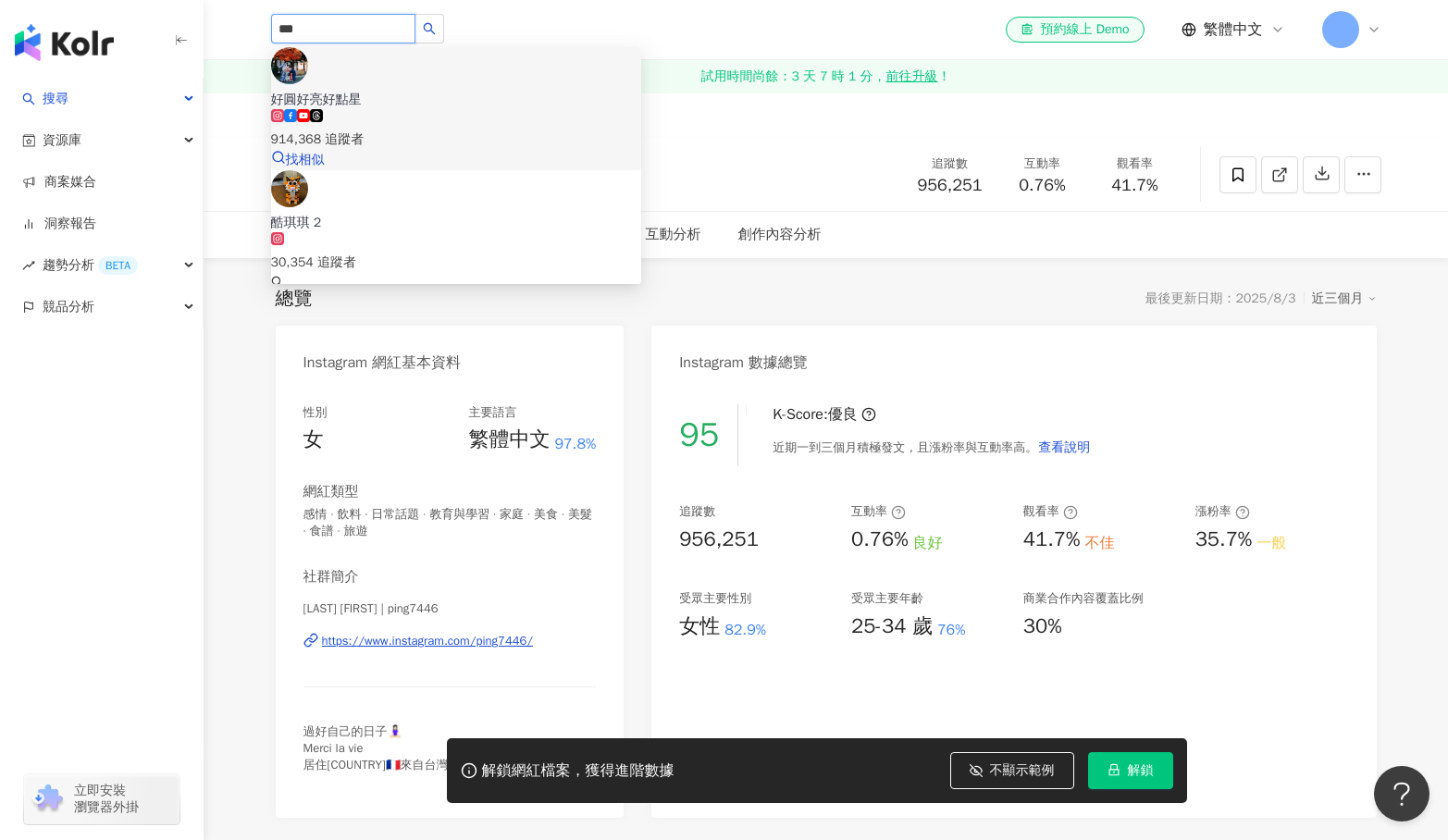 click on "好圓好亮好點星 914,368   追蹤者" at bounding box center [456, 120] 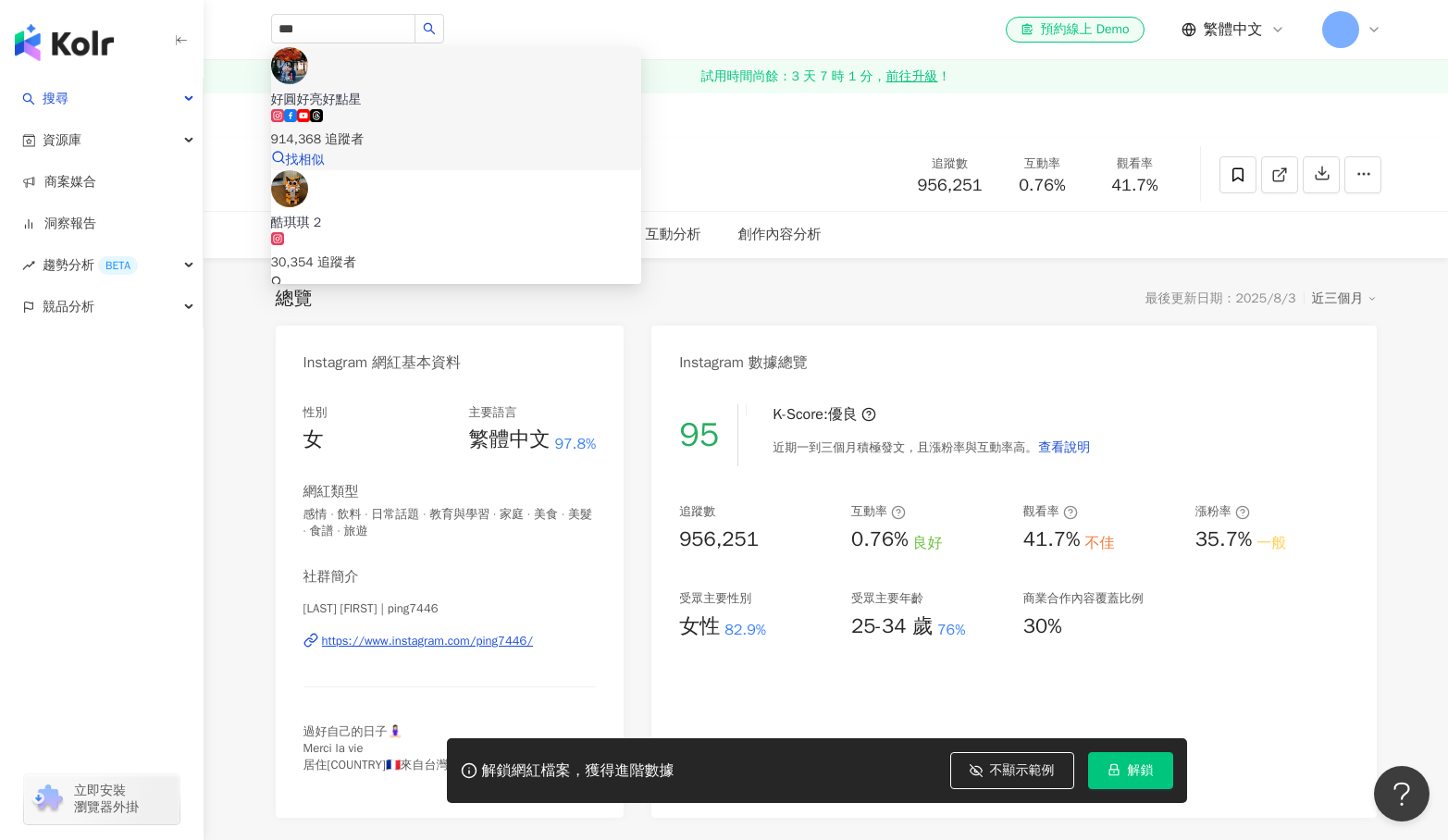 type 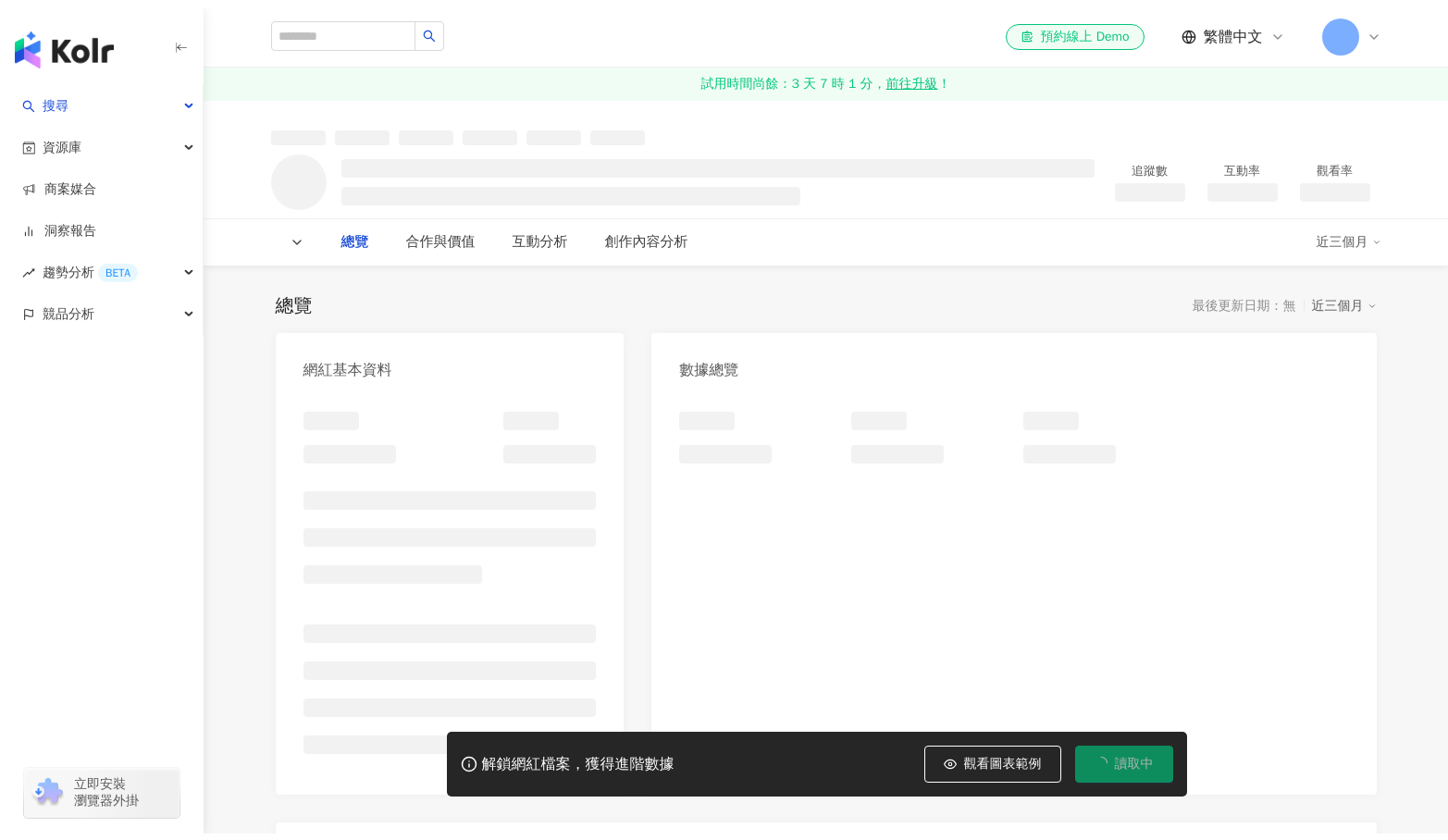 scroll, scrollTop: 0, scrollLeft: 0, axis: both 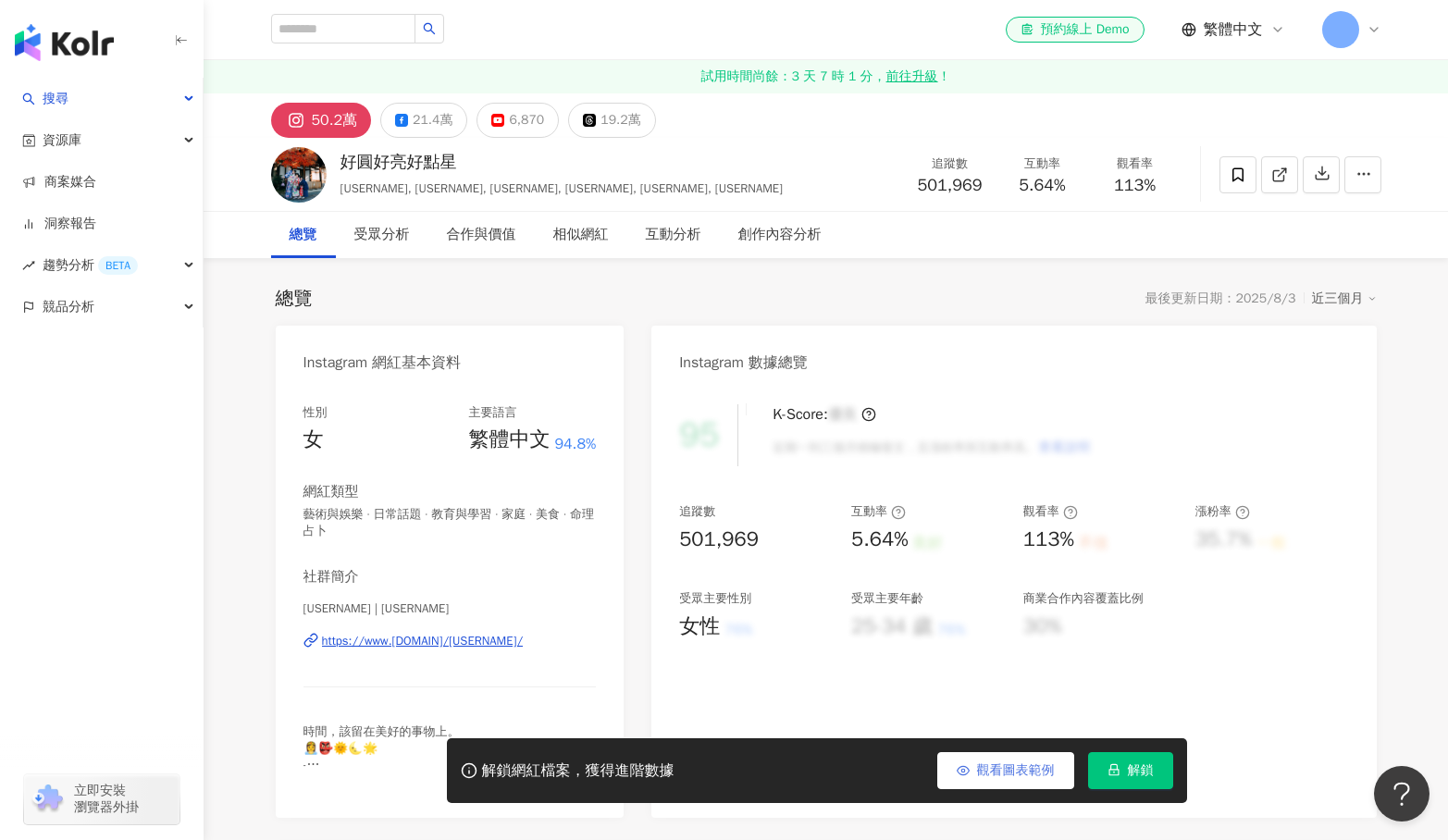 click on "觀看圖表範例" at bounding box center [1016, 771] 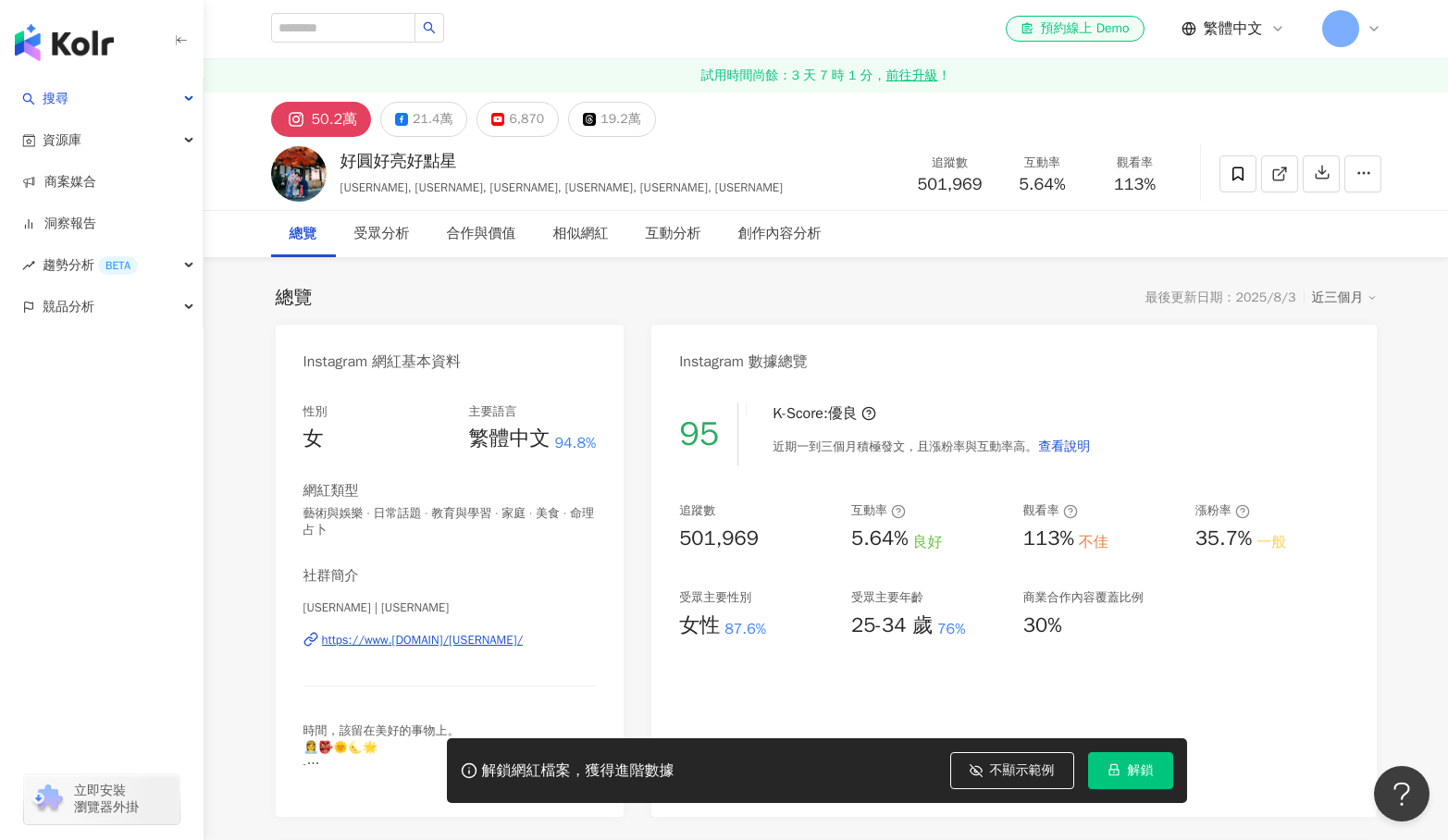 scroll, scrollTop: 0, scrollLeft: 0, axis: both 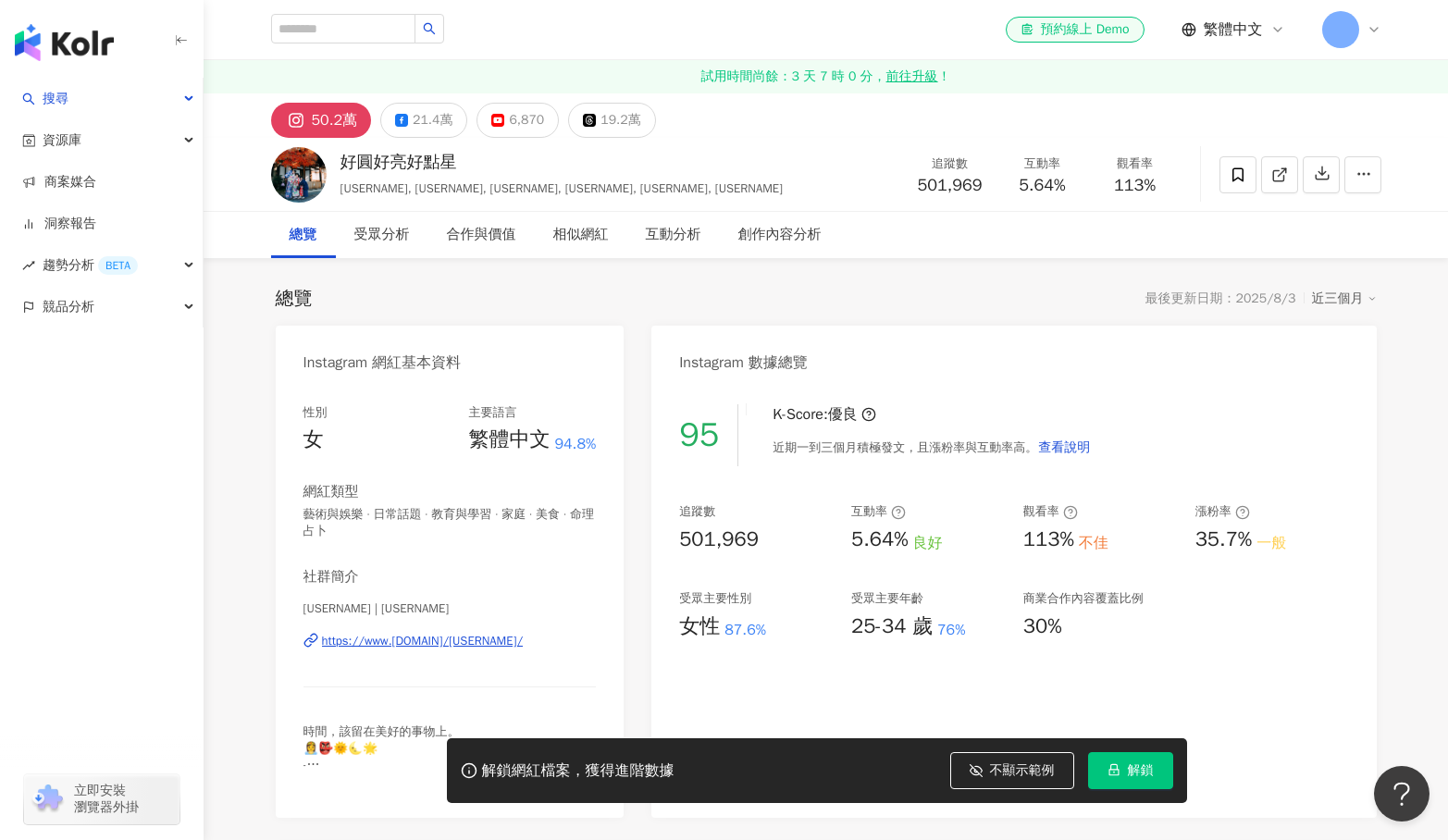 click on "總覽 最後更新日期：2025/8/3 近三個月 Instagram 網紅基本資料 性別   女 主要語言   繁體中文 94.8% 網紅類型 藝術與娛樂 · 日常話題 · 教育與學習 · 家庭 · 美食 · 命理占卜 社群簡介 [USERNAME] | [USERNAME] https://www.[DOMAIN]/[USERNAME]/時間，該 নিরাপদ留在美好的事物上。
👸👺🌞🌜🌟
-
@[USERNAME] 看更多 Instagram 數據總覽 95 K-Score :   優良 近期一到三個月積極發文，且漲粉率與互動率高。 查看說明 追蹤數   501,969 互動率   5.64% 良好 觀看率   113% 不佳 漲粉率   35.7% 一般 受眾主要性別   女性 87.6% 受眾主要年齡   25-34 歲 76% 商業合作內容覆蓋比例   30% AI Instagram 成效等級三大指標 互動率 5.64% 良好 同等級網紅的互動率中位數為  0.19% 觀看率 113% 不佳 同等級網紅的觀看率中位數為  35.5% 漲粉率 35.7% 一般 同等級網紅的漲粉率中位數為  0.8% 成效等級 ： 優秀 良好 普通 不佳" at bounding box center (826, 3289) 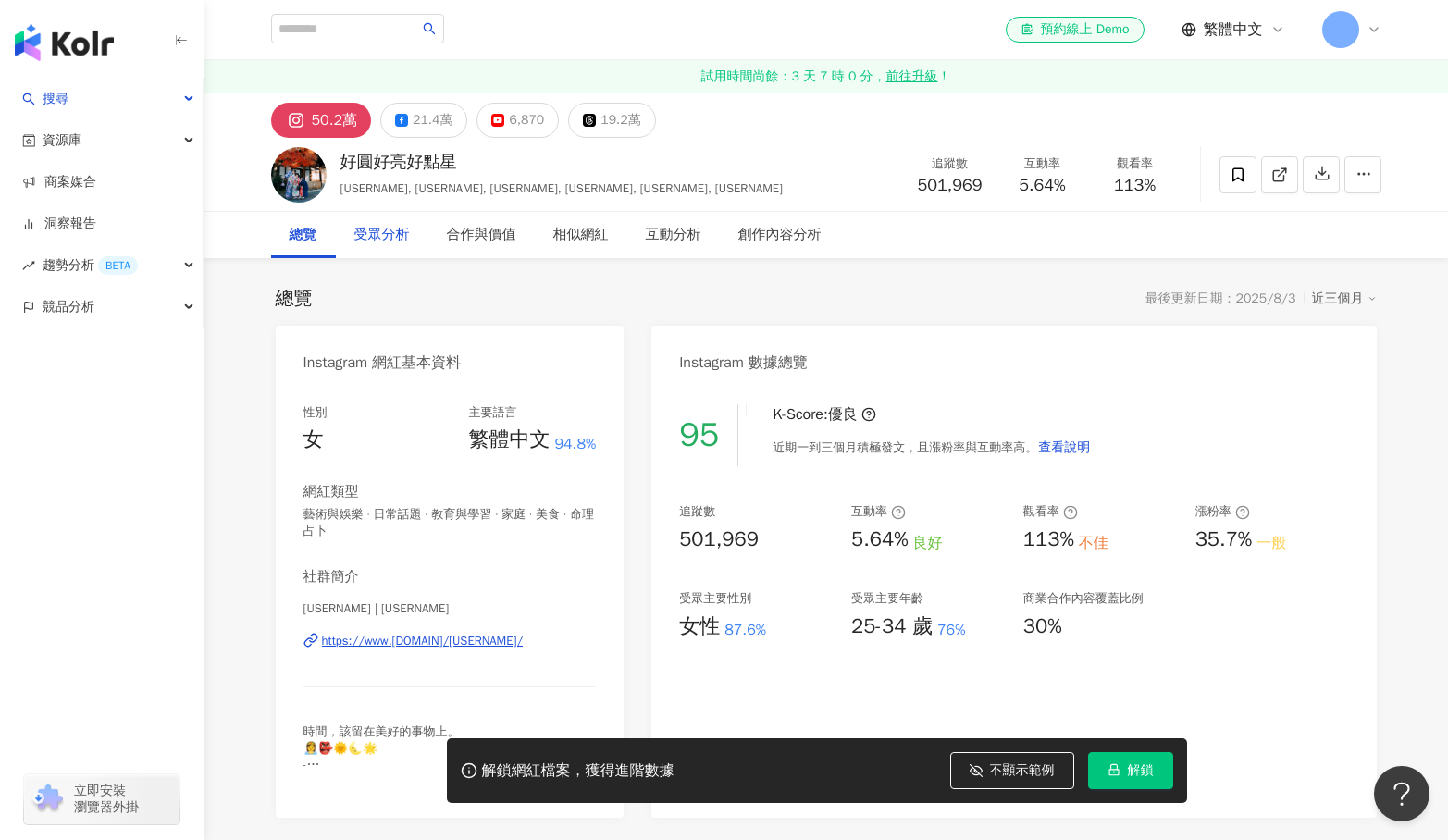 click on "受眾分析" at bounding box center (382, 235) 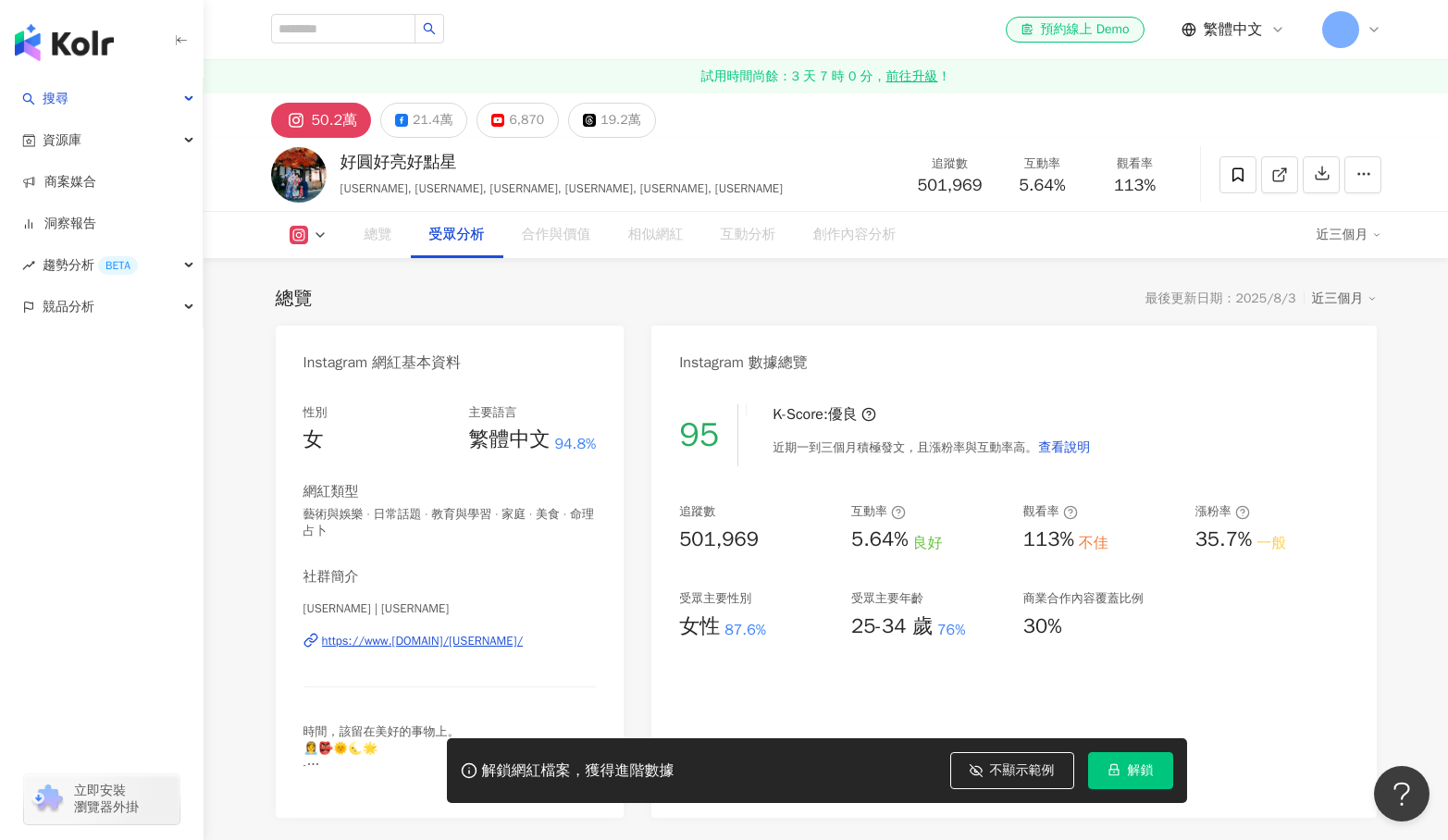scroll, scrollTop: 1630, scrollLeft: 0, axis: vertical 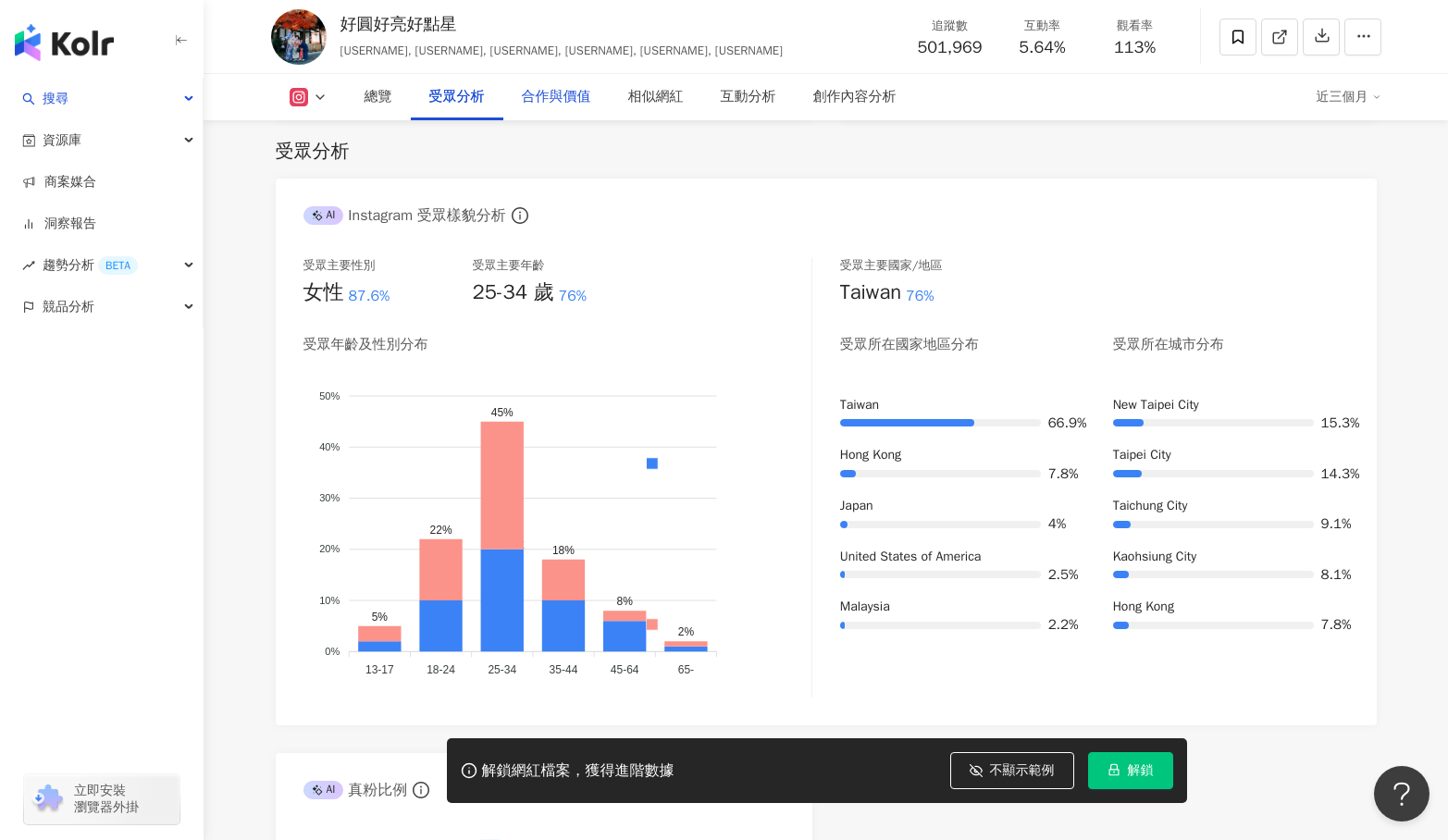 click on "合作與價值" at bounding box center [556, 97] 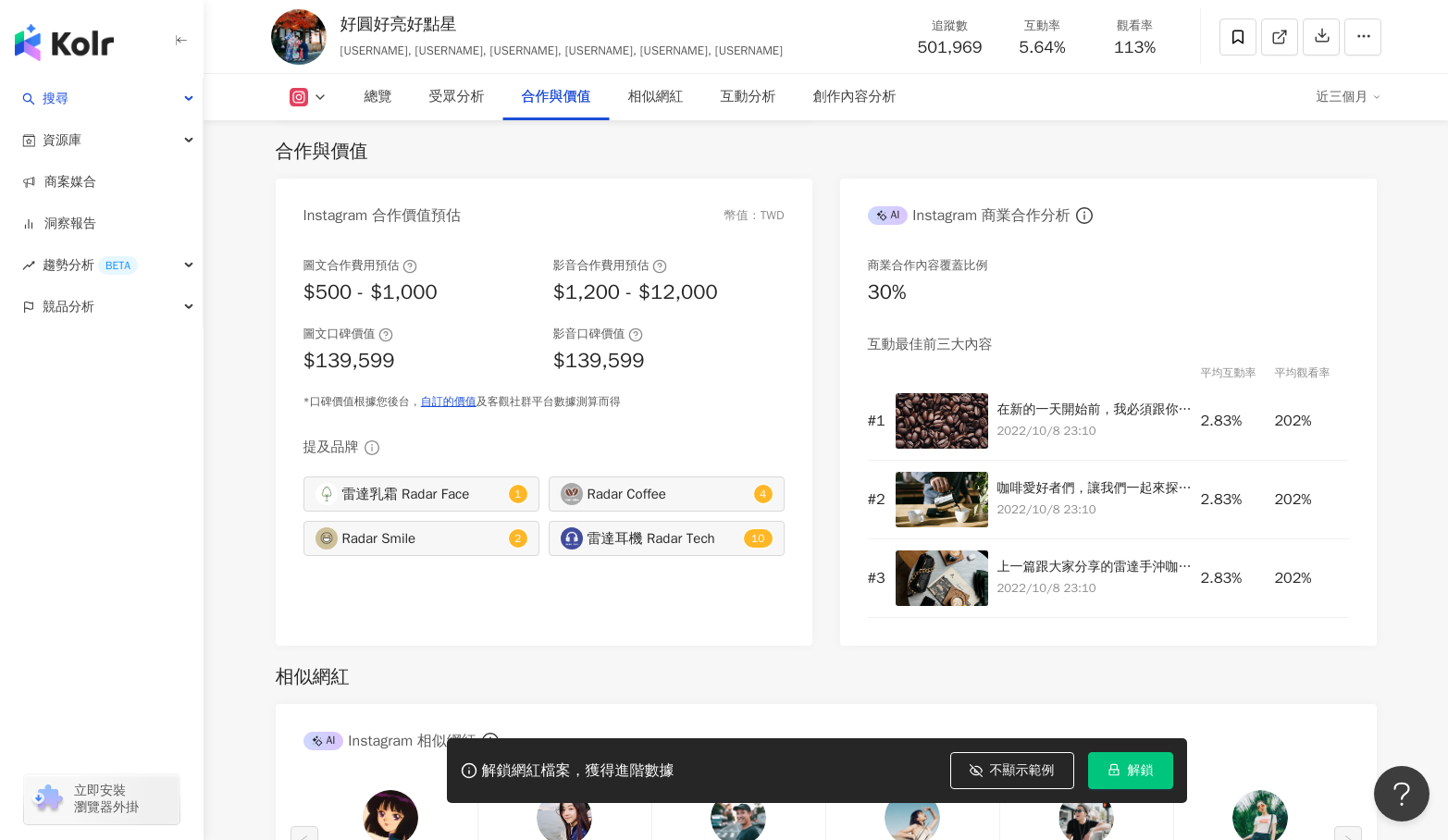 click on "相似網紅 AI Instagram 相似網紅 Nina|曹婕妤 54.8萬 追蹤者 Cindy 1,300 追蹤者 Johnny 5,300 追蹤者 強強生活 2,800 追蹤者 I’m Candy 1,300 追蹤者 Mindy 7,600 追蹤者 Instagram 提及的網紅 無資料" at bounding box center [826, 936] 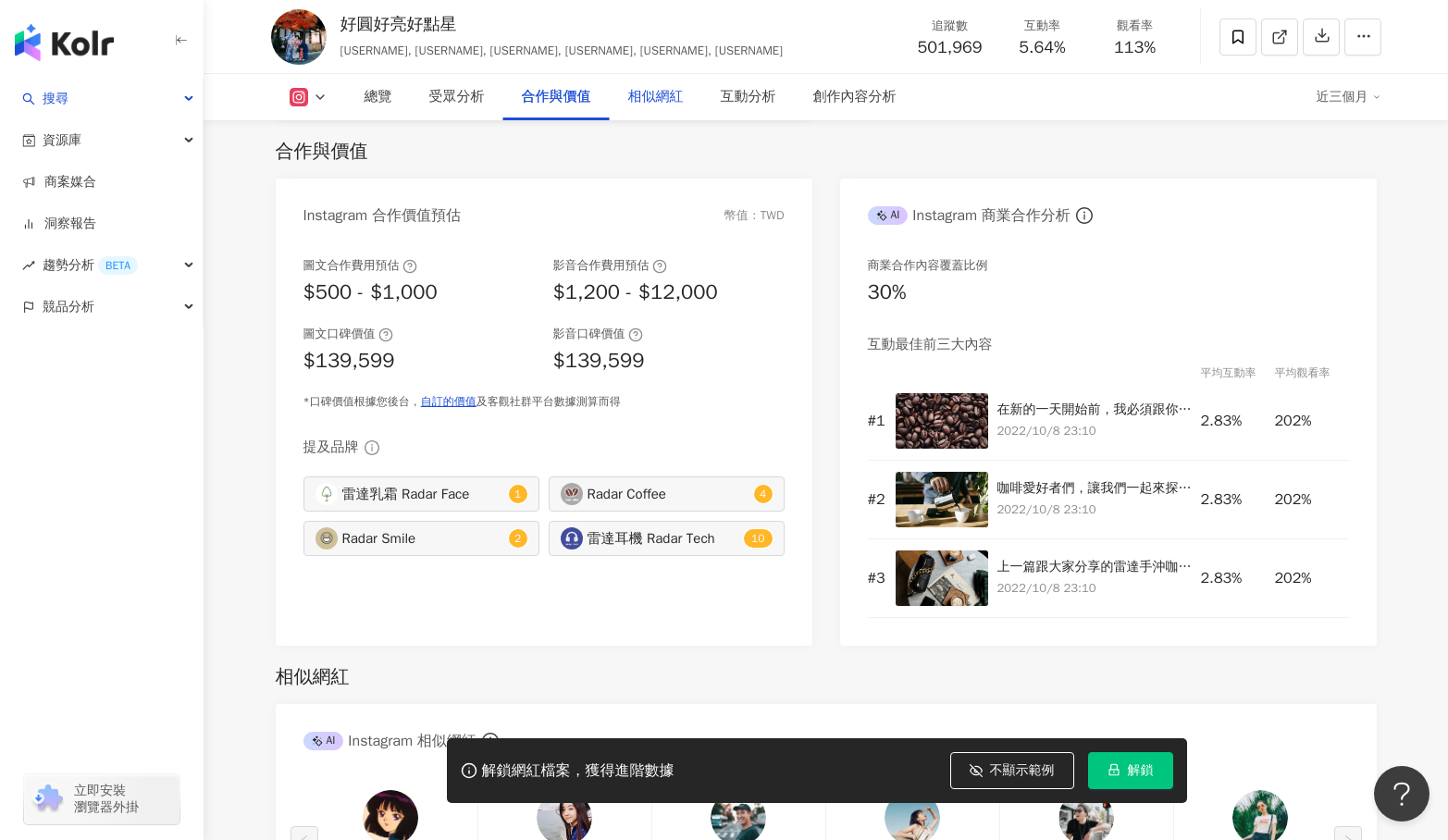click on "相似網紅" at bounding box center (656, 97) 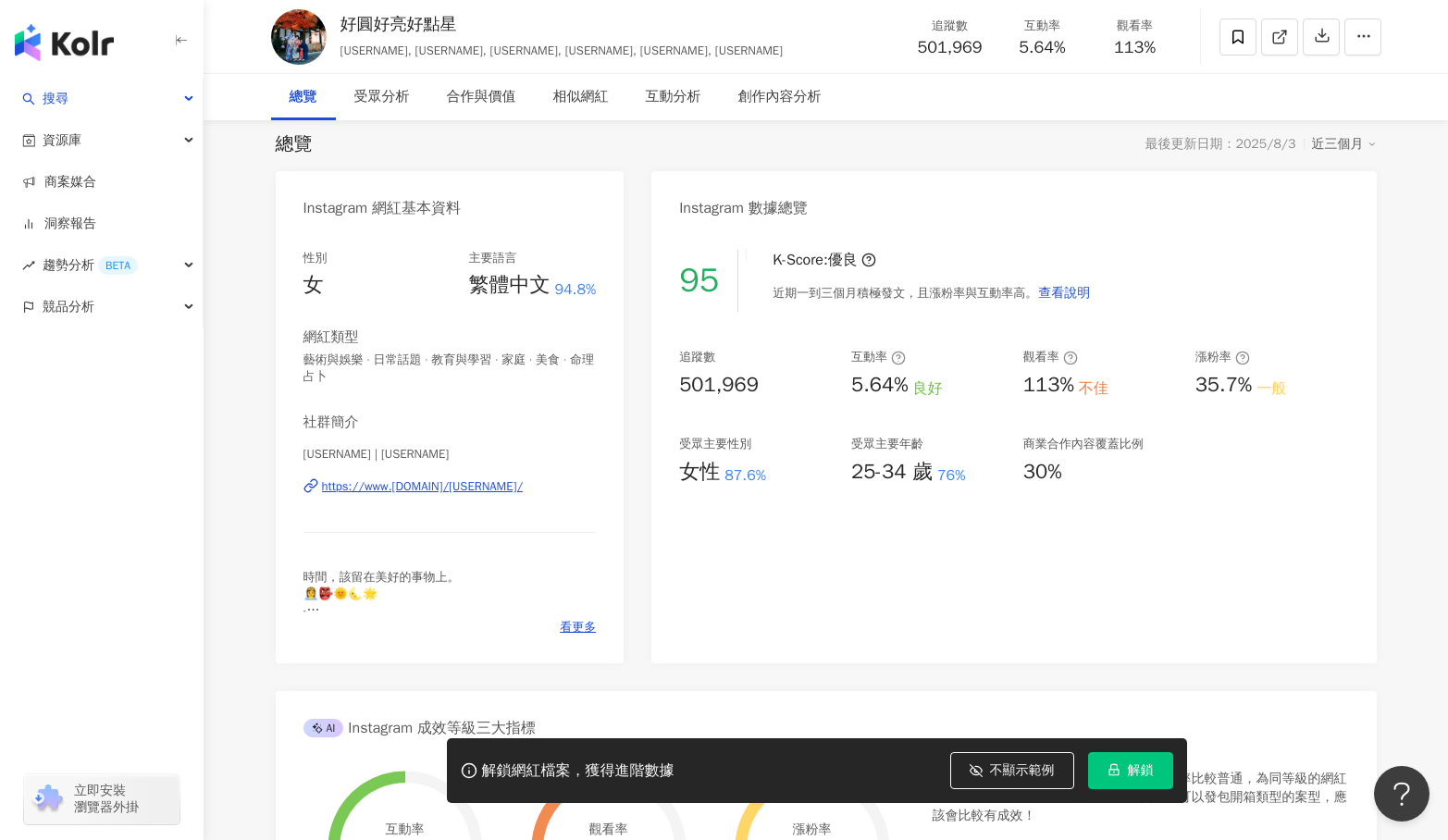 scroll, scrollTop: 0, scrollLeft: 0, axis: both 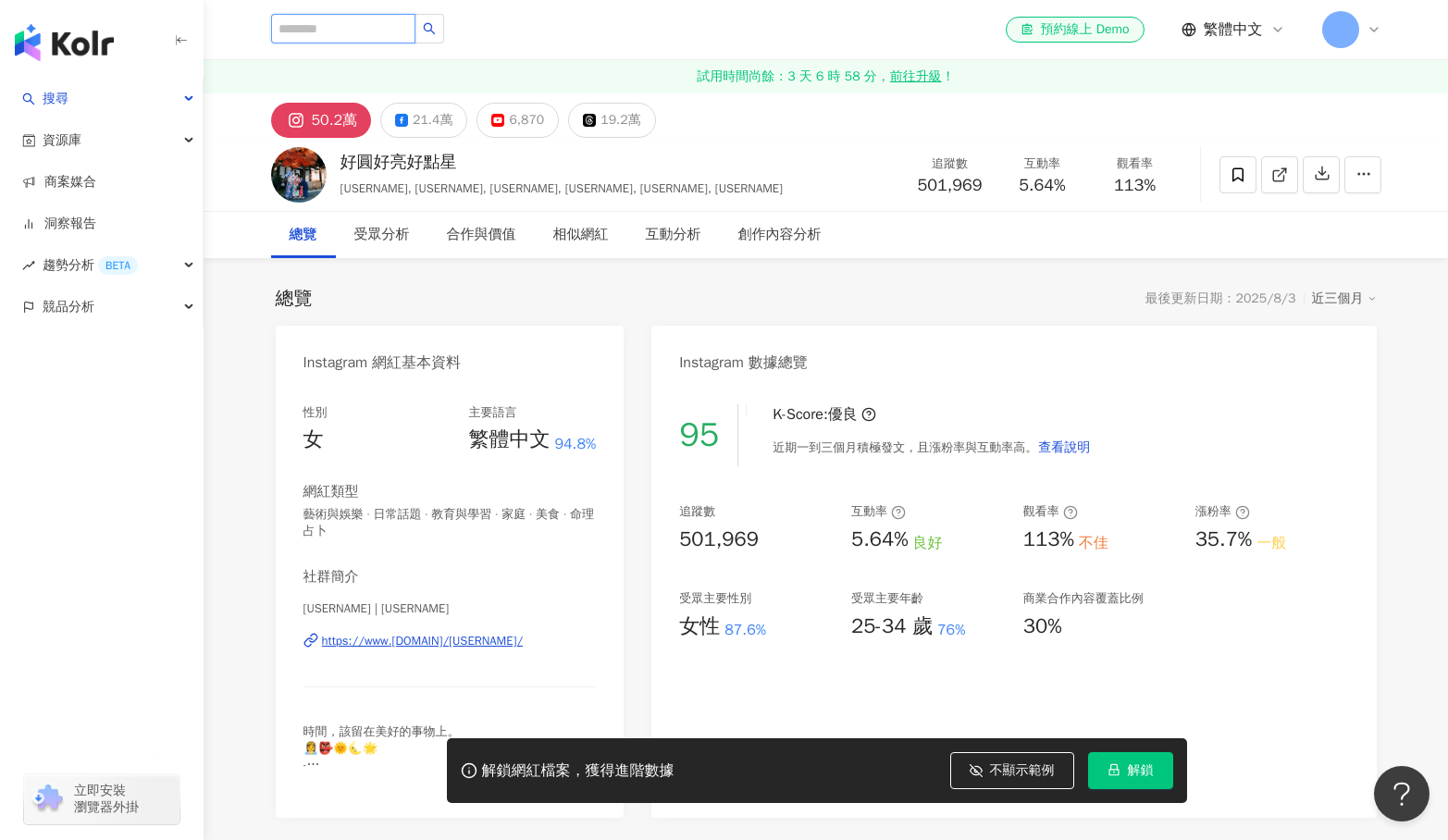 click at bounding box center (343, 29) 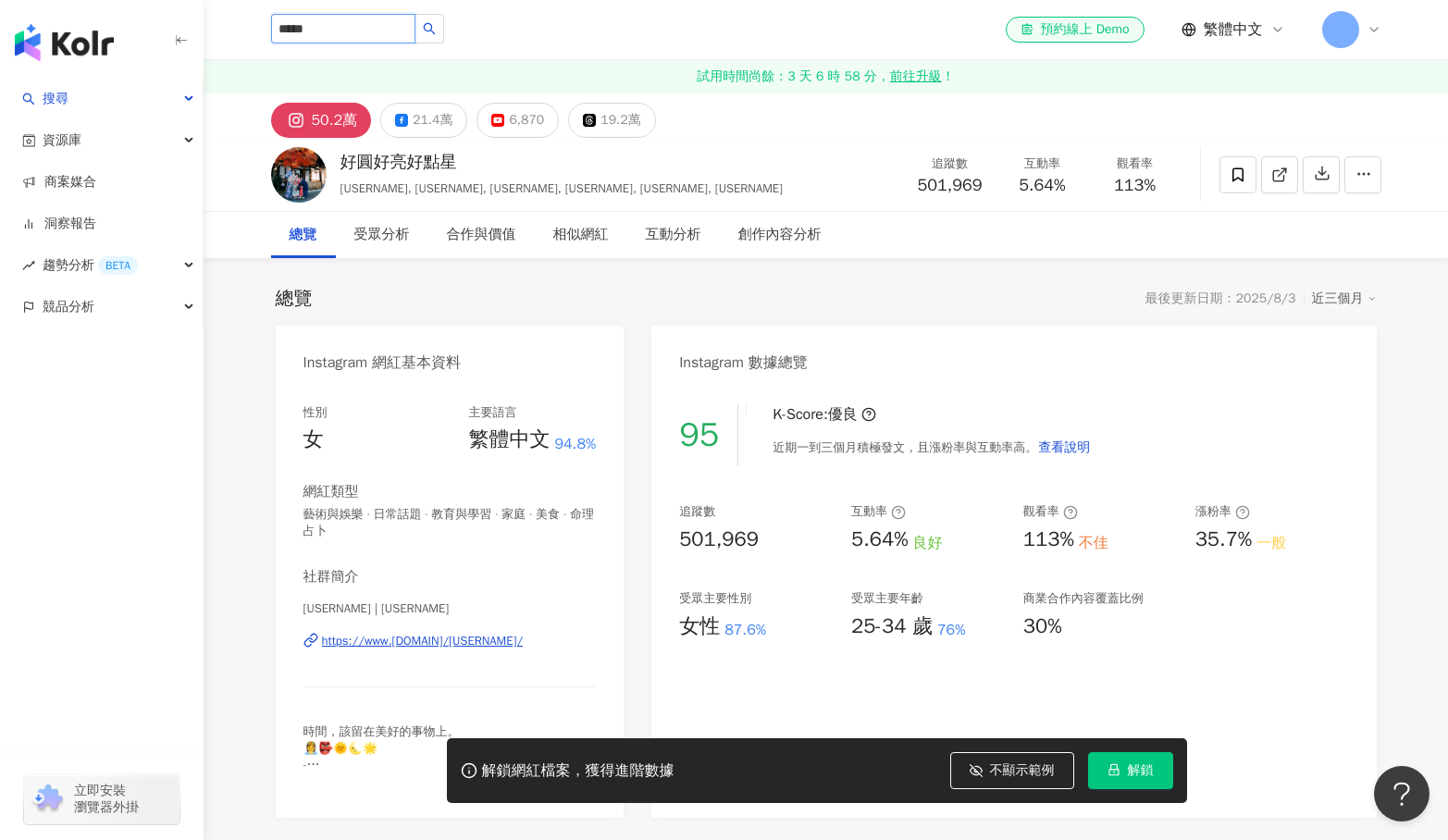 type on "***" 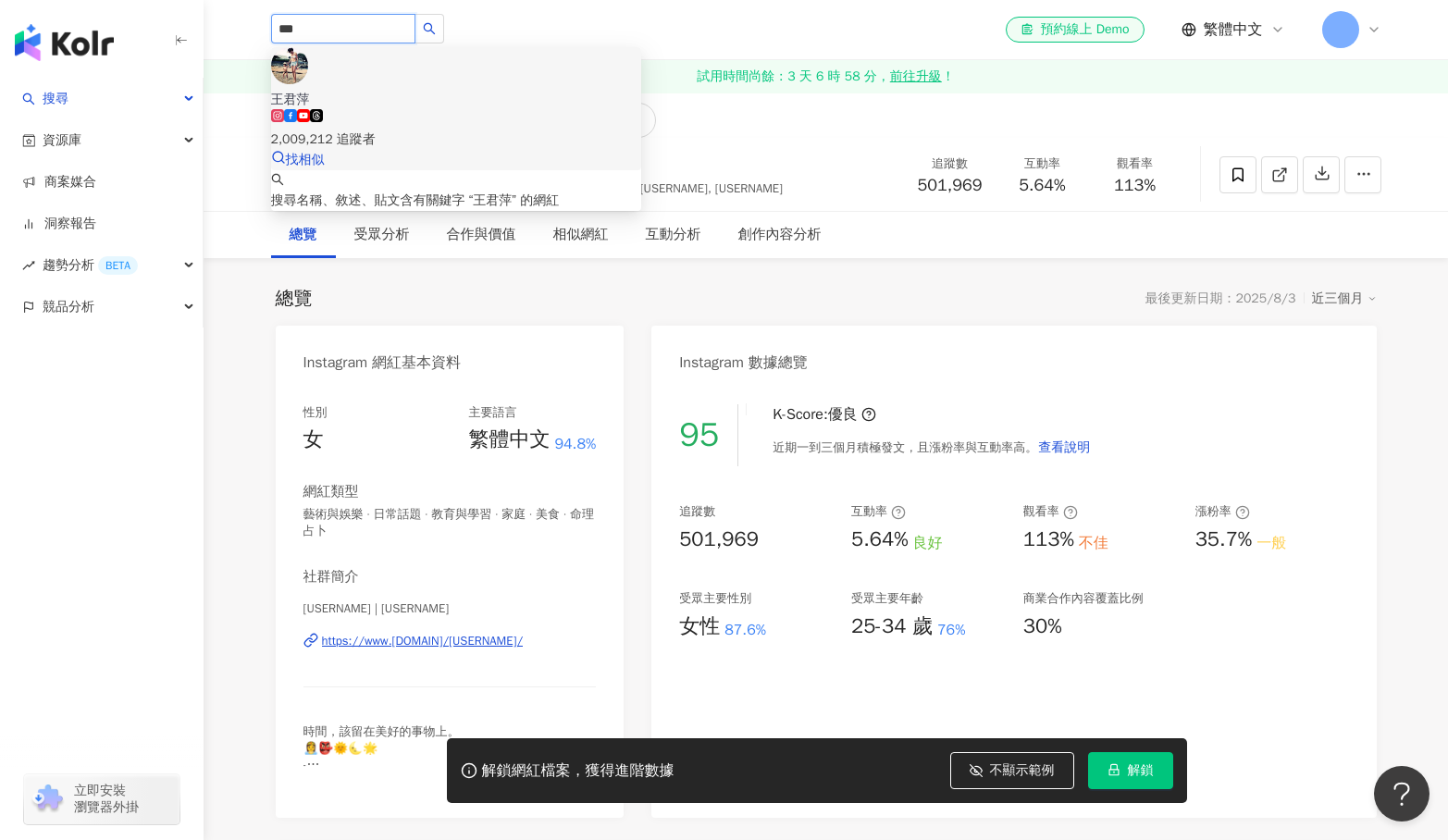 click on "王君萍" at bounding box center (456, 100) 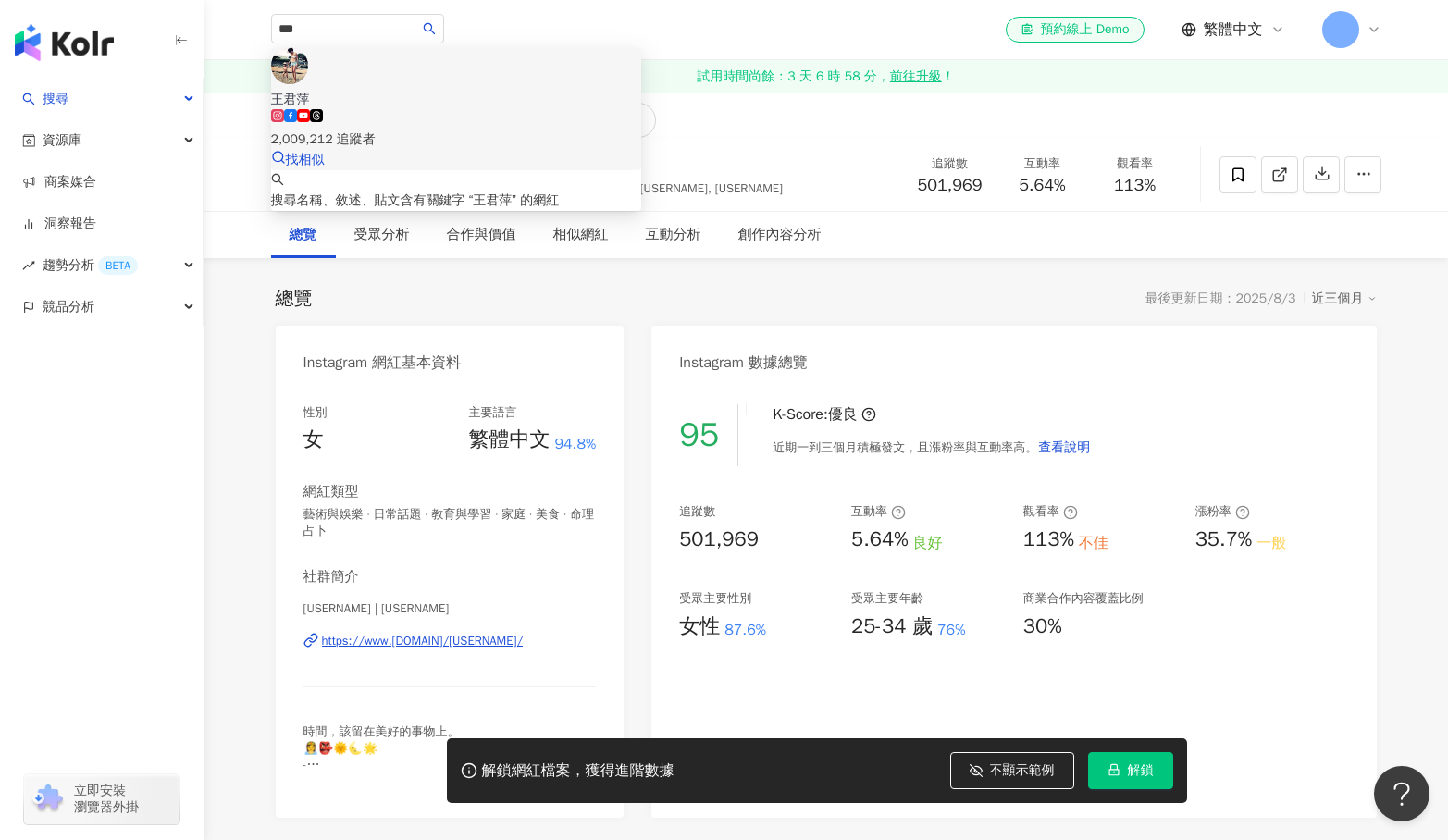 type 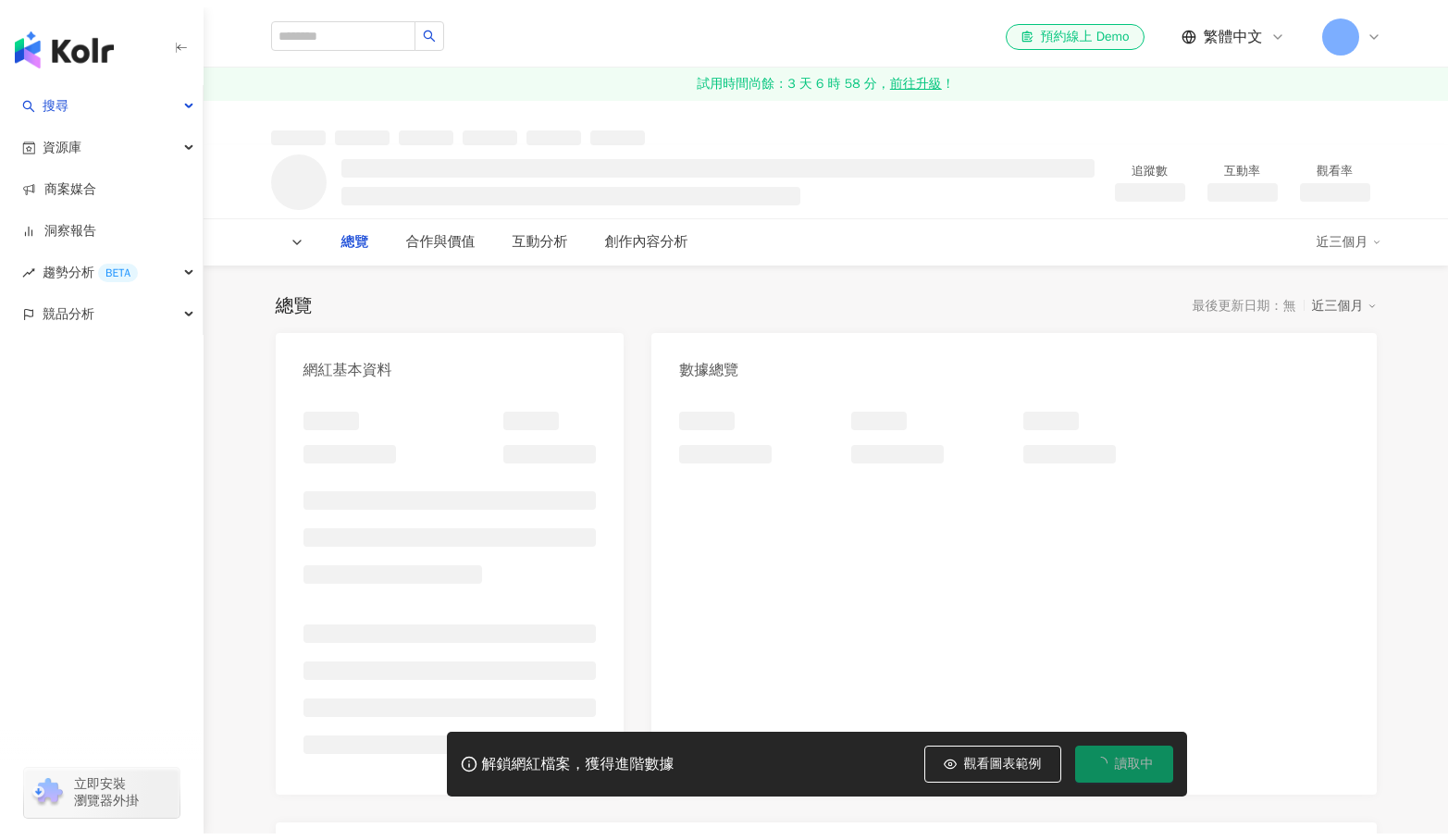 scroll, scrollTop: 0, scrollLeft: 0, axis: both 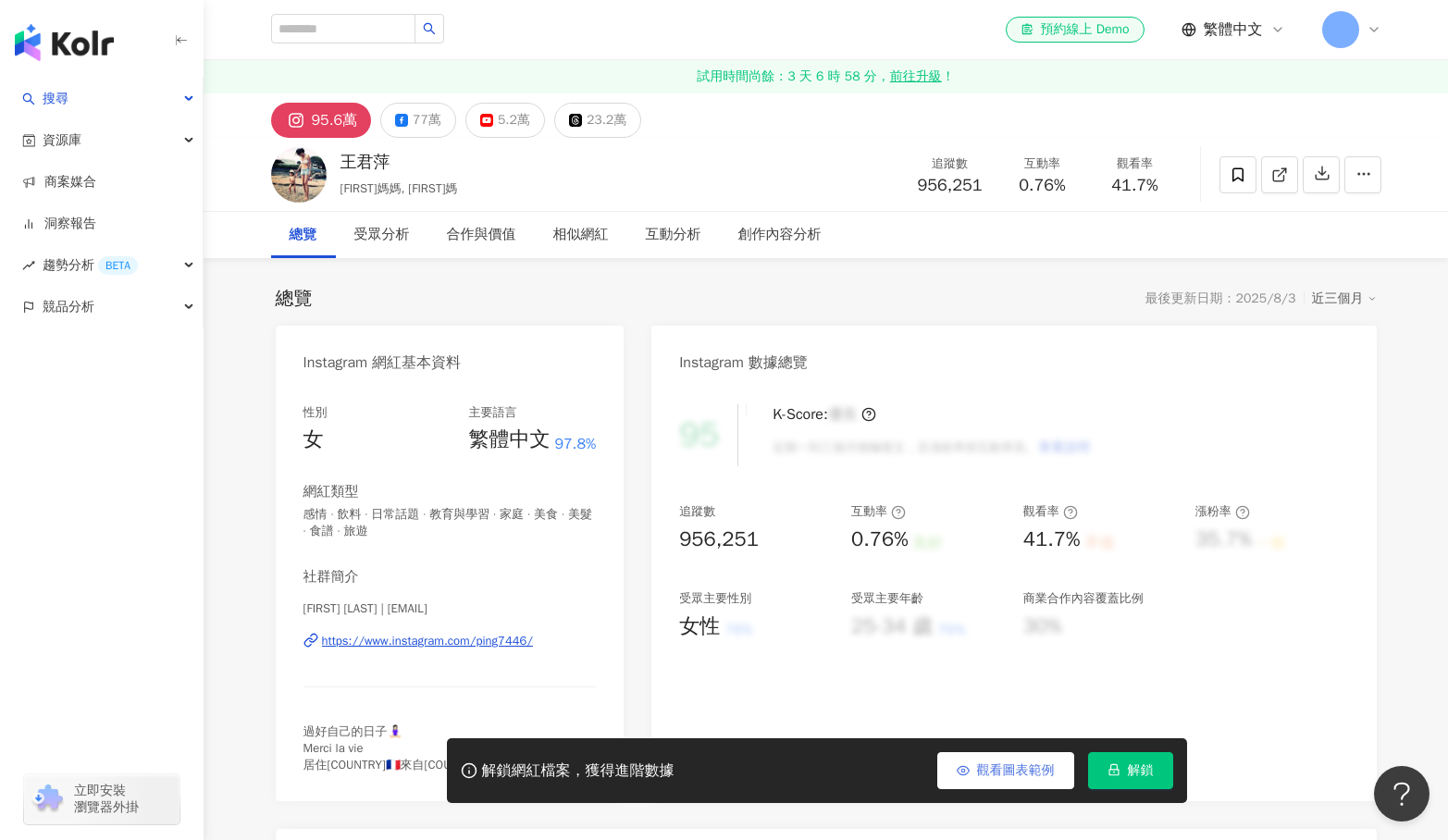 click on "觀看圖表範例" at bounding box center [1016, 771] 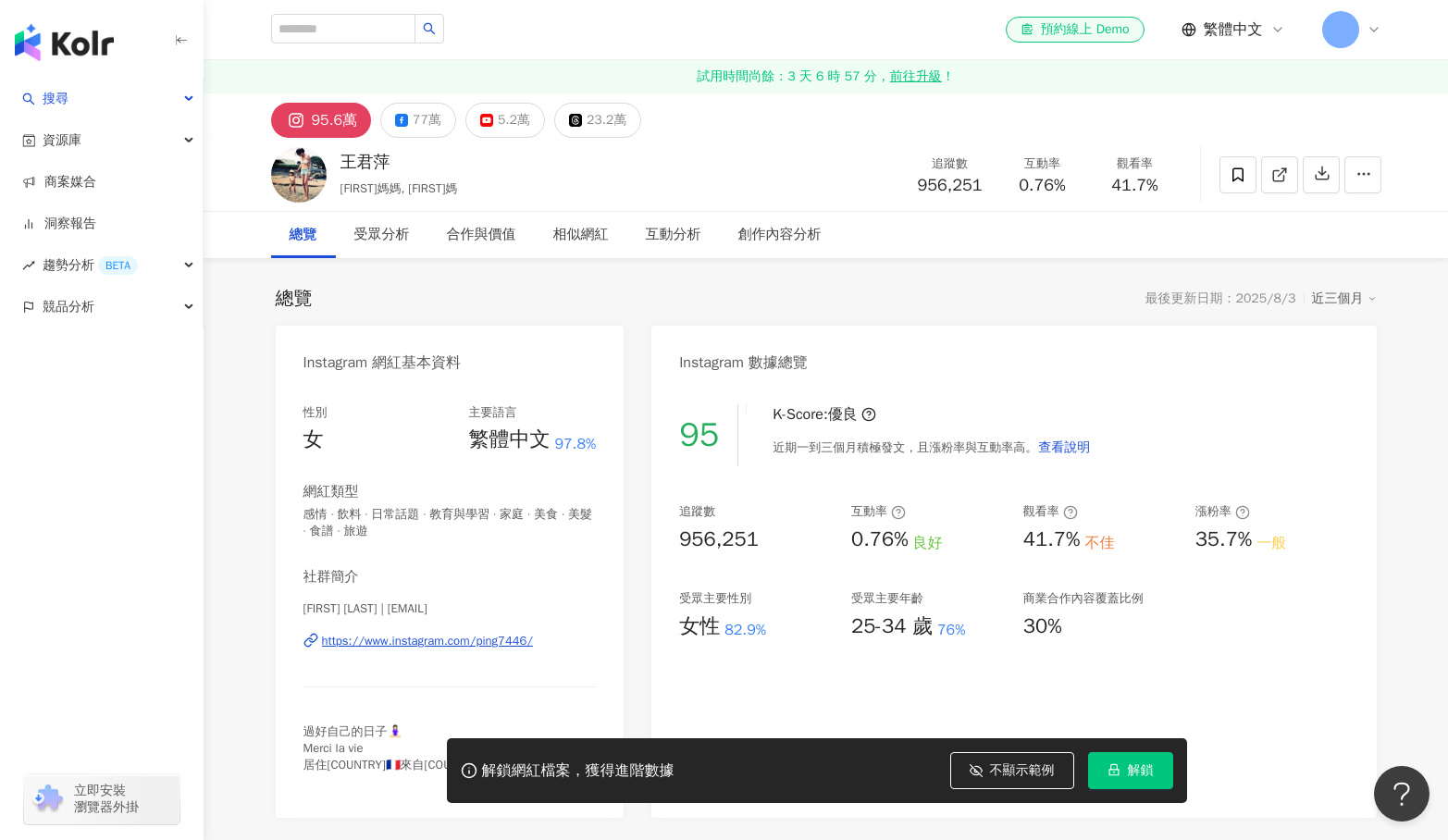 drag, startPoint x: 1400, startPoint y: 363, endPoint x: 1116, endPoint y: 301, distance: 290.68884 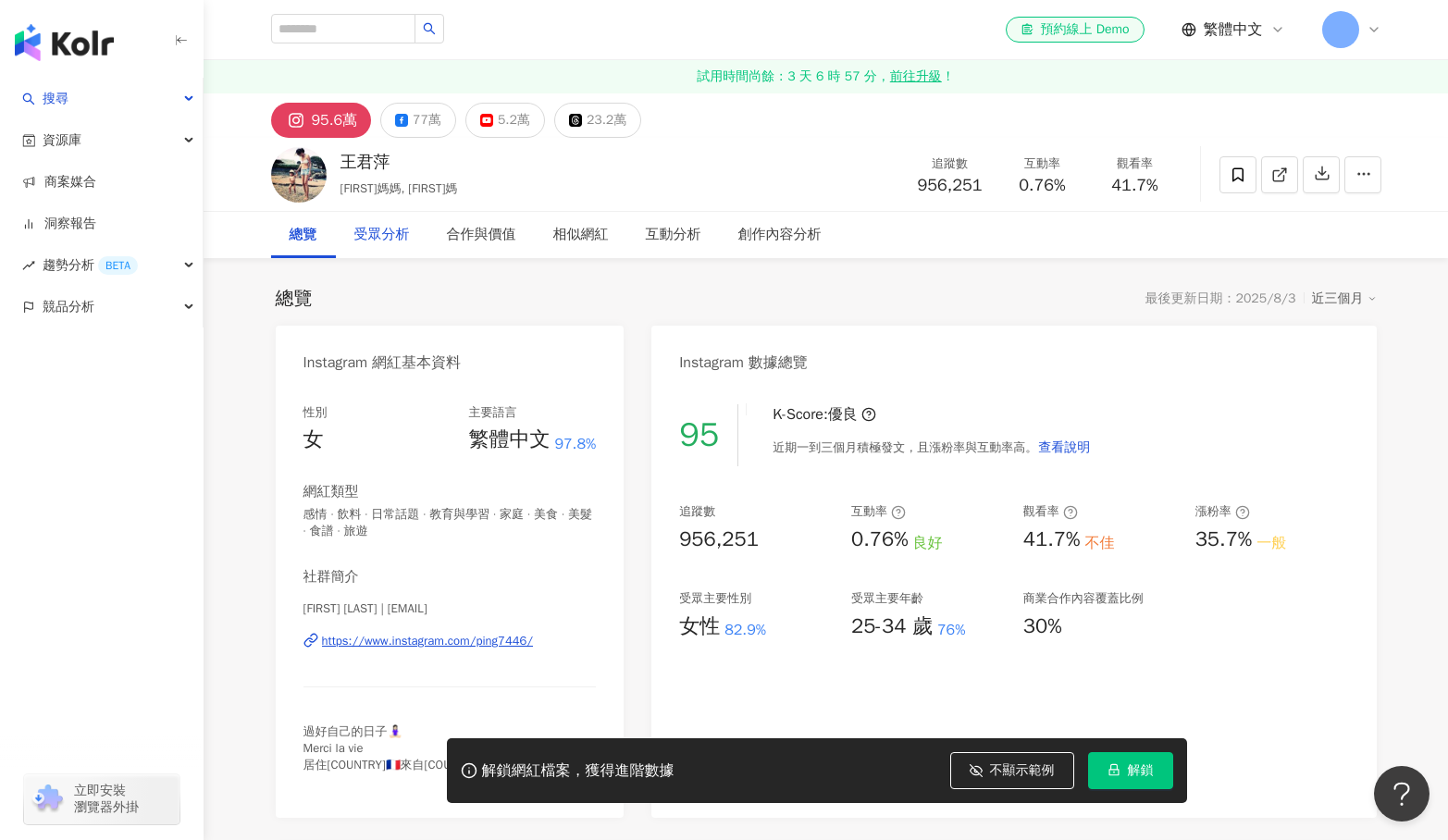 click on "受眾分析" at bounding box center [382, 235] 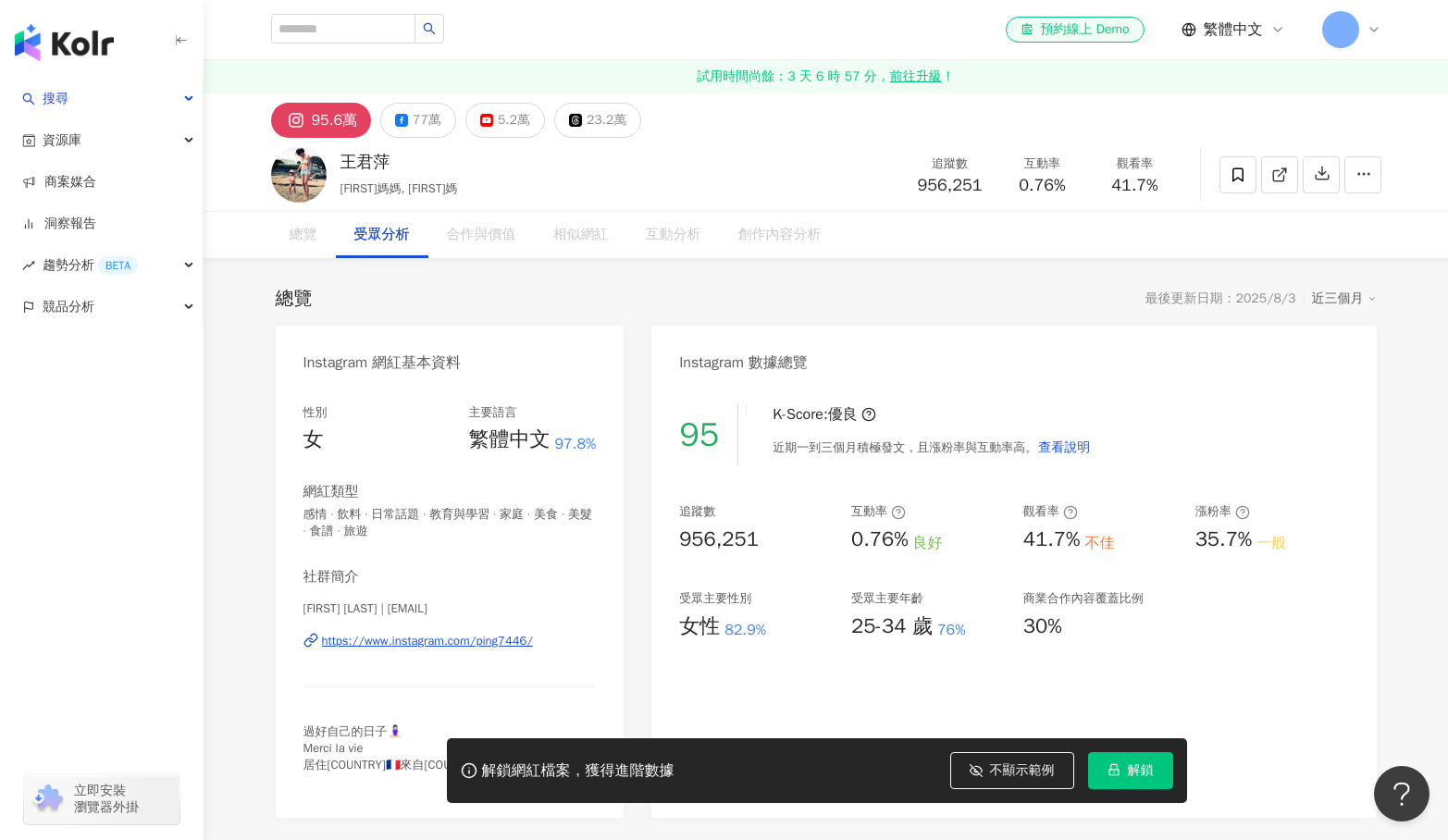 scroll, scrollTop: 1630, scrollLeft: 0, axis: vertical 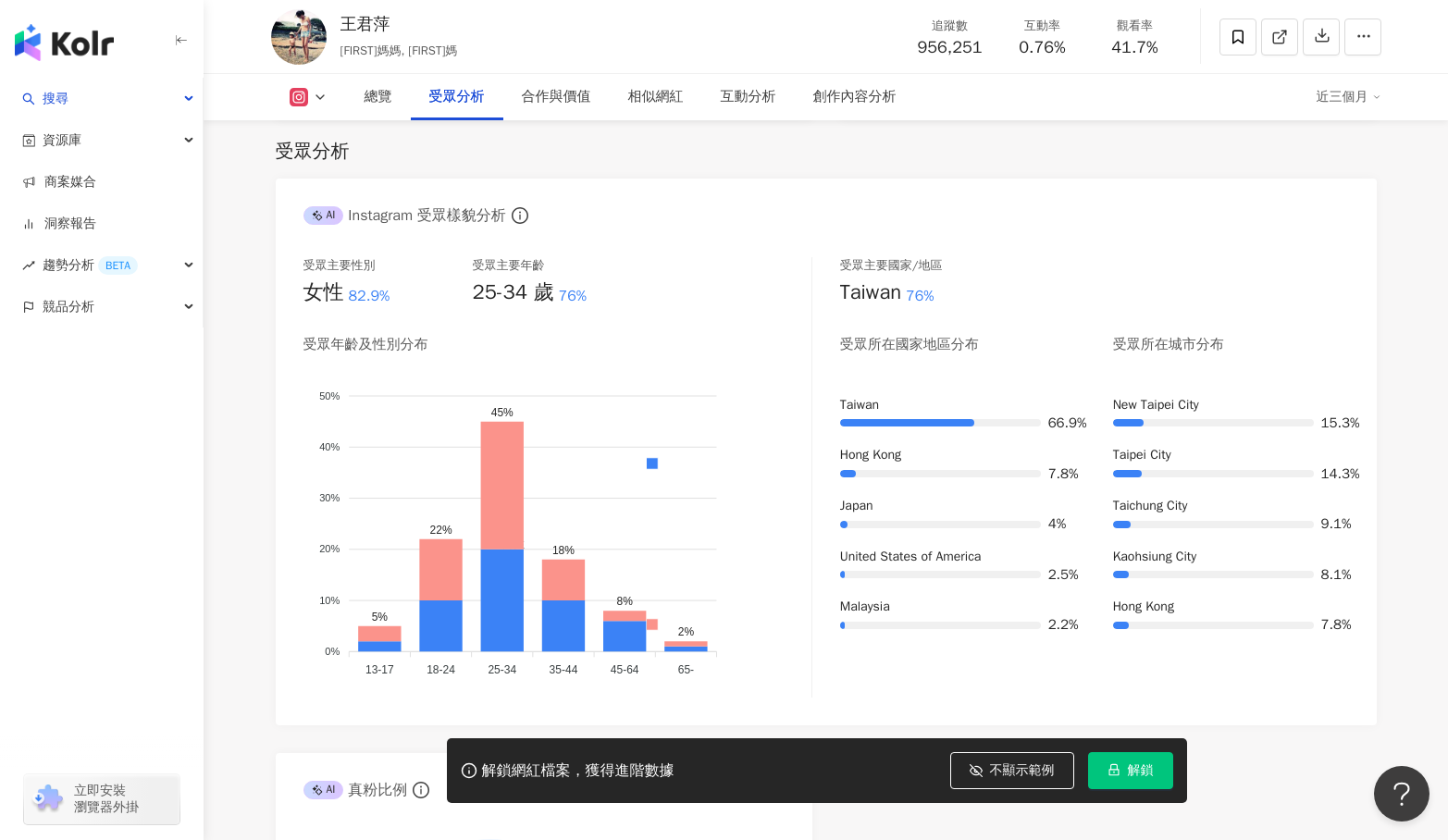 click on "總覽 最後更新日期：2025/8/3 近三個月 Instagram 網紅基本資料 性別   女 主要語言   繁體中文 97.8% 網紅類型 感情 · 飲料 · 日常話題 · 教育與學習 · 家庭 · 美食 · 美髮 · 食譜 · 旅遊 社群簡介 王君萍 | ping7446 https://www.instagram.com/ping7446/ 過好自己的日子🧘🏻‍♀️
Merci la vie
居住法國🇫🇷來自台灣
合作邀約📧yanz7446@hotmail.com
小盒子📩無法回覆工作訊息
🐶 @pistou0903
my book：#戀家味的常備菜餚 #亞歷肥安這樣長大
👩‍🍳#亞歷媽出菜 #君萍裝修日記 看更多 Instagram 數據總覽 95 K-Score :   優良 近期一到三個月積極發文，且漲粉率與互動率高。 查看說明 追蹤數   956,251 互動率   0.76% 良好 觀看率   41.7% 不佳 漲粉率   35.7% 一般 受眾主要性別   女性 82.9% 受眾主要年齡   25-34 歲 76% 商業合作內容覆蓋比例   30% AI Instagram 成效等級三大指標 互動率 0.76% 良好 0.19% 觀看率 41.7% 不佳" at bounding box center (826, 1699) 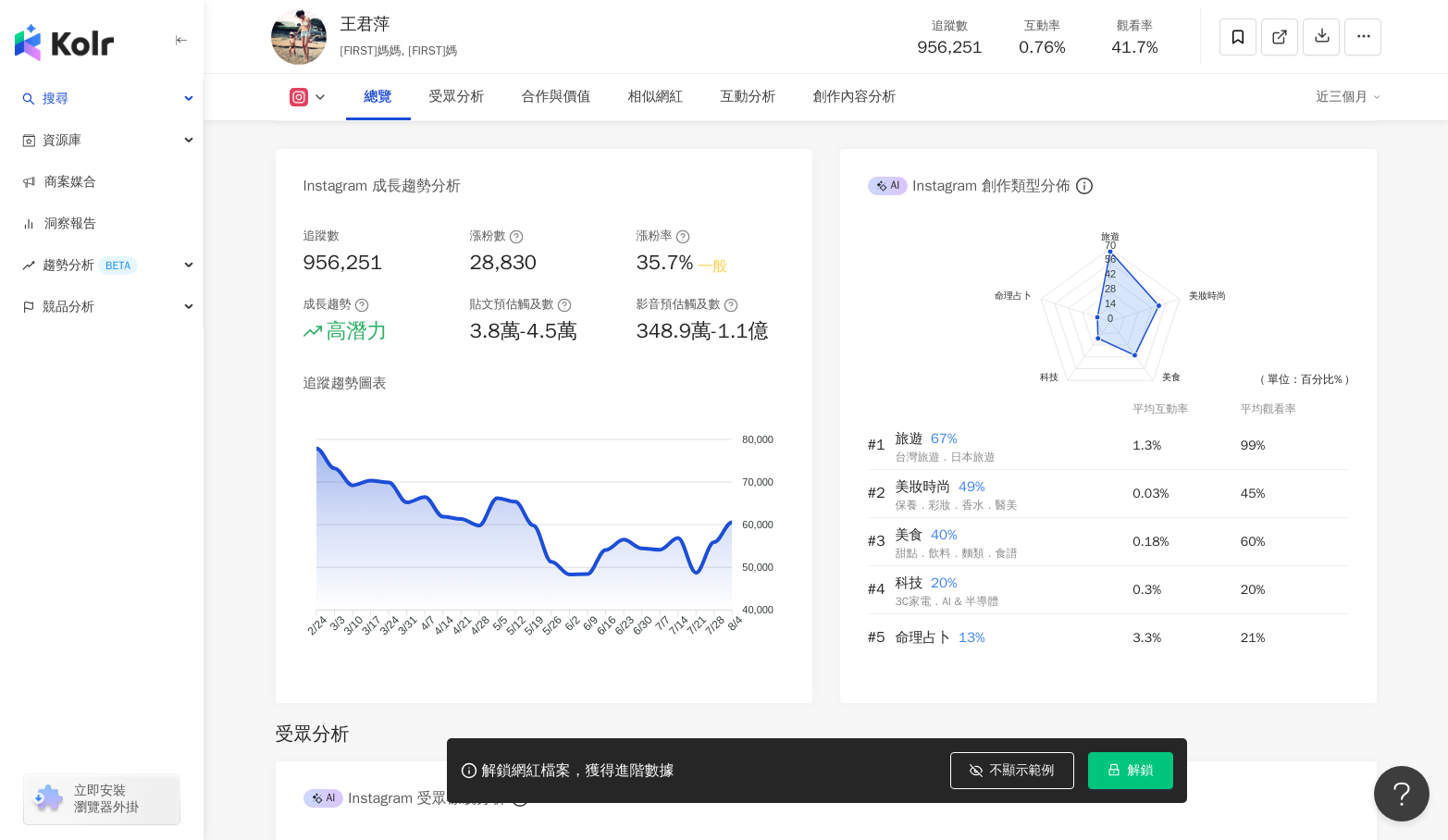 scroll, scrollTop: 1075, scrollLeft: 0, axis: vertical 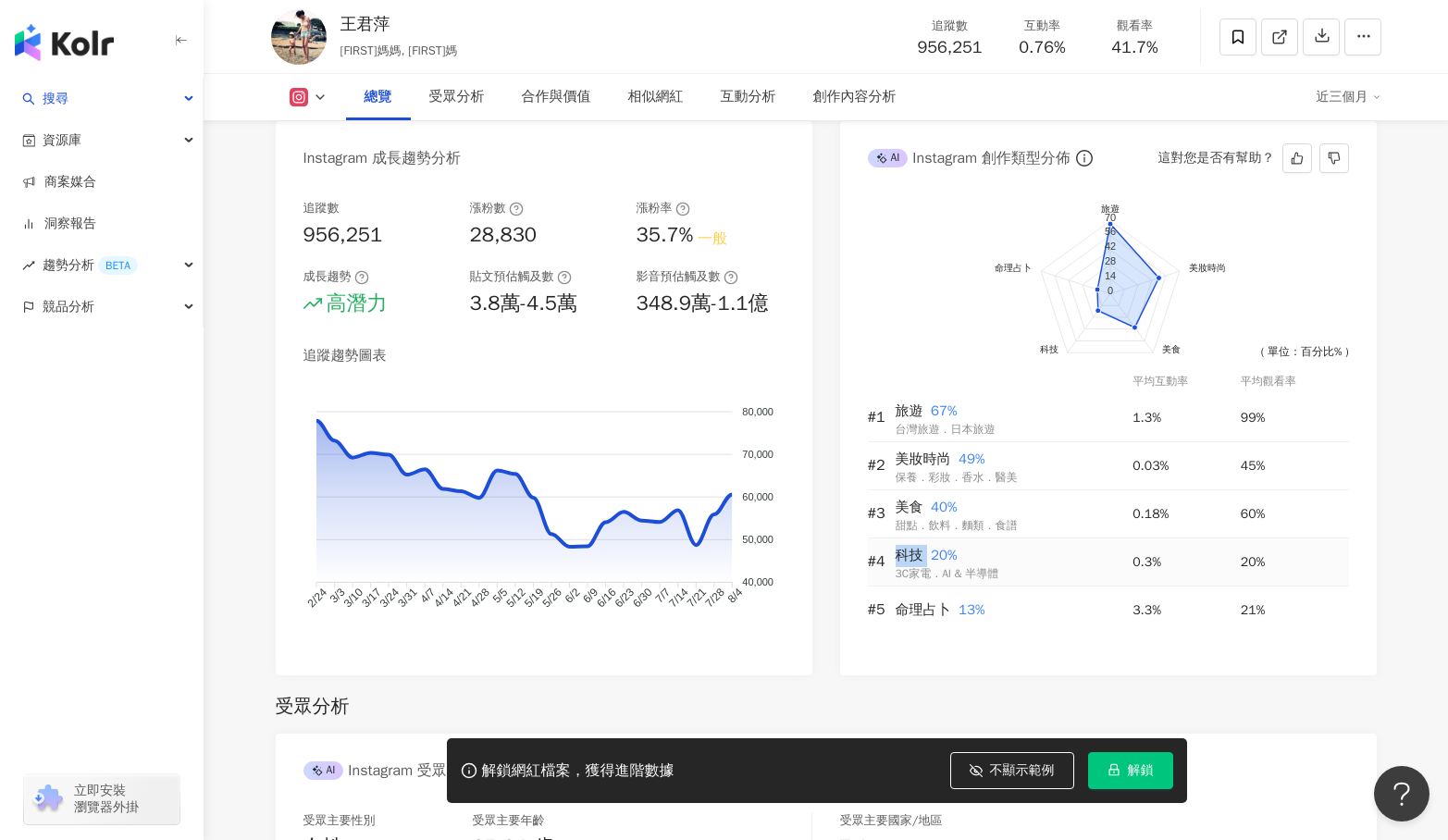 drag, startPoint x: 923, startPoint y: 557, endPoint x: 890, endPoint y: 559, distance: 33.06055 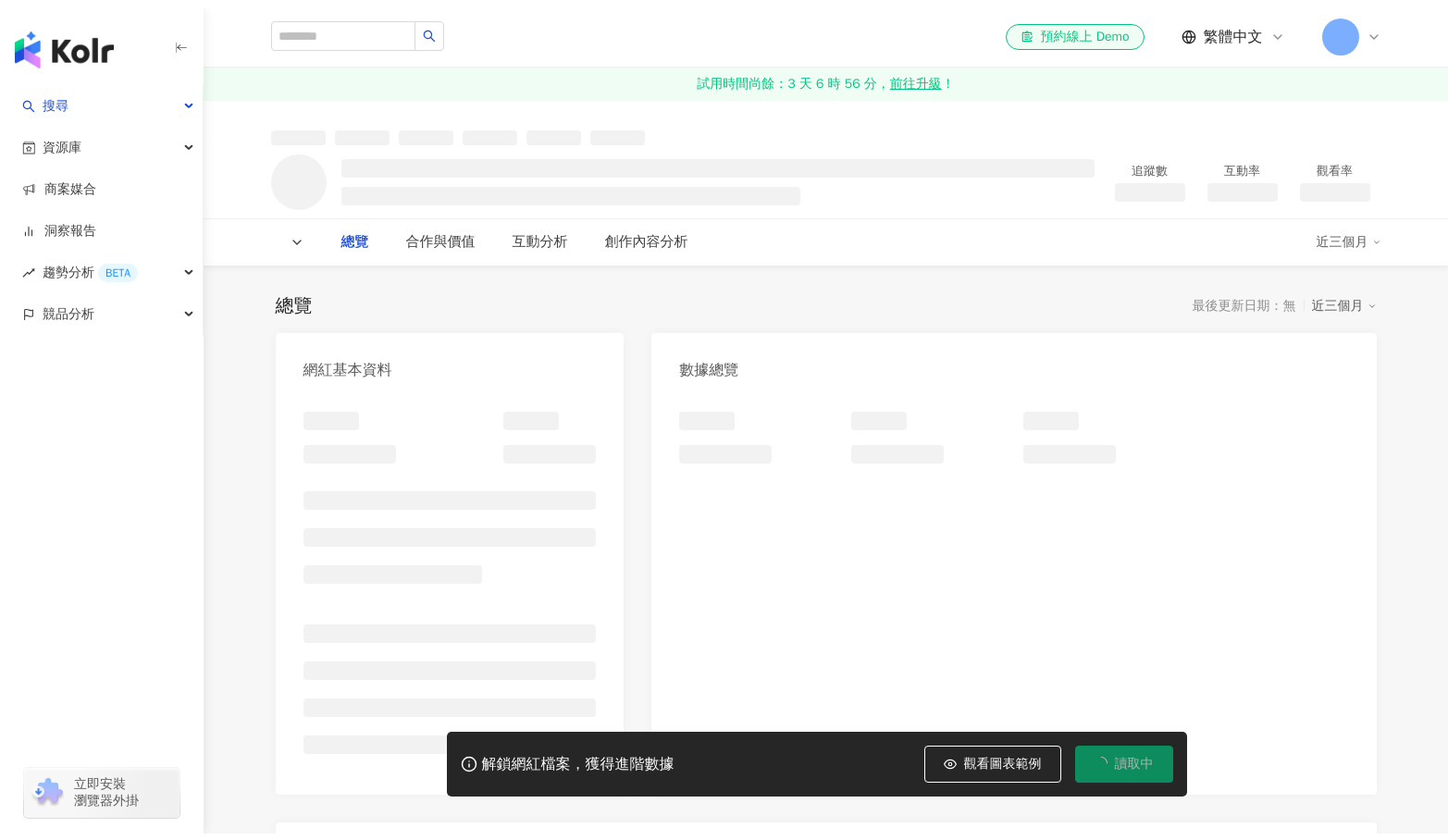 scroll, scrollTop: 0, scrollLeft: 0, axis: both 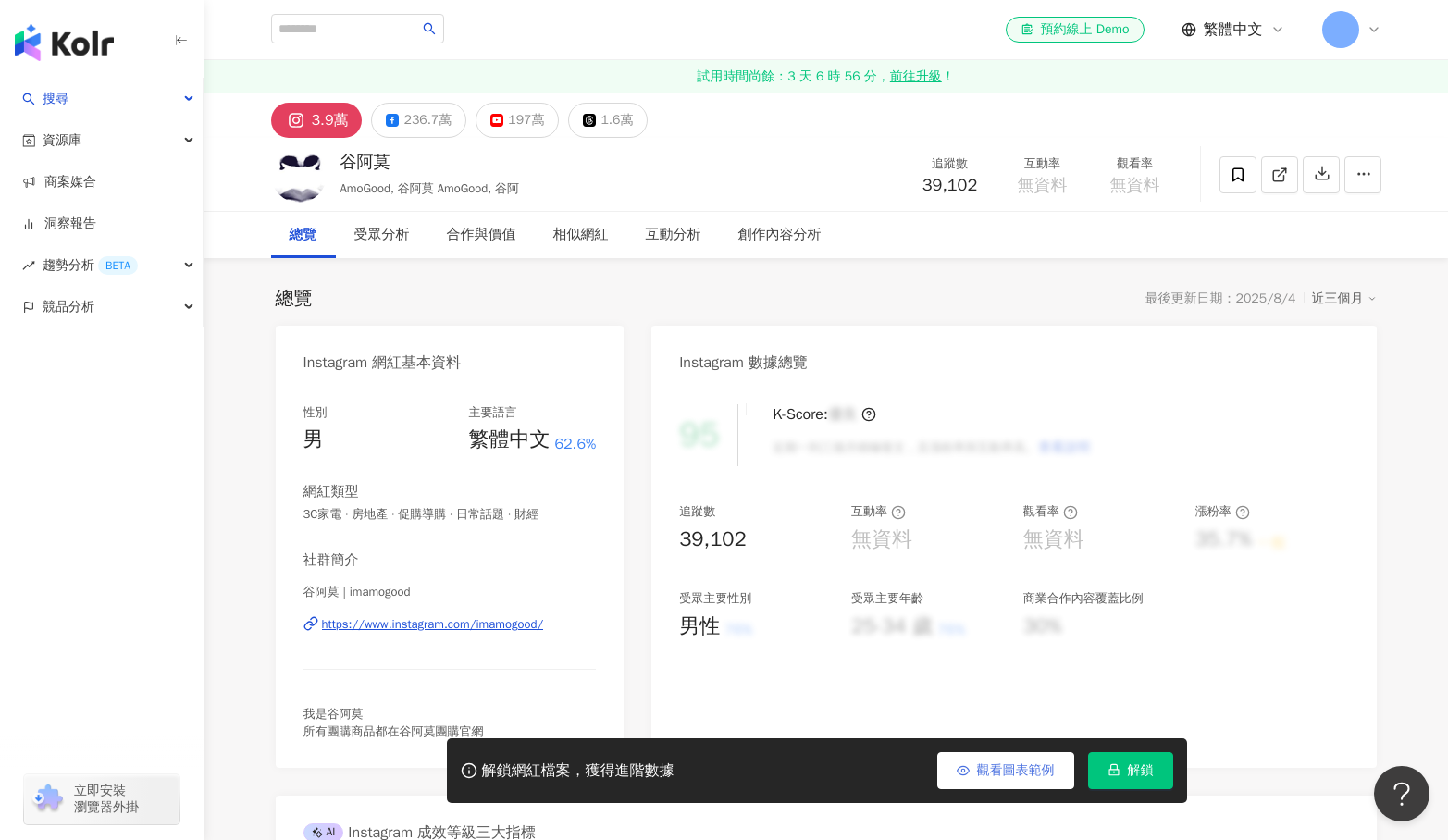 click on "觀看圖表範例" at bounding box center (1016, 771) 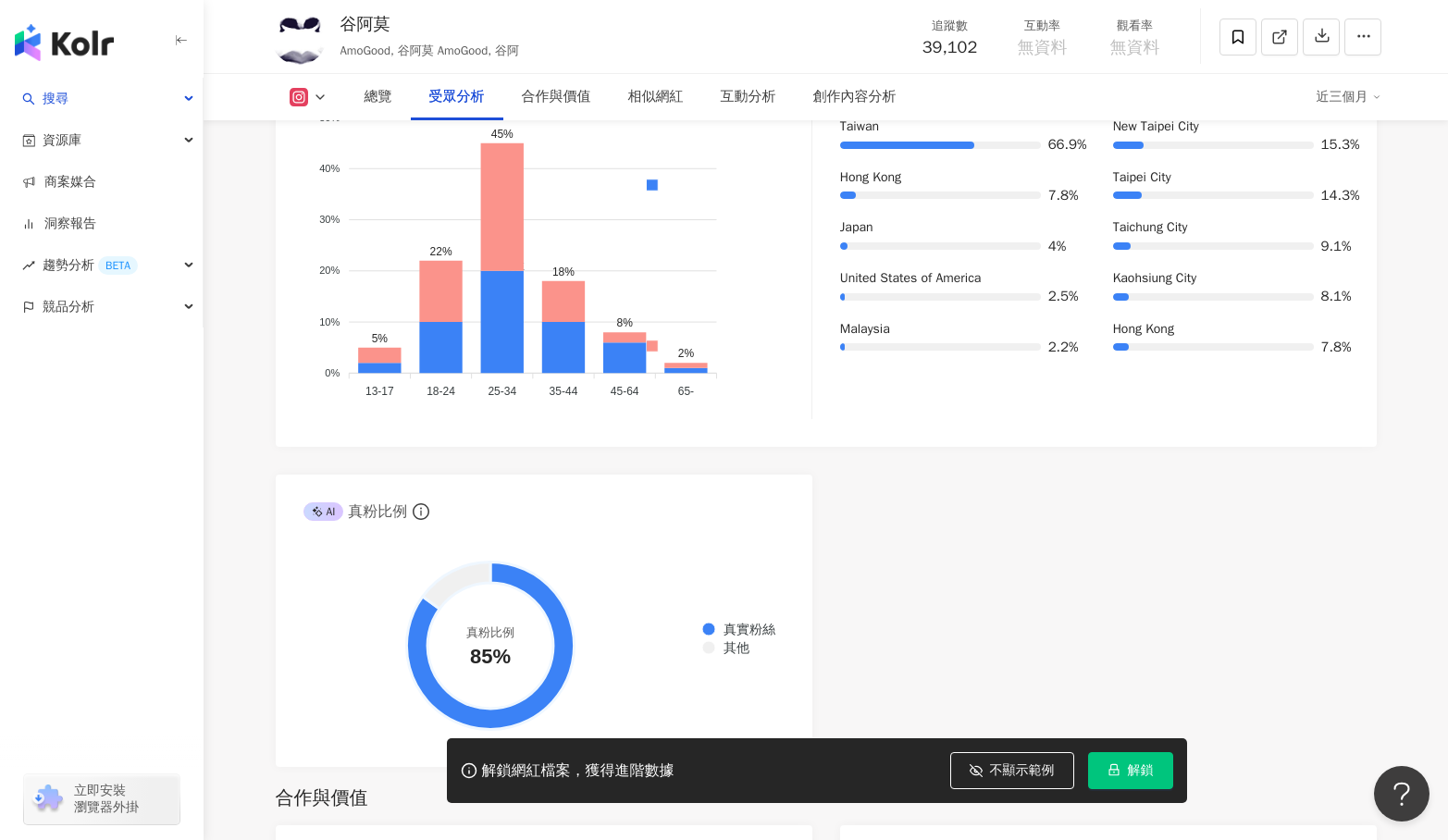 scroll, scrollTop: 1665, scrollLeft: 0, axis: vertical 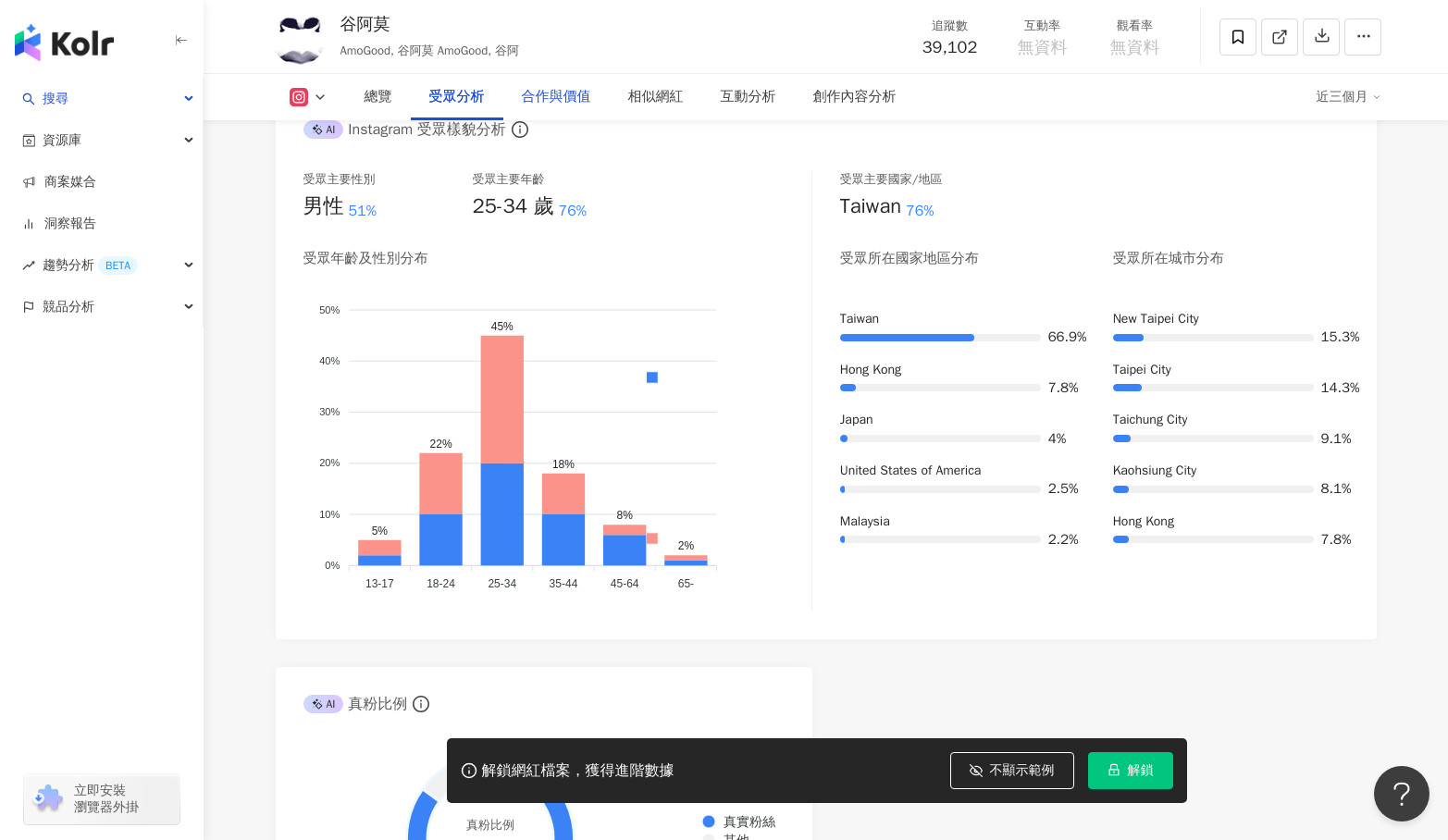 click on "合作與價值" at bounding box center [556, 97] 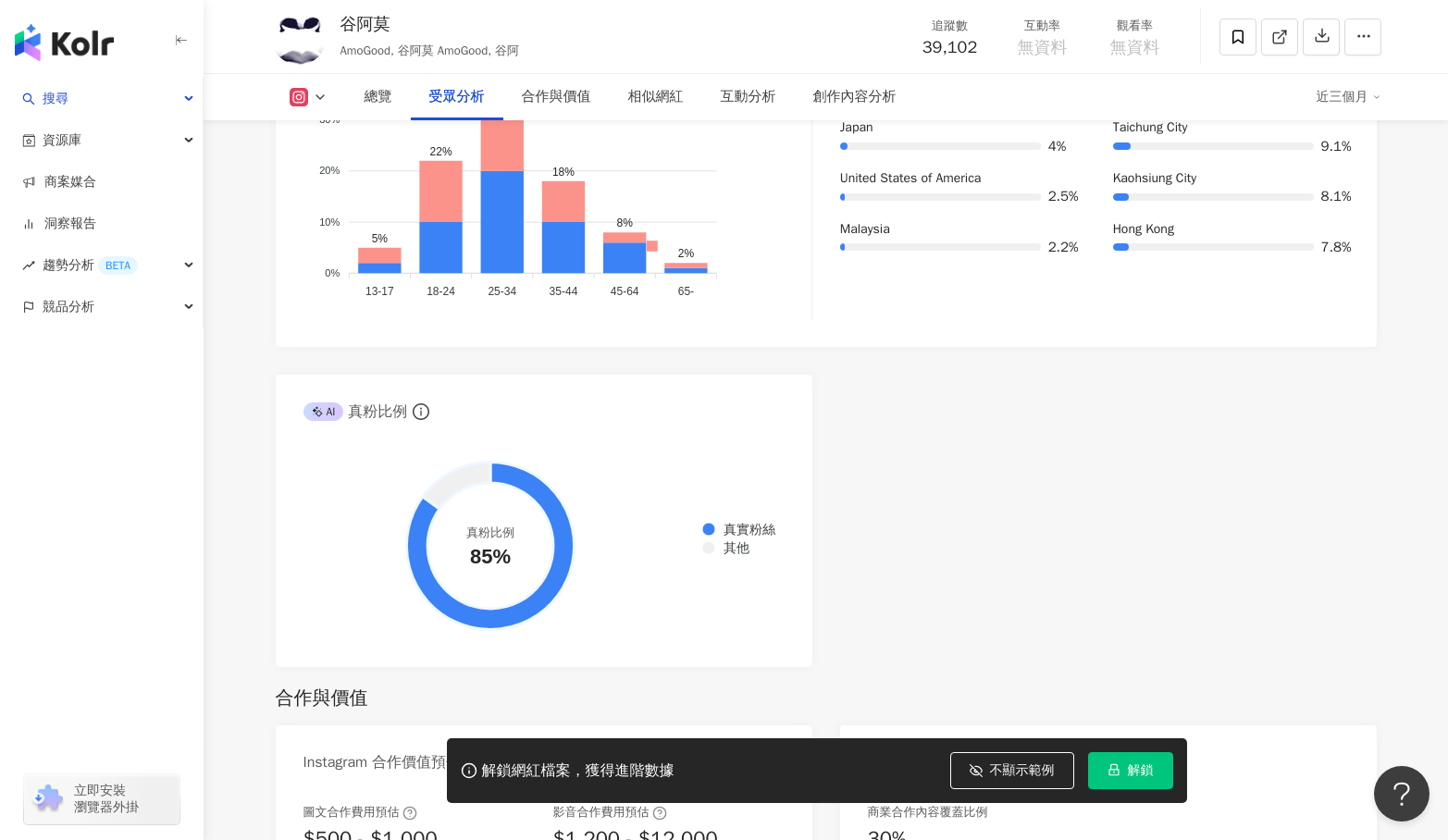 scroll, scrollTop: 1950, scrollLeft: 0, axis: vertical 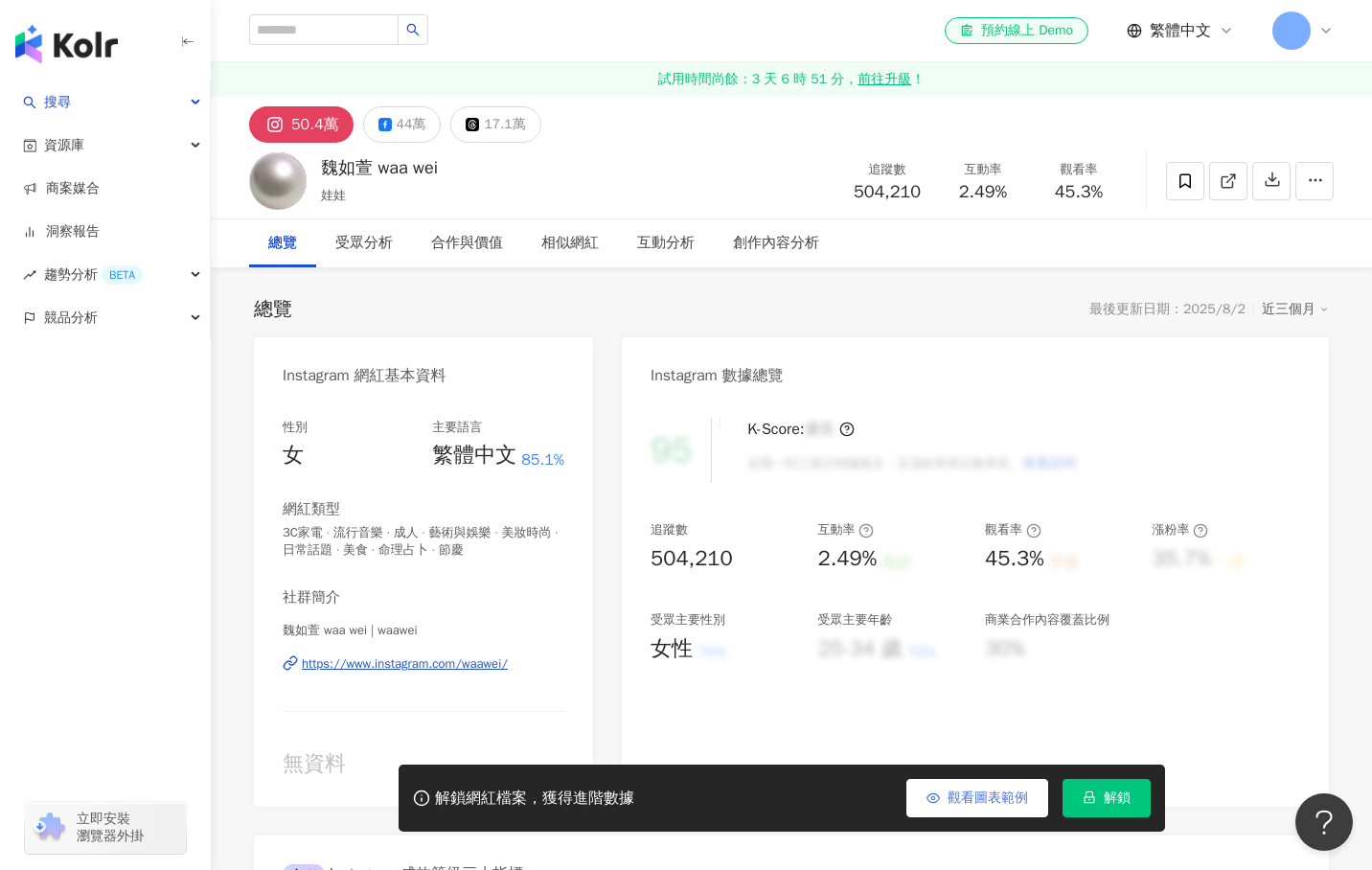 click on "觀看圖表範例" at bounding box center (977, 798) 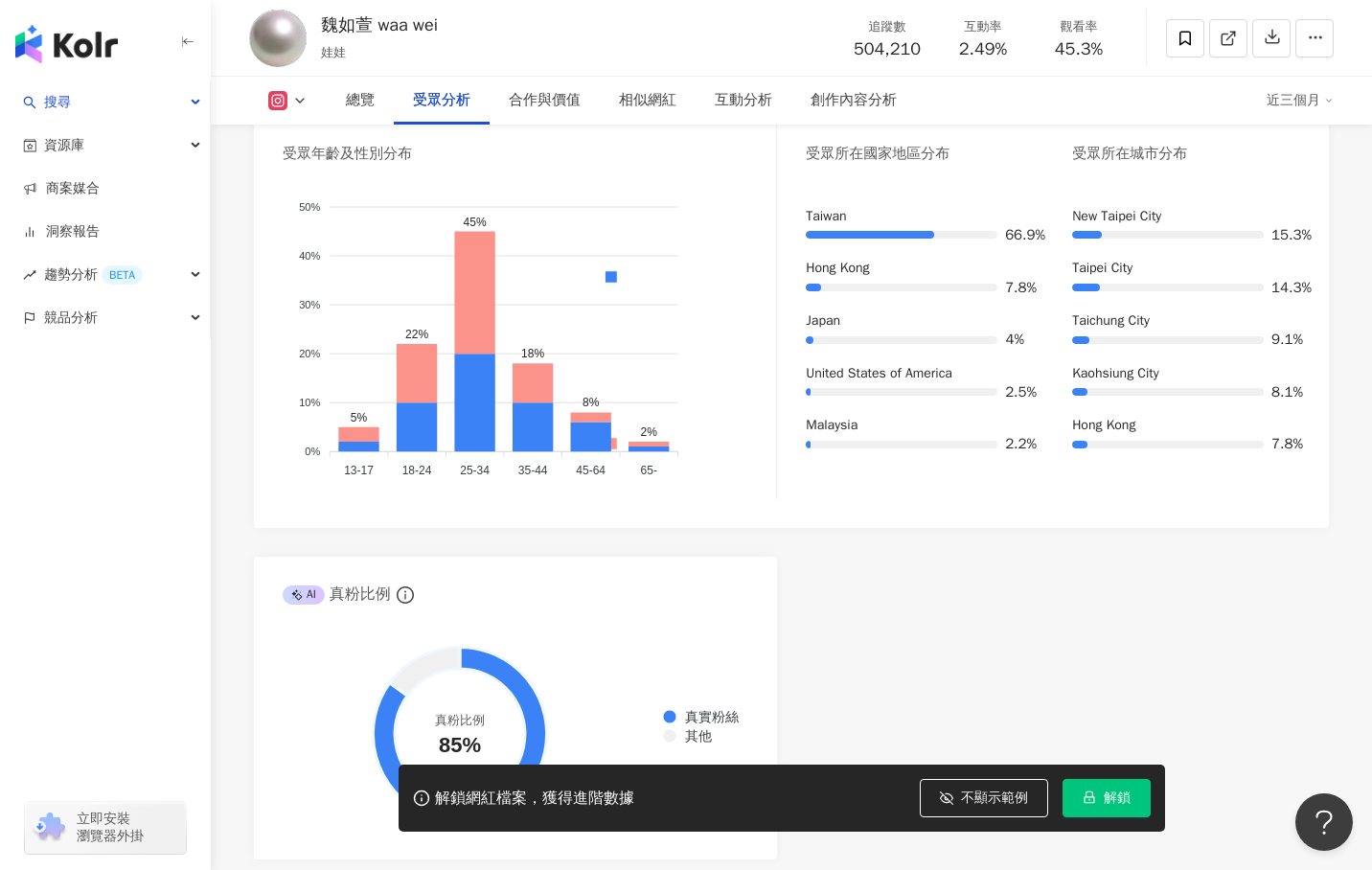 scroll, scrollTop: 1629, scrollLeft: 0, axis: vertical 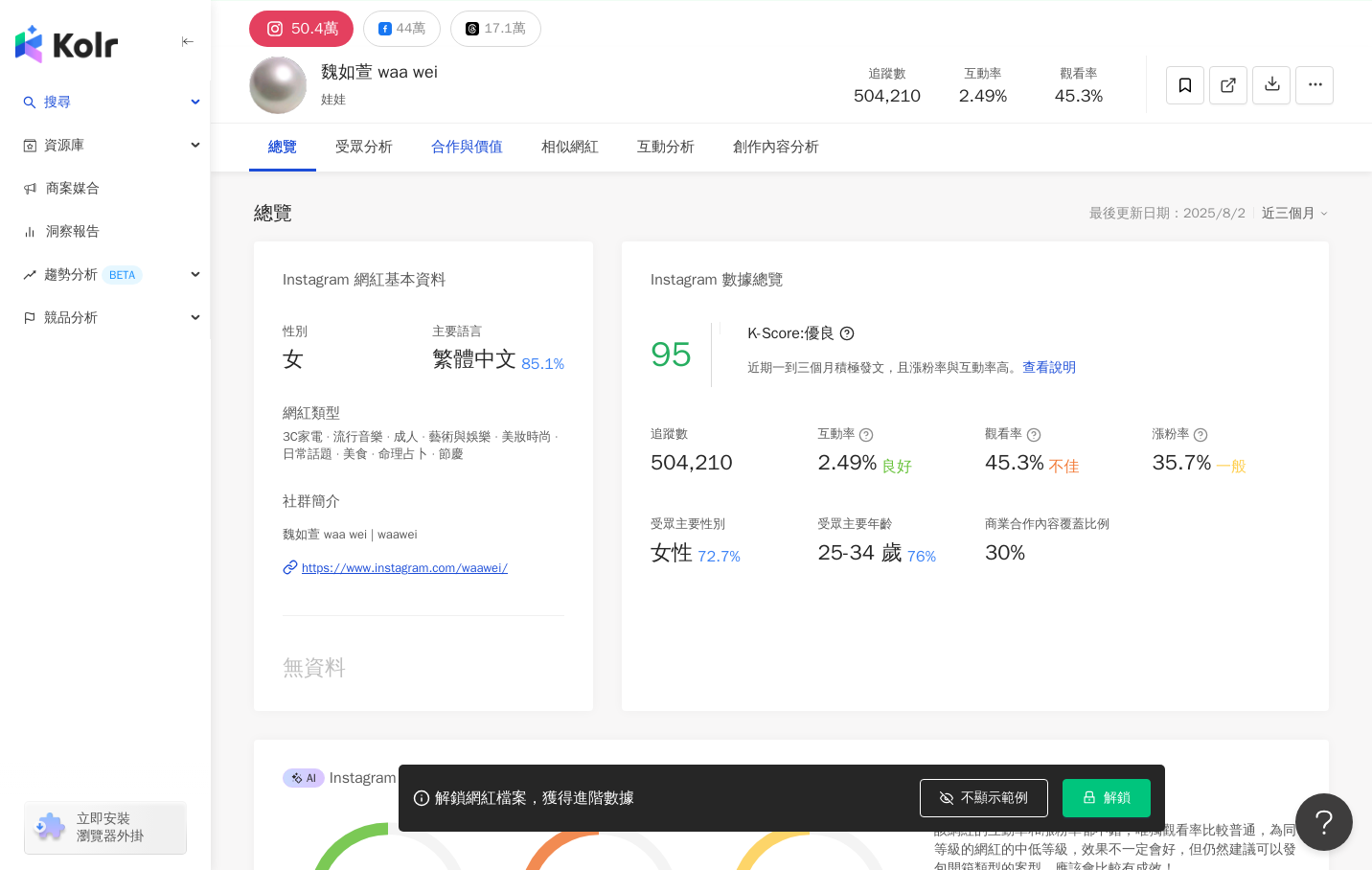 click on "合作與價值" at bounding box center (467, 148) 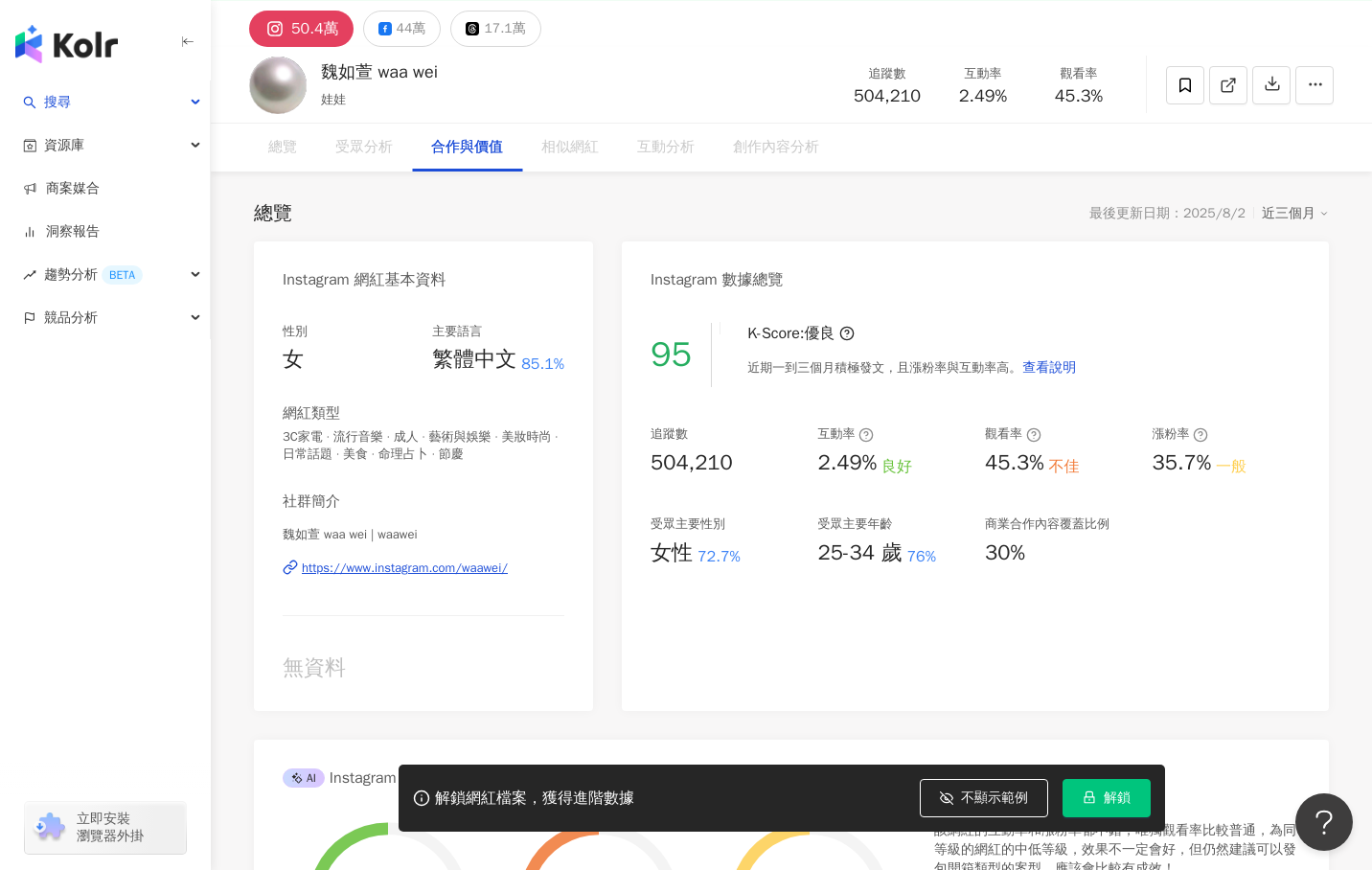 scroll, scrollTop: 2586, scrollLeft: 0, axis: vertical 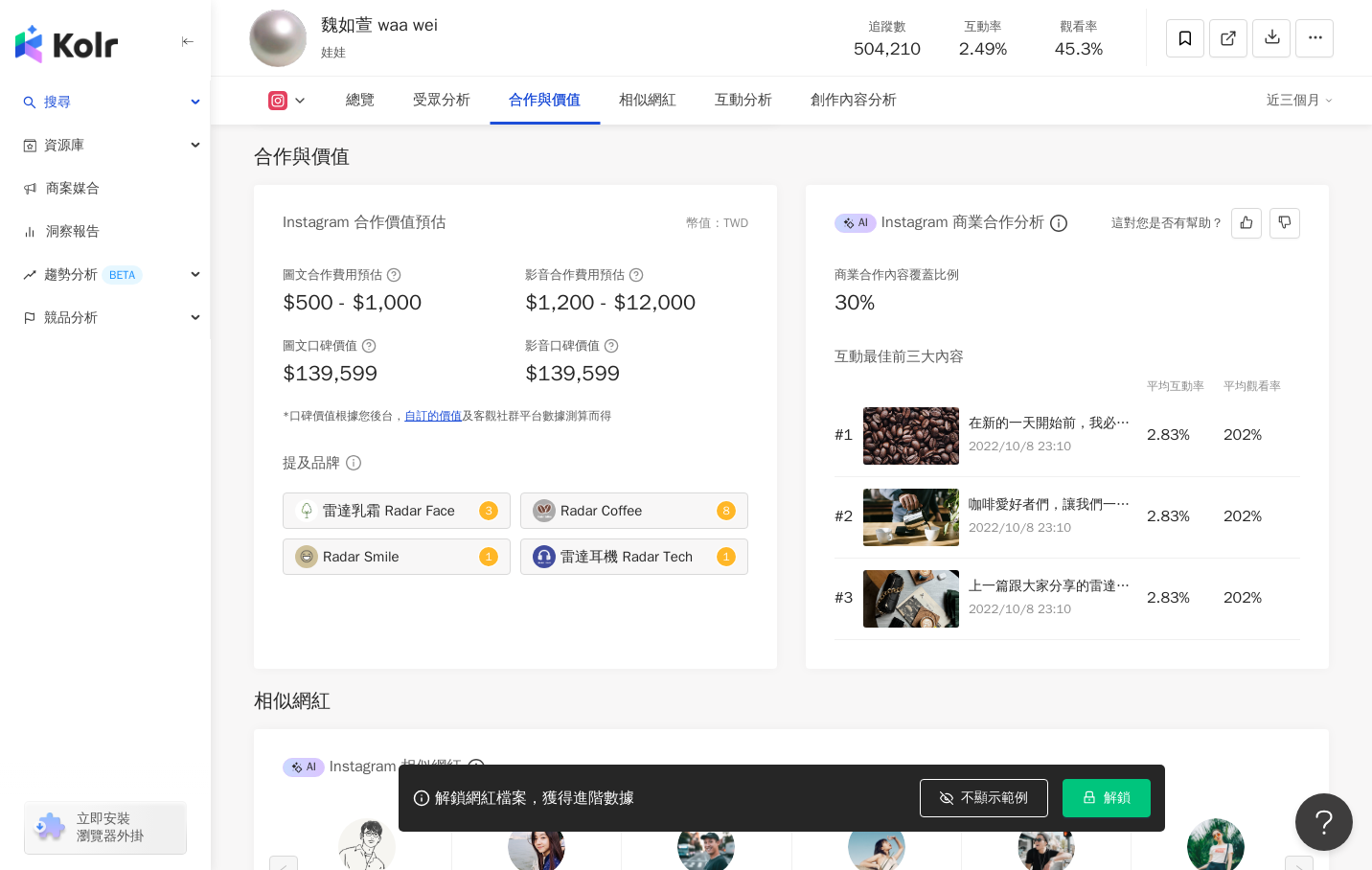 click on "商業合作內容覆蓋比例   30% 互動最佳前三大內容 平均互動率 平均觀看率 # 1 在新的一天開始前，我必須跟你們分享我的秘密武器：雷達手沖咖啡組！這個組合絕對是我每天清晨的救星！🌟 2022/10/8 23:10 2.83% 202% # 2 咖啡愛好者們，讓我們一起來探索雷達手沖咖啡的魅力吧！這是一種獨特而迷人的咖啡沖煮方式，讓我們一起揭開它的神秘面紗。 2022/10/8 23:10 2.83% 202% # 3 上一篇跟大家分享的雷達手沖咖啡，經過我的爭取，廠商決定提供更新的優惠給大家！ 2022/10/8 23:10 2.83% 202%" at bounding box center [1067, 458] 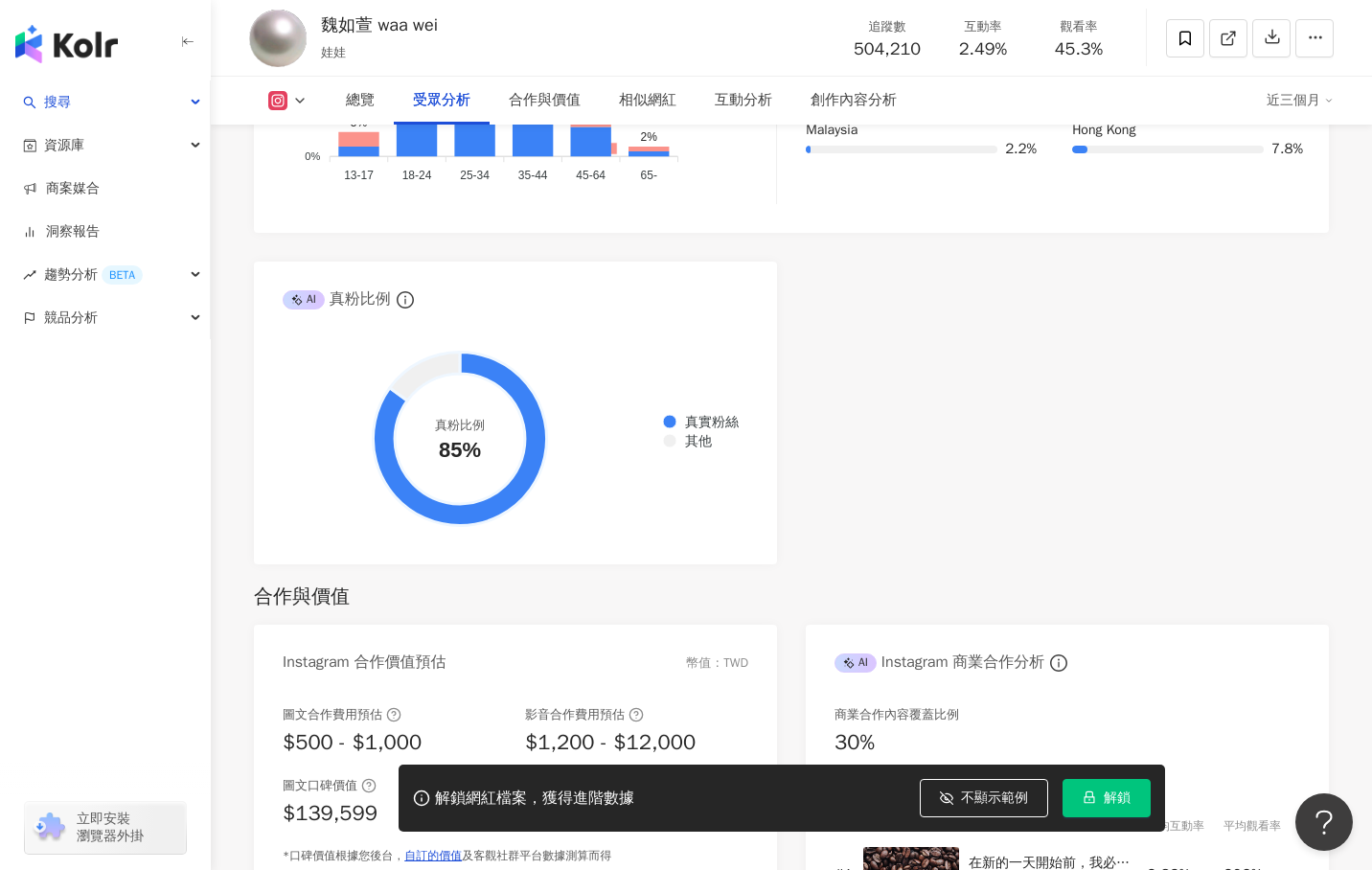 scroll, scrollTop: 2107, scrollLeft: 0, axis: vertical 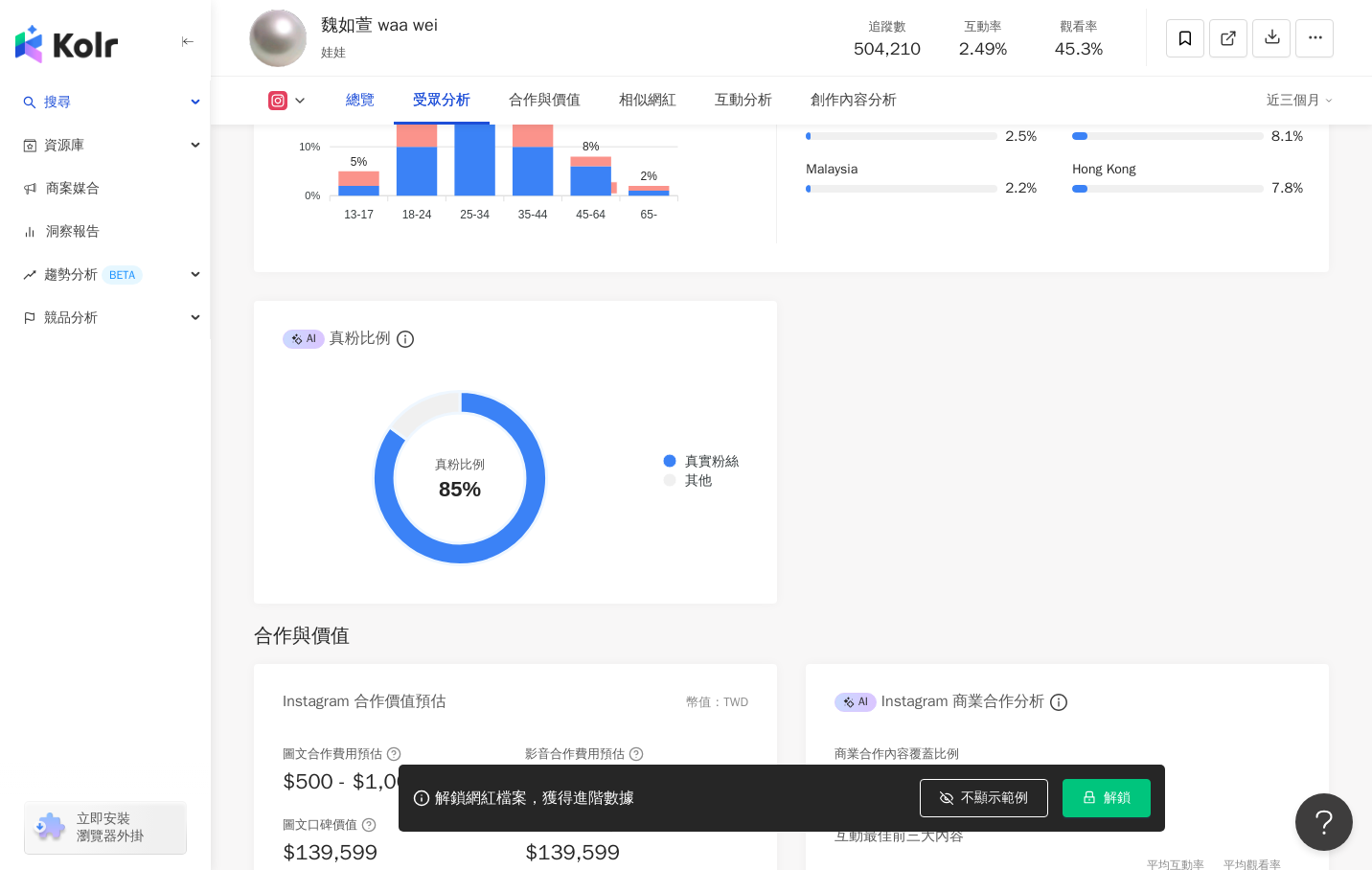 click on "總覽" at bounding box center [360, 101] 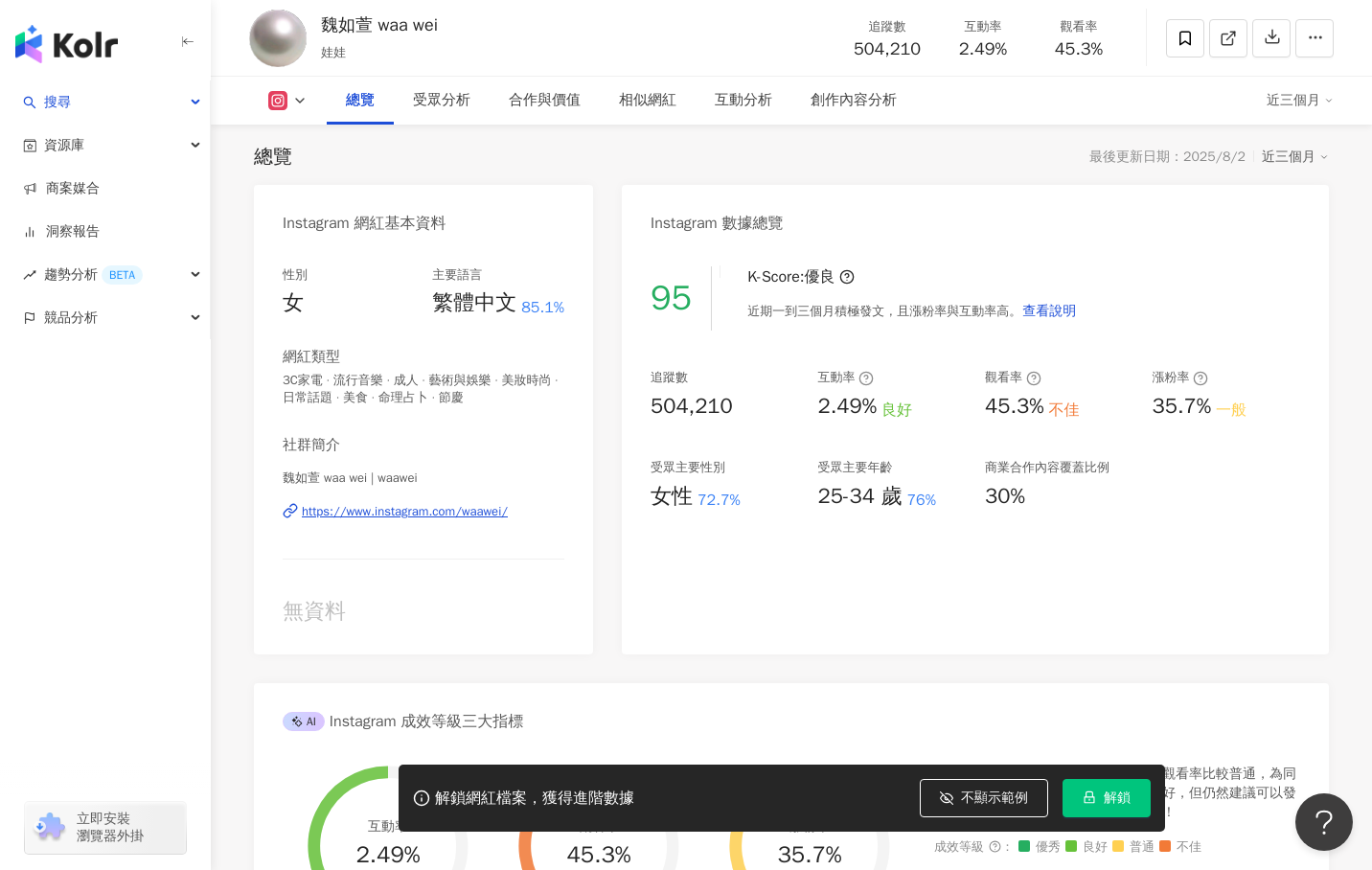 click 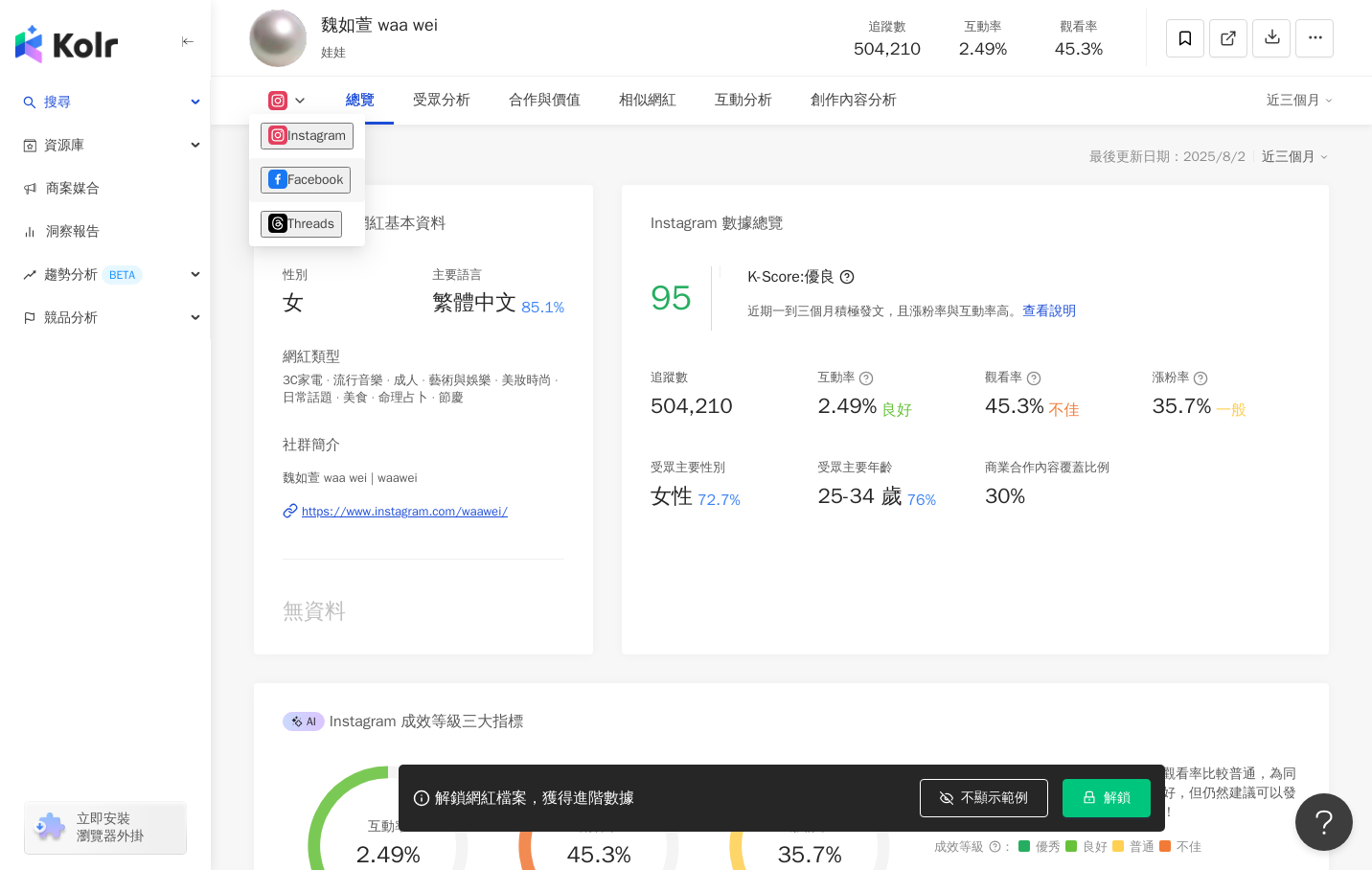 click on "Facebook" at bounding box center (306, 180) 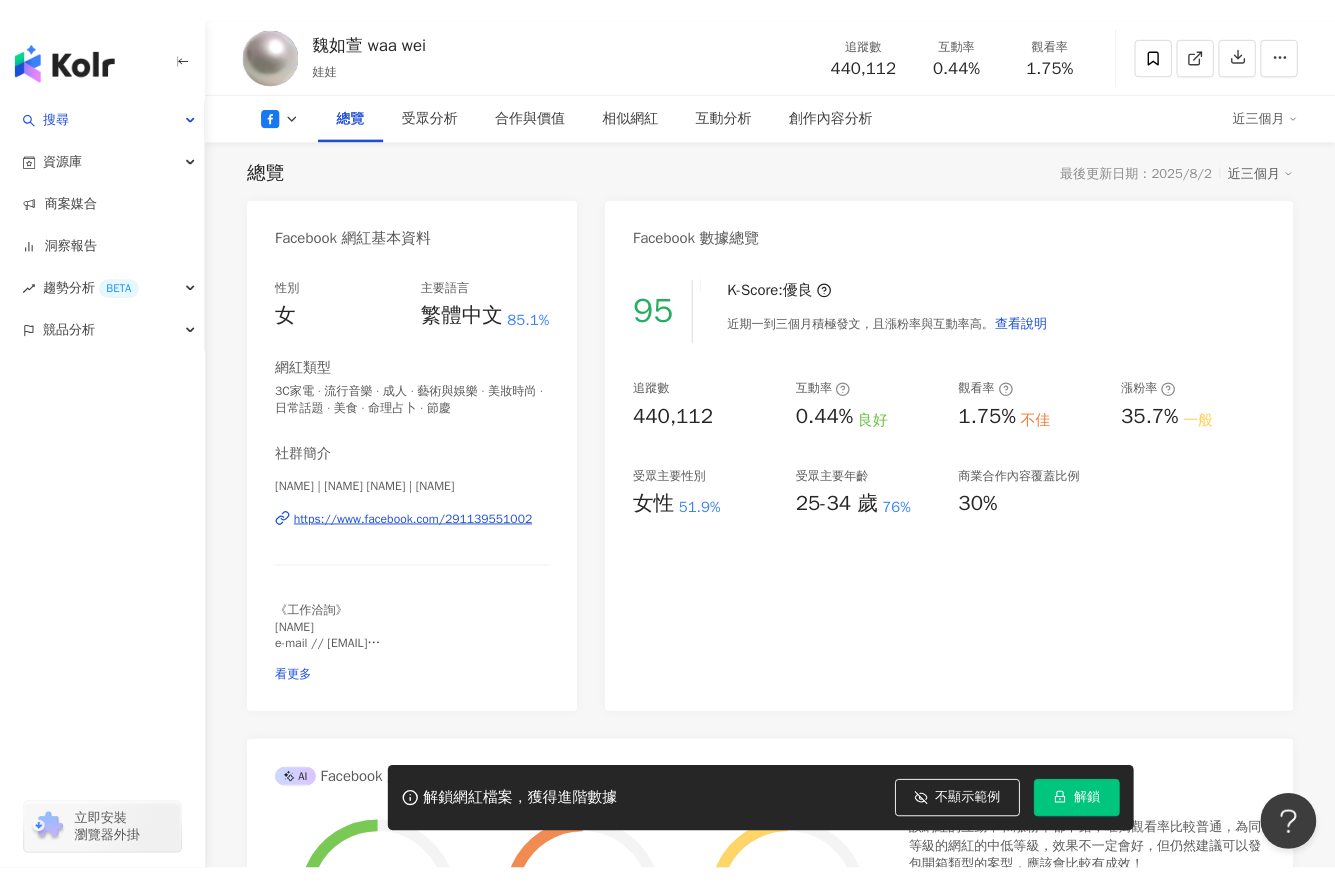 scroll, scrollTop: 0, scrollLeft: 0, axis: both 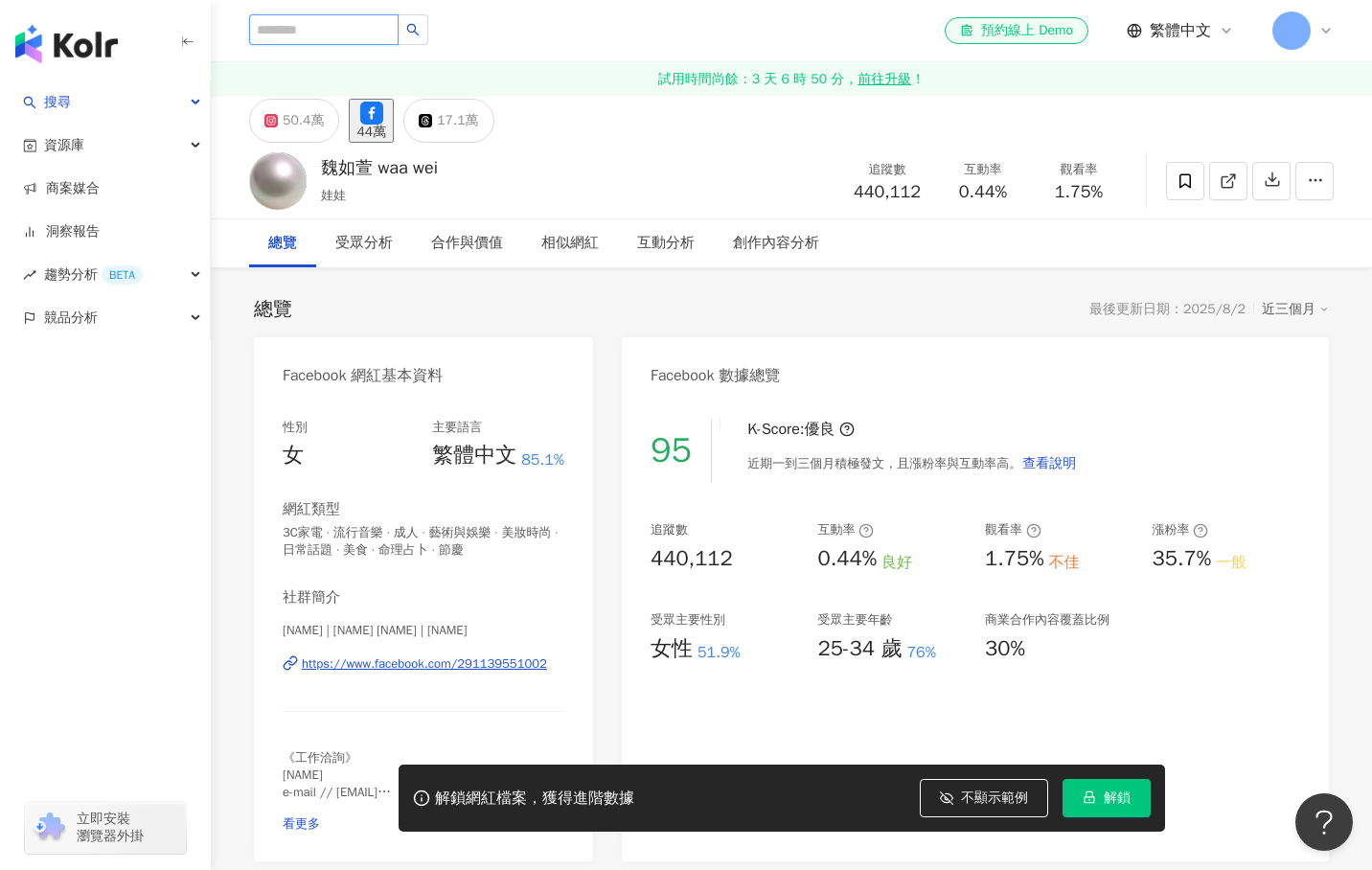 click at bounding box center [324, 30] 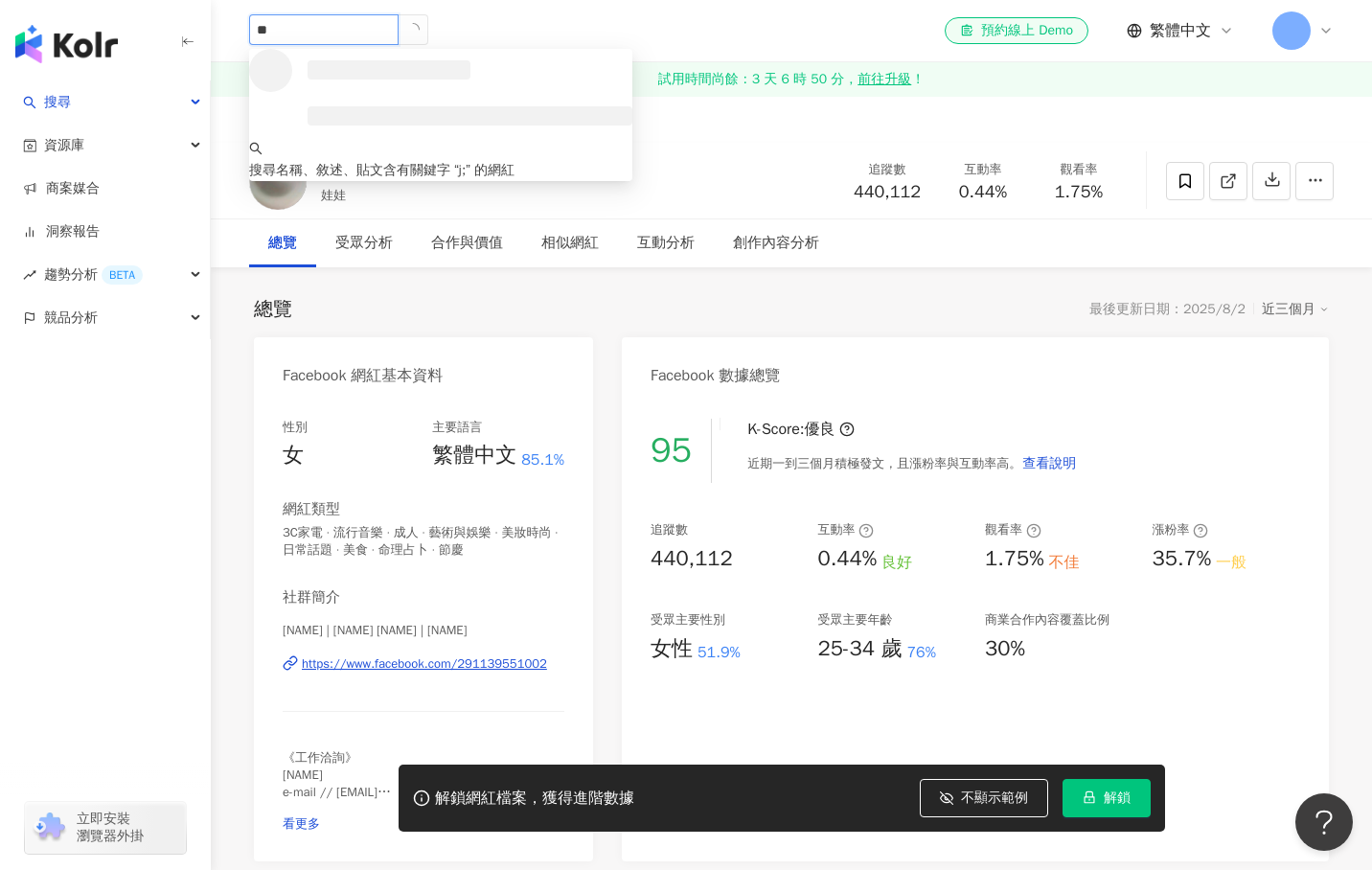 type on "*" 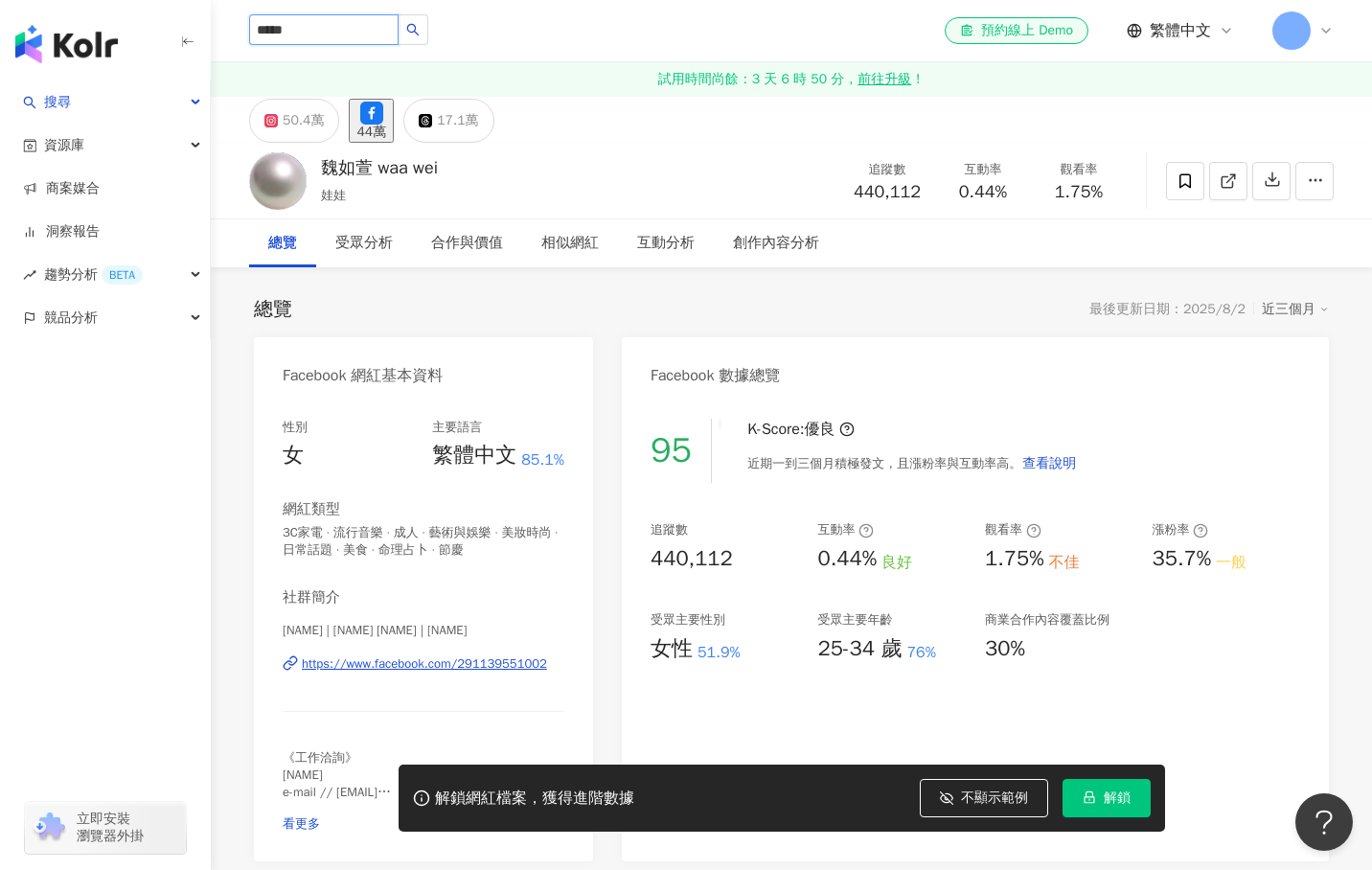 type on "***" 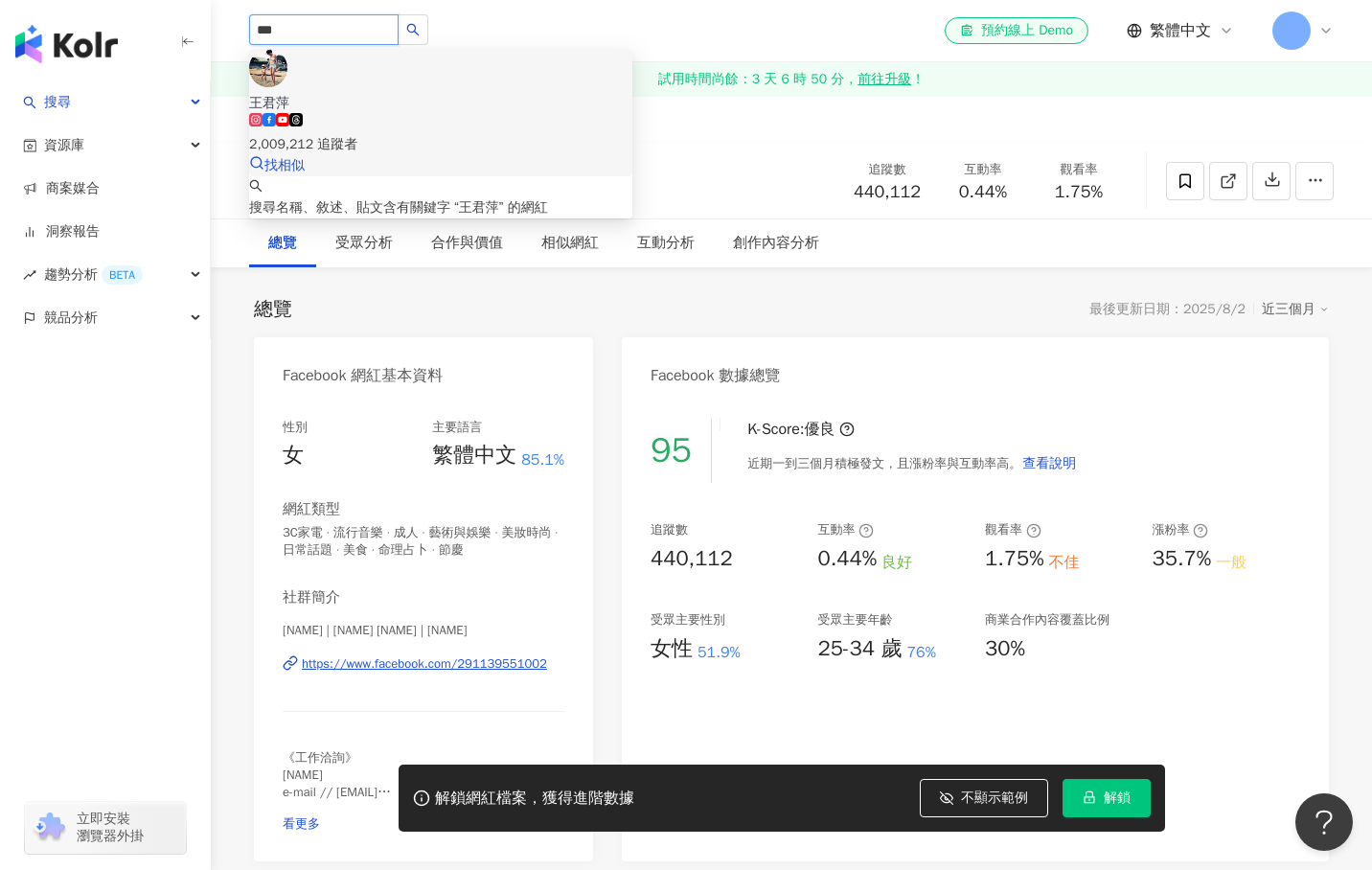 click on "王君萍" at bounding box center (441, 103) 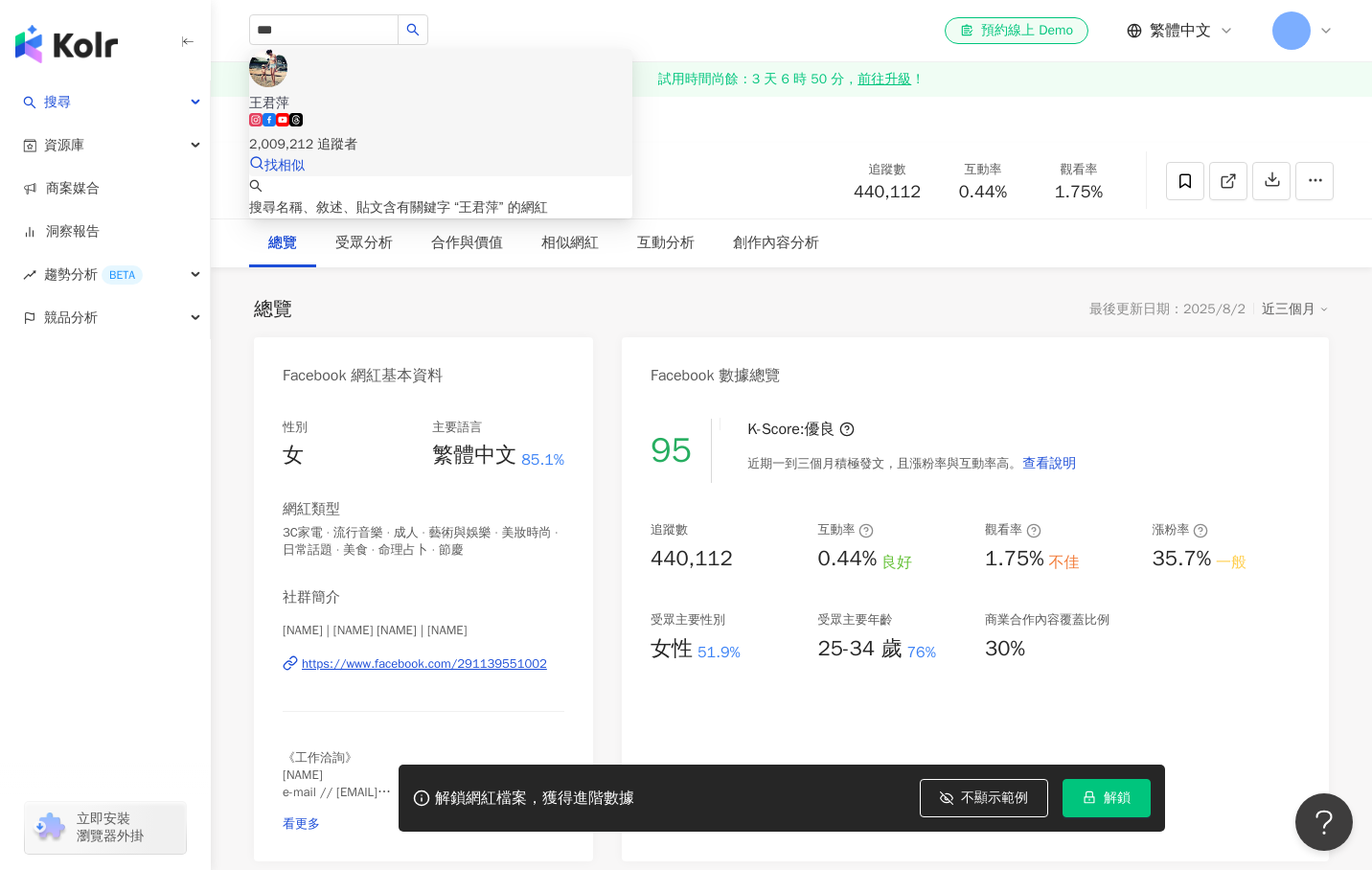 type 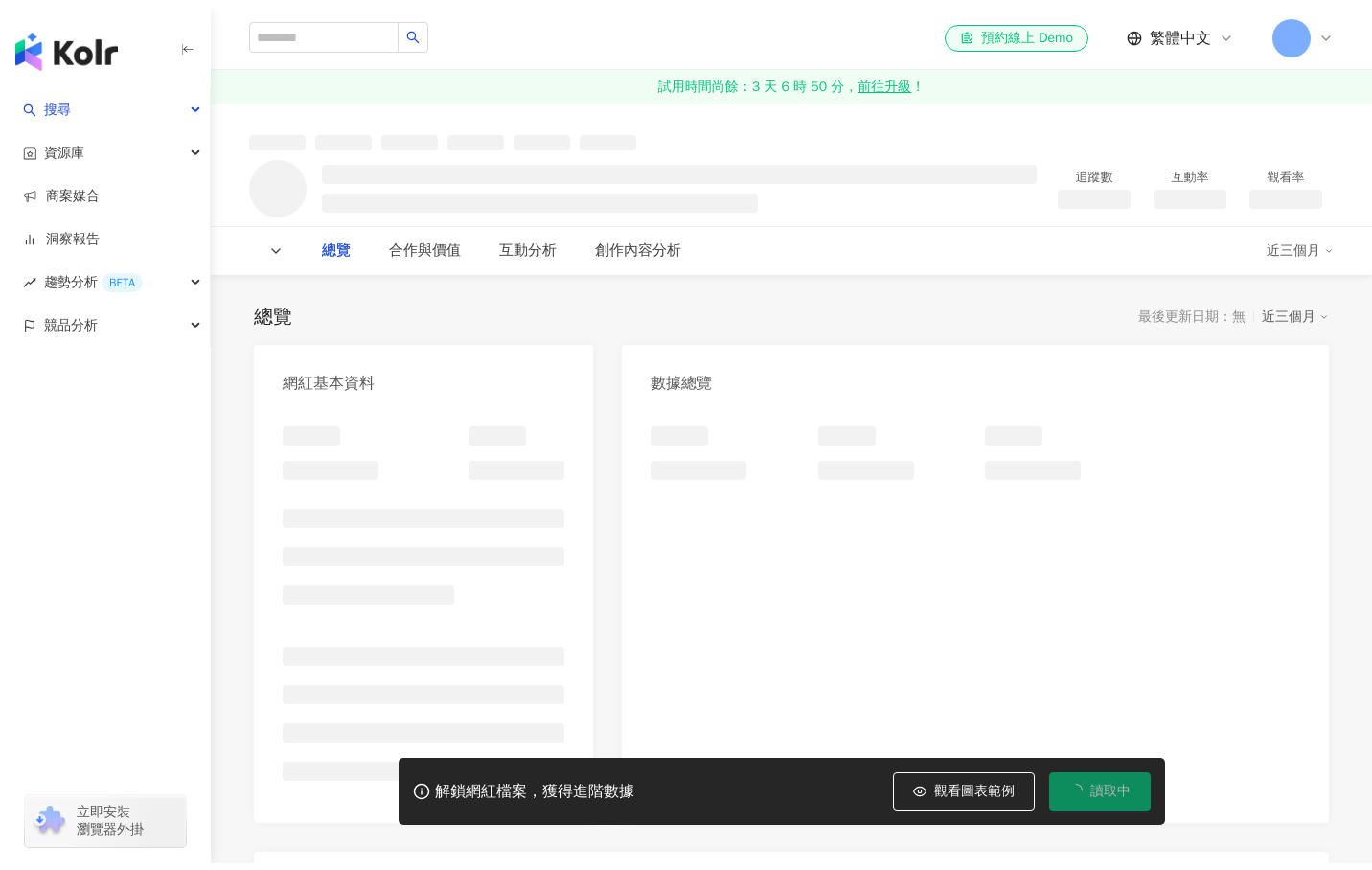 scroll, scrollTop: 0, scrollLeft: 0, axis: both 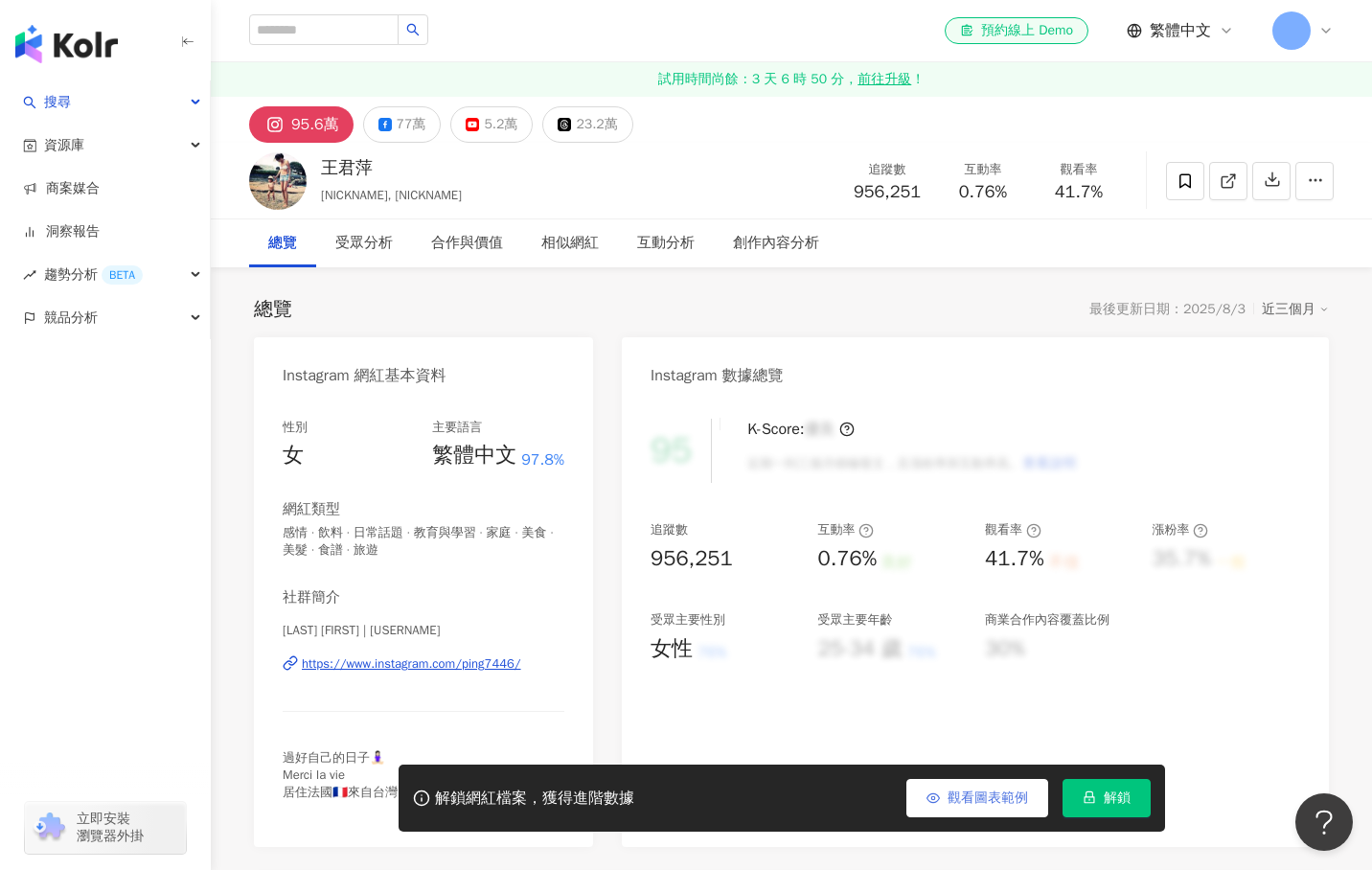 click on "觀看圖表範例" at bounding box center [988, 798] 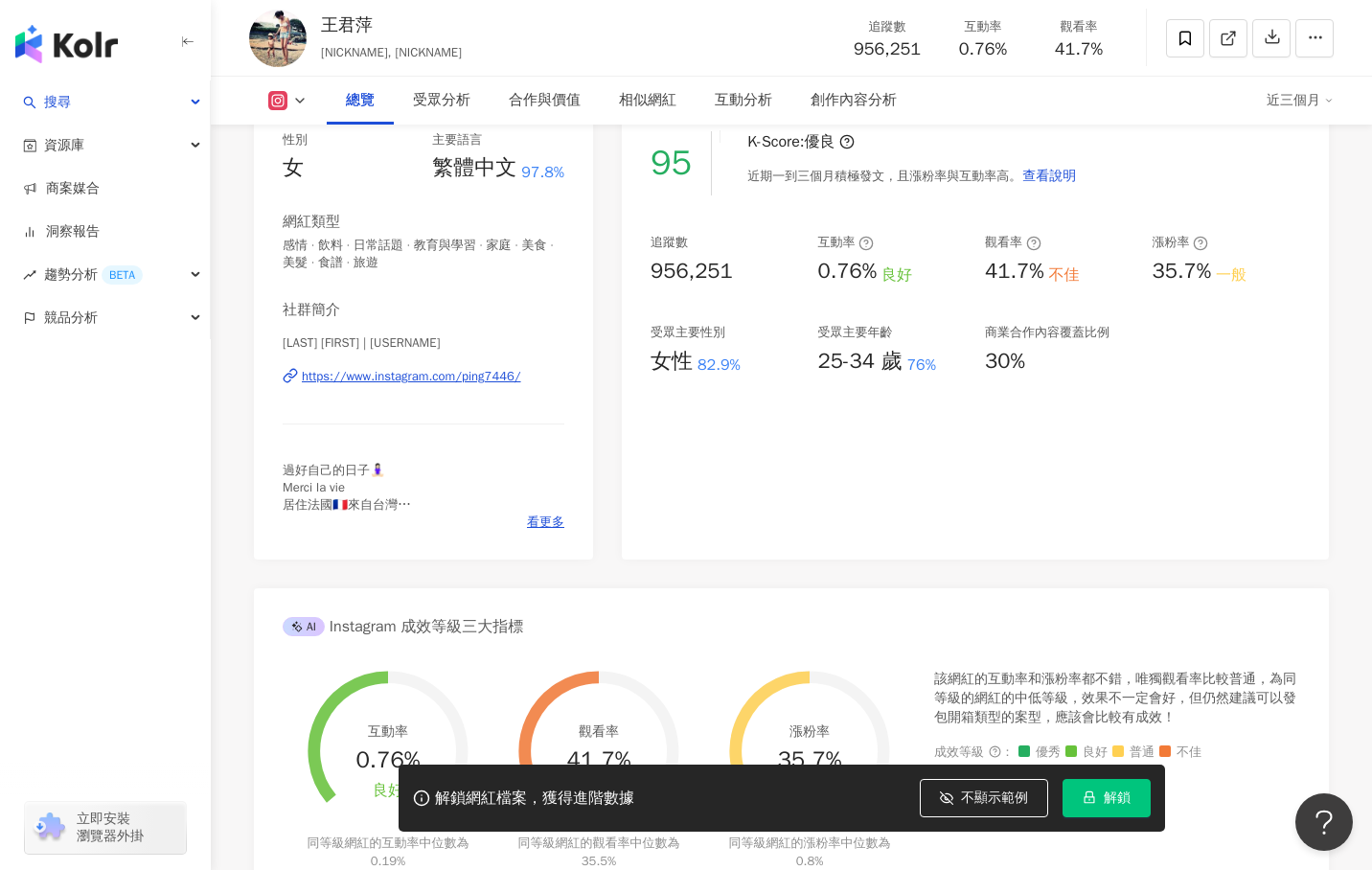 scroll, scrollTop: 0, scrollLeft: 0, axis: both 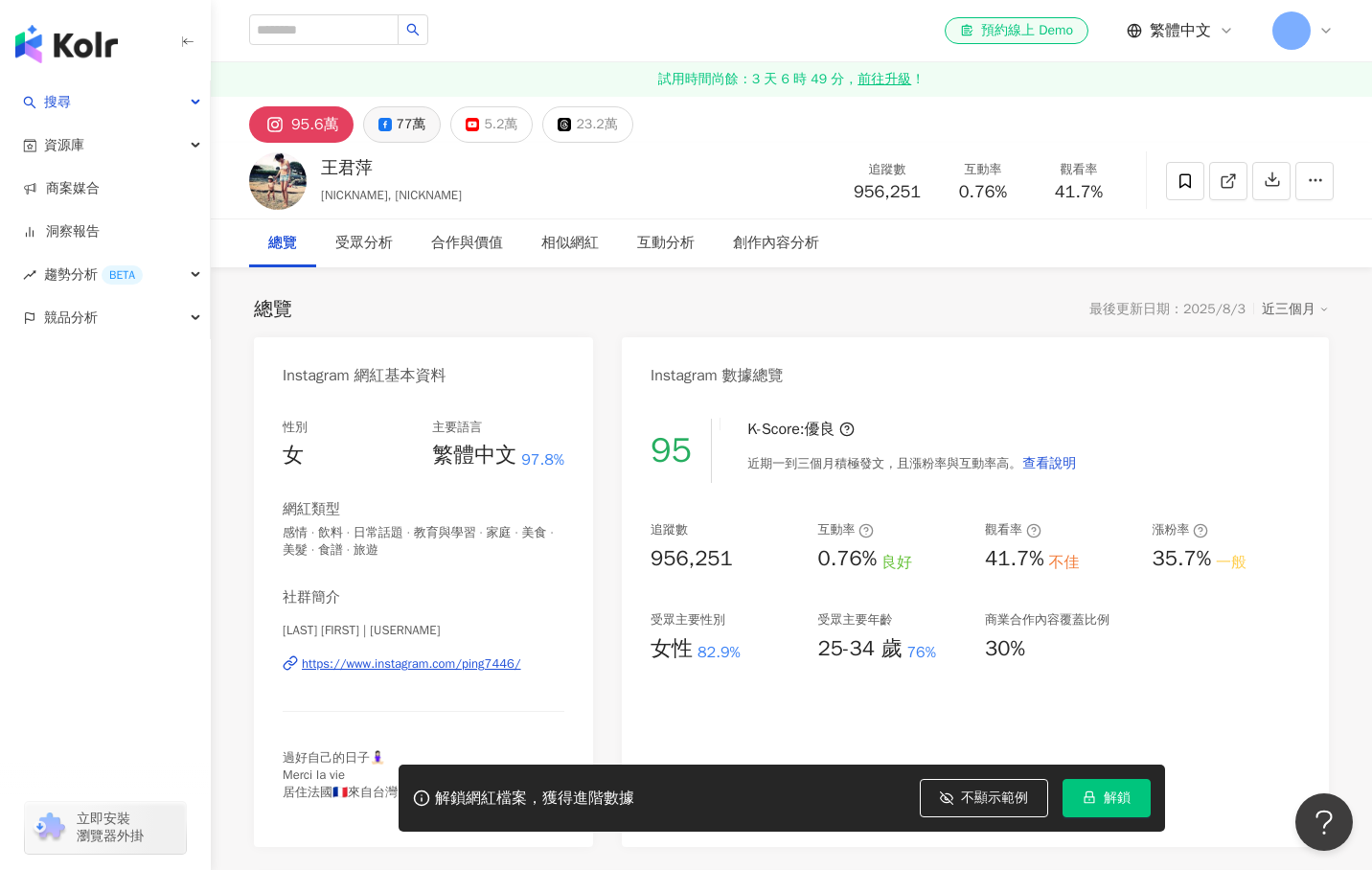 click on "77萬" at bounding box center [411, 125] 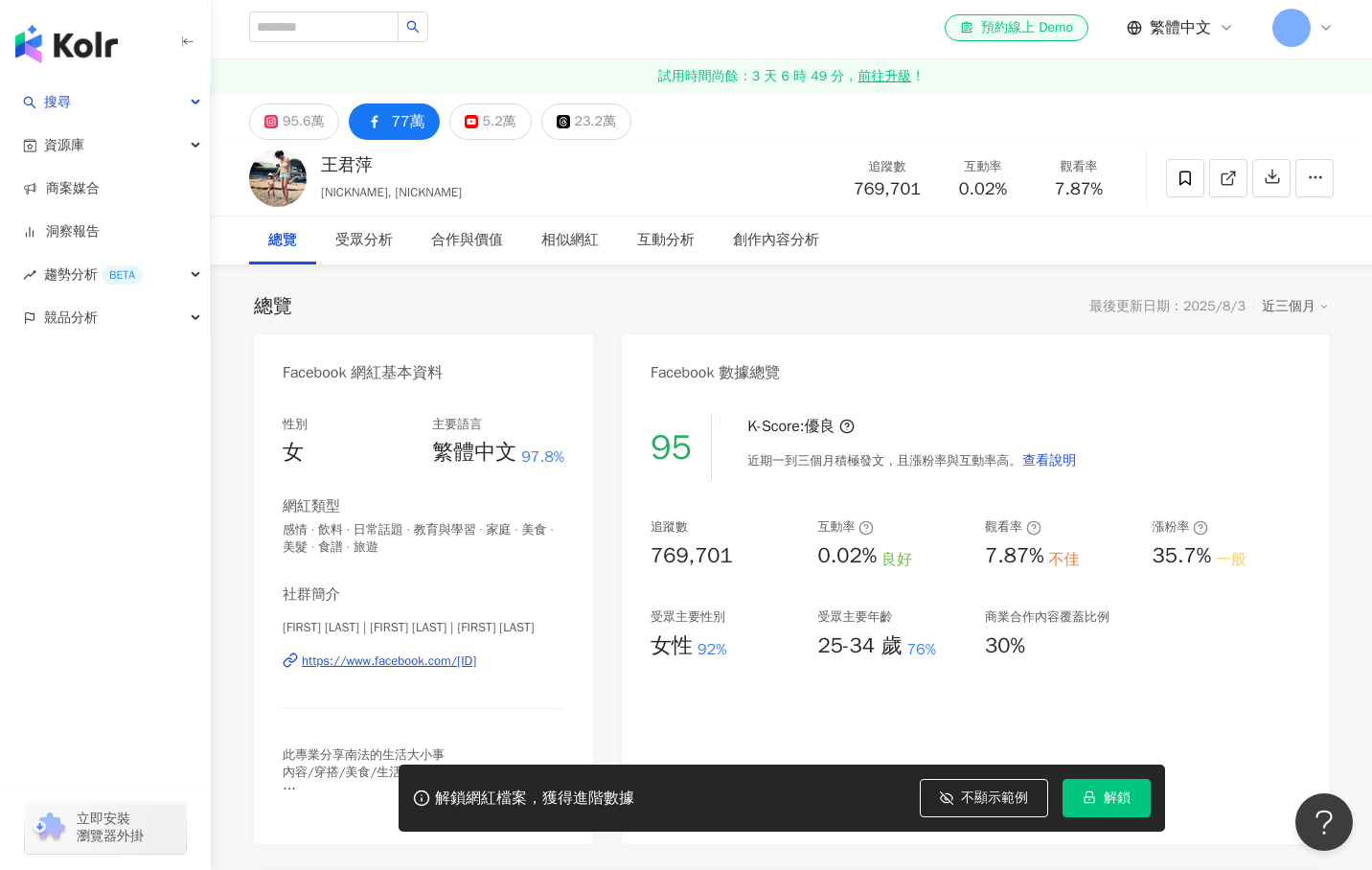 scroll, scrollTop: 0, scrollLeft: 0, axis: both 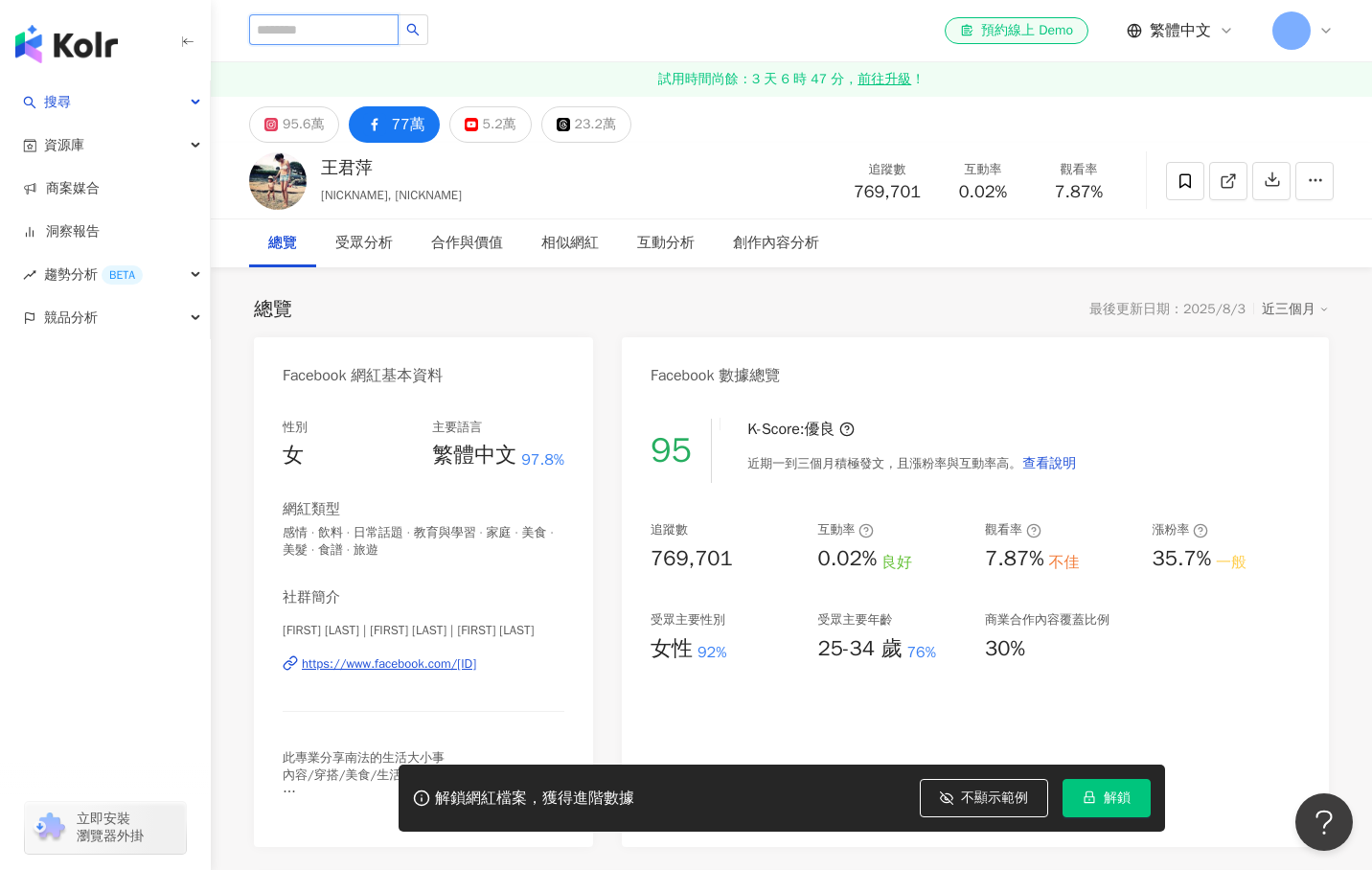 click at bounding box center (324, 30) 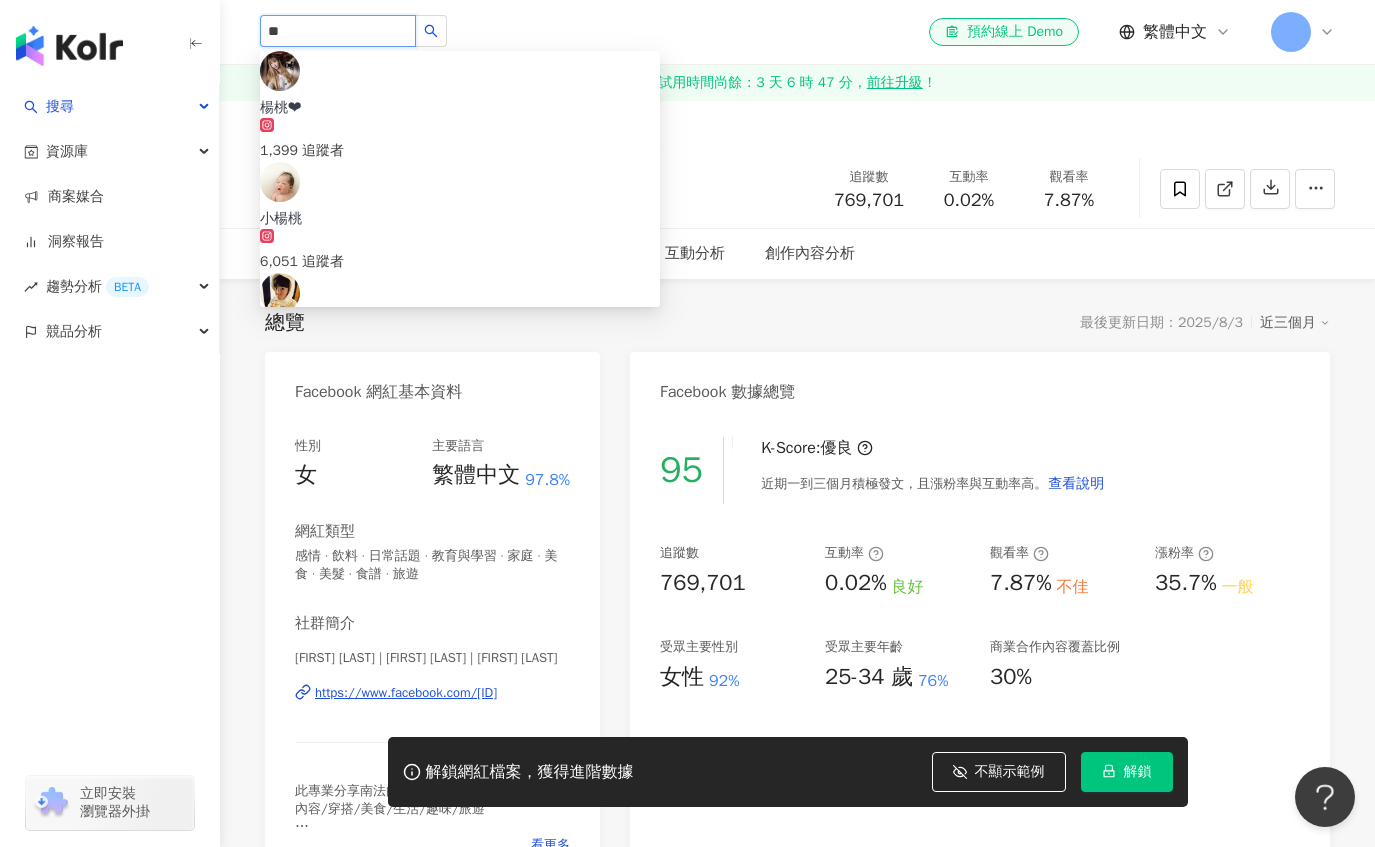 type on "*" 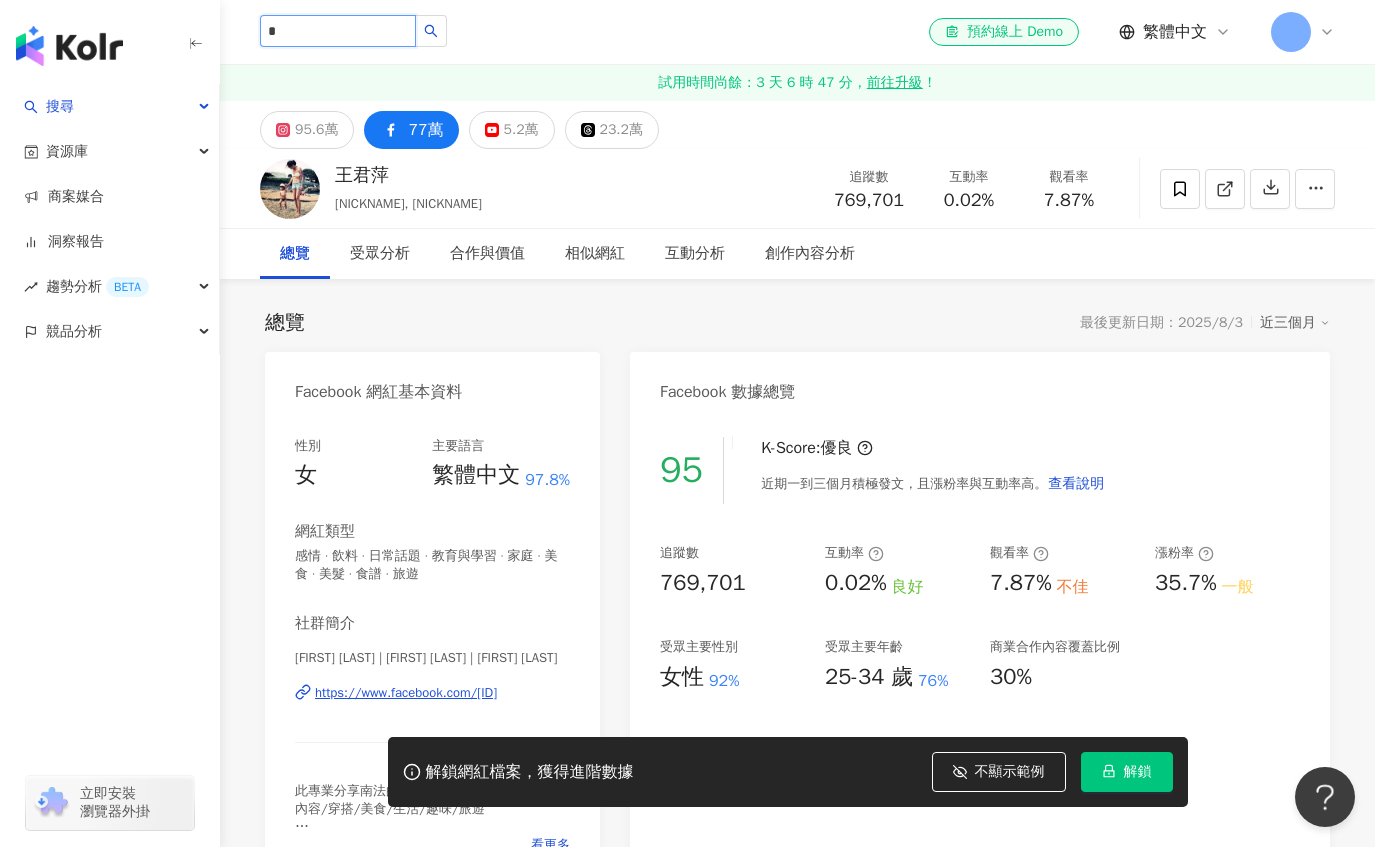 type on "*" 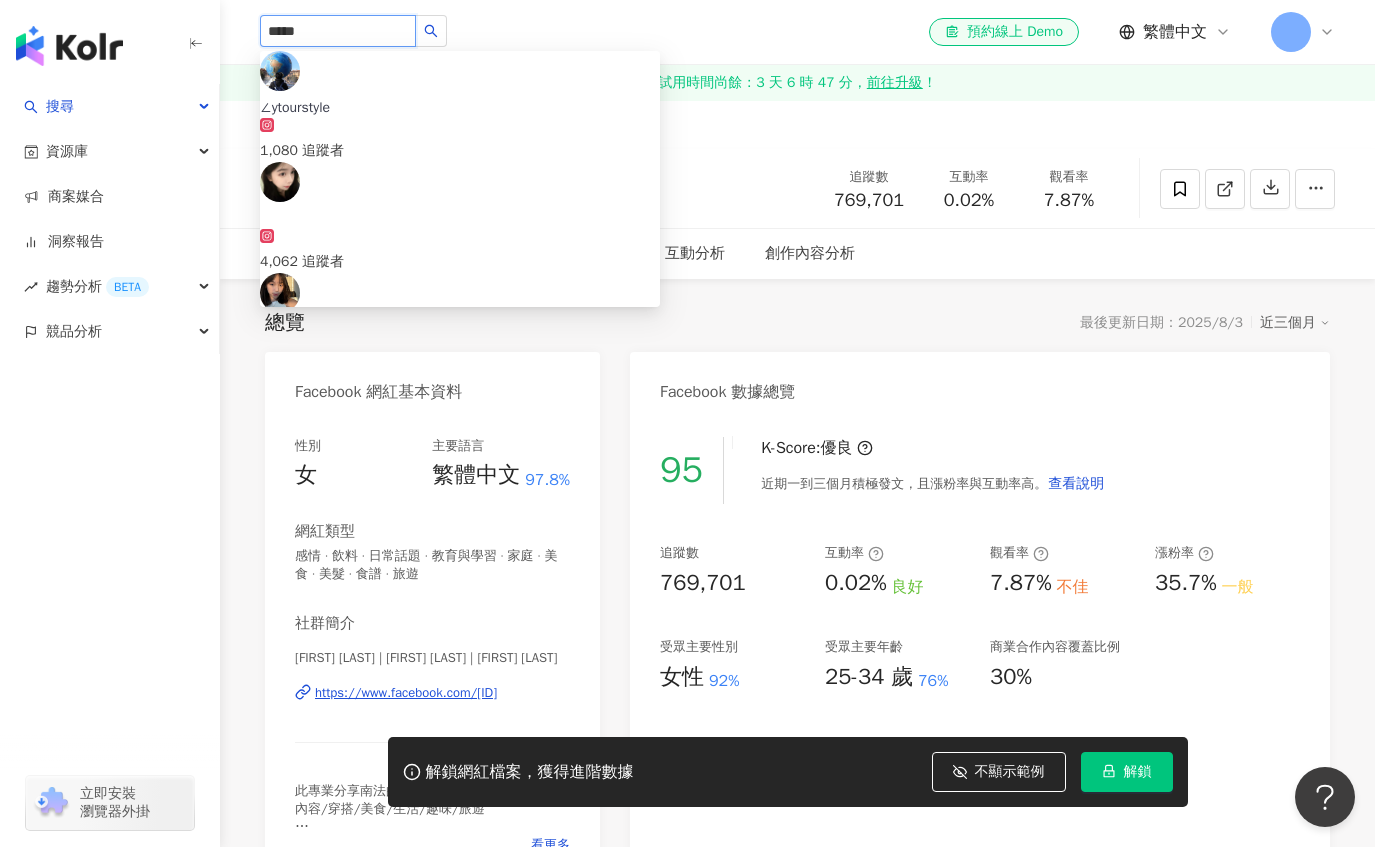 type on "******" 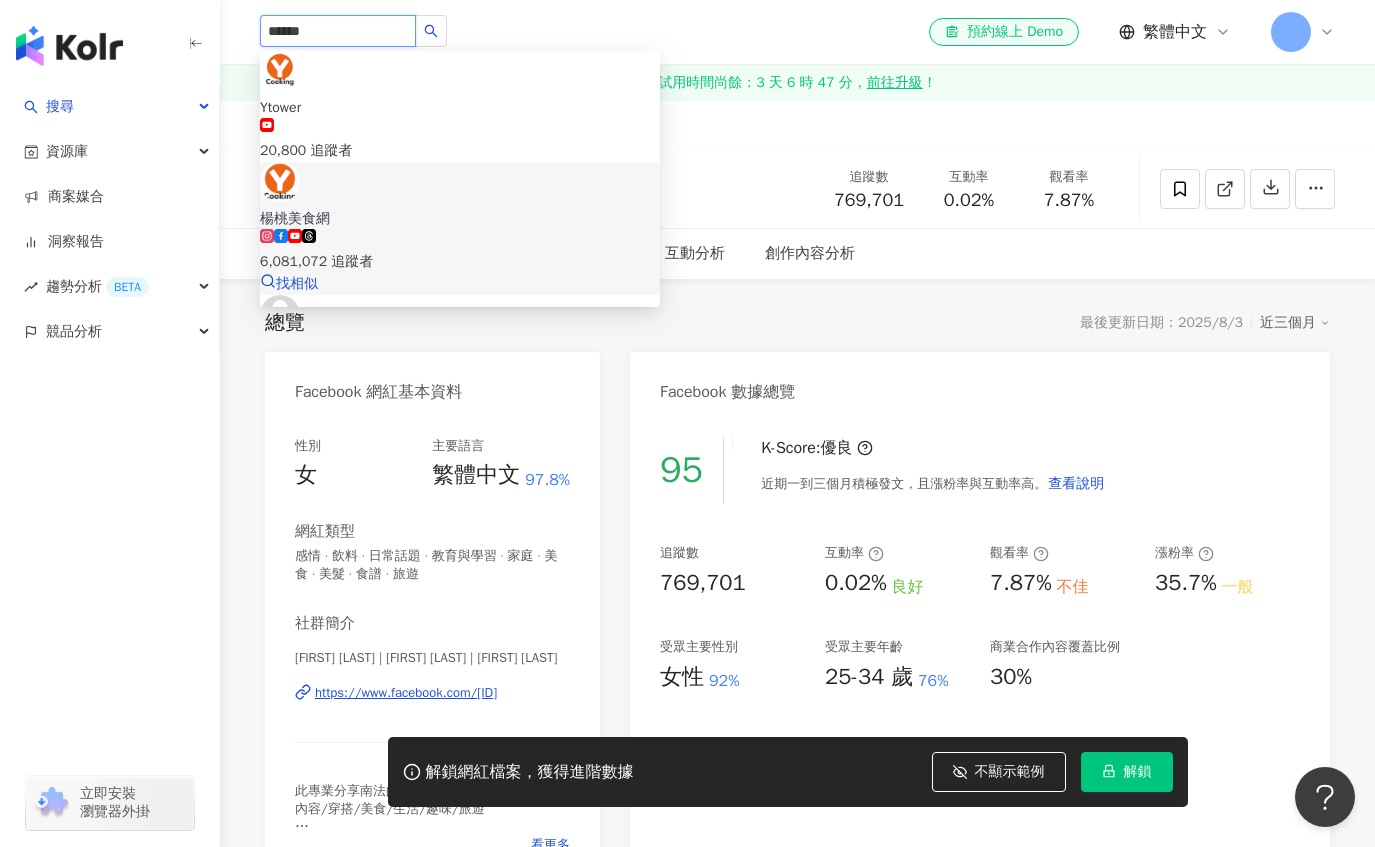 click on "楊桃美食網" at bounding box center (460, 219) 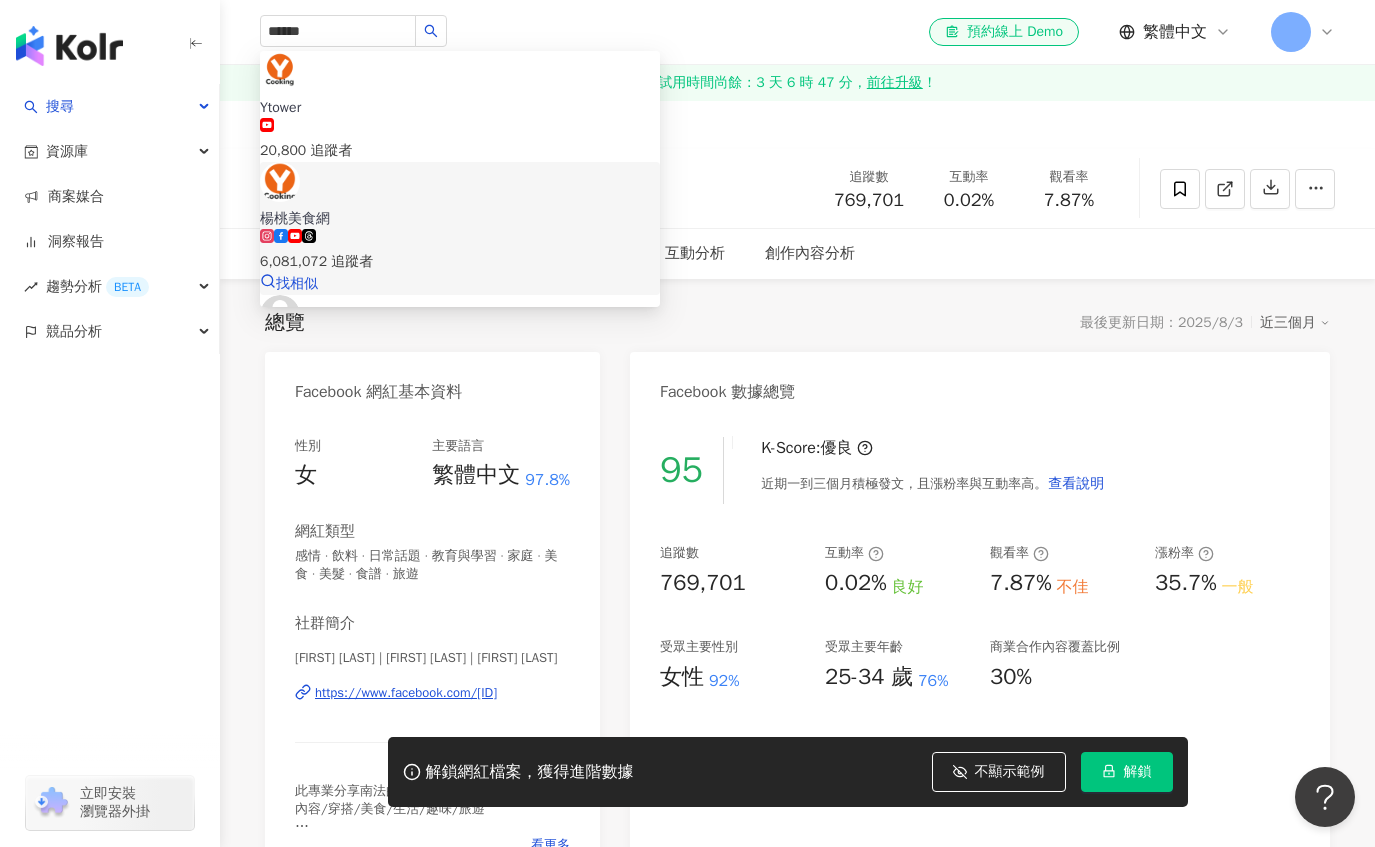 type 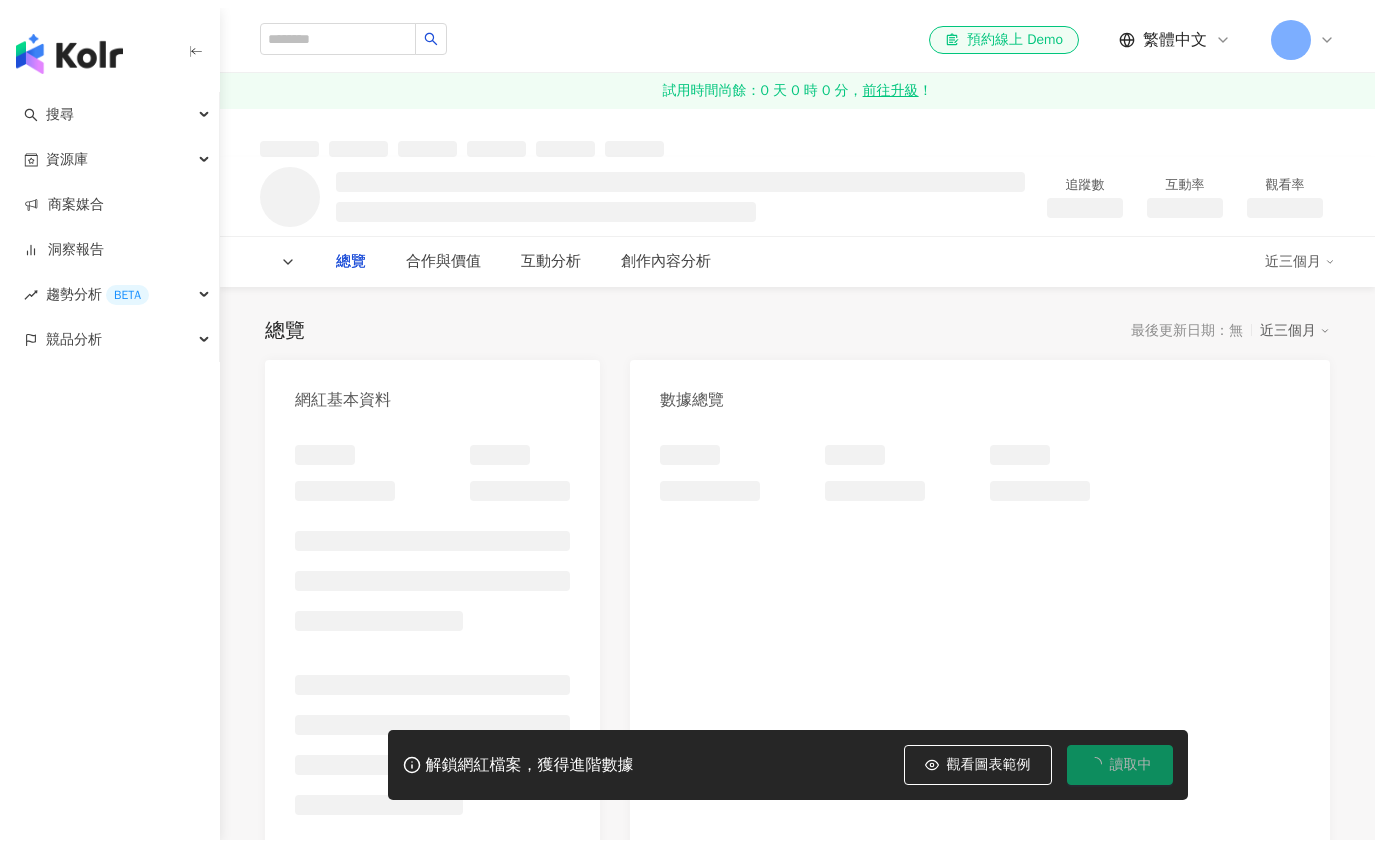 scroll, scrollTop: 0, scrollLeft: 0, axis: both 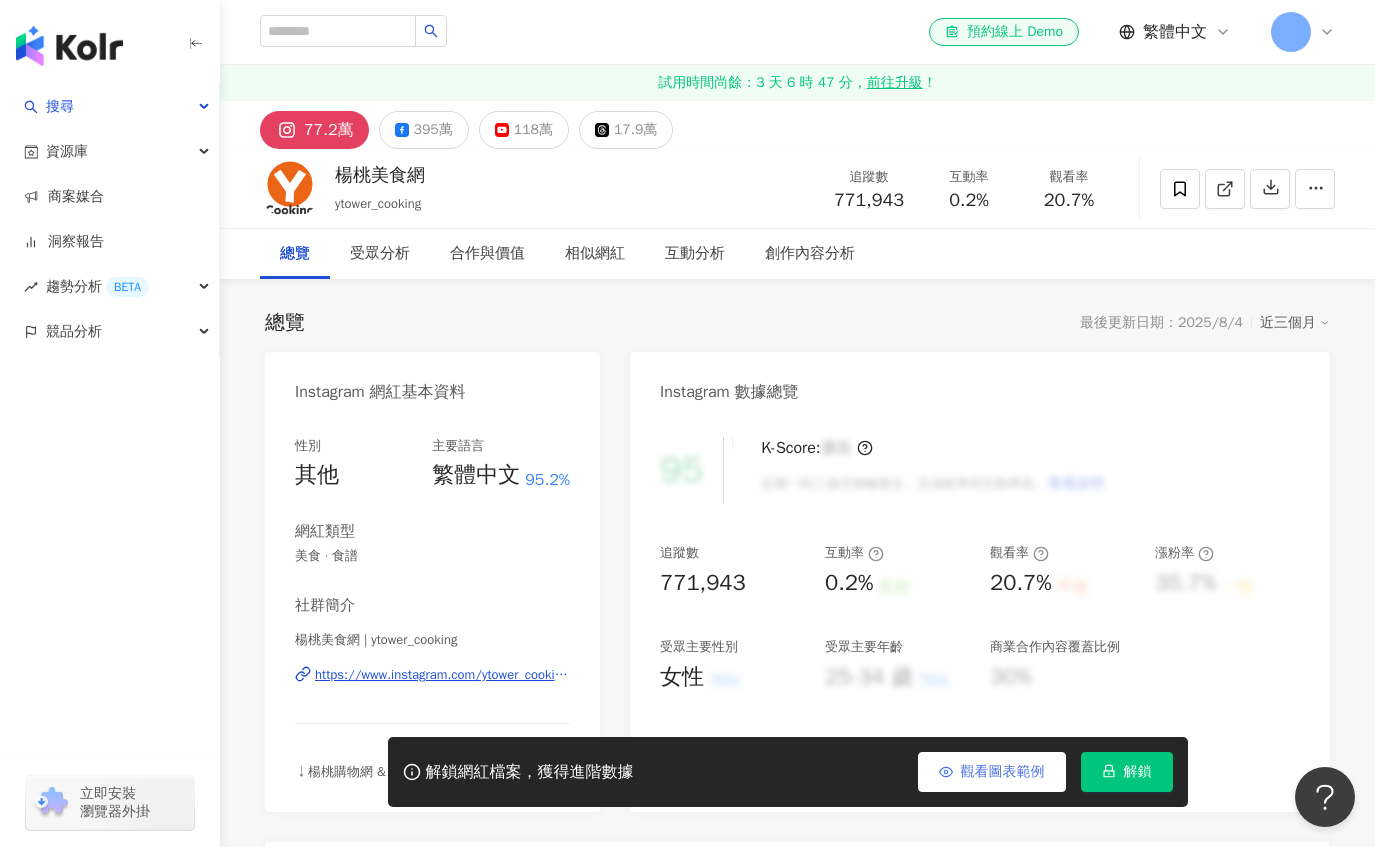 click on "觀看圖表範例" at bounding box center [1003, 772] 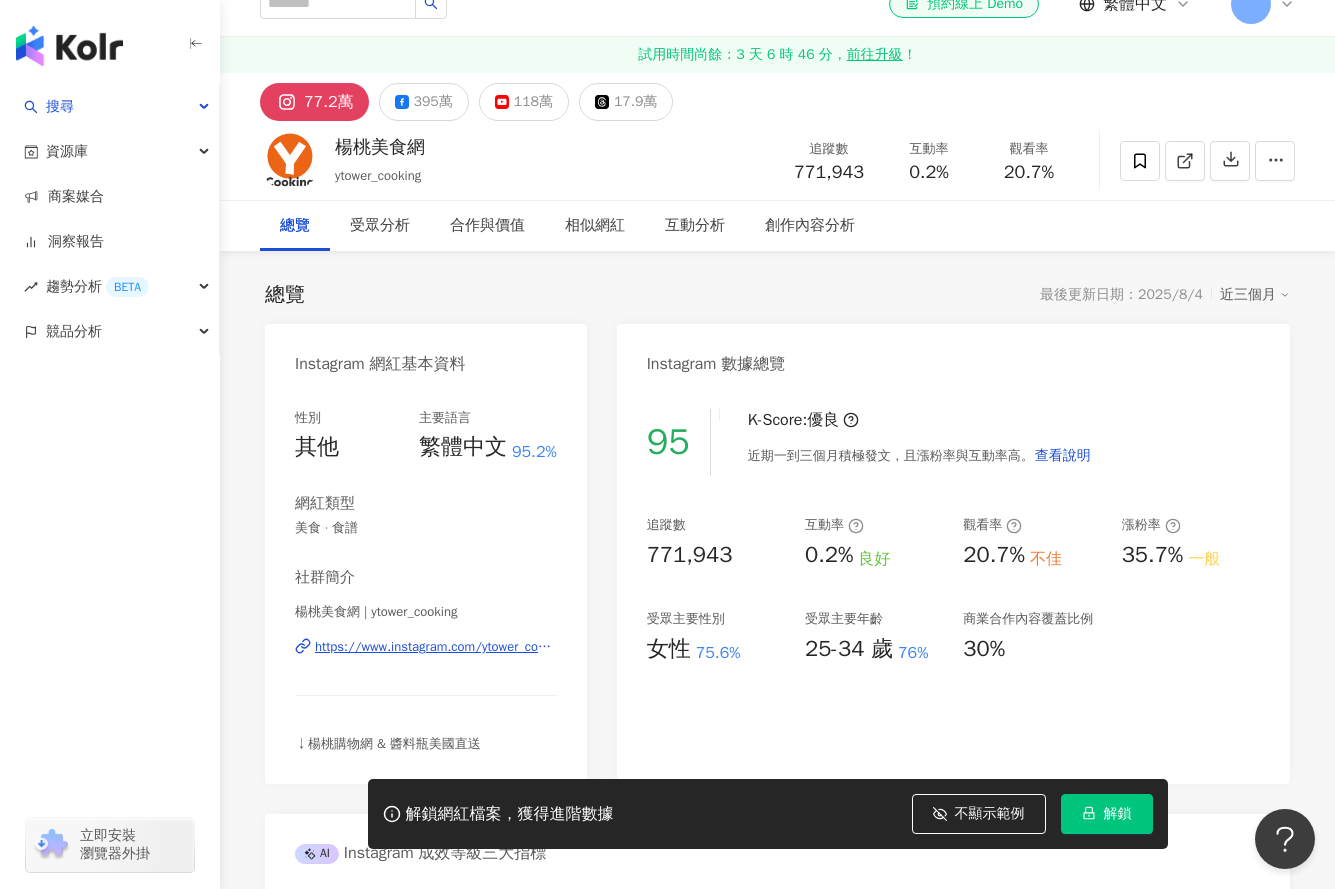 scroll, scrollTop: 0, scrollLeft: 0, axis: both 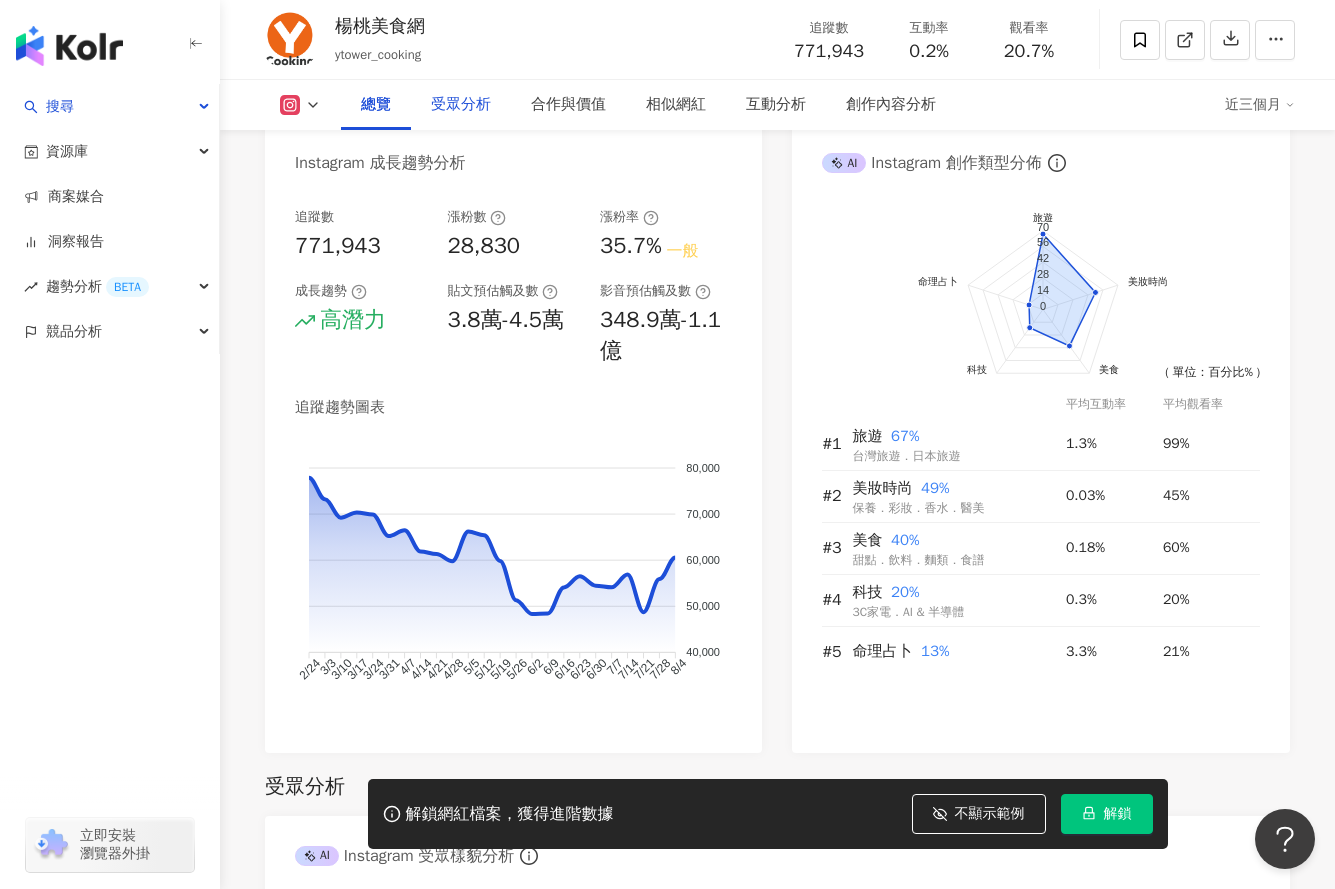 click on "受眾分析" at bounding box center [461, 105] 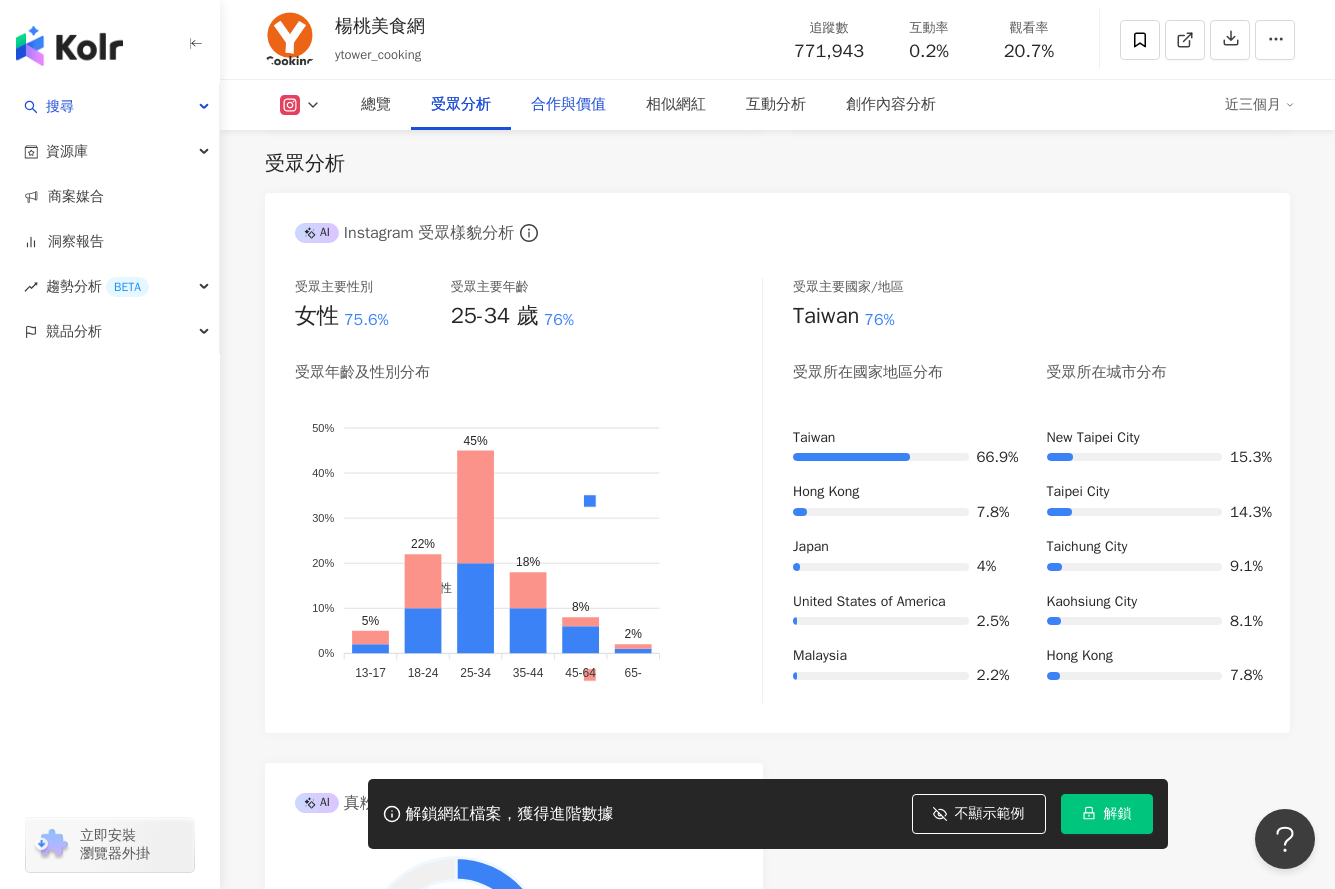 click on "合作與價值" at bounding box center (568, 105) 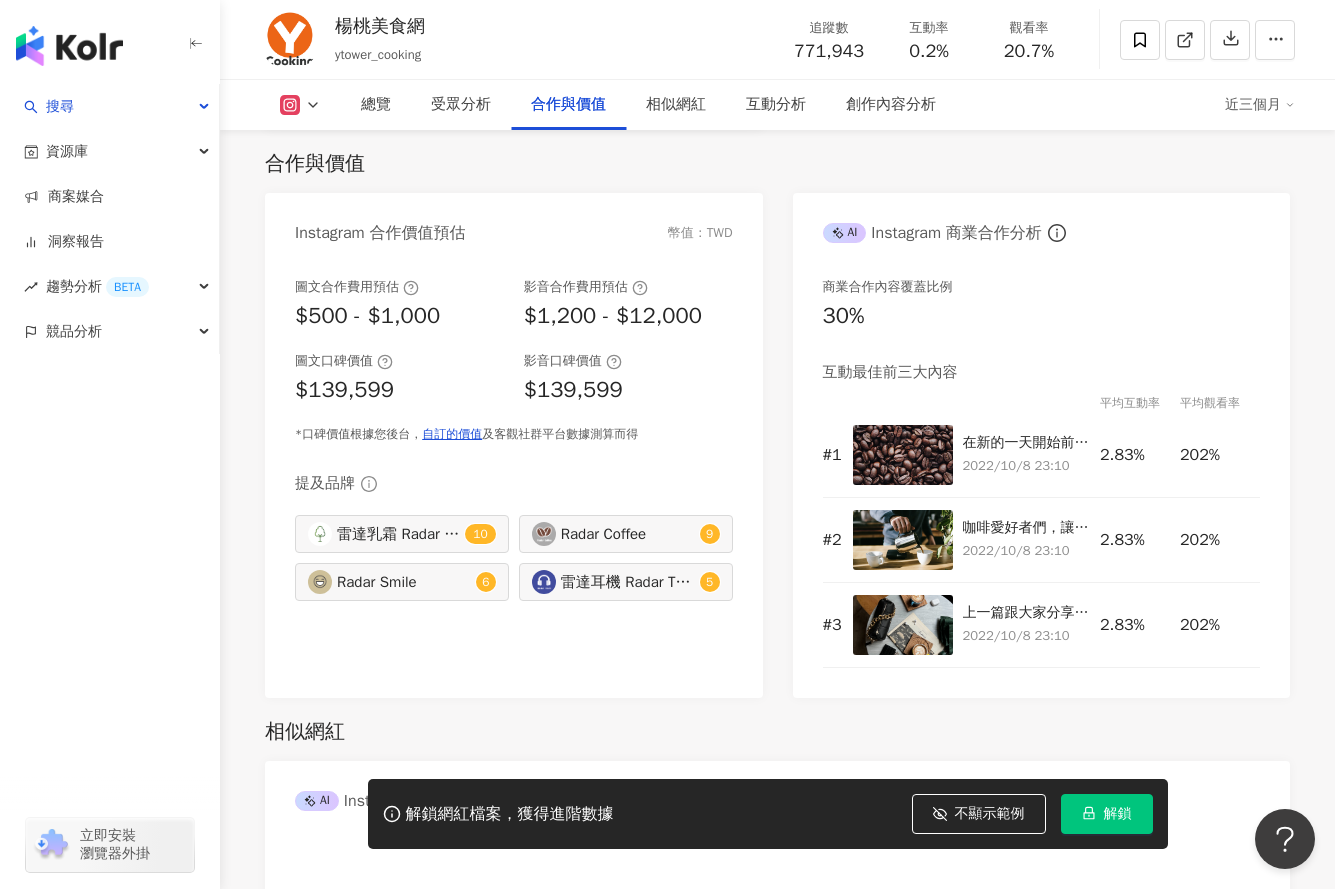 click at bounding box center (300, 105) 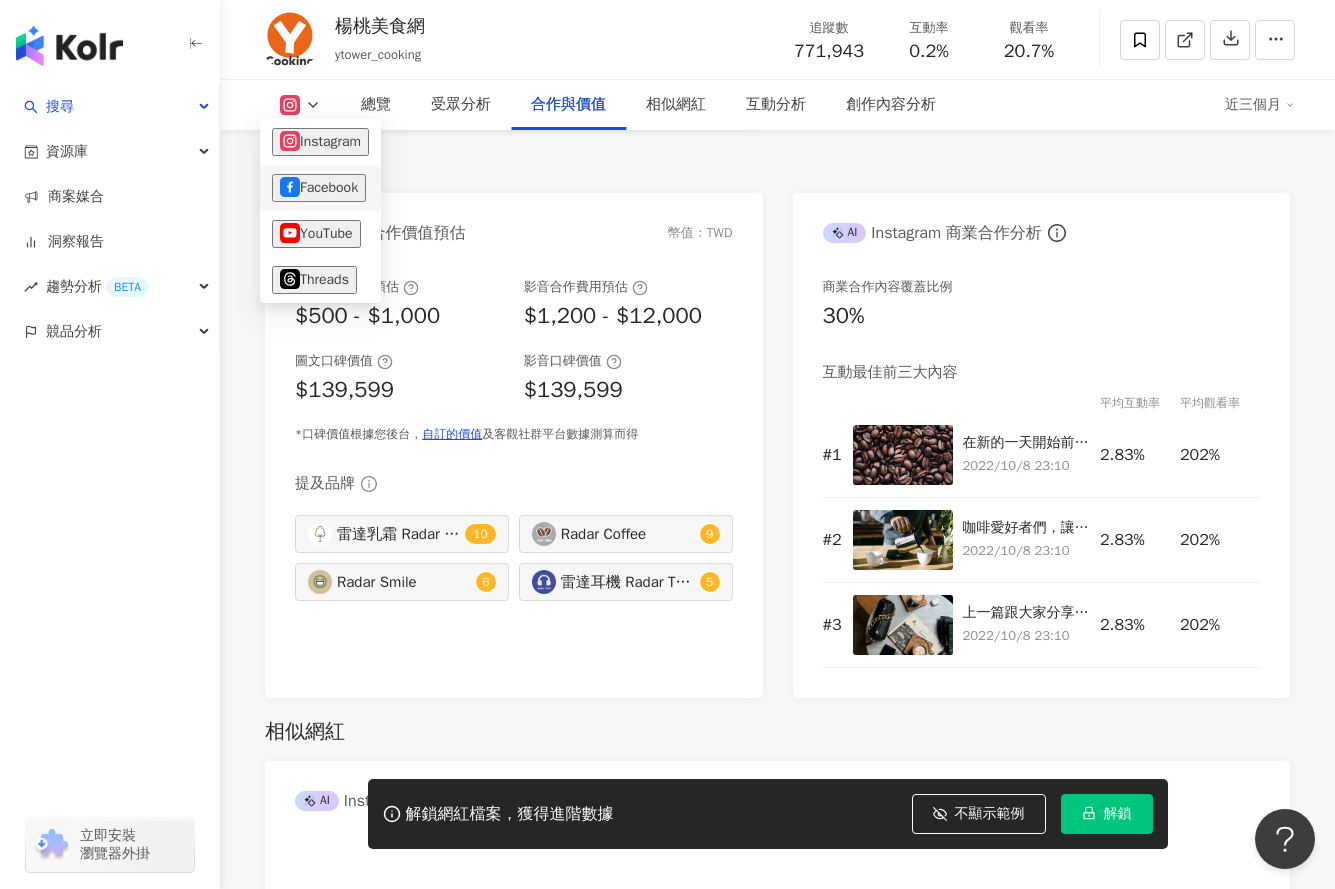 click on "Facebook" at bounding box center [319, 188] 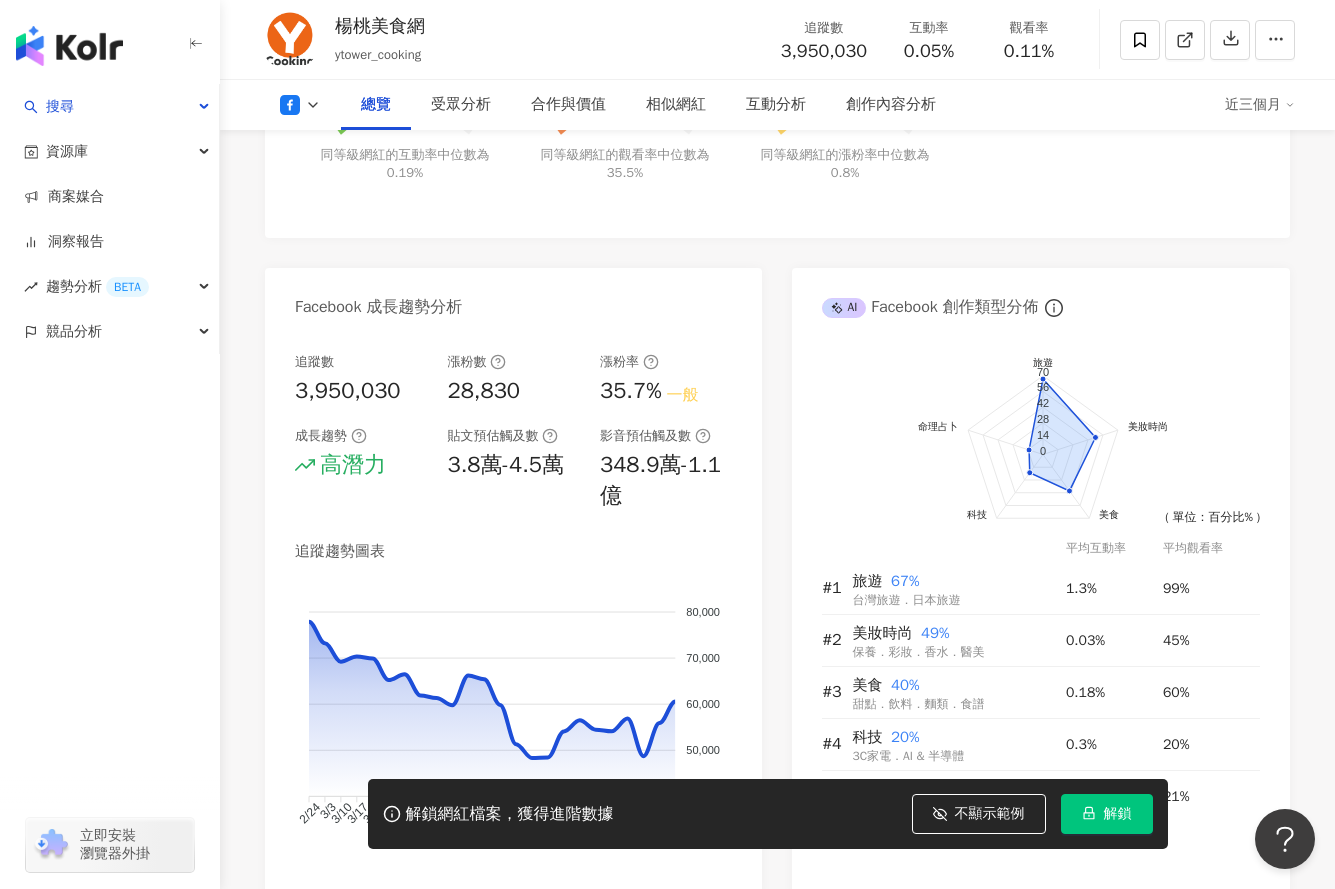 scroll, scrollTop: 1100, scrollLeft: 0, axis: vertical 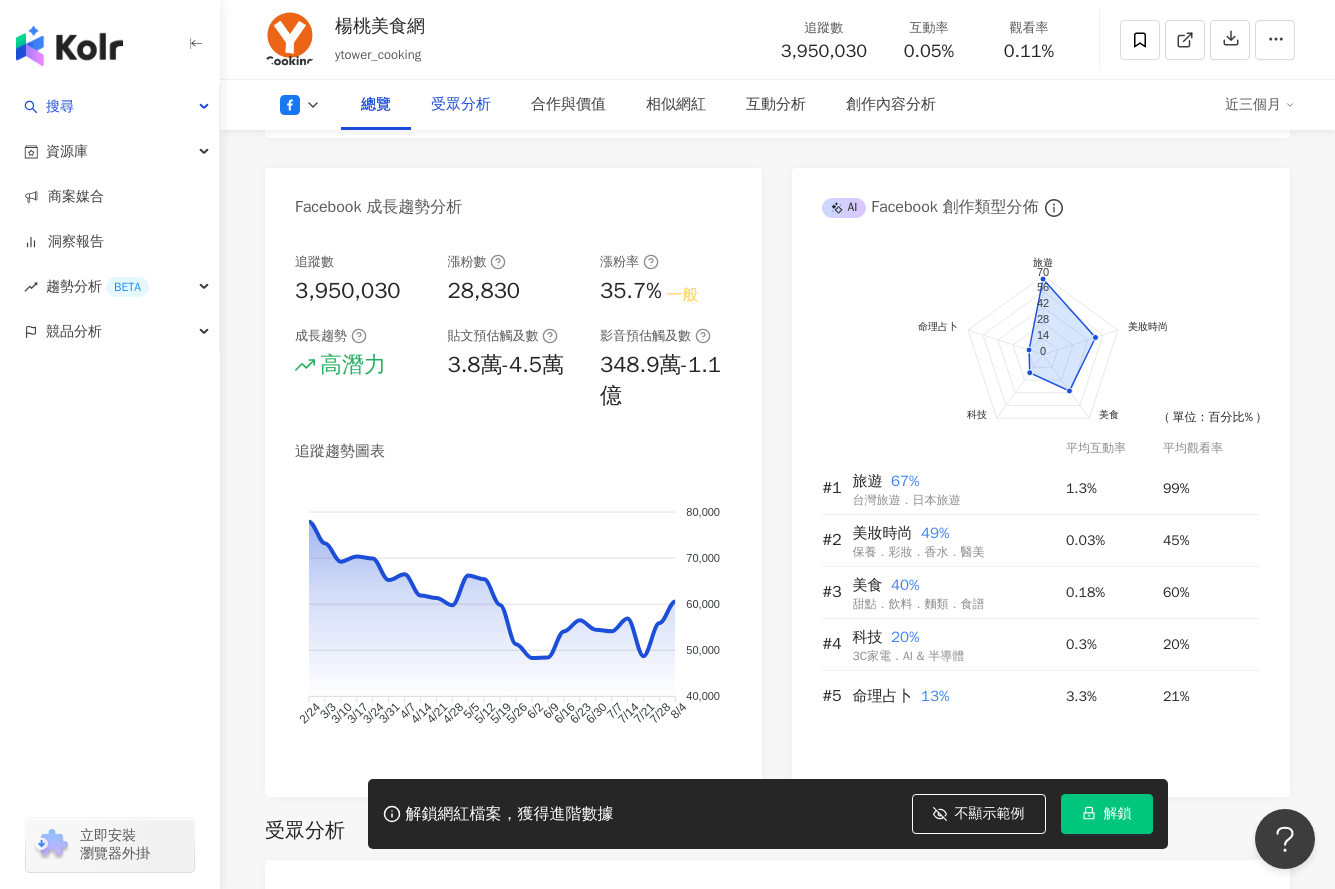 click on "受眾分析" at bounding box center [461, 105] 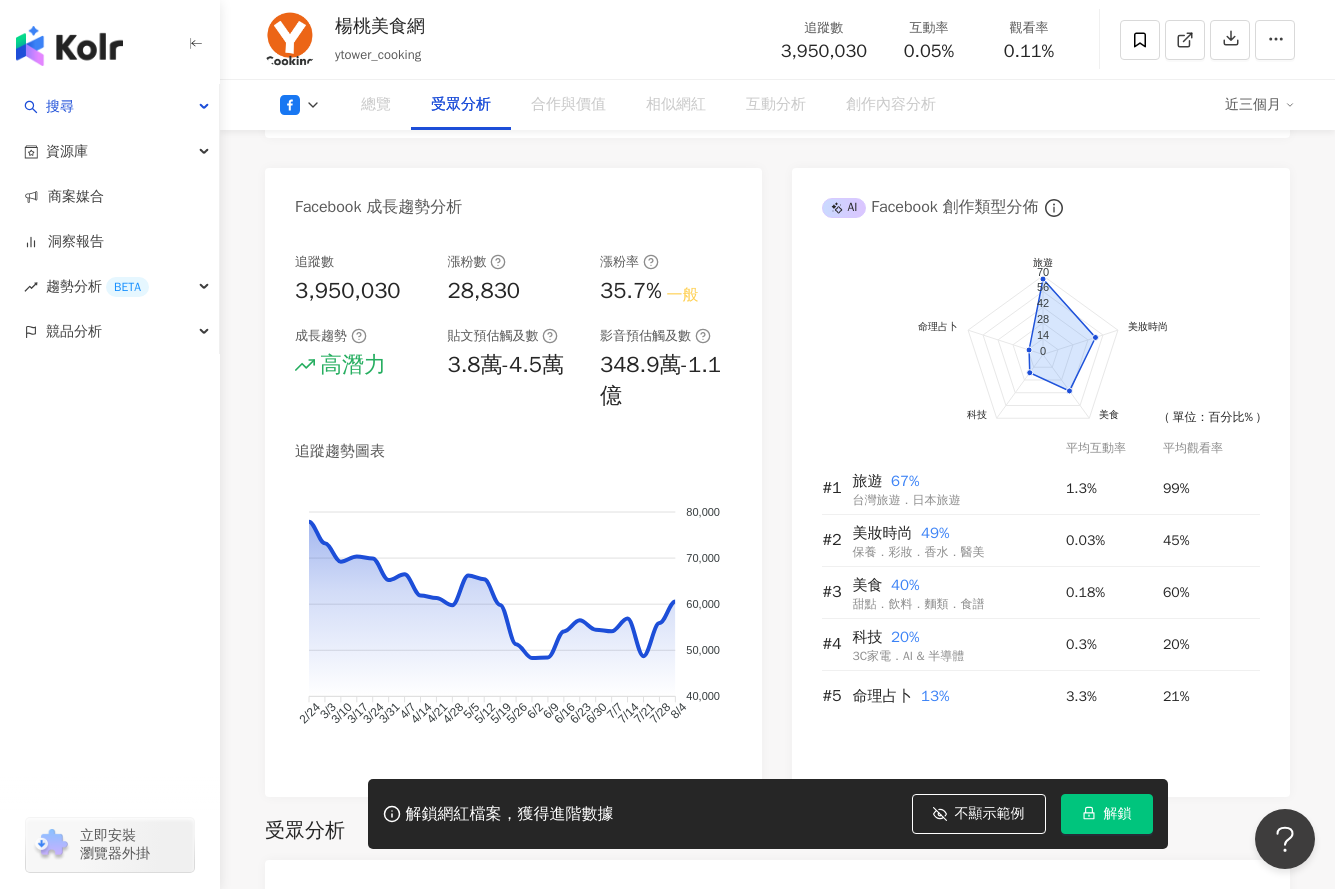 scroll, scrollTop: 1753, scrollLeft: 0, axis: vertical 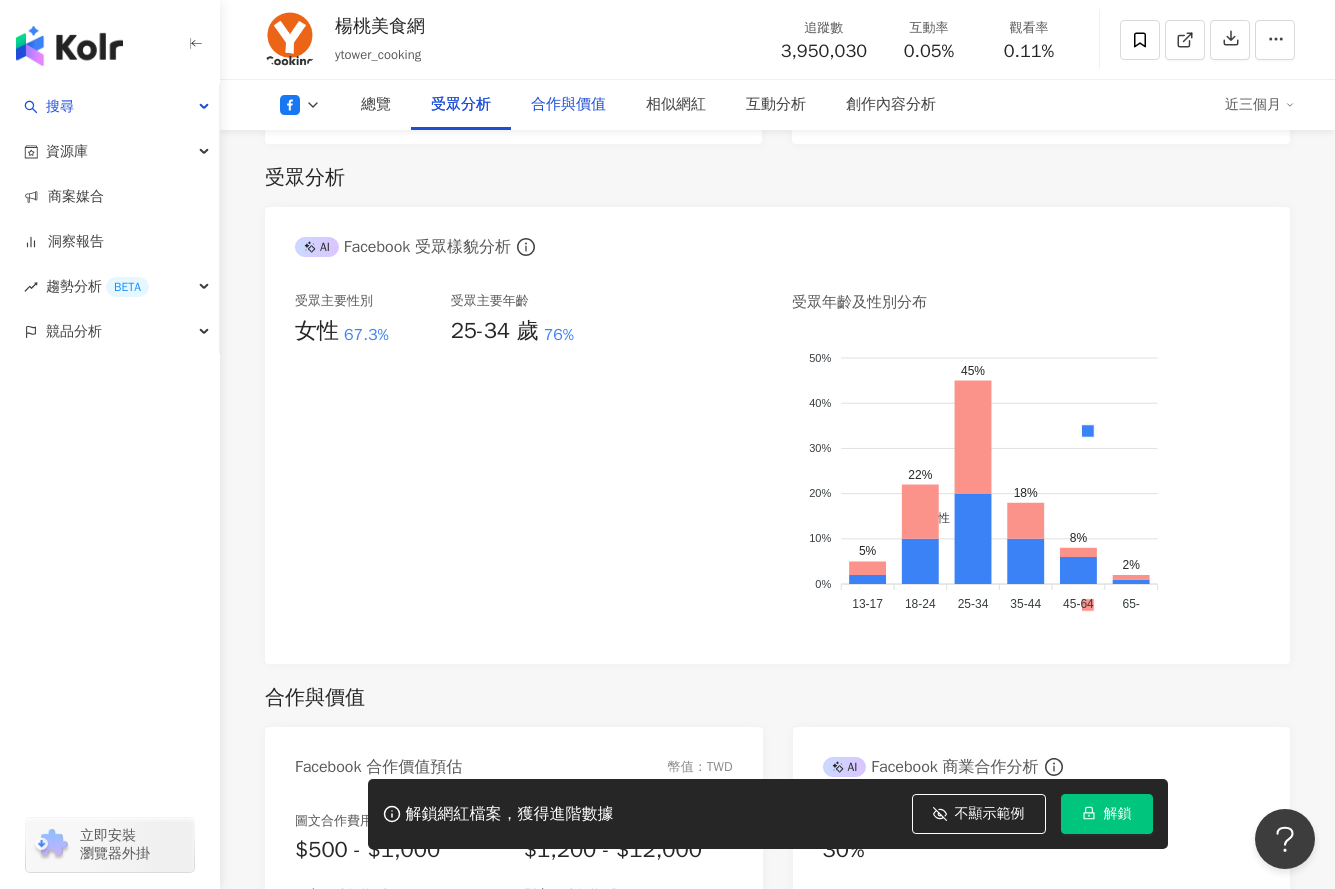 click on "合作與價值" at bounding box center (568, 105) 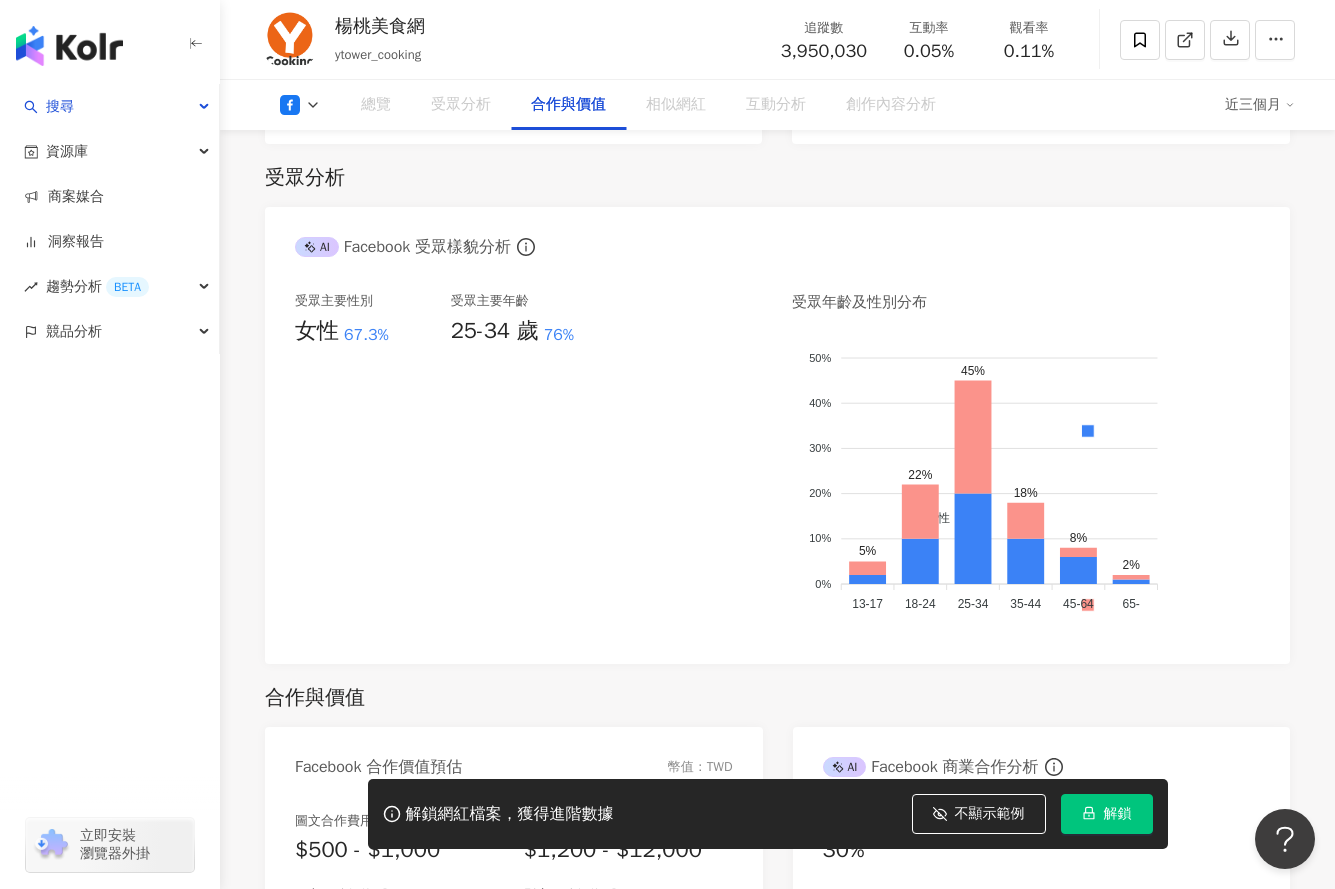 scroll, scrollTop: 2273, scrollLeft: 0, axis: vertical 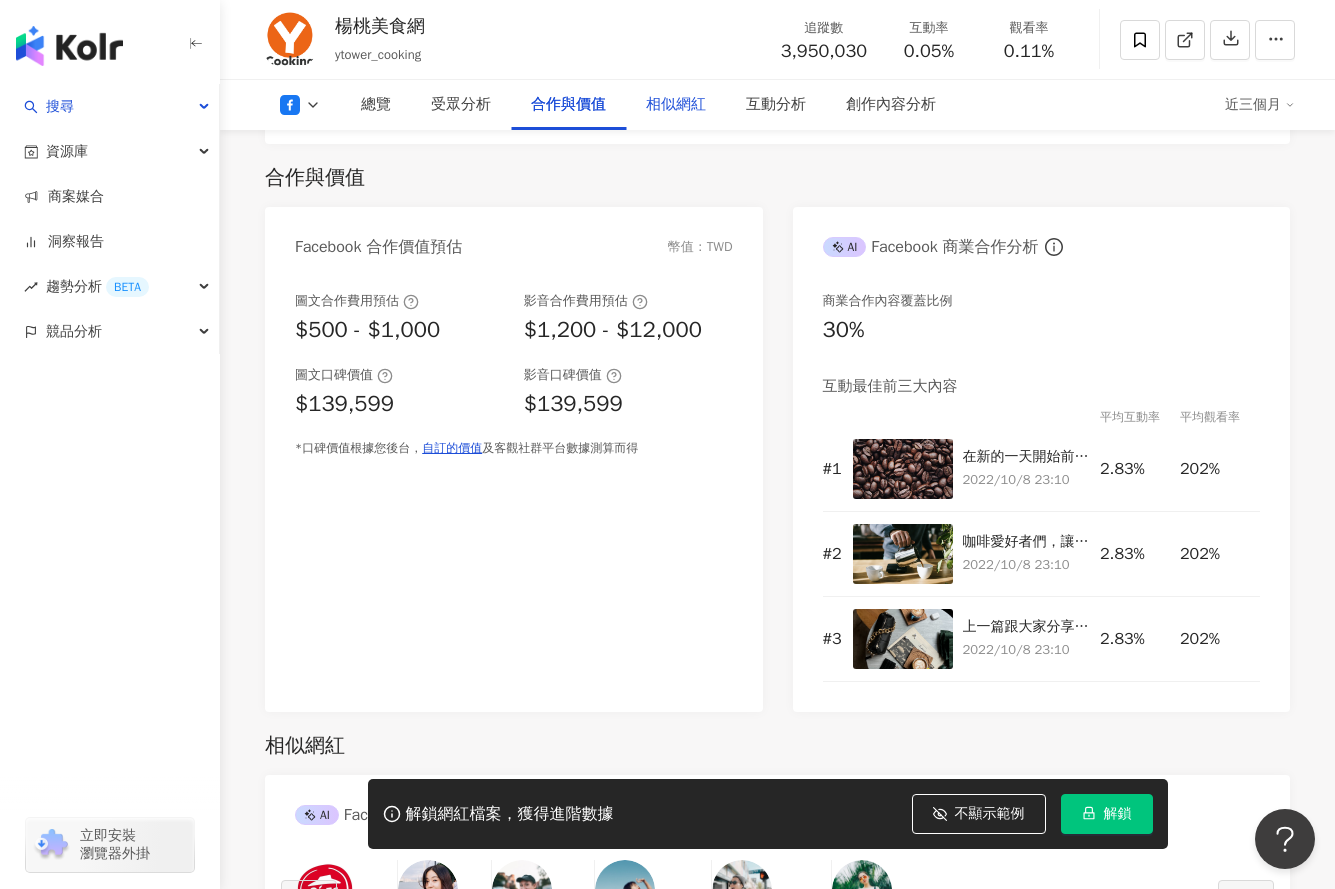 click on "相似網紅" at bounding box center [676, 105] 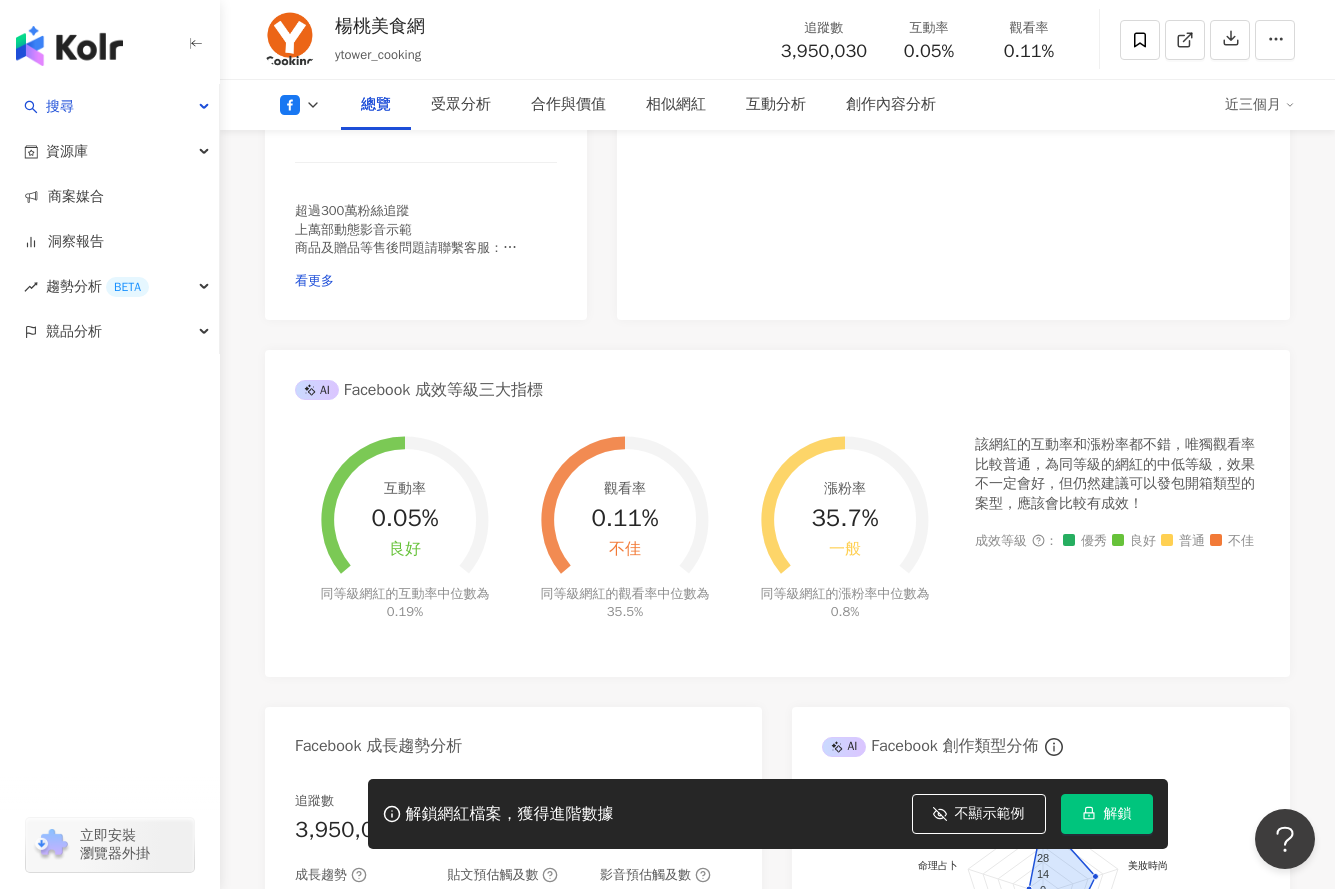 scroll, scrollTop: 341, scrollLeft: 0, axis: vertical 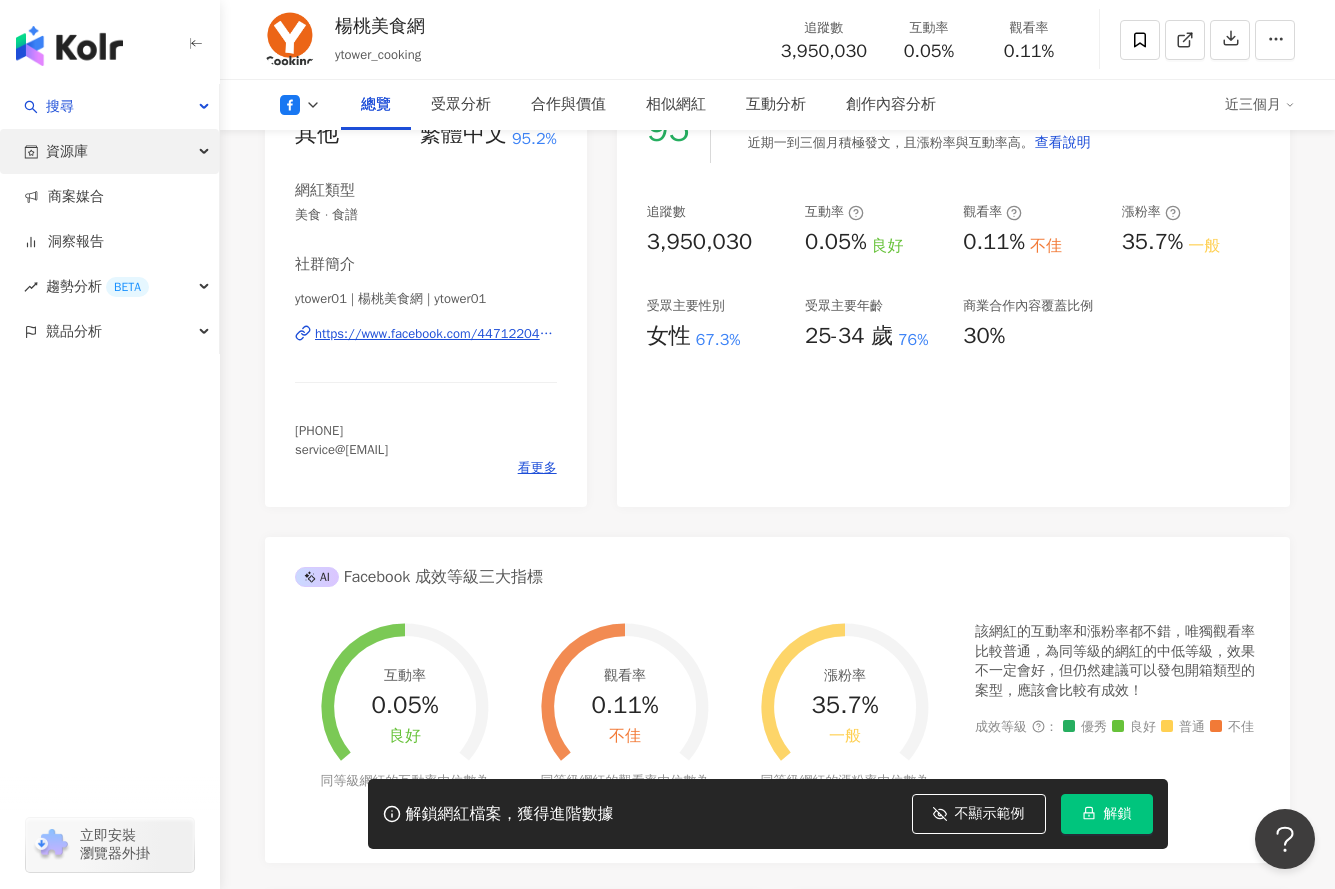 click on "資源庫" at bounding box center [109, 151] 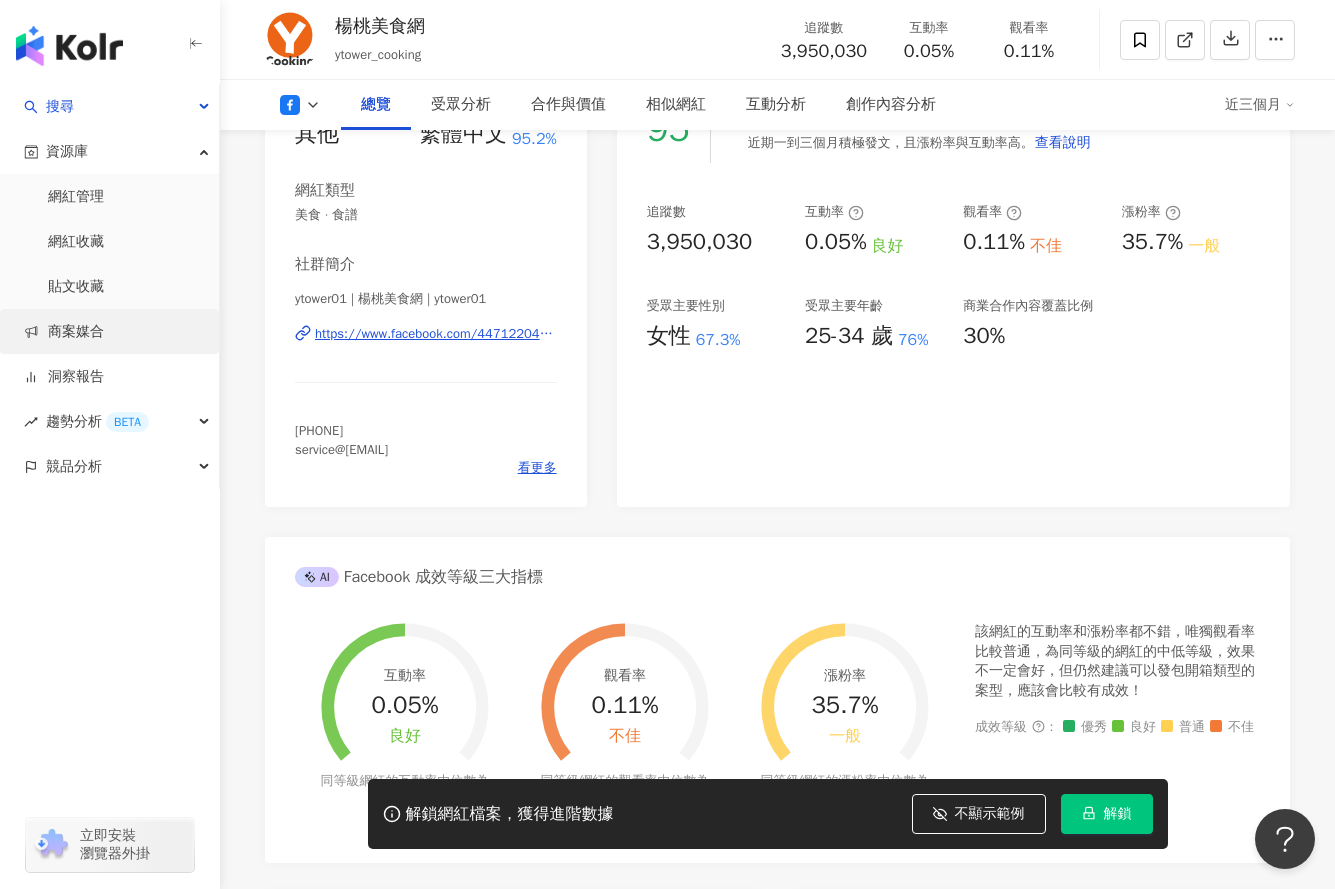 click on "商案媒合" at bounding box center [64, 332] 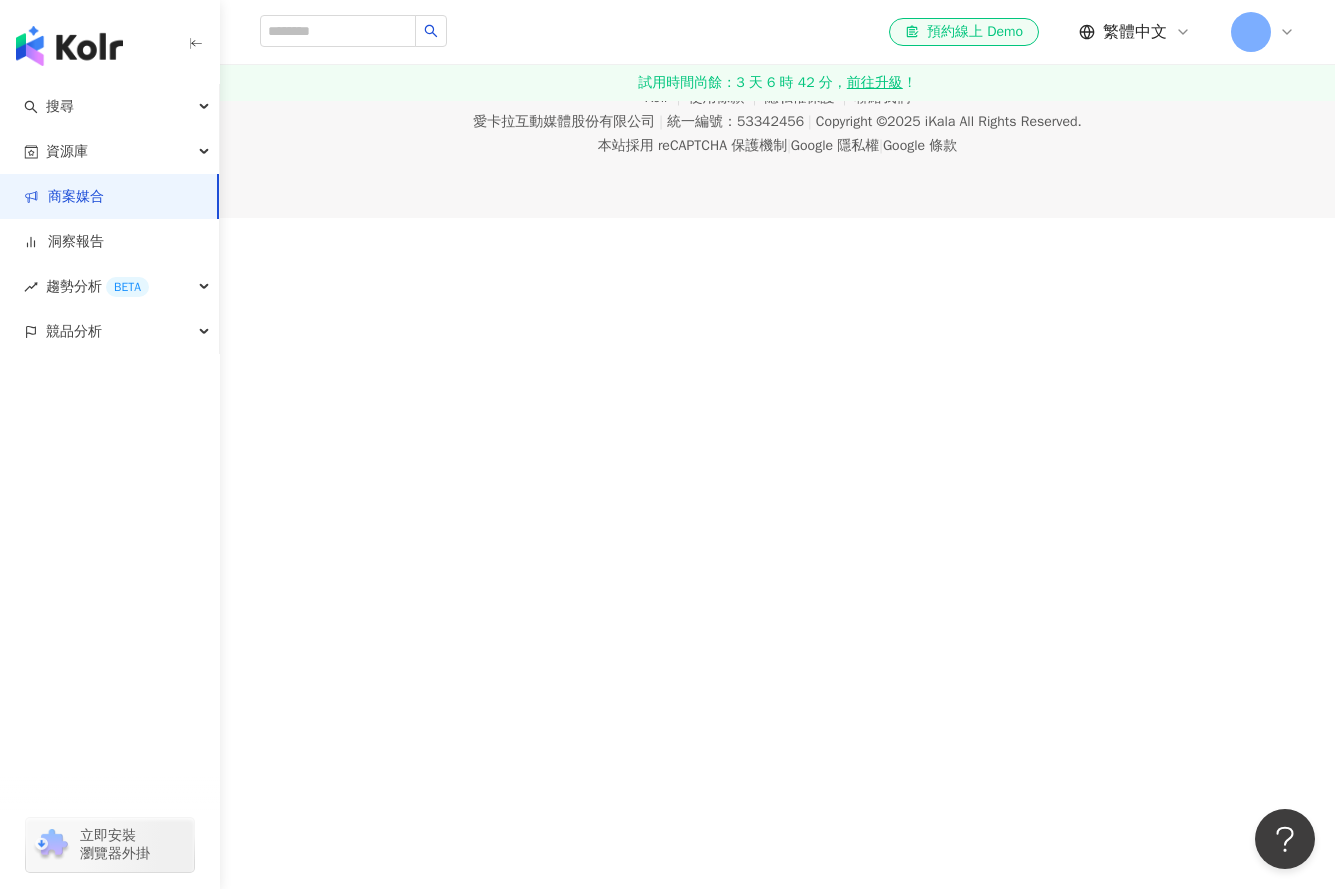 scroll, scrollTop: 0, scrollLeft: 0, axis: both 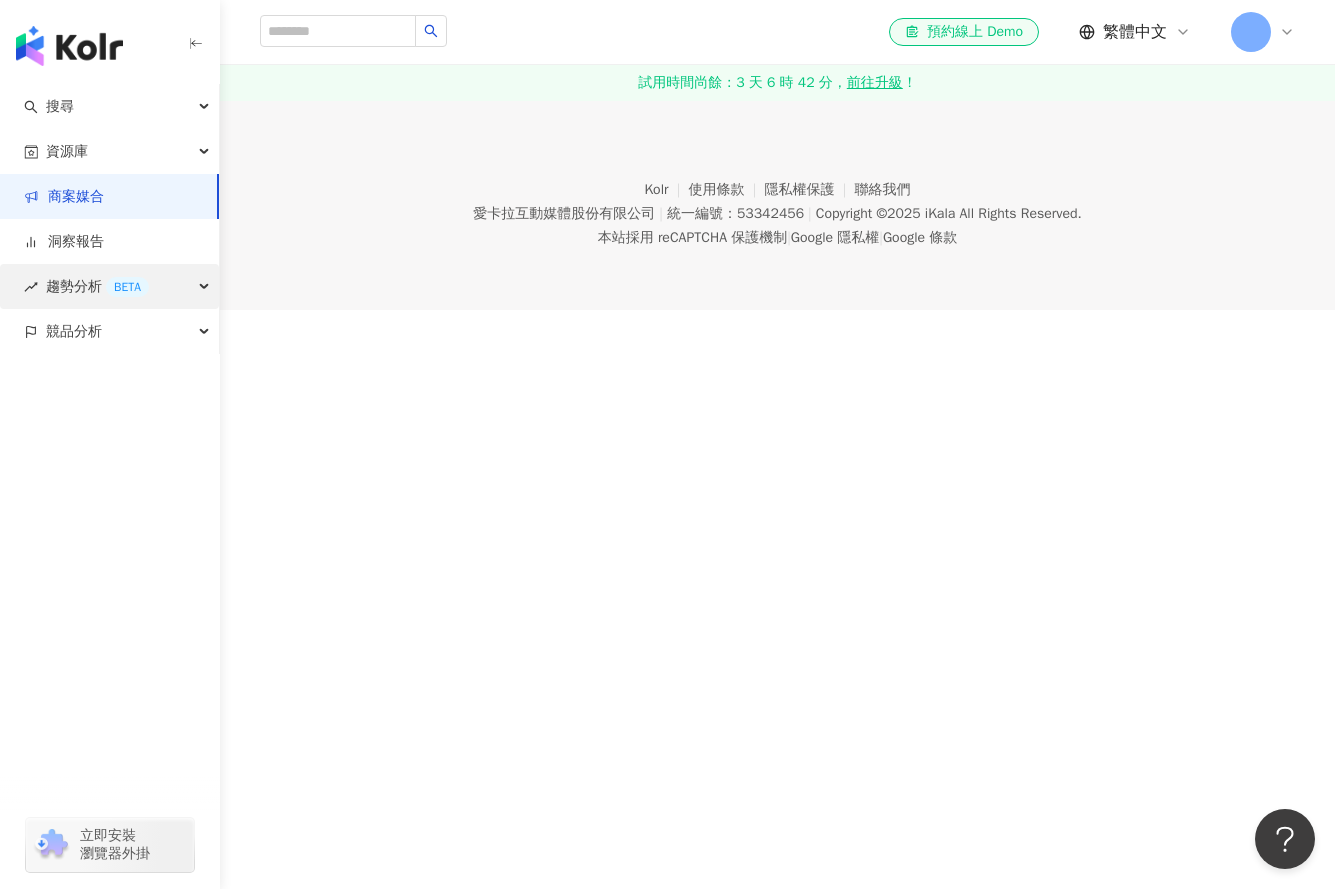 click on "趨勢分析 BETA" at bounding box center (97, 286) 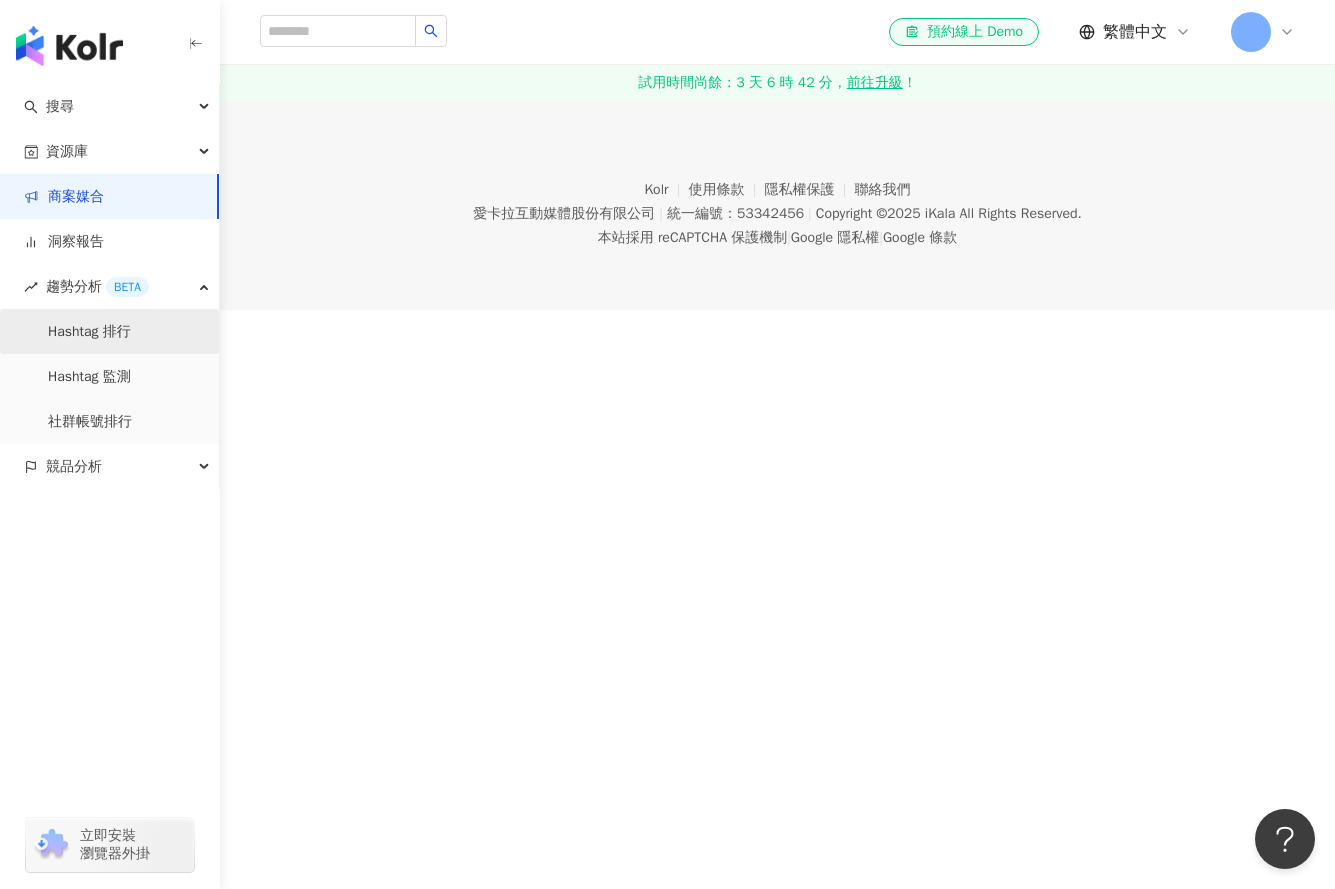 click on "Hashtag 排行" at bounding box center (89, 332) 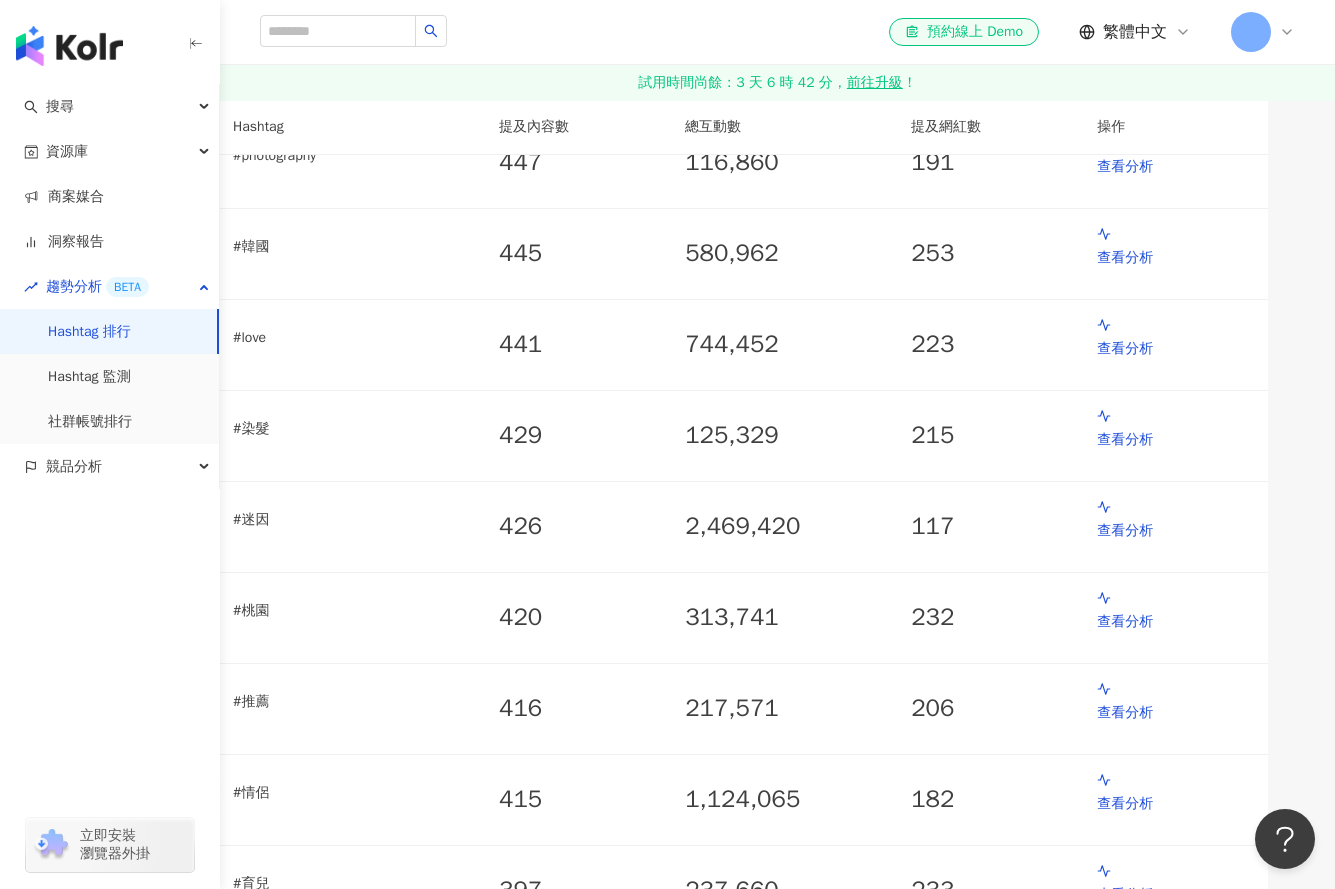 scroll, scrollTop: 3100, scrollLeft: 0, axis: vertical 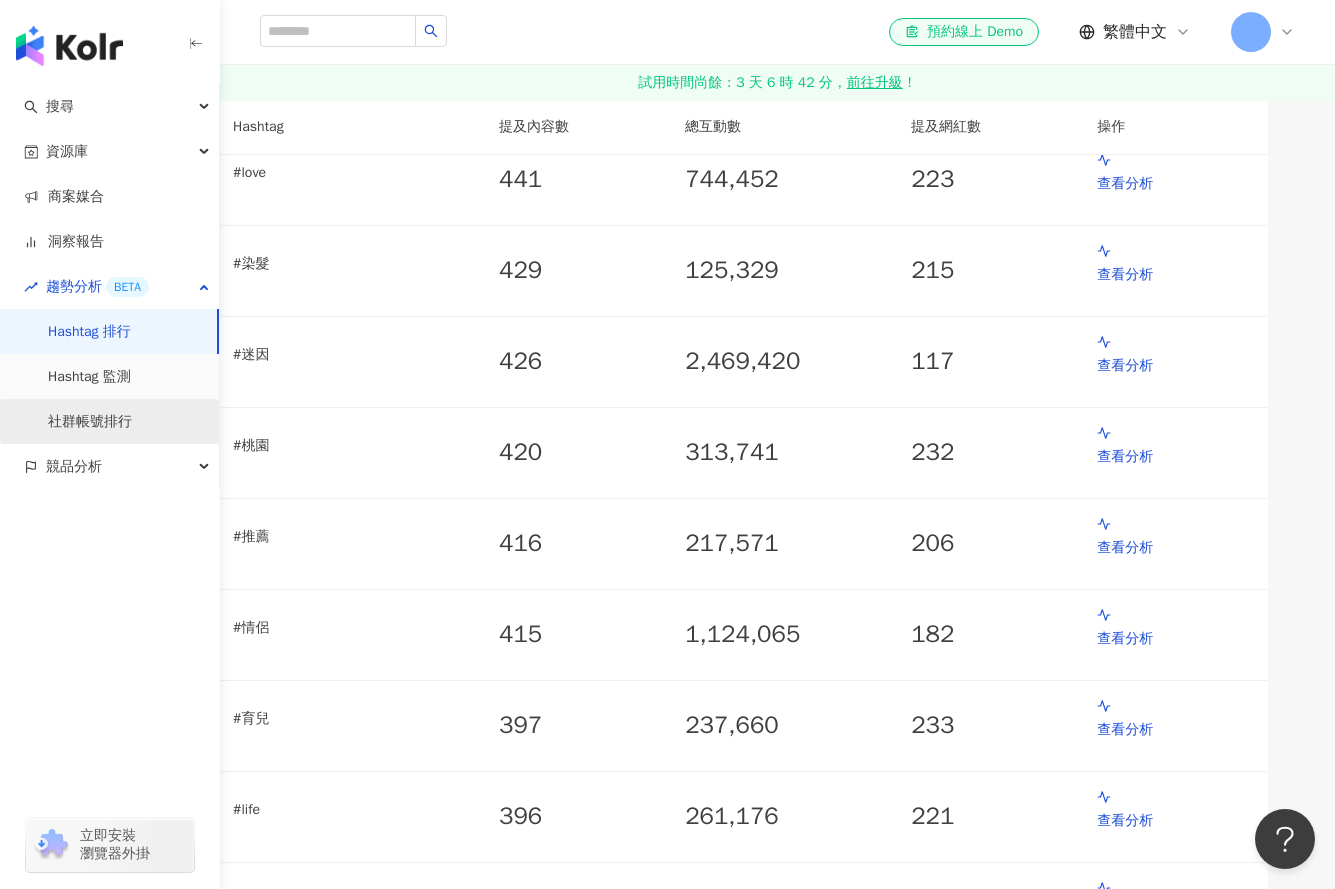 click on "社群帳號排行" at bounding box center (90, 422) 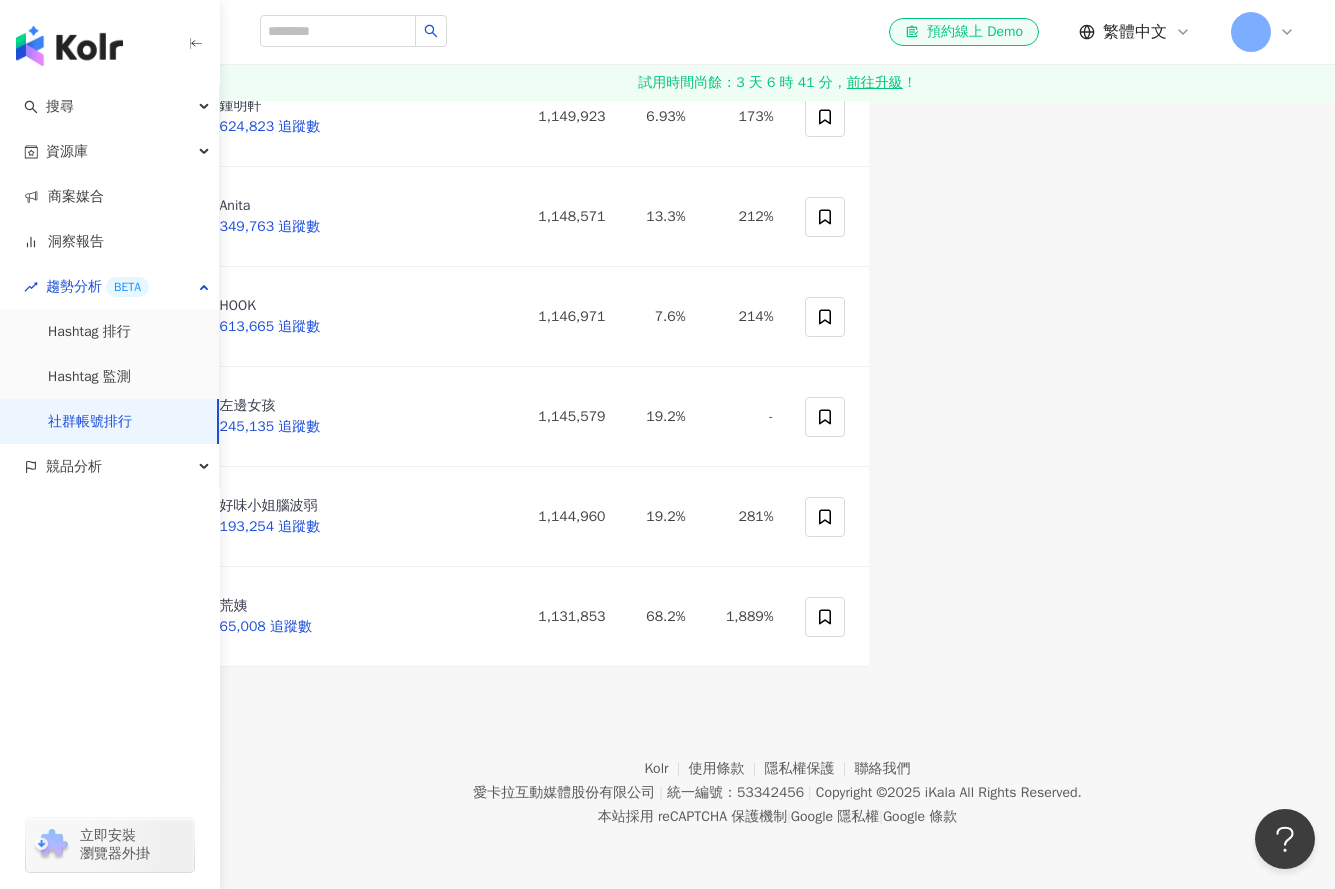 scroll, scrollTop: 9601, scrollLeft: 0, axis: vertical 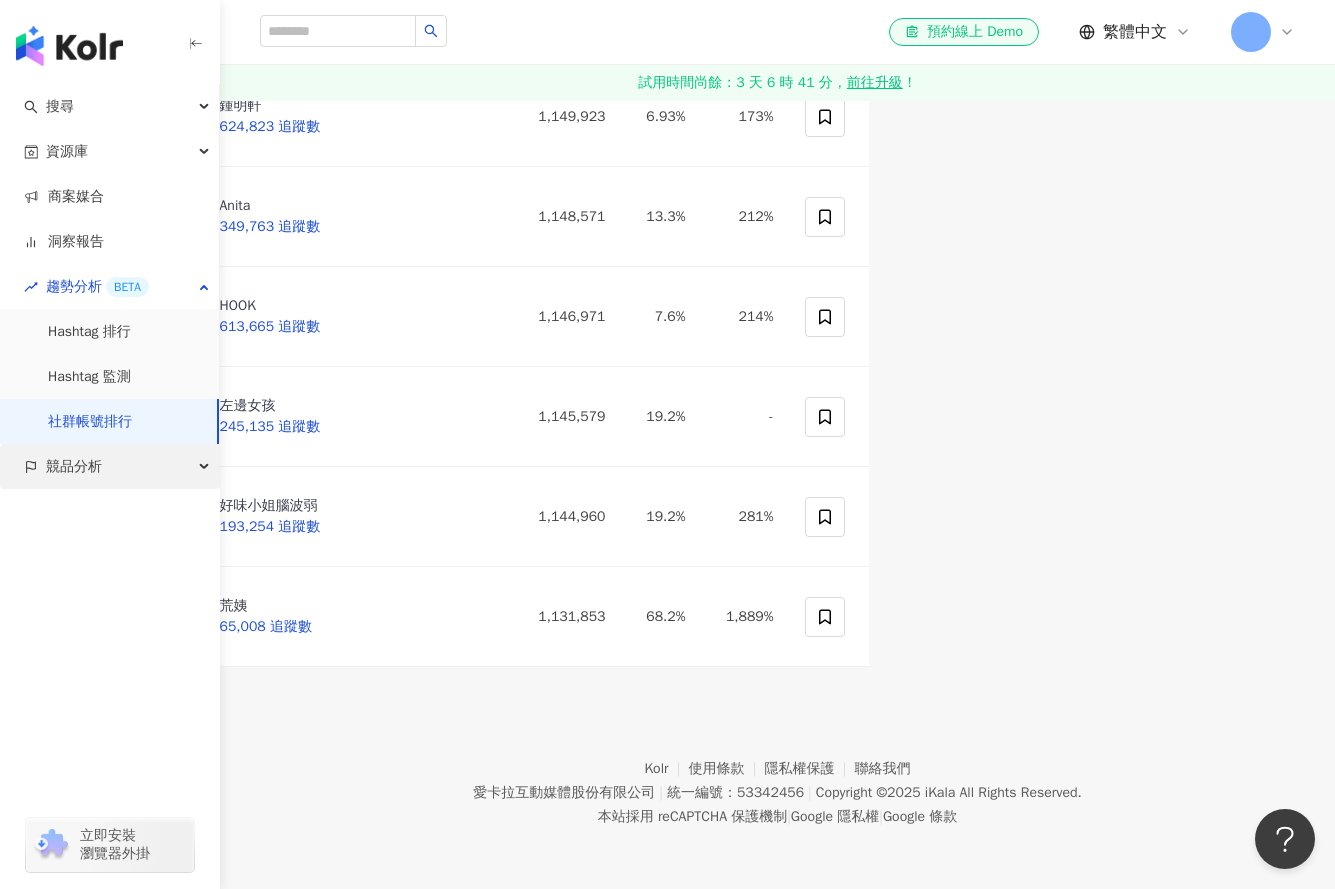 click on "競品分析" at bounding box center [74, 466] 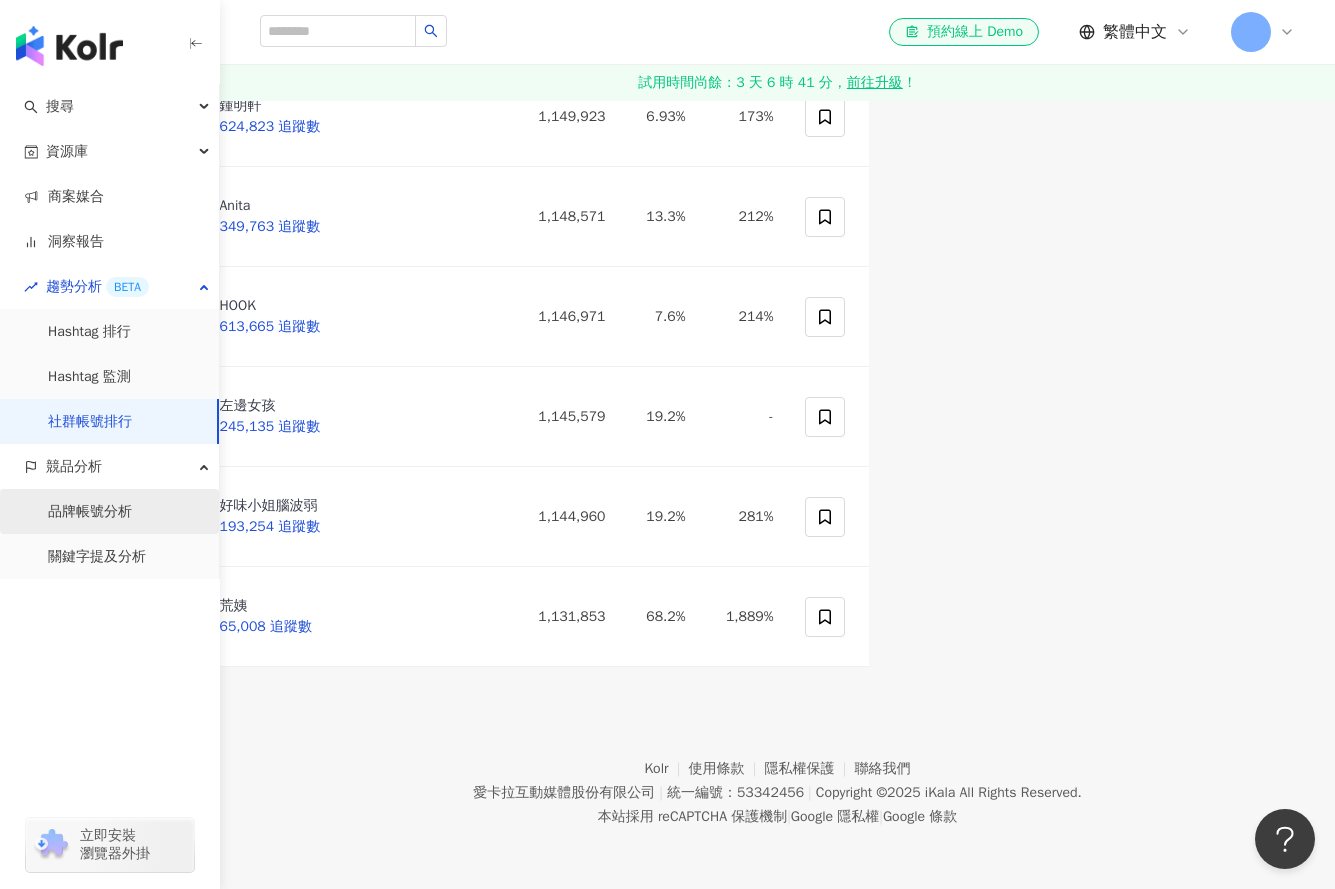 click on "品牌帳號分析" at bounding box center (90, 512) 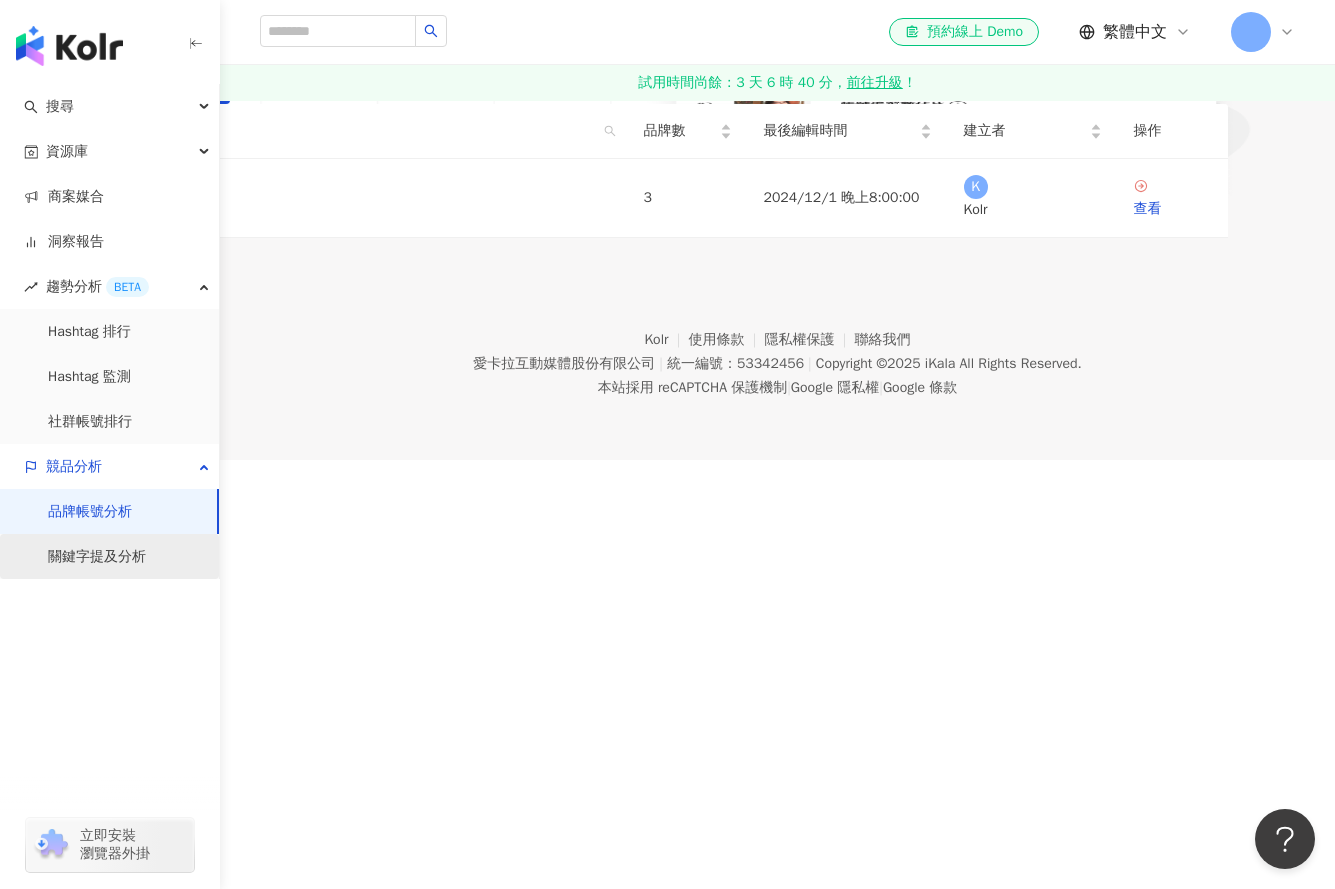 click on "關鍵字提及分析" at bounding box center (97, 557) 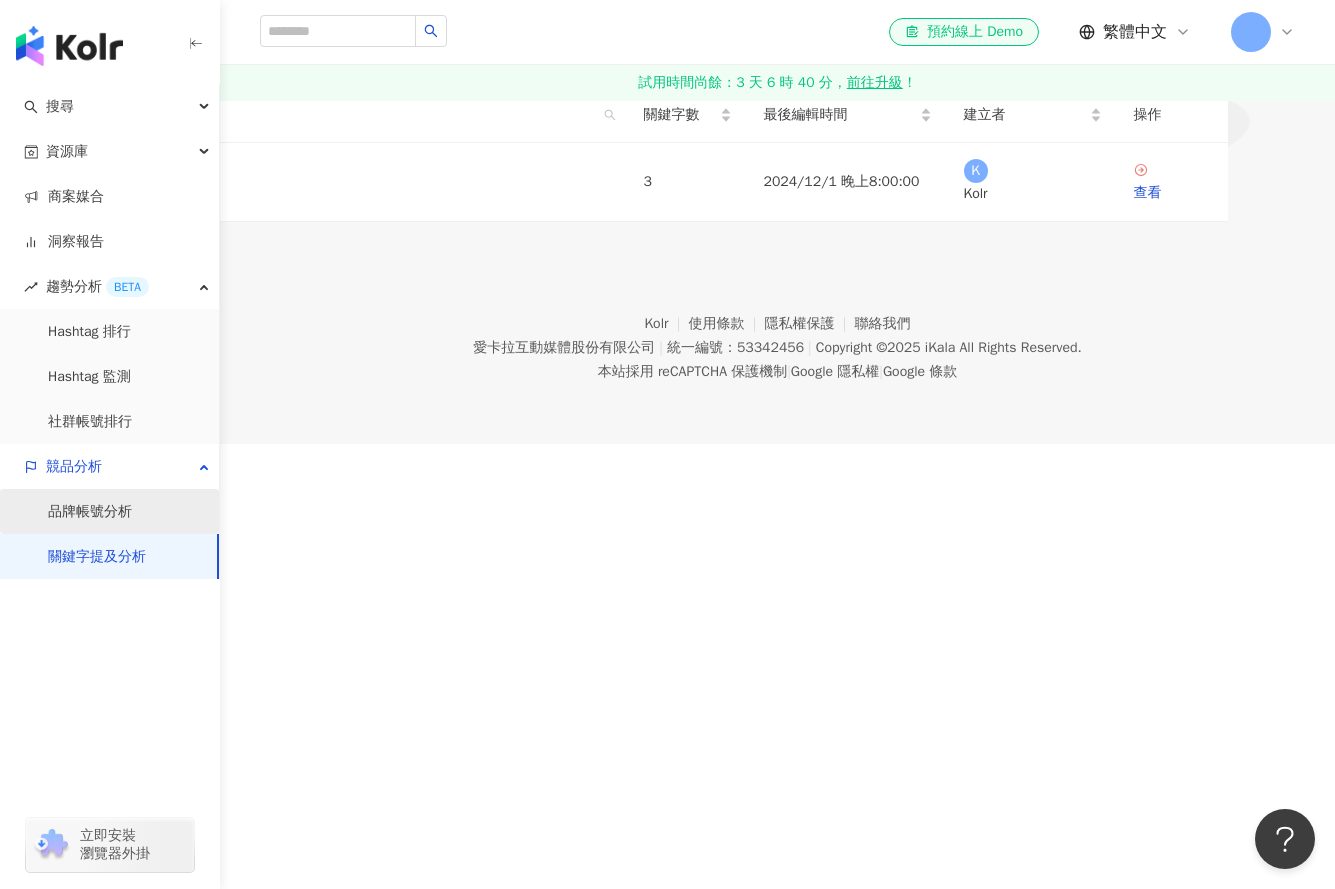 click on "品牌帳號分析" at bounding box center [90, 512] 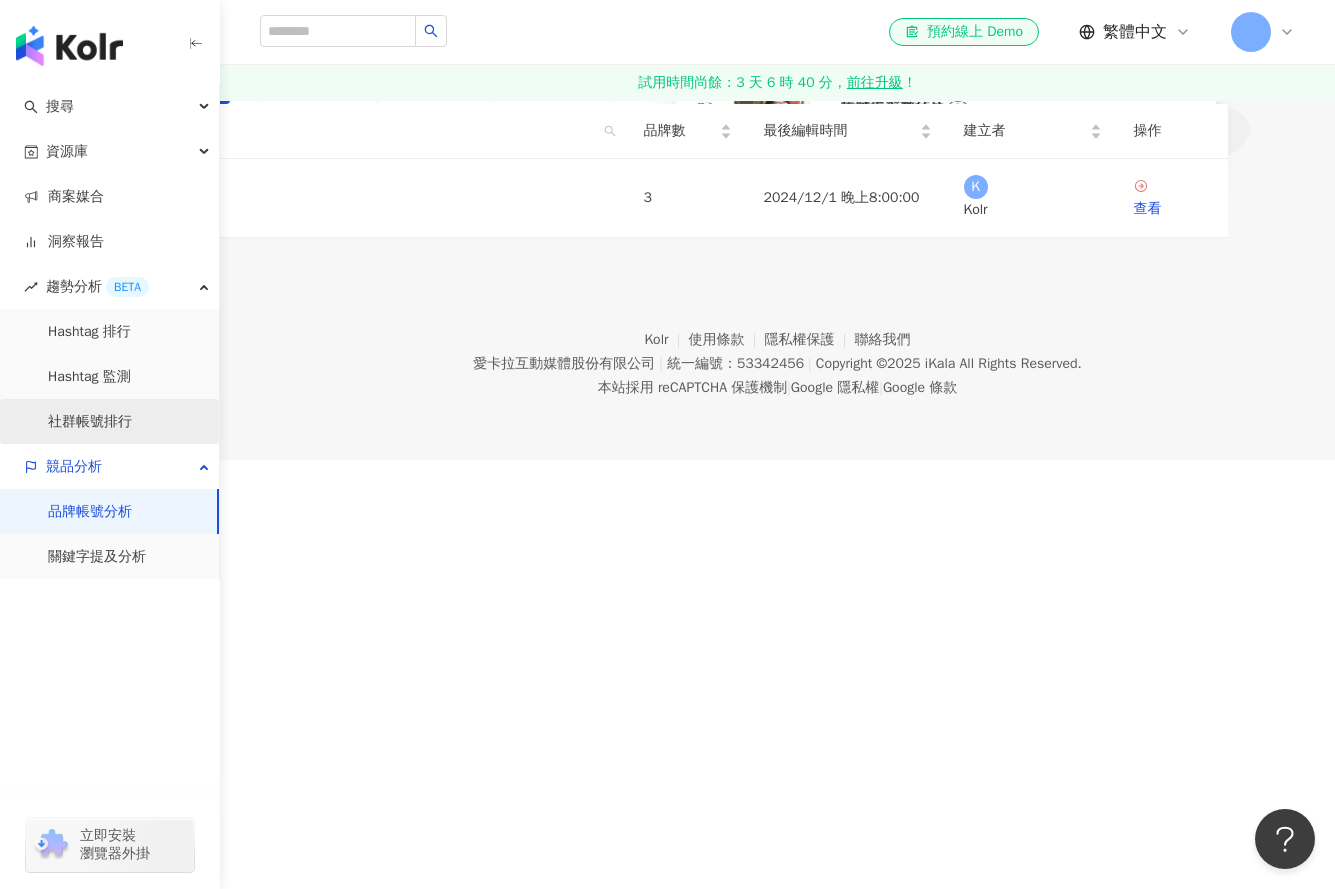 click on "社群帳號排行" at bounding box center (90, 422) 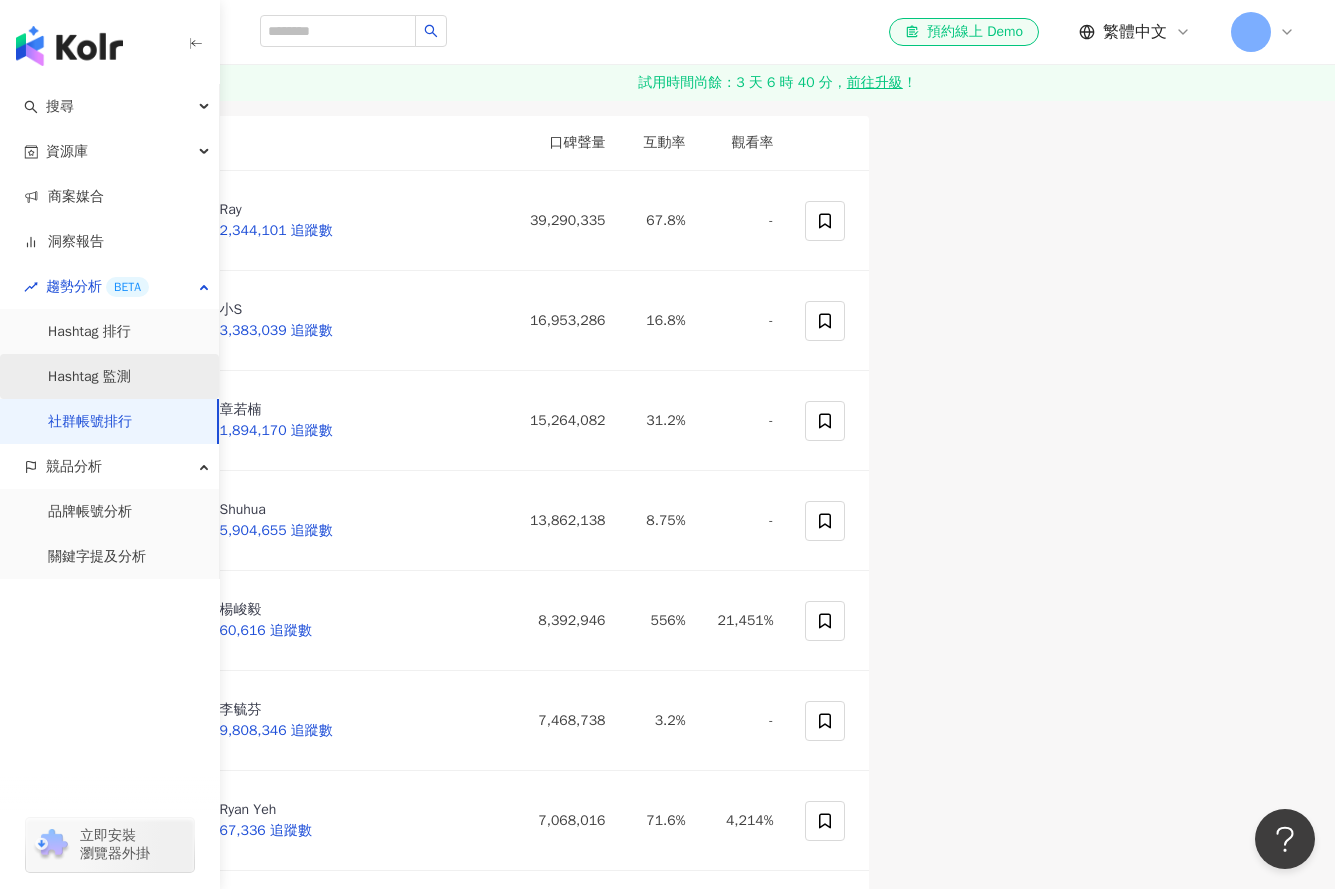 click on "Hashtag 監測" at bounding box center (89, 377) 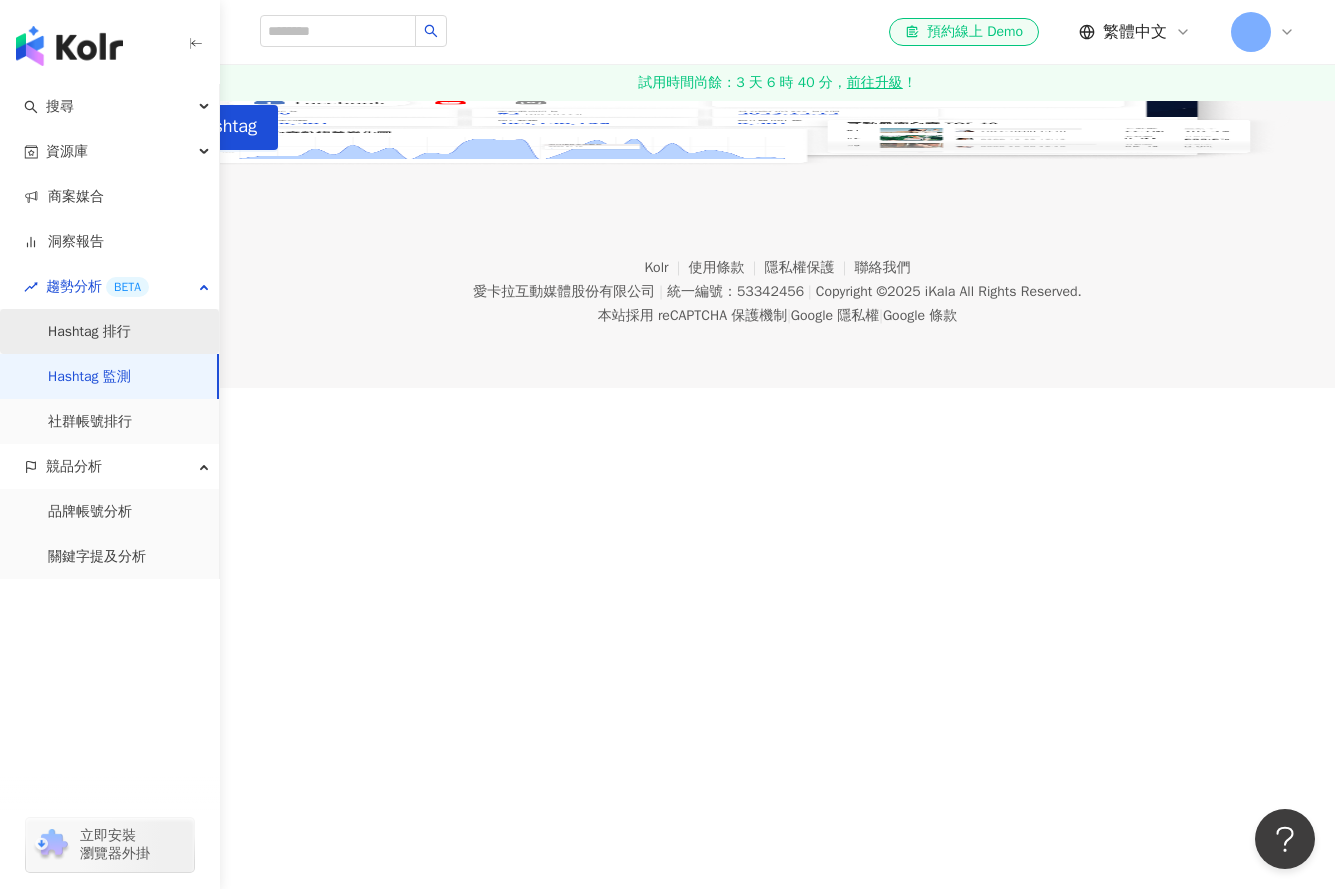 click on "Hashtag 排行" at bounding box center (89, 332) 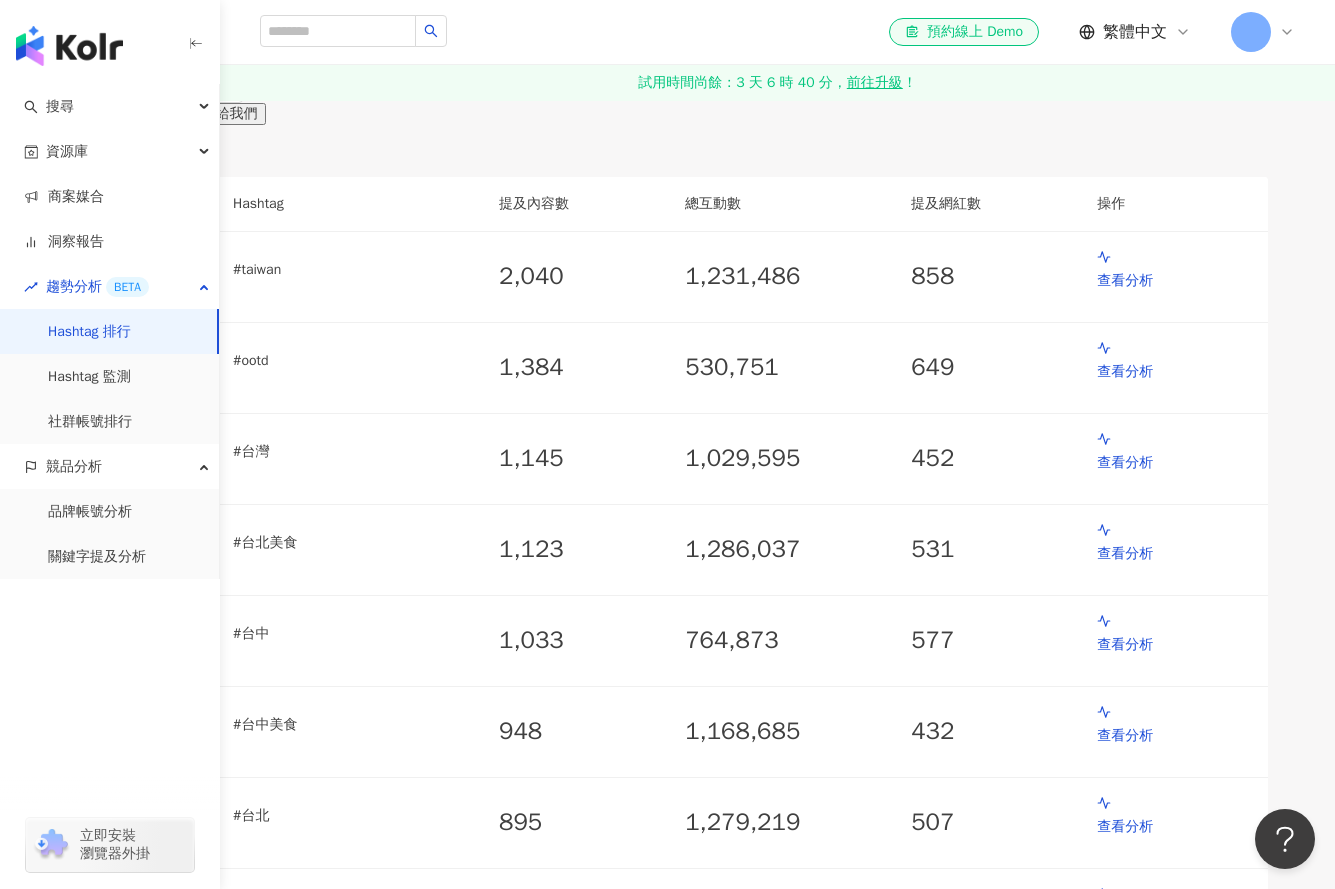 click 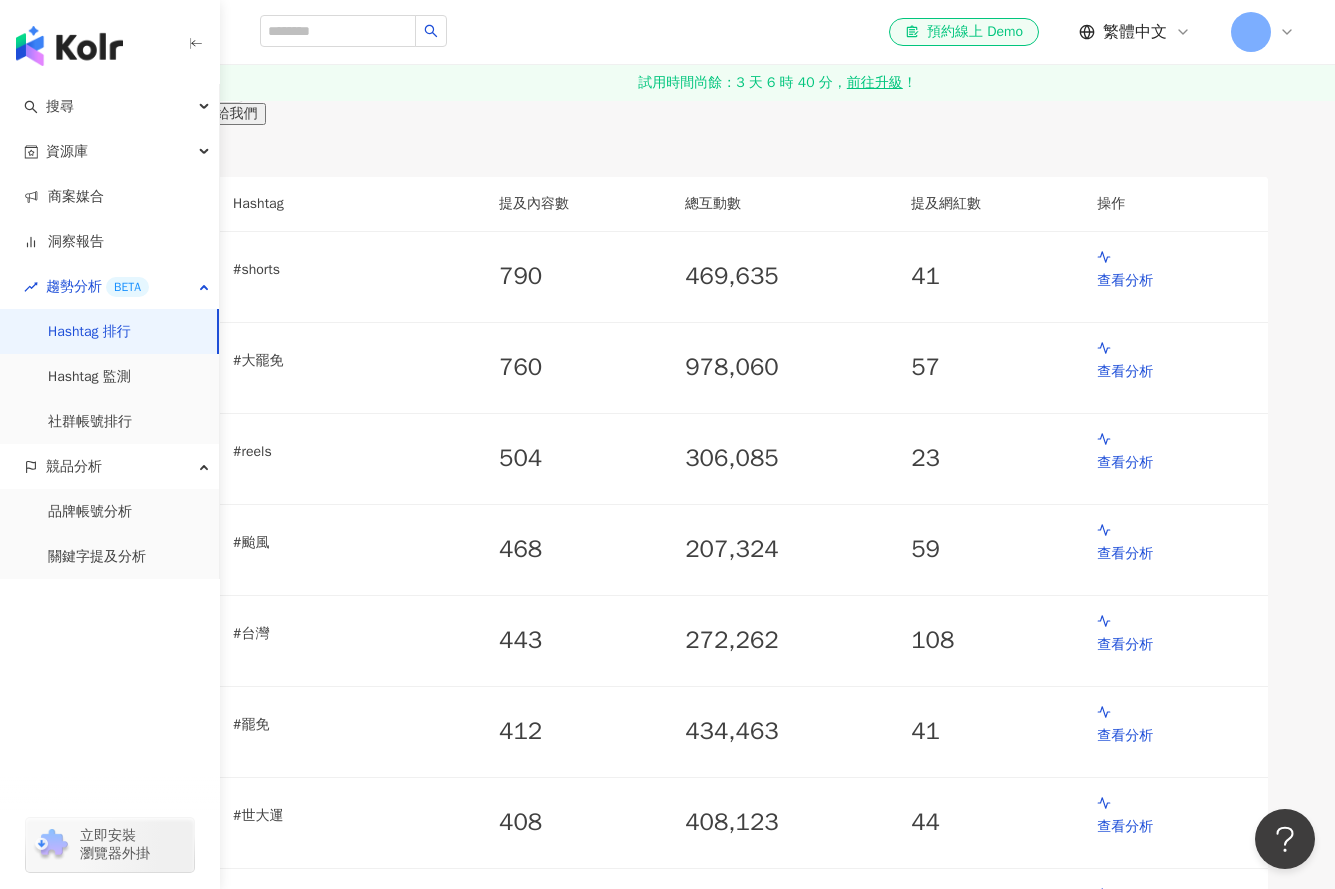 click 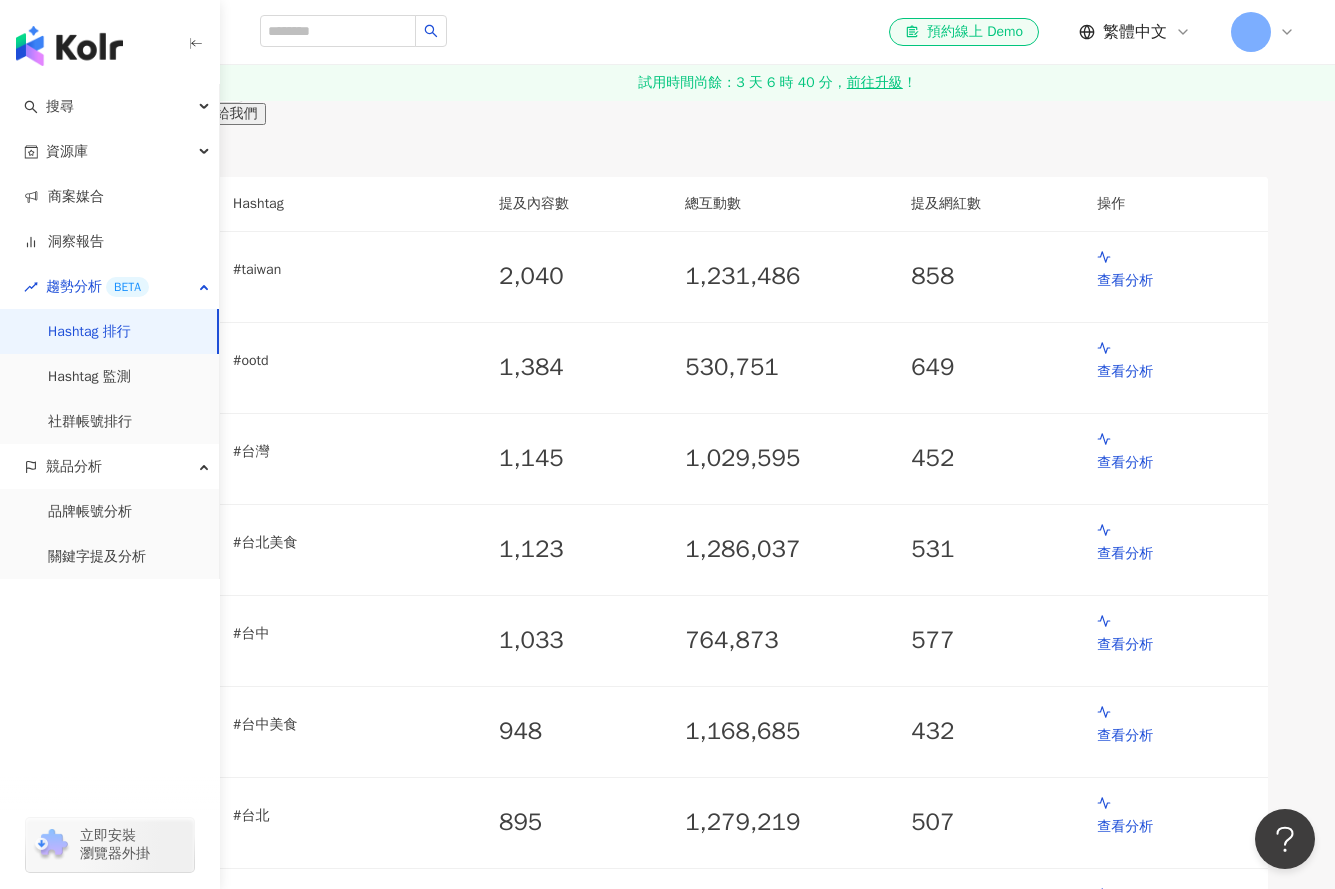 click 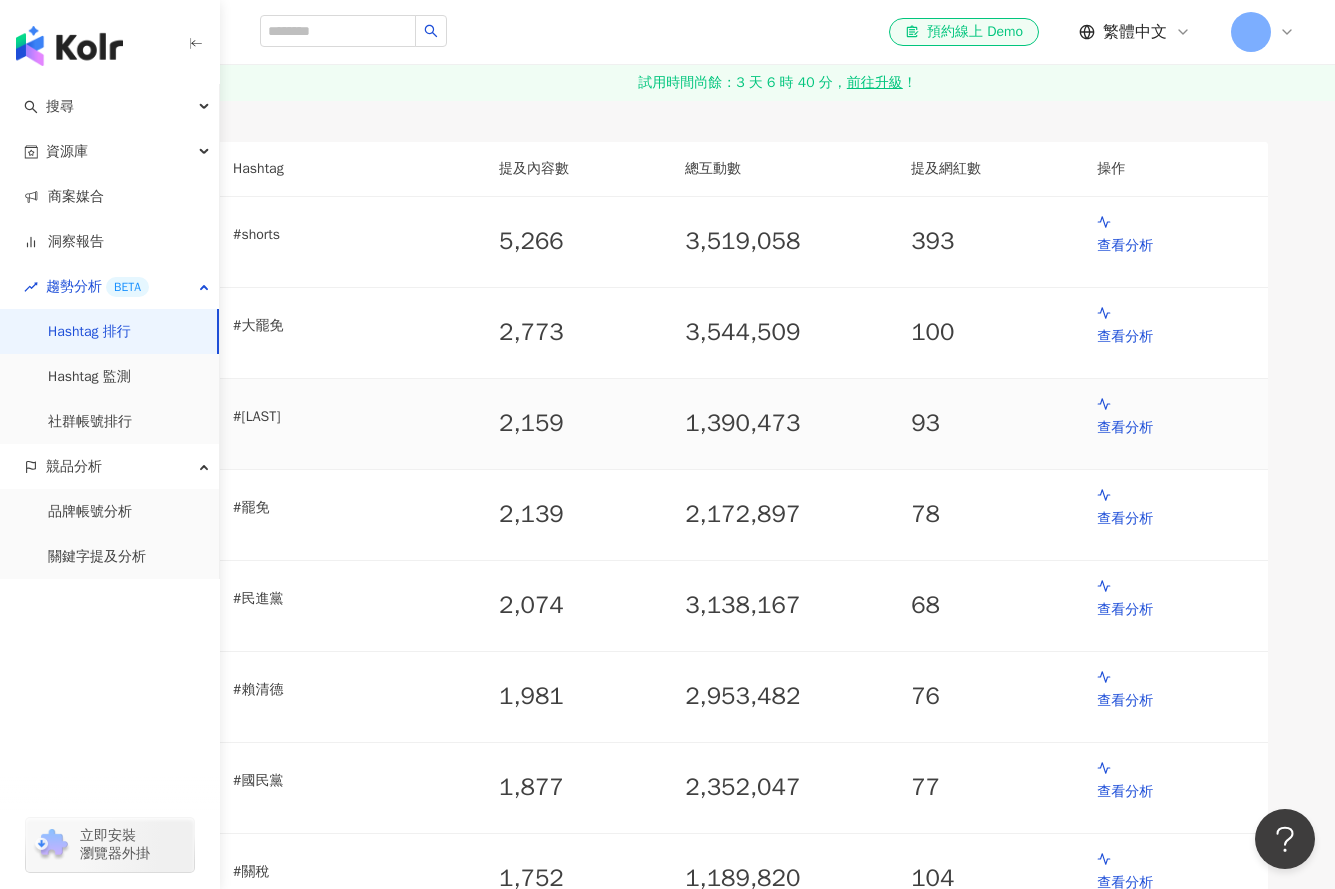 scroll, scrollTop: 0, scrollLeft: 0, axis: both 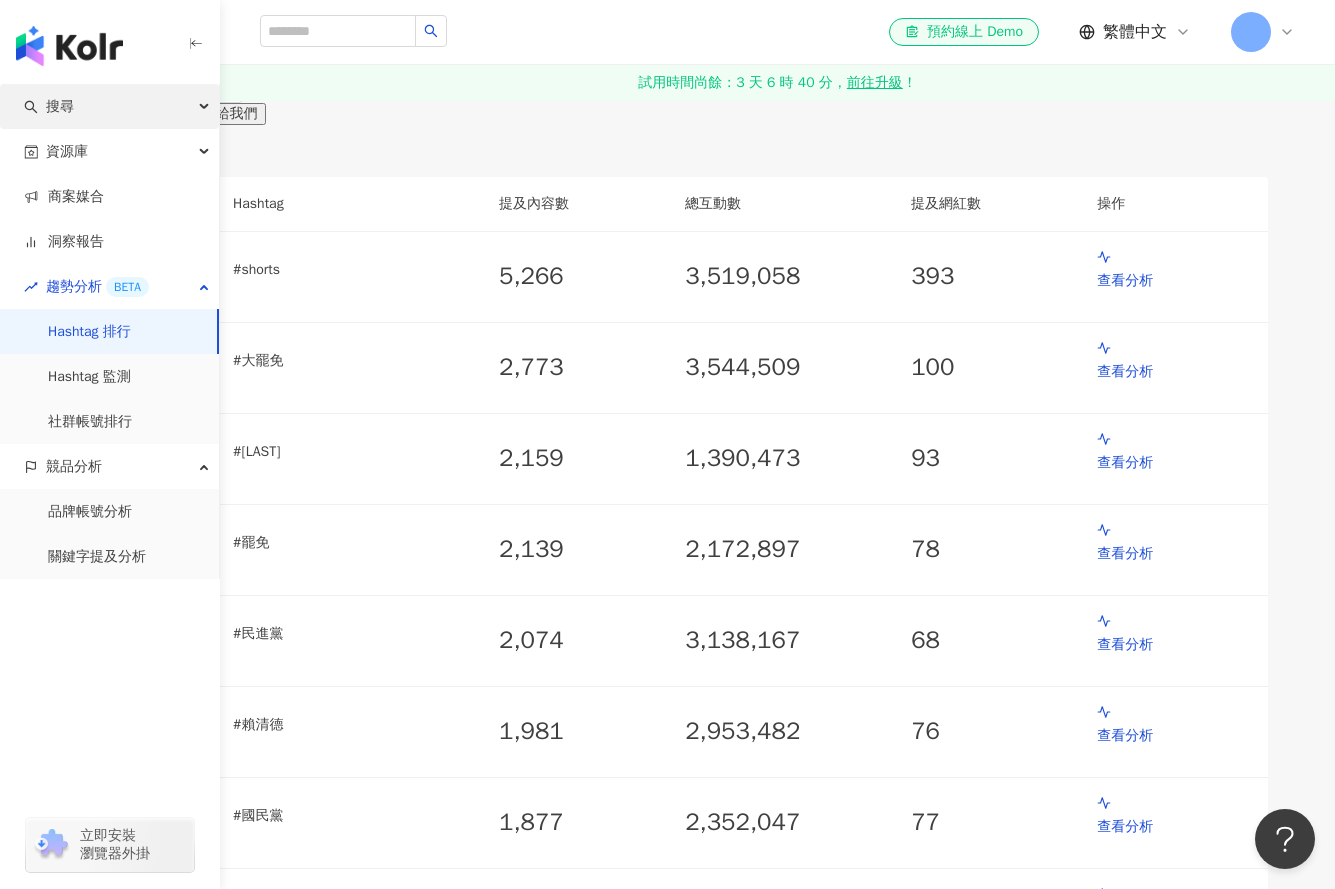click on "搜尋" at bounding box center [109, 106] 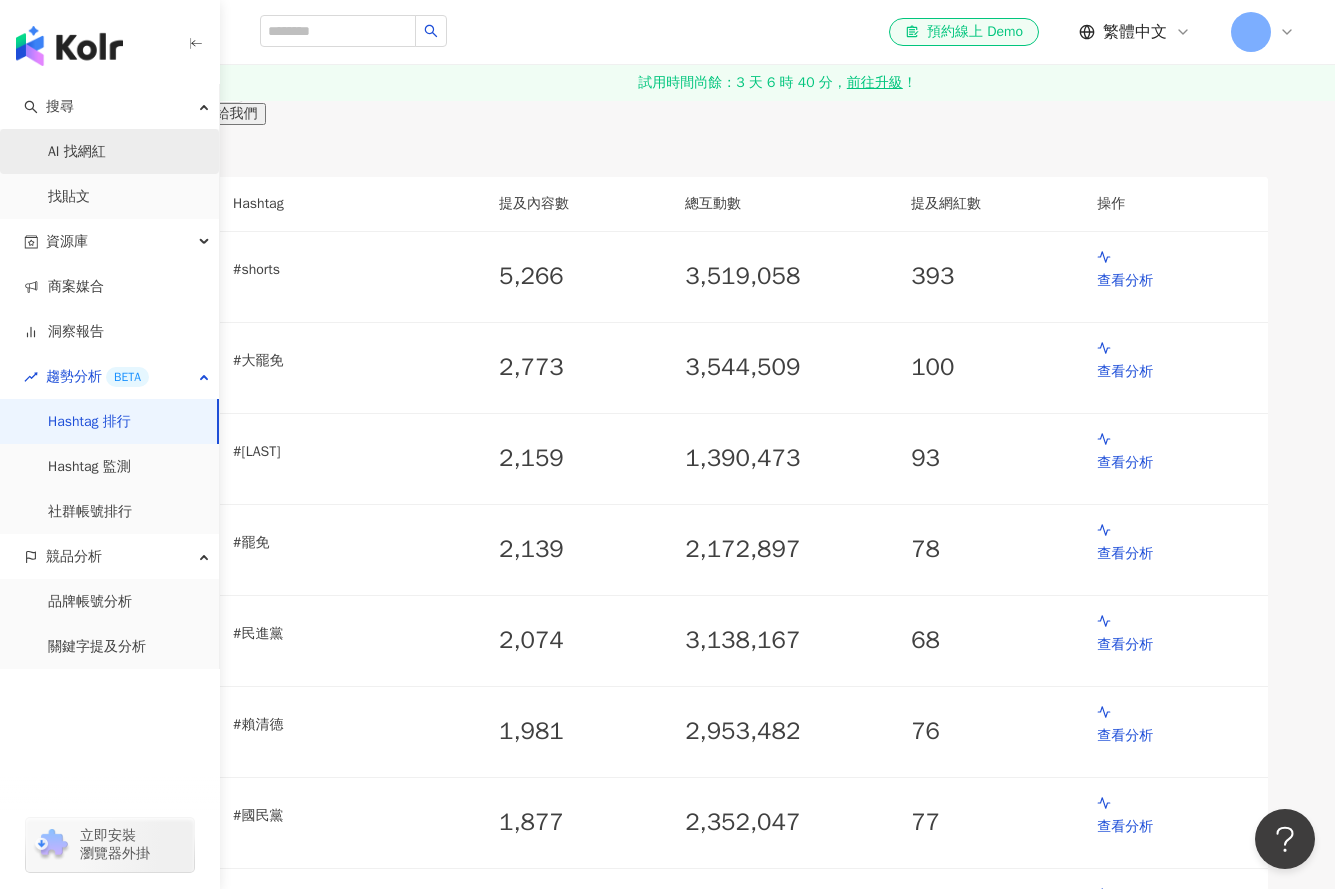 click on "AI 找網紅" at bounding box center (77, 152) 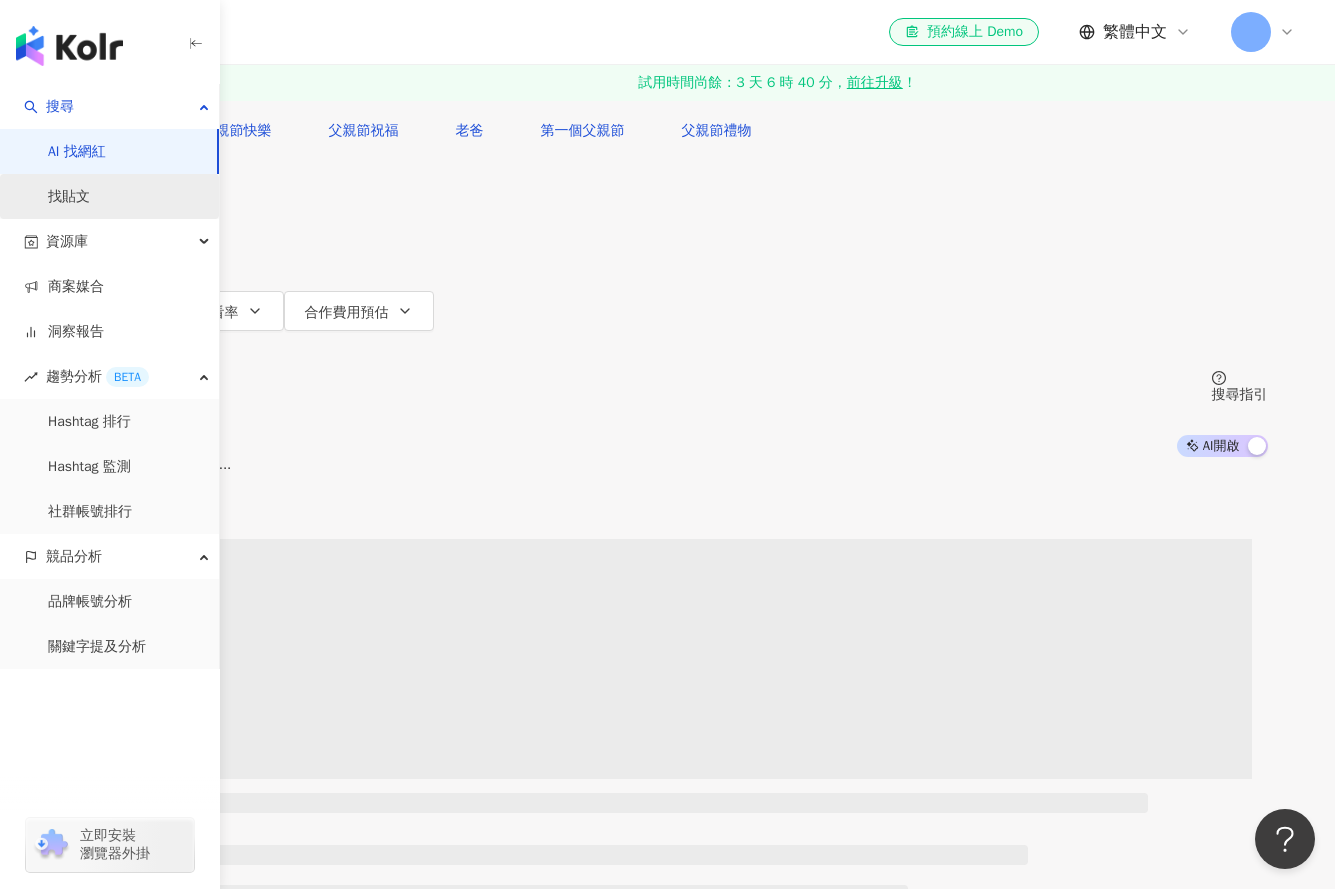 click on "找貼文" at bounding box center (69, 197) 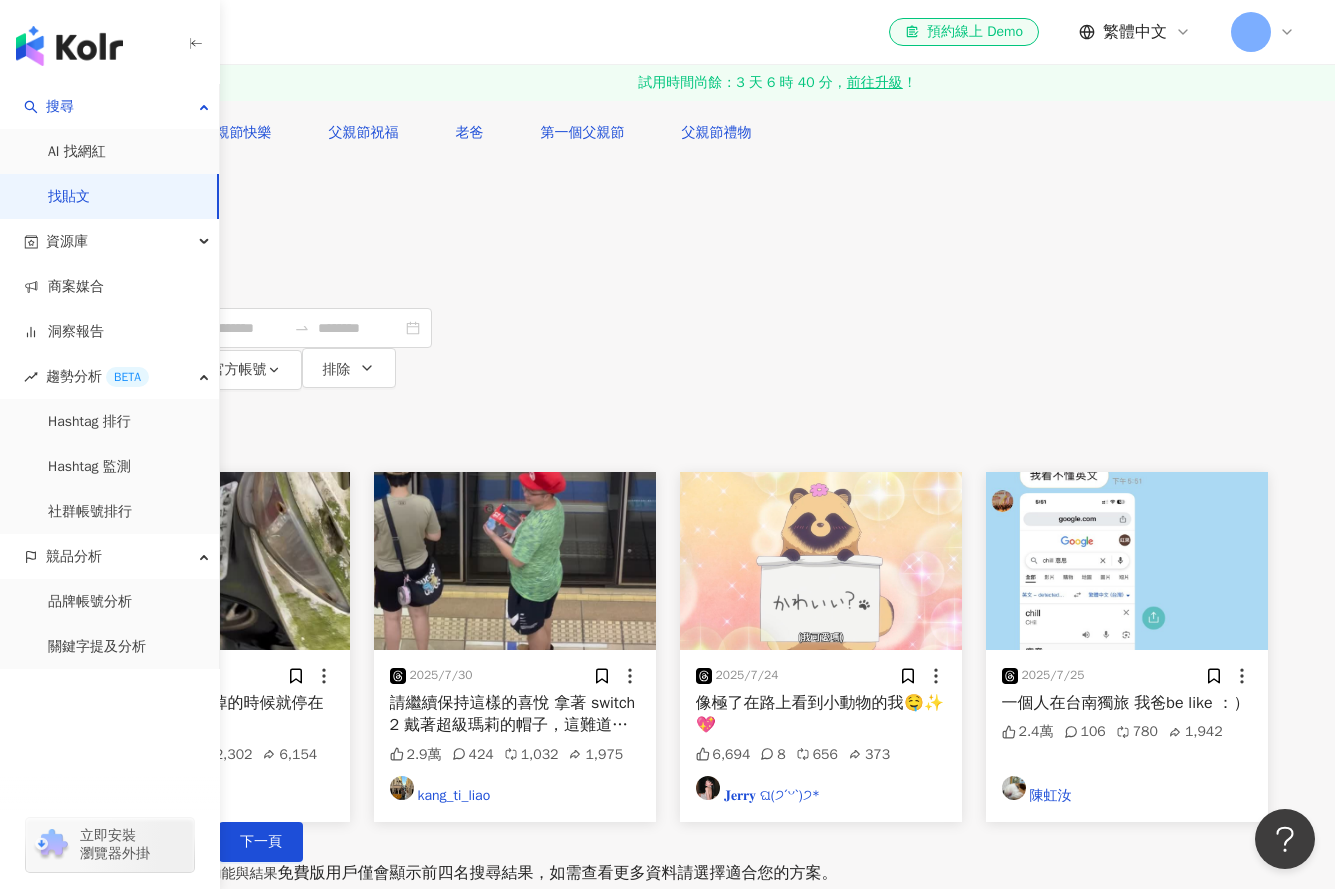 click on "內容形式" at bounding box center (117, 208) 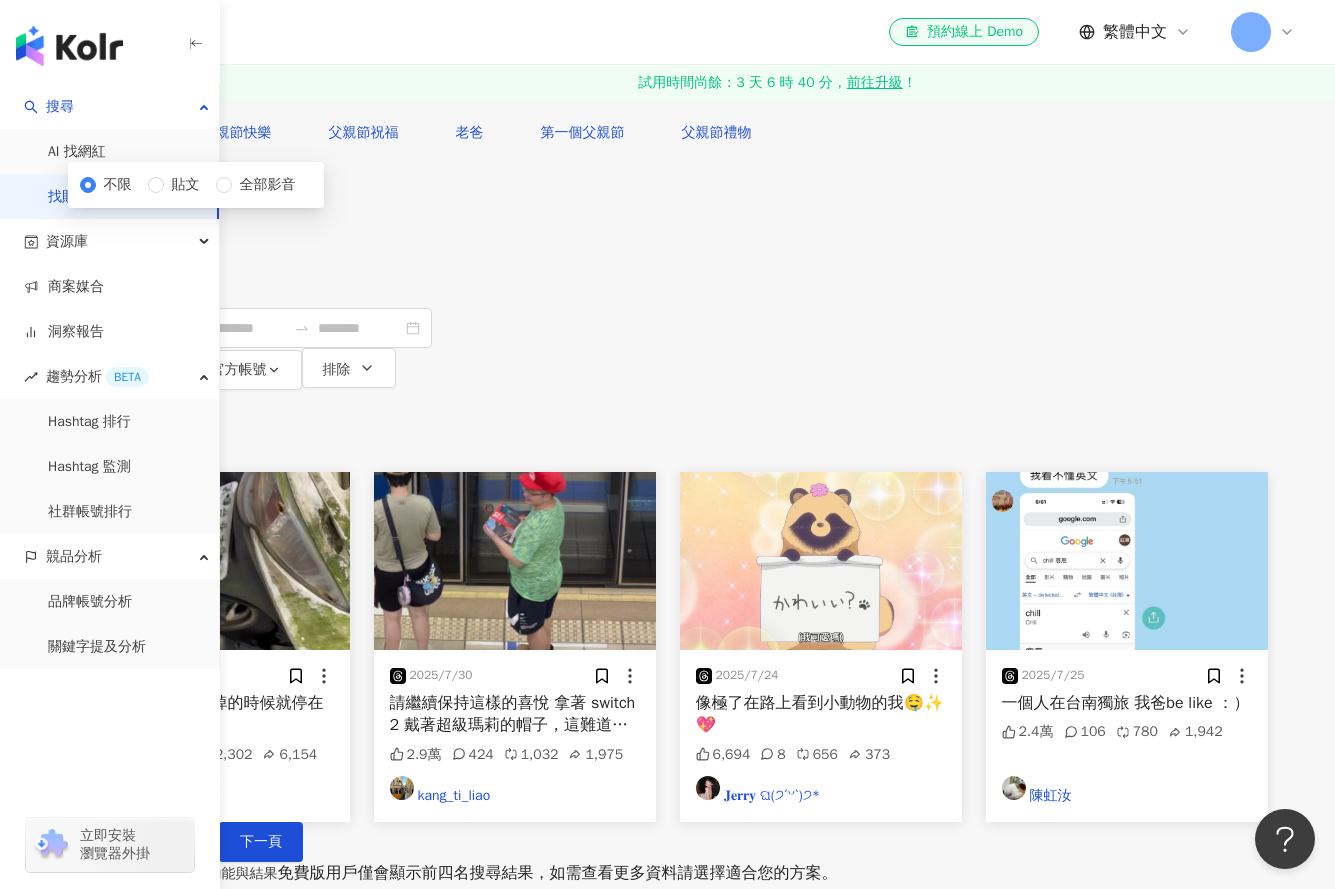 click on "內容形式" at bounding box center (117, 208) 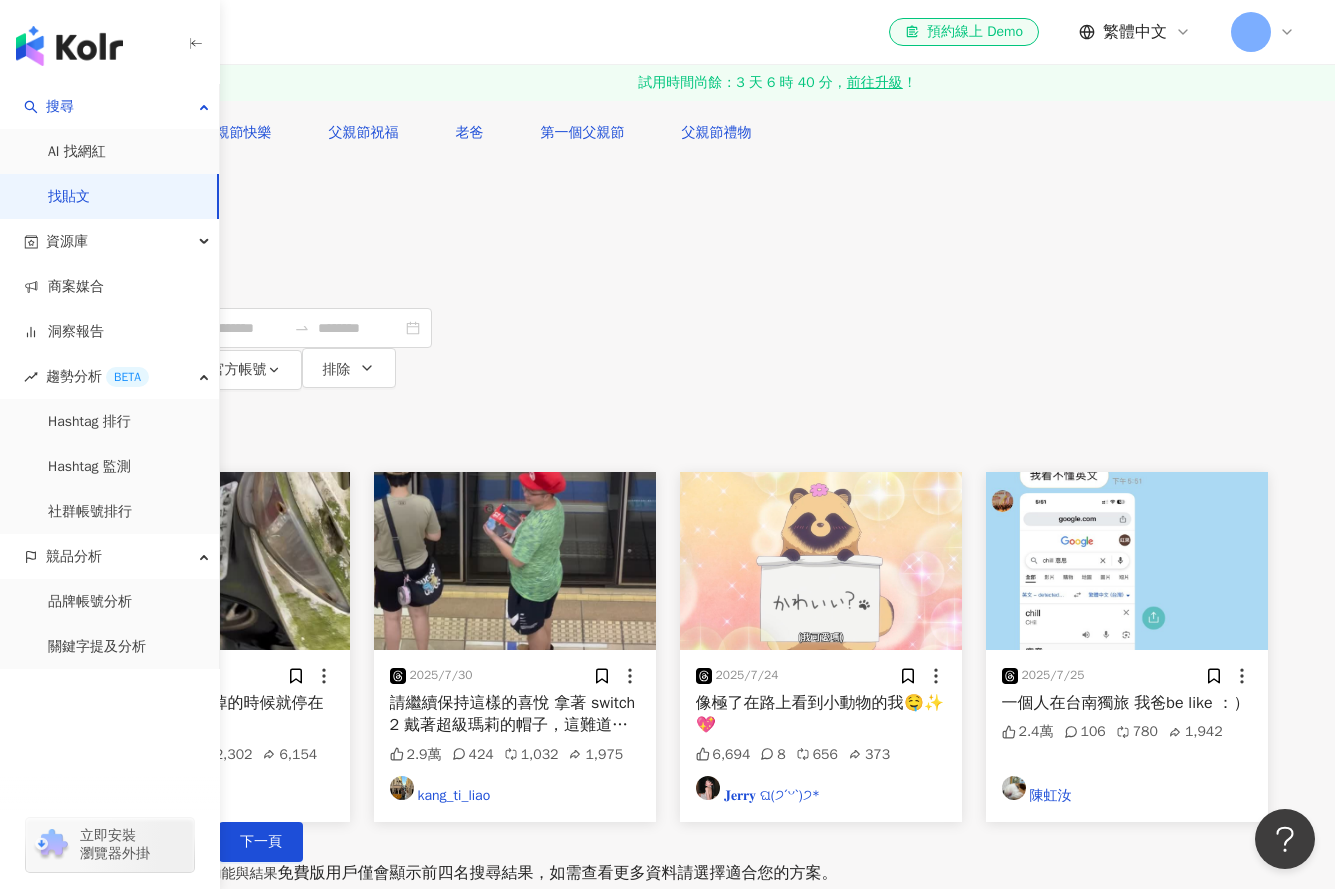 click on "類型" at bounding box center (103, 248) 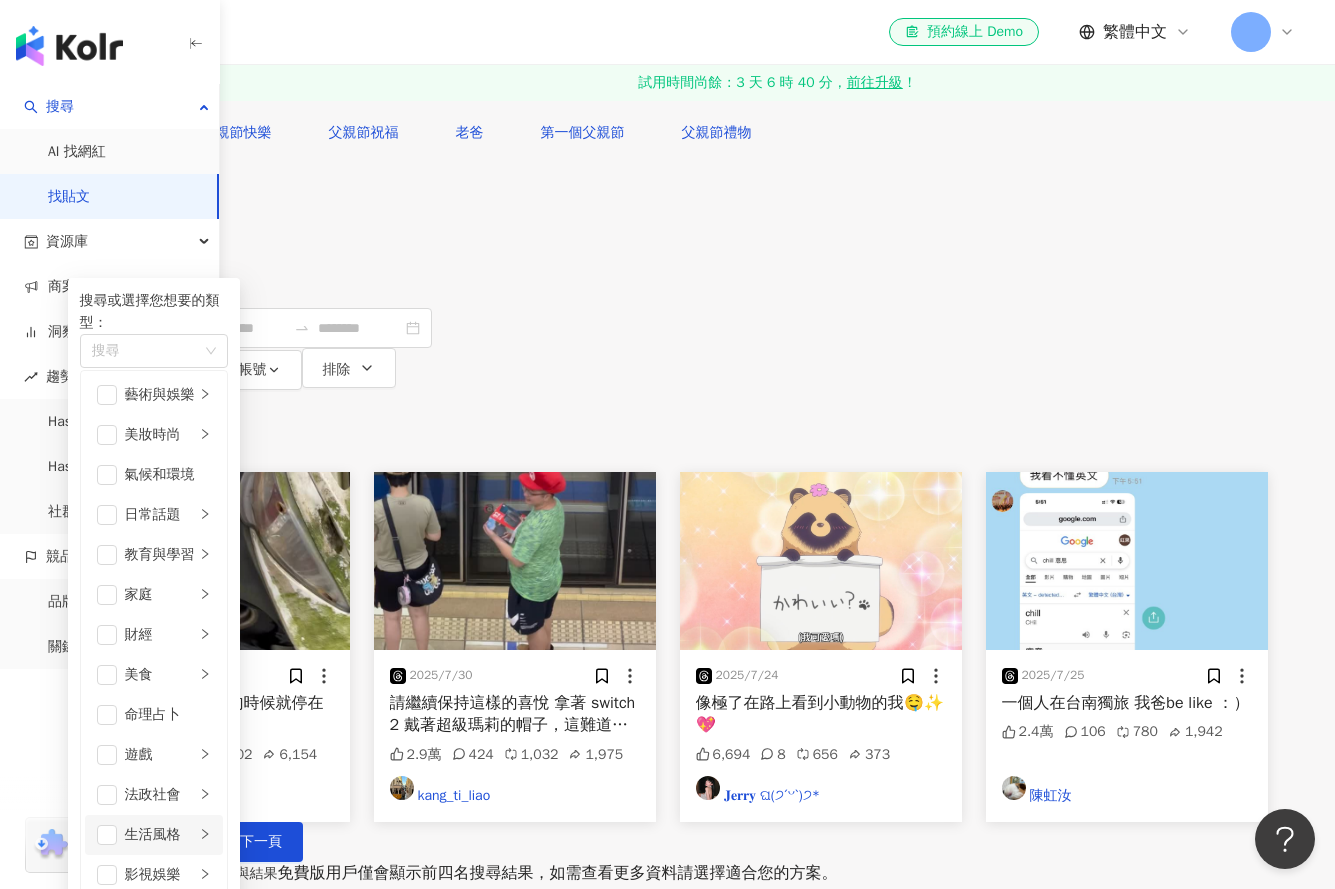 scroll, scrollTop: 693, scrollLeft: 0, axis: vertical 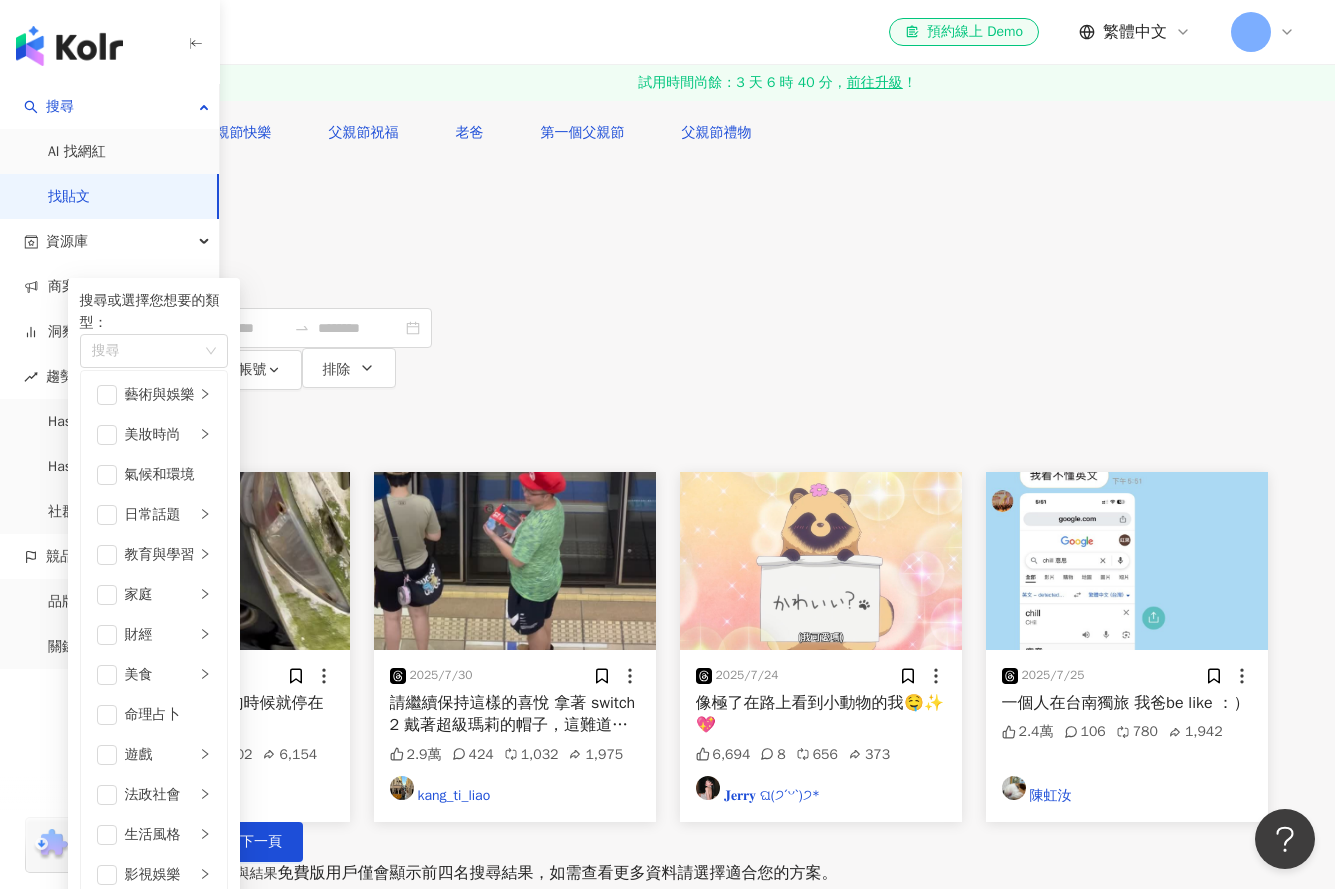 click on "科技" at bounding box center [160, 1195] 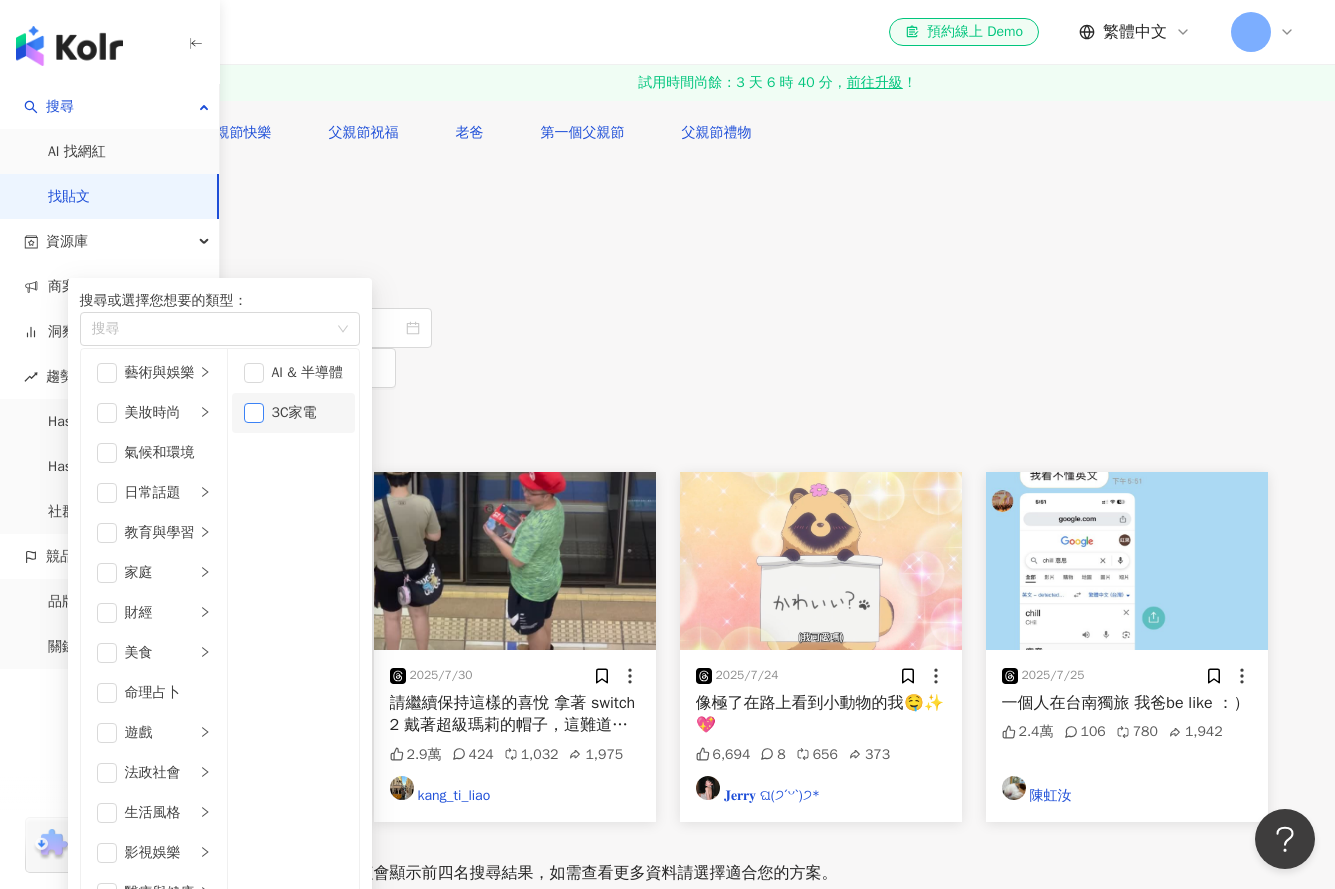 click at bounding box center (254, 413) 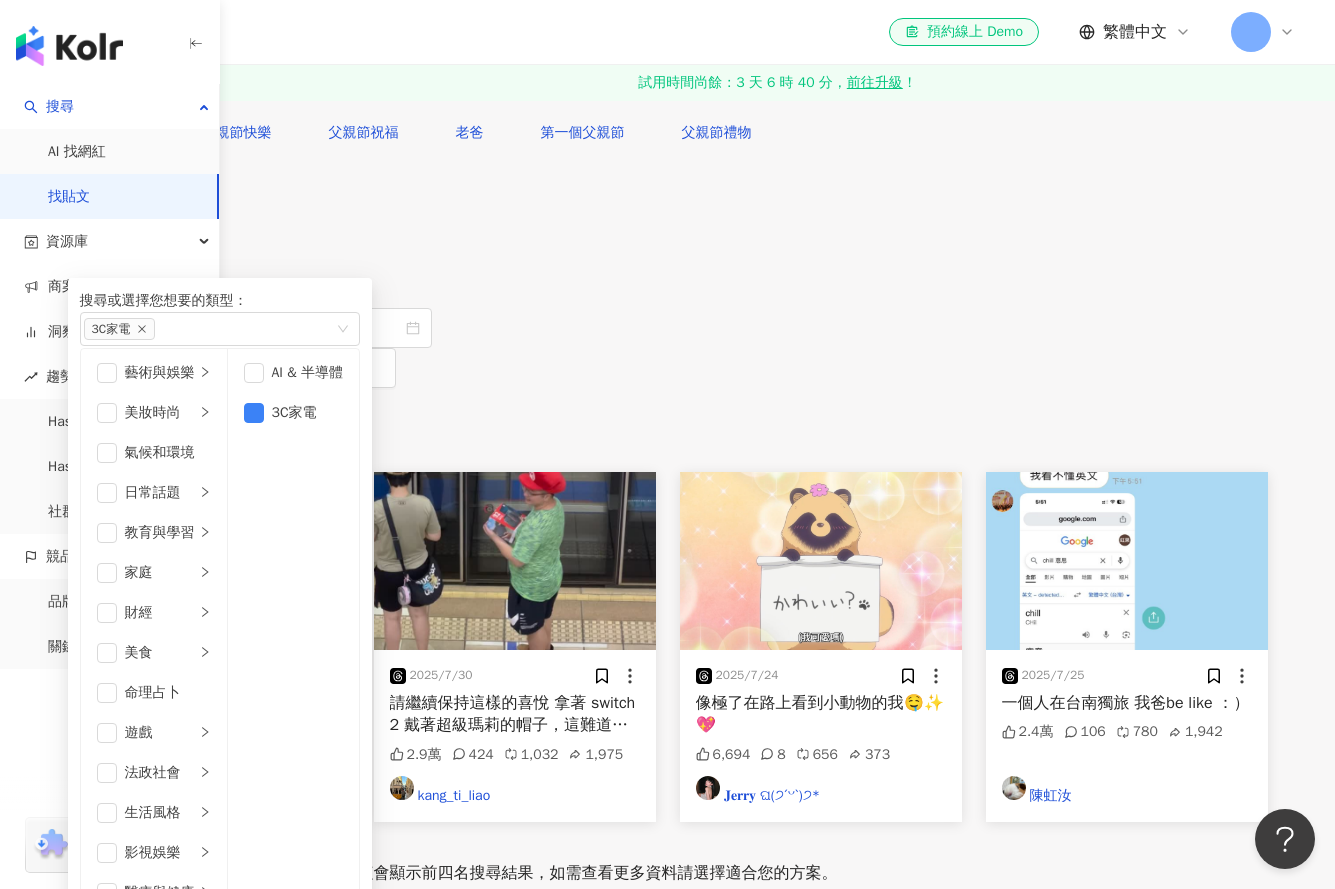 click on "搜尋或選擇您想要的類型： 3C家電   藝術與娛樂 美妝時尚 氣候和環境 日常話題 教育與學習 家庭 財經 美食 命理占卜 遊戲 法政社會 生活風格 影視娛樂 醫療與健康 寵物 攝影 感情 宗教 促購導購 運動 科技 交通工具 旅遊 成人 AI & 半導體 3C家電" at bounding box center [220, 804] 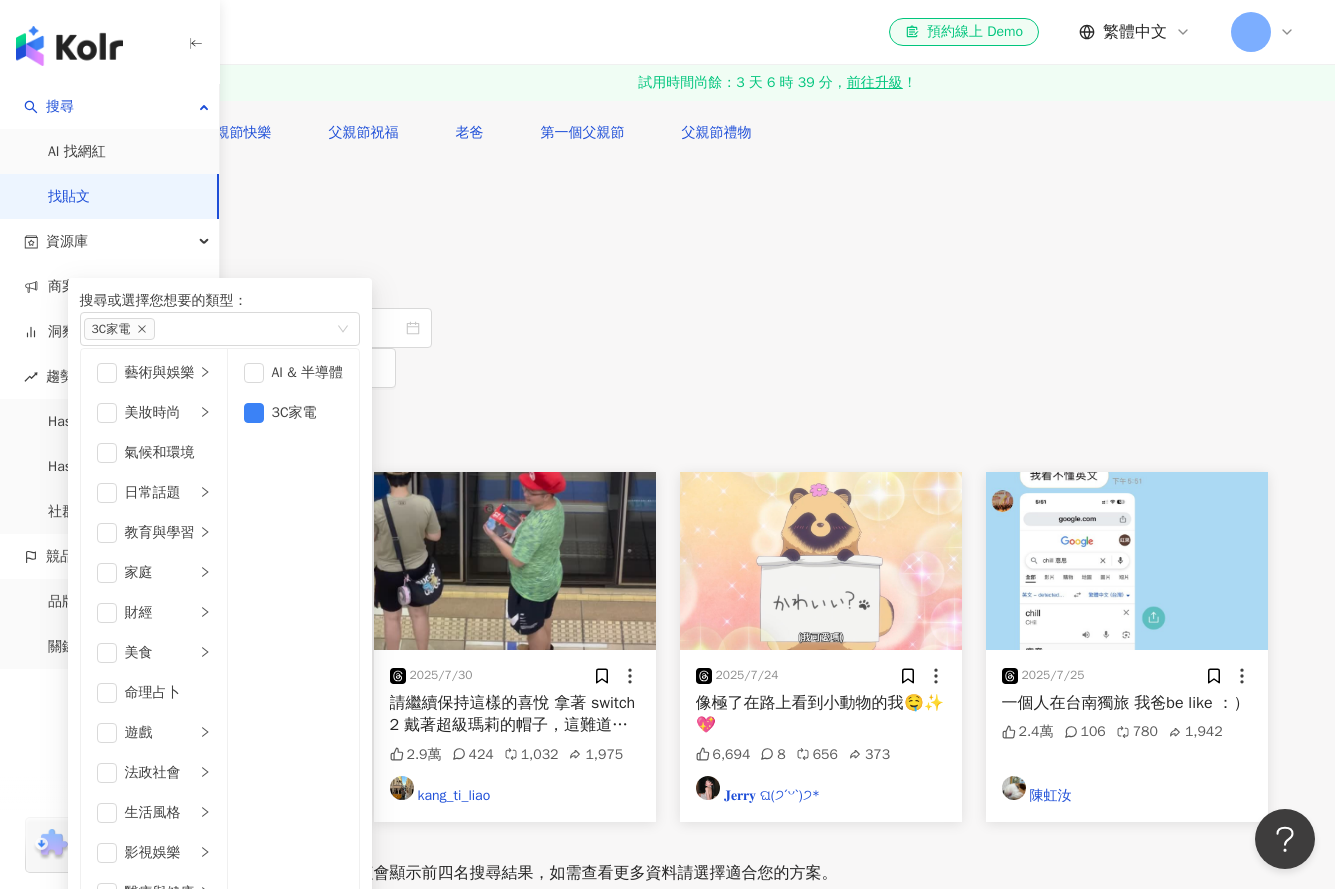 click on "內容形式 類型 搜尋或選擇您想要的類型： 3C家電   藝術與娛樂 美妝時尚 氣候和環境 日常話題 教育與學習 家庭 財經 美食 命理占卜 遊戲 法政社會 生活風格 影視娛樂 醫療與健康 寵物 攝影 感情 宗教 促購導購 運動 科技 交通工具 旅遊 成人 AI & 半導體 3C家電 追蹤數 發文時間 商業合作 官方帳號  排除  不限 貼文 全部影音" at bounding box center [668, 288] 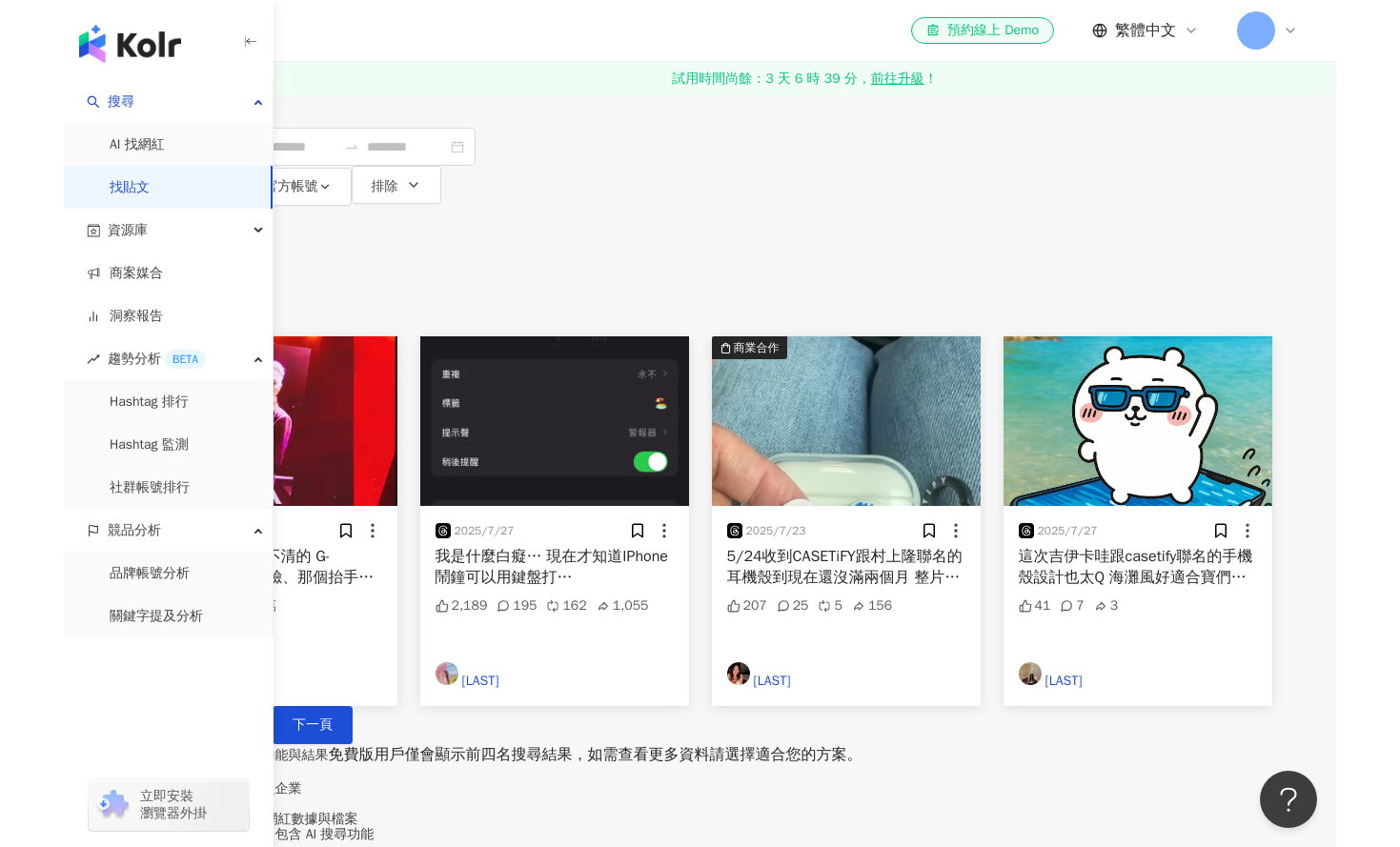 scroll, scrollTop: 191, scrollLeft: 0, axis: vertical 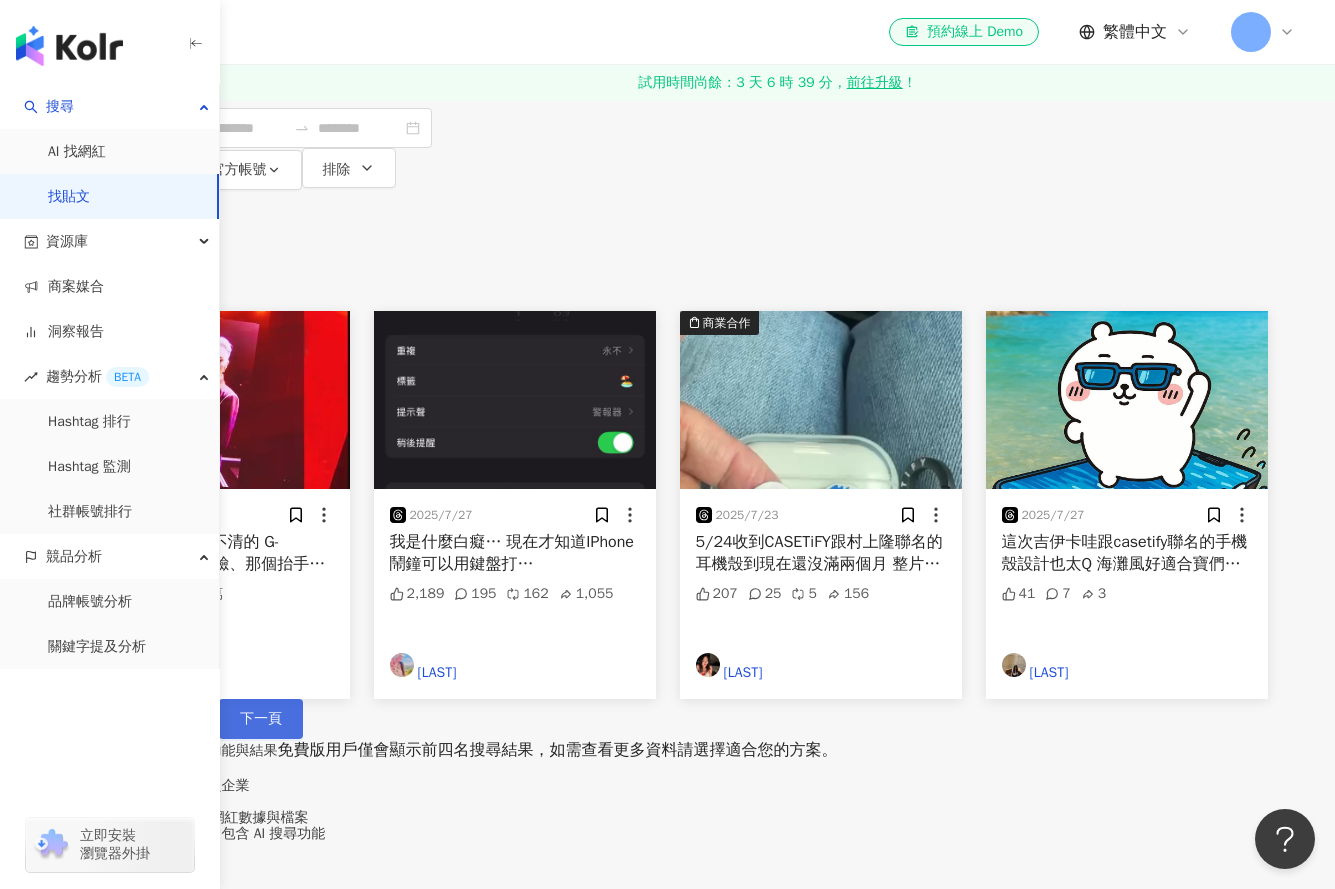 click on "下一頁" at bounding box center [261, 719] 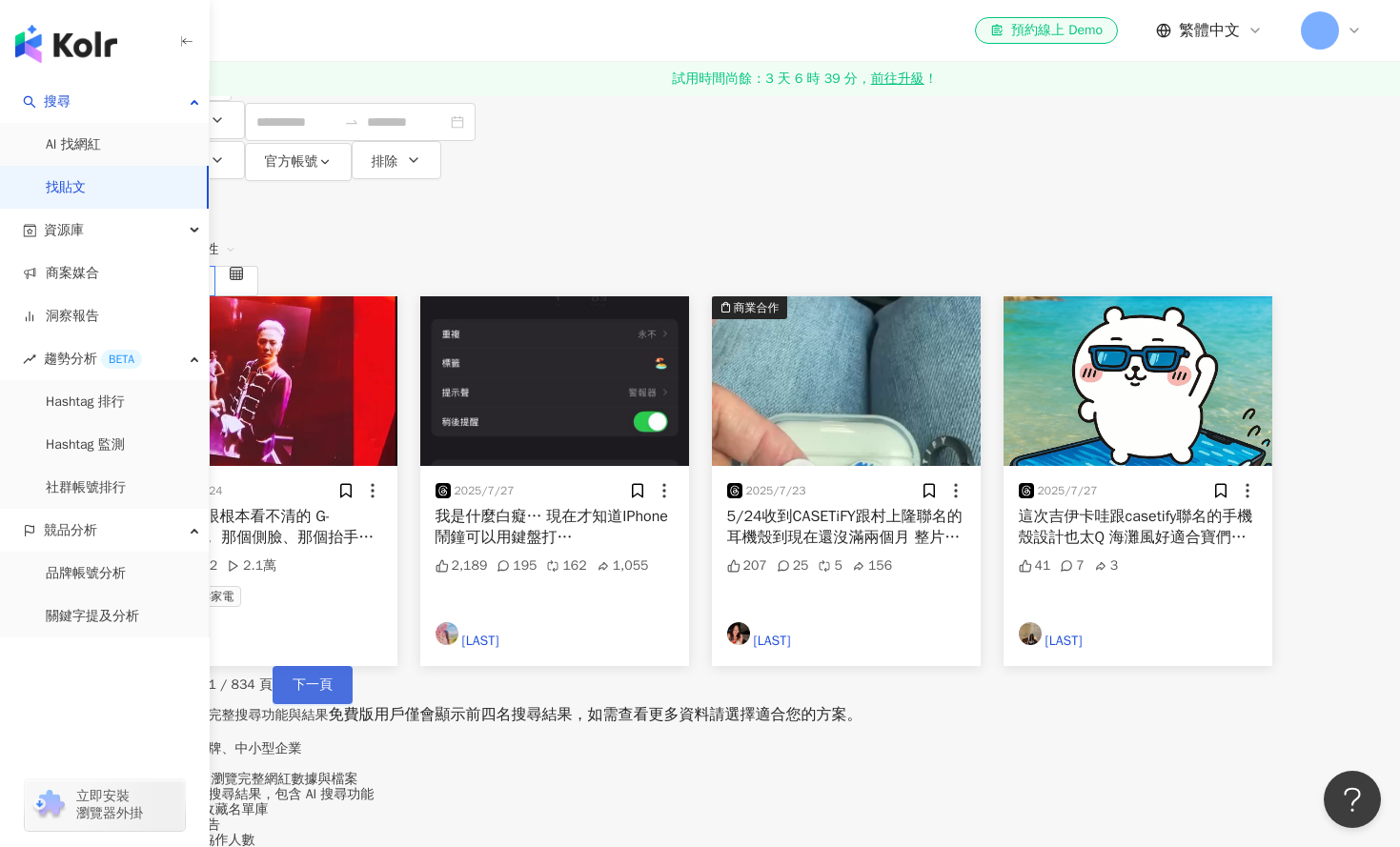 click on "下一頁" at bounding box center [313, 685] 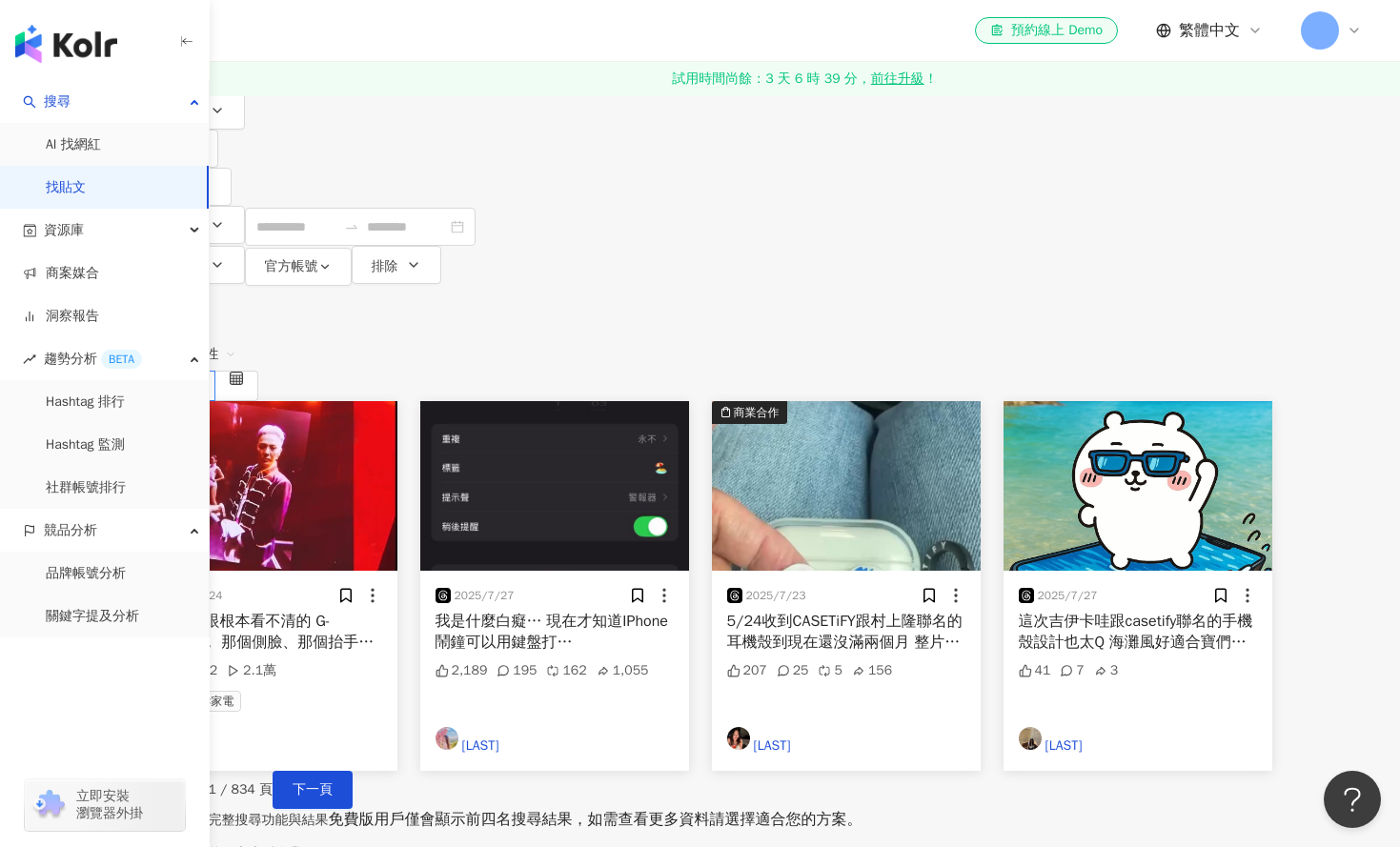 scroll, scrollTop: 0, scrollLeft: 0, axis: both 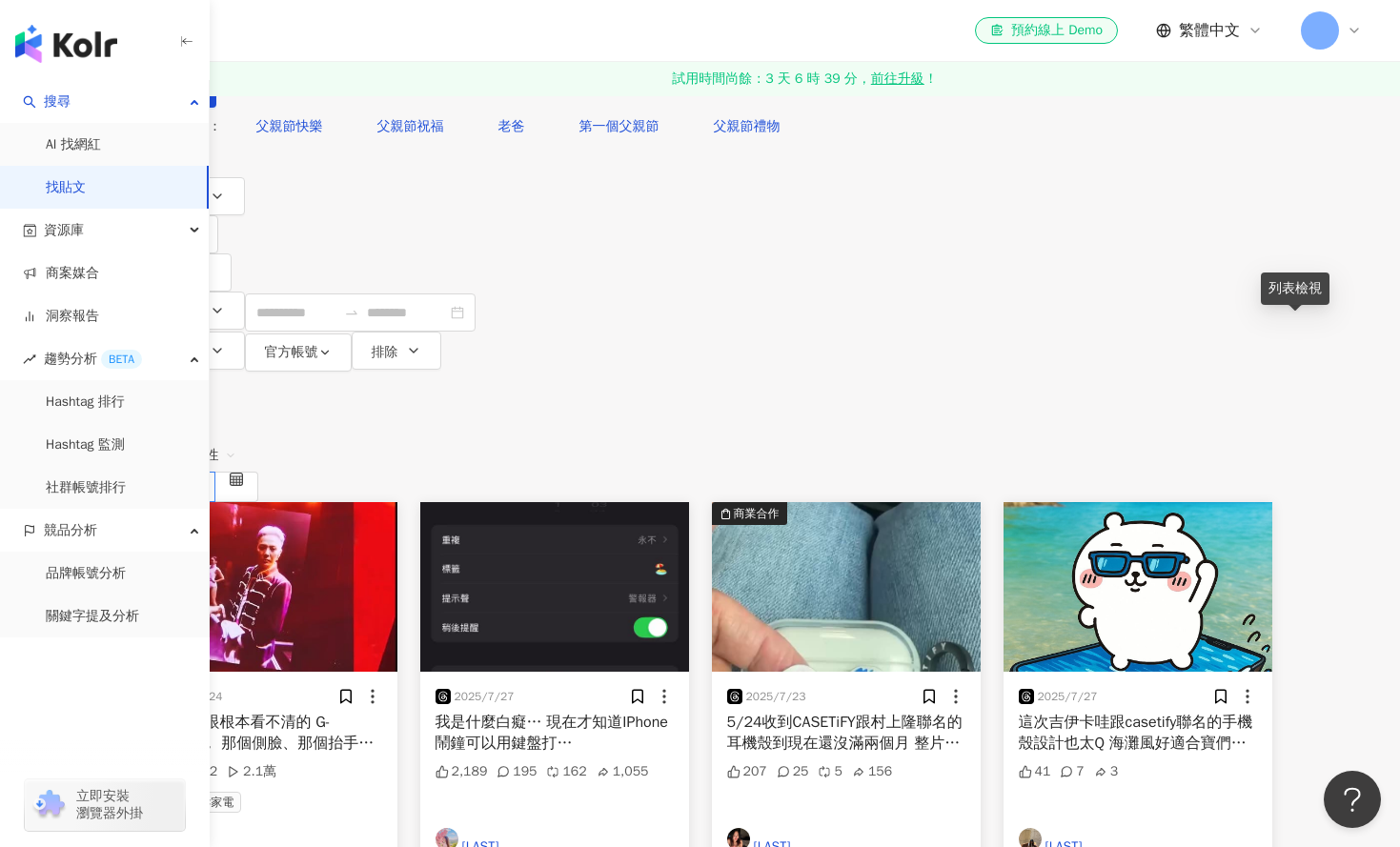 click 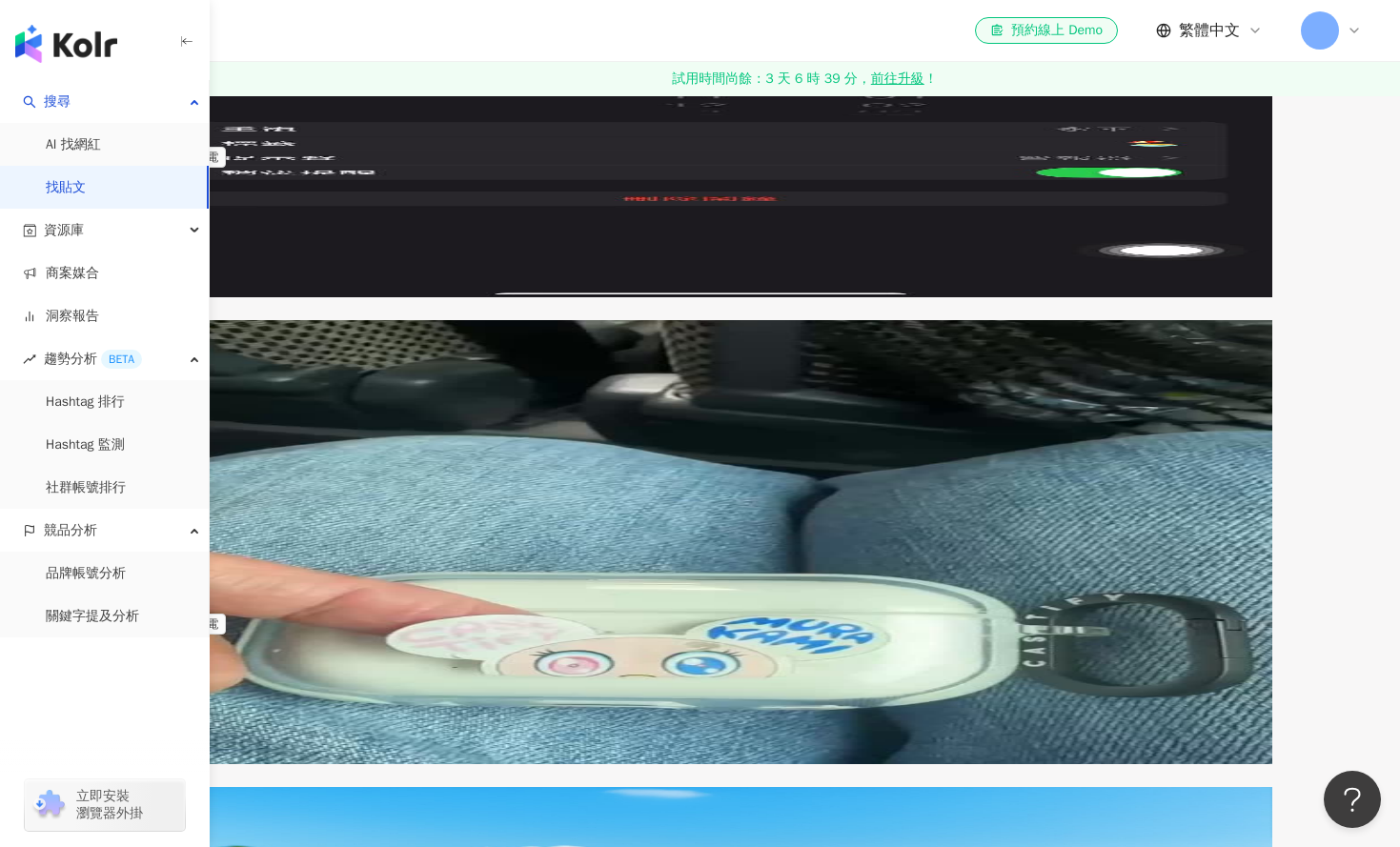 scroll, scrollTop: 1048, scrollLeft: 0, axis: vertical 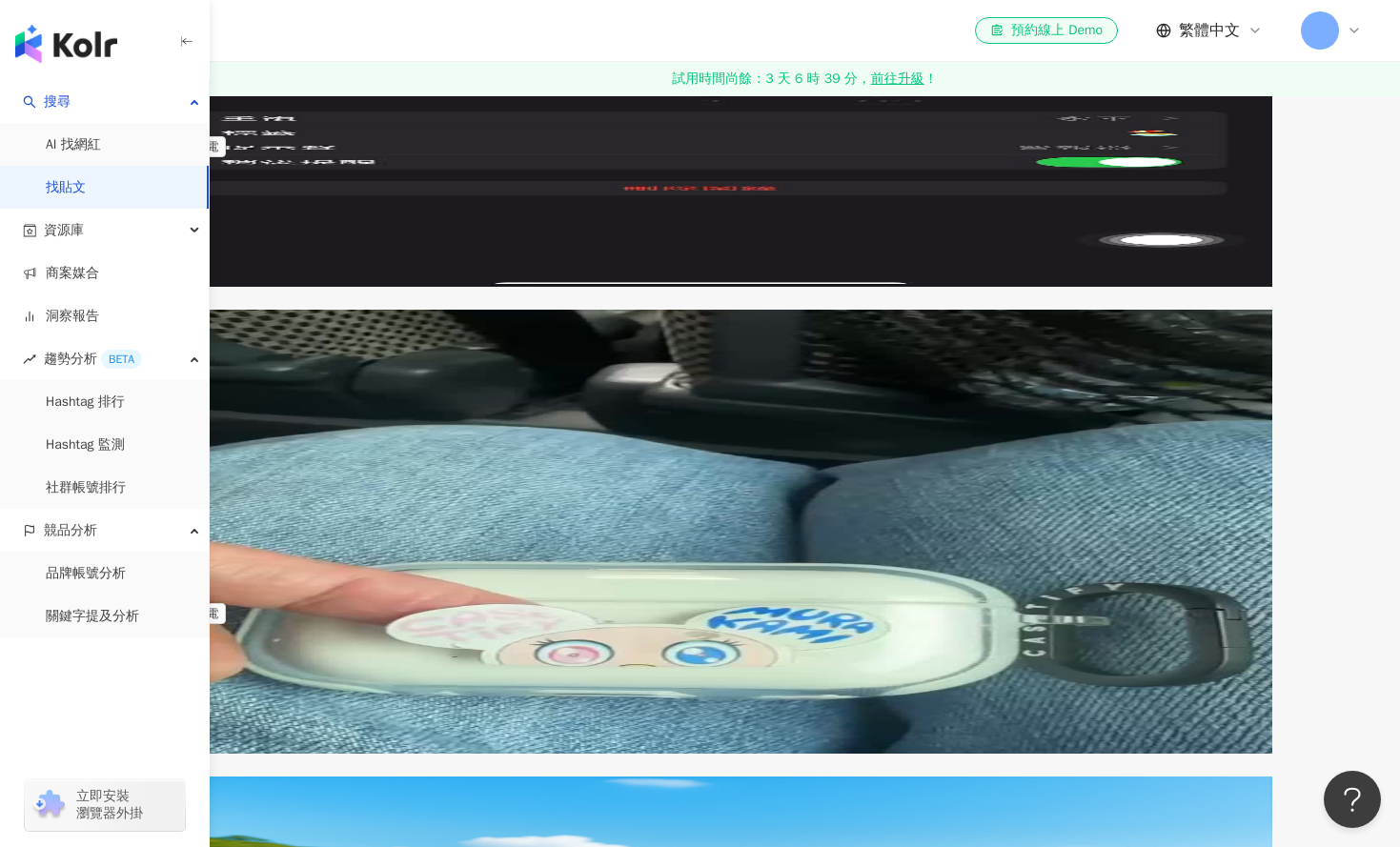 click on "下一頁" at bounding box center [313, 1132] 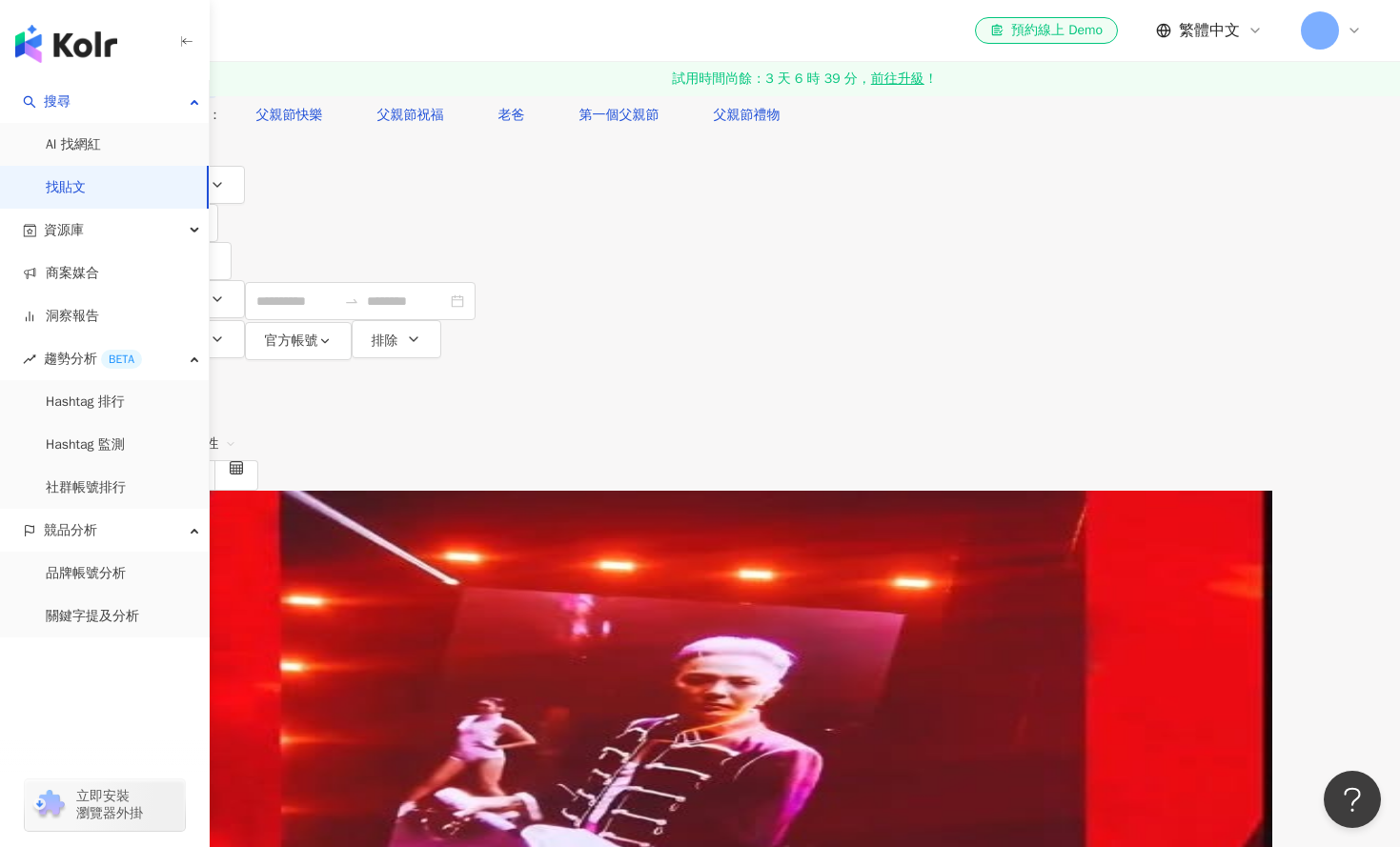 scroll, scrollTop: 0, scrollLeft: 0, axis: both 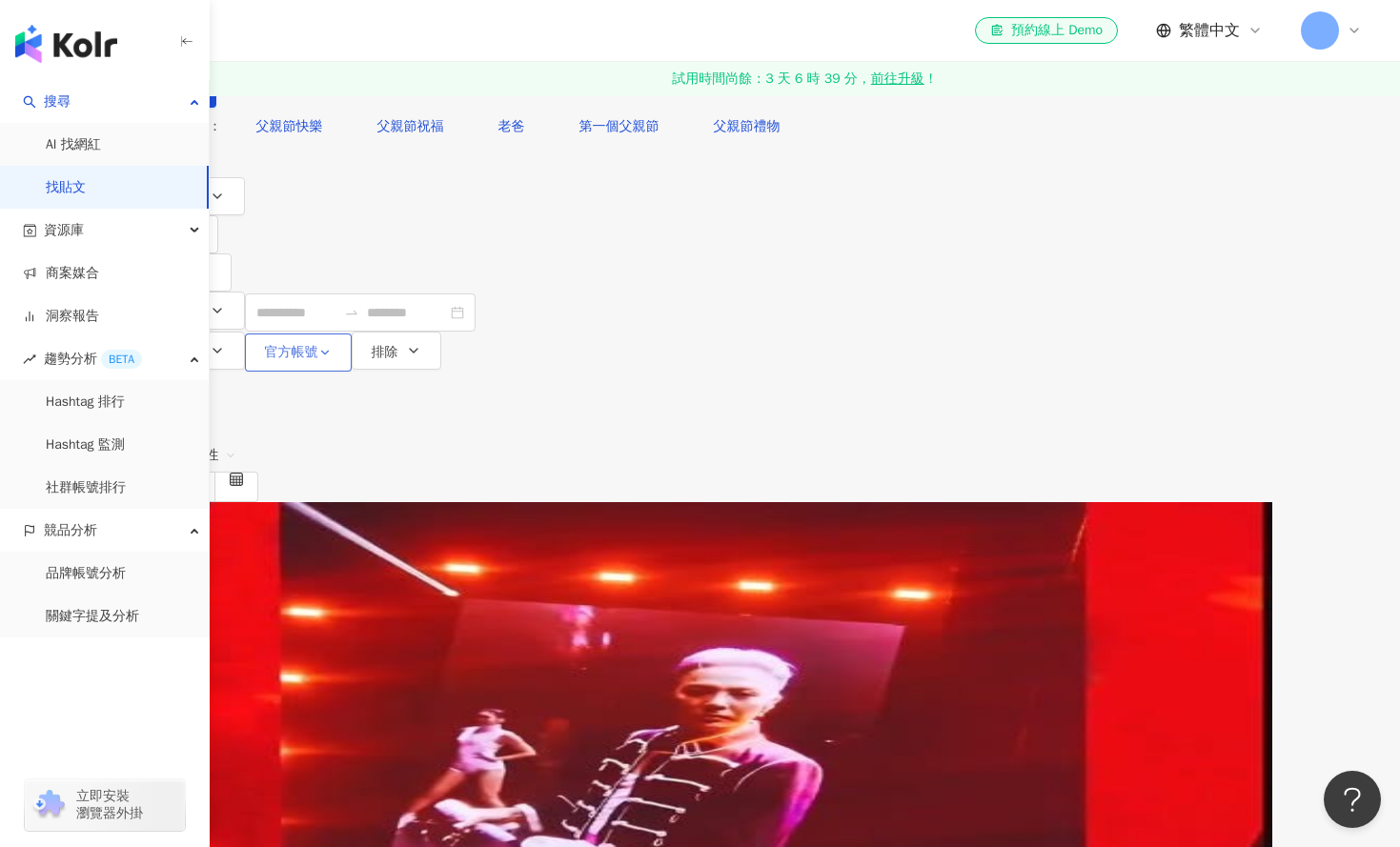 click on "官方帳號" at bounding box center (292, 353) 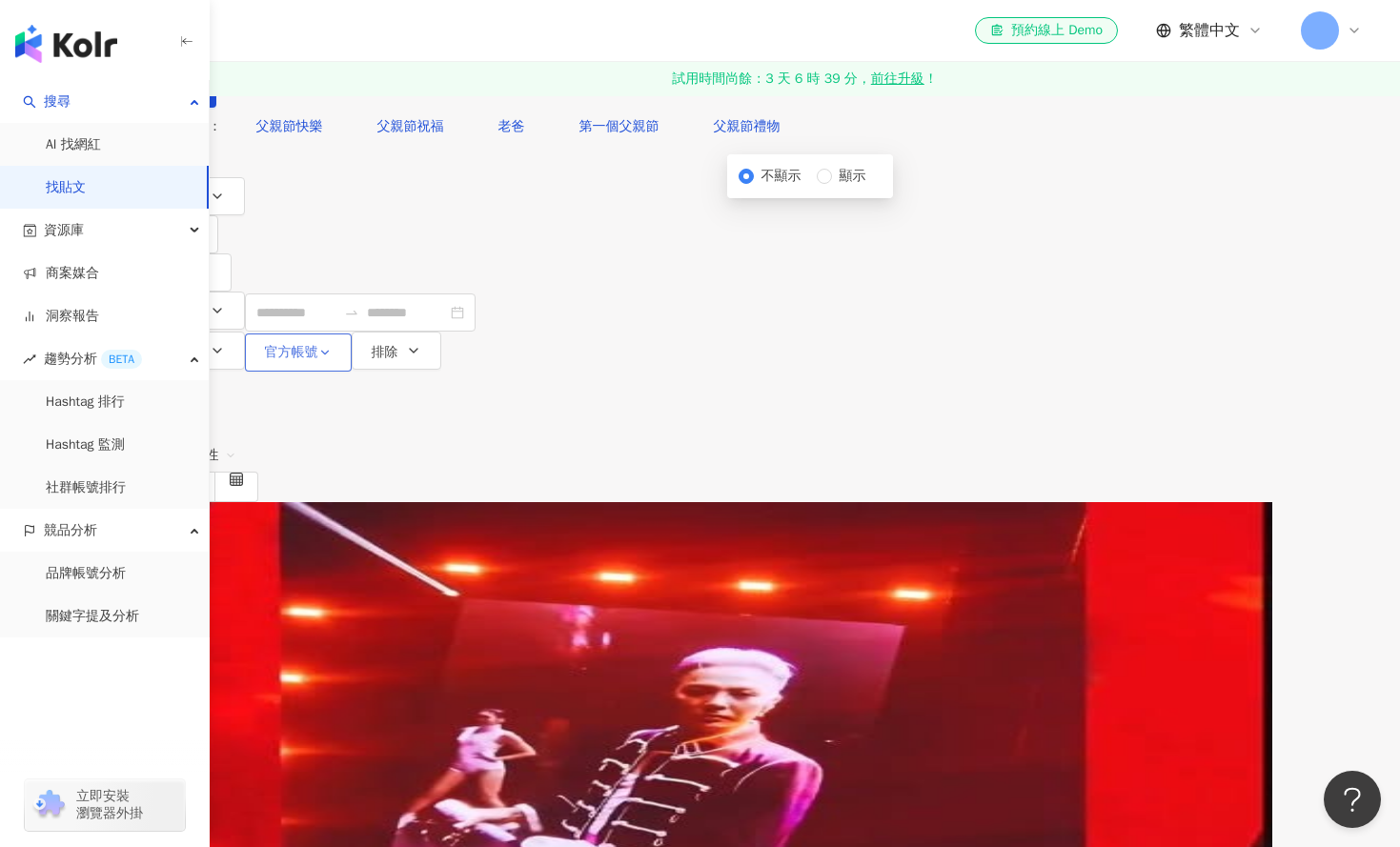 click on "官方帳號" at bounding box center [292, 353] 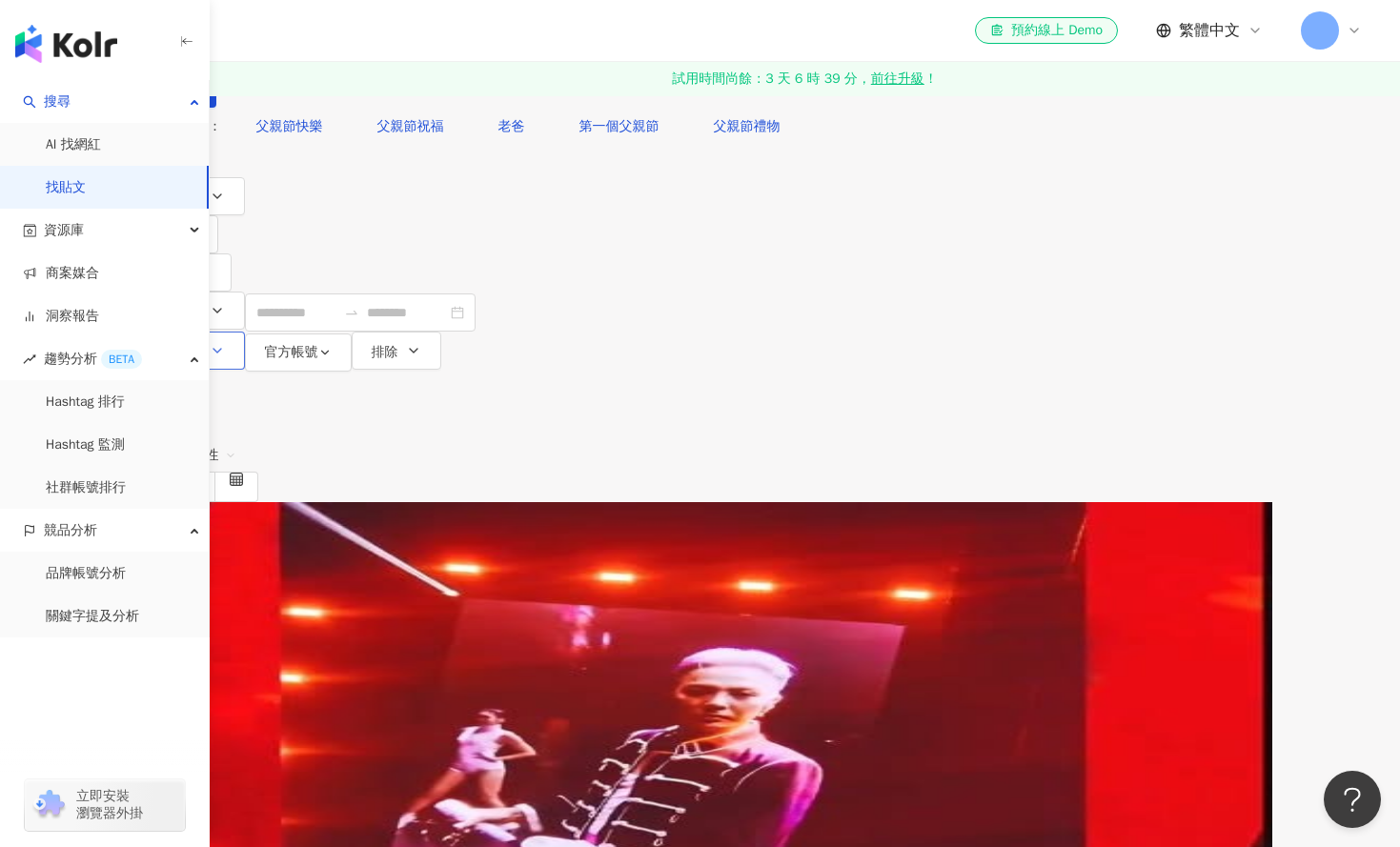 click on "商業合作" at bounding box center (175, 353) 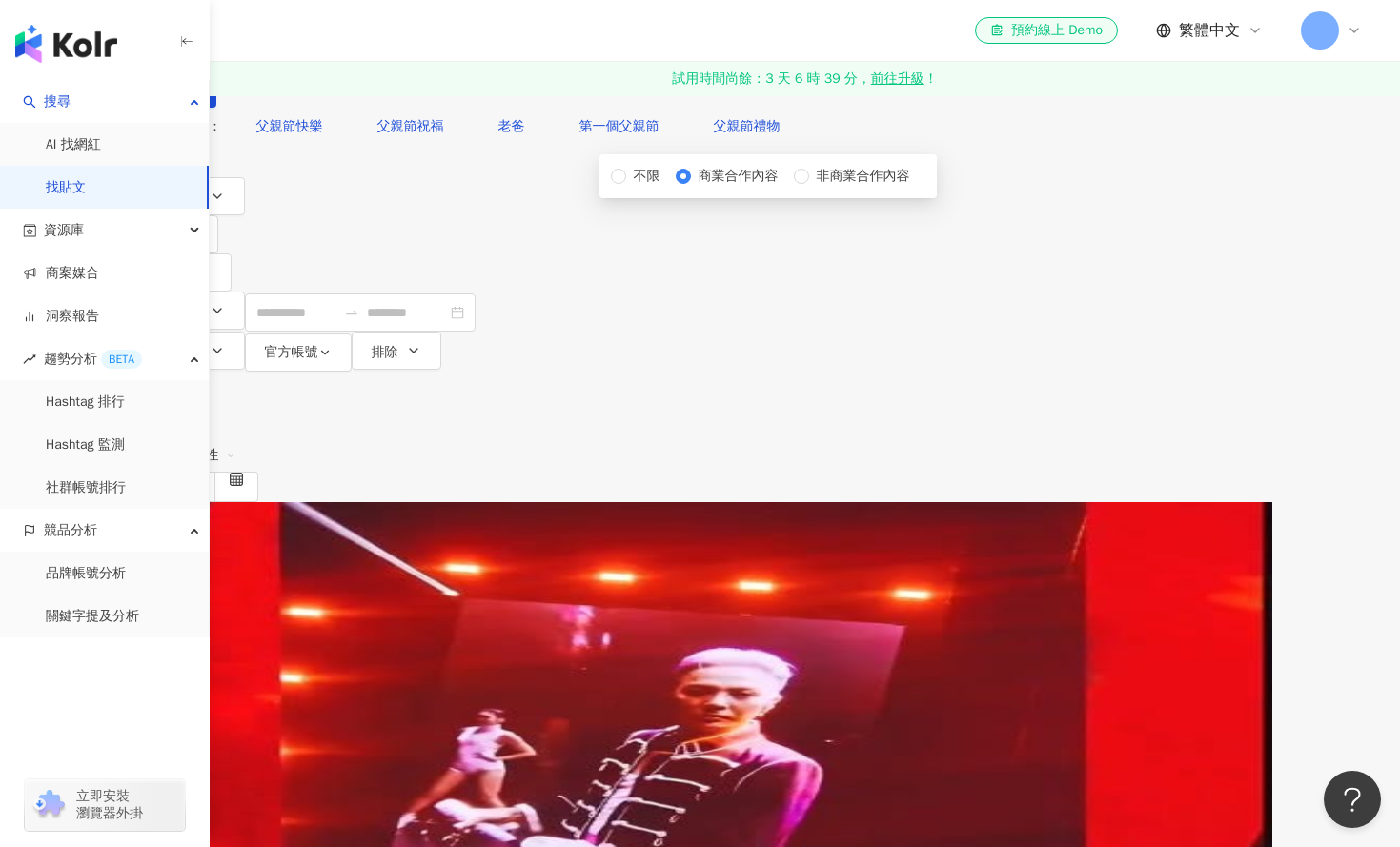click on "共  1,000+  筆 條件 ： 3C家電 重置 排序： 關聯性" at bounding box center (700, 436) 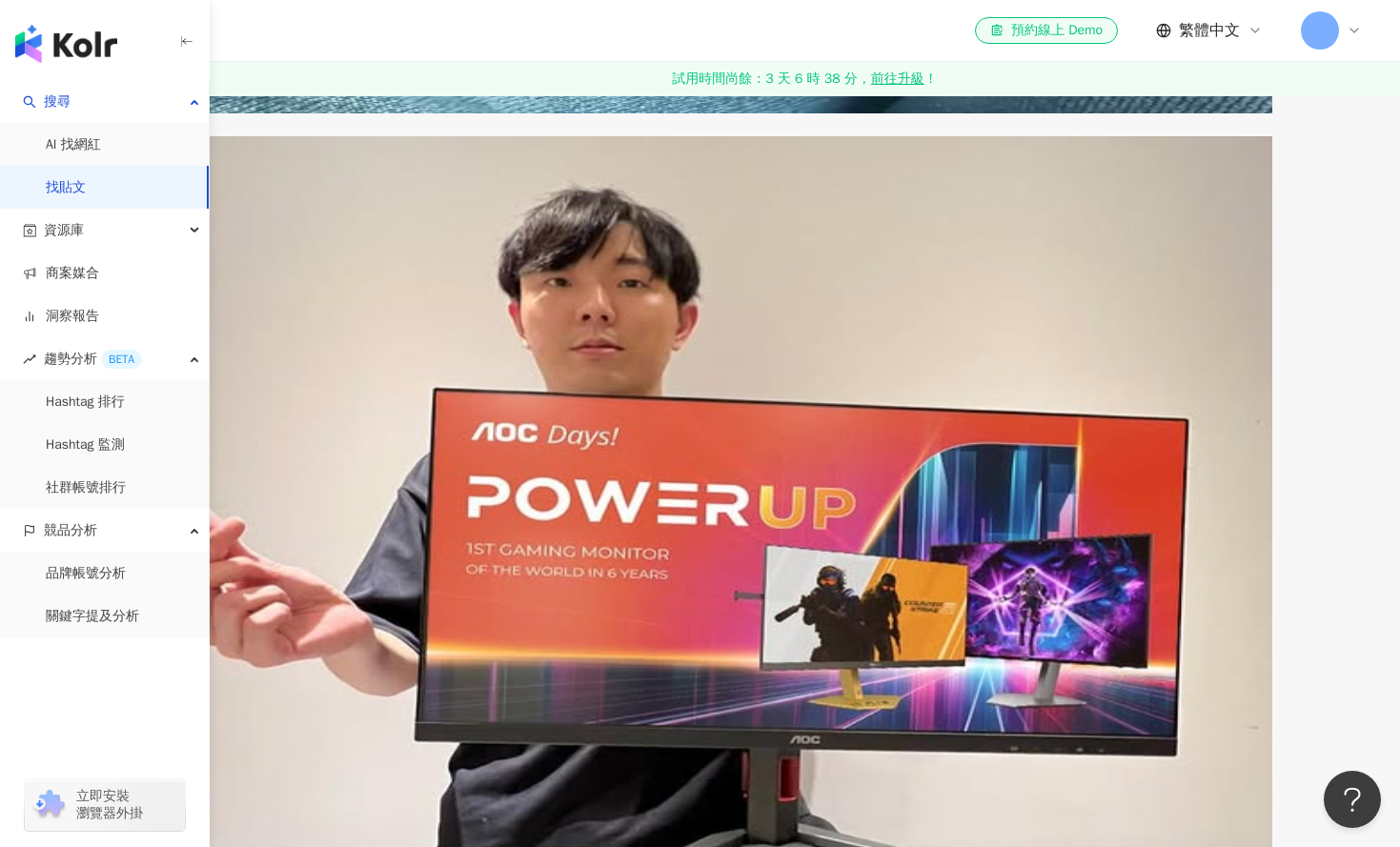 scroll, scrollTop: 857, scrollLeft: 0, axis: vertical 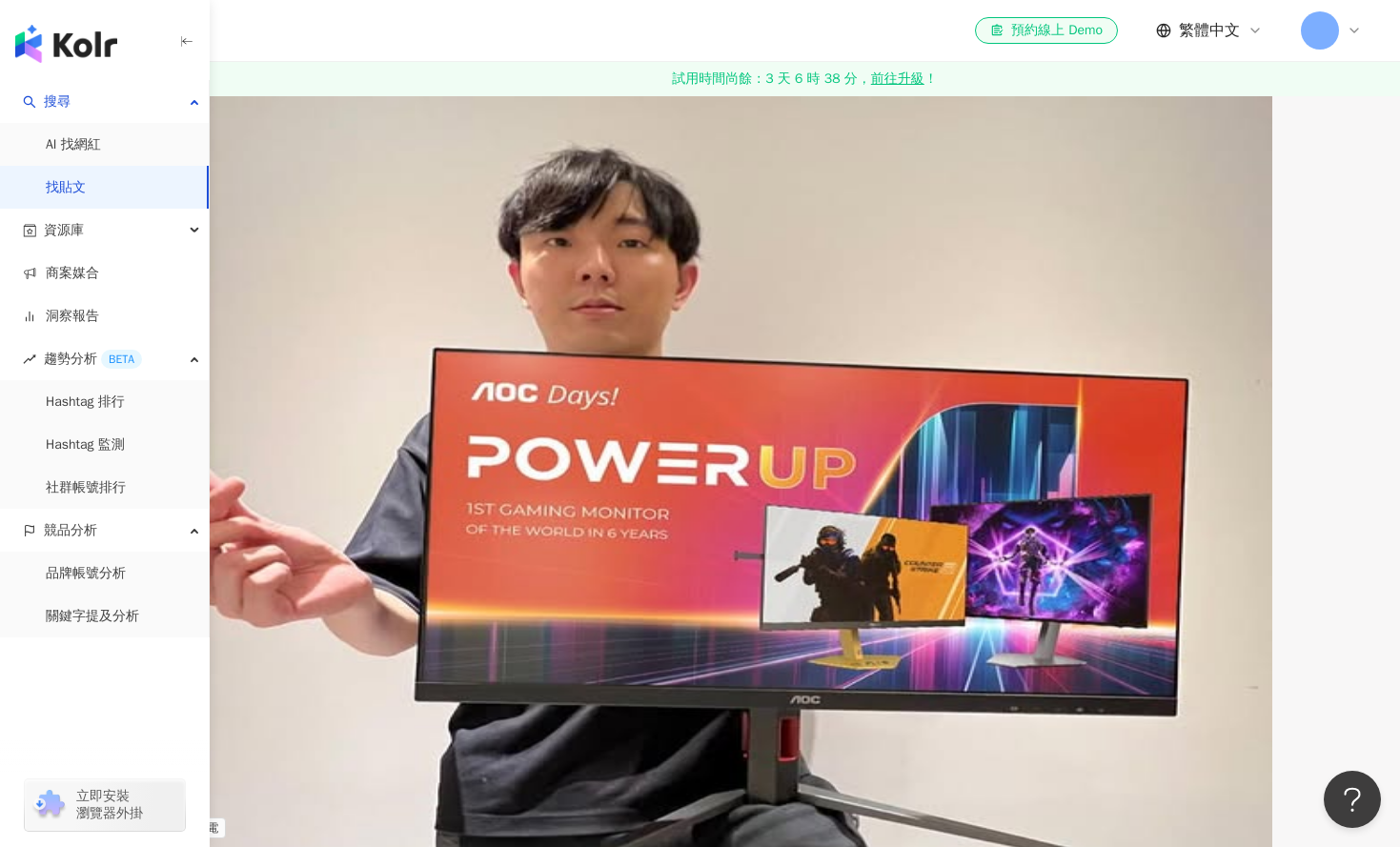 click on "下一頁" at bounding box center (313, 2088) 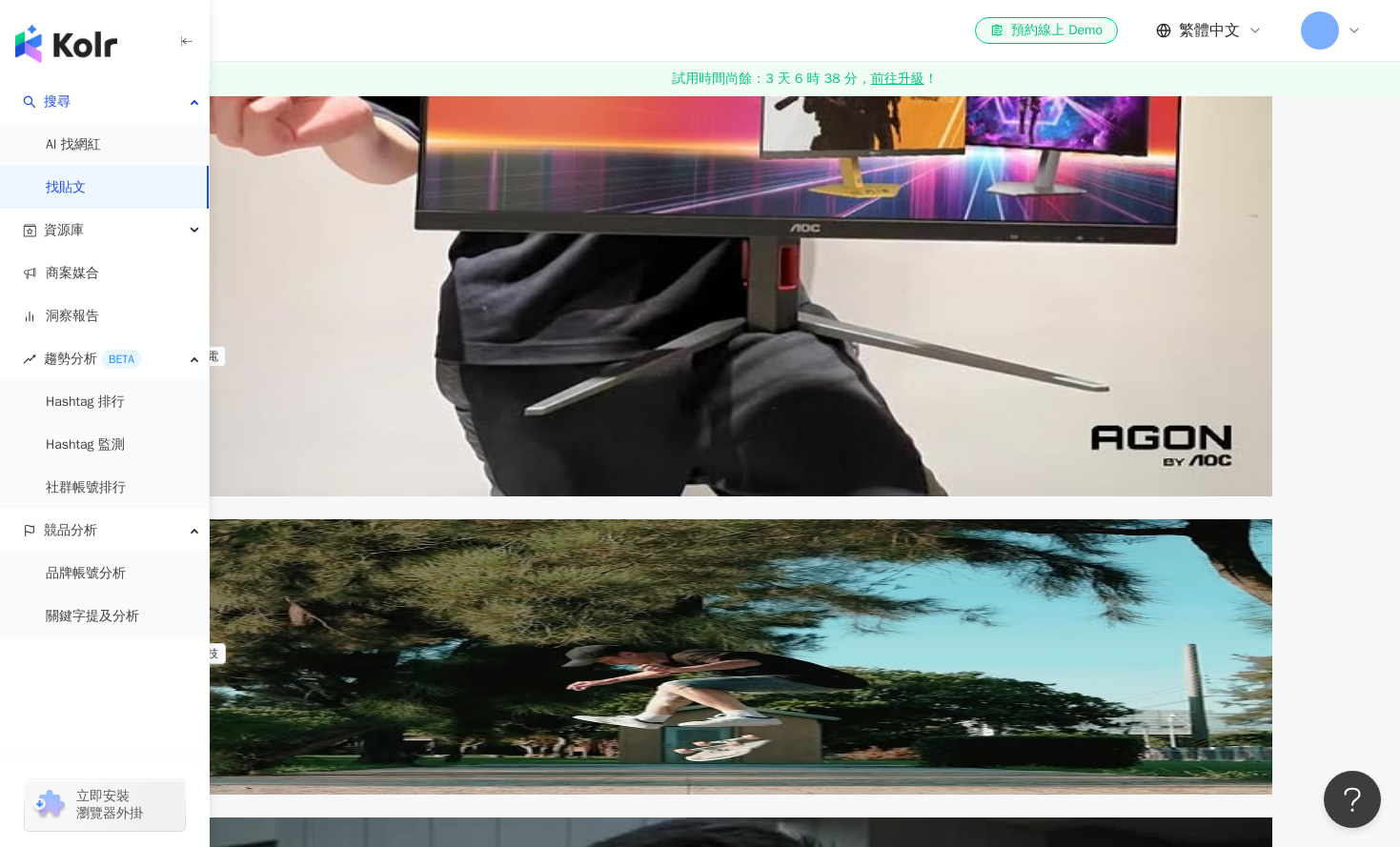 scroll, scrollTop: 1331, scrollLeft: 0, axis: vertical 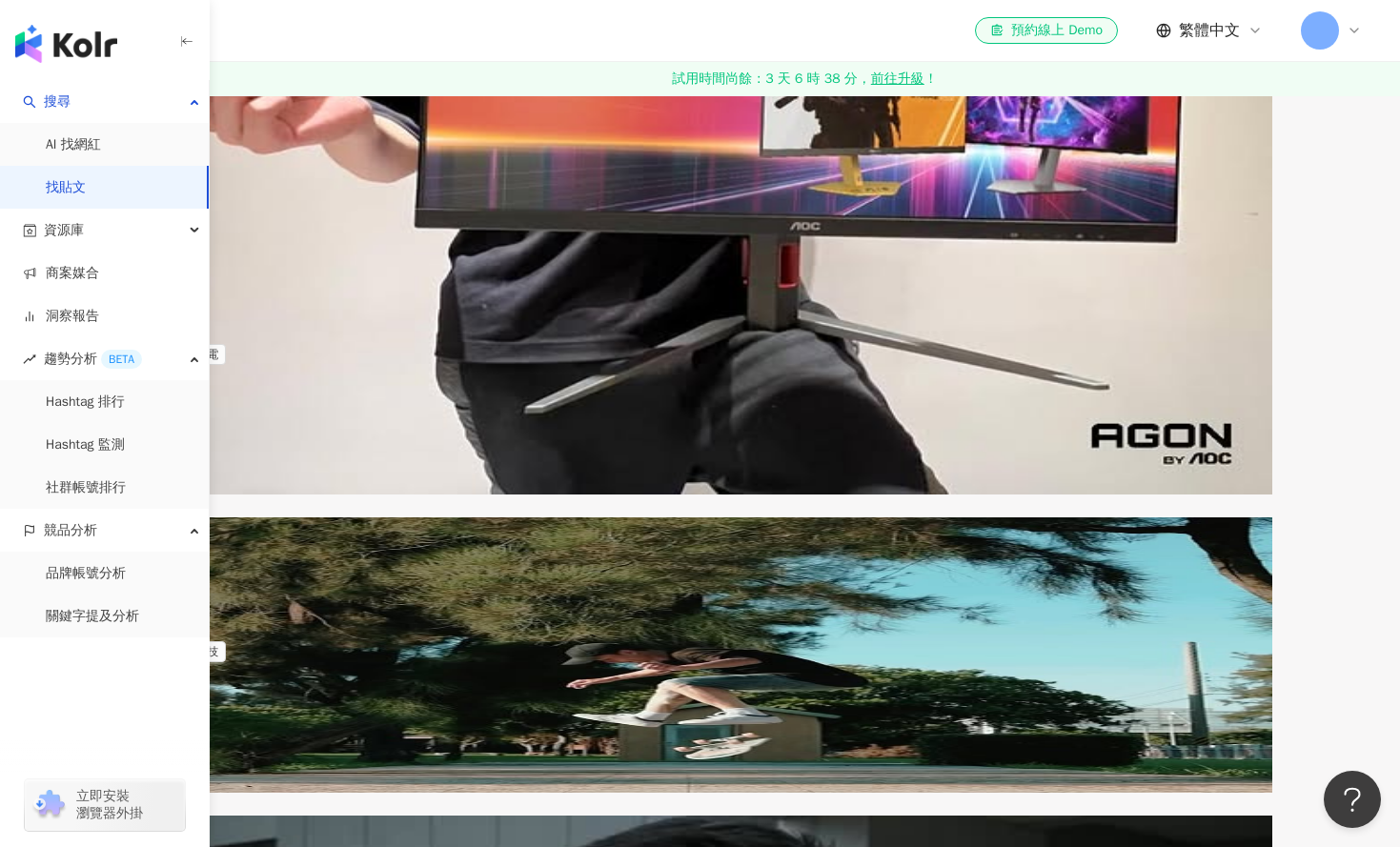 click on "查看 Premium 方案" at bounding box center (700, 1813) 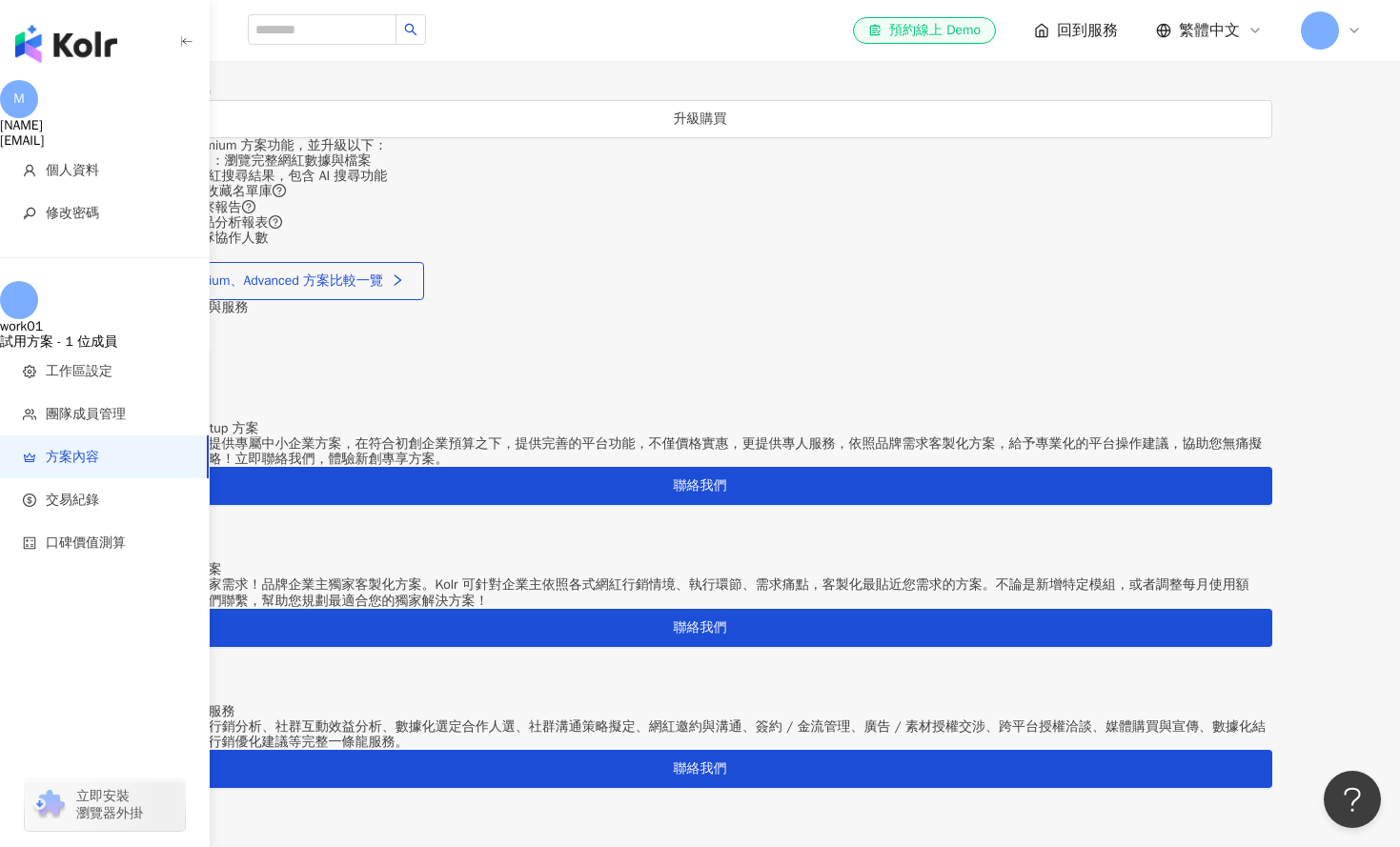 scroll, scrollTop: 762, scrollLeft: 0, axis: vertical 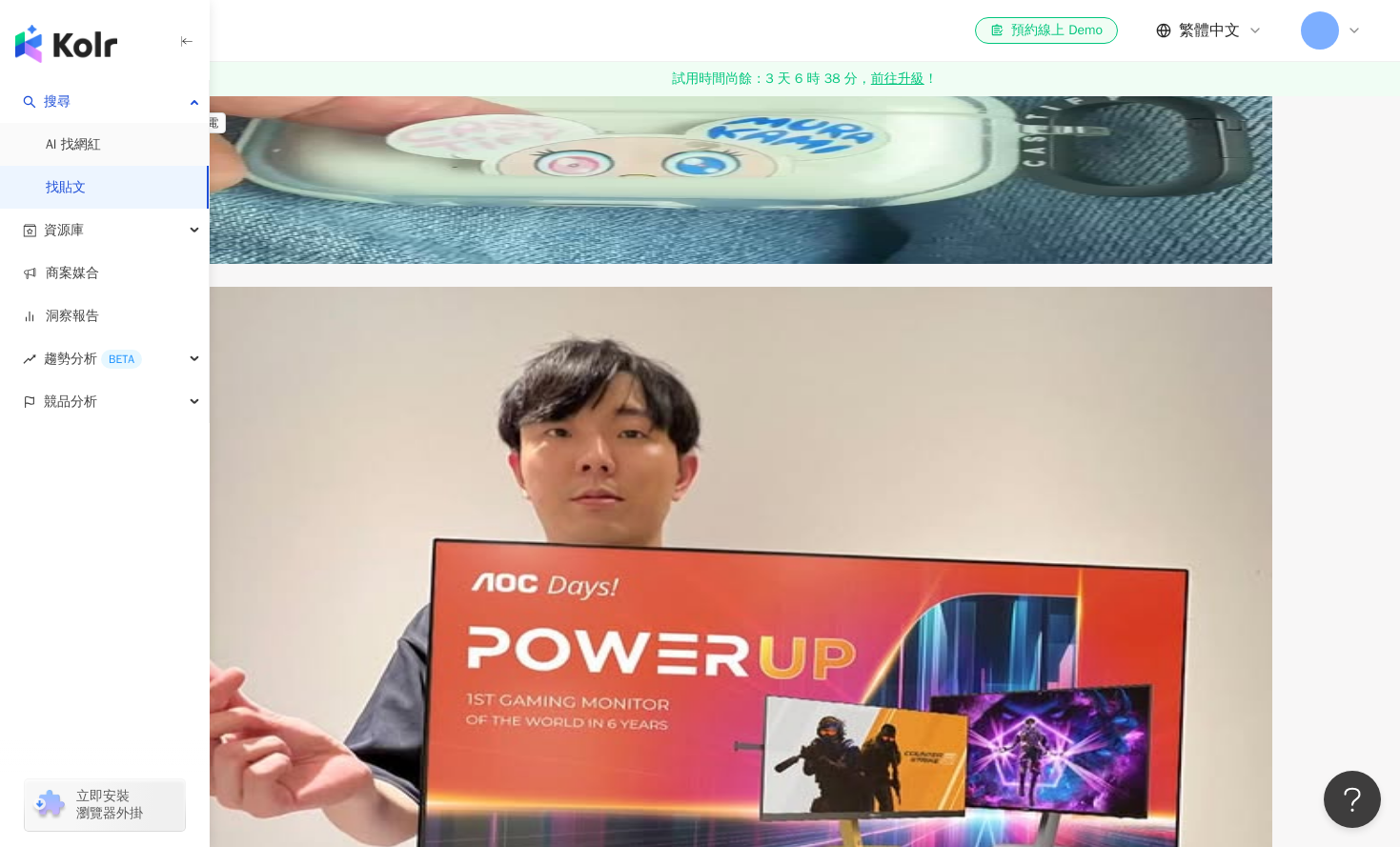 click at bounding box center (700, 1778) 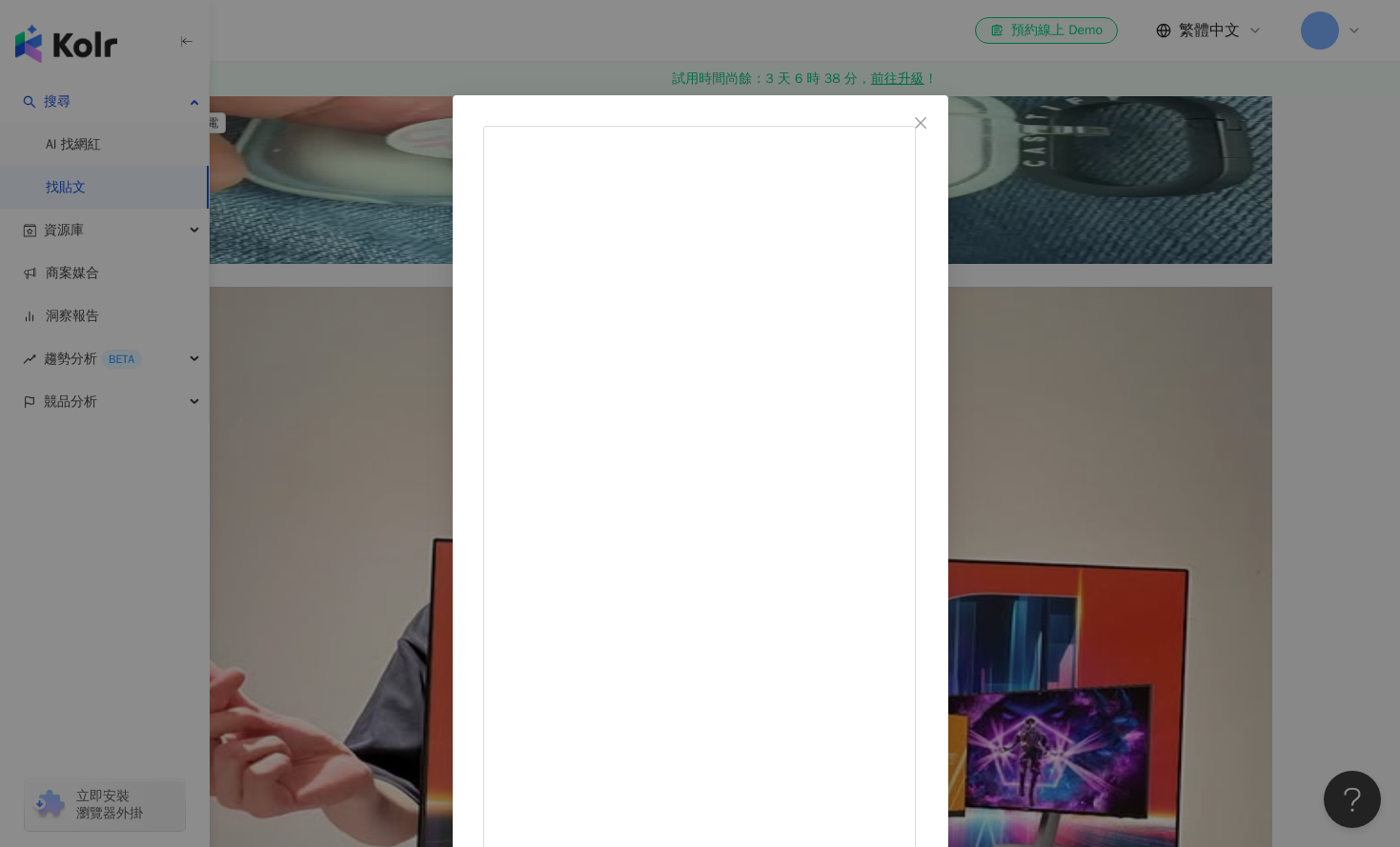 scroll, scrollTop: 0, scrollLeft: 0, axis: both 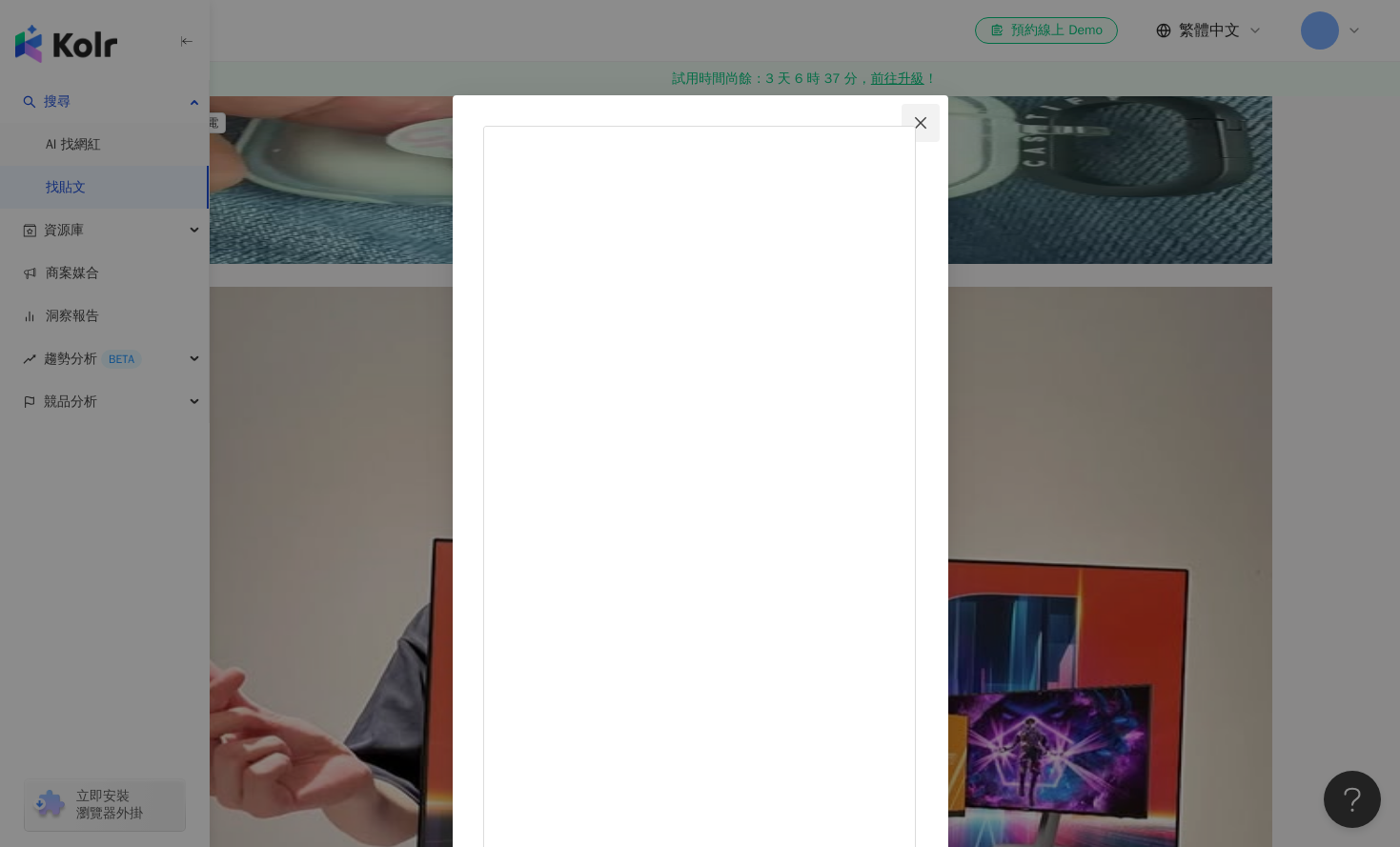 click 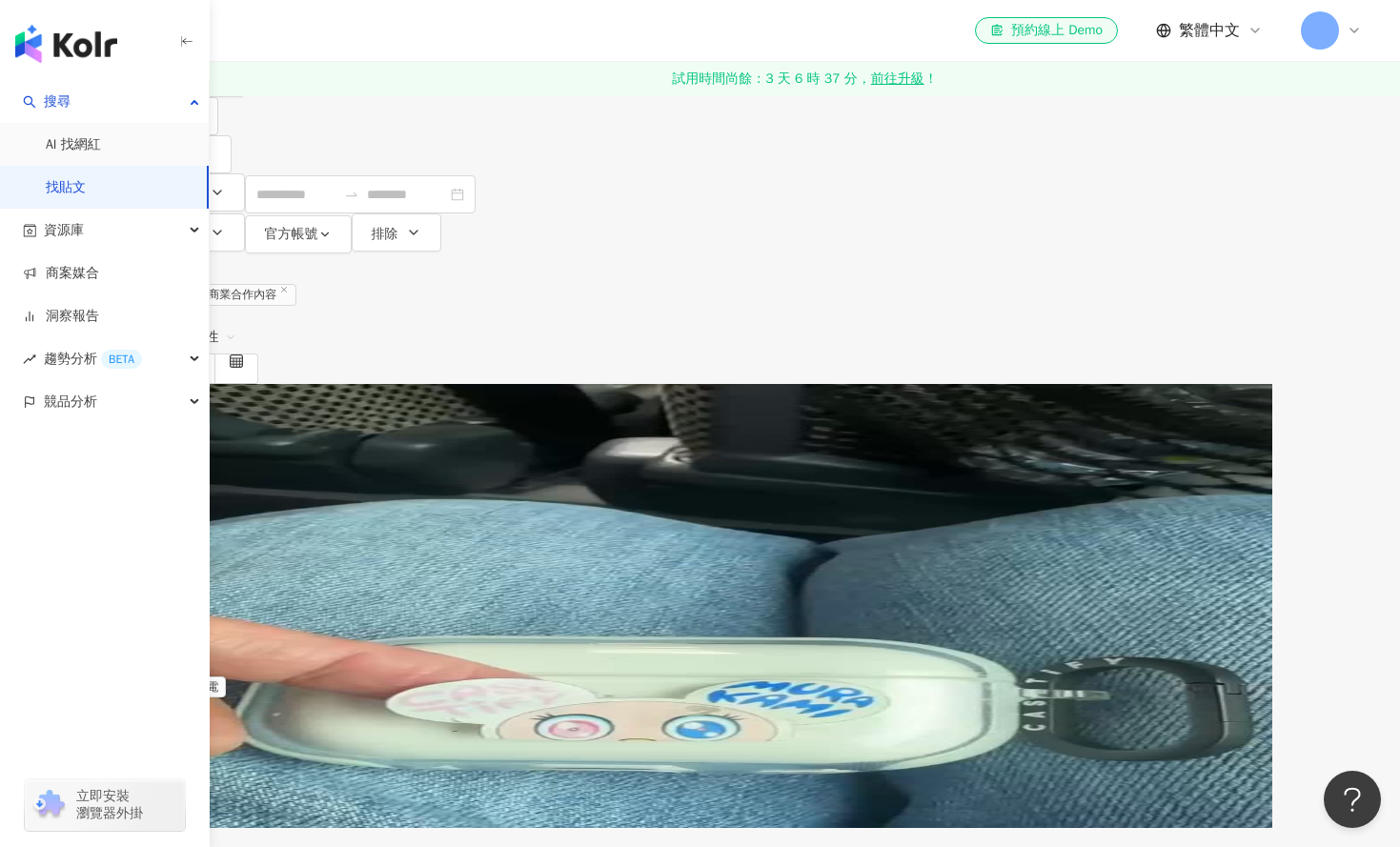scroll, scrollTop: 0, scrollLeft: 0, axis: both 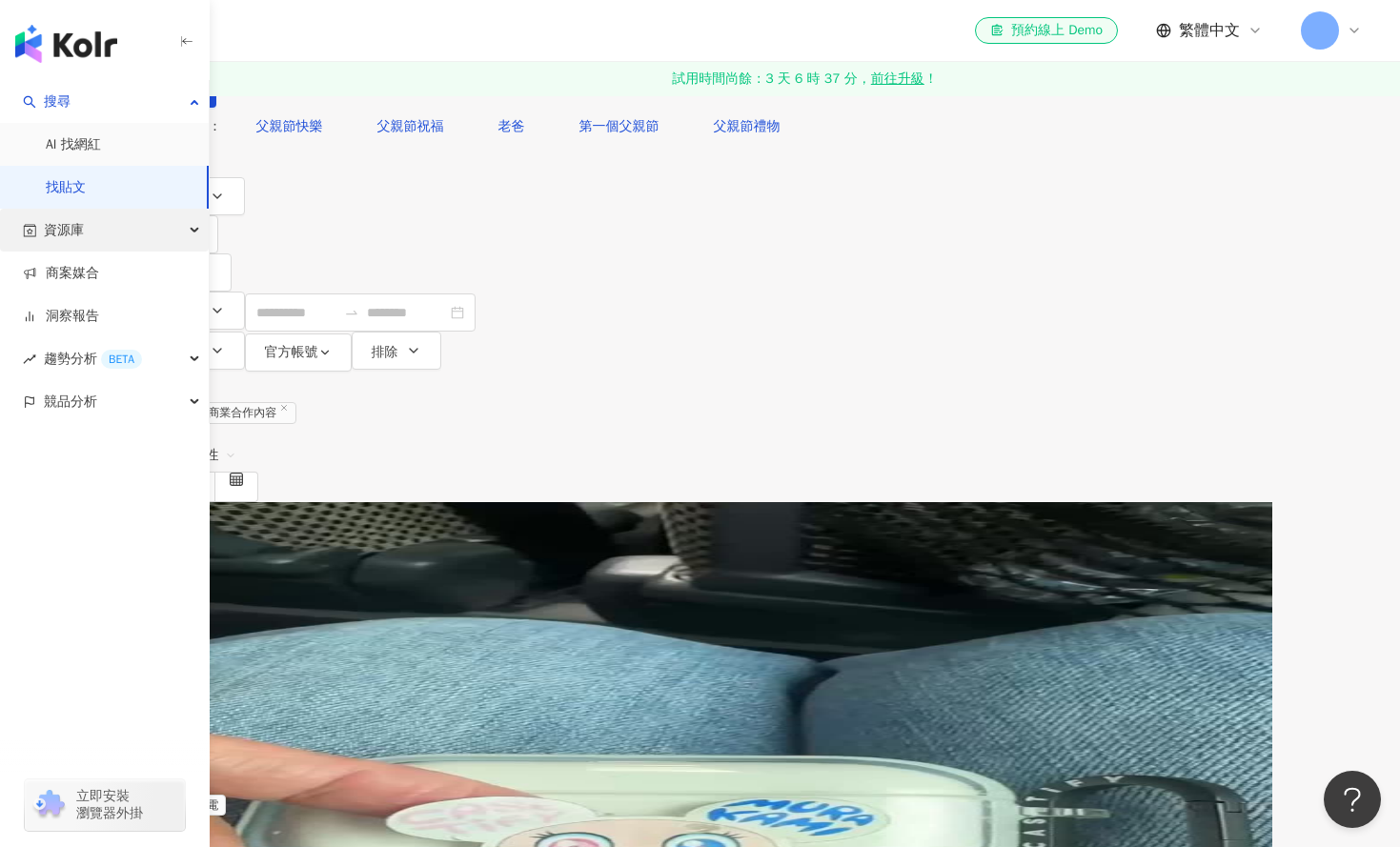 click on "資源庫" at bounding box center (104, 230) 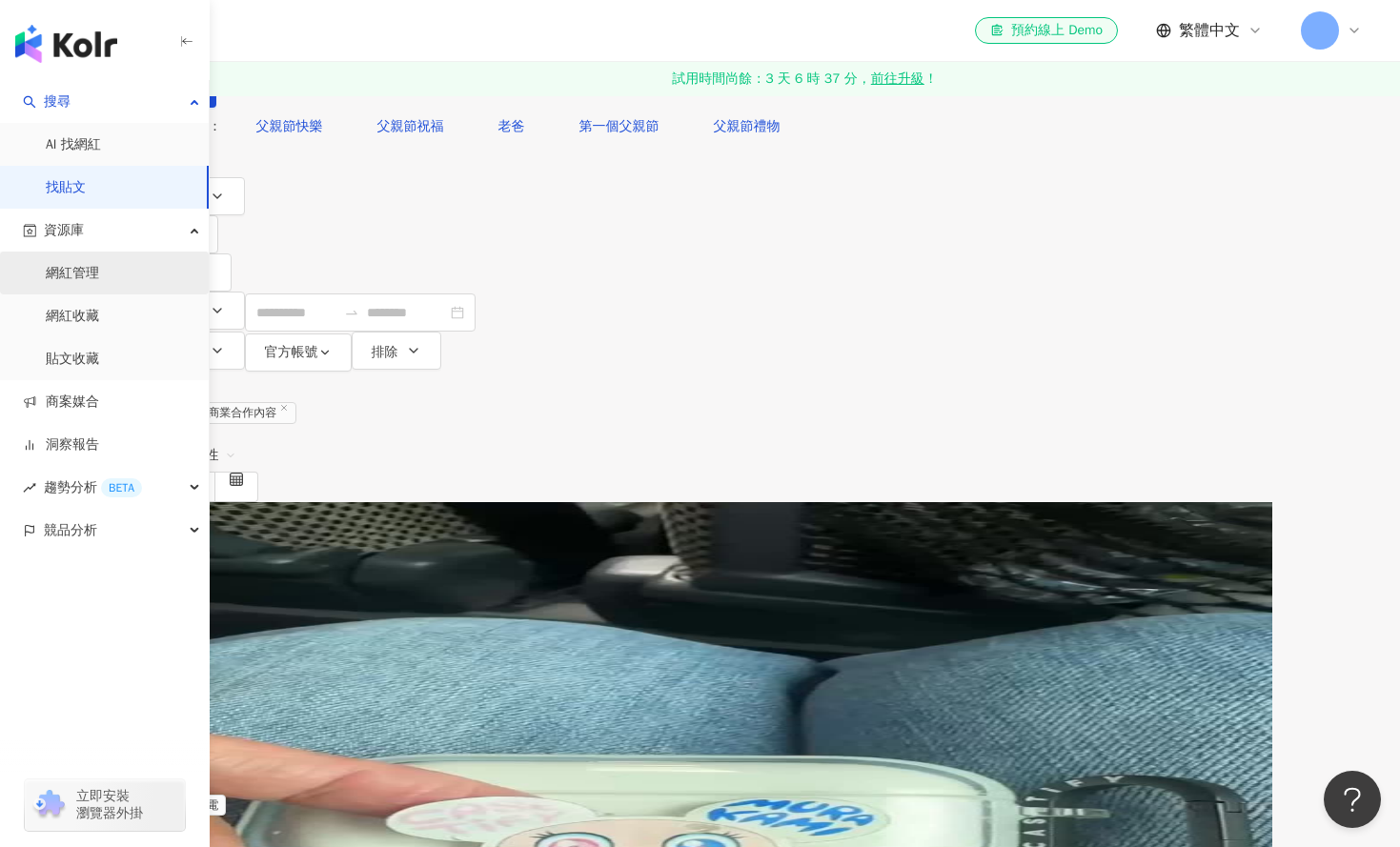 click on "網紅管理" at bounding box center (72, 273) 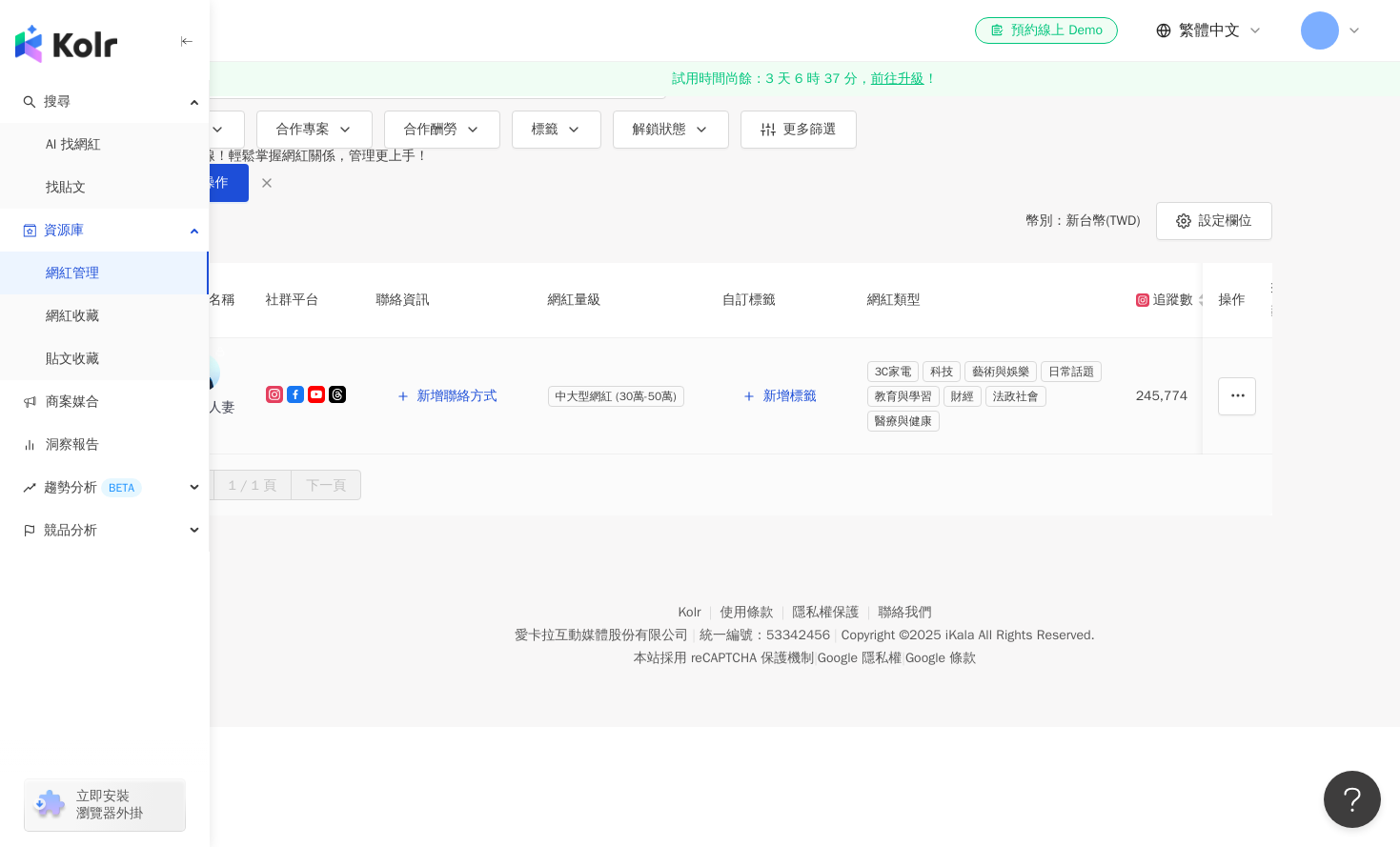 click on "電商人妻" at bounding box center (209, 408) 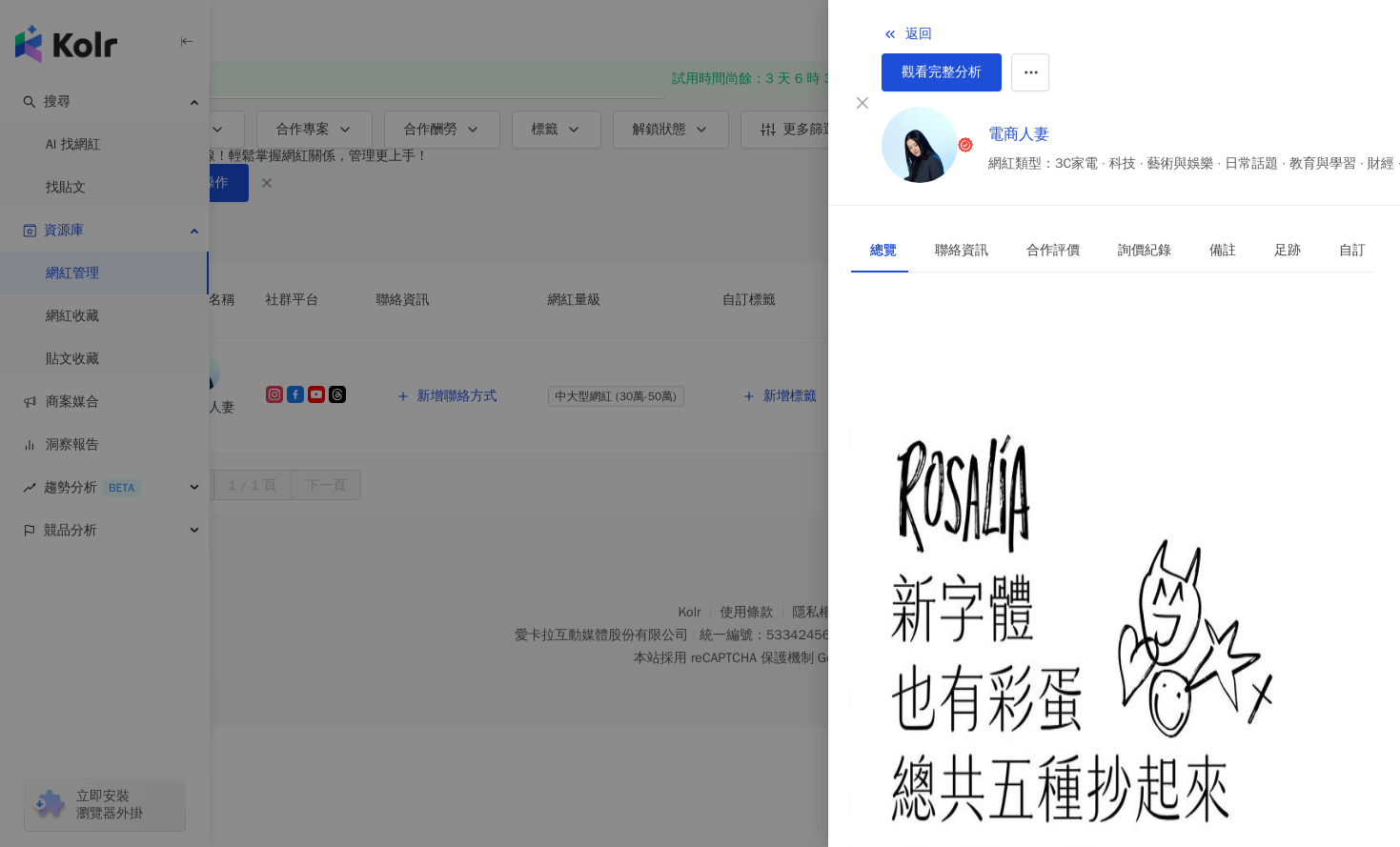 click on "https://www.instagram.com/ec.wife/" at bounding box center (971, 352) 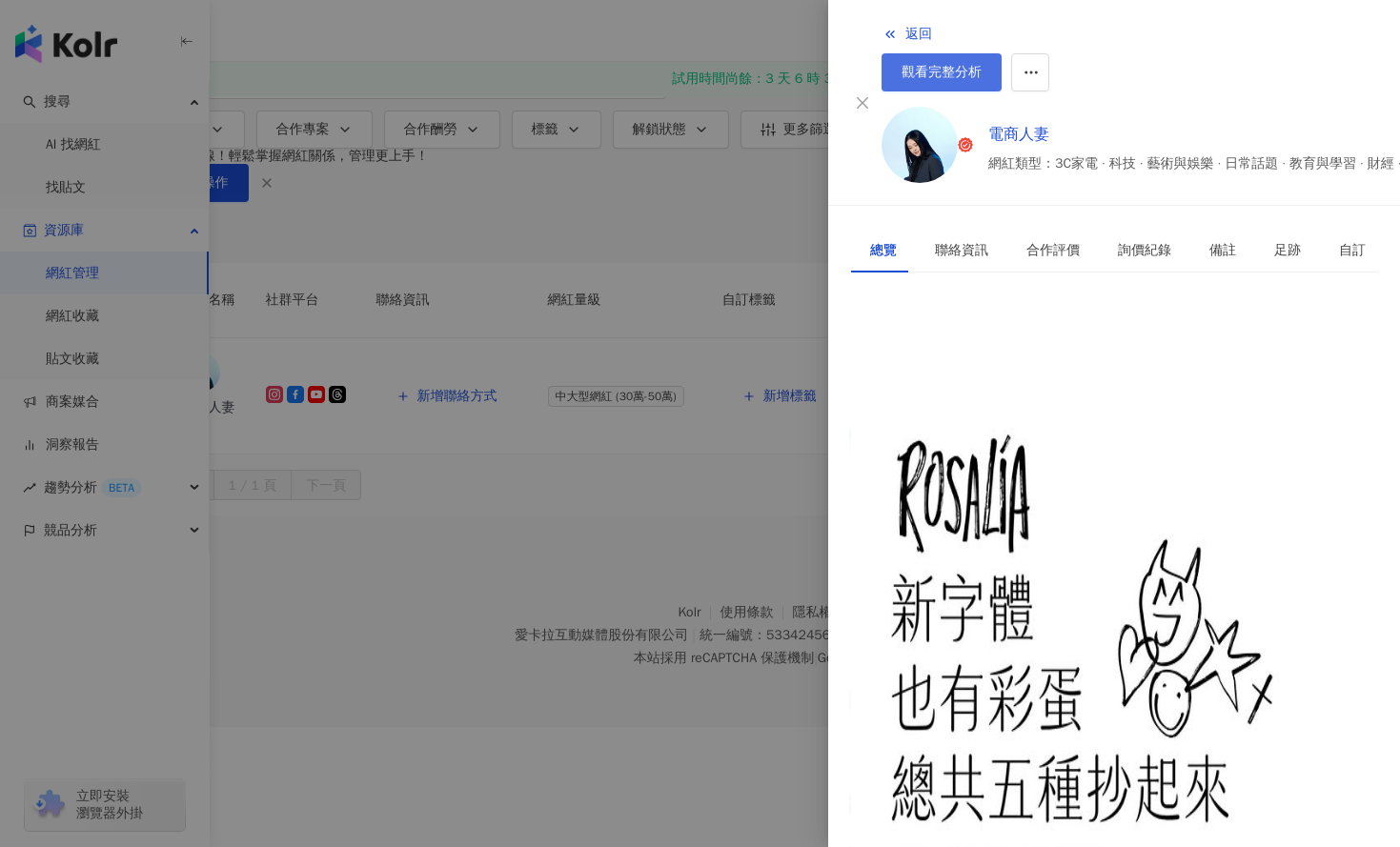 click on "觀看完整分析" at bounding box center (942, 72) 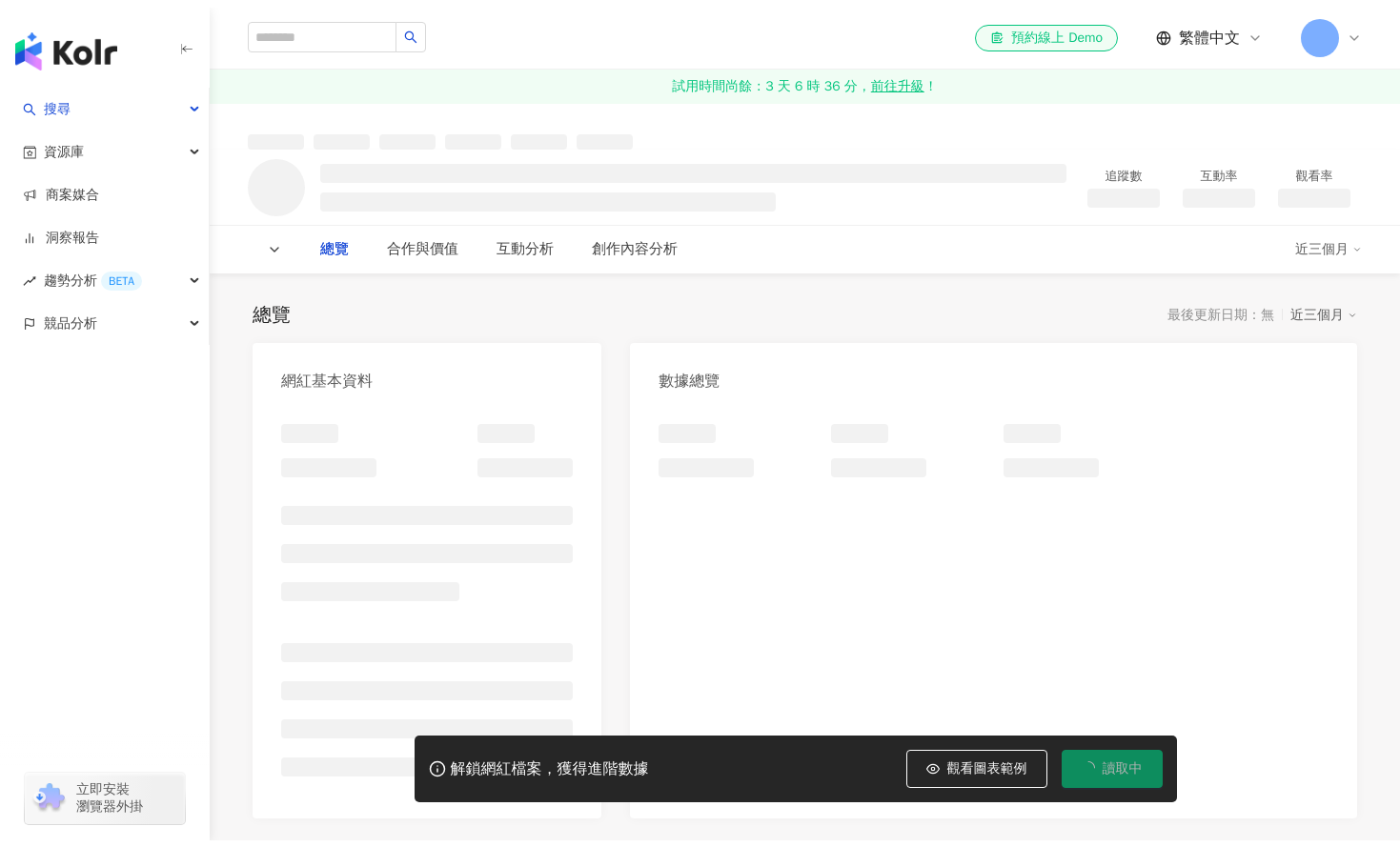 scroll, scrollTop: 0, scrollLeft: 0, axis: both 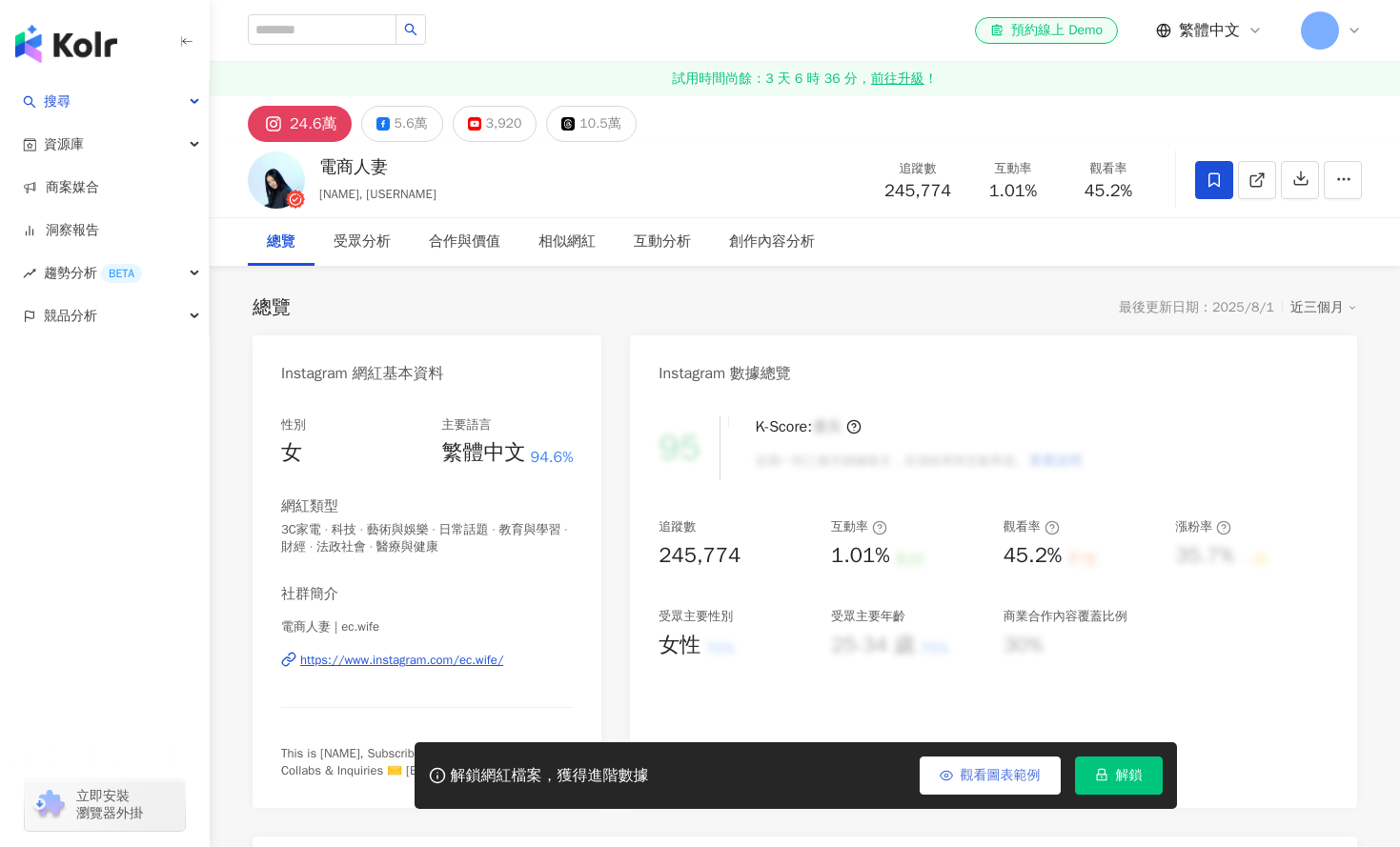click on "觀看圖表範例" at bounding box center (1001, 776) 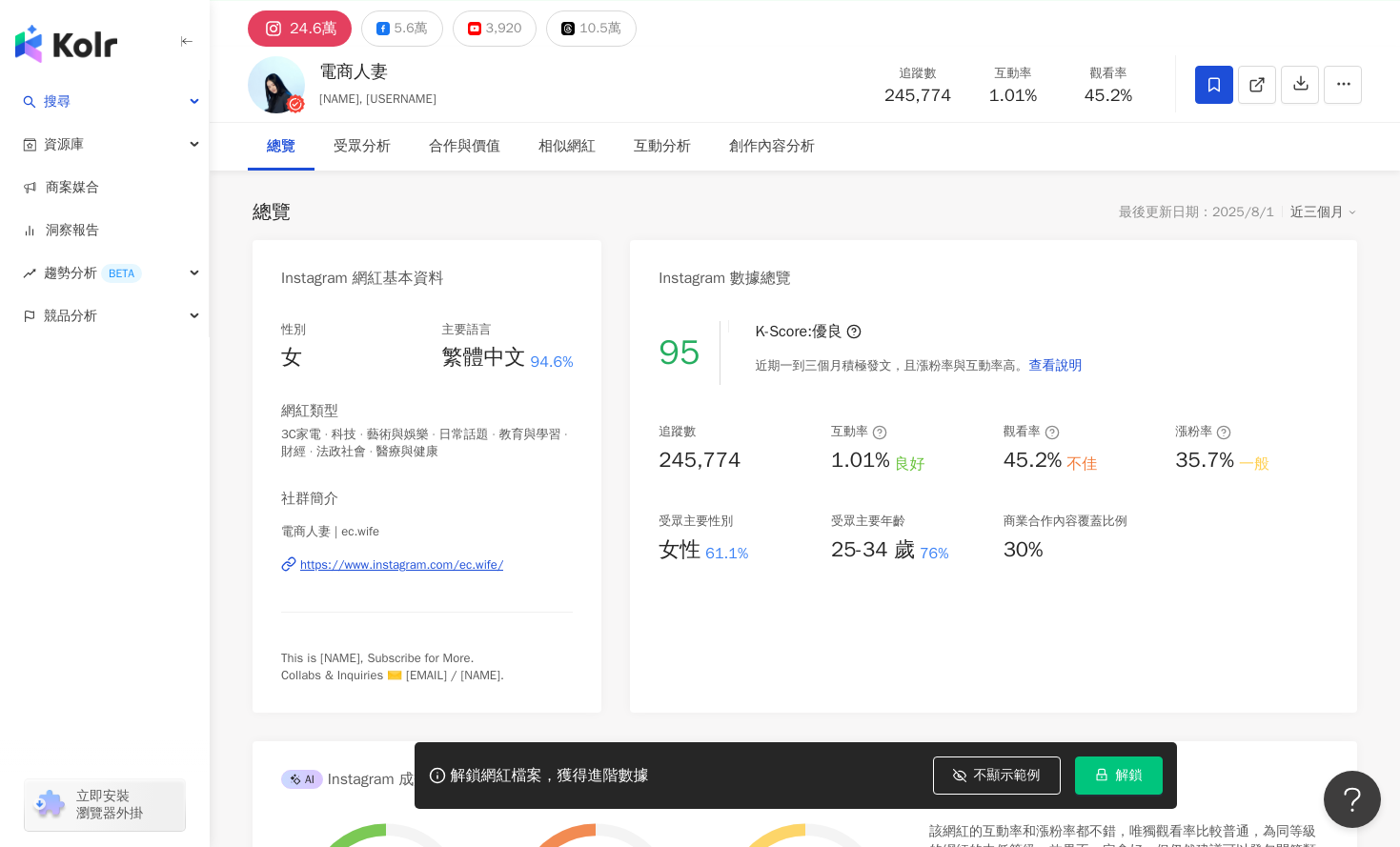 scroll, scrollTop: 0, scrollLeft: 0, axis: both 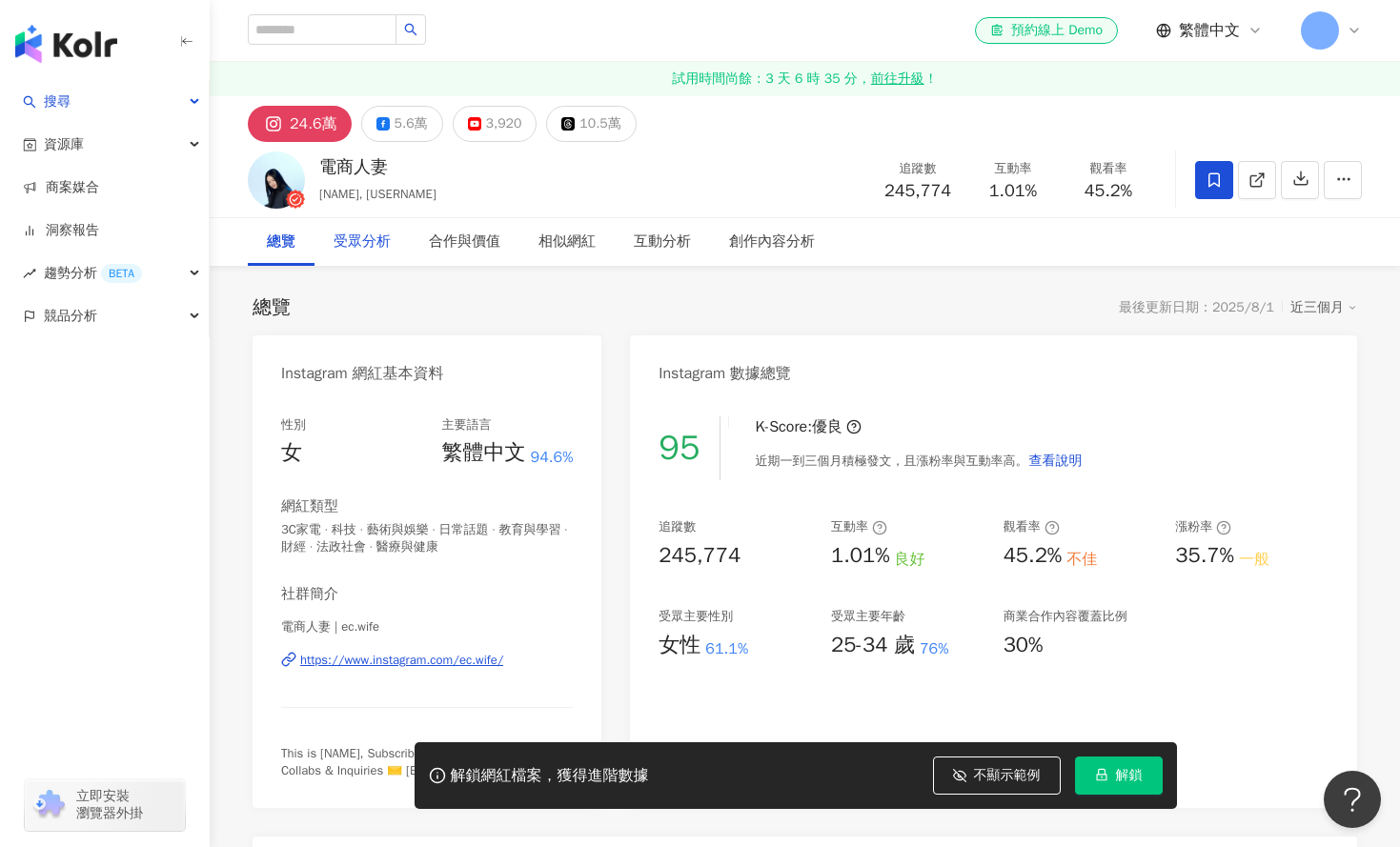 click on "受眾分析" at bounding box center [362, 242] 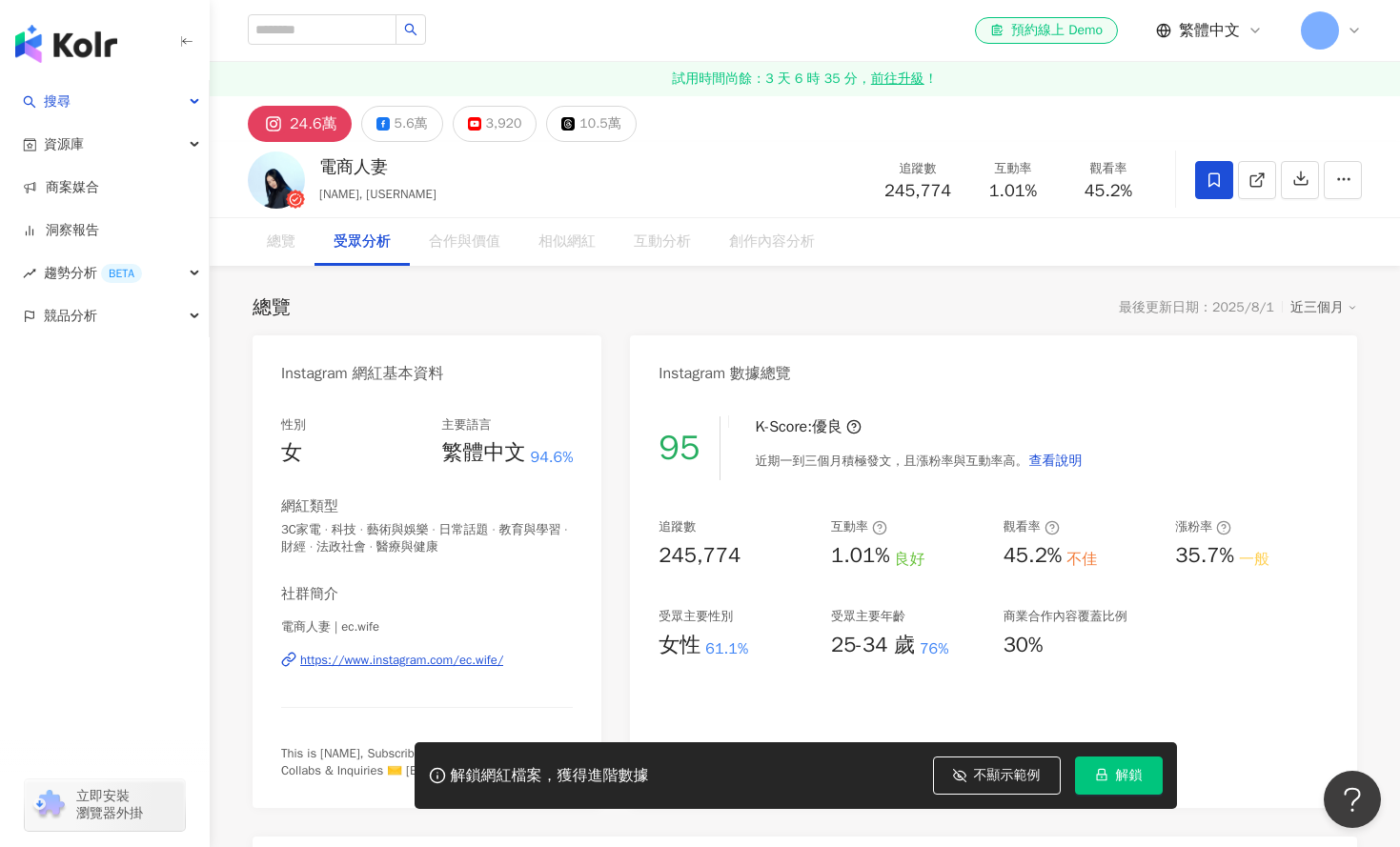 scroll, scrollTop: 1644, scrollLeft: 0, axis: vertical 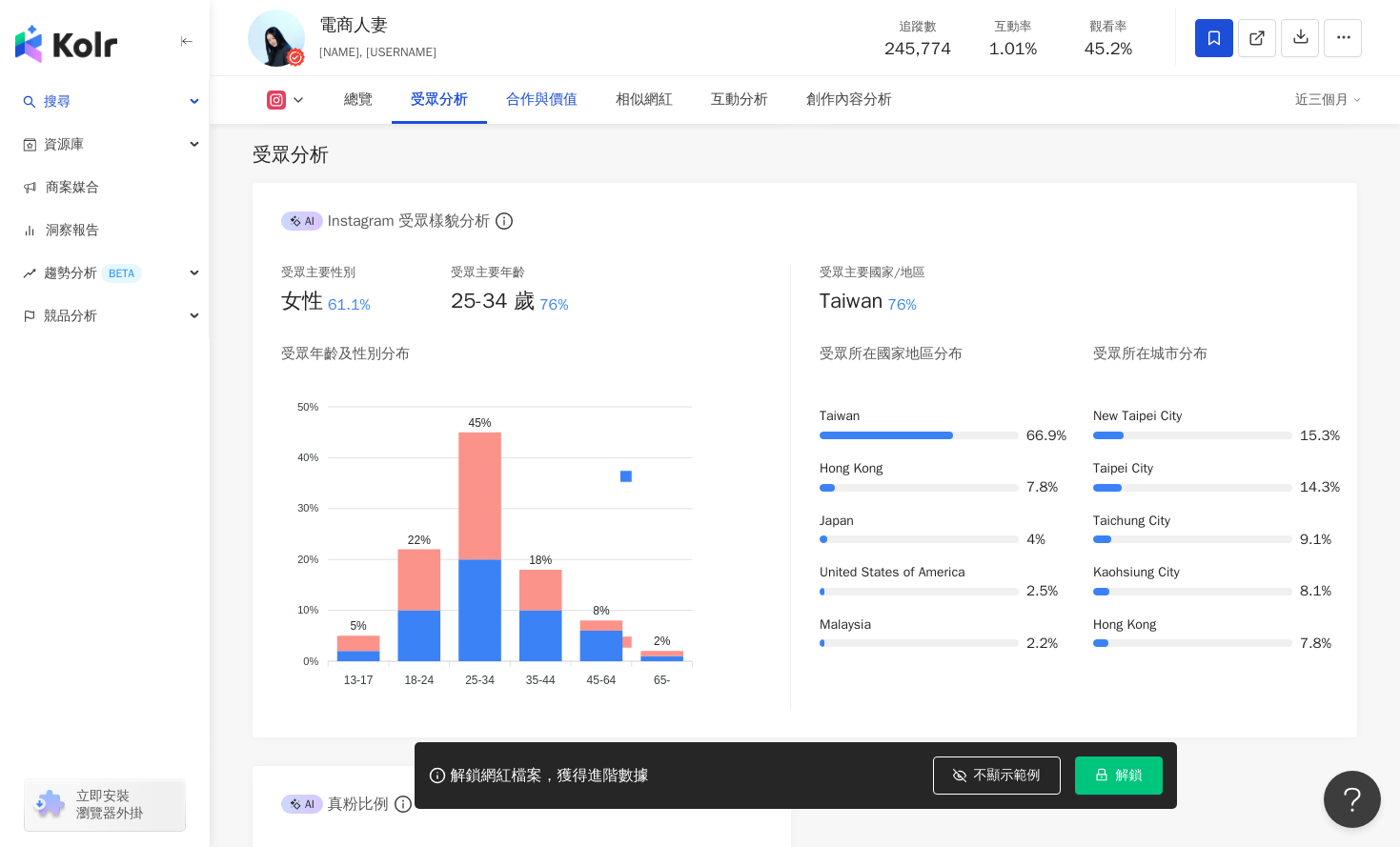 click on "合作與價值" at bounding box center (541, 100) 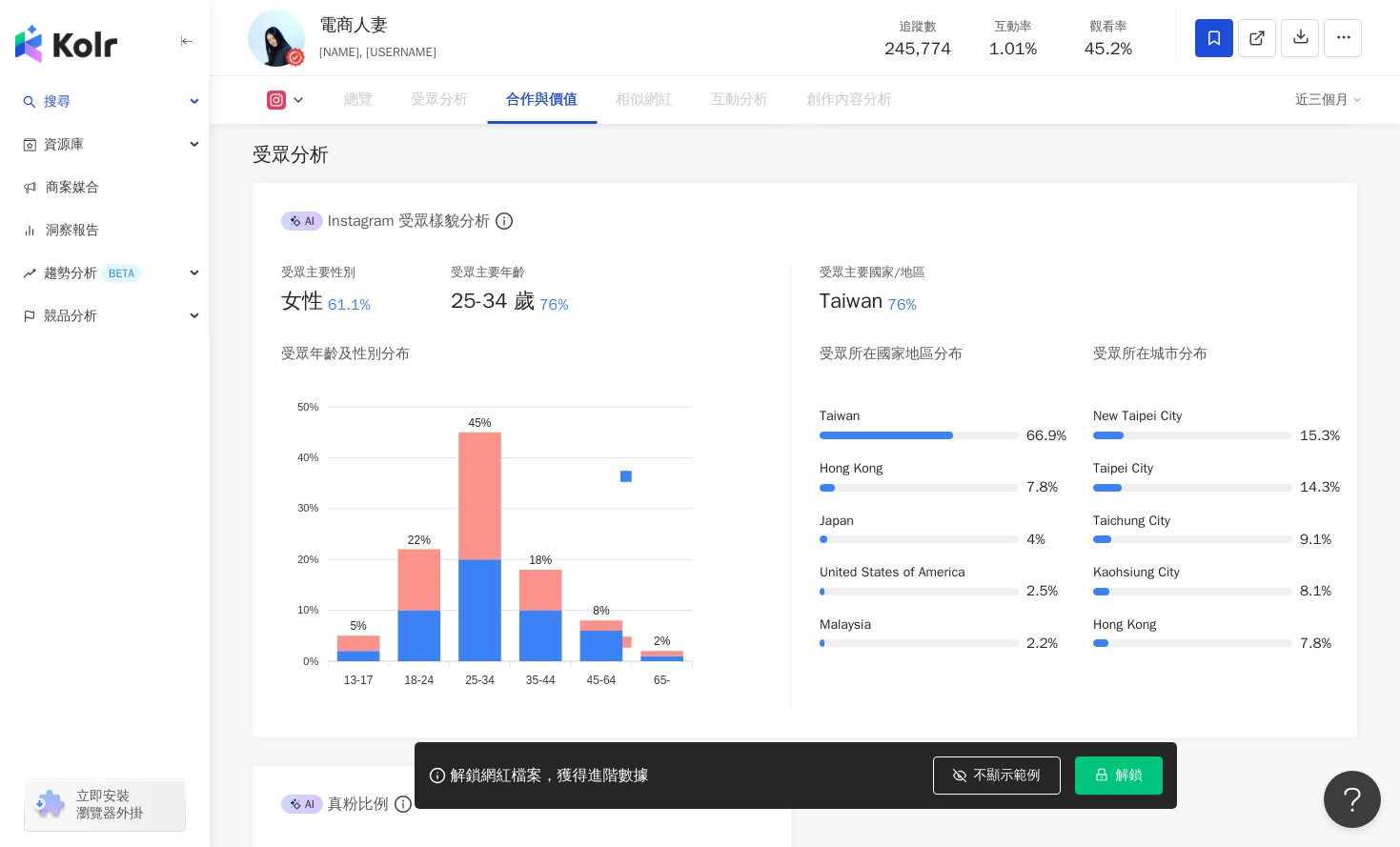 scroll, scrollTop: 2589, scrollLeft: 0, axis: vertical 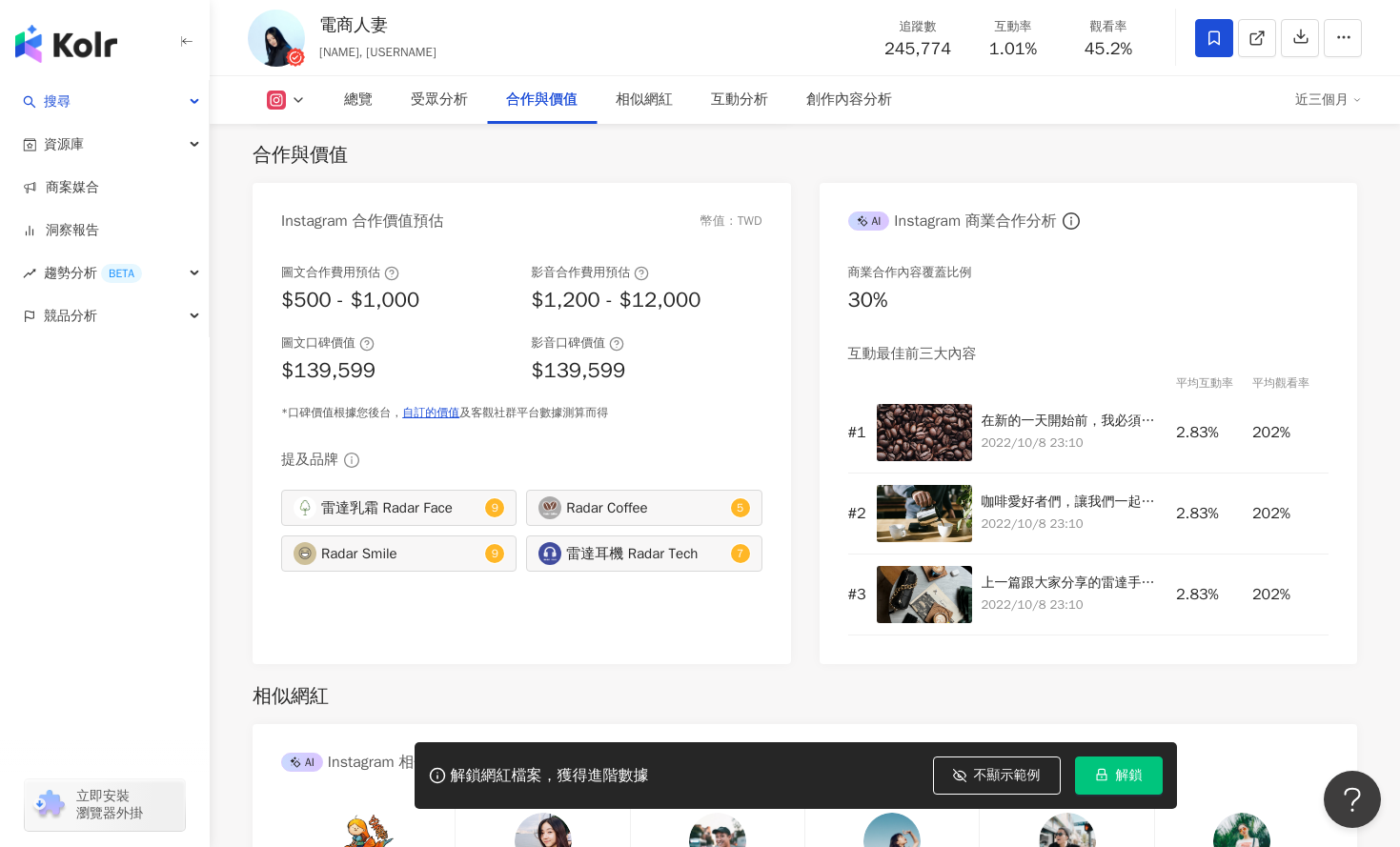 drag, startPoint x: 1298, startPoint y: 189, endPoint x: 1069, endPoint y: 196, distance: 229.107 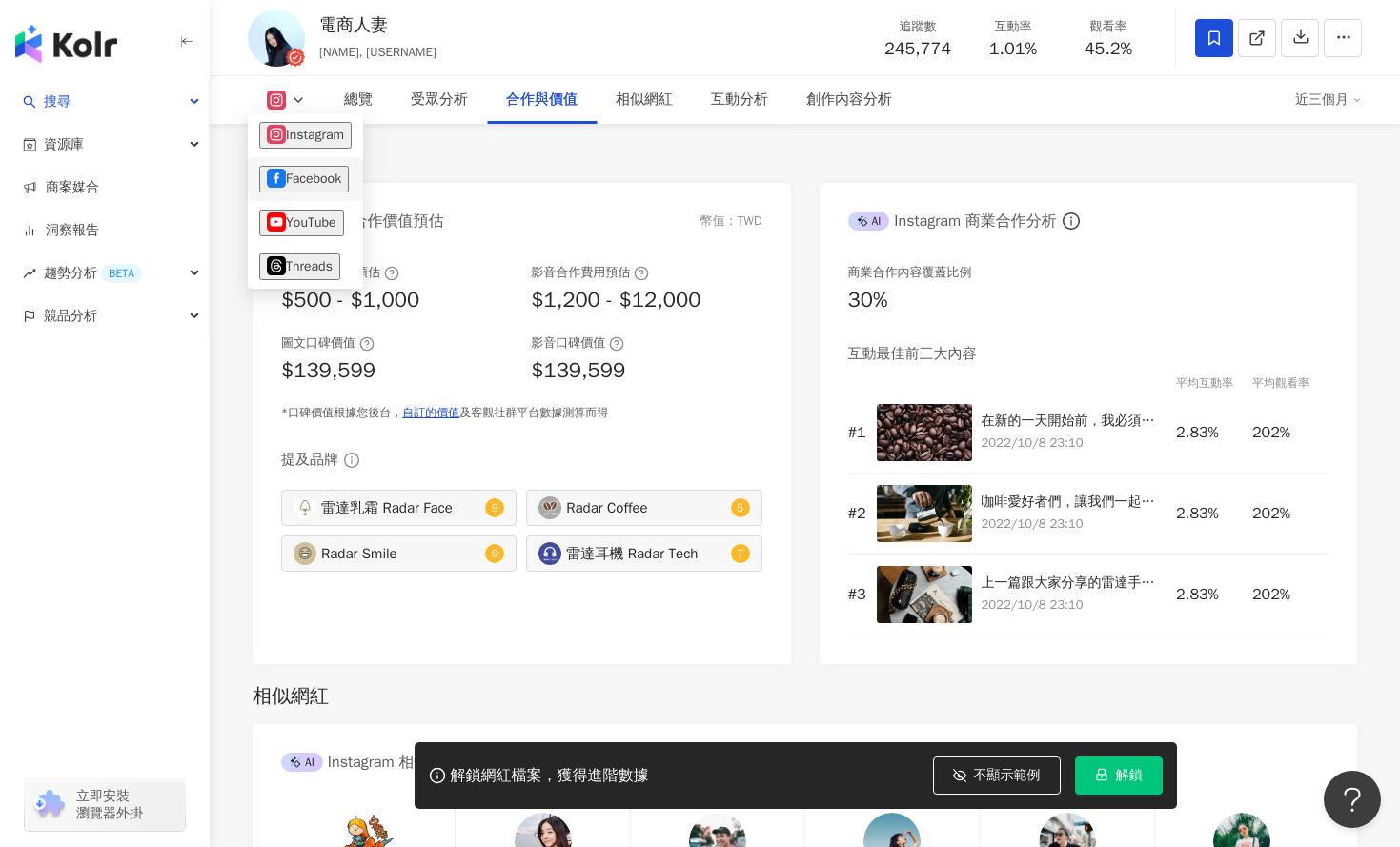 click on "Facebook" at bounding box center (304, 179) 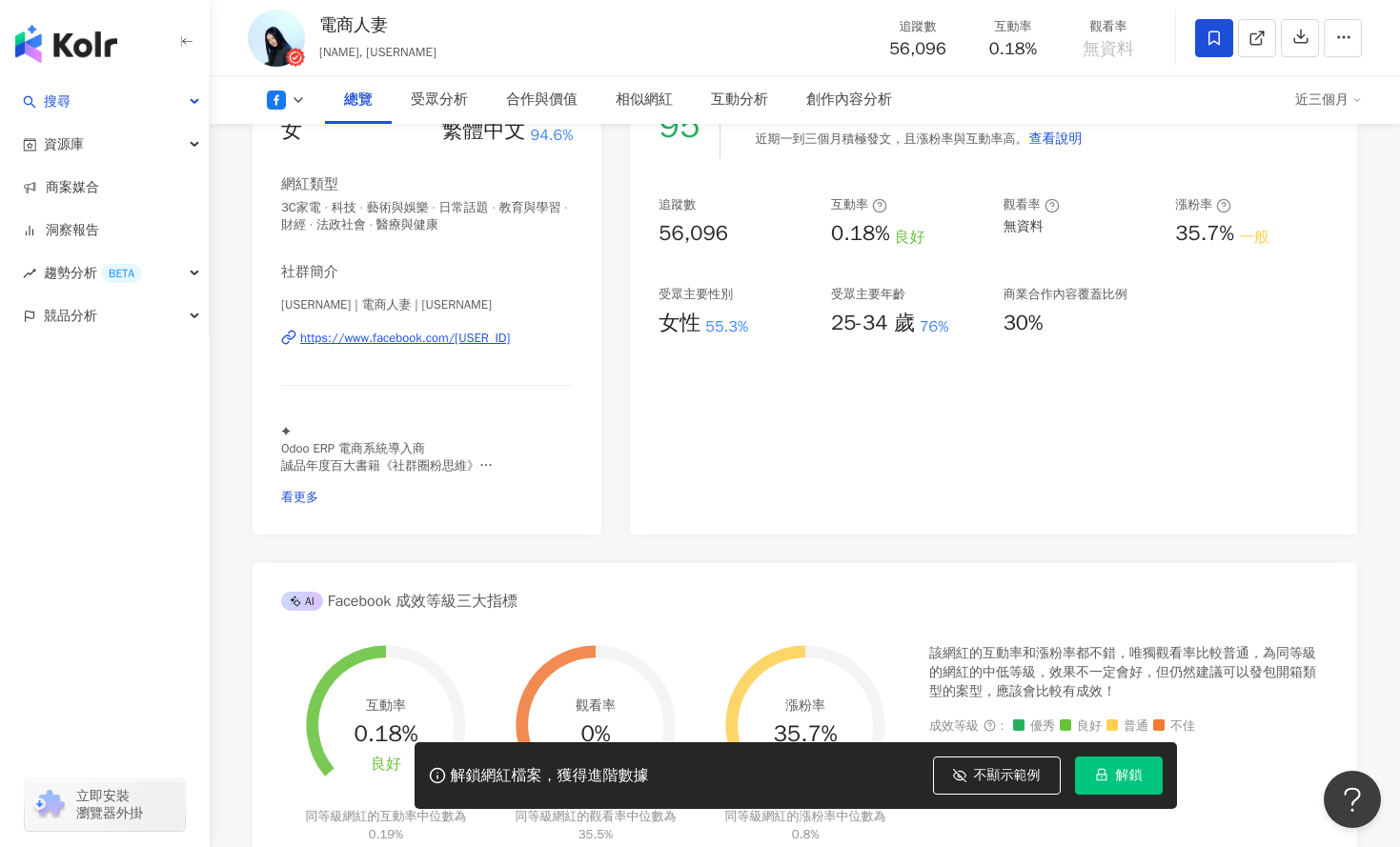 scroll, scrollTop: 146, scrollLeft: 0, axis: vertical 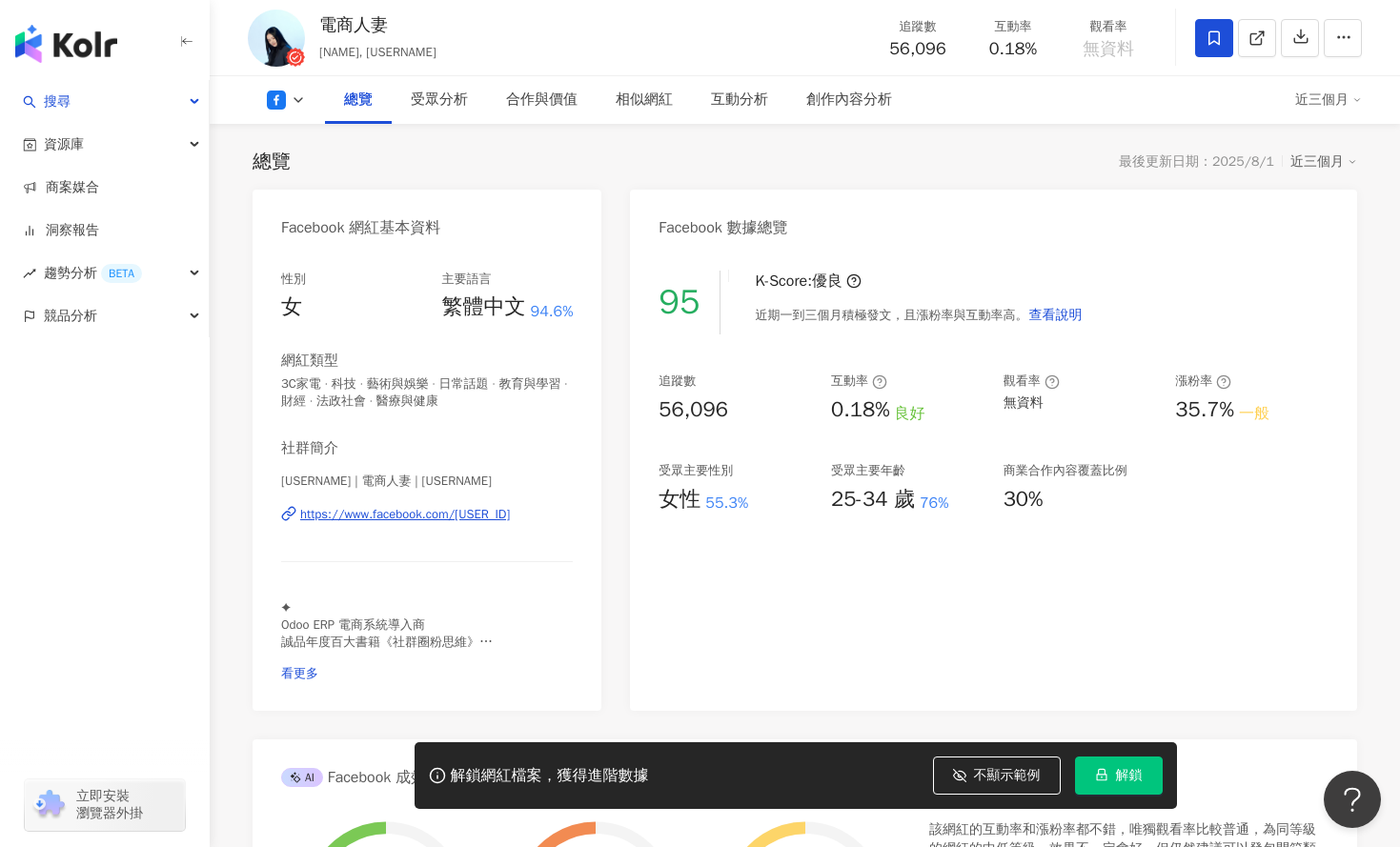 click 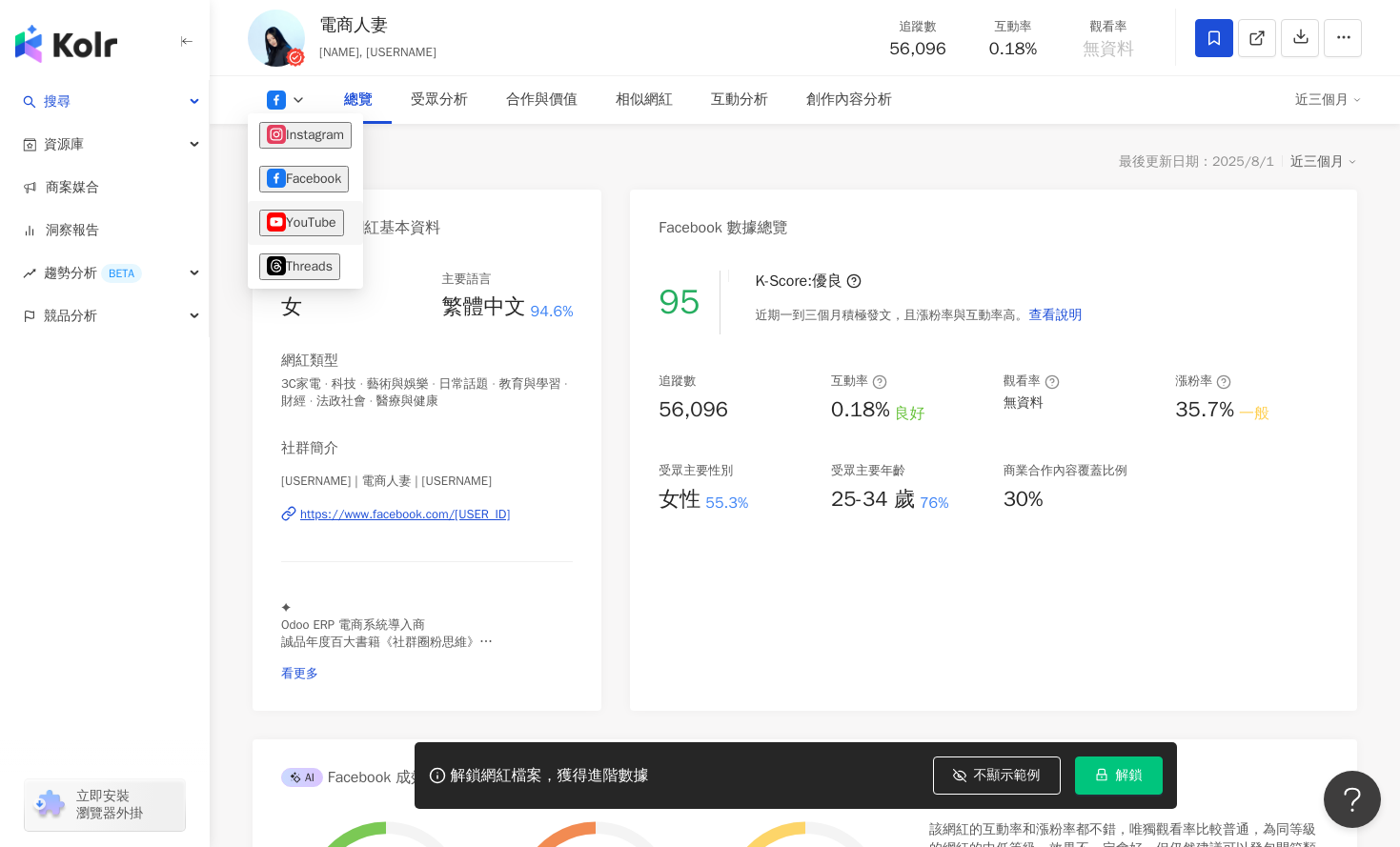 drag, startPoint x: 290, startPoint y: 266, endPoint x: 301, endPoint y: 234, distance: 33.8378 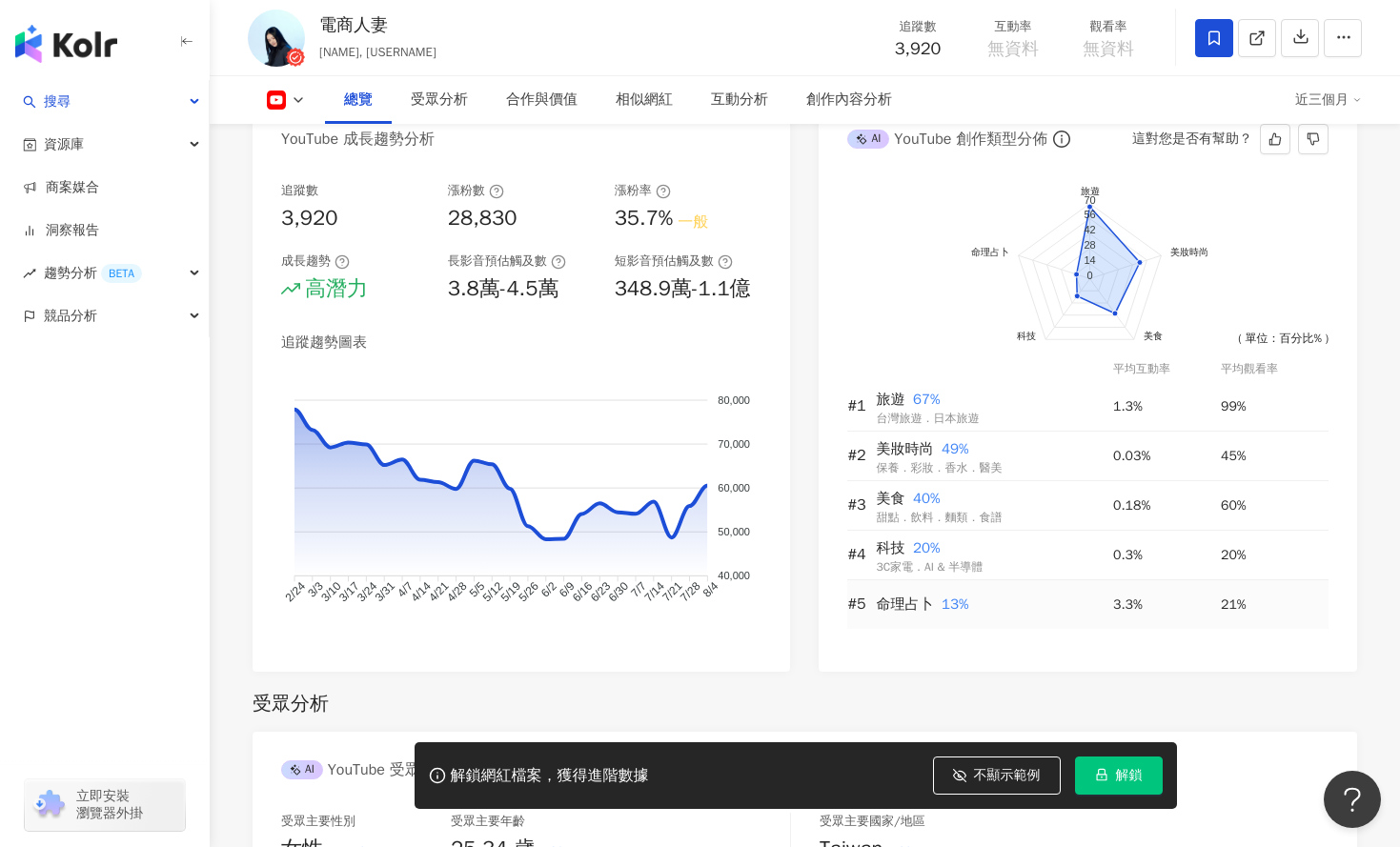 scroll, scrollTop: 1099, scrollLeft: 0, axis: vertical 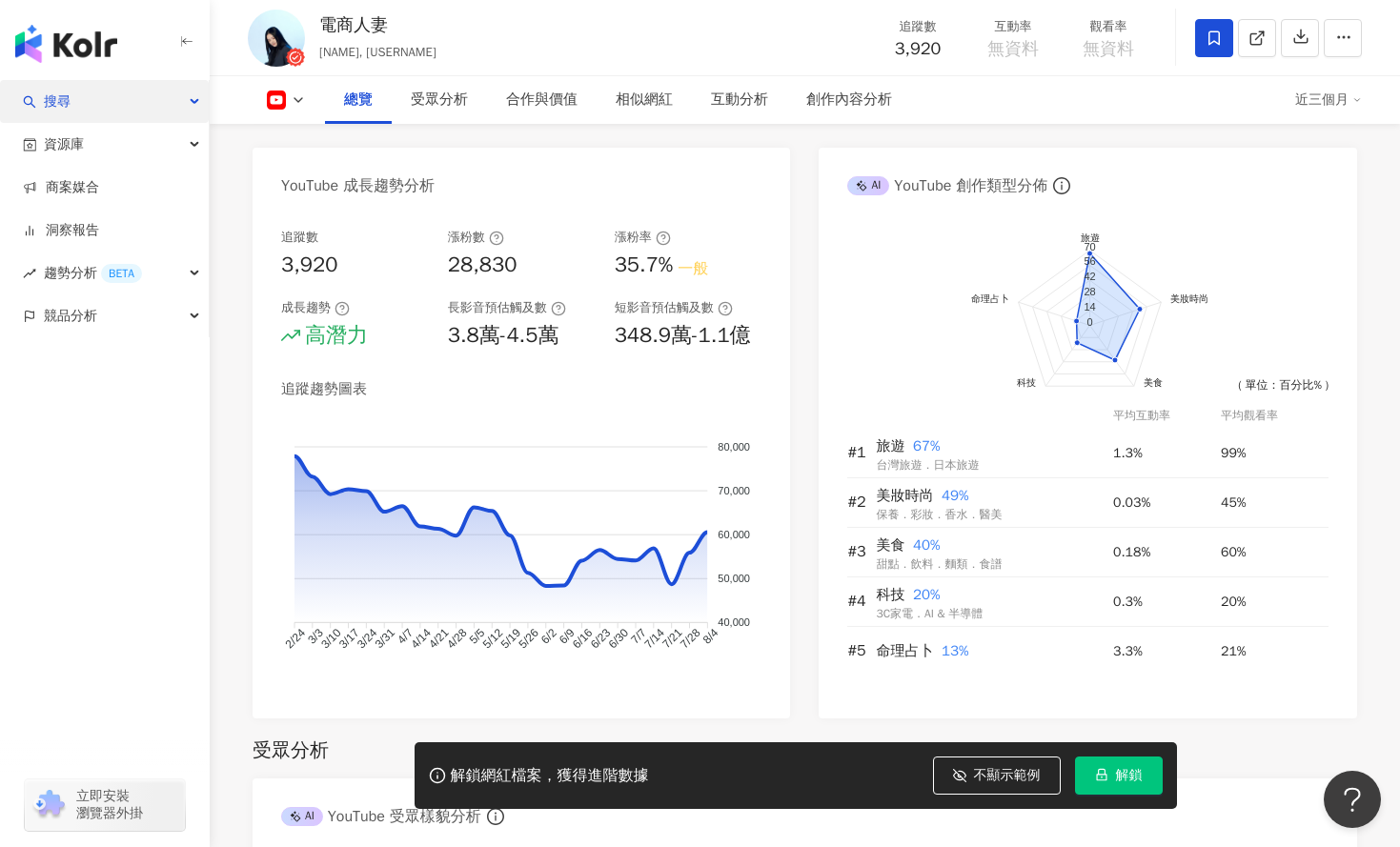 click on "搜尋" at bounding box center (57, 101) 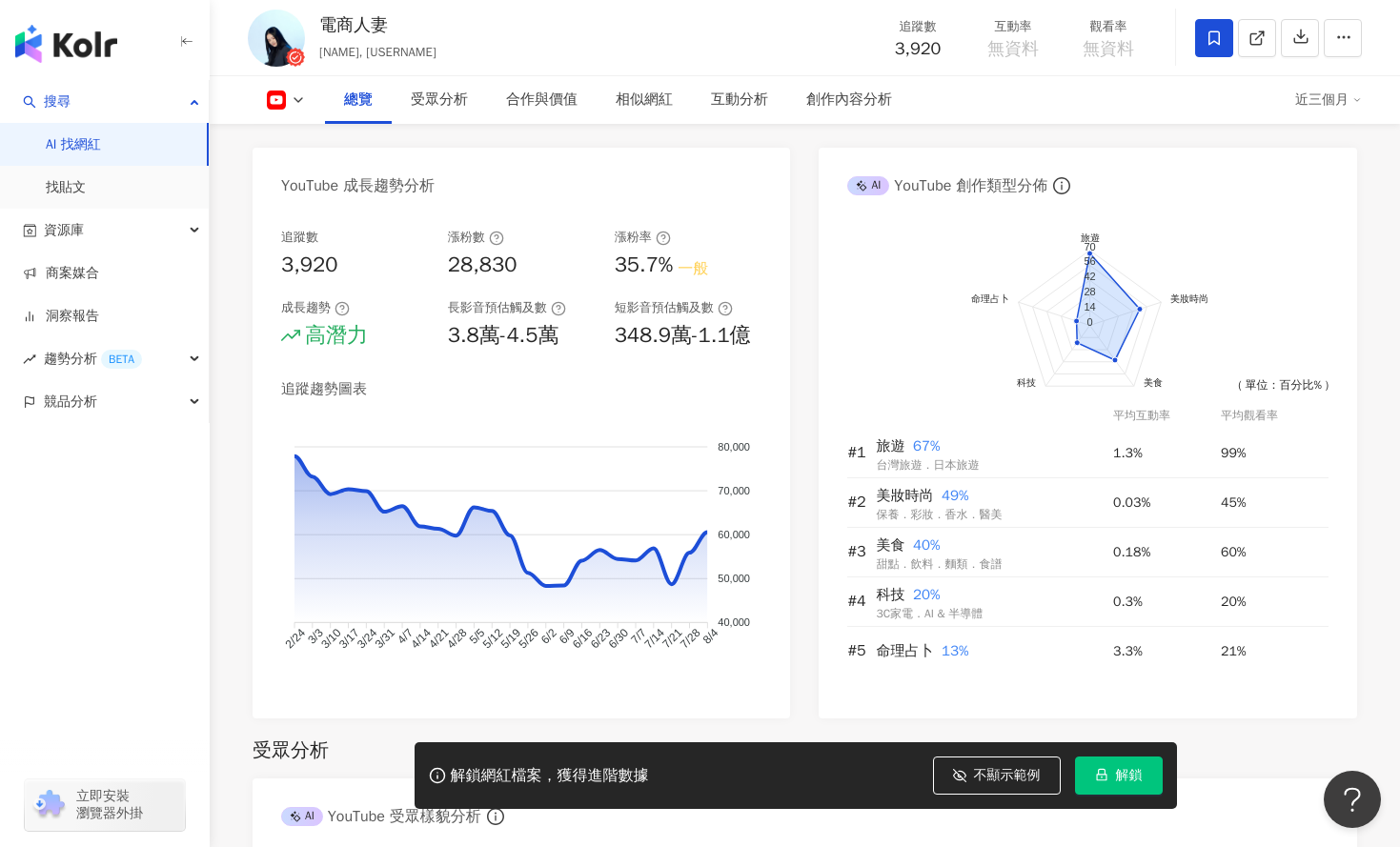 click on "AI 找網紅" at bounding box center (73, 145) 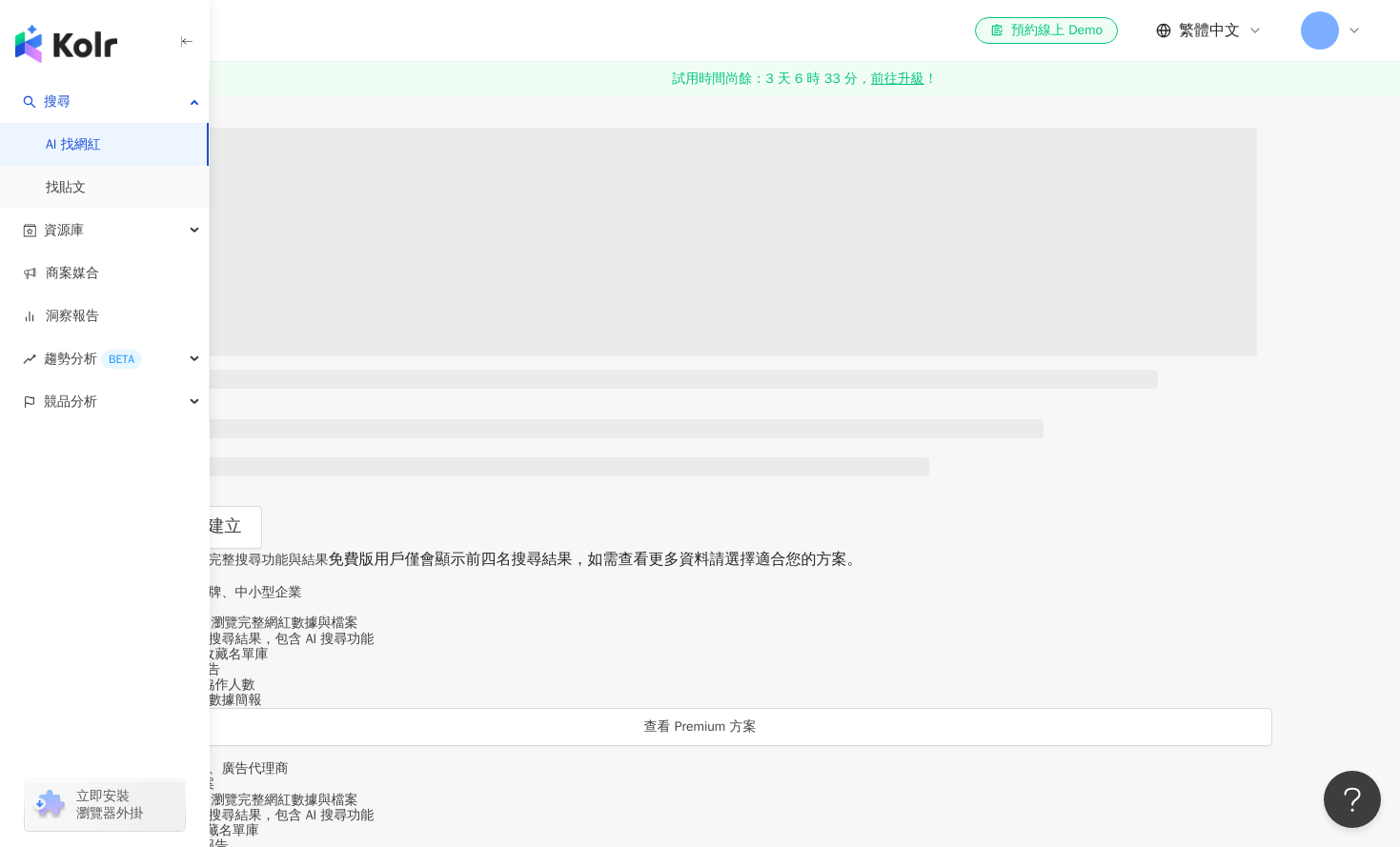 scroll, scrollTop: 0, scrollLeft: 0, axis: both 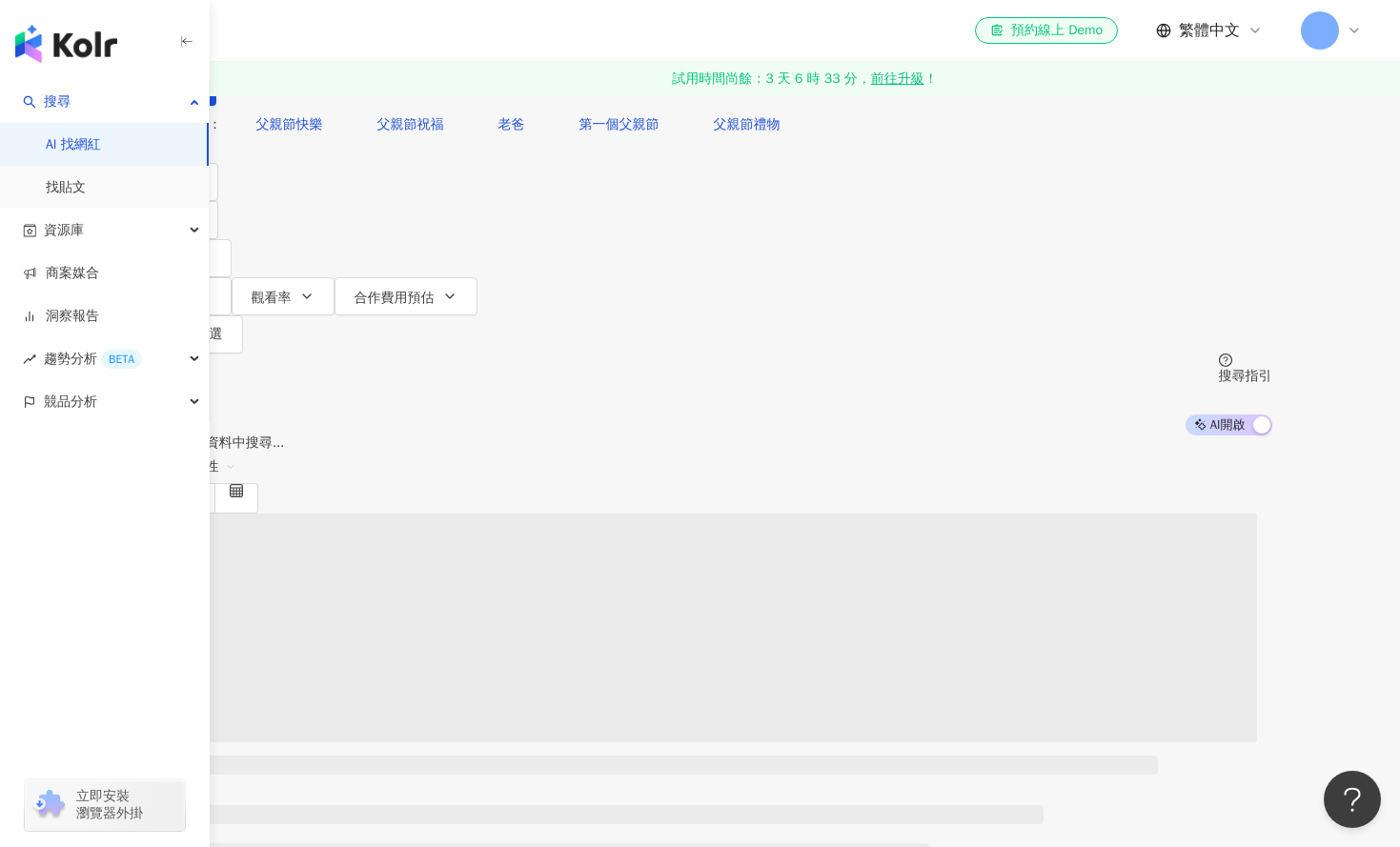 click at bounding box center (329, 18) 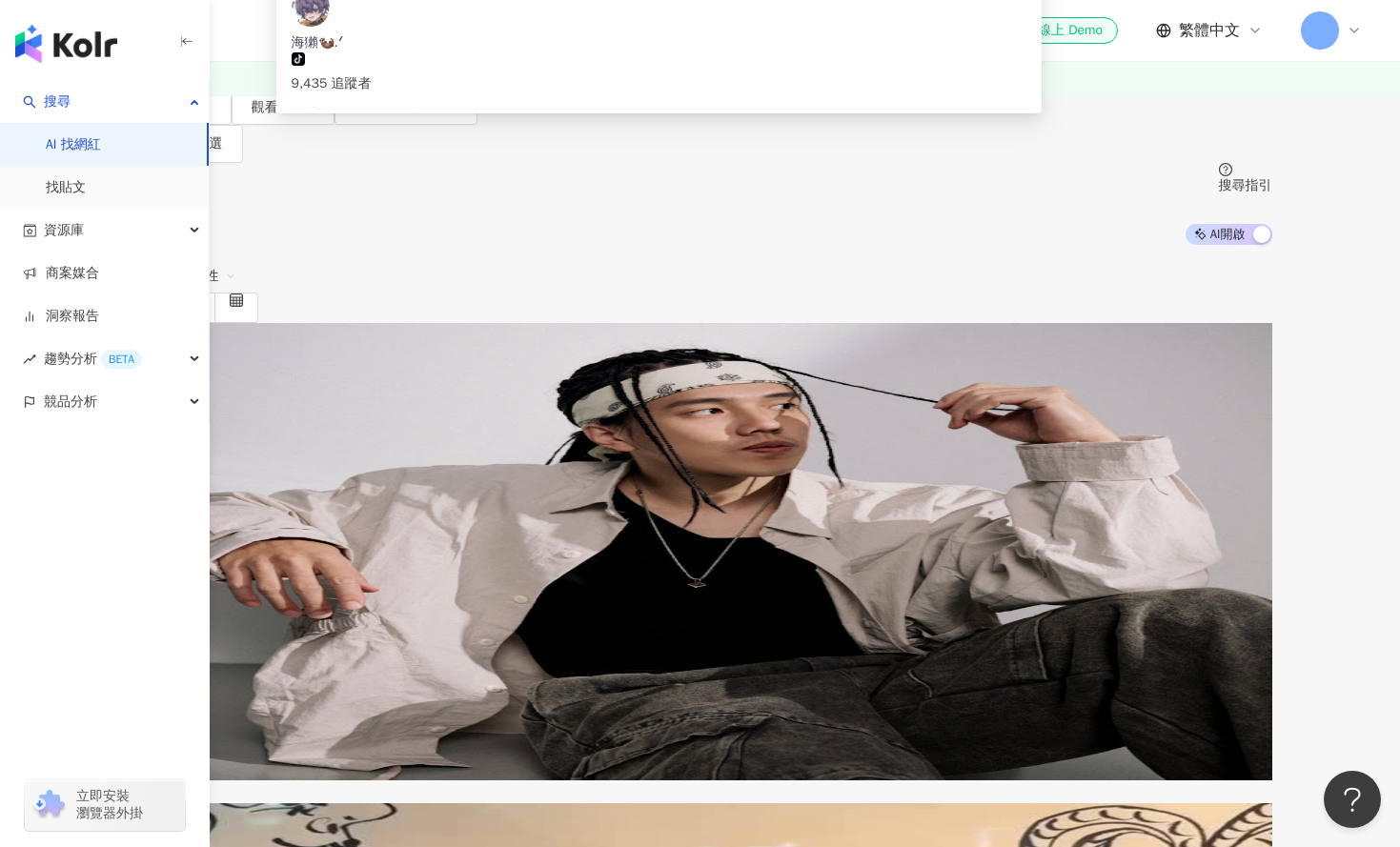 scroll, scrollTop: 0, scrollLeft: 0, axis: both 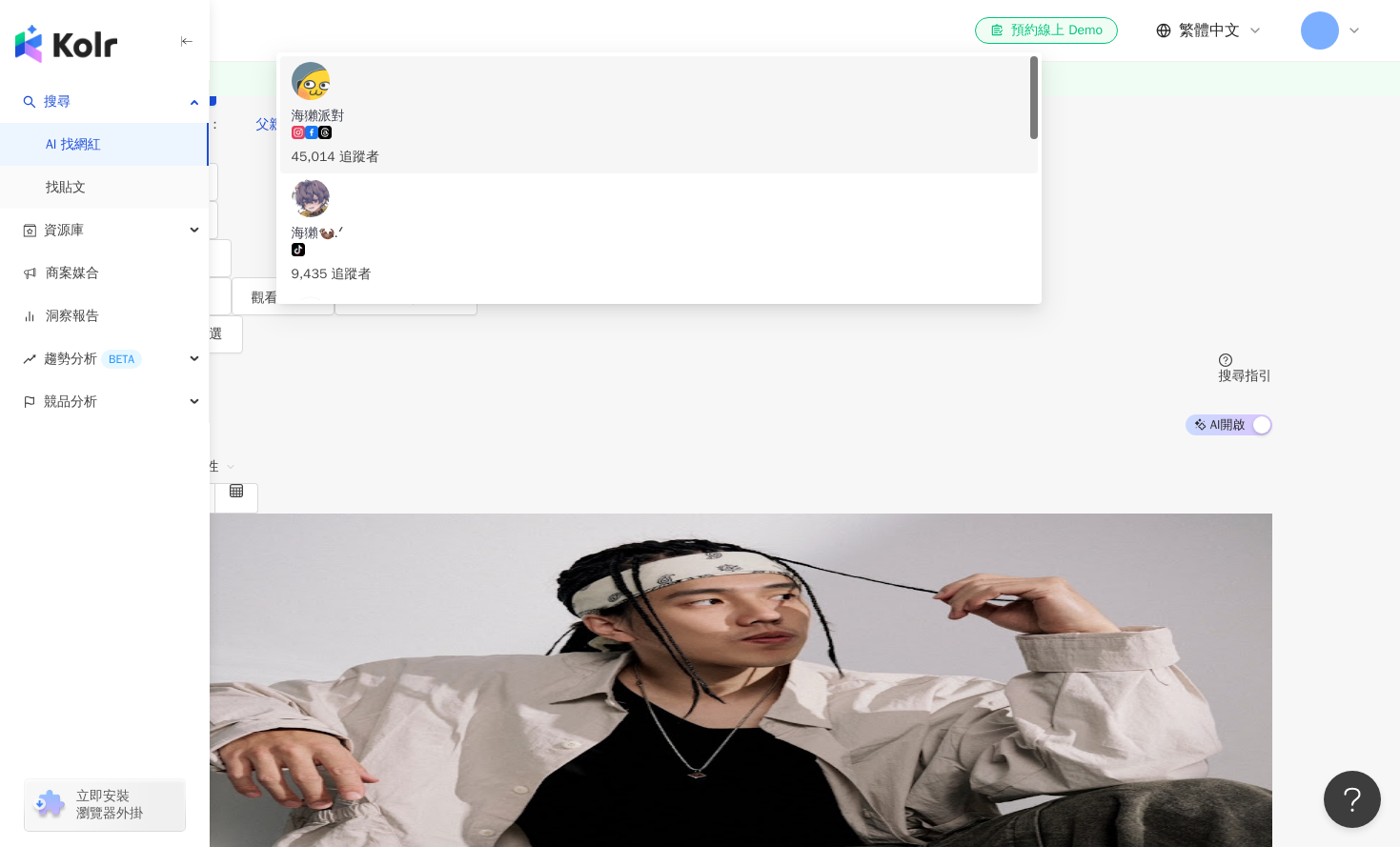 type on "*" 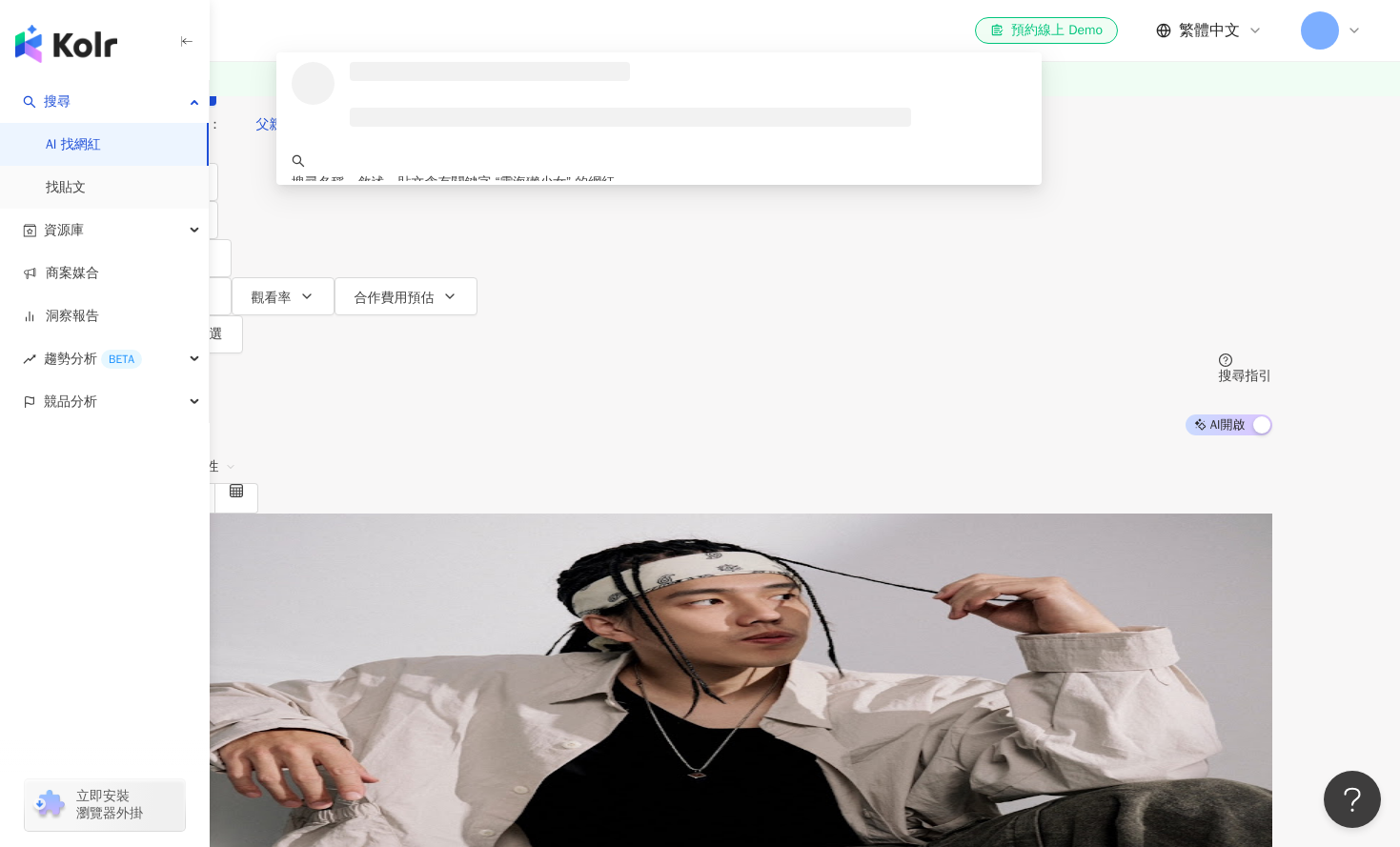 type on "****" 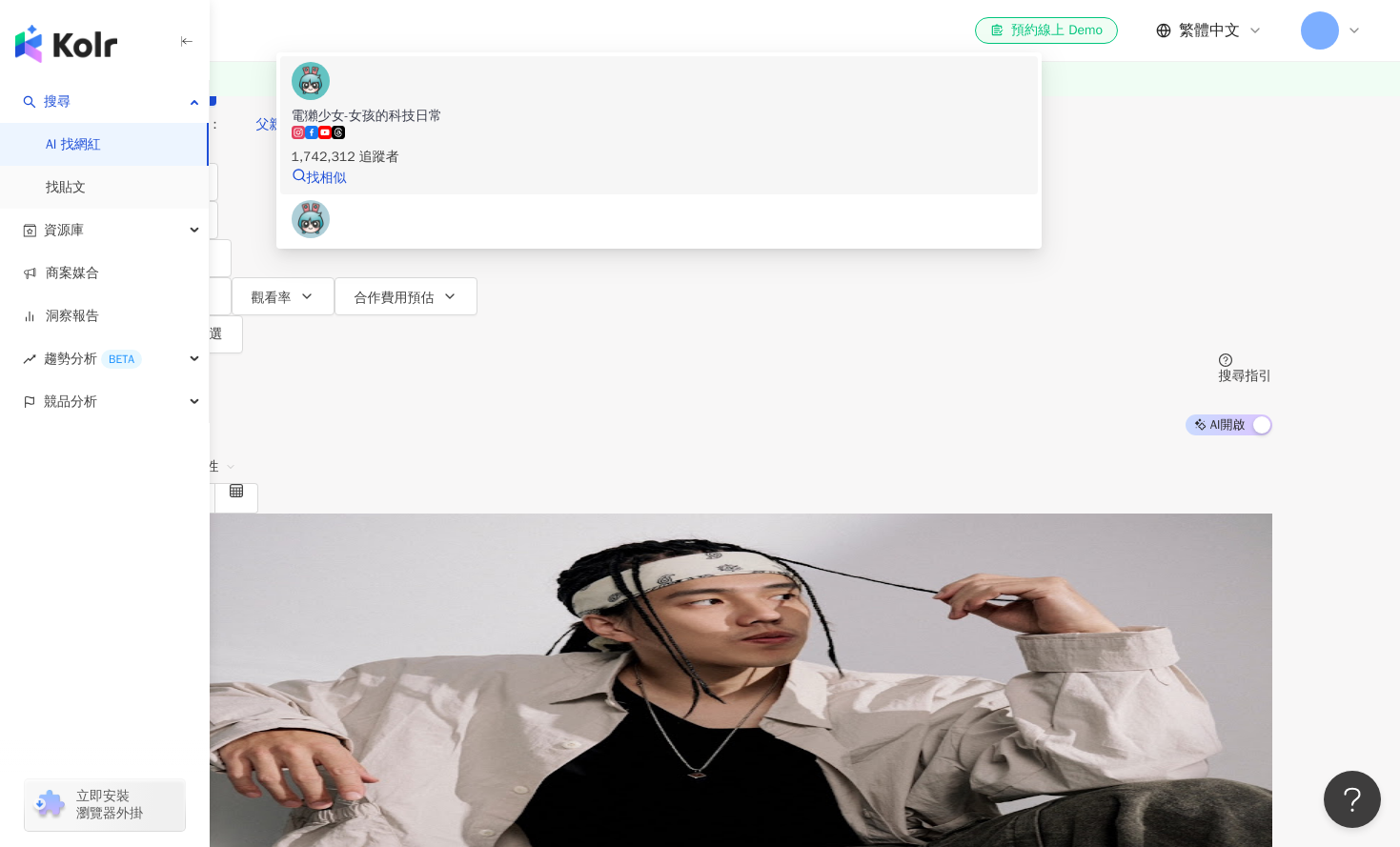 click on "1,742,312   追蹤者" at bounding box center [659, 147] 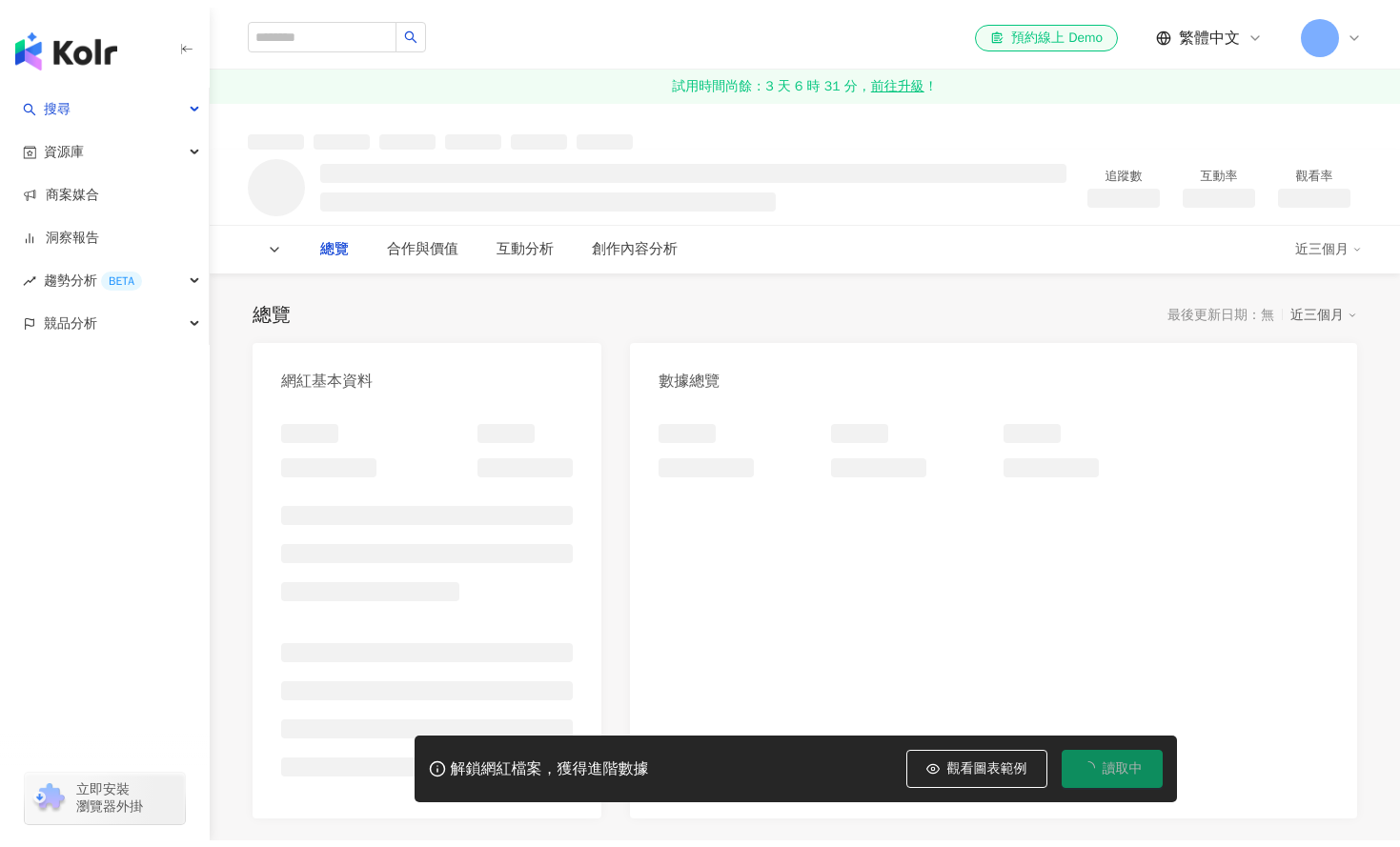 scroll, scrollTop: 0, scrollLeft: 0, axis: both 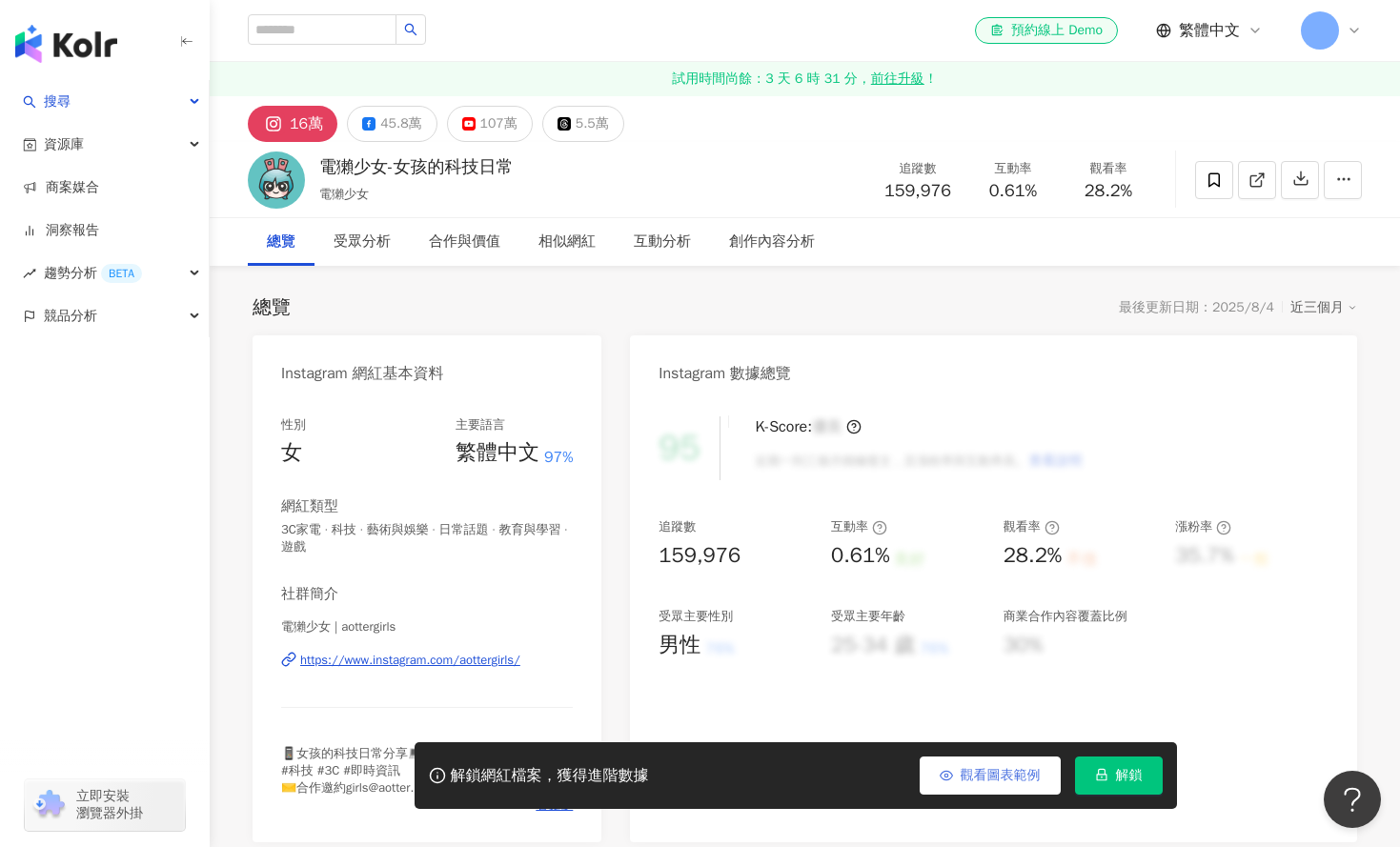 click on "觀看圖表範例" at bounding box center (1001, 776) 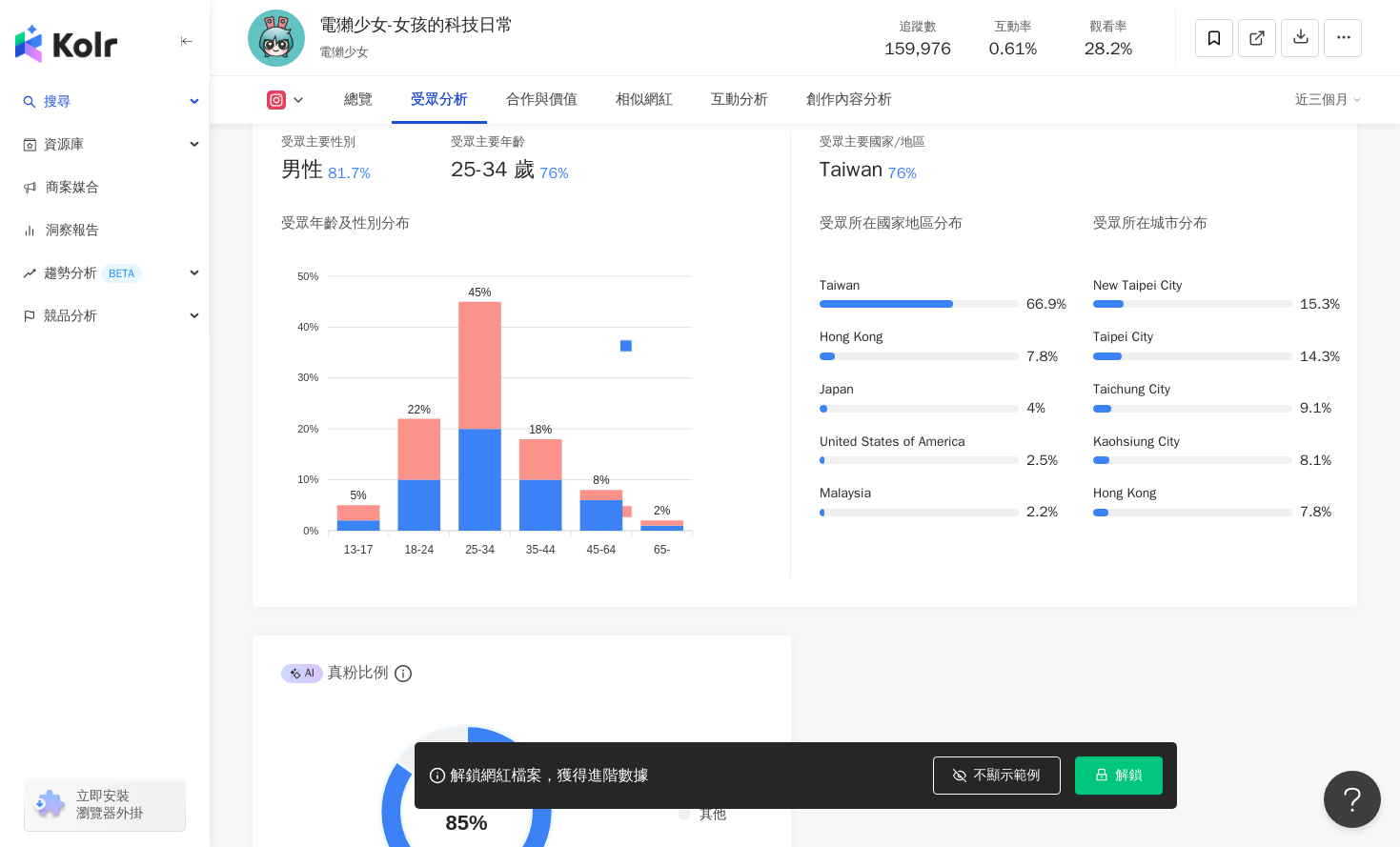 scroll, scrollTop: 2096, scrollLeft: 0, axis: vertical 